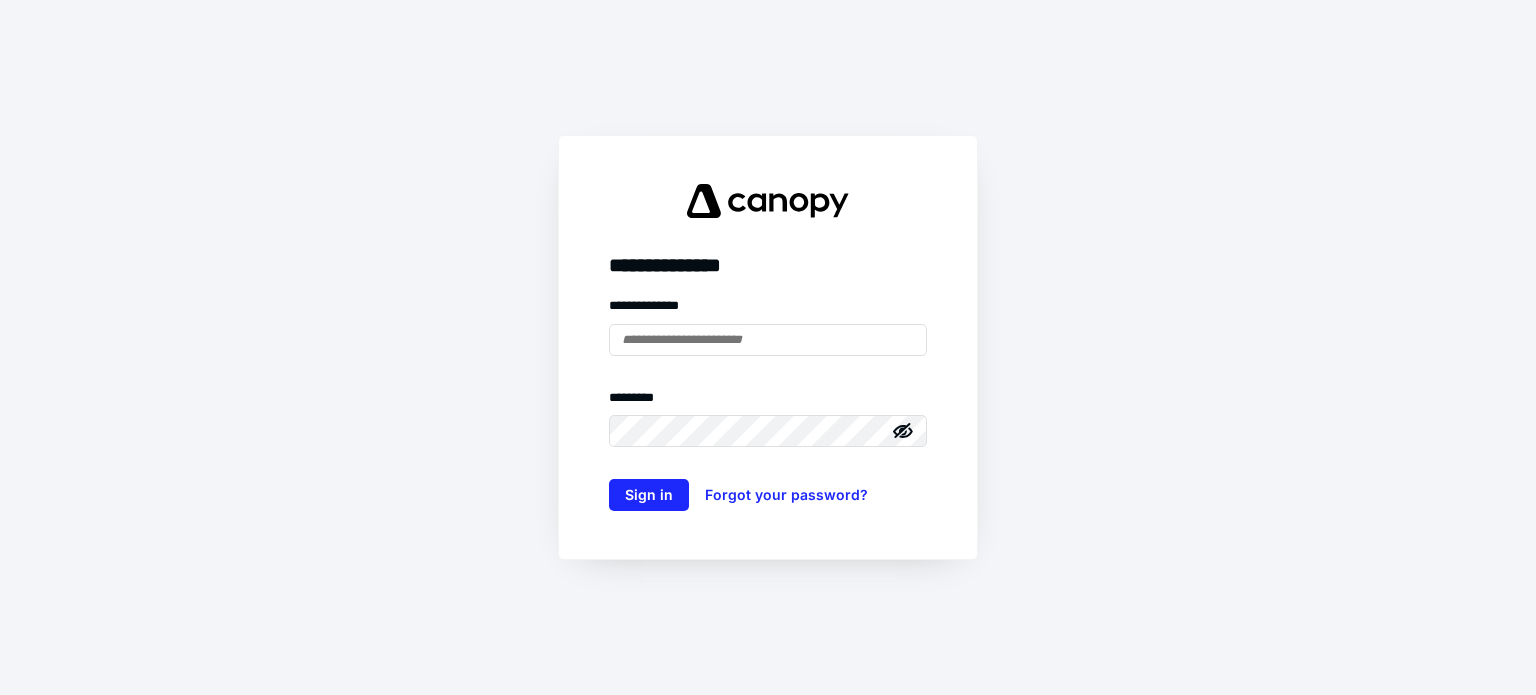 scroll, scrollTop: 0, scrollLeft: 0, axis: both 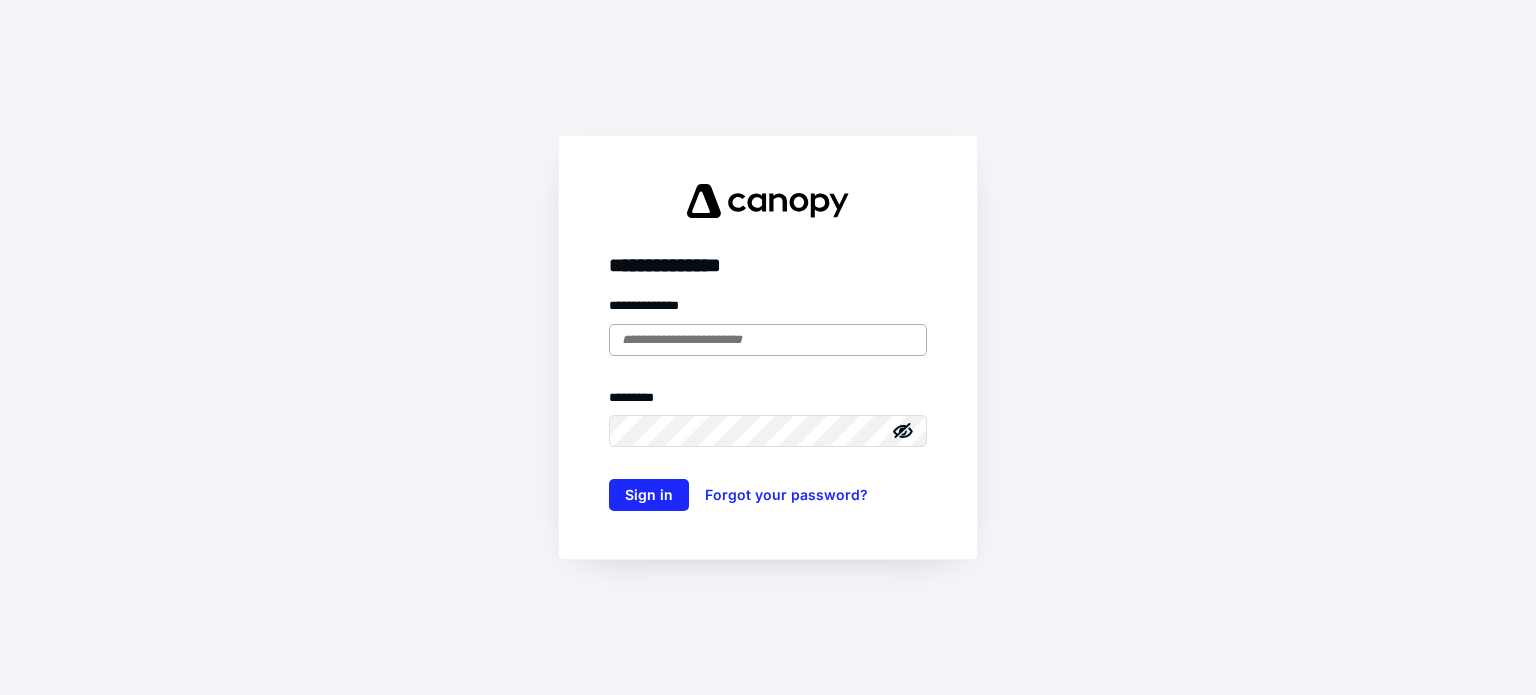 click at bounding box center [768, 340] 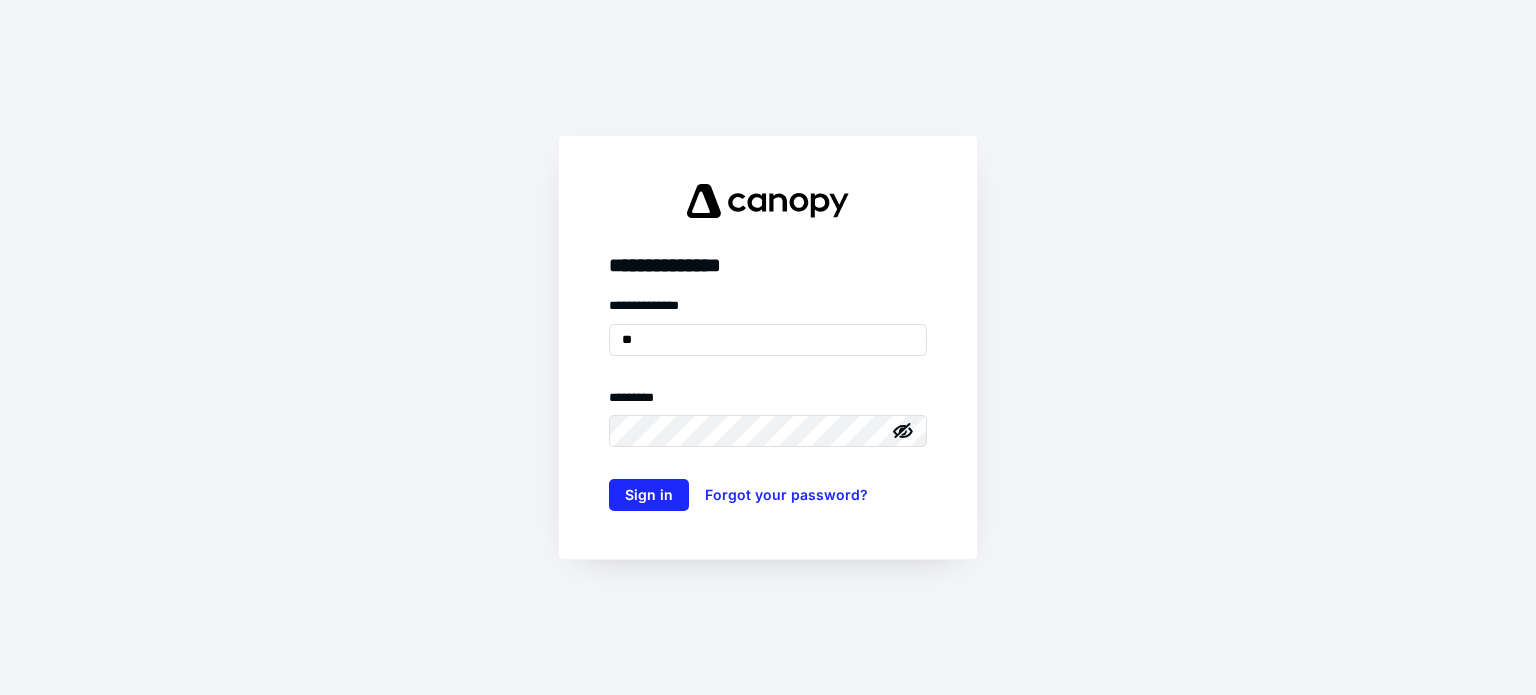 type on "**********" 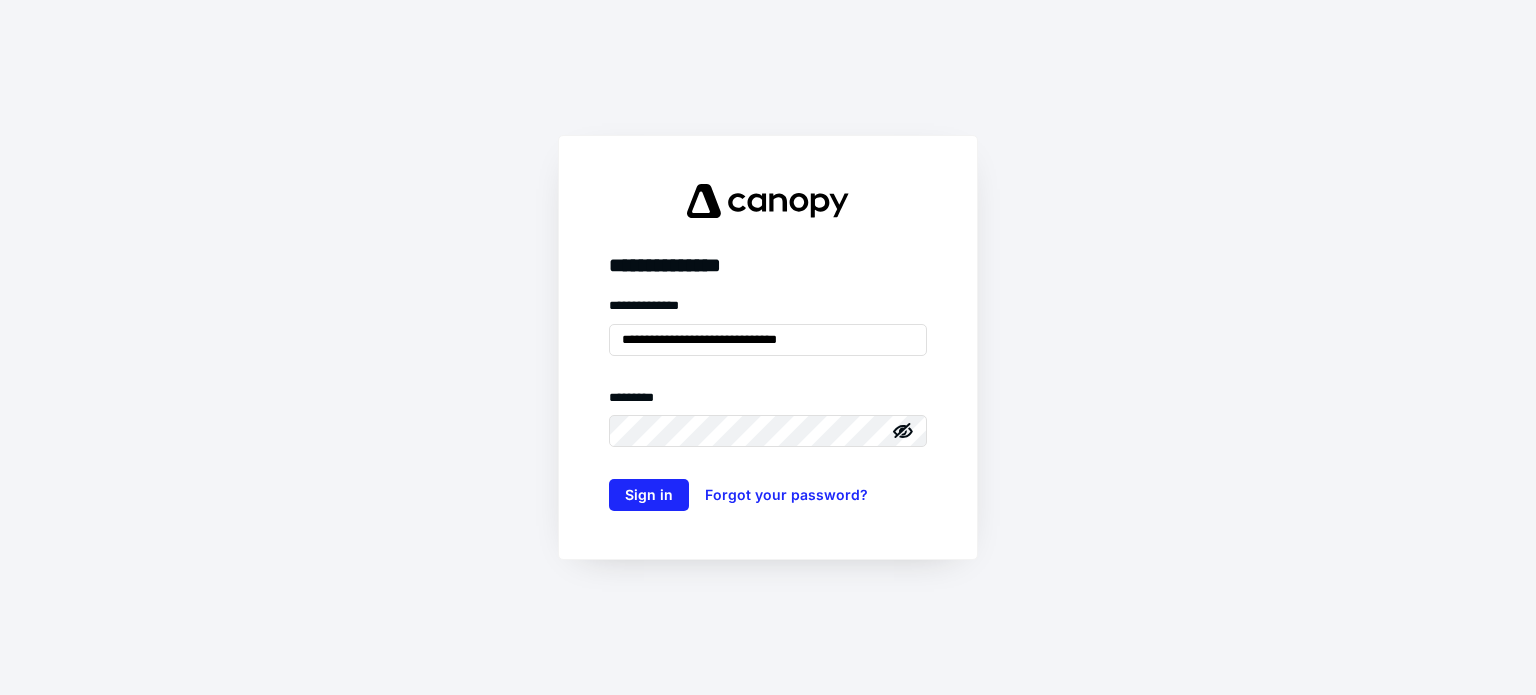 click 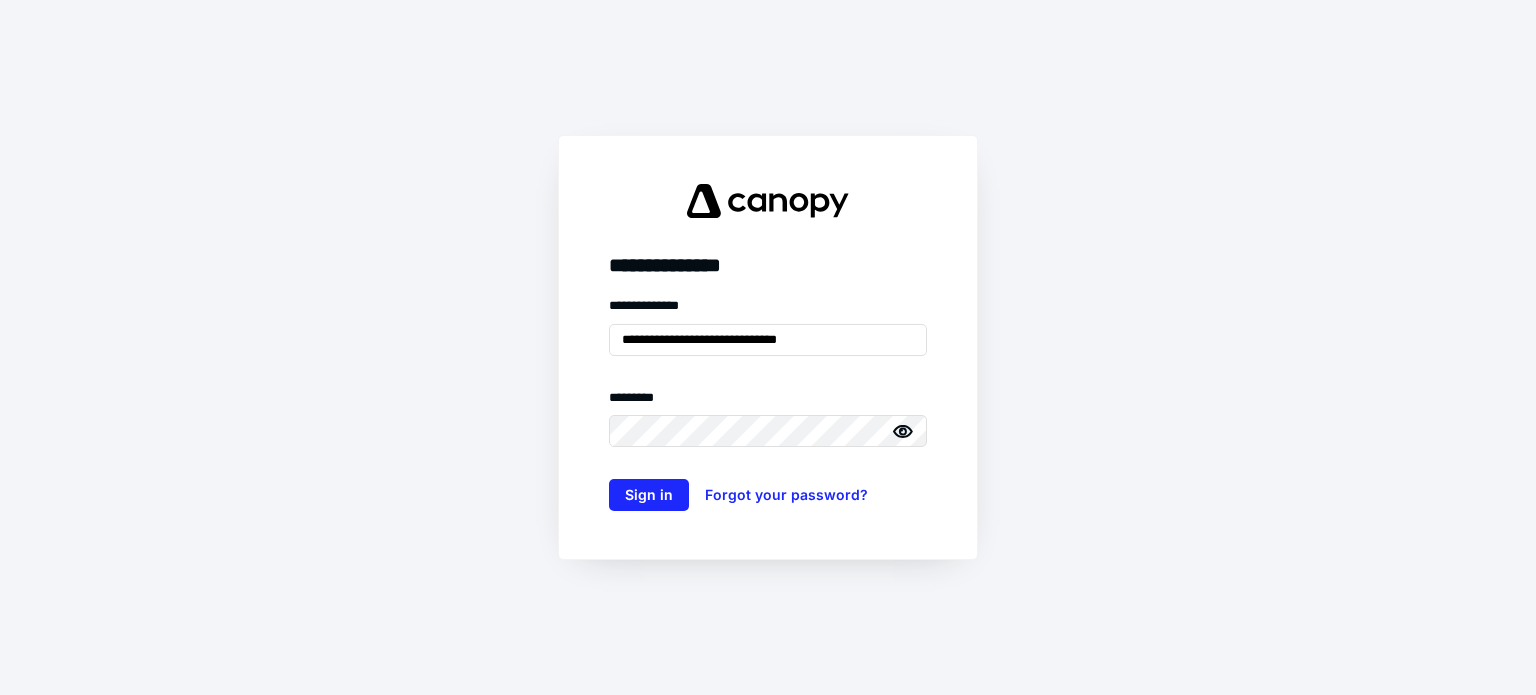 click 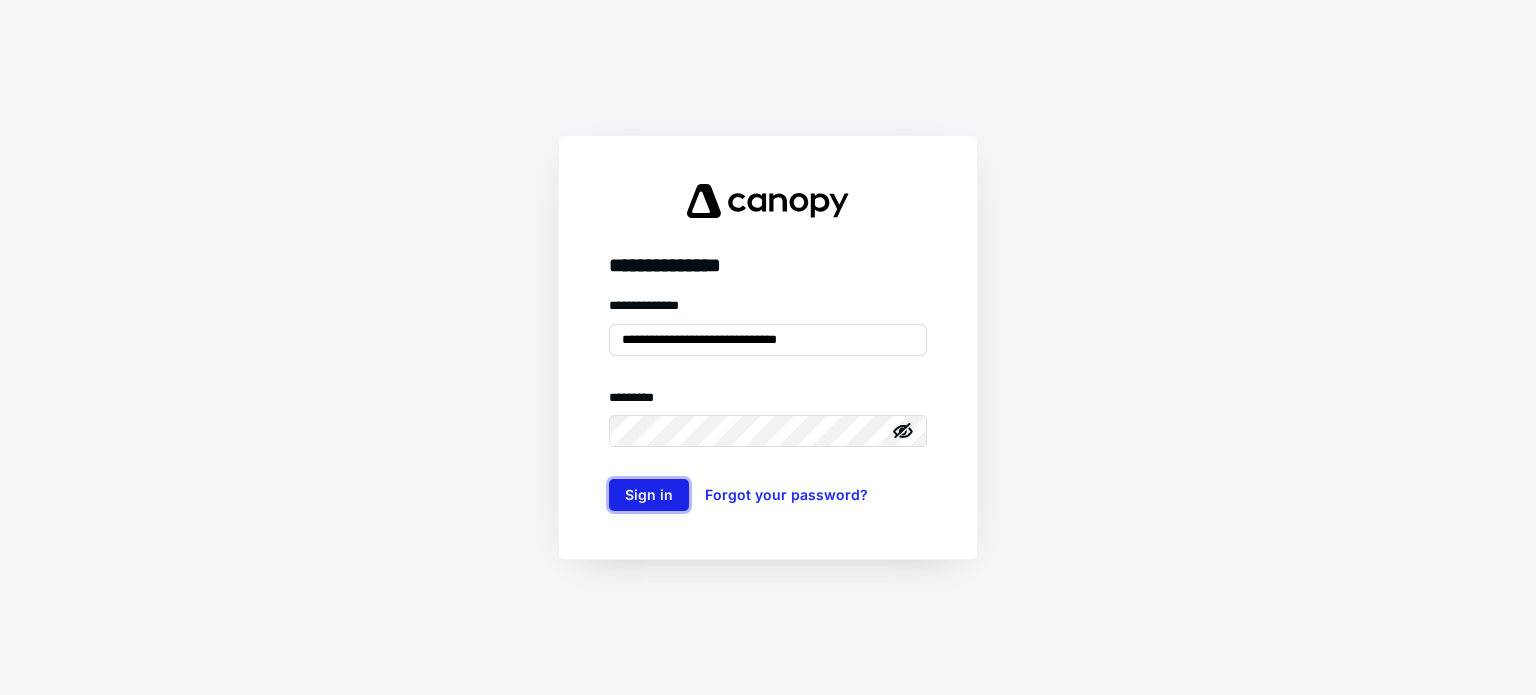 click on "Sign in" at bounding box center (649, 495) 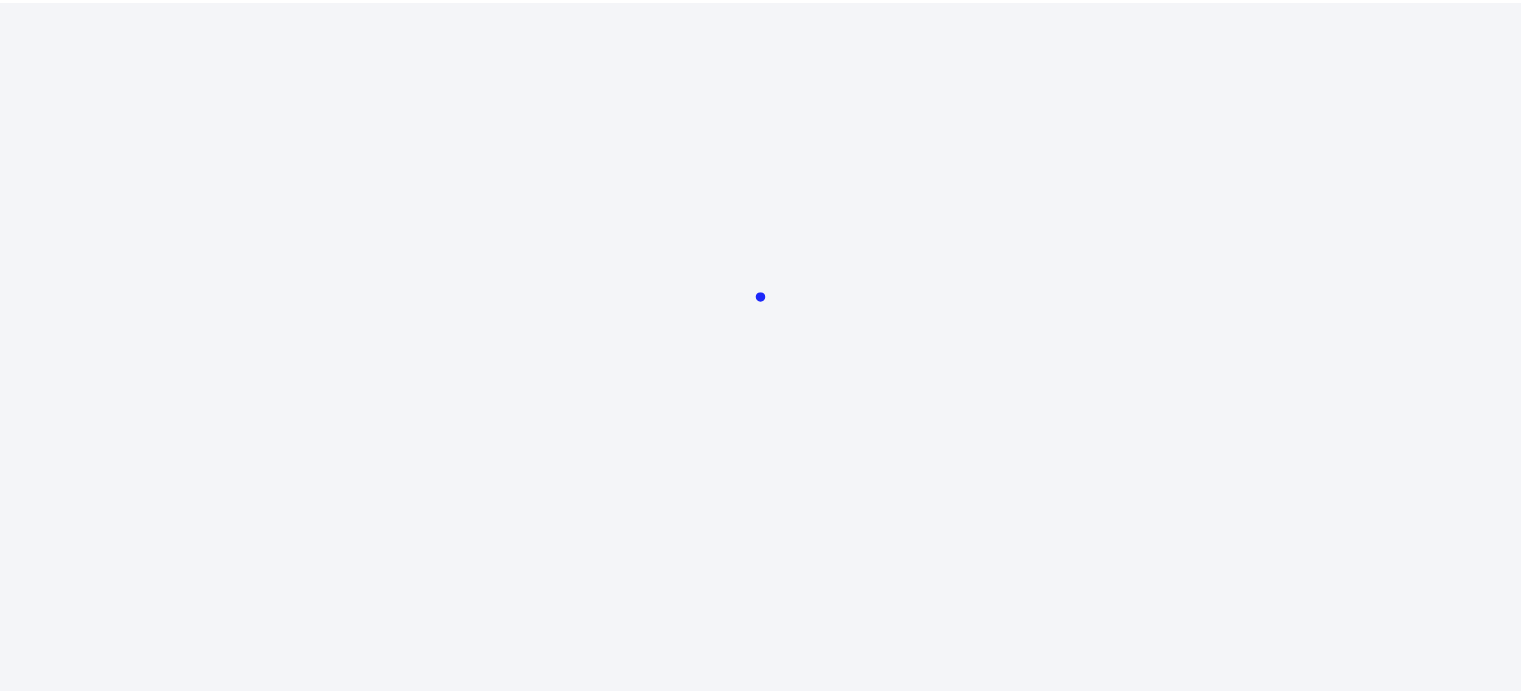 scroll, scrollTop: 0, scrollLeft: 0, axis: both 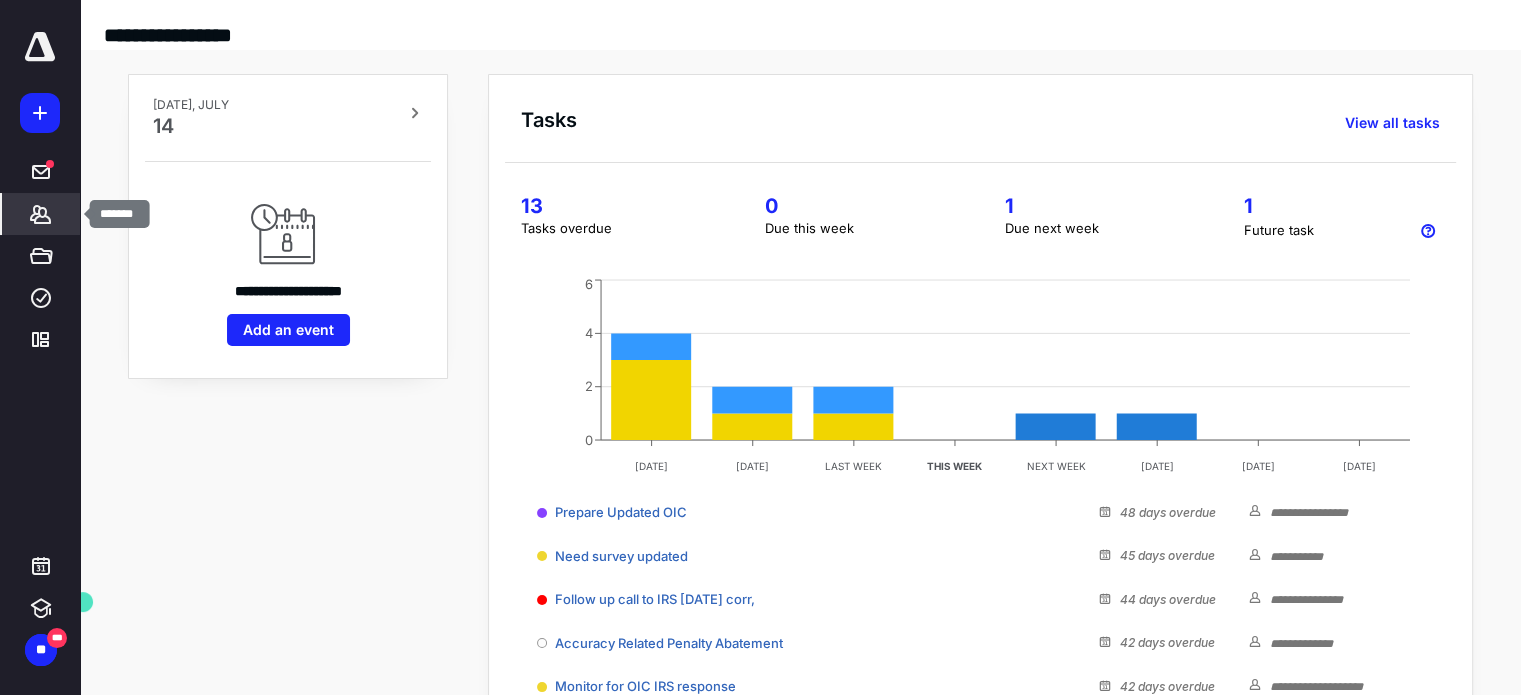 click 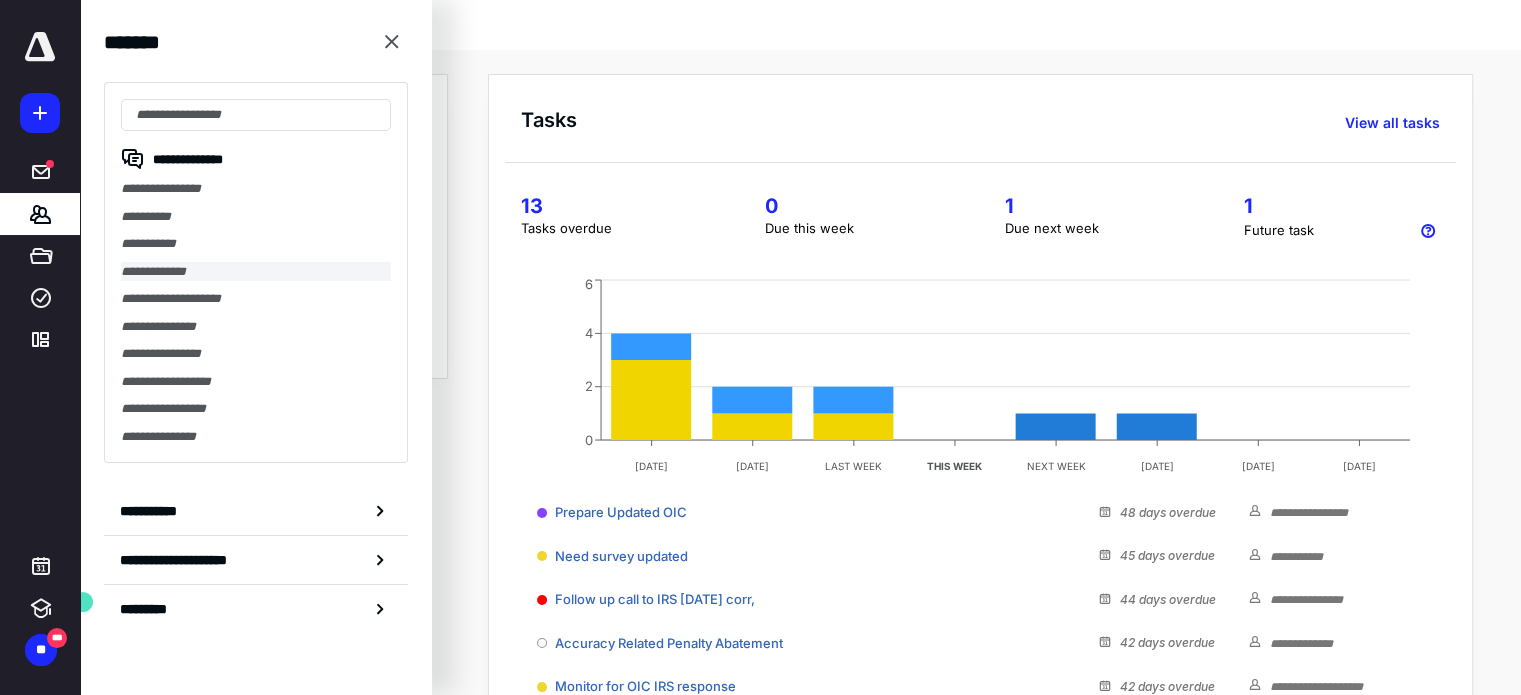 click on "**********" at bounding box center [256, 272] 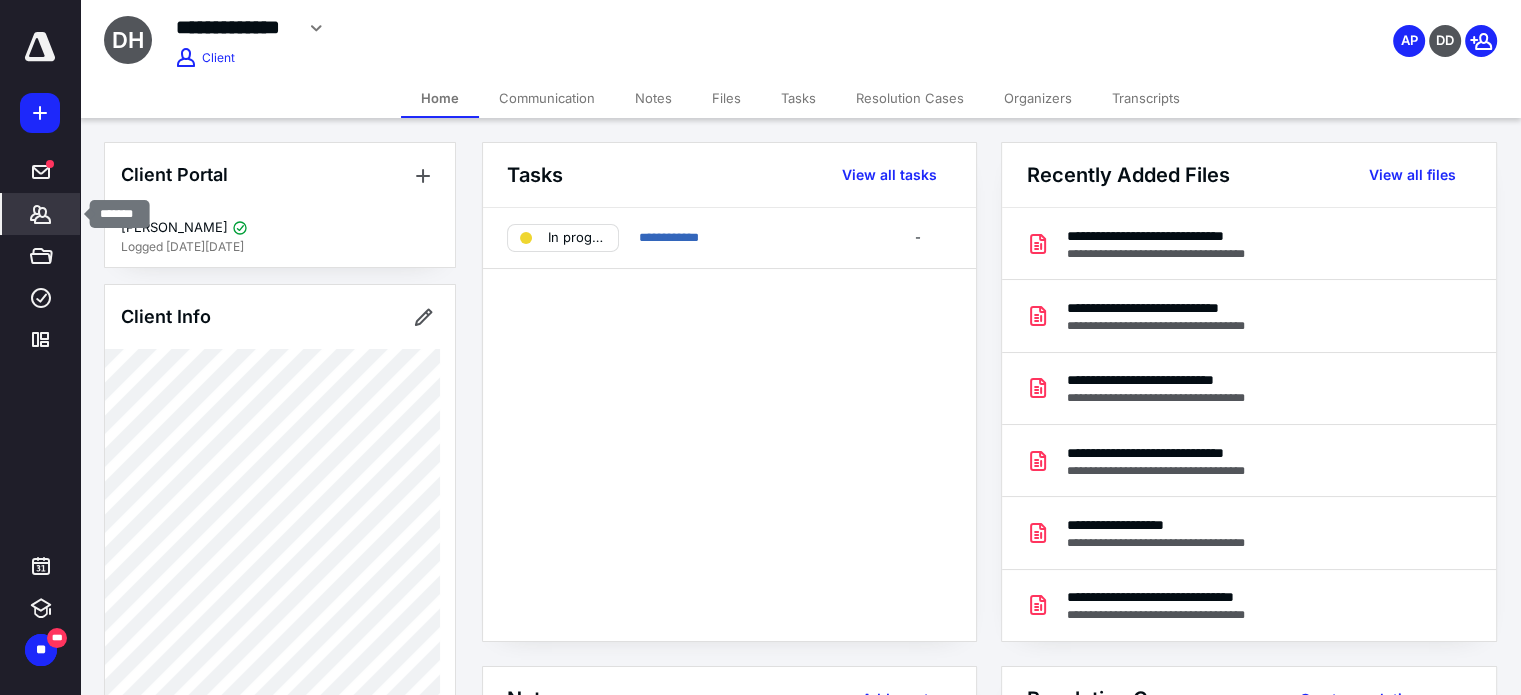click 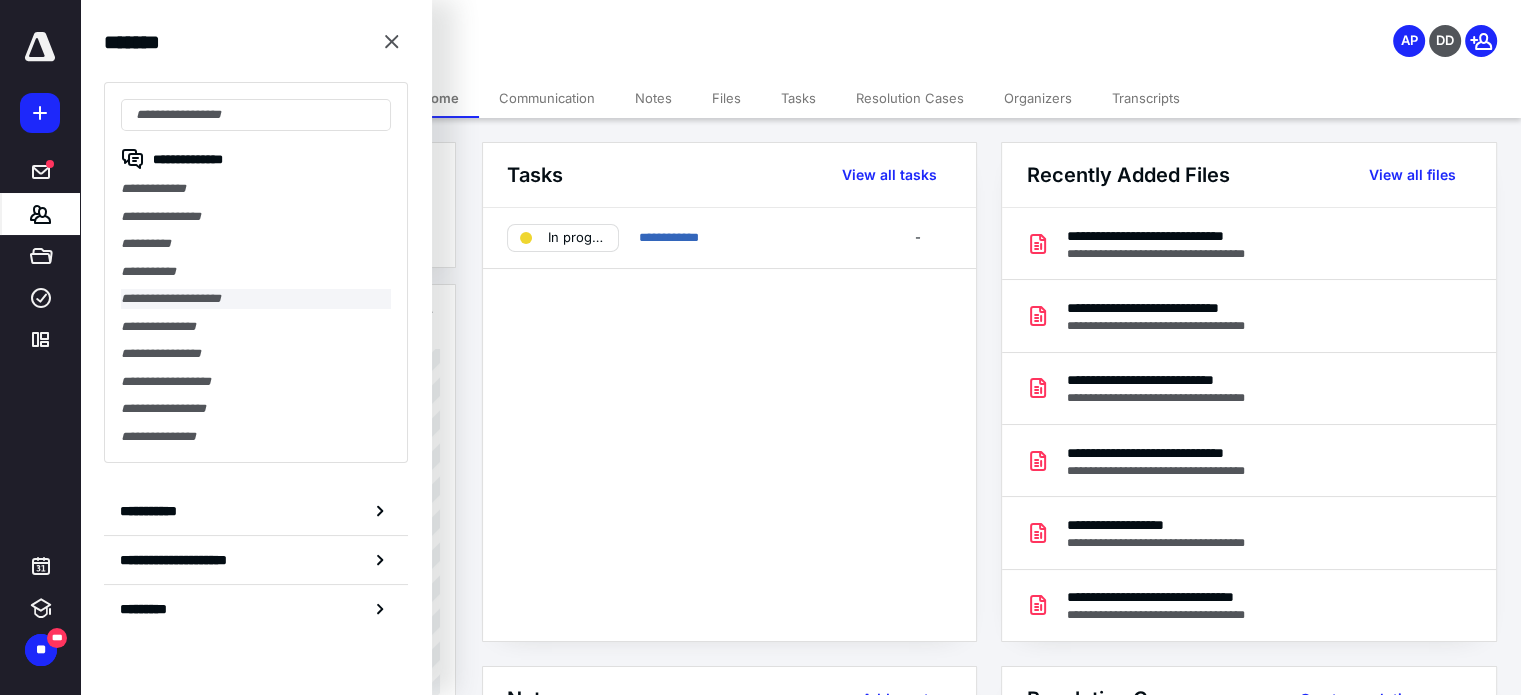 click on "**********" at bounding box center (256, 299) 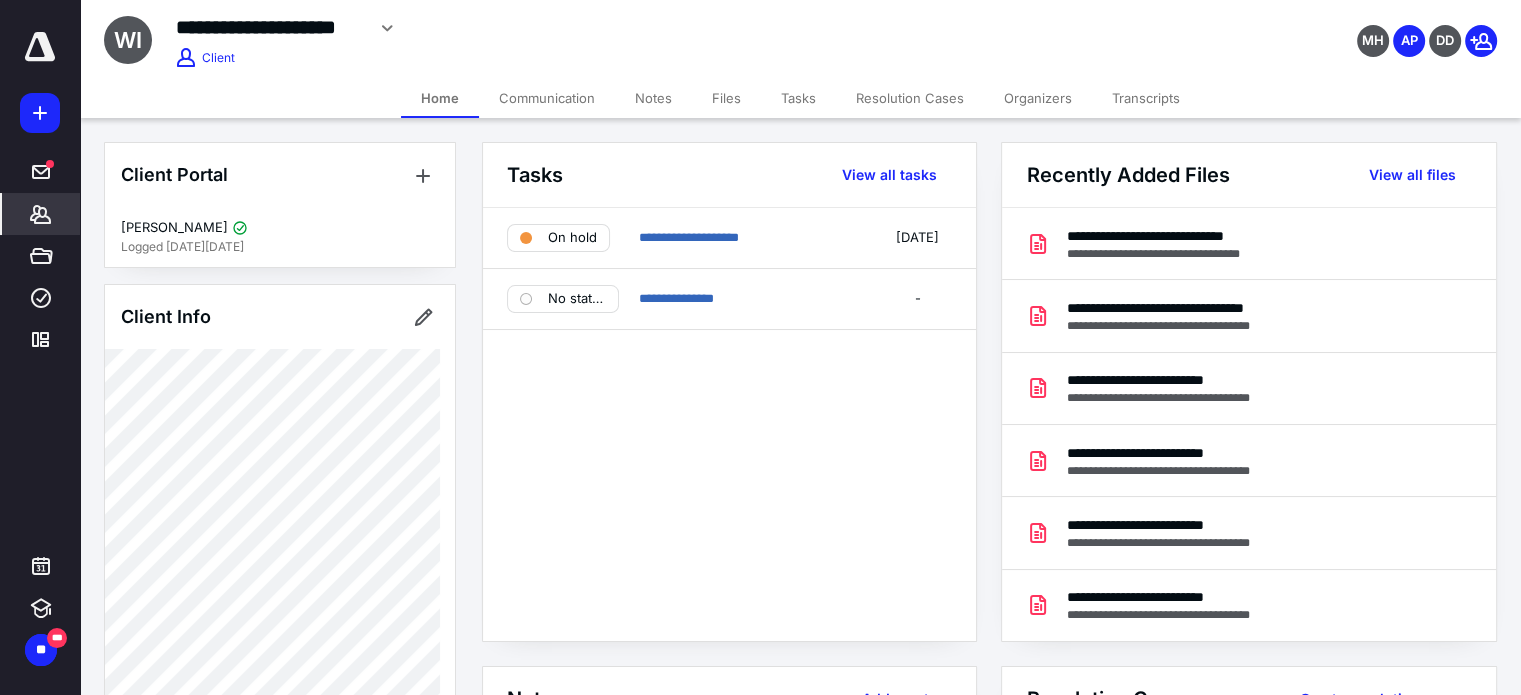 click on "Transcripts" at bounding box center (1146, 98) 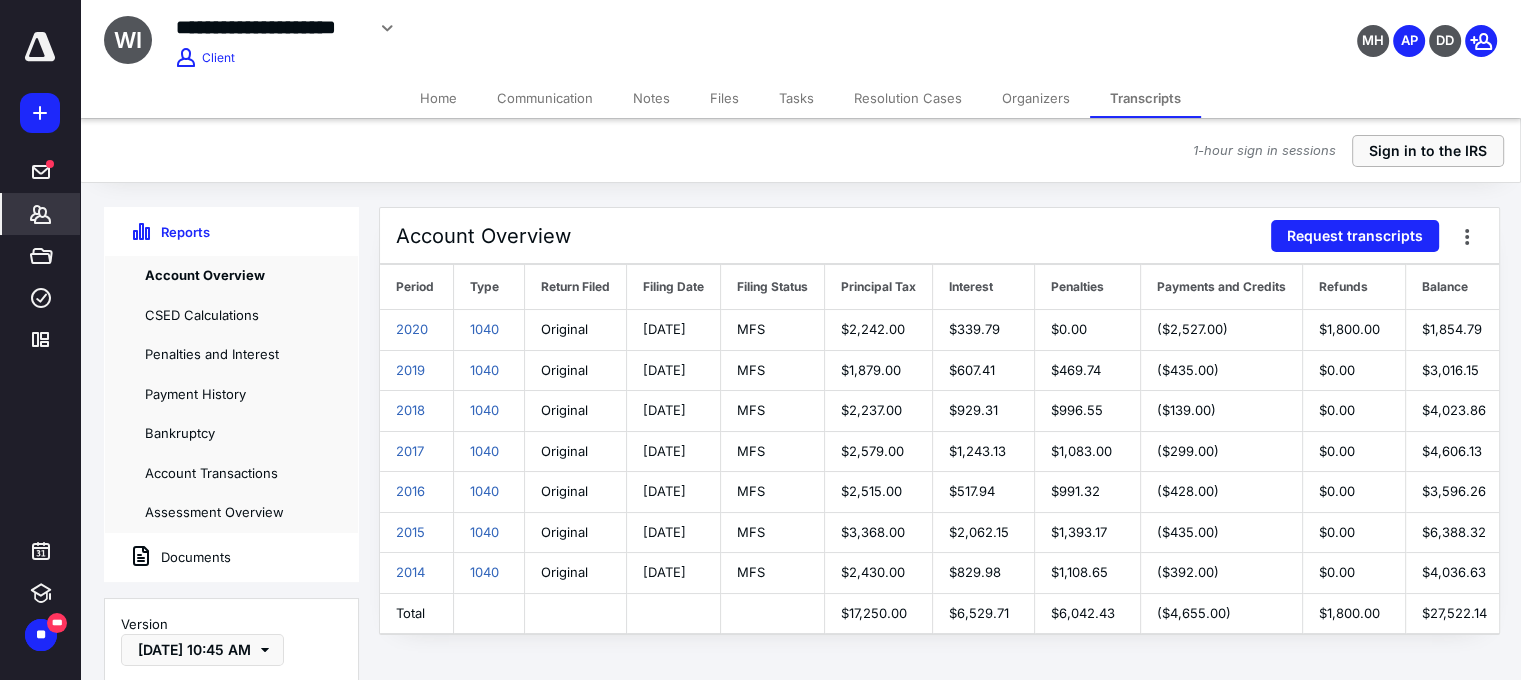 drag, startPoint x: 1402, startPoint y: 148, endPoint x: 1355, endPoint y: 154, distance: 47.38143 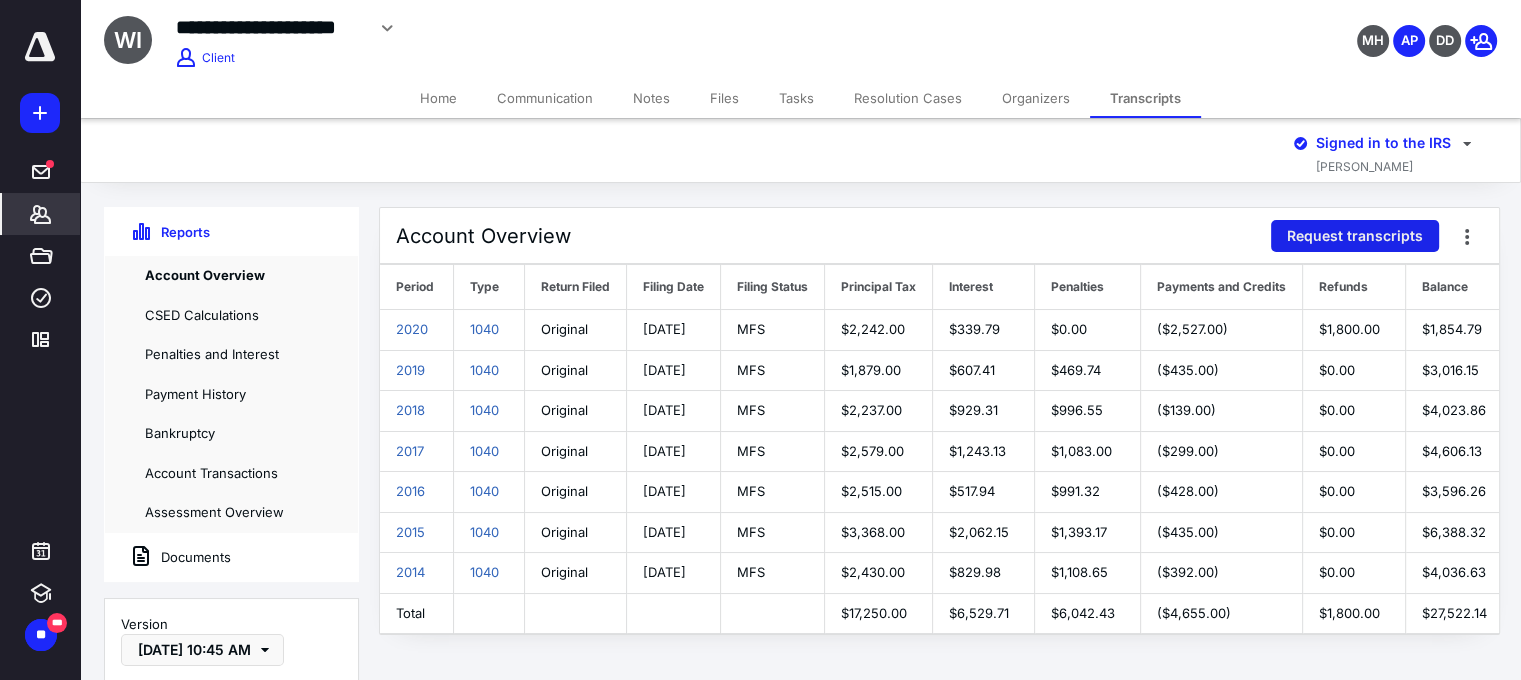 click on "Request transcripts" at bounding box center [1355, 236] 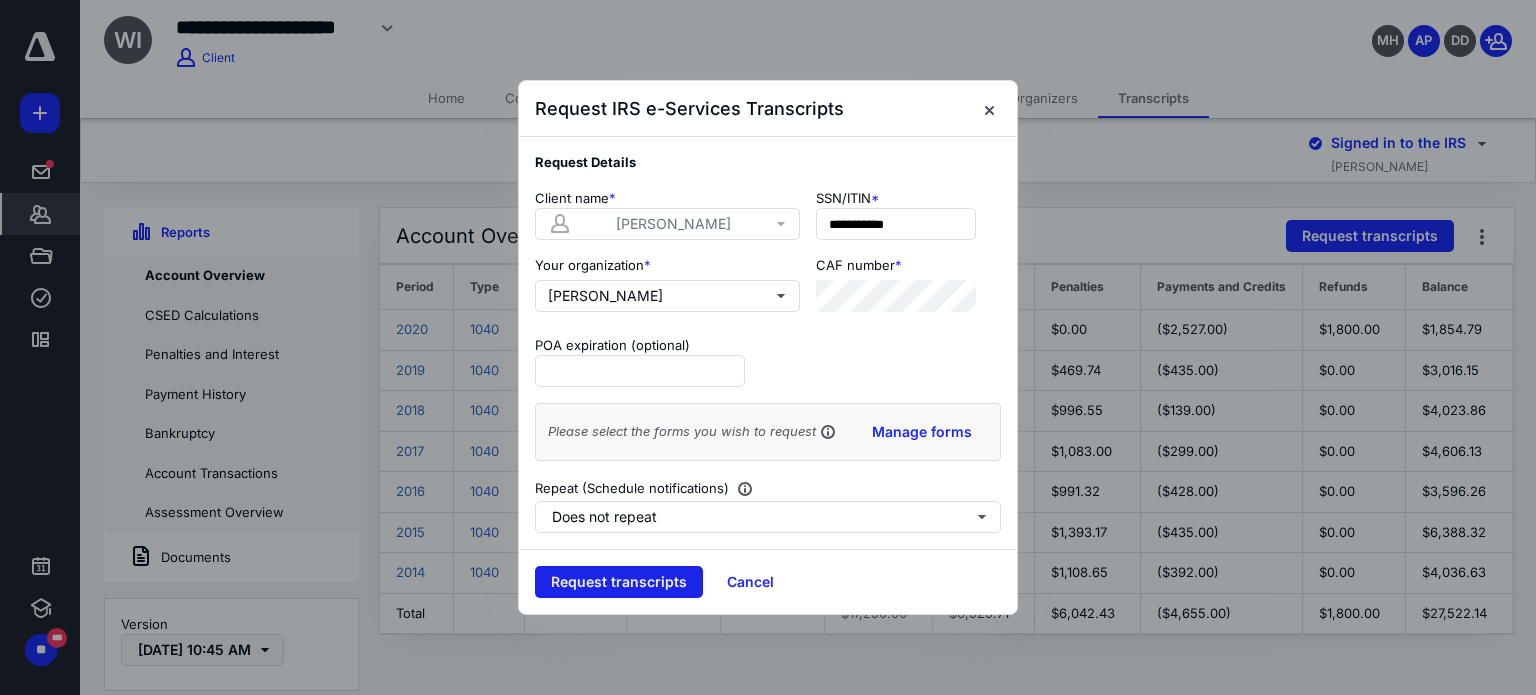 click on "Request transcripts" at bounding box center (619, 582) 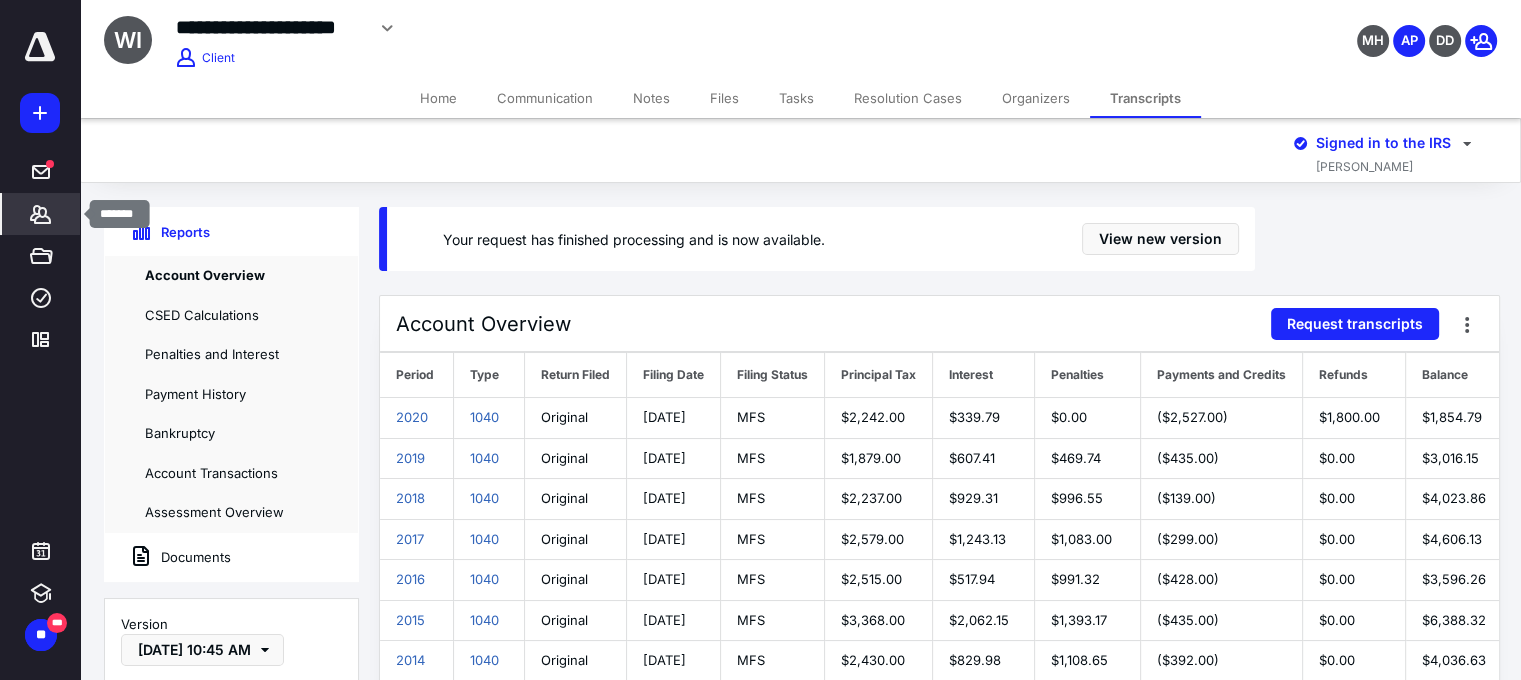 click 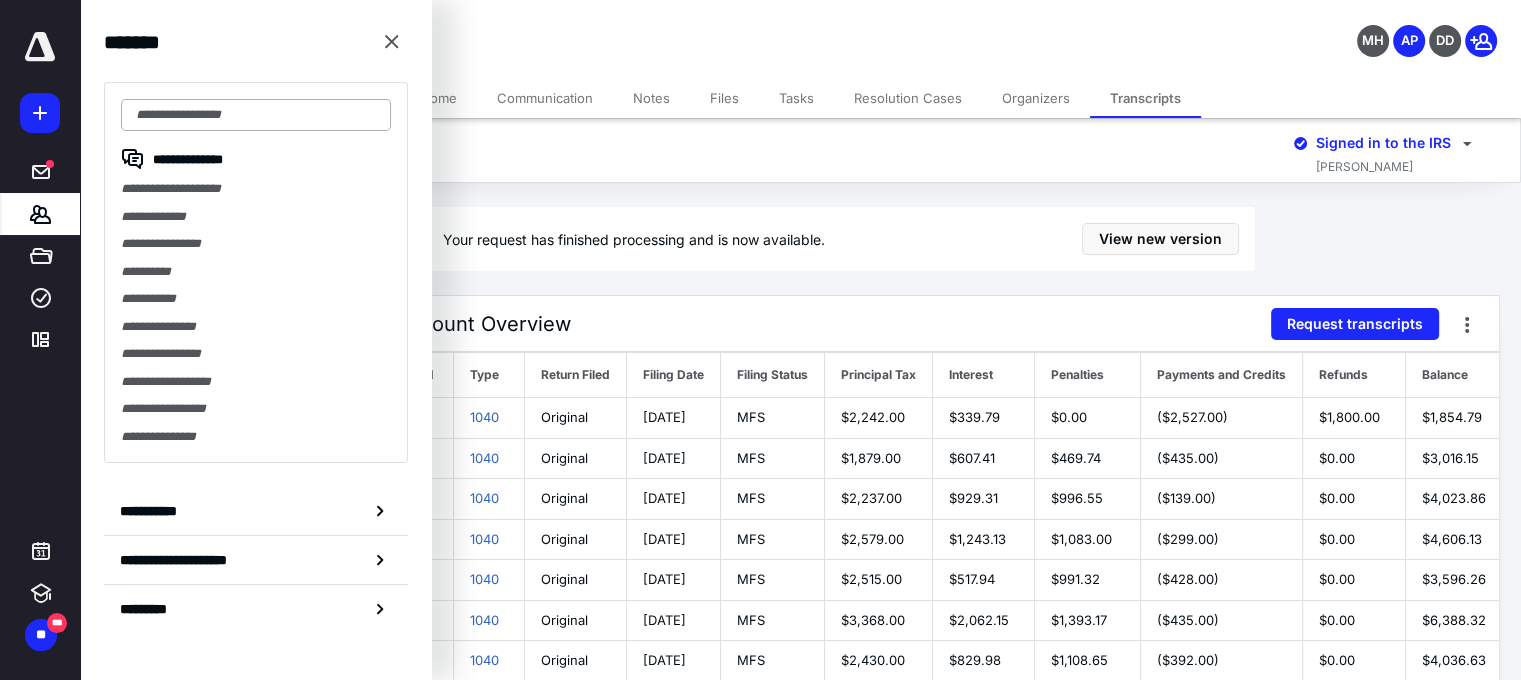 click at bounding box center (256, 115) 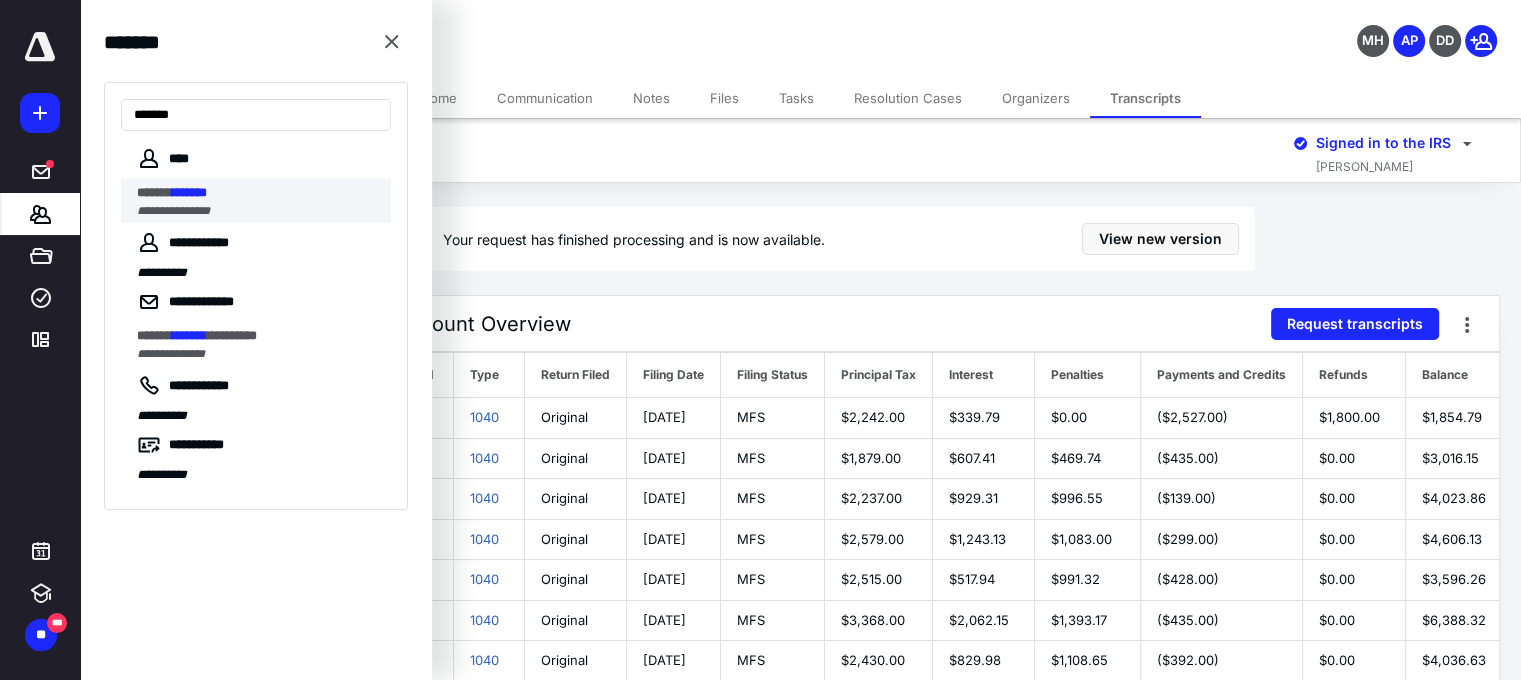 type on "*******" 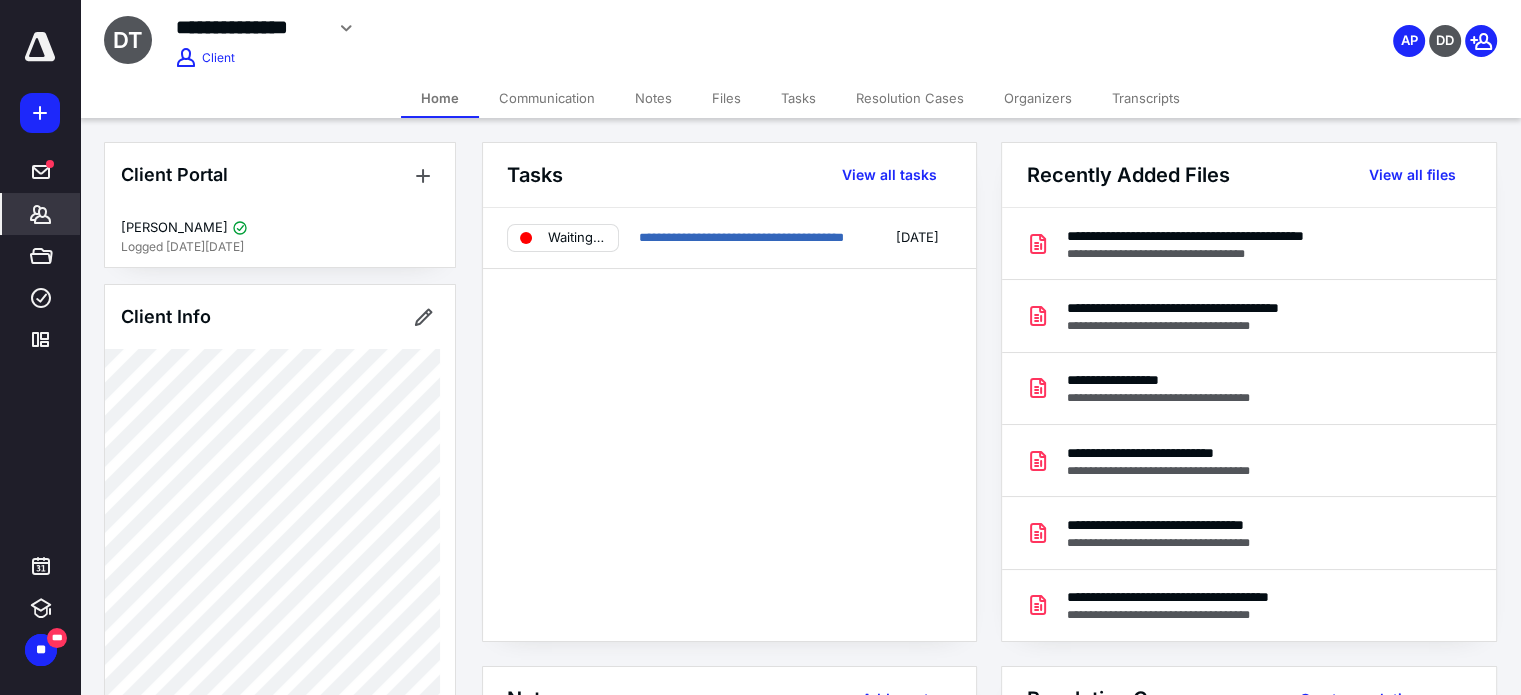 click on "Transcripts" at bounding box center [1146, 98] 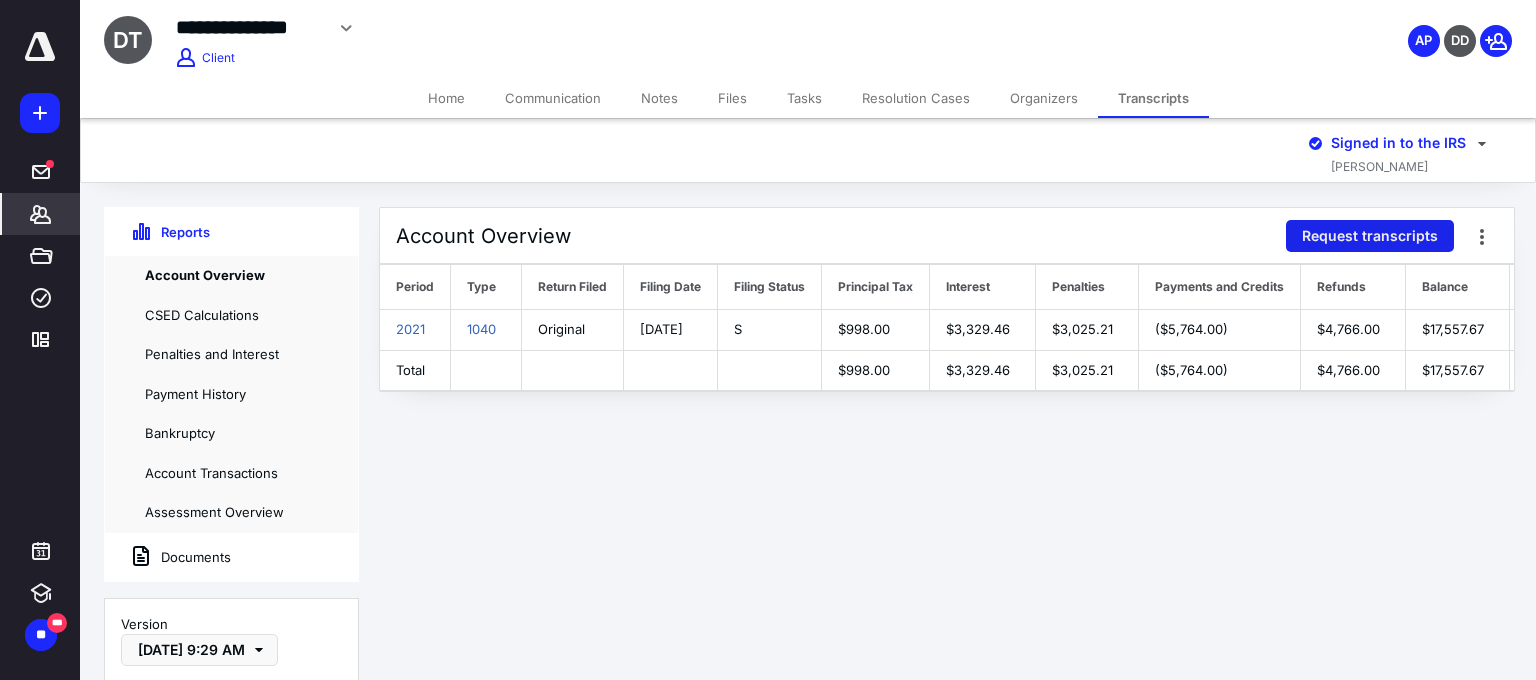 click on "Request transcripts" at bounding box center [1370, 236] 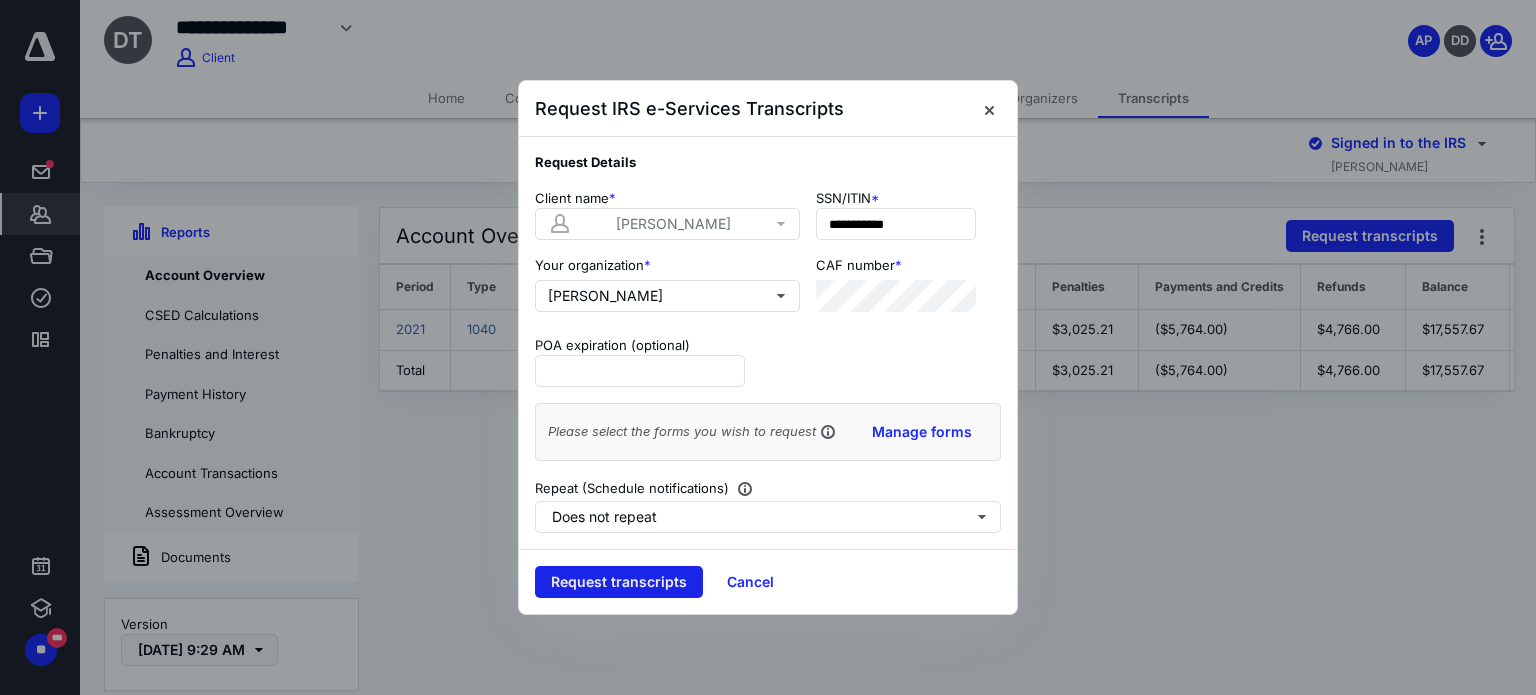 click on "Request transcripts" at bounding box center [619, 582] 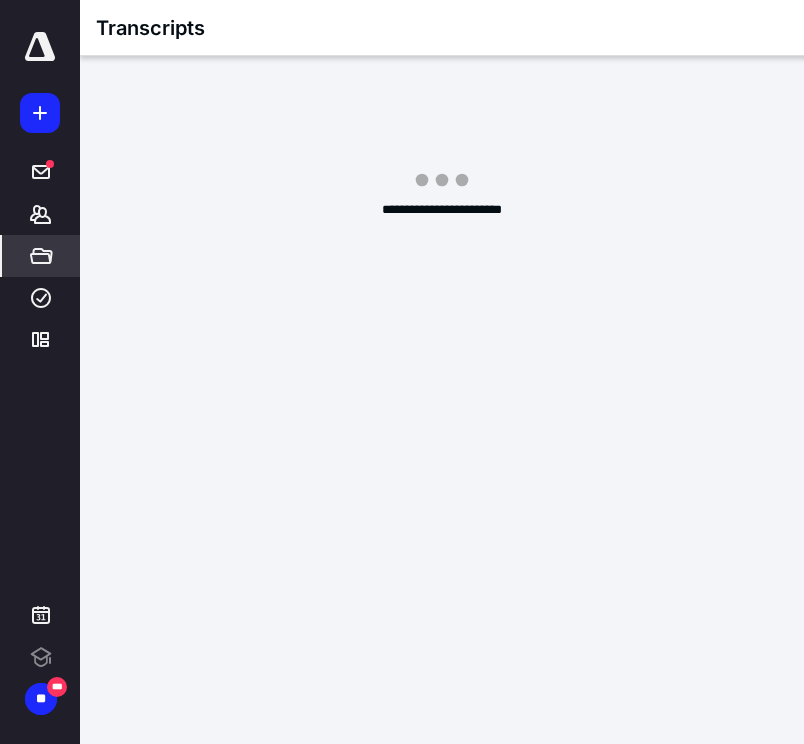 scroll, scrollTop: 0, scrollLeft: 0, axis: both 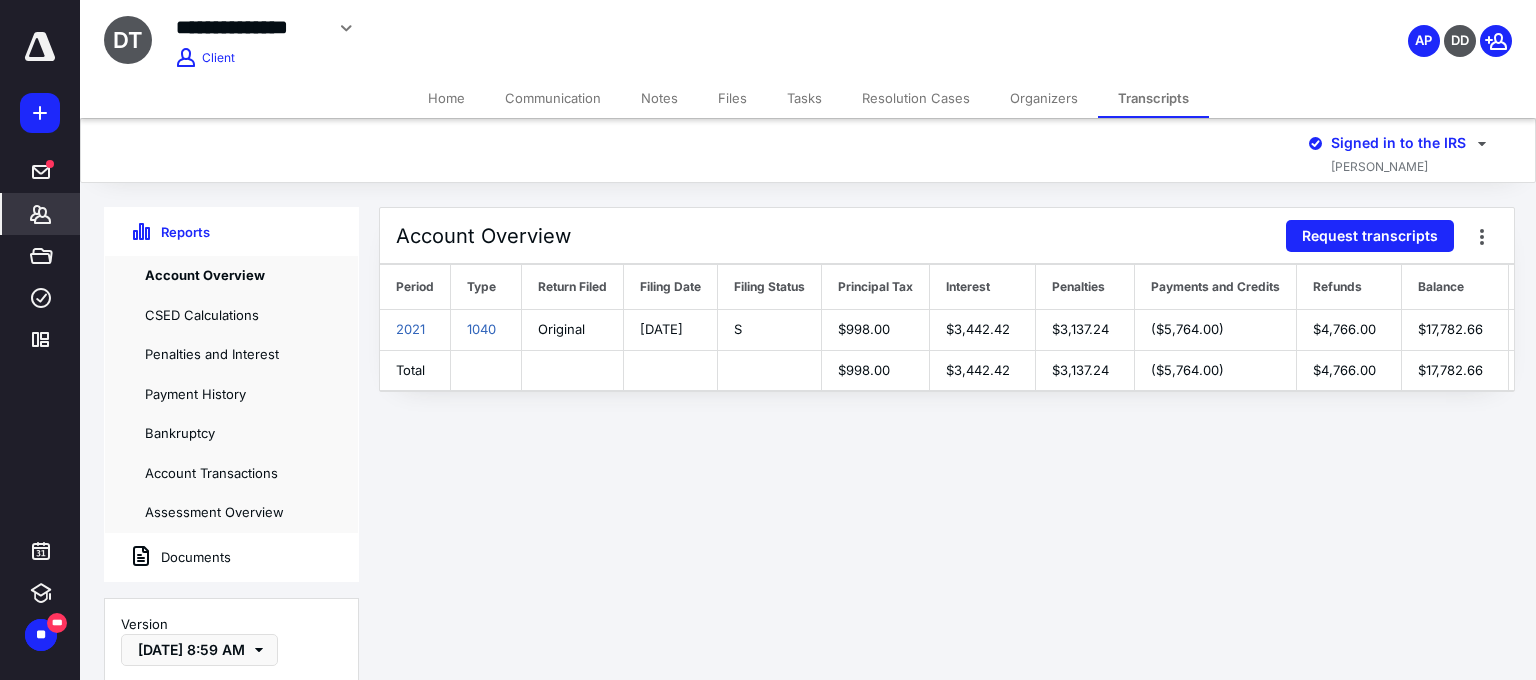 click on "Home" at bounding box center (446, 98) 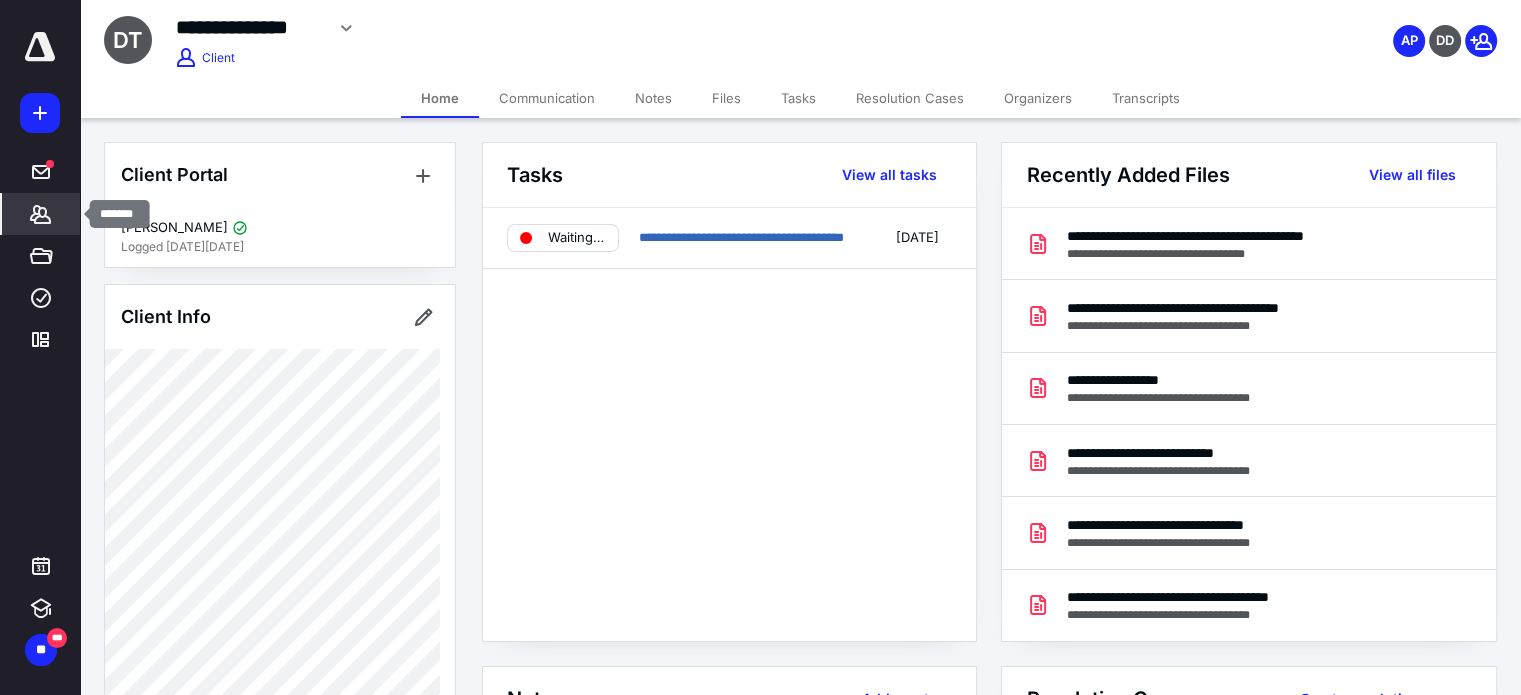 click 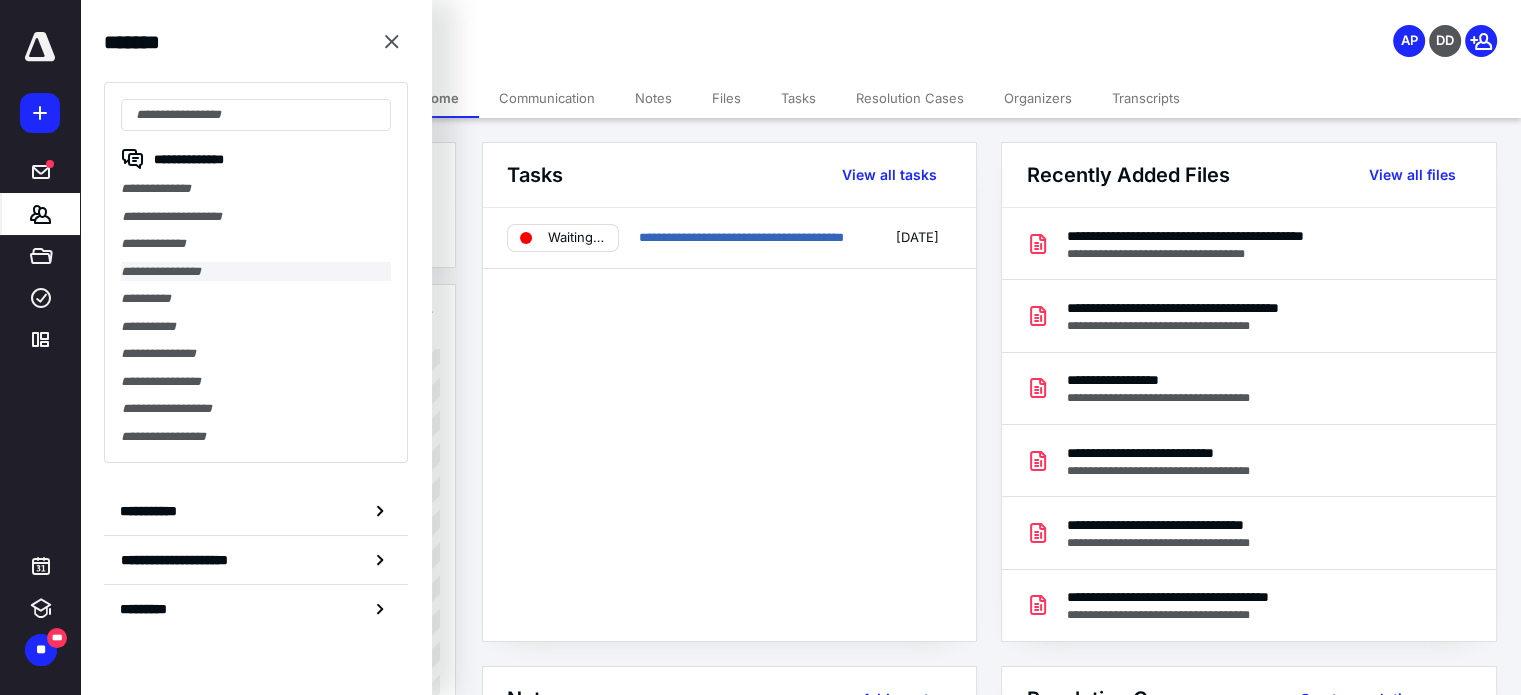 click on "**********" at bounding box center [256, 272] 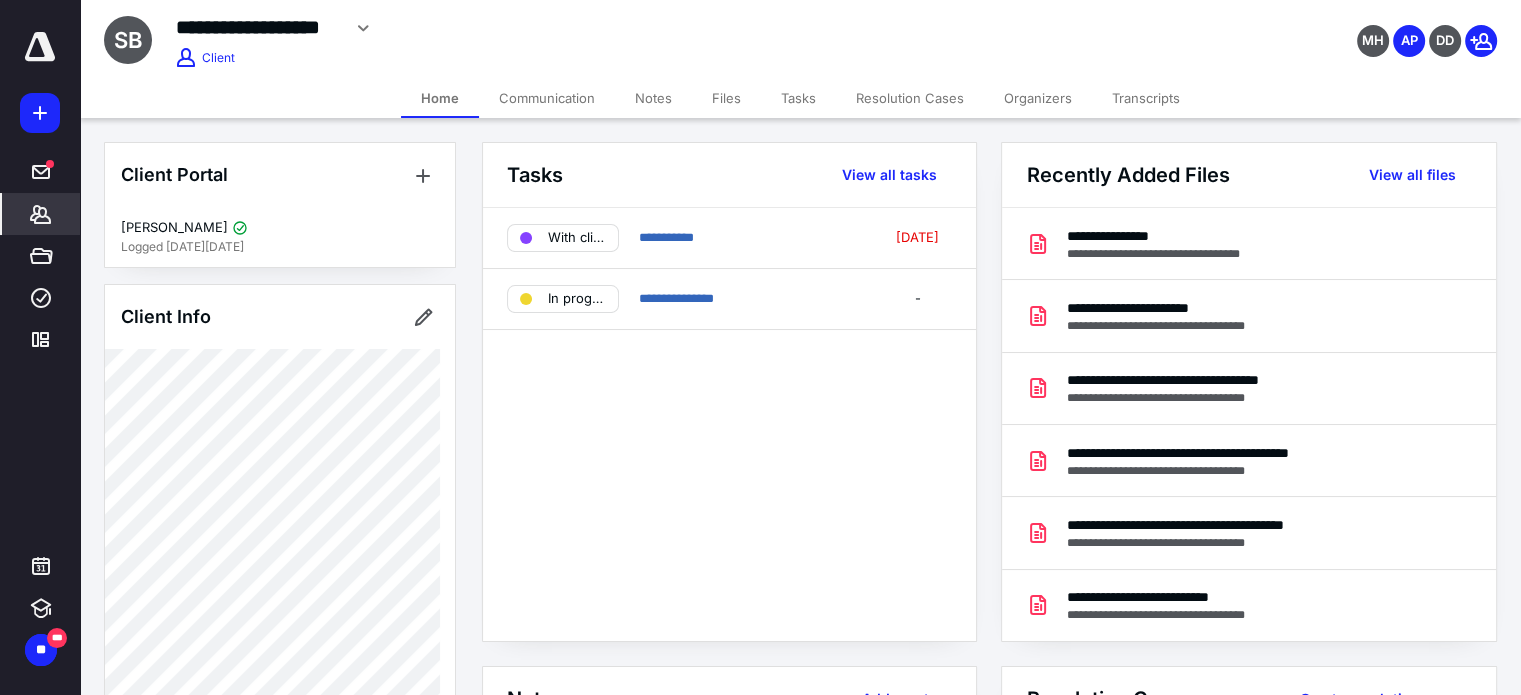 click on "Files" at bounding box center (726, 98) 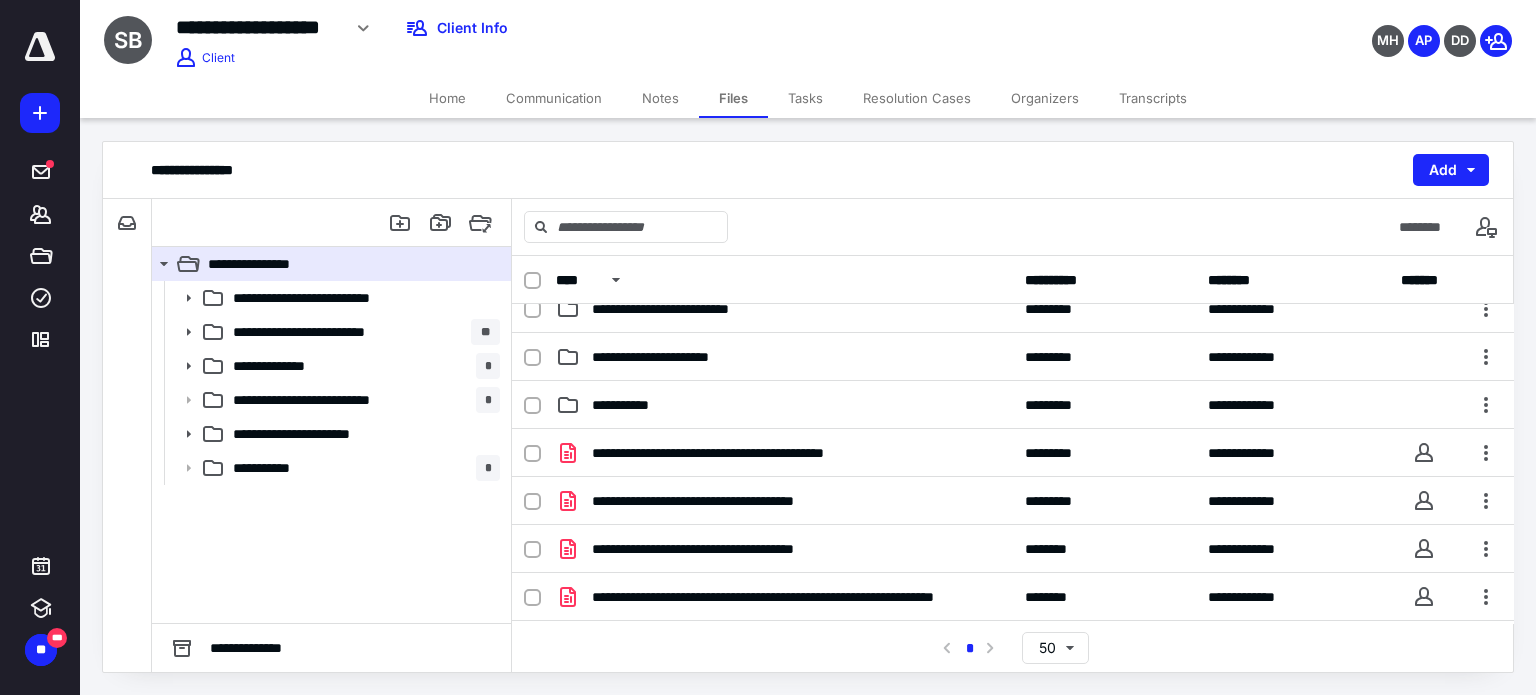 scroll, scrollTop: 44, scrollLeft: 0, axis: vertical 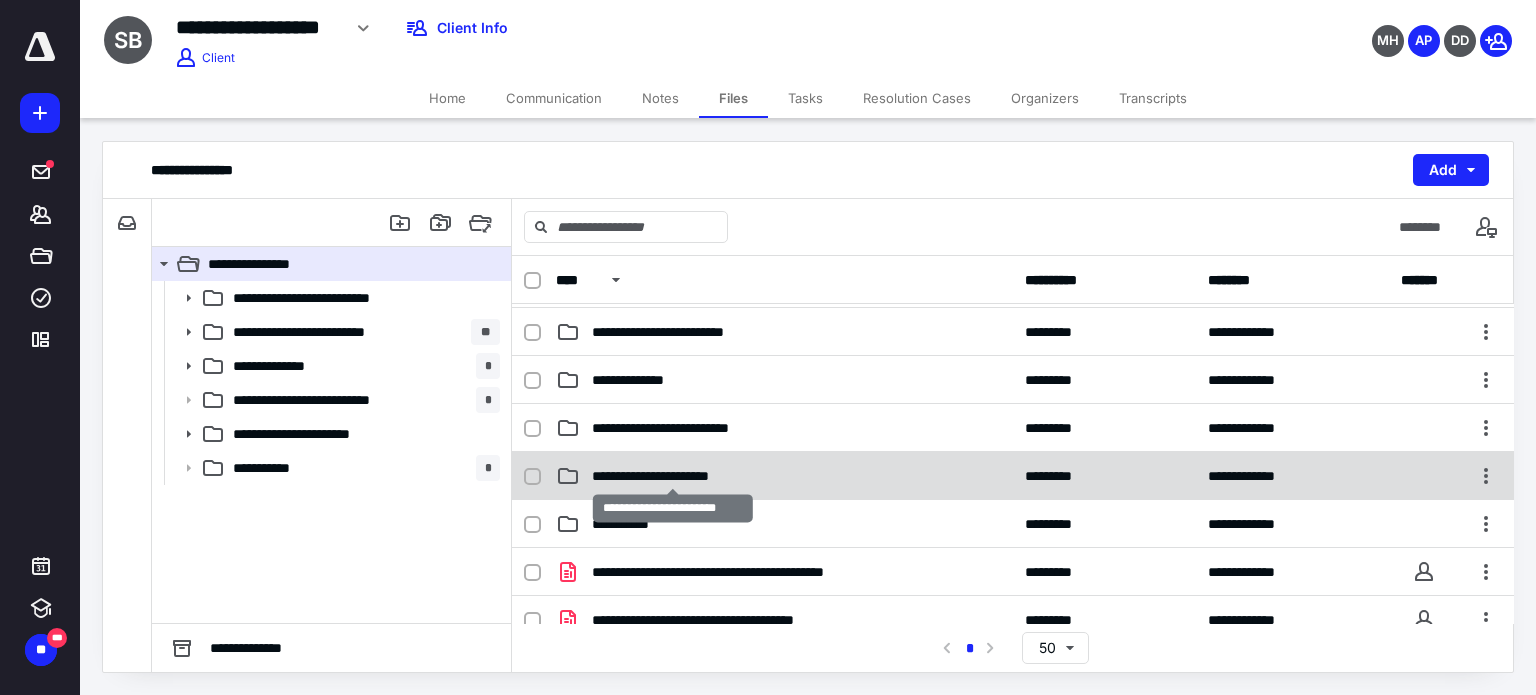click on "**********" at bounding box center (672, 476) 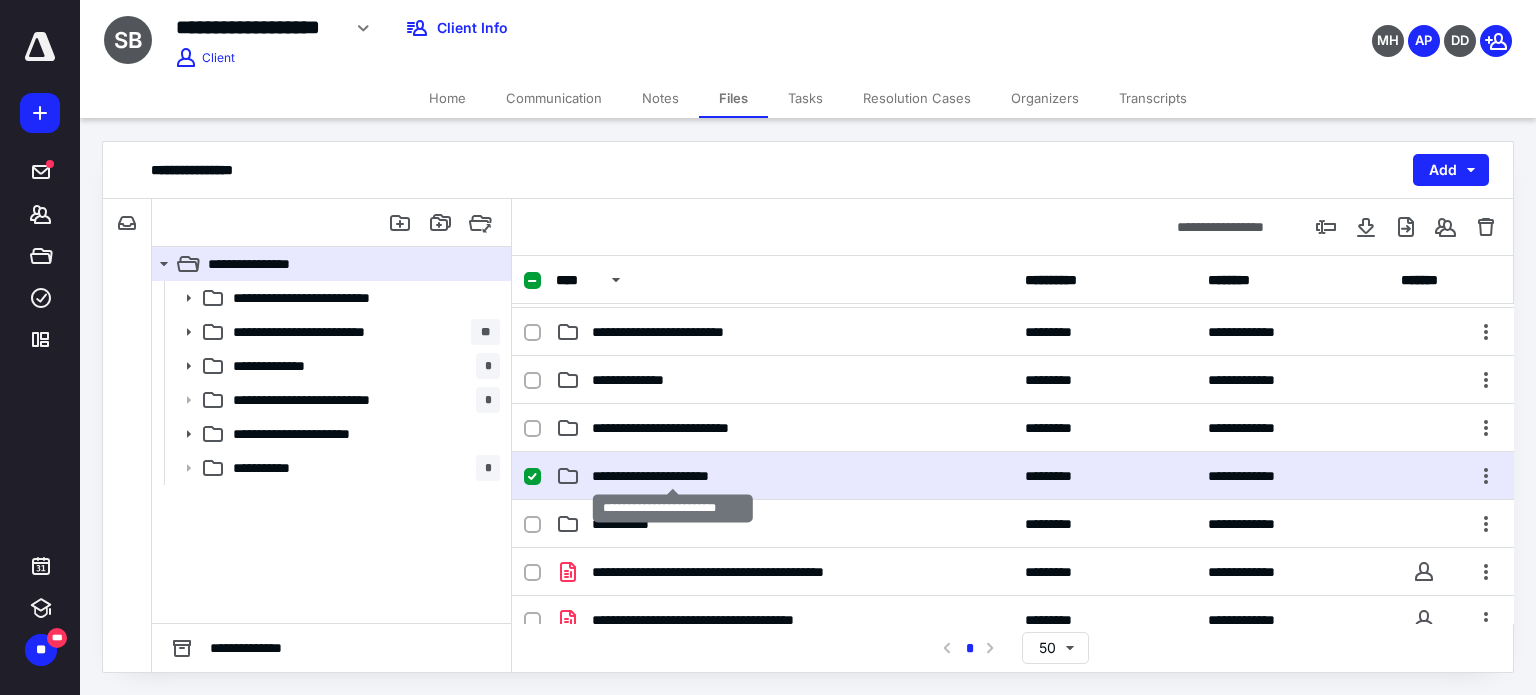 click on "**********" at bounding box center [672, 476] 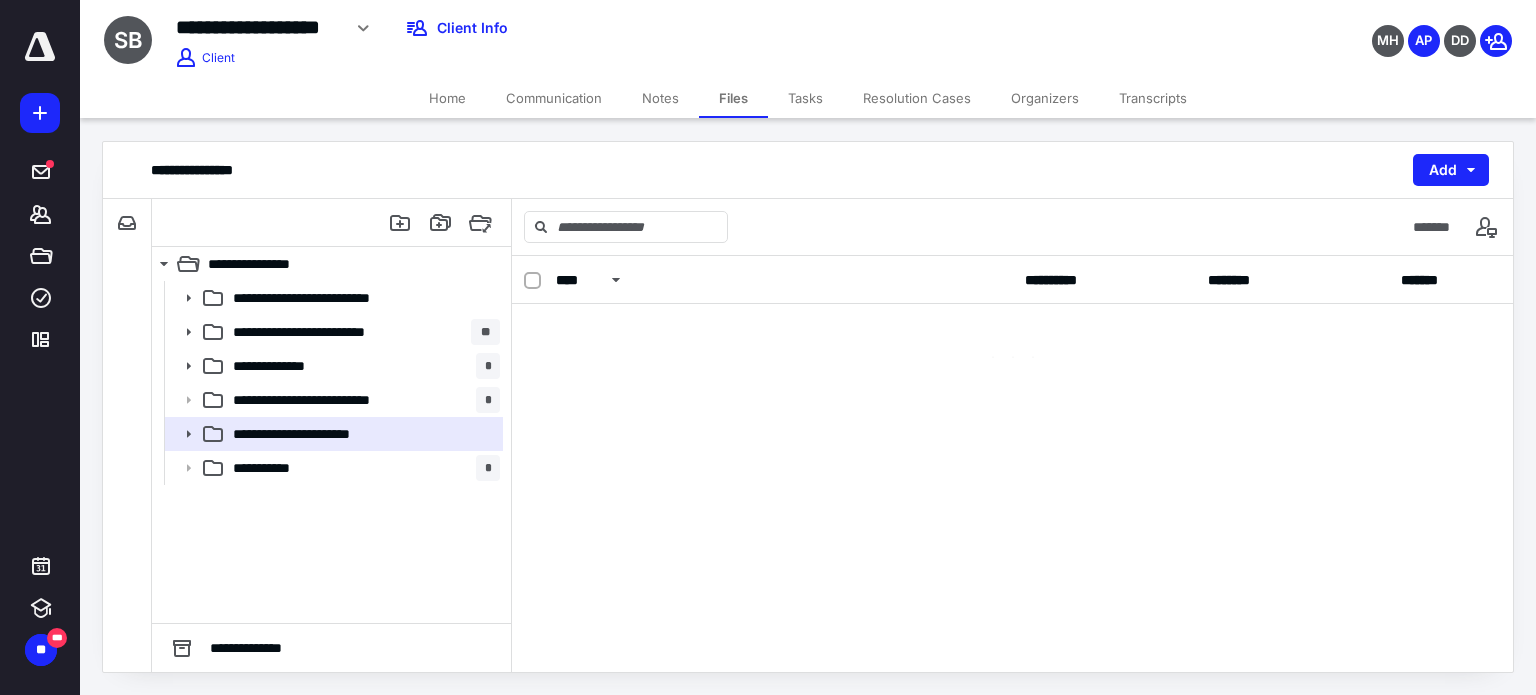 scroll, scrollTop: 0, scrollLeft: 0, axis: both 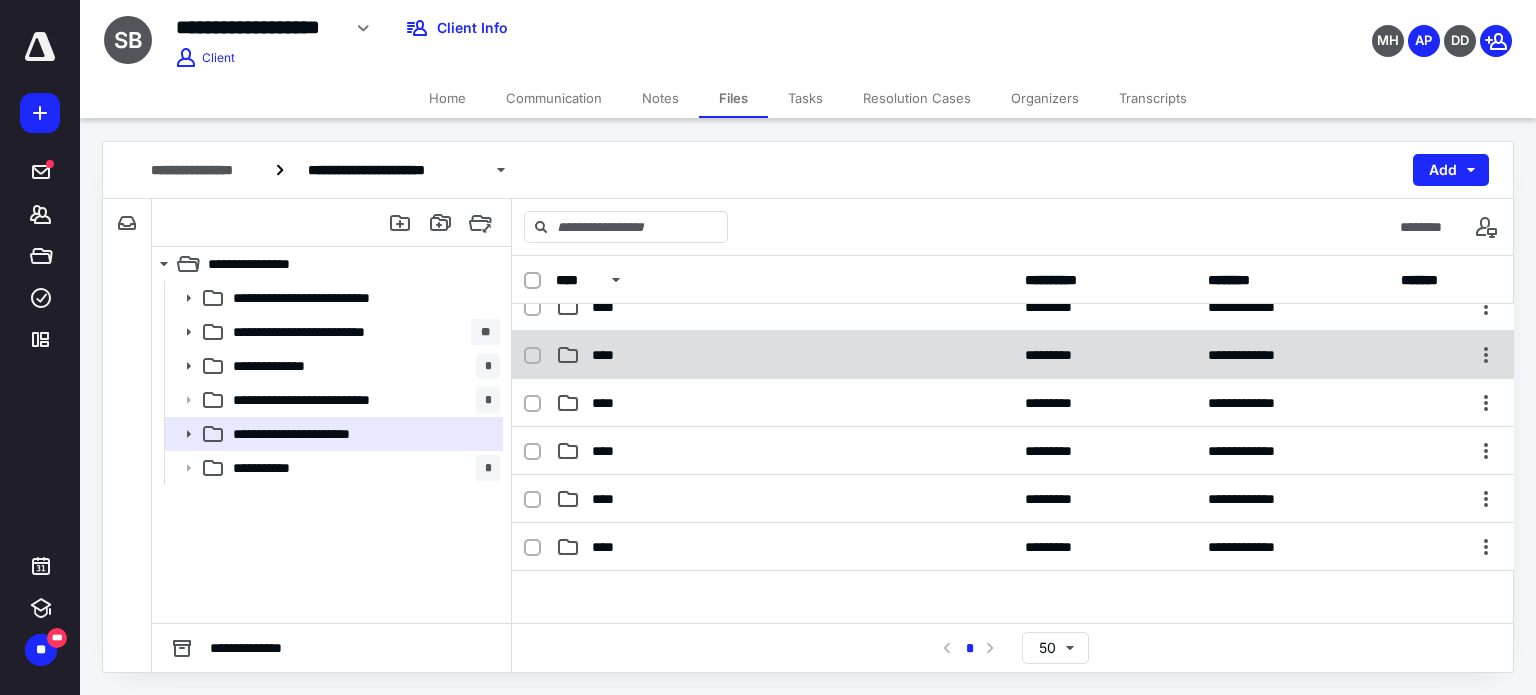 click on "****" at bounding box center (609, 355) 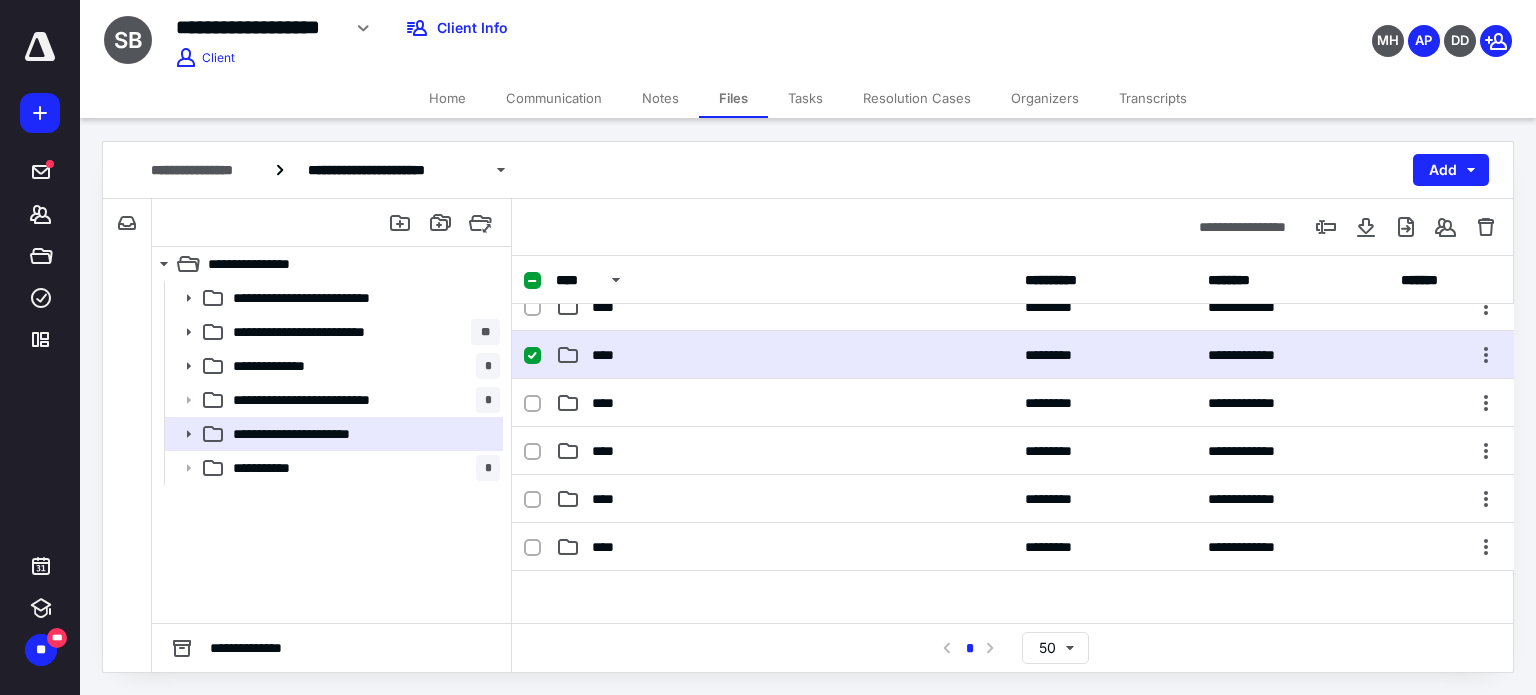 click on "****" at bounding box center [609, 355] 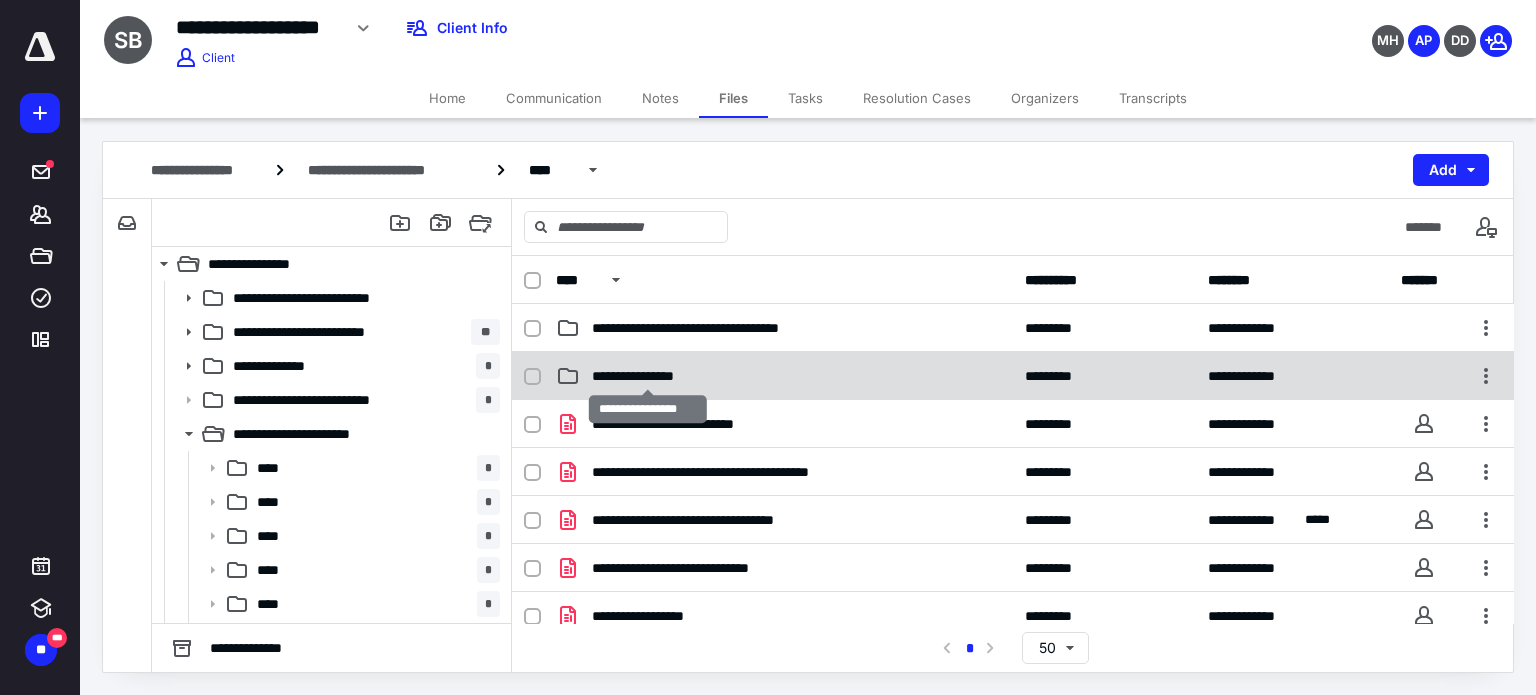 click on "**********" at bounding box center (648, 376) 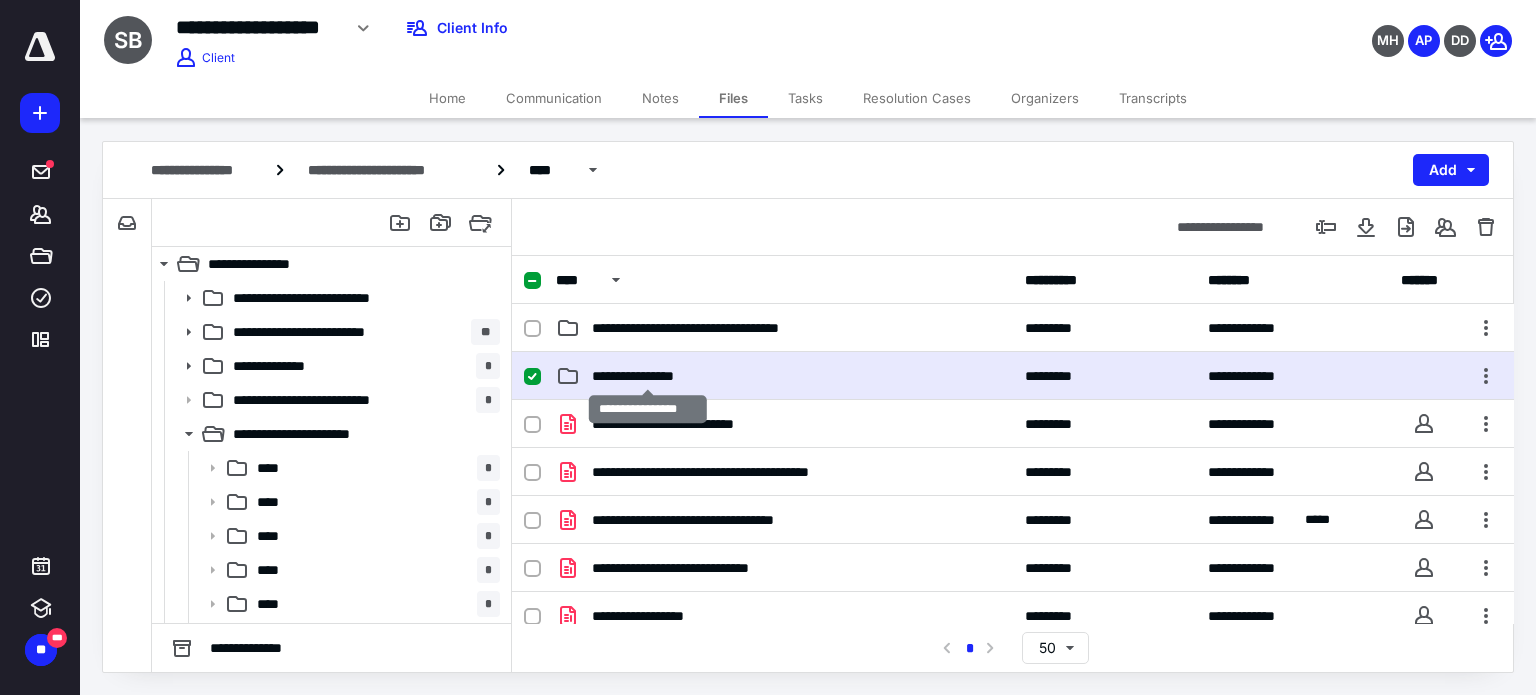 click on "**********" at bounding box center (648, 376) 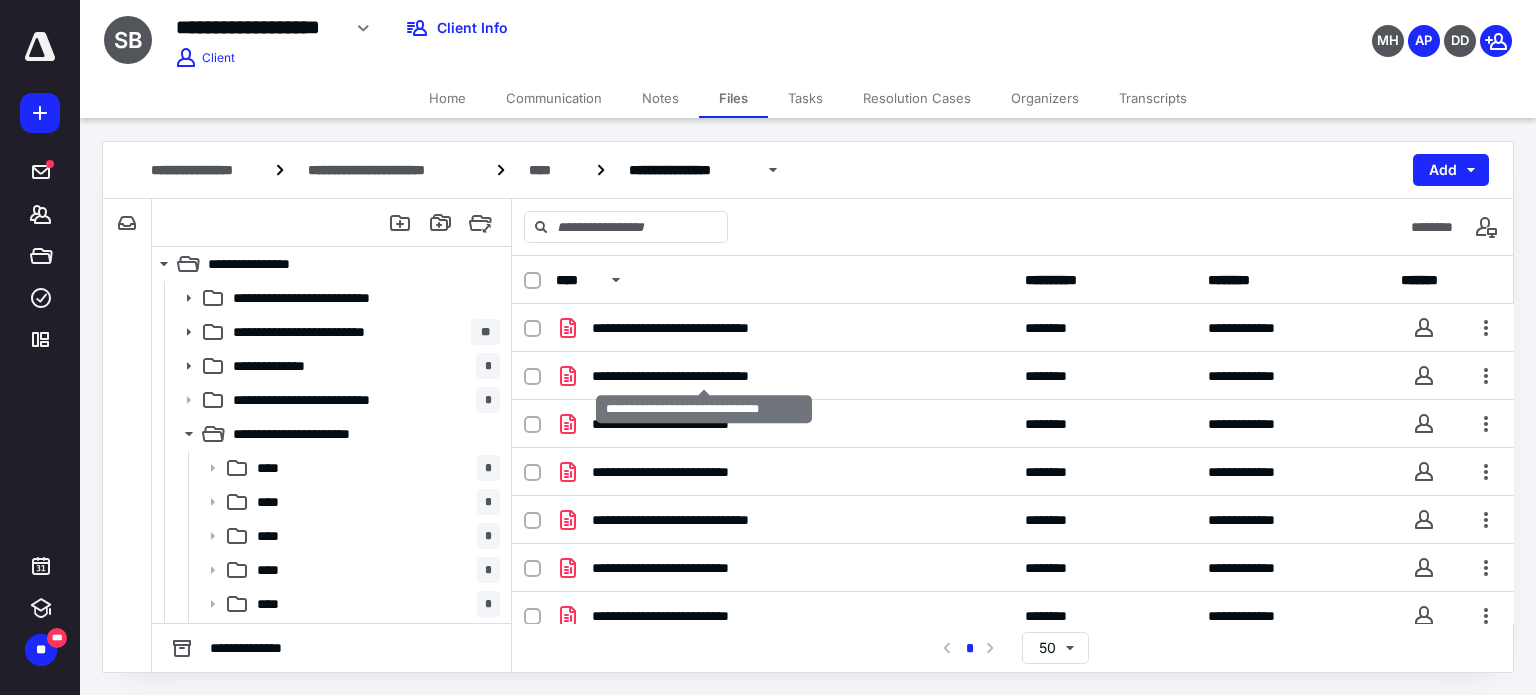 click on "**********" at bounding box center (704, 376) 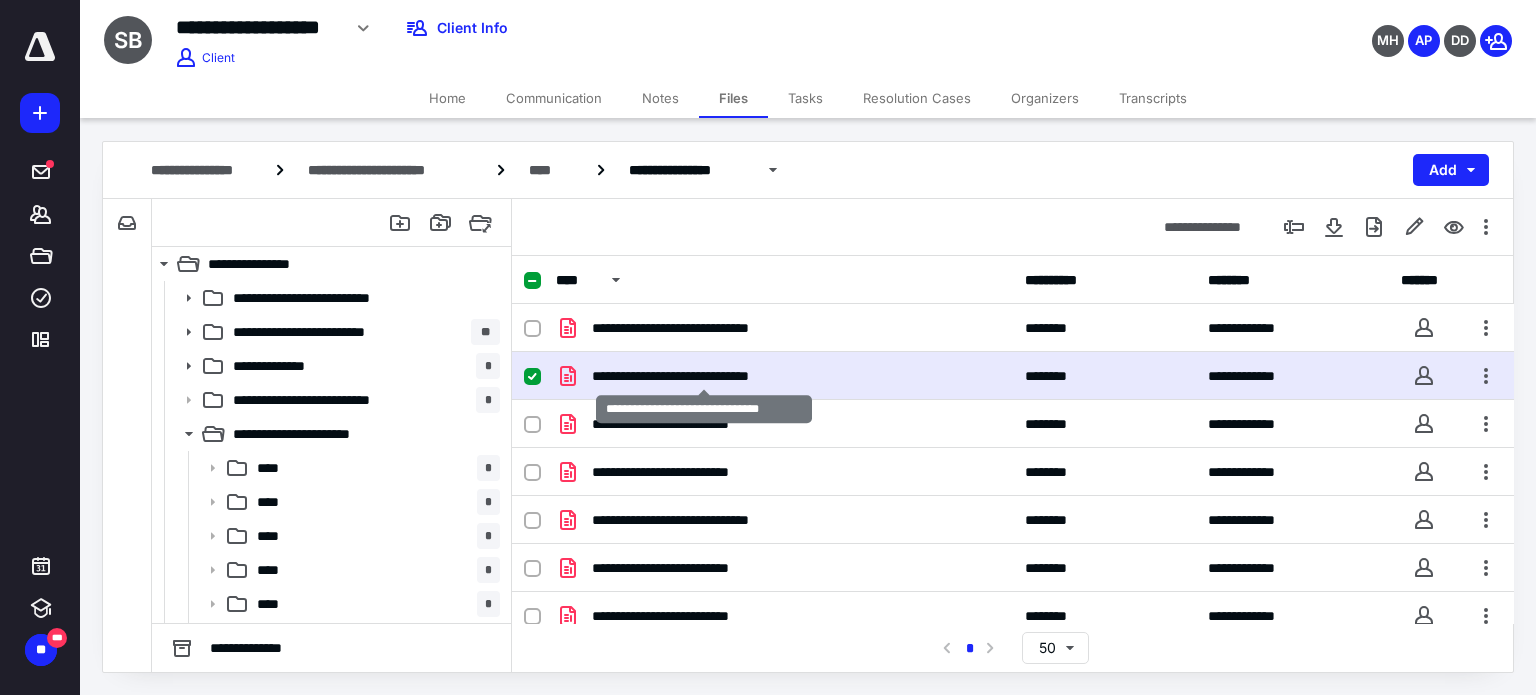 click on "**********" at bounding box center (704, 376) 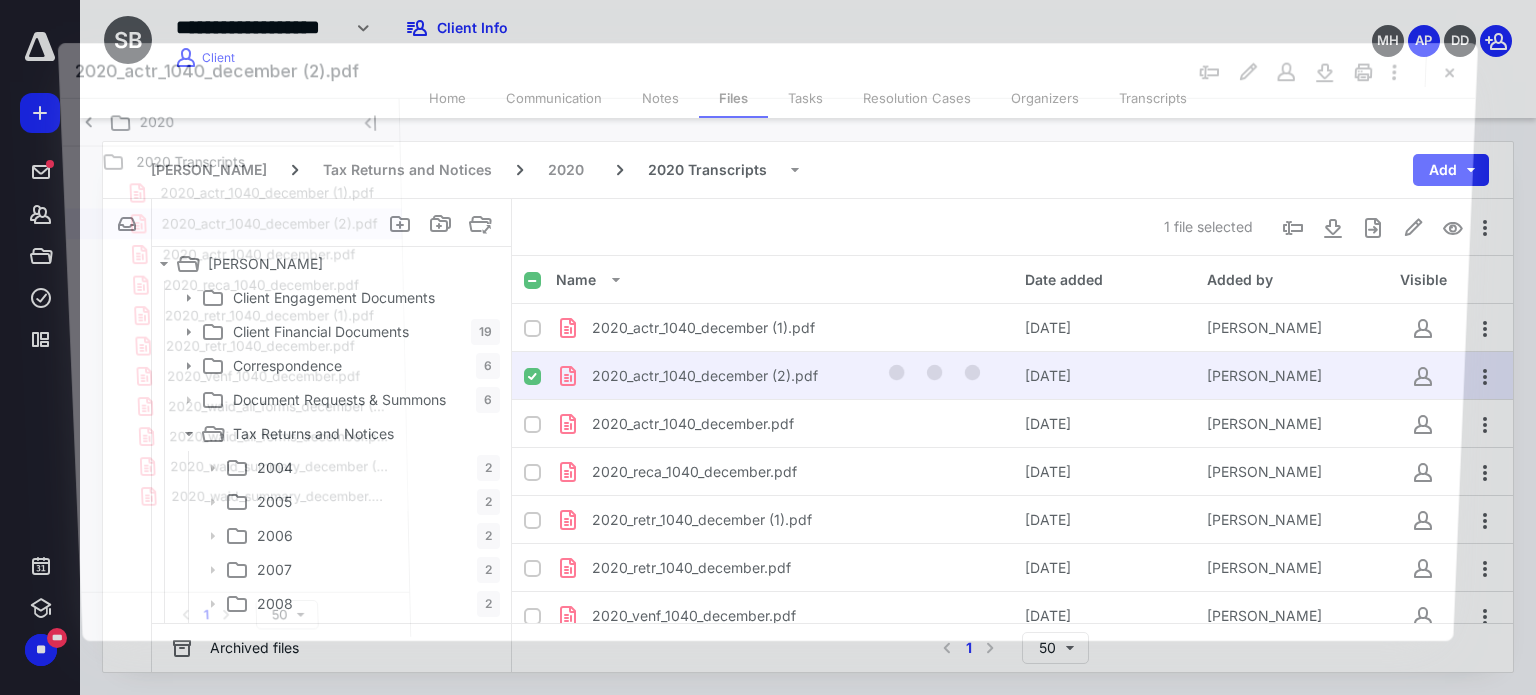 scroll, scrollTop: 0, scrollLeft: 0, axis: both 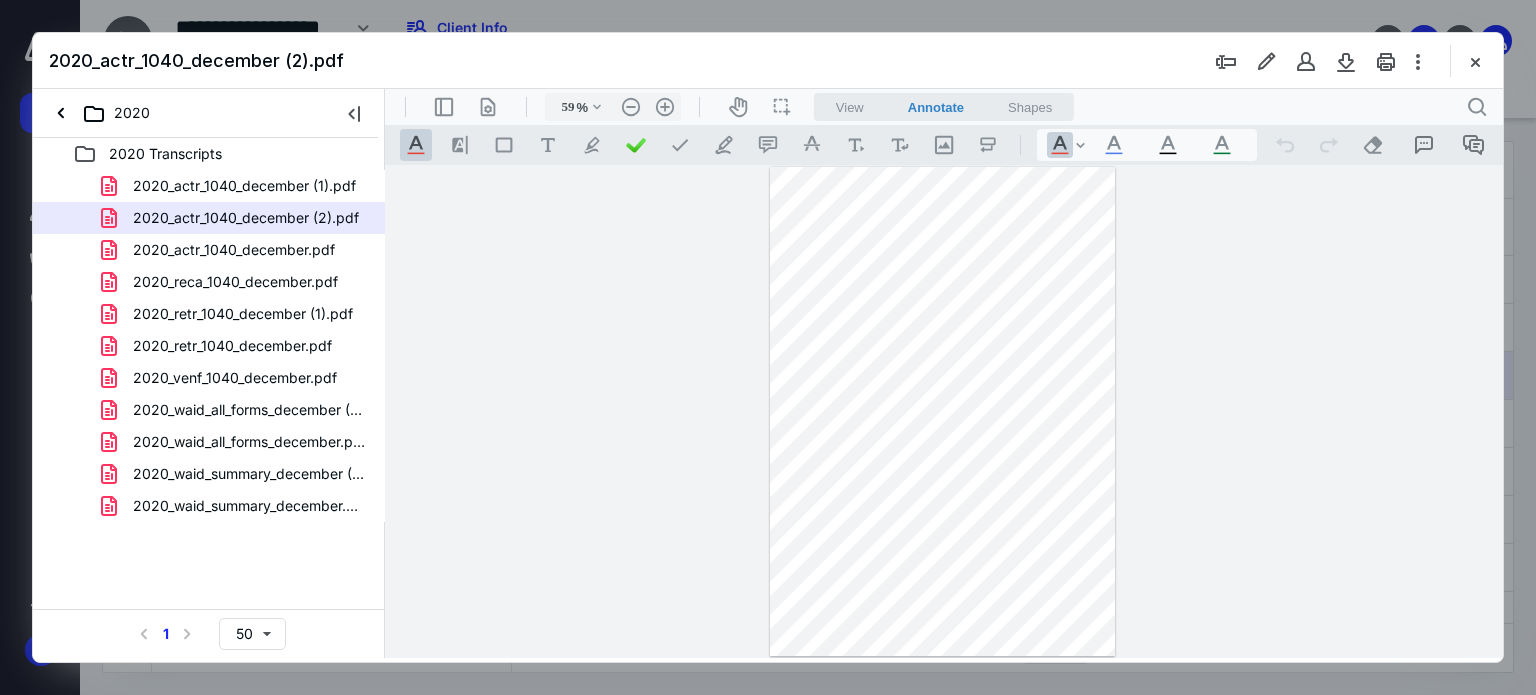 drag, startPoint x: 597, startPoint y: 105, endPoint x: 602, endPoint y: 122, distance: 17.720045 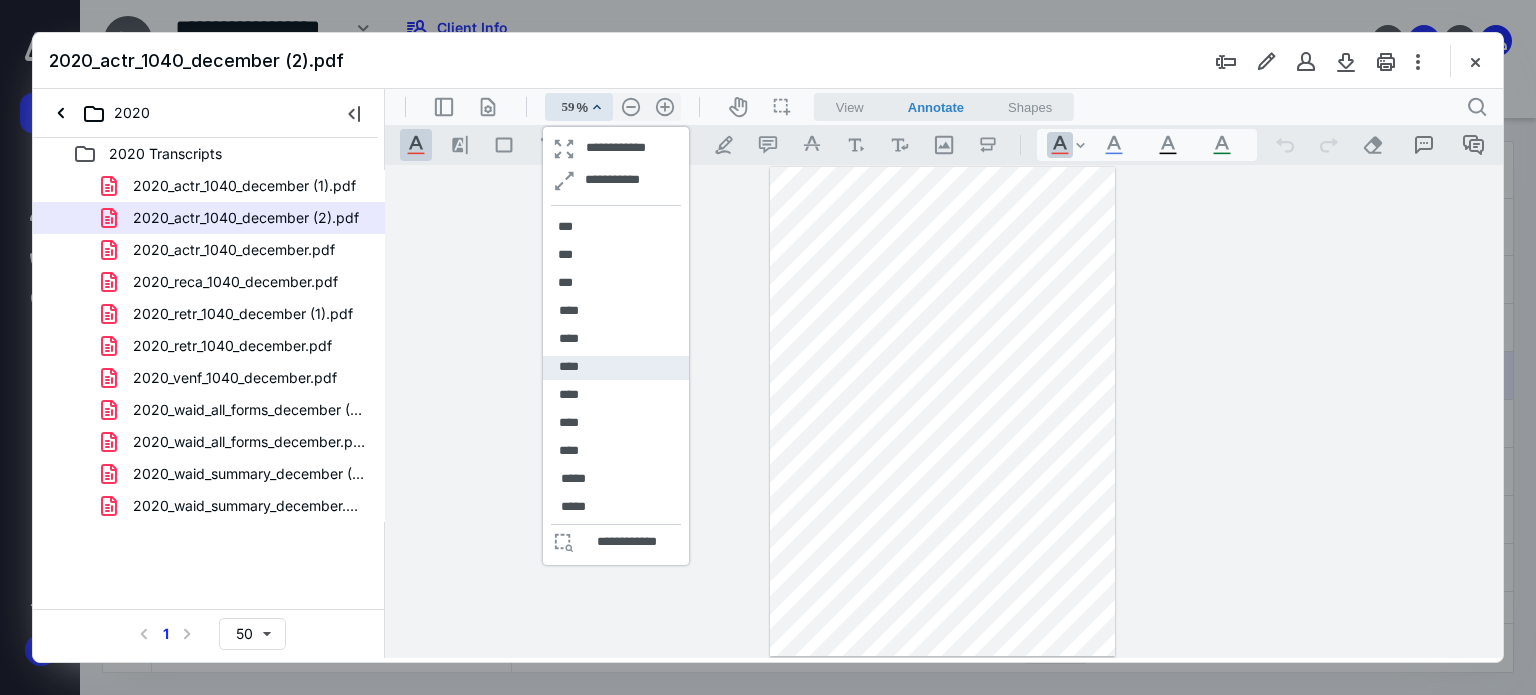click on "****" at bounding box center (569, 367) 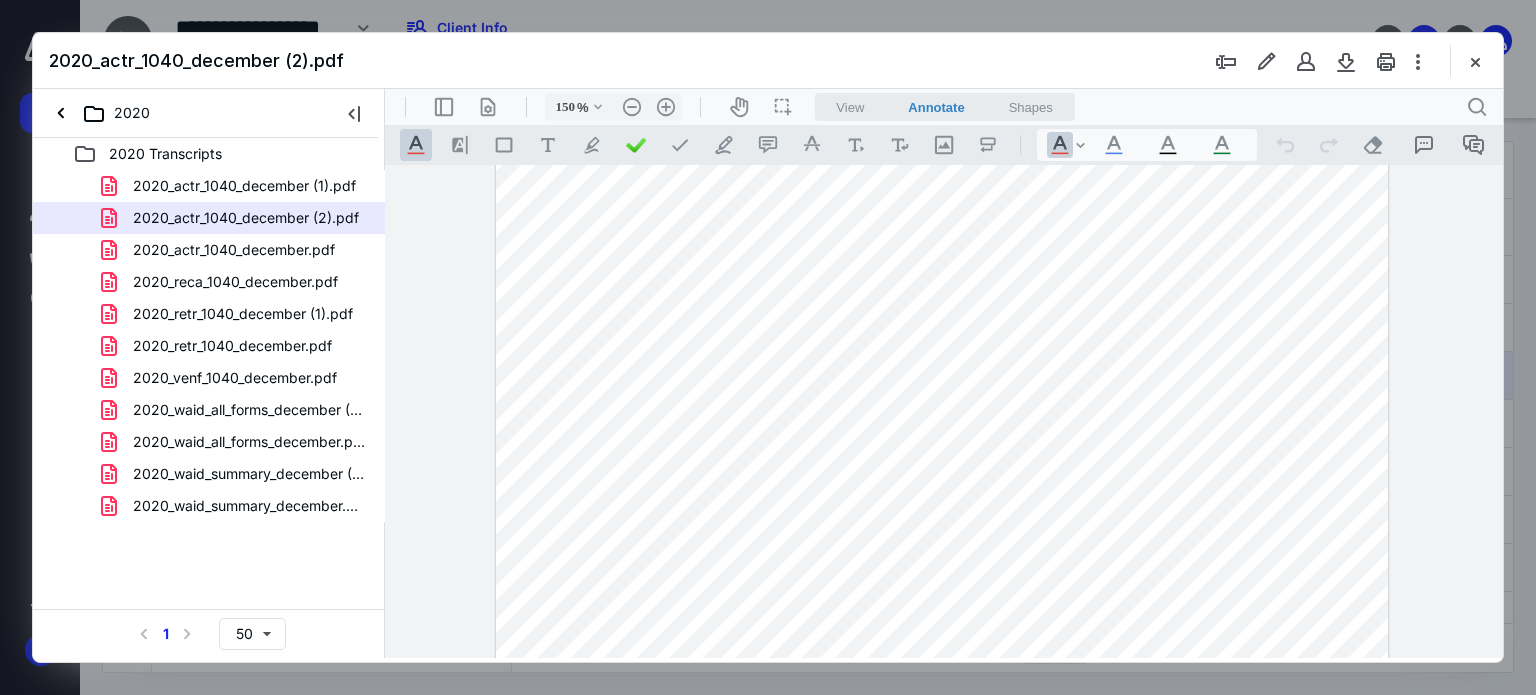 click at bounding box center [942, 472] 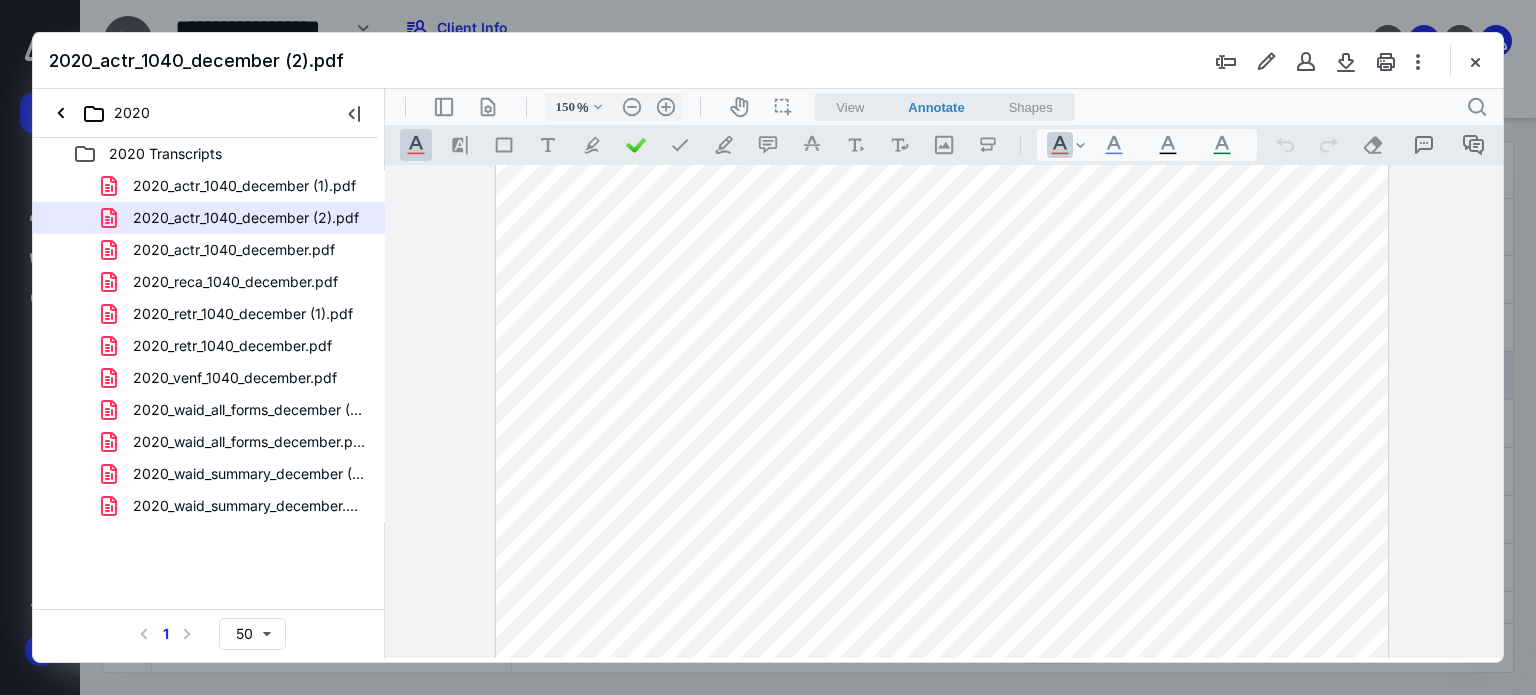 scroll, scrollTop: 690, scrollLeft: 0, axis: vertical 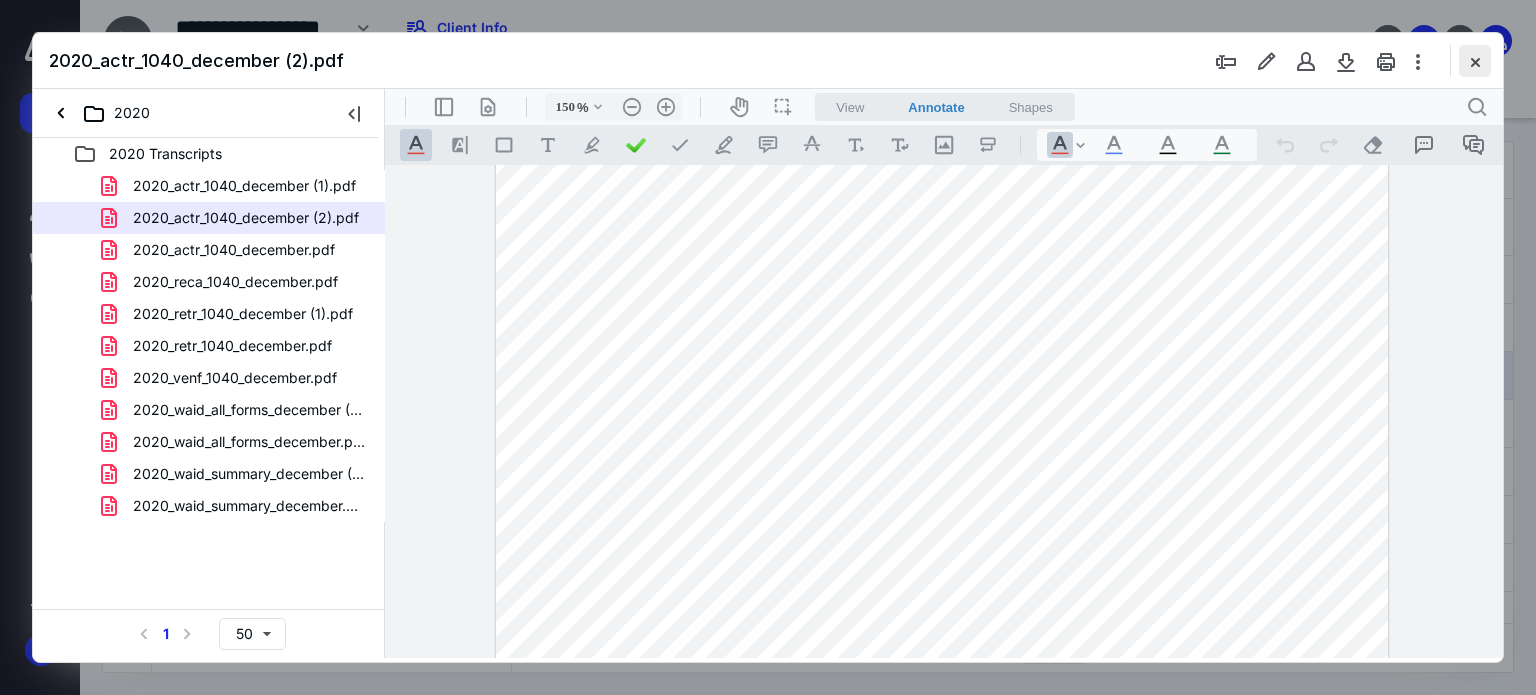 click at bounding box center (1475, 61) 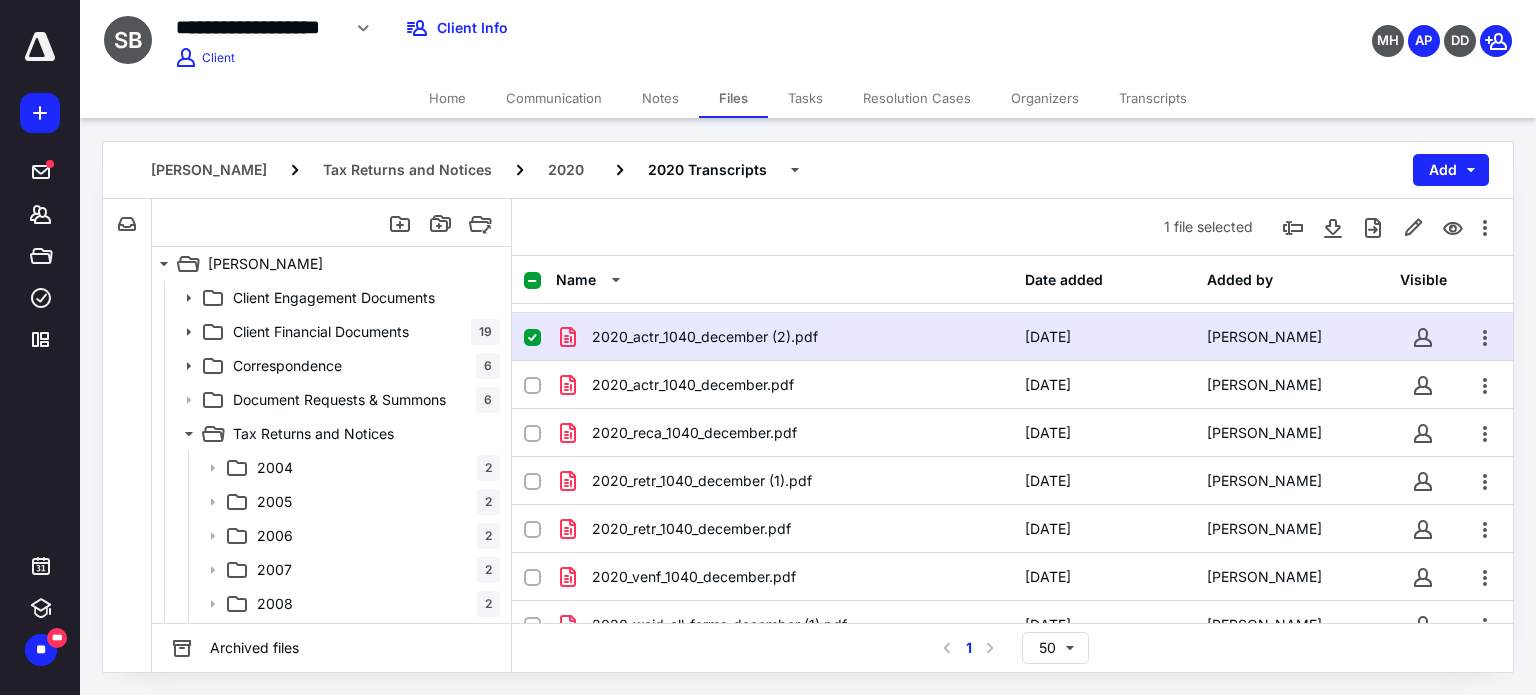 scroll, scrollTop: 0, scrollLeft: 0, axis: both 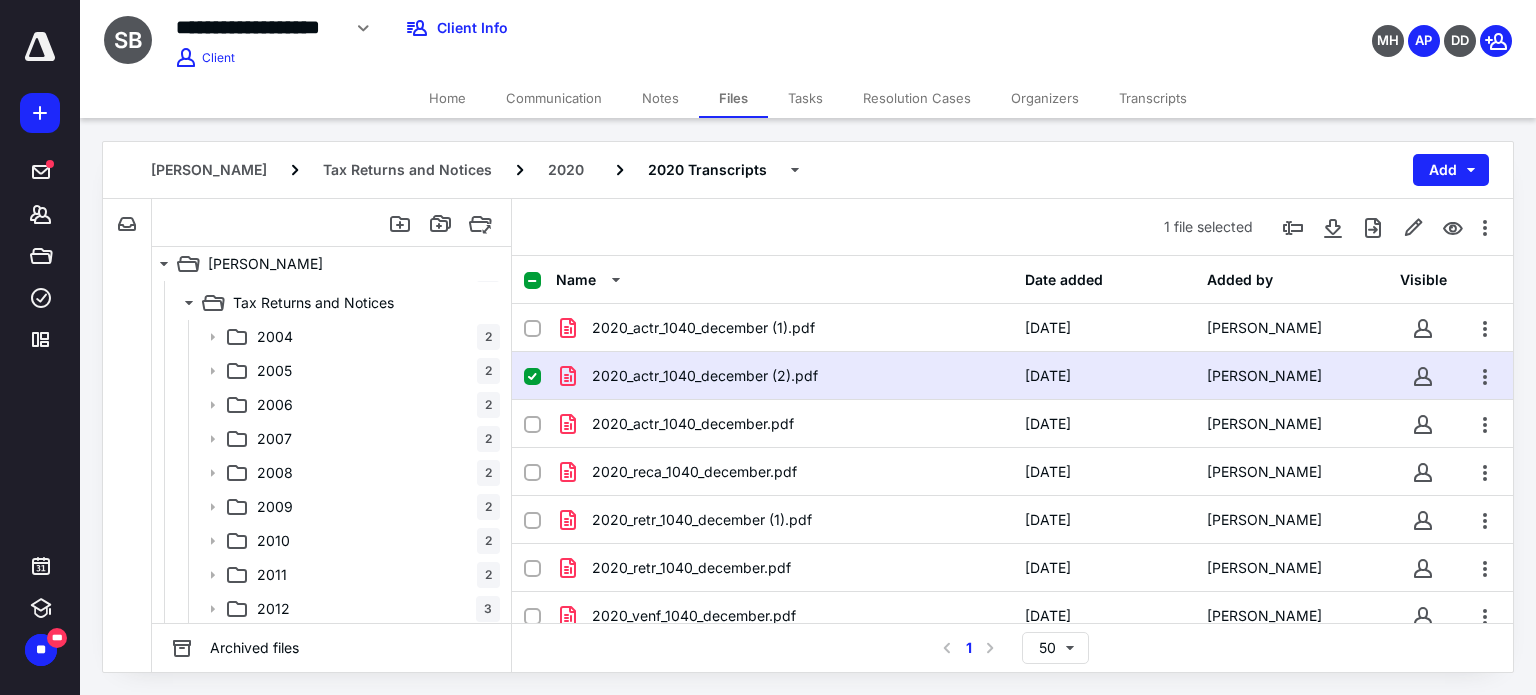 click on "Transcripts" at bounding box center [1153, 98] 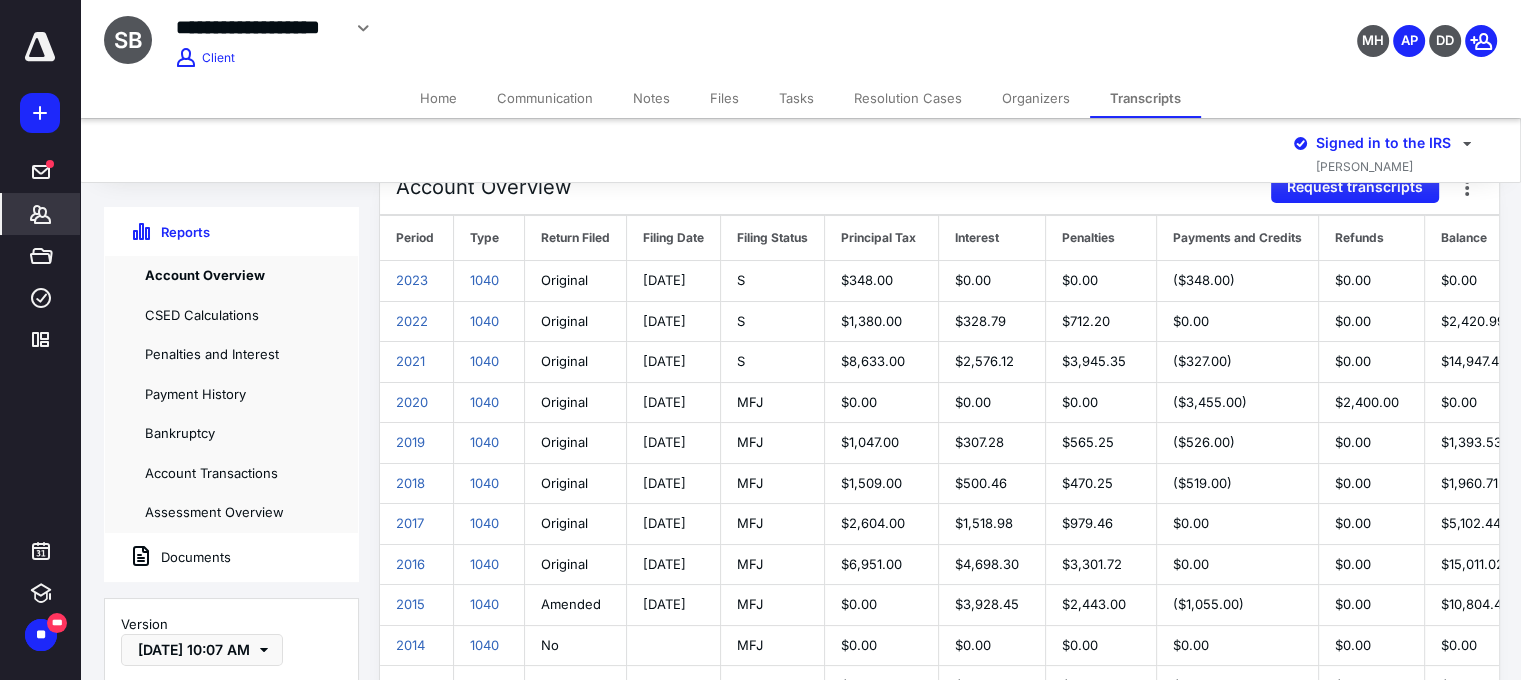 scroll, scrollTop: 47, scrollLeft: 0, axis: vertical 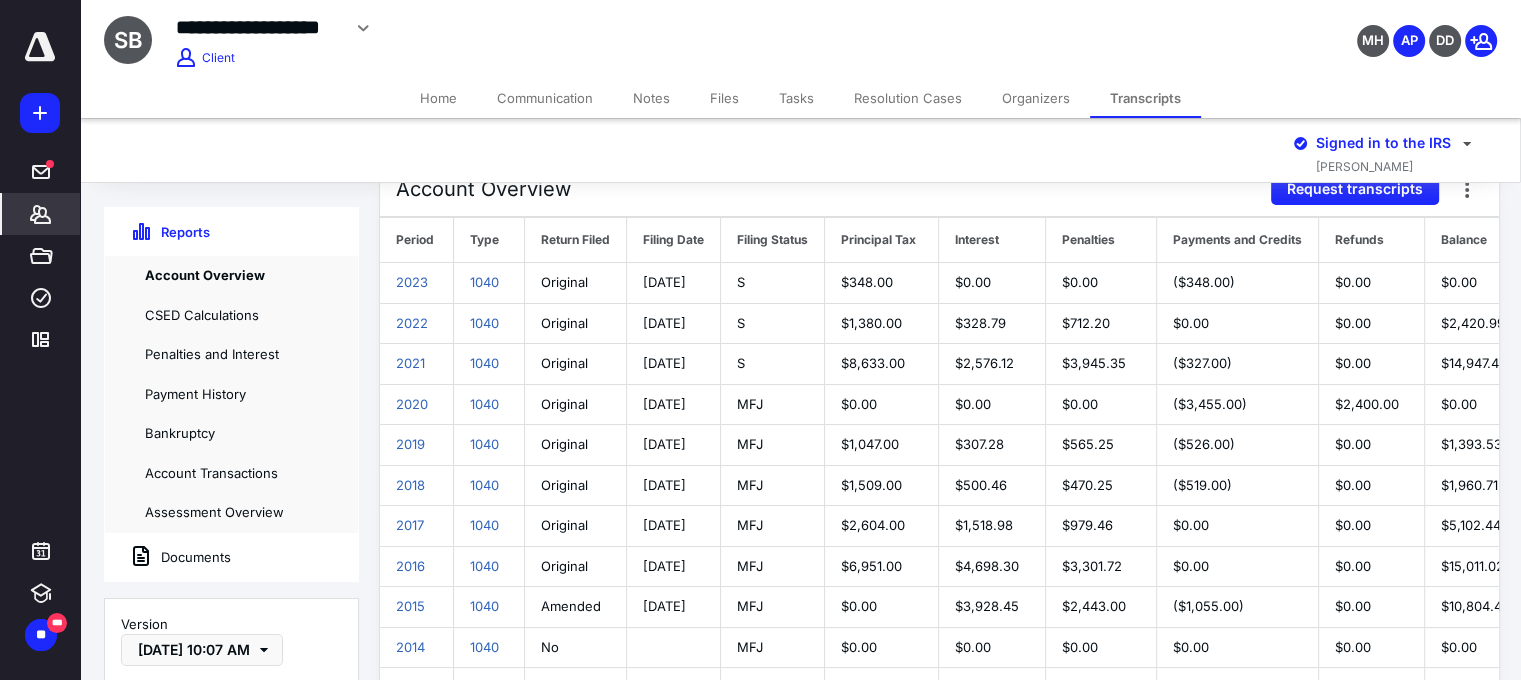 click on "Files" at bounding box center [724, 98] 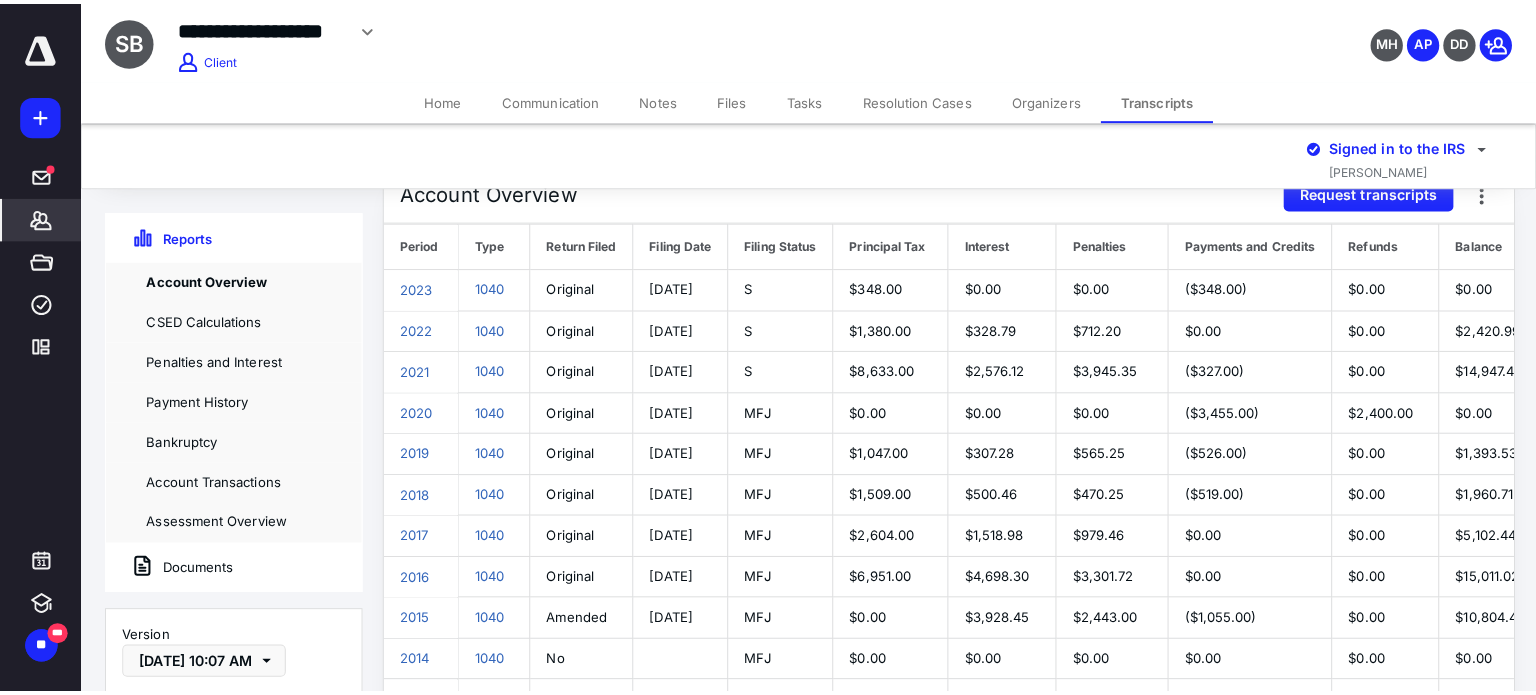 scroll, scrollTop: 0, scrollLeft: 0, axis: both 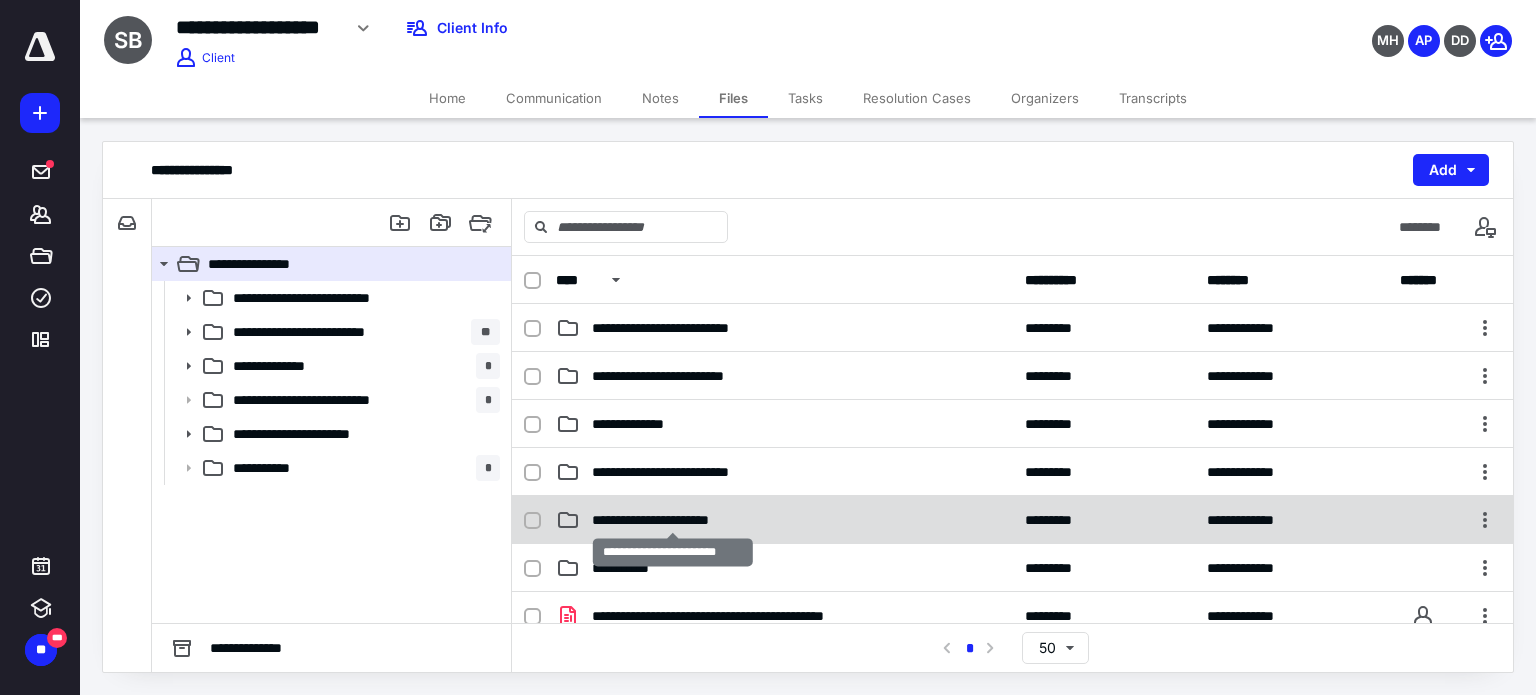 click on "**********" at bounding box center (672, 520) 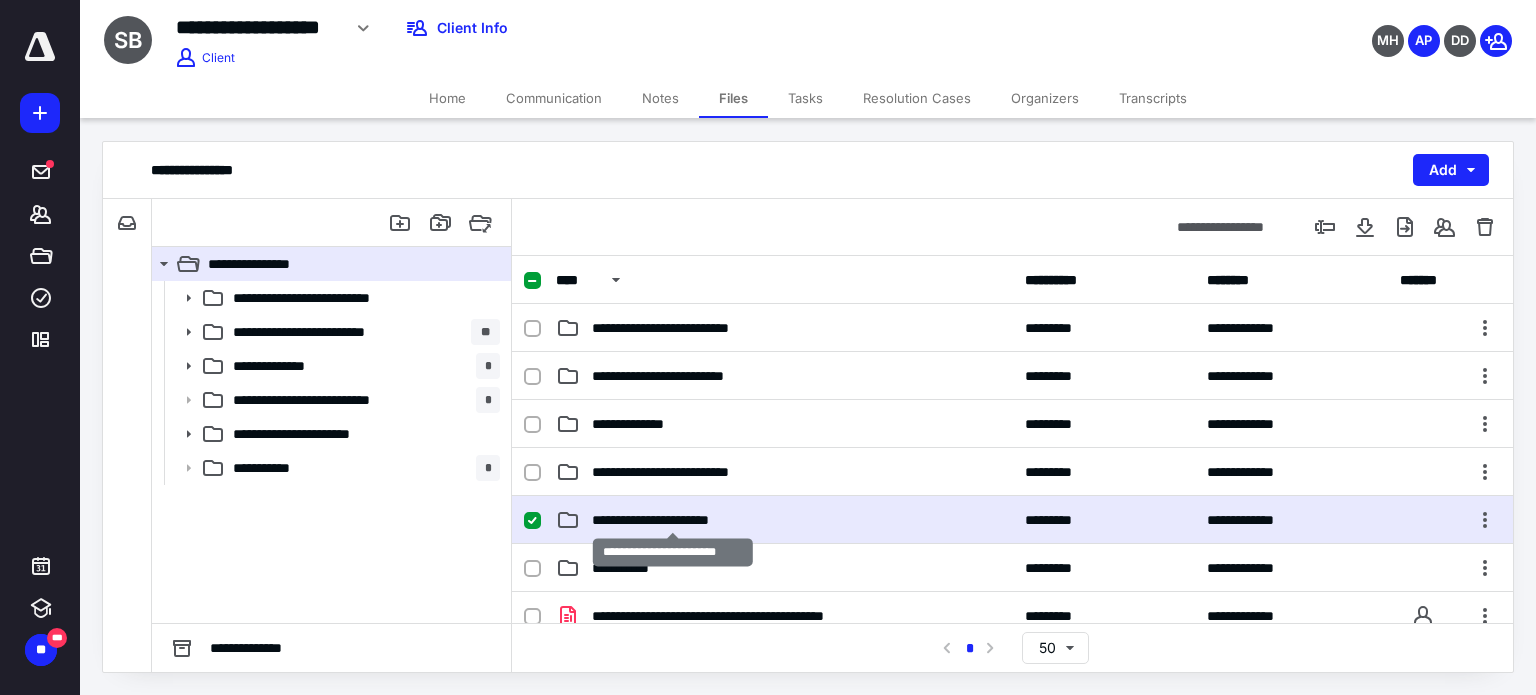 click on "**********" at bounding box center (672, 520) 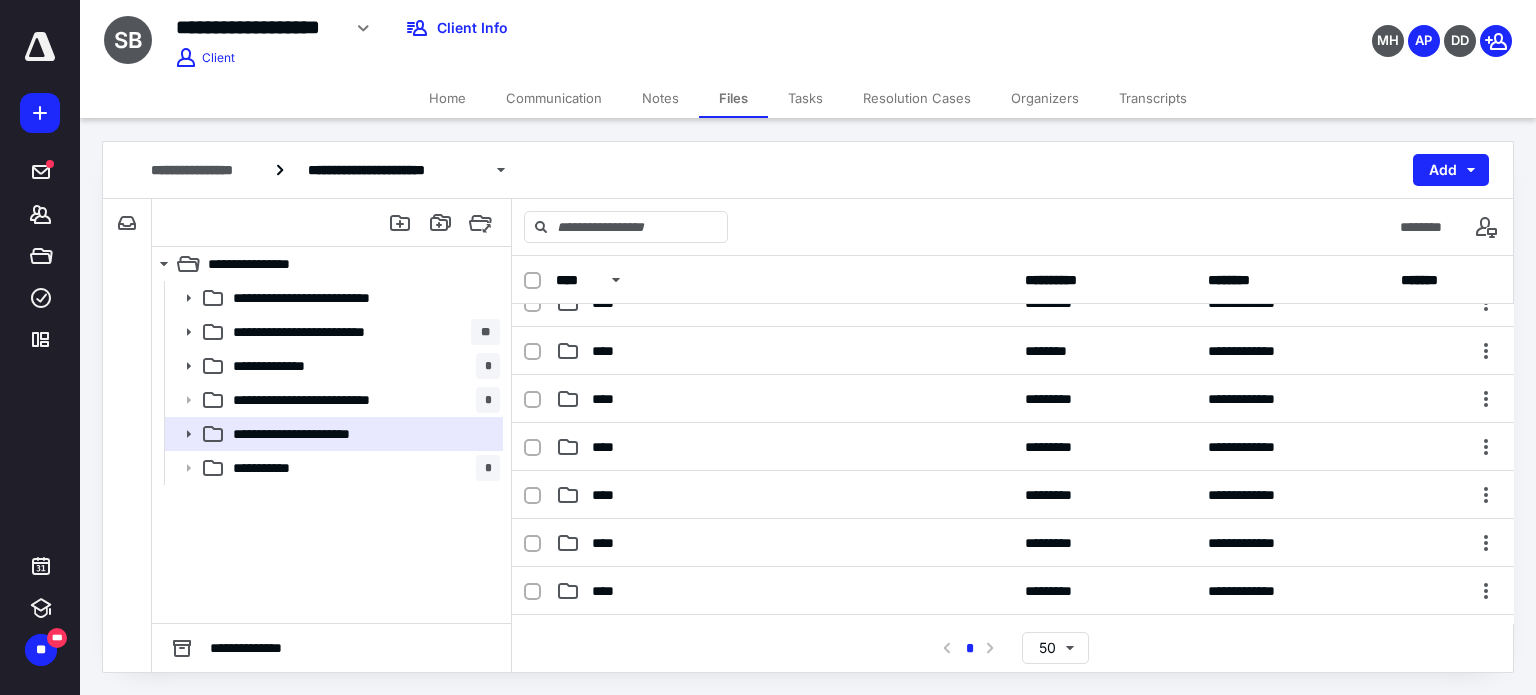 scroll, scrollTop: 590, scrollLeft: 0, axis: vertical 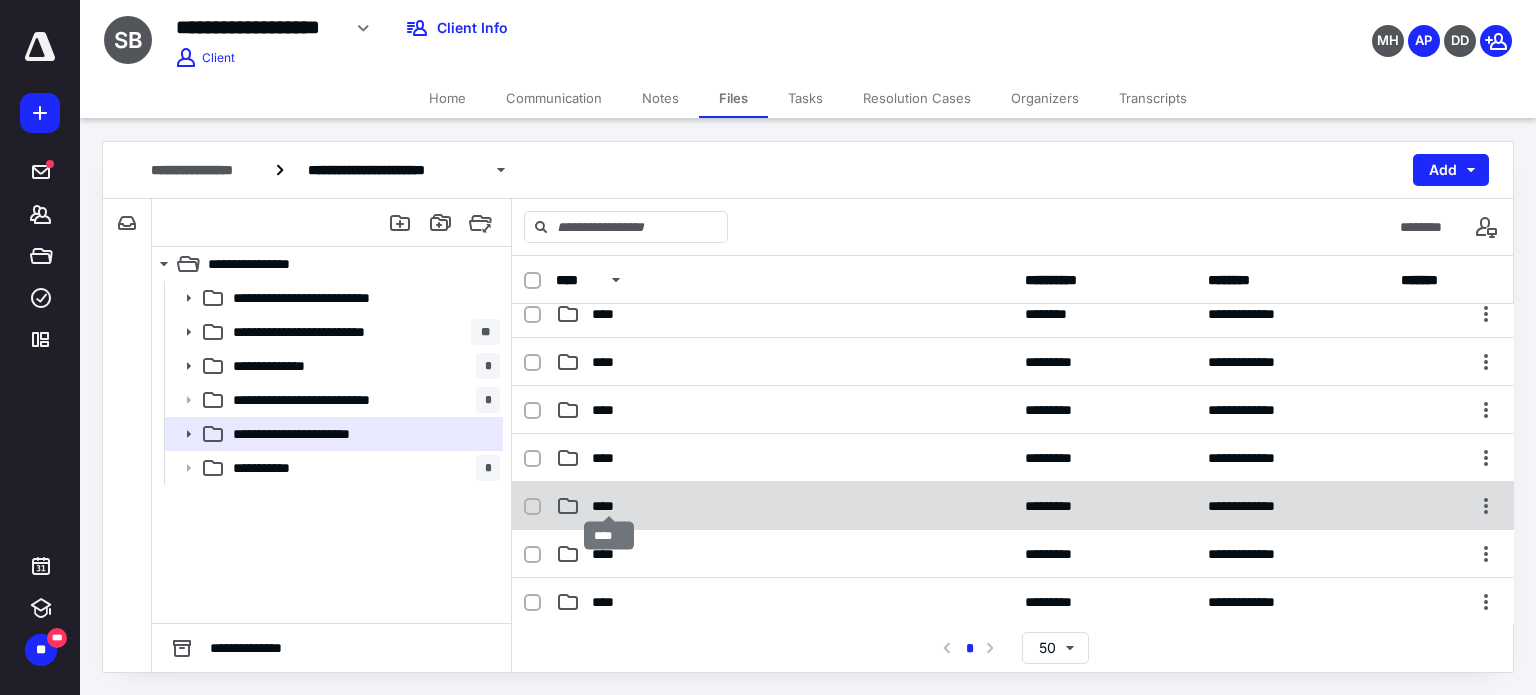 click on "****" at bounding box center [609, 506] 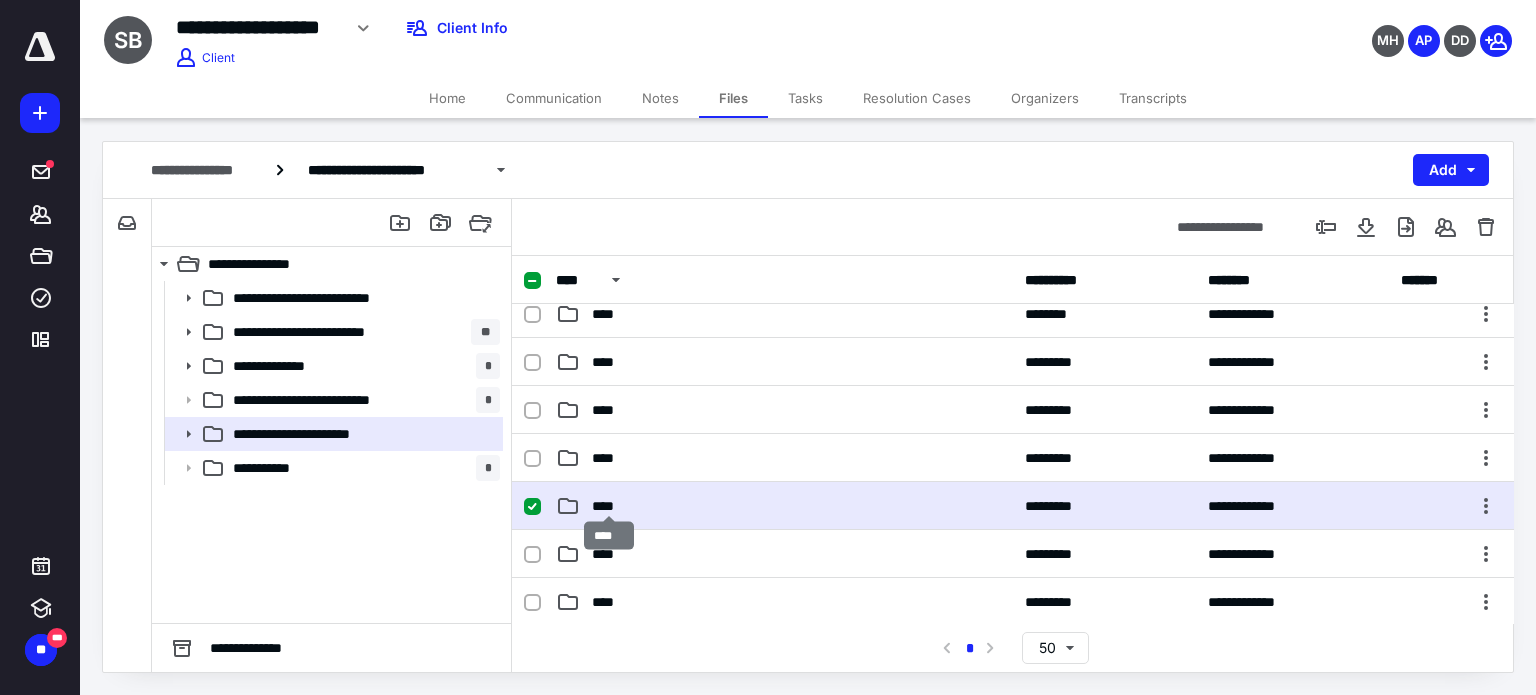 click on "****" at bounding box center [609, 506] 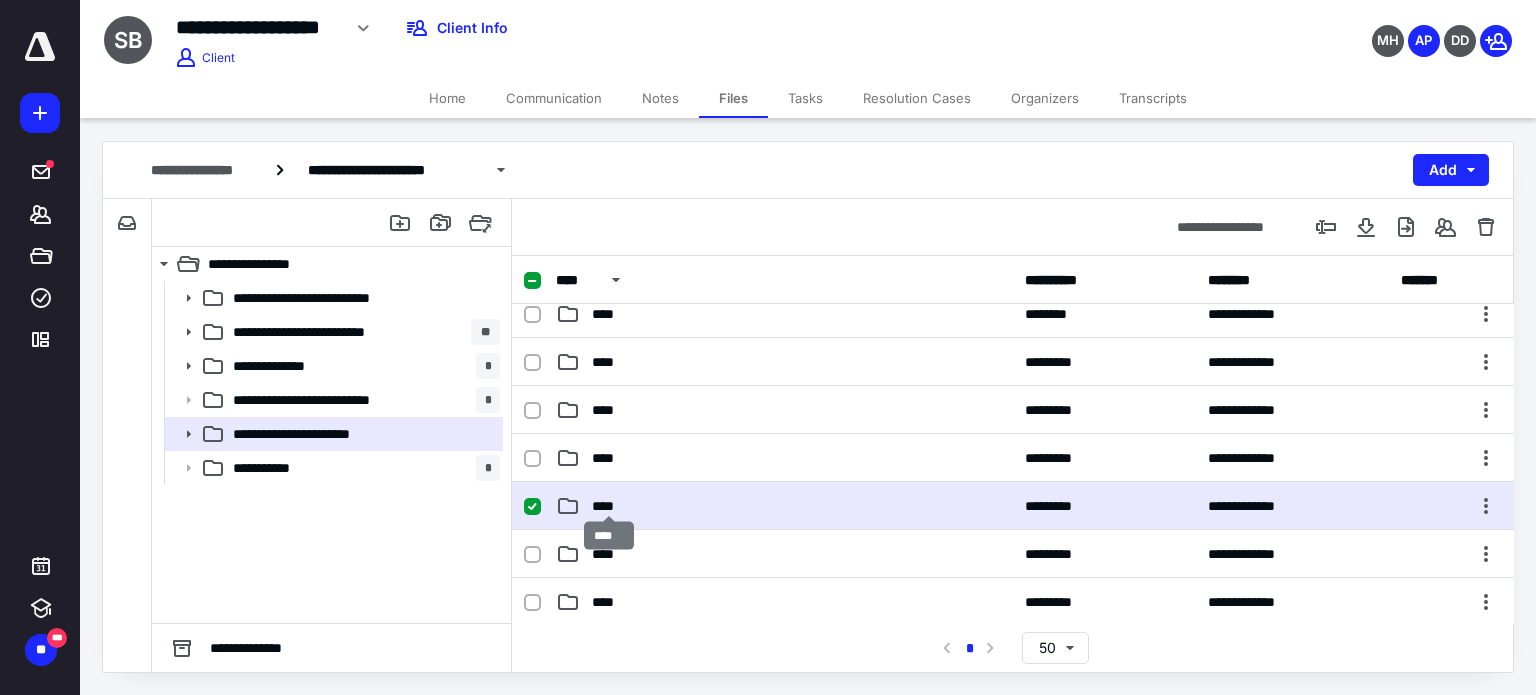 scroll, scrollTop: 0, scrollLeft: 0, axis: both 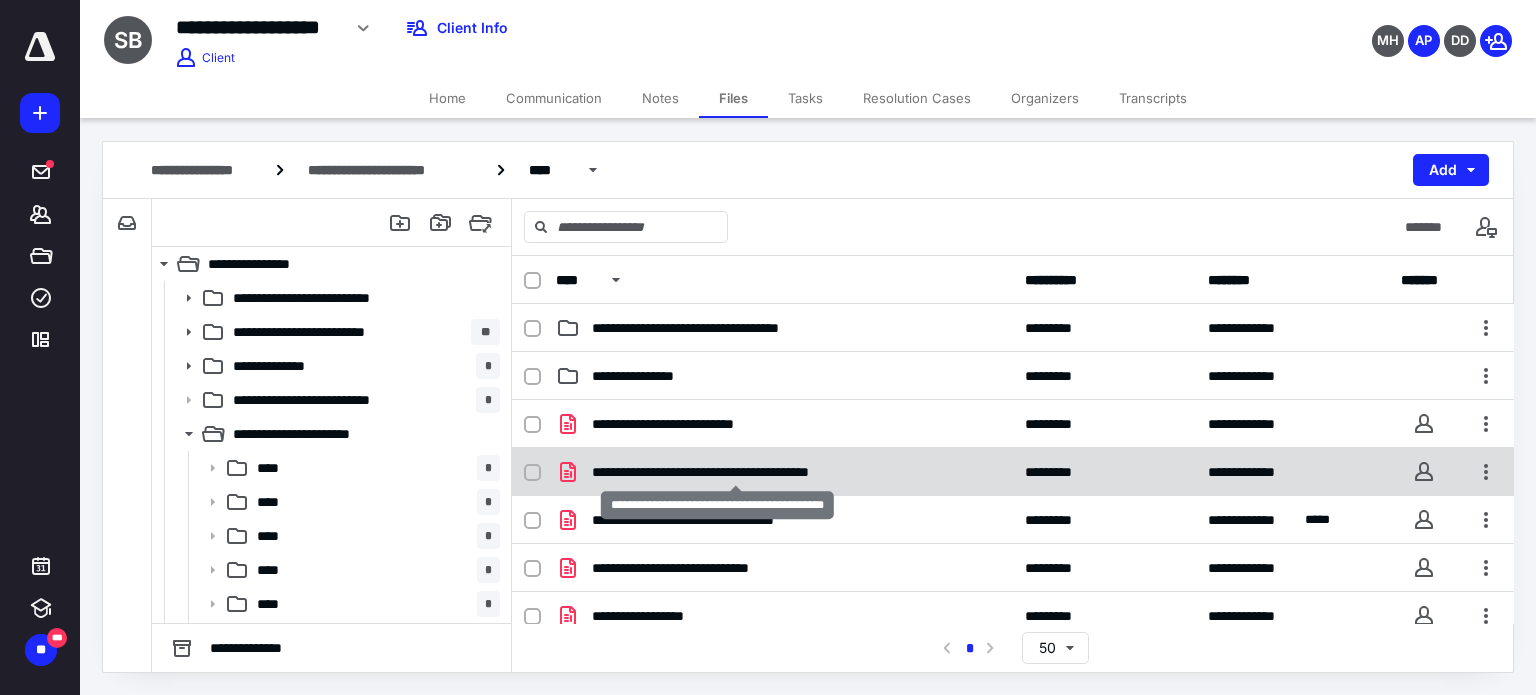 click on "**********" at bounding box center (736, 472) 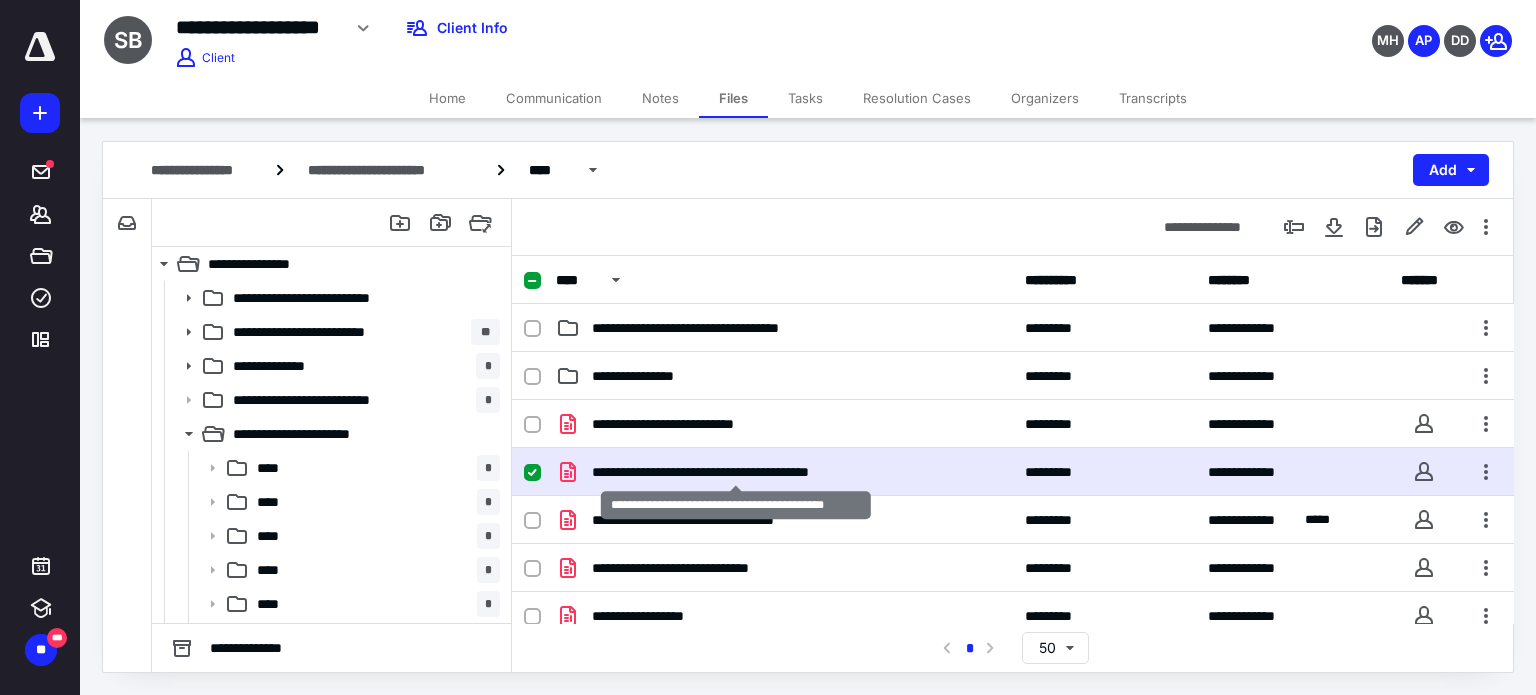click on "**********" at bounding box center (736, 472) 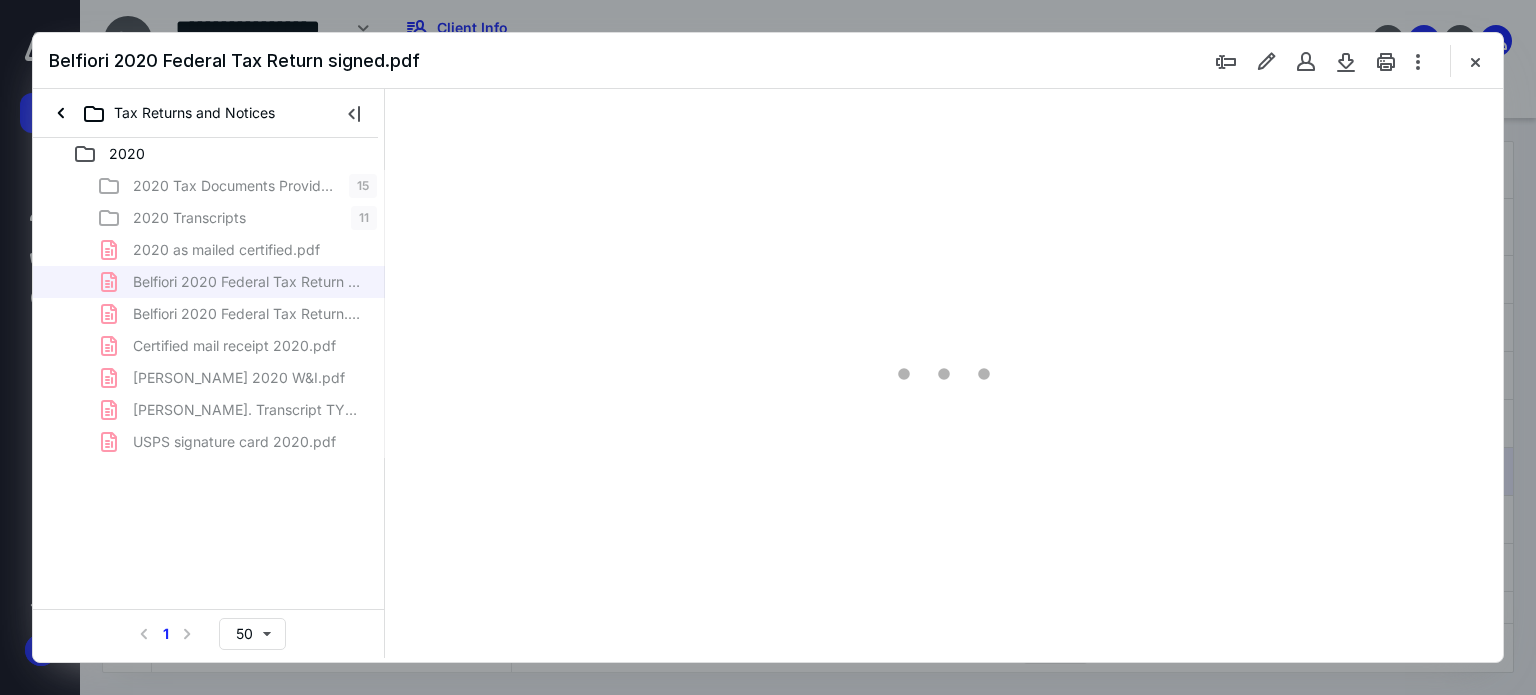 scroll, scrollTop: 0, scrollLeft: 0, axis: both 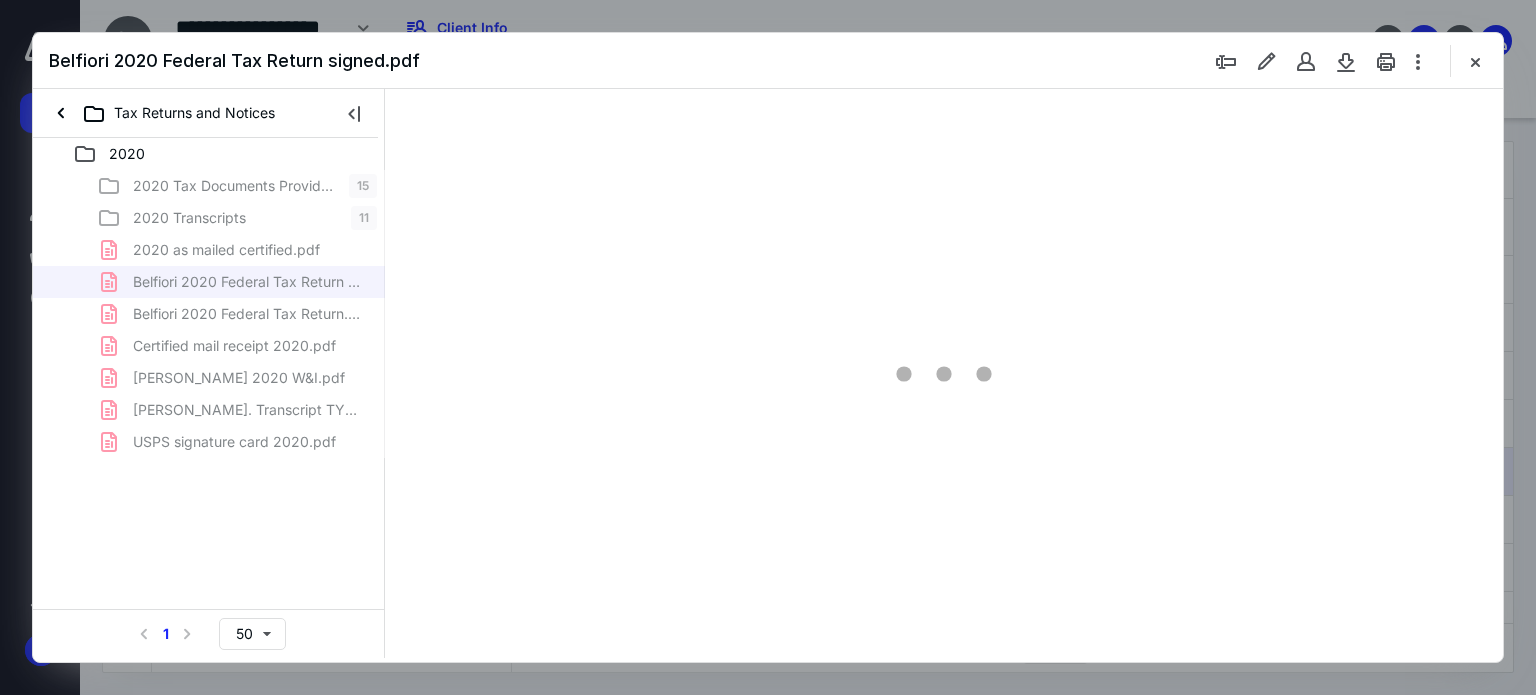 type on "62" 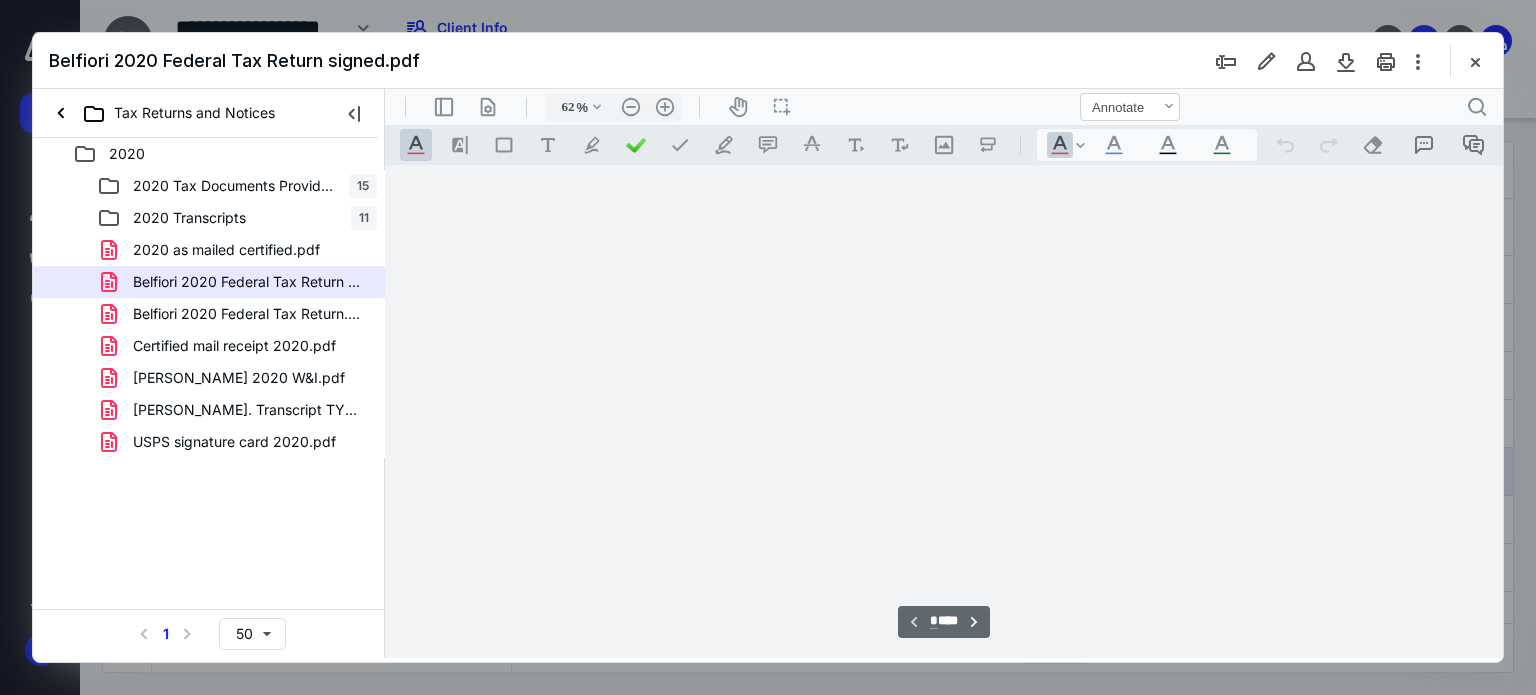 scroll, scrollTop: 78, scrollLeft: 0, axis: vertical 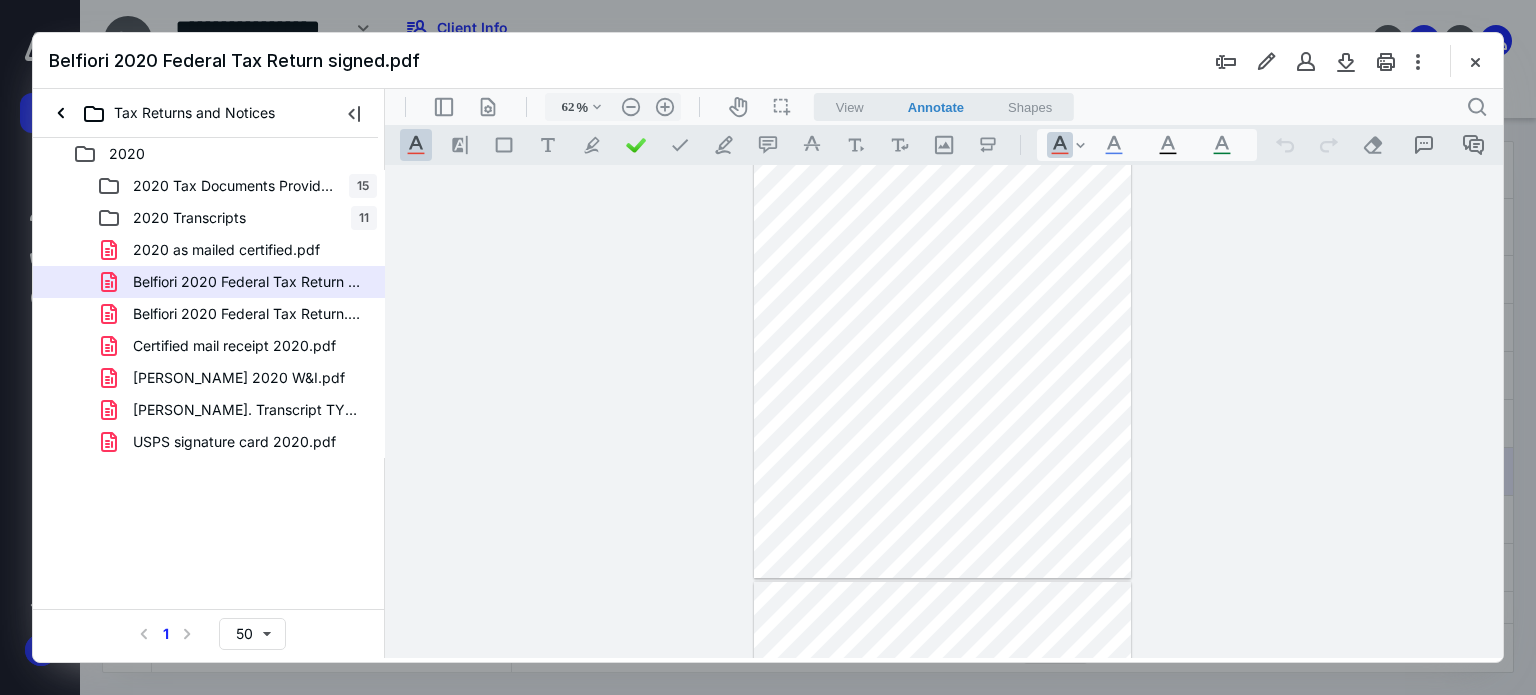 drag, startPoint x: 1493, startPoint y: 212, endPoint x: 1489, endPoint y: 279, distance: 67.11929 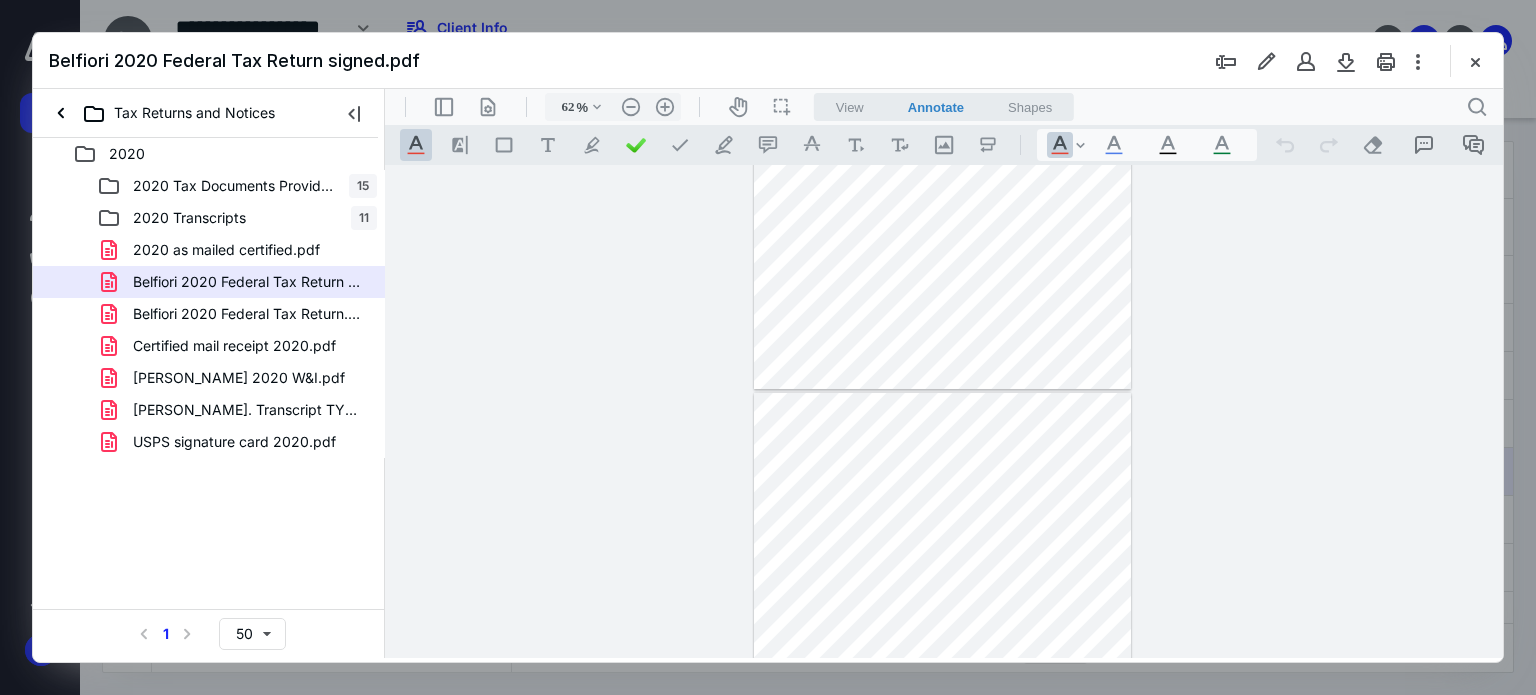 type on "*" 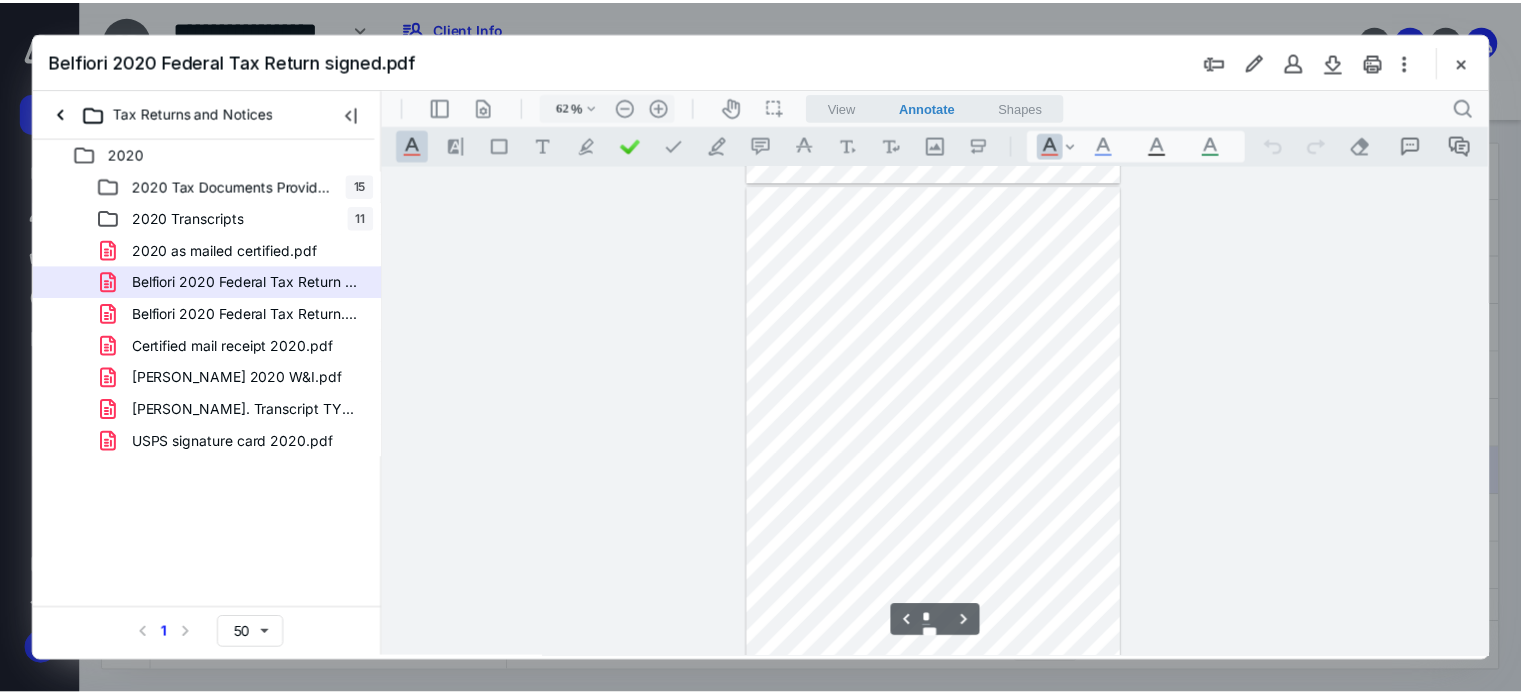 scroll, scrollTop: 450, scrollLeft: 0, axis: vertical 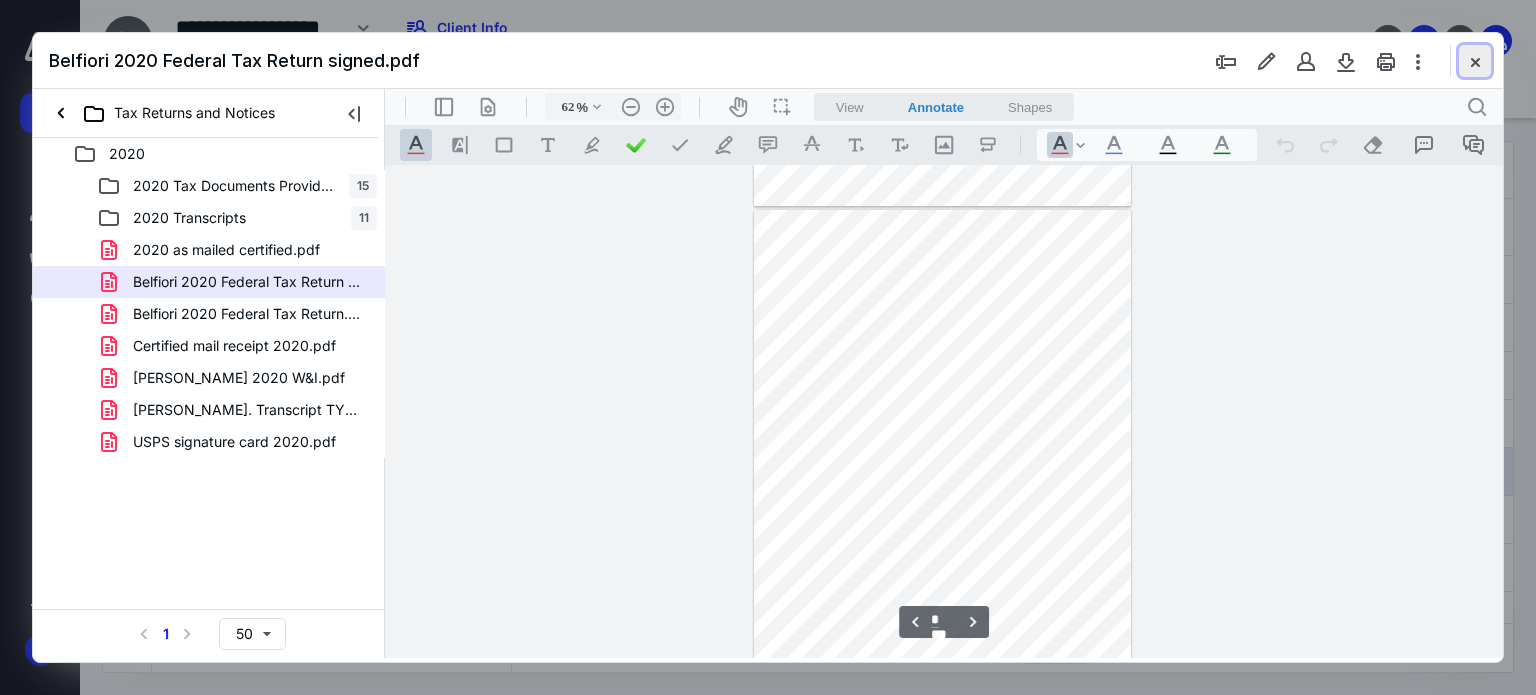 click at bounding box center (1475, 61) 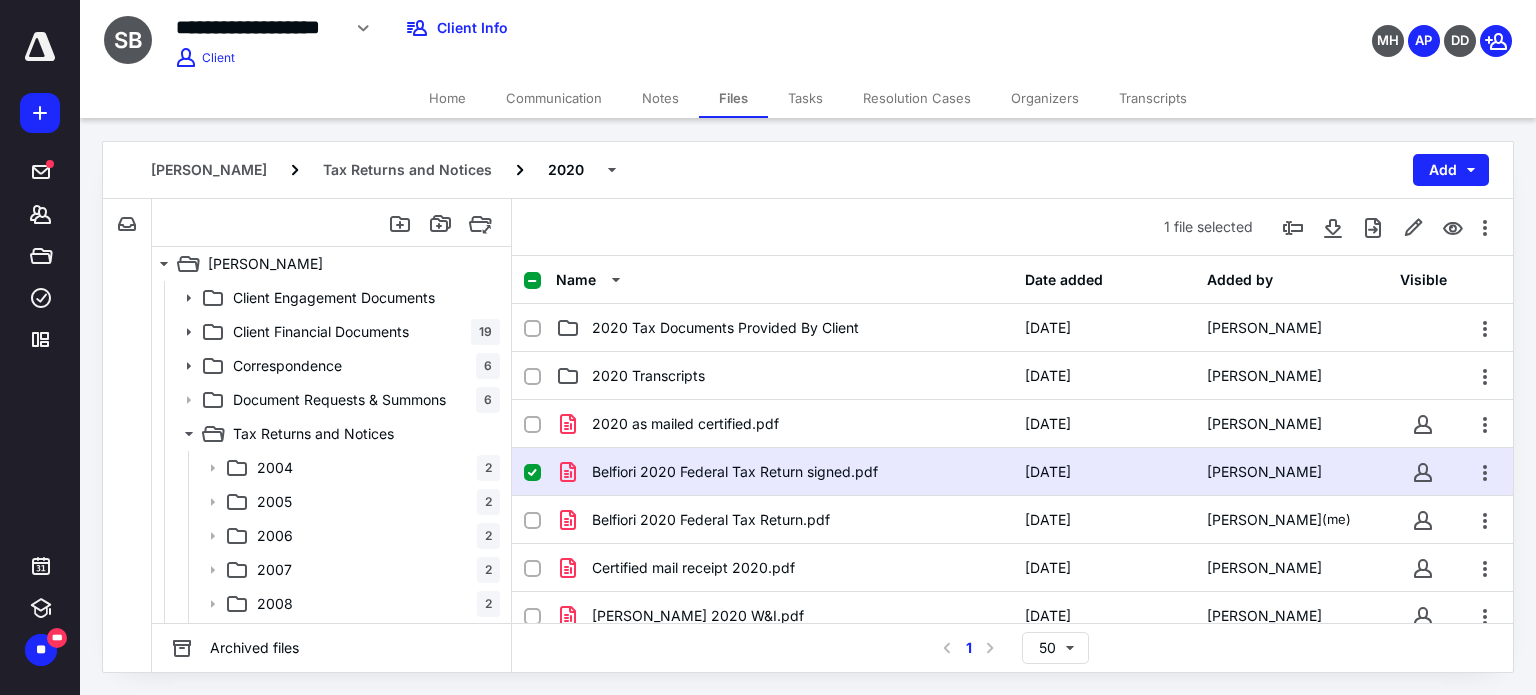 click on "Resolution Cases" at bounding box center [917, 98] 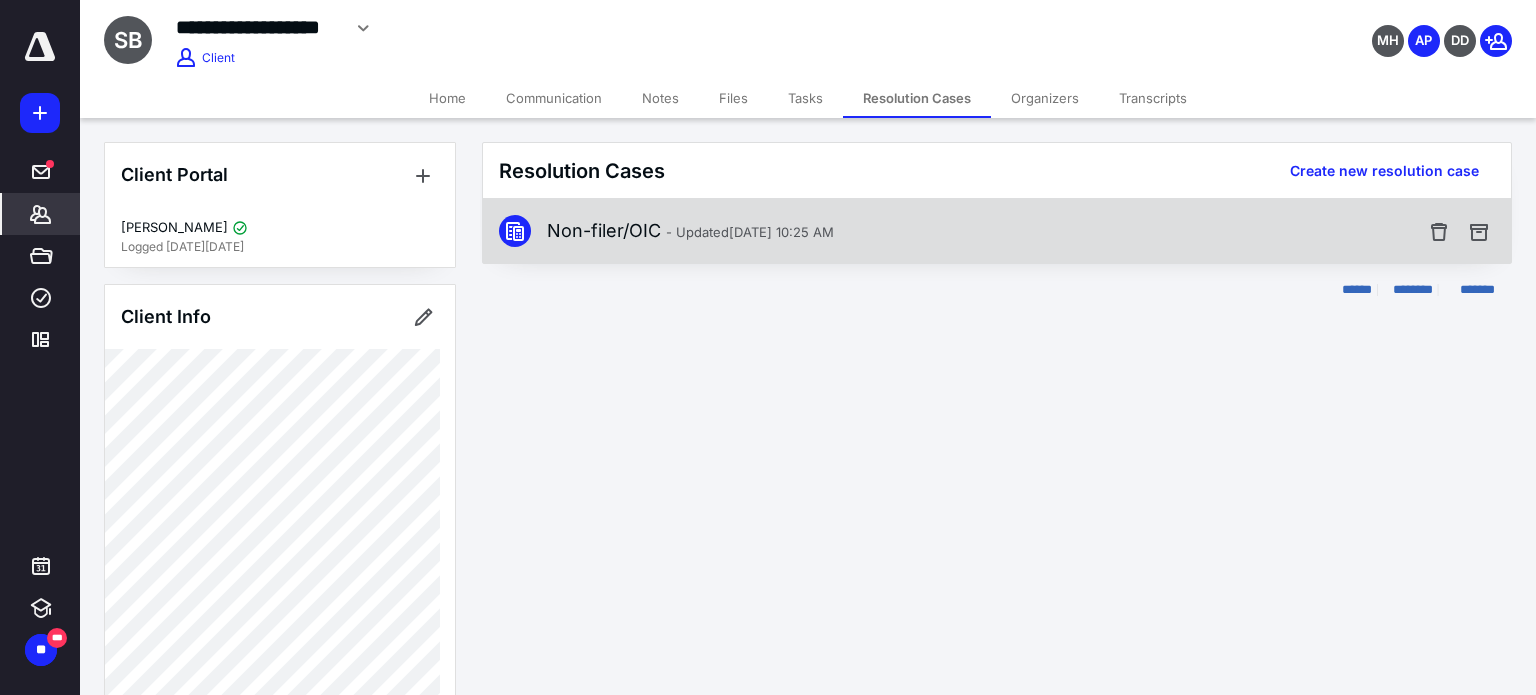 click on "Non-filer/OIC   - Updated  Jan 22, 2024 10:25 AM" at bounding box center (690, 231) 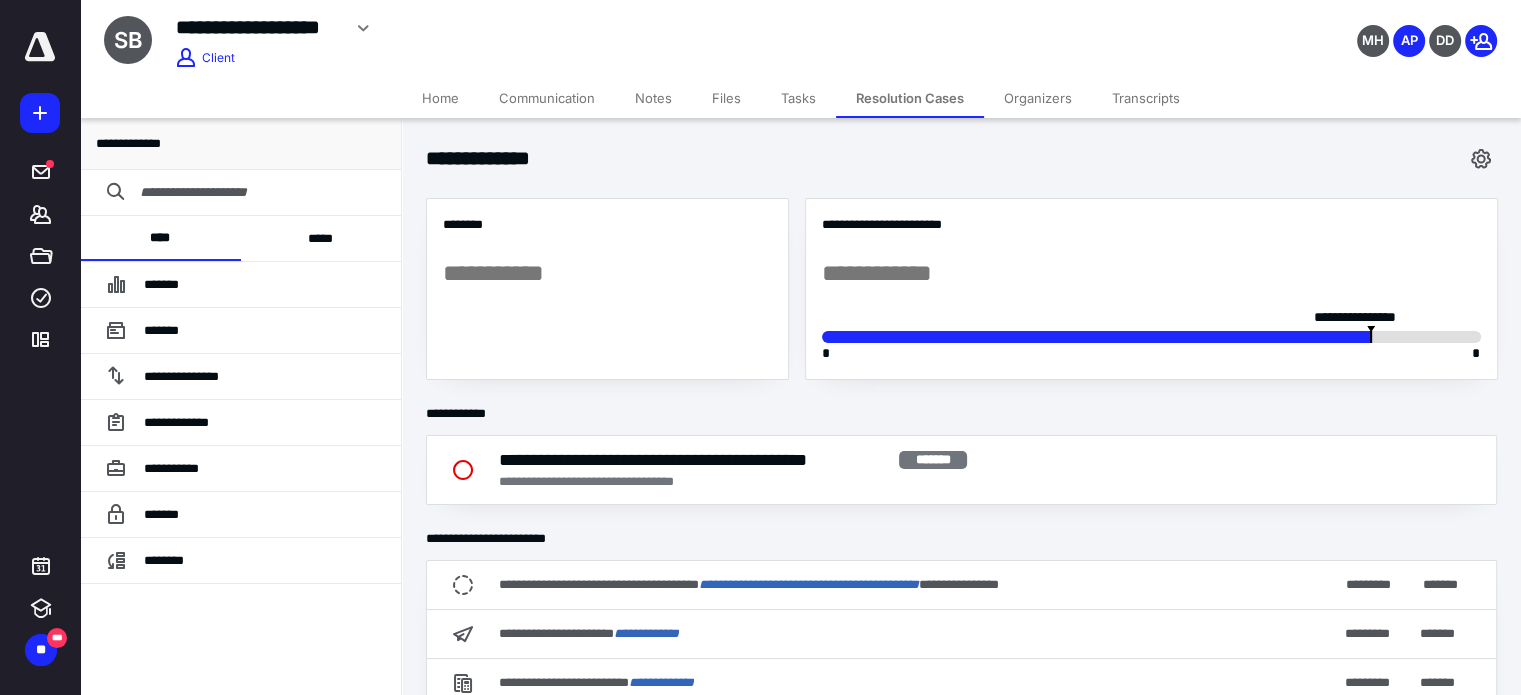 click on "*****" at bounding box center [321, 238] 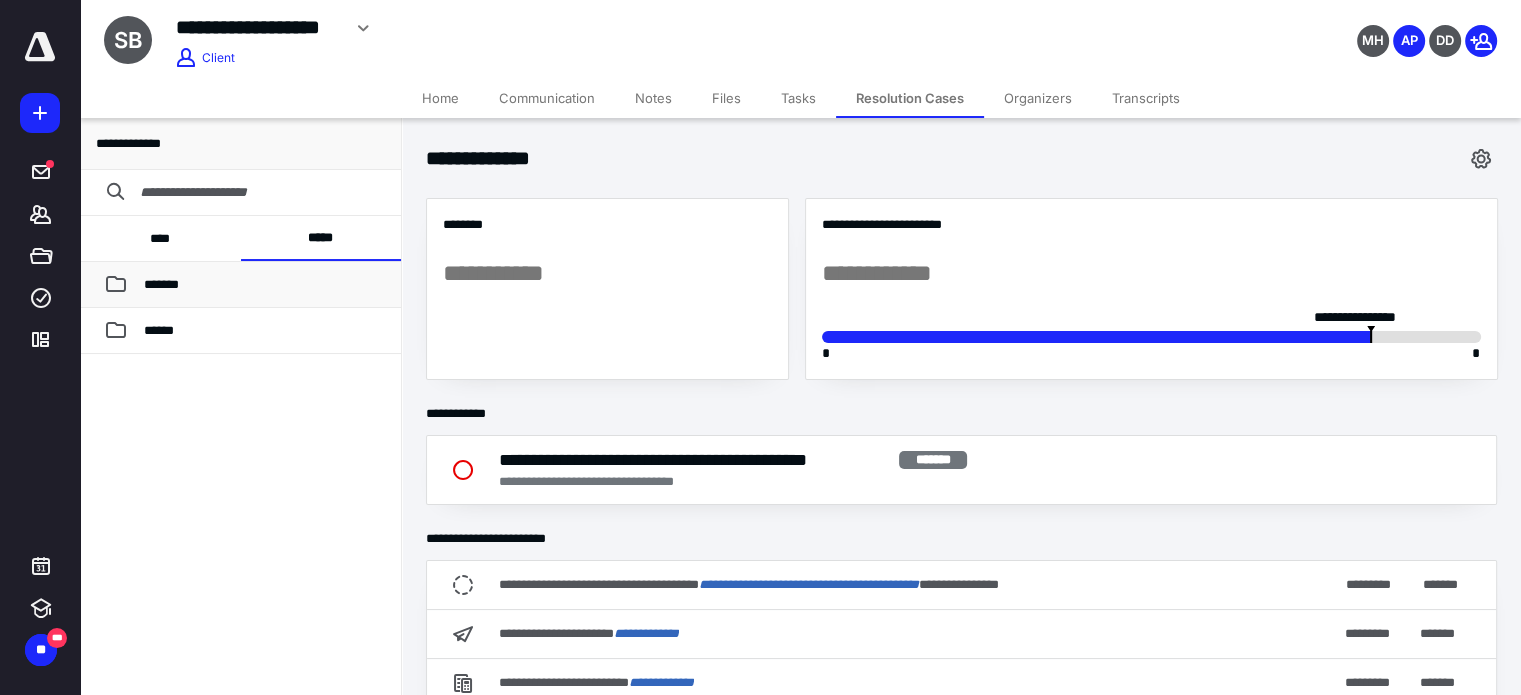 click on "*******" at bounding box center [264, 285] 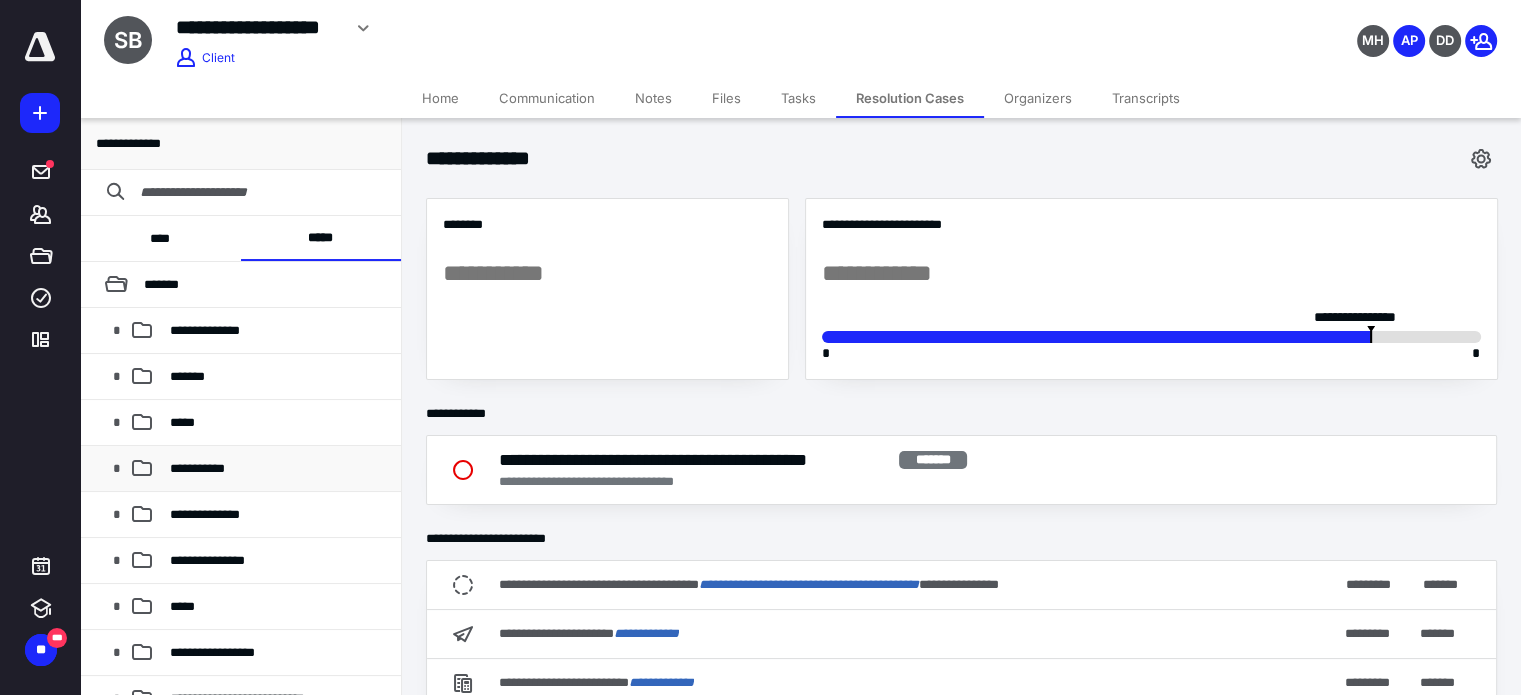 click on "**********" at bounding box center [197, 468] 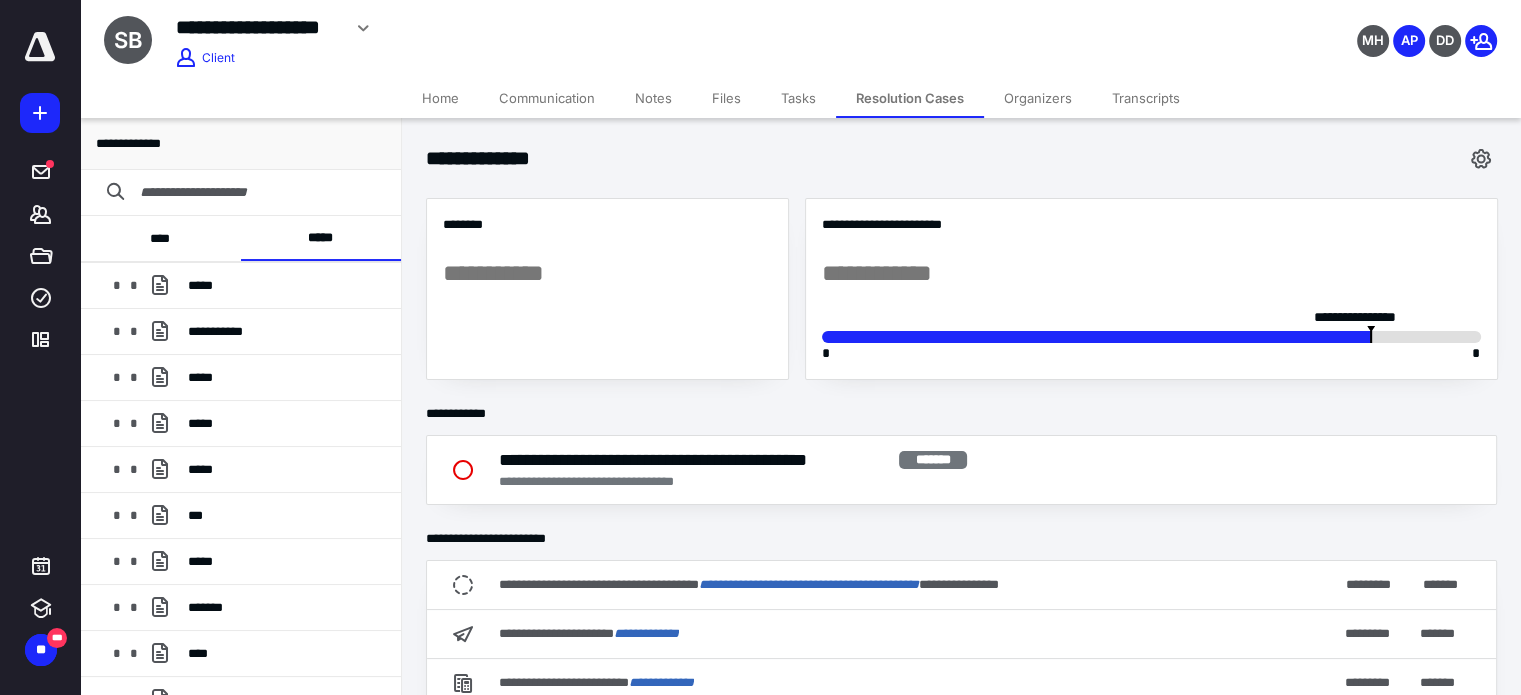 scroll, scrollTop: 244, scrollLeft: 0, axis: vertical 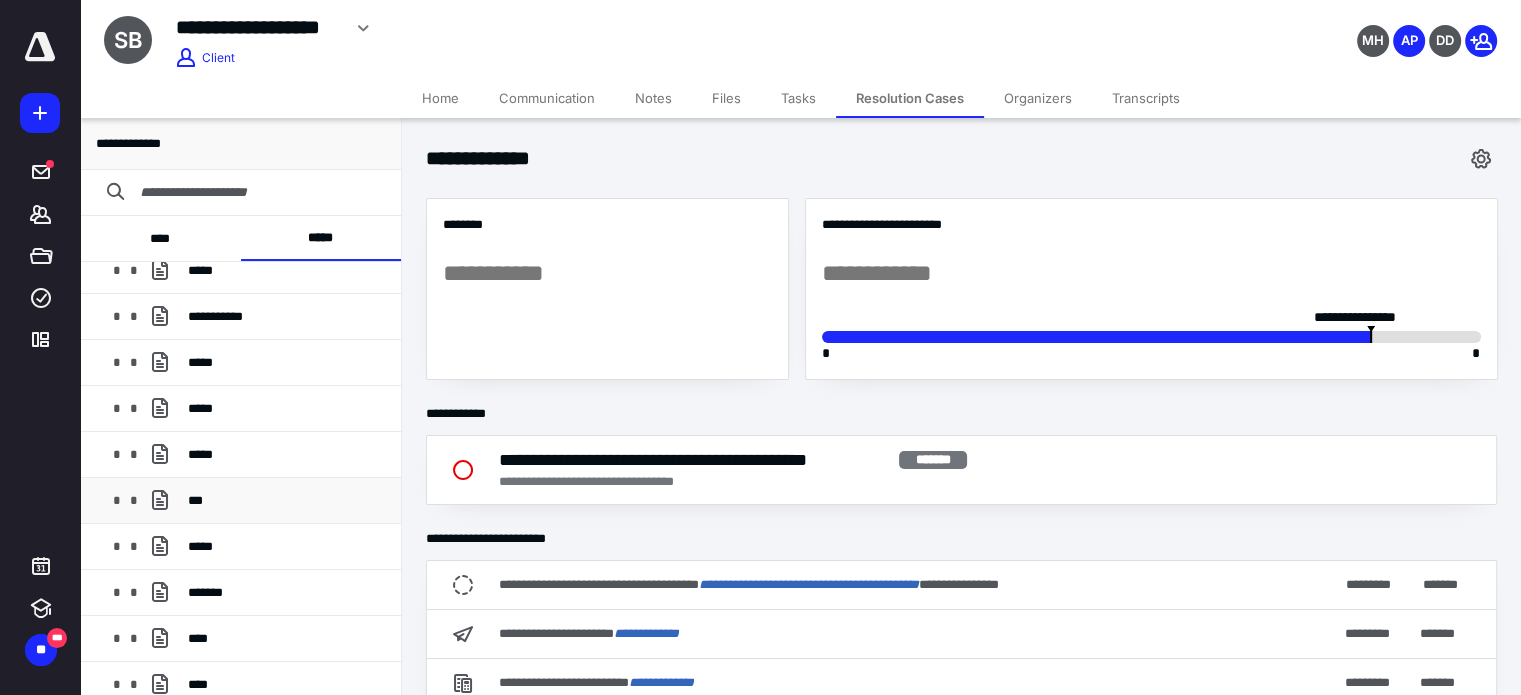 click on "***" at bounding box center [195, 500] 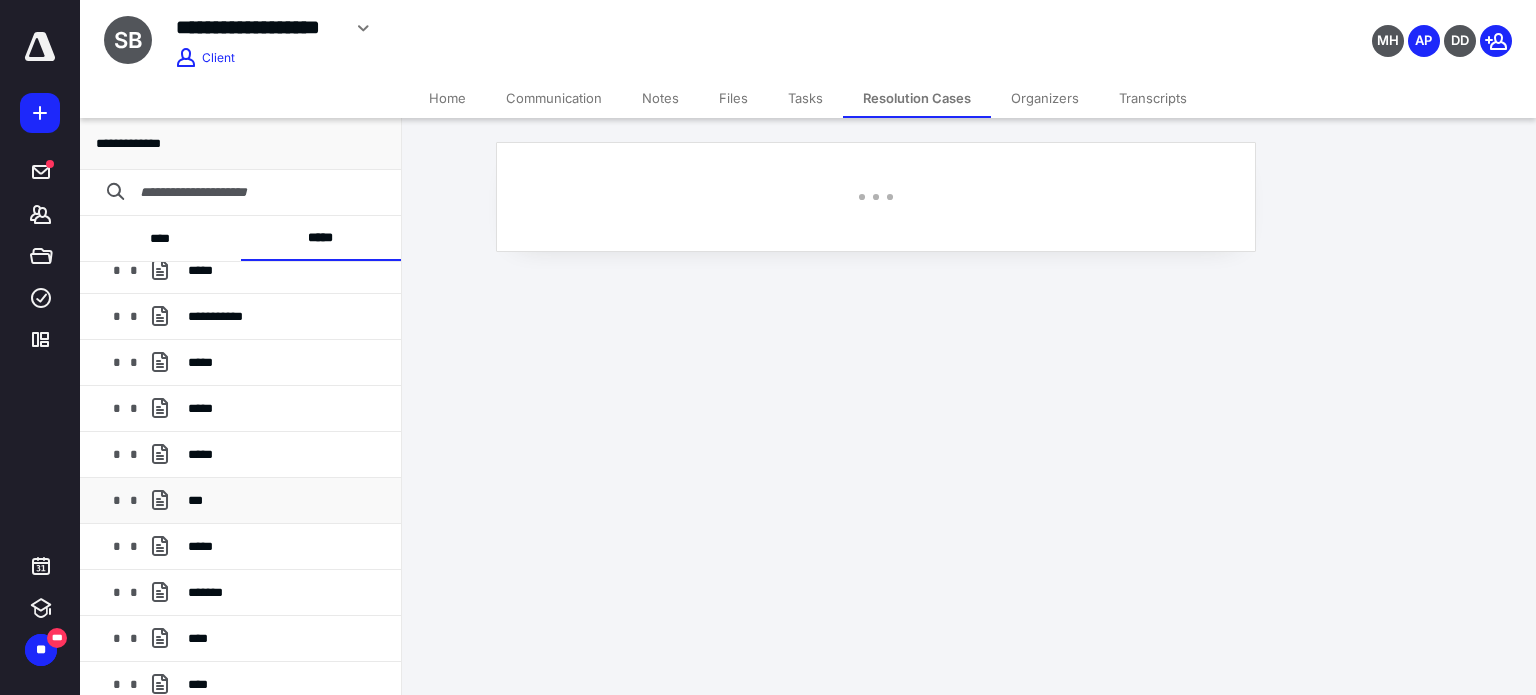 click on "***" at bounding box center [195, 500] 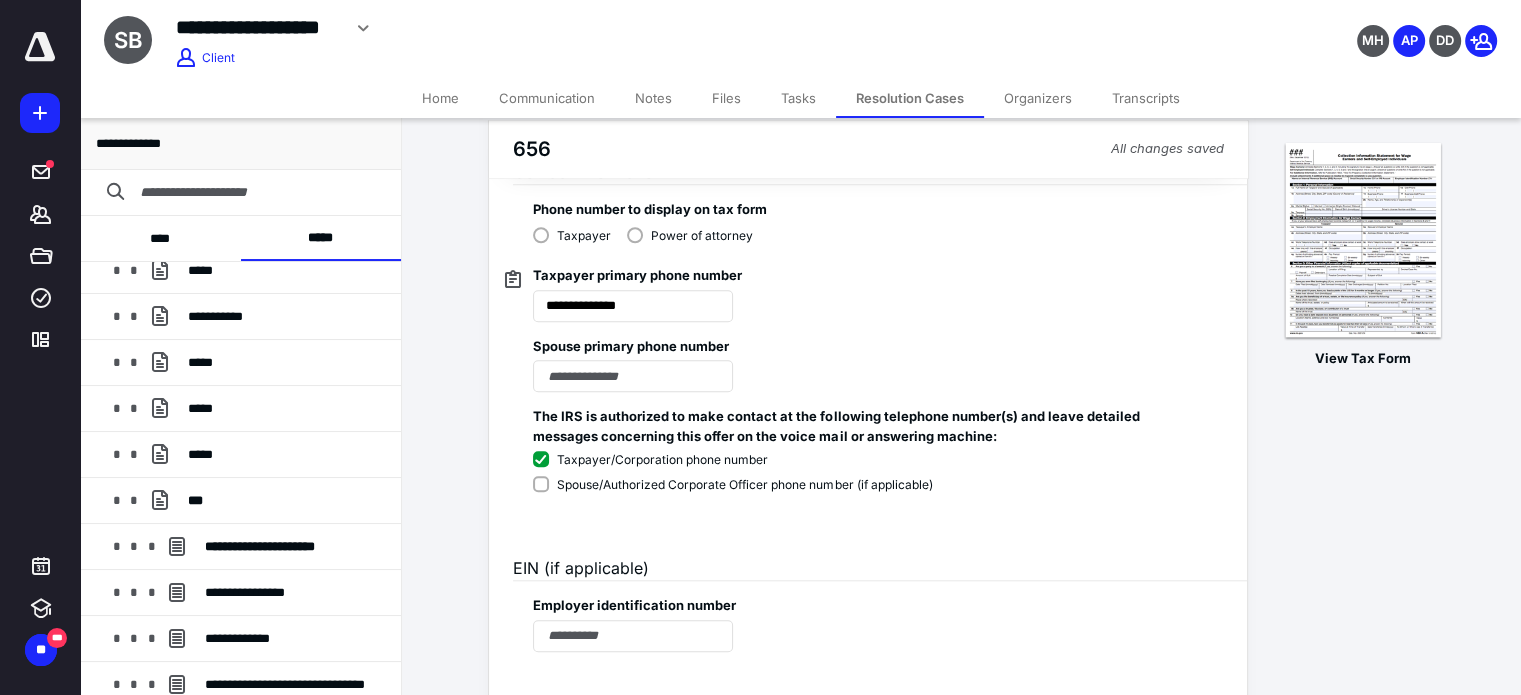 scroll, scrollTop: 1766, scrollLeft: 0, axis: vertical 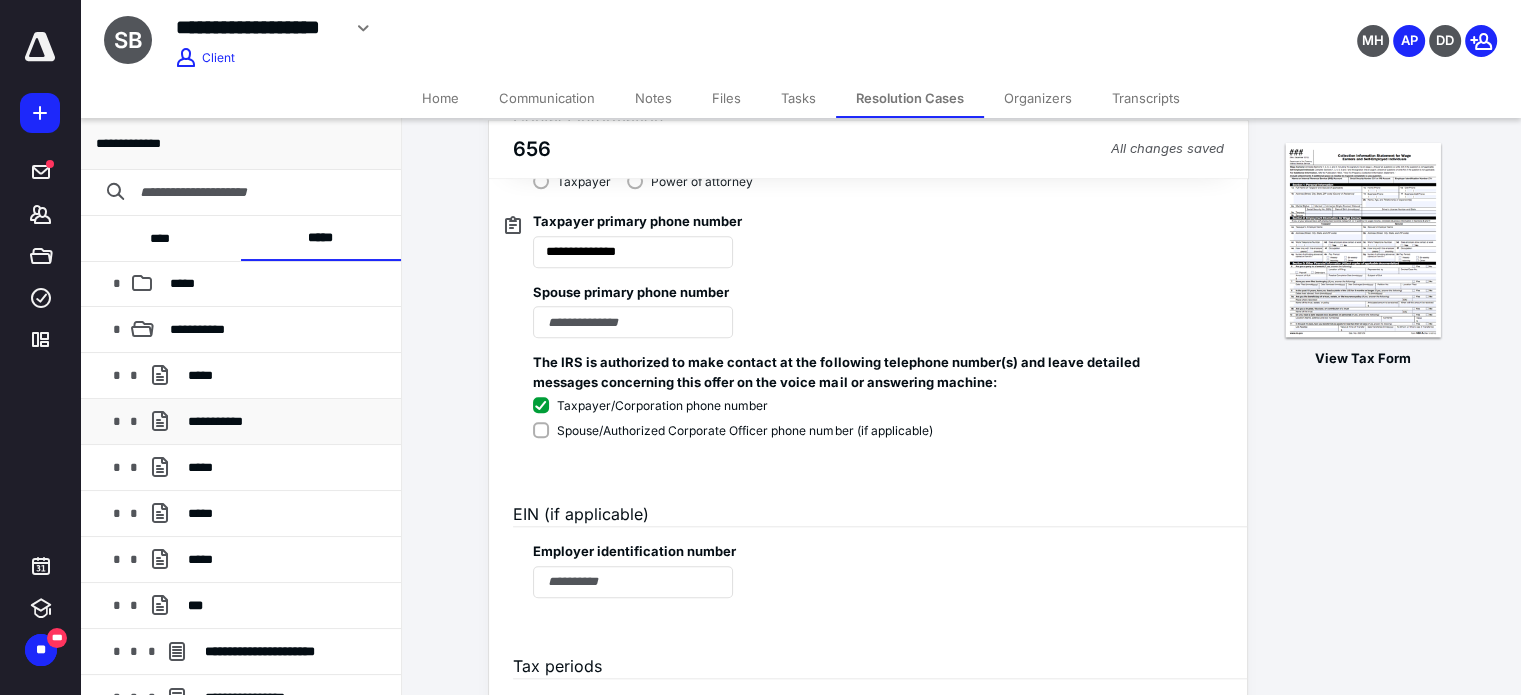 click on "**********" at bounding box center [240, 422] 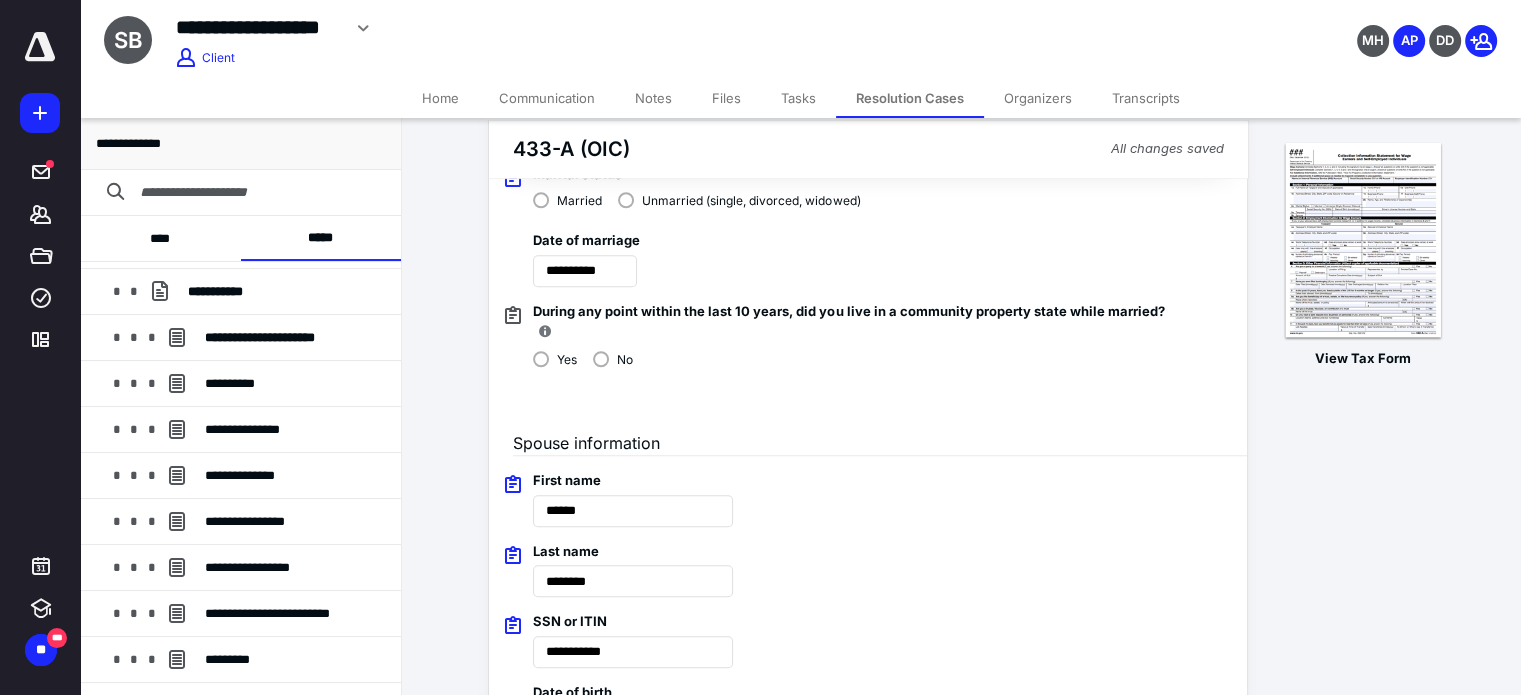 scroll, scrollTop: 306, scrollLeft: 0, axis: vertical 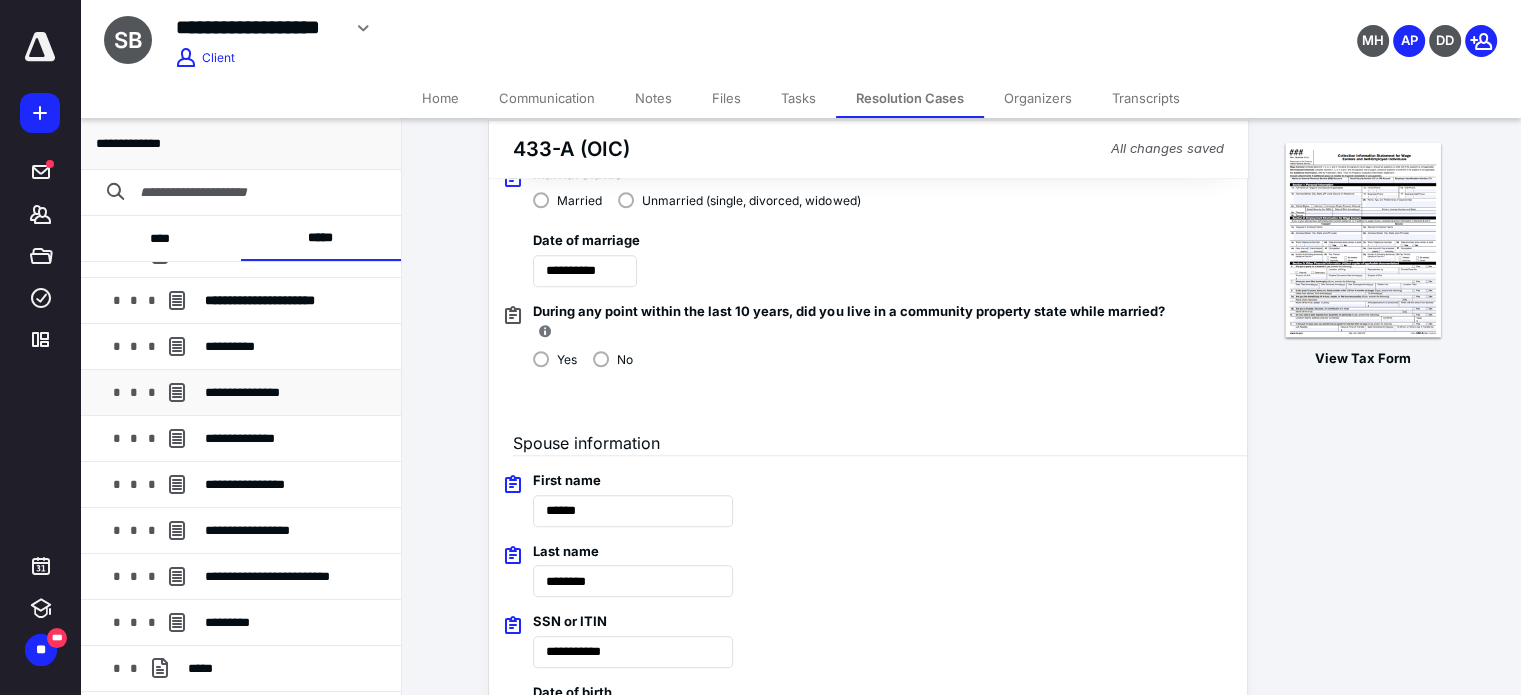 click on "**********" at bounding box center [242, 392] 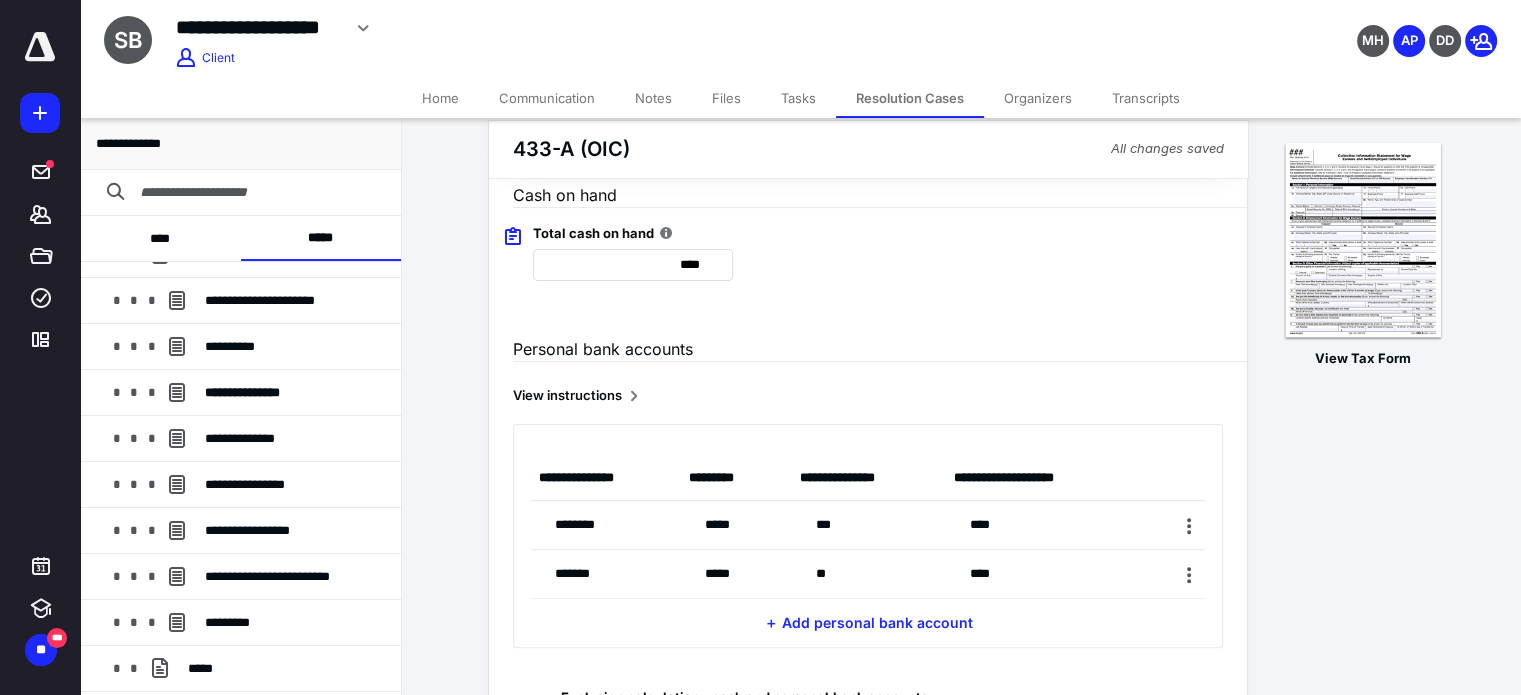 scroll, scrollTop: 512, scrollLeft: 0, axis: vertical 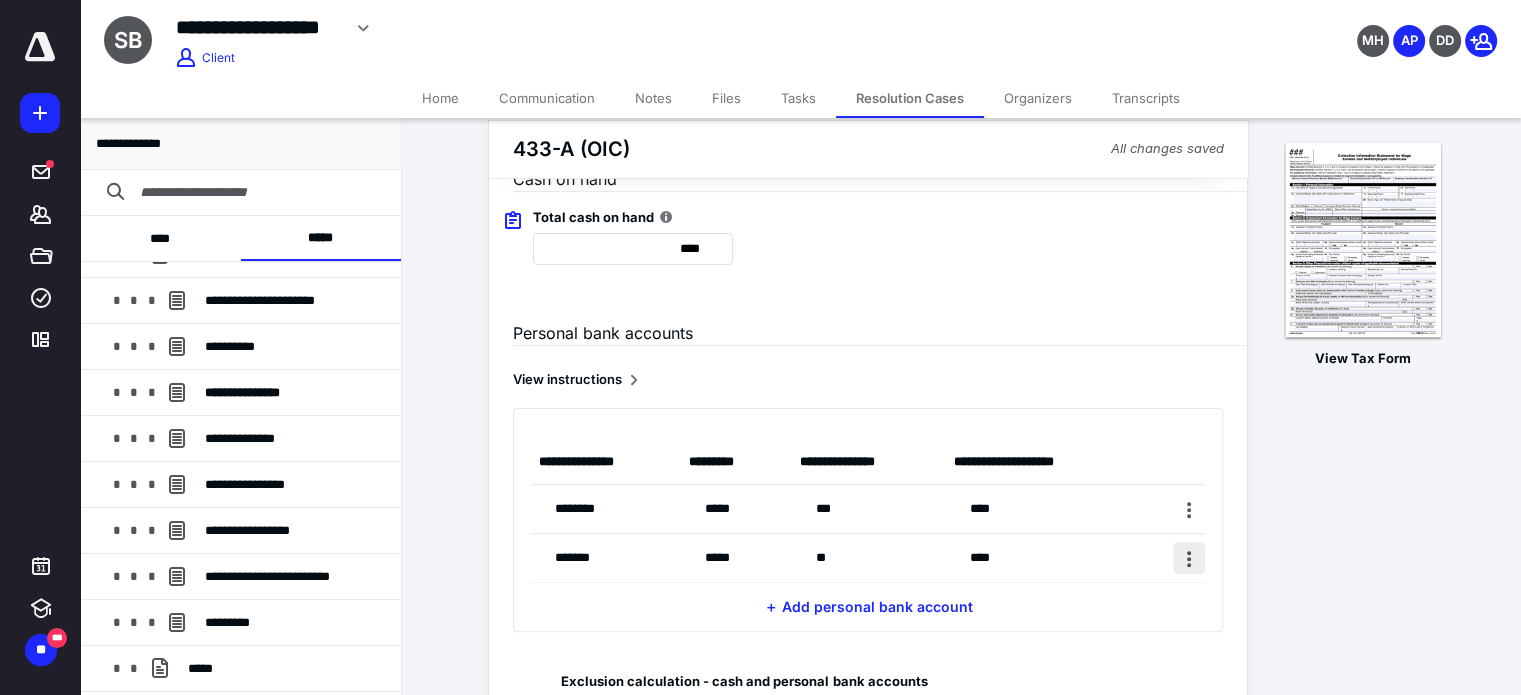 click at bounding box center (1189, 558) 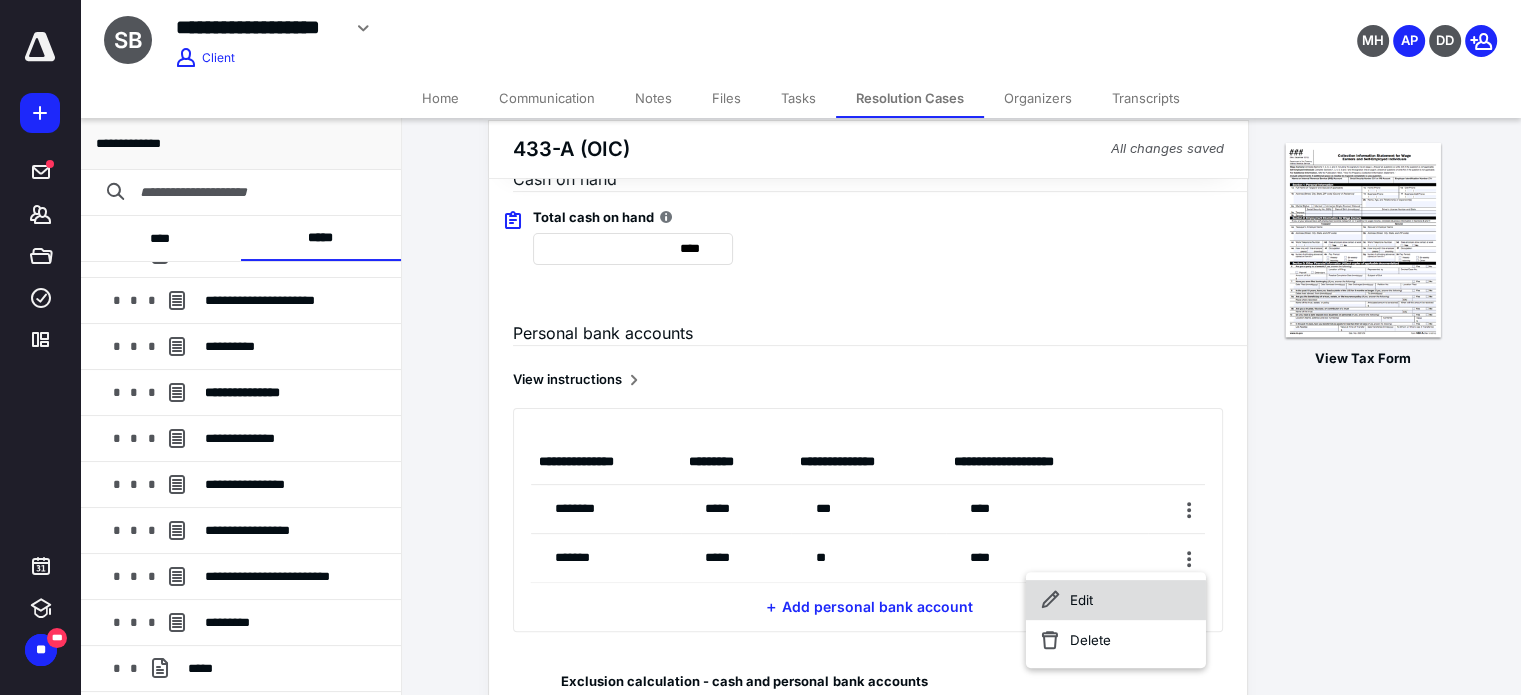 click 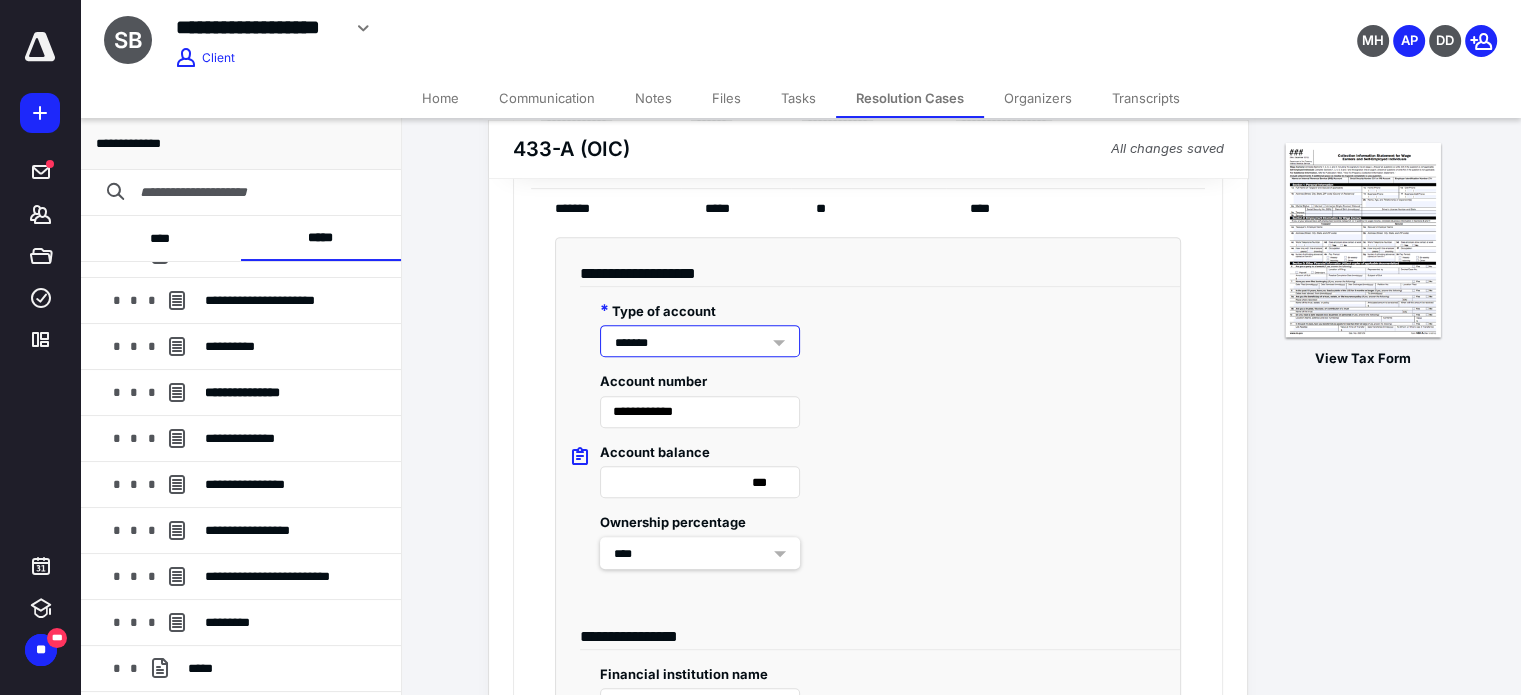 scroll, scrollTop: 864, scrollLeft: 0, axis: vertical 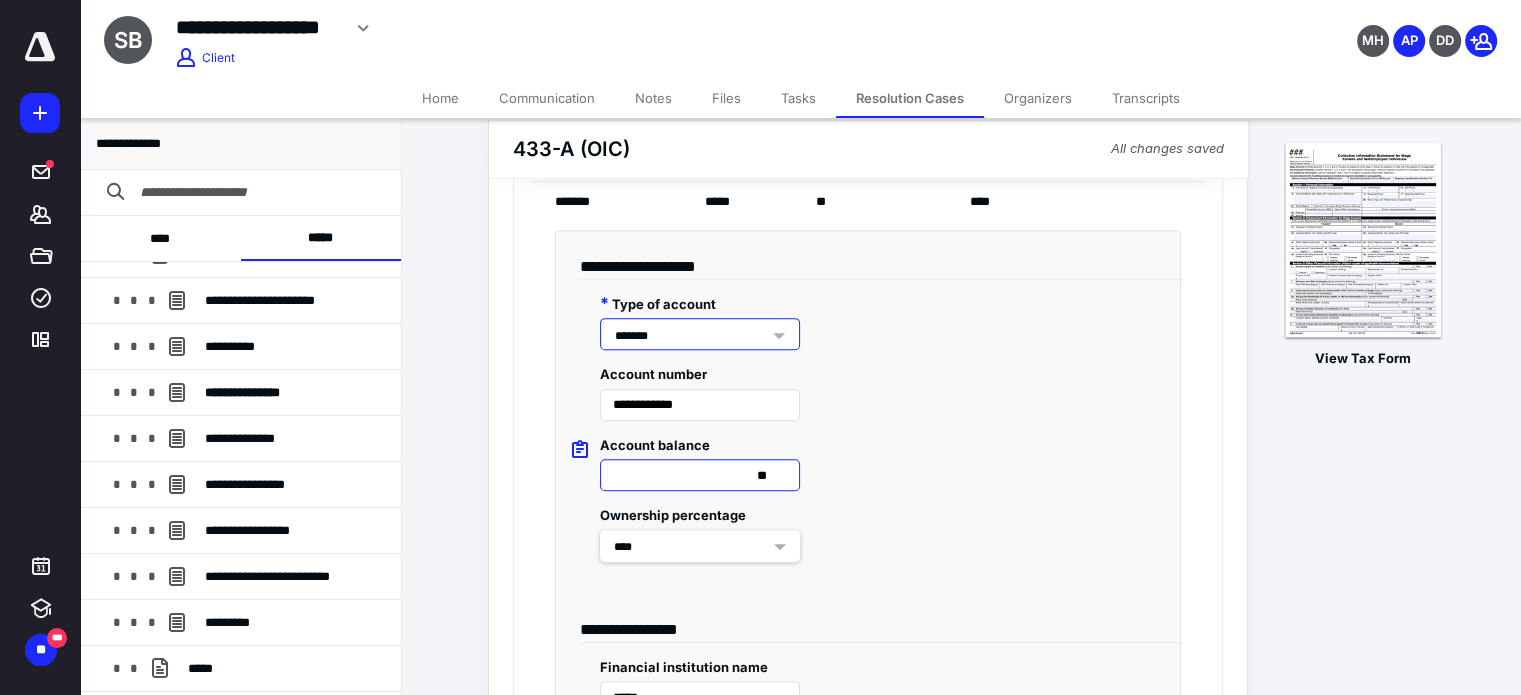click on "**" at bounding box center (700, 475) 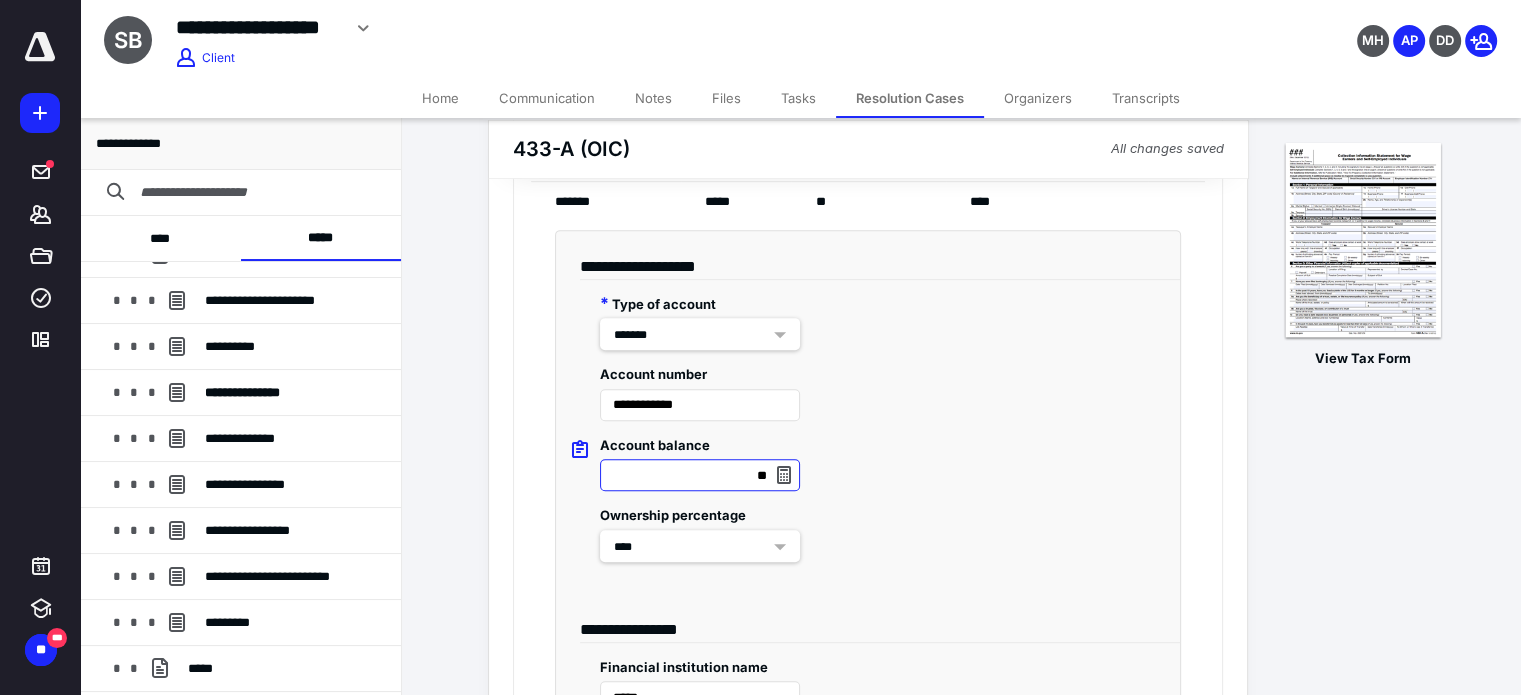 type on "*" 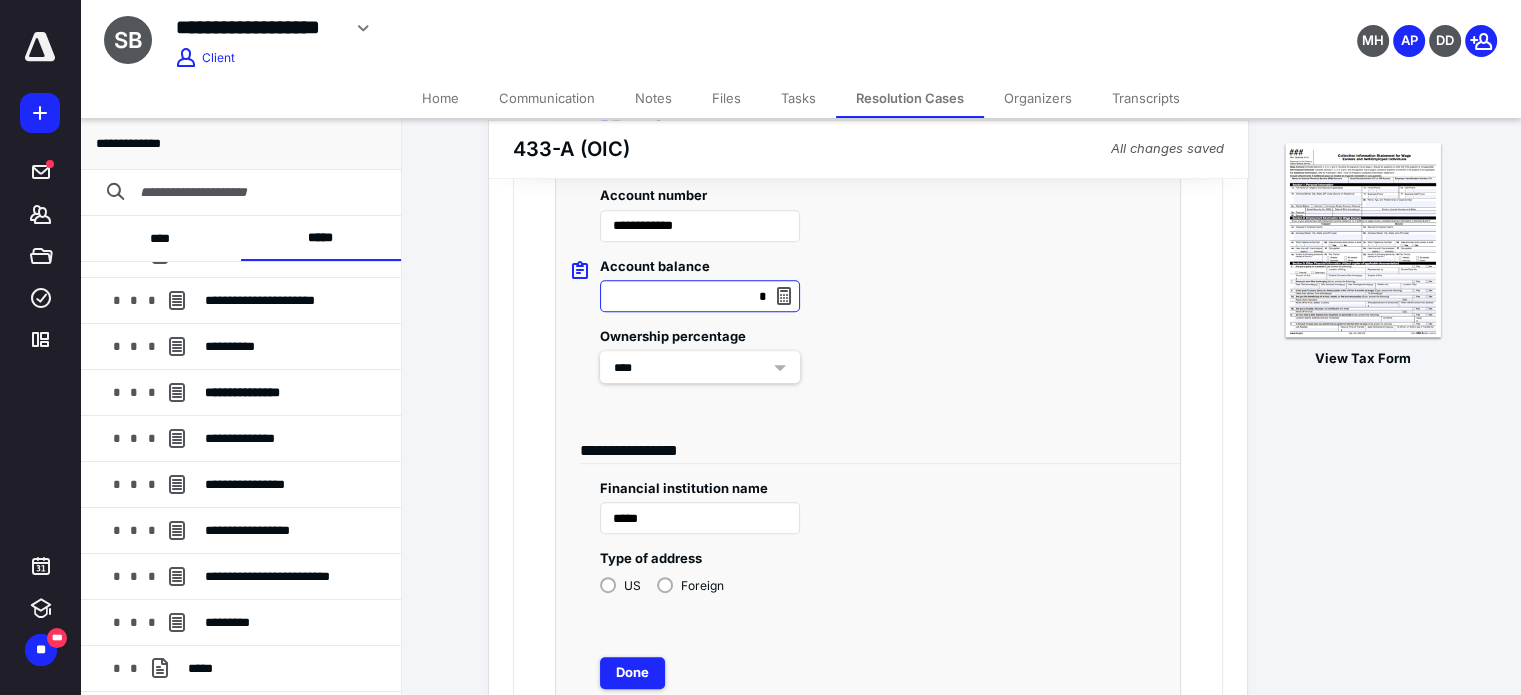 scroll, scrollTop: 1081, scrollLeft: 0, axis: vertical 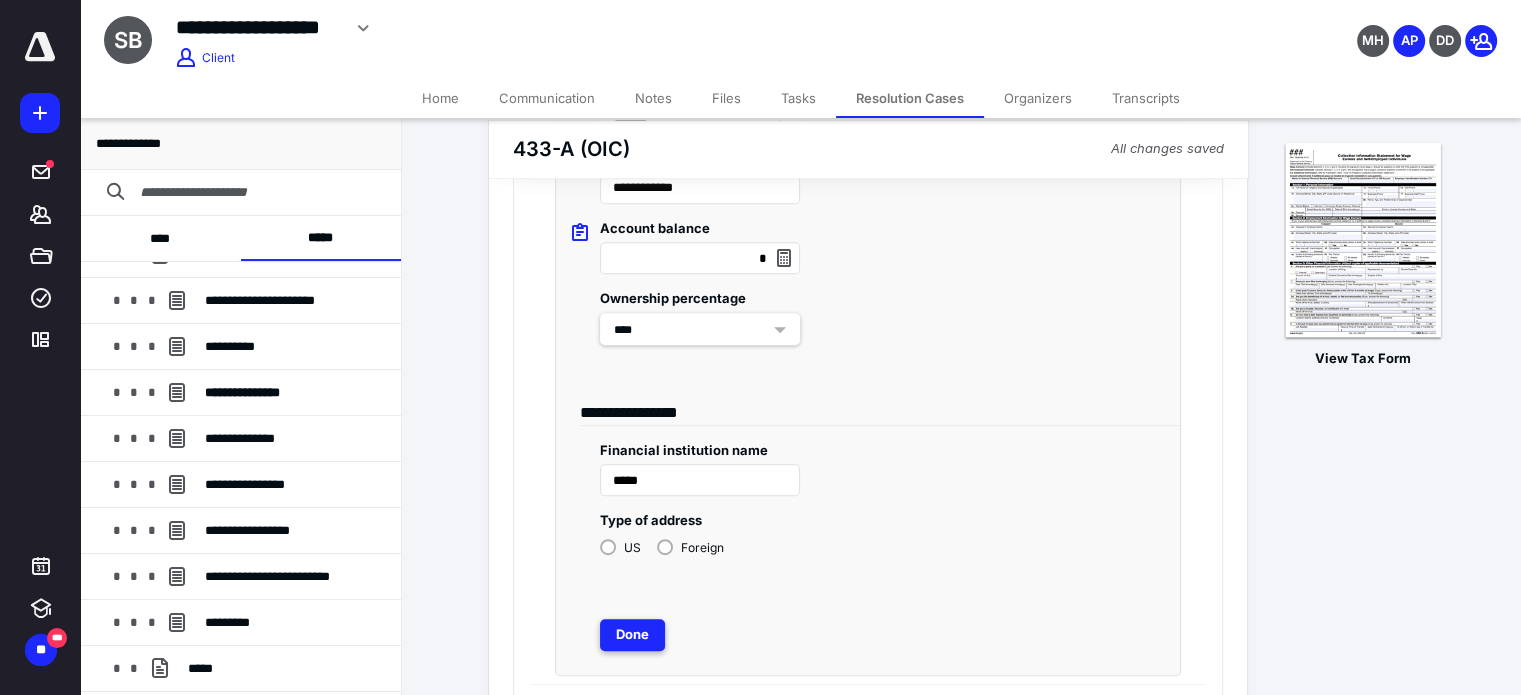 type on "**" 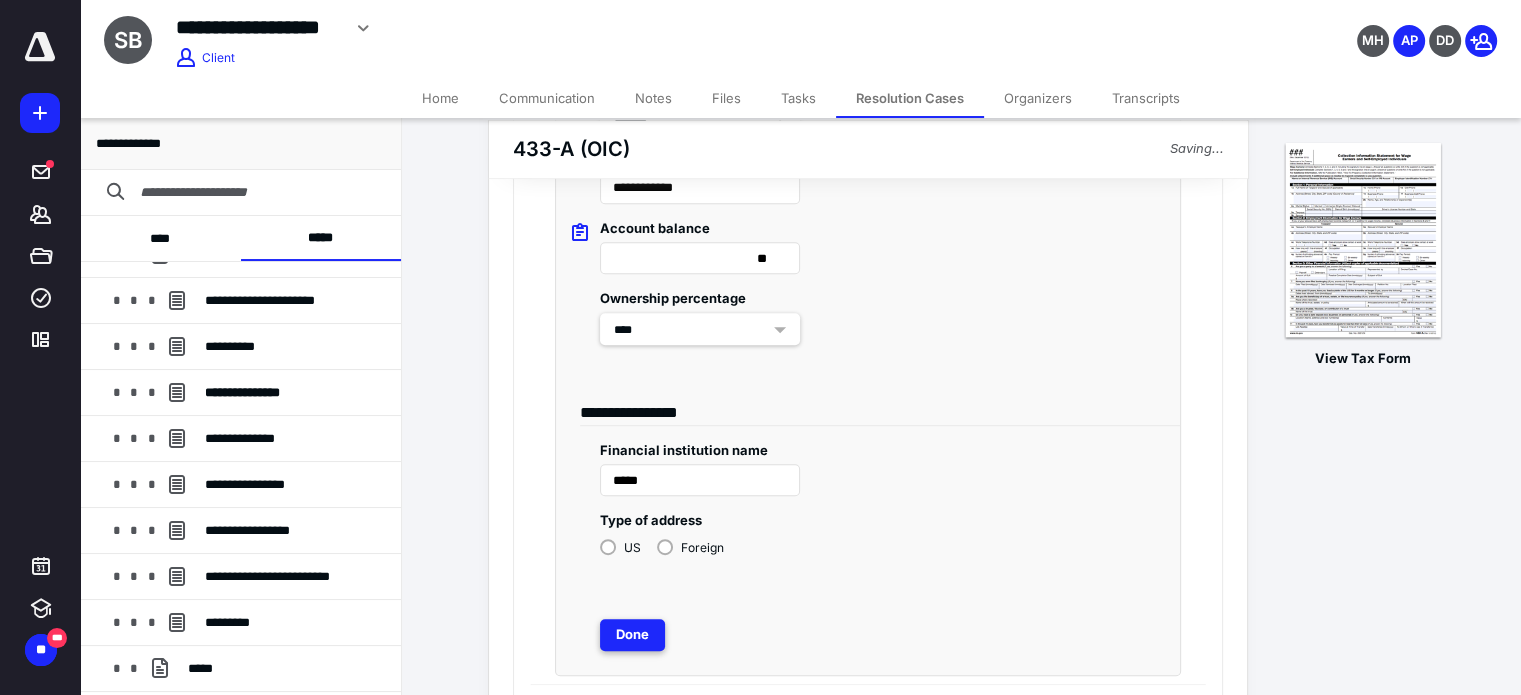 click on "Done" at bounding box center (632, 635) 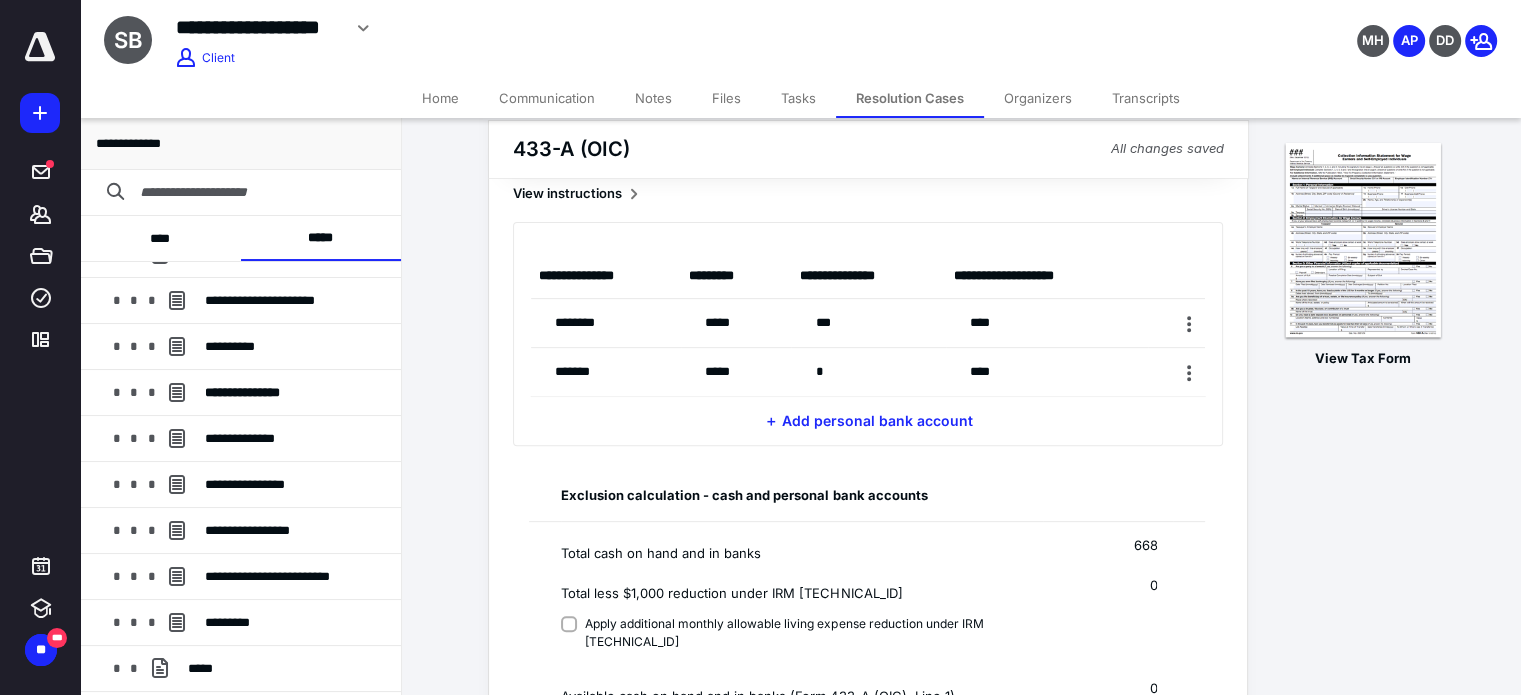 scroll, scrollTop: 655, scrollLeft: 0, axis: vertical 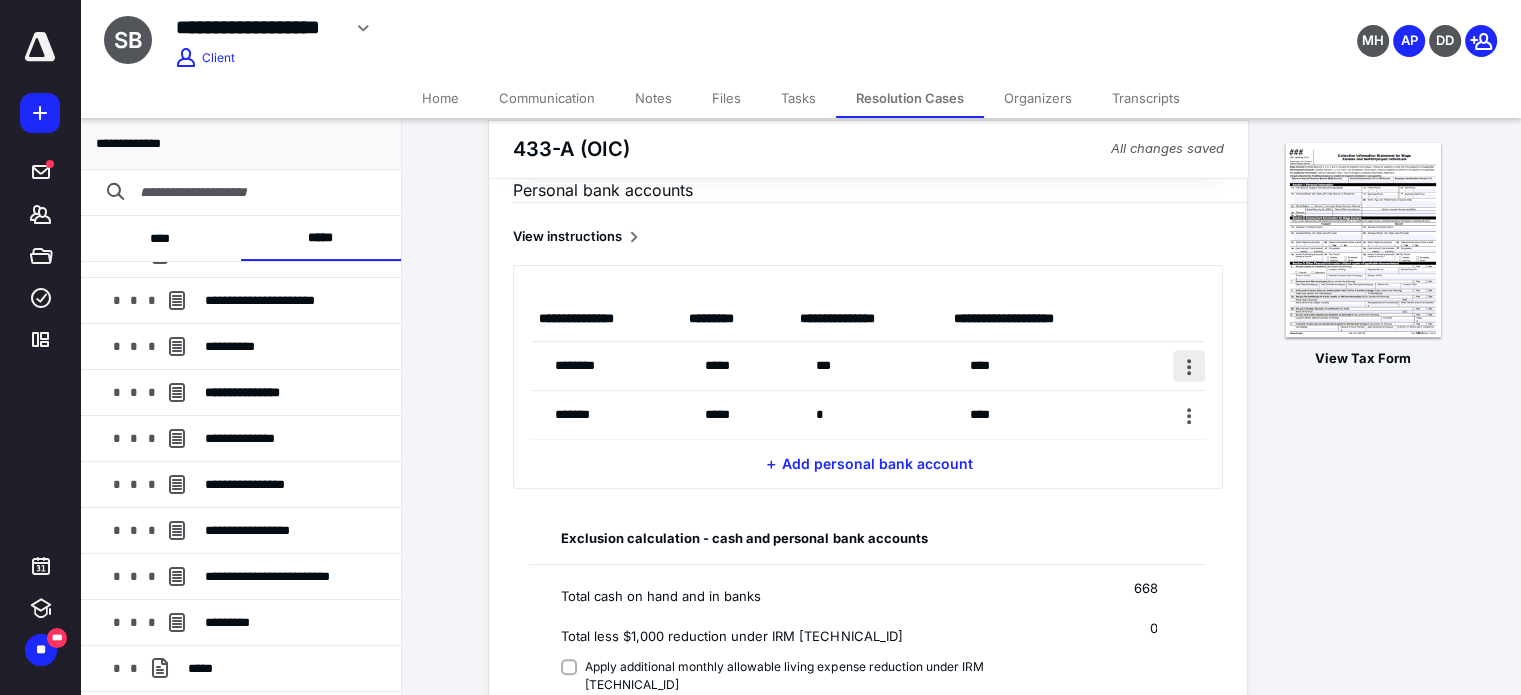 click at bounding box center [1189, 366] 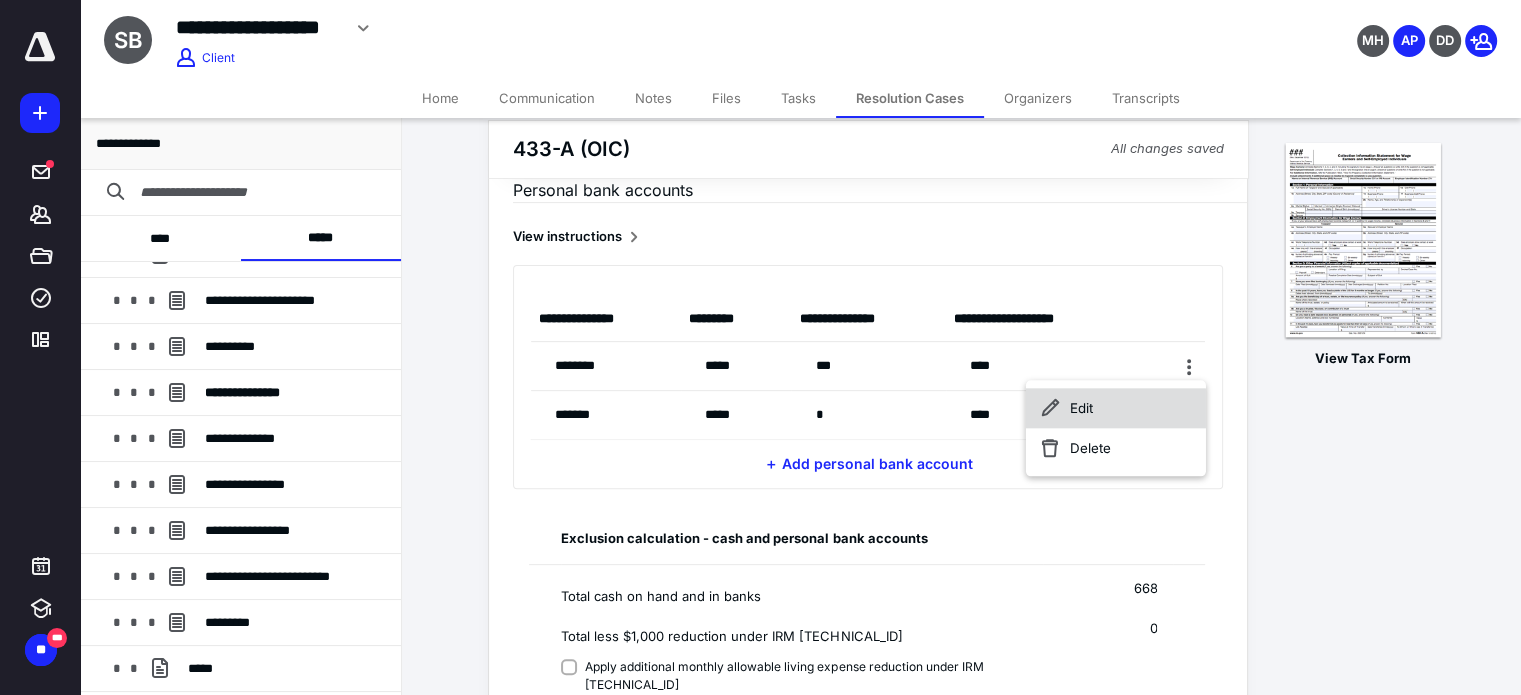 click on "Edit" at bounding box center [1116, 408] 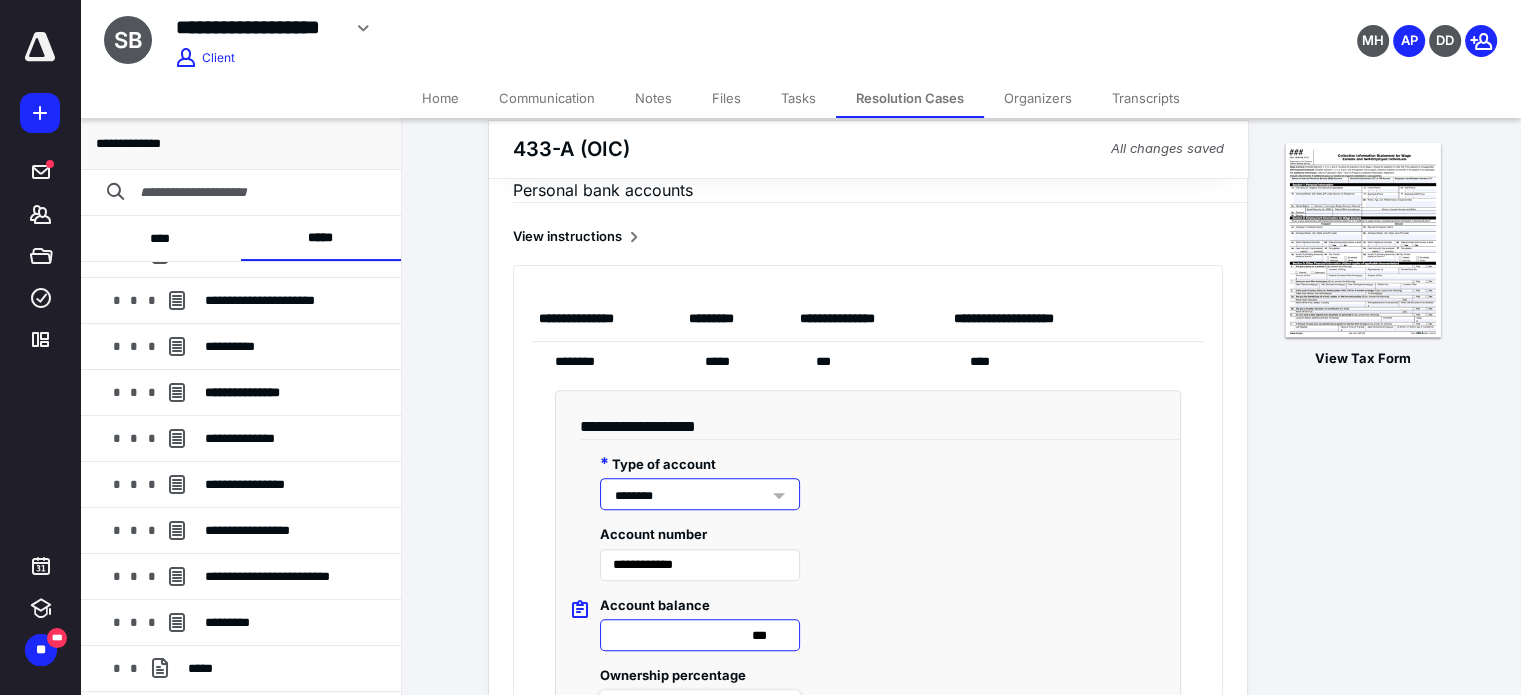 click on "***" at bounding box center [700, 635] 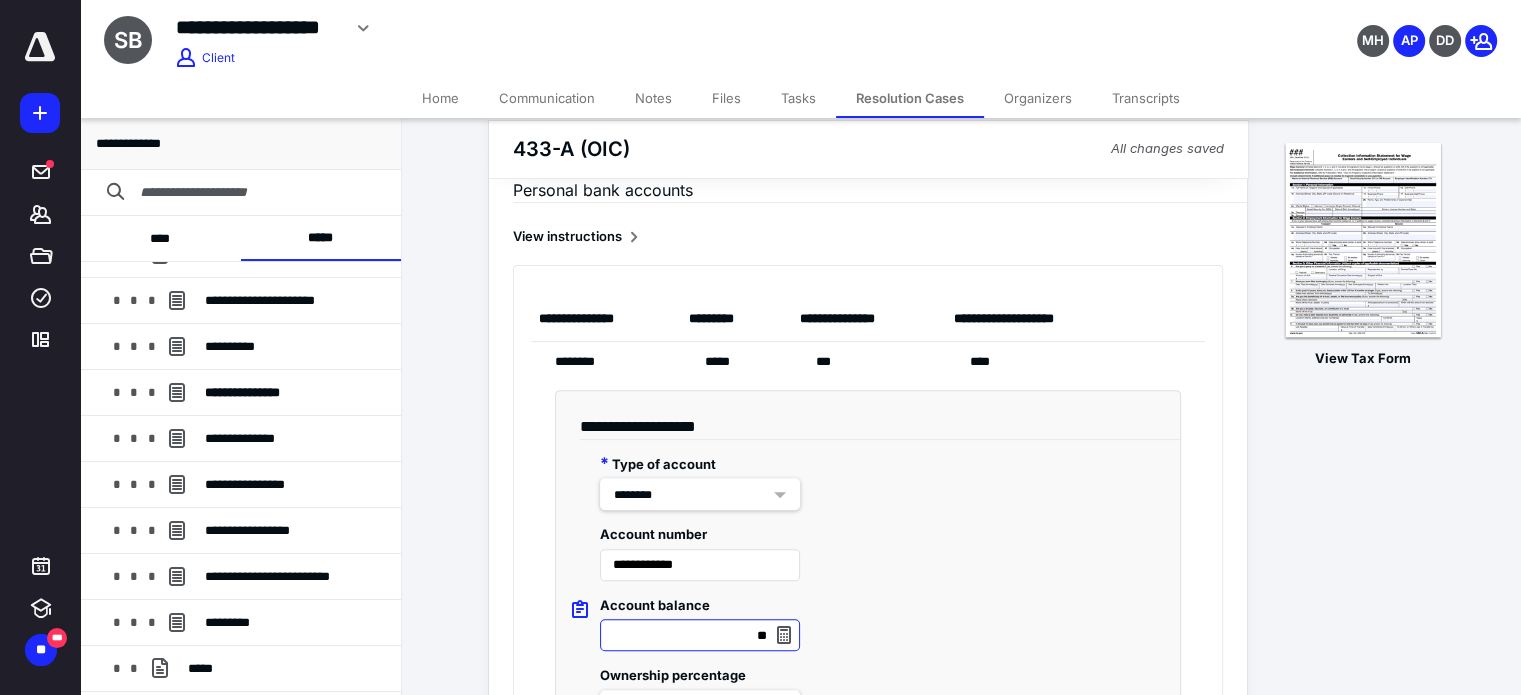 type on "*" 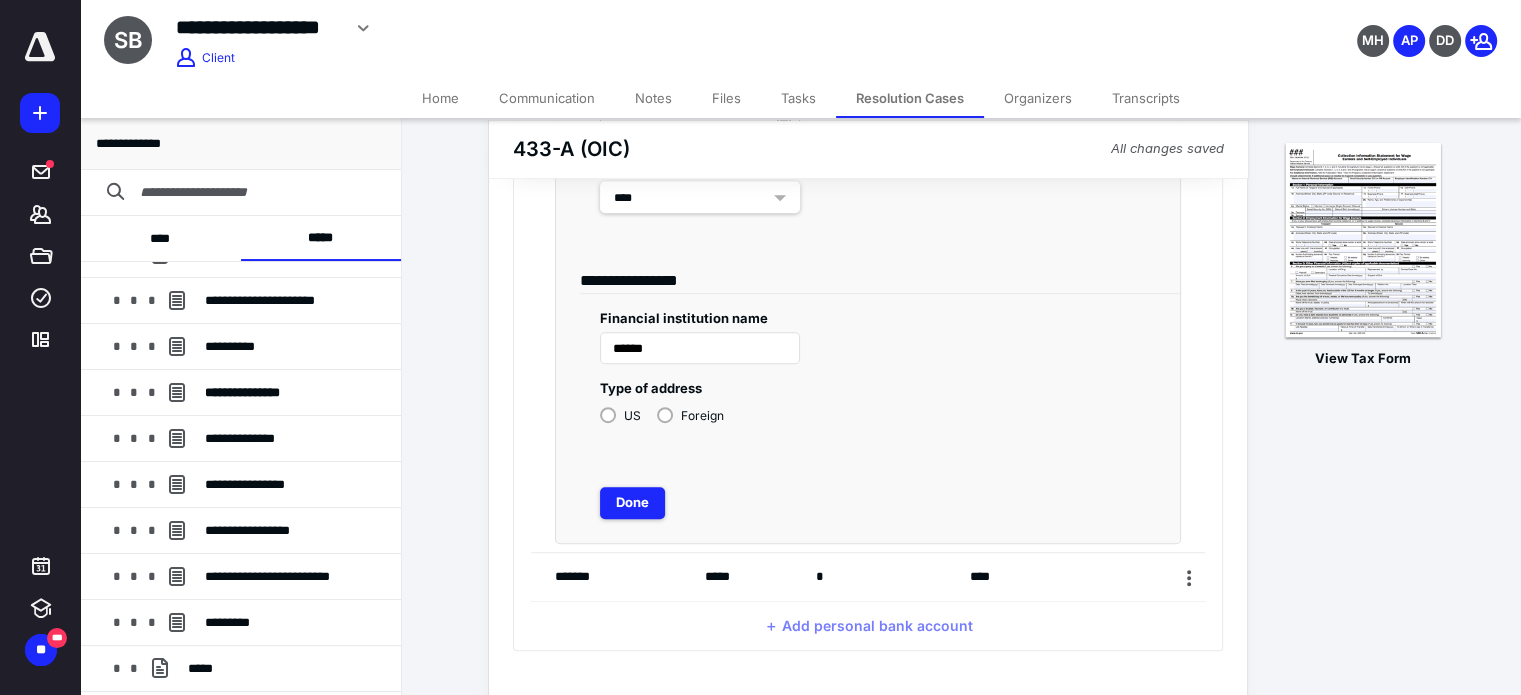 scroll, scrollTop: 1192, scrollLeft: 0, axis: vertical 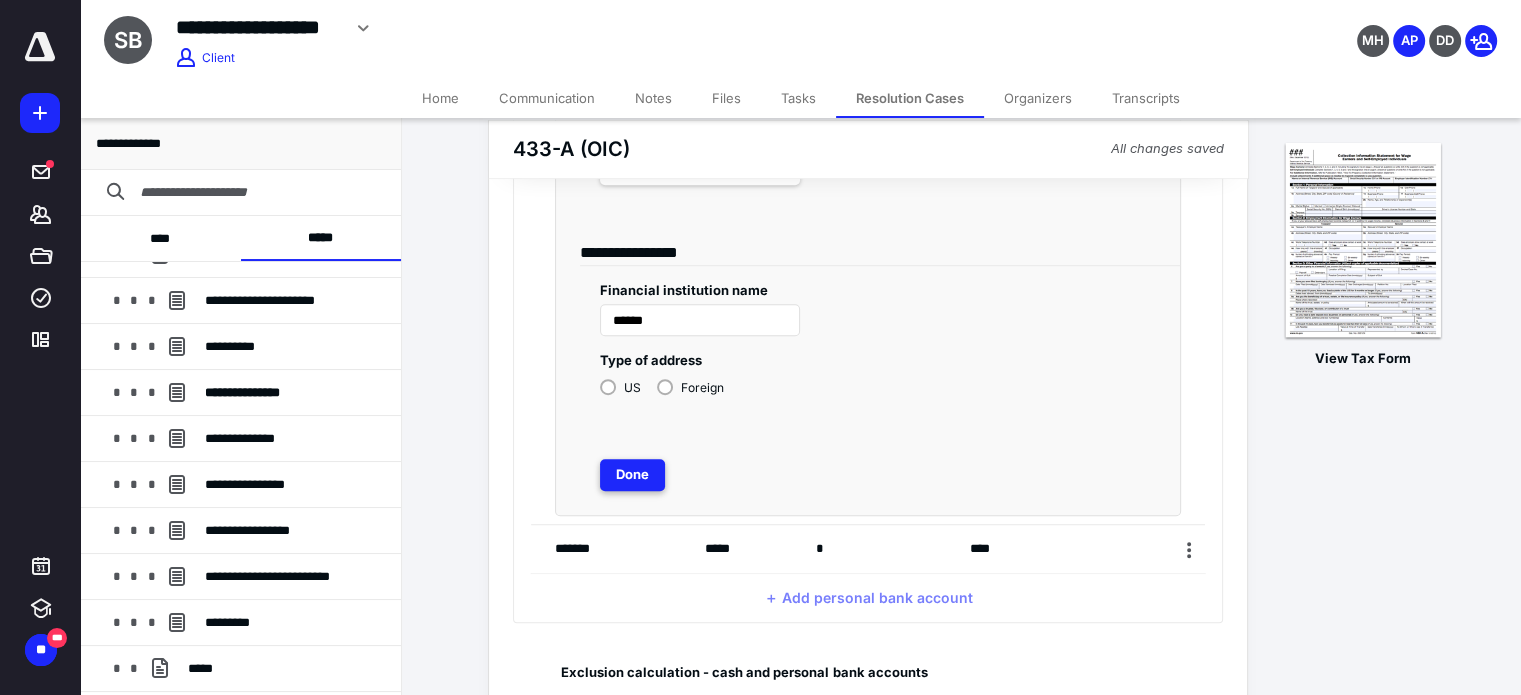 type on "**" 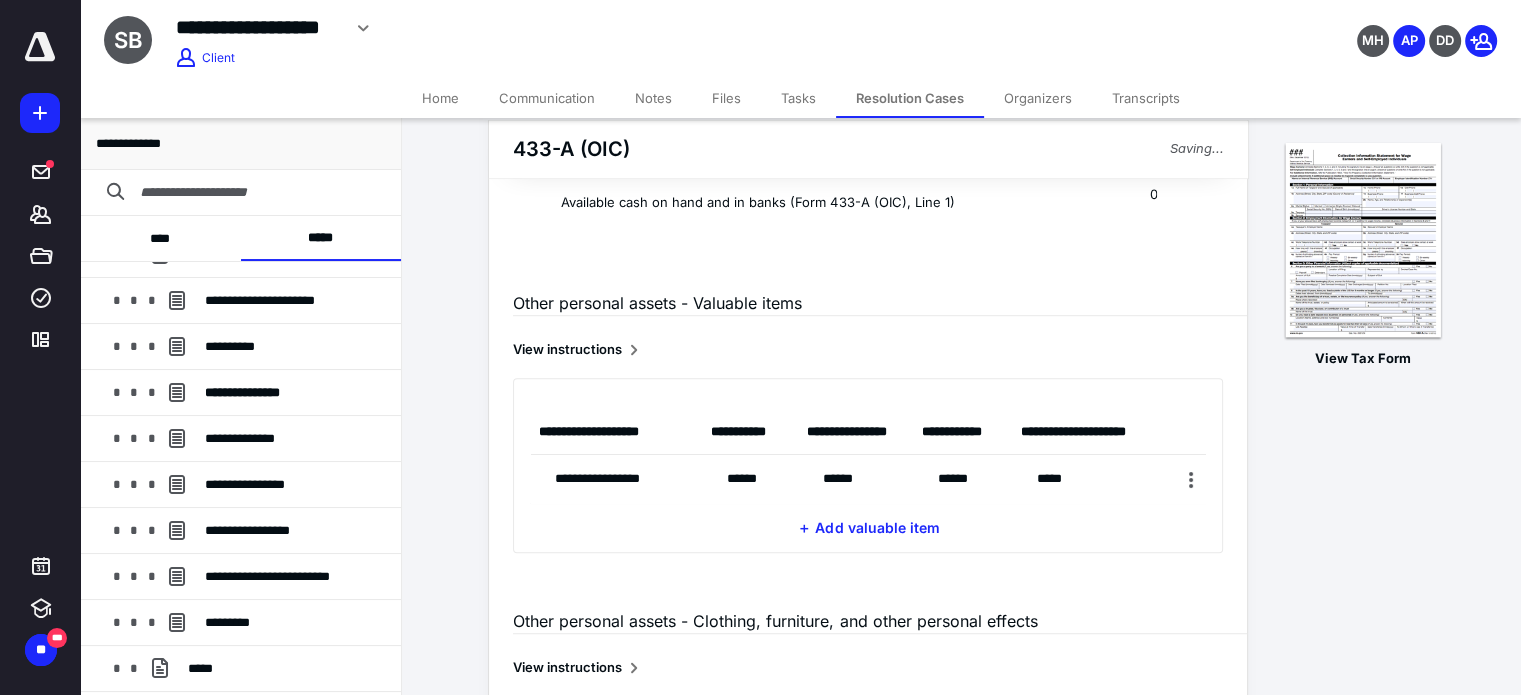 scroll, scrollTop: 522, scrollLeft: 0, axis: vertical 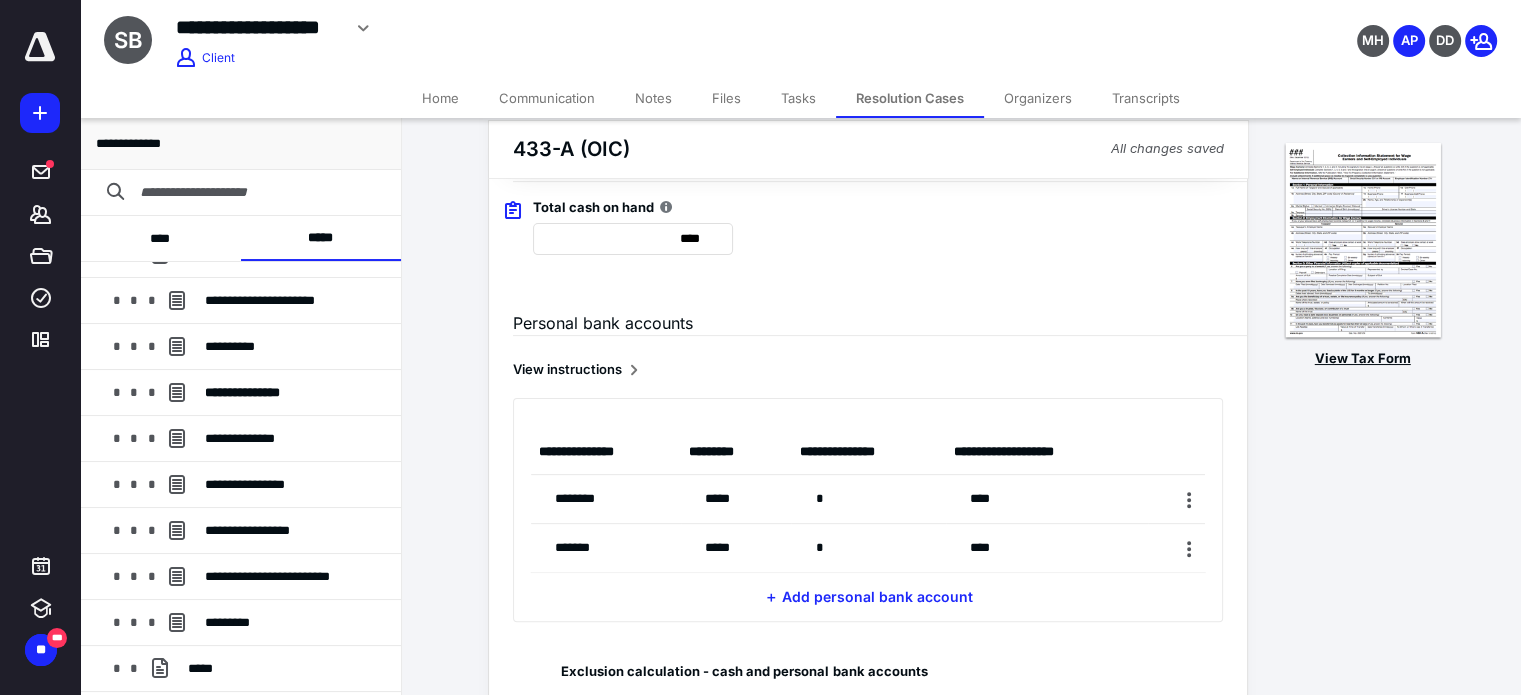click at bounding box center [1363, 241] 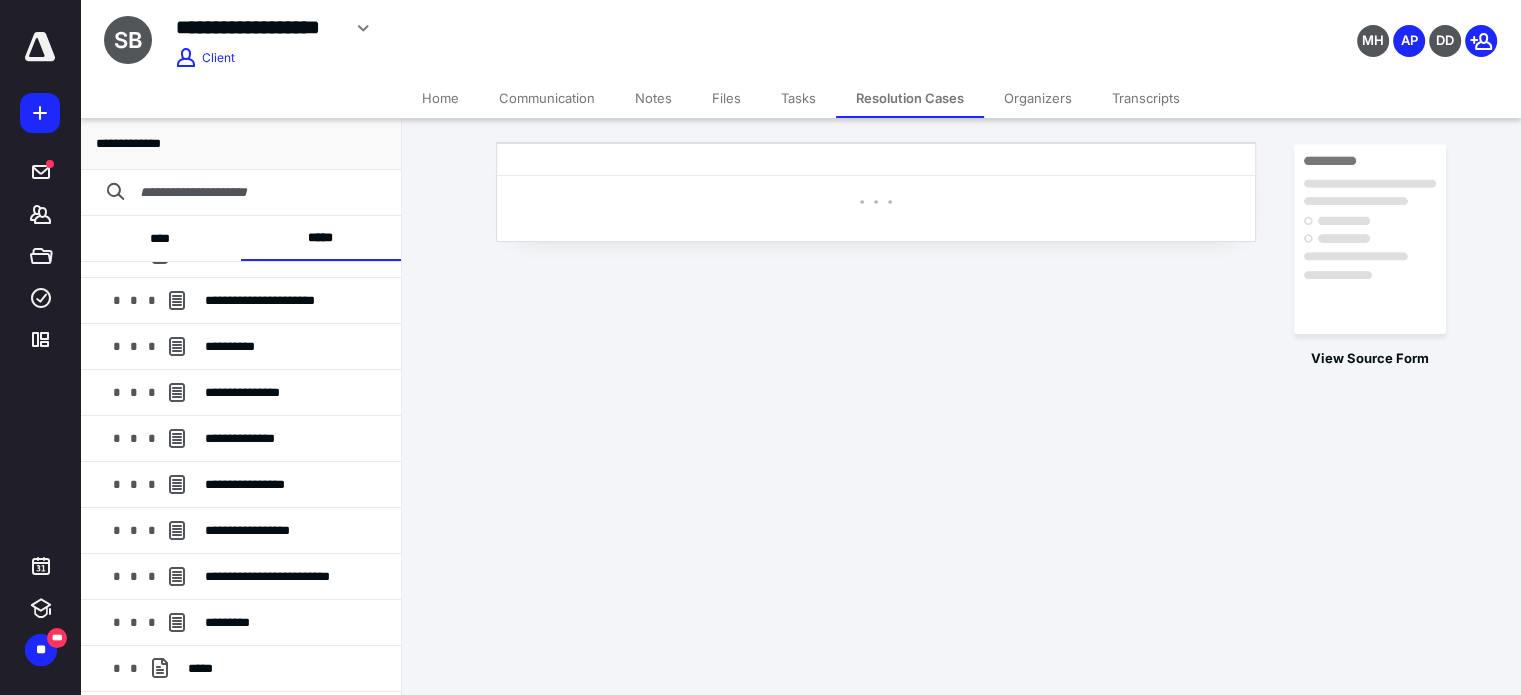 scroll, scrollTop: 0, scrollLeft: 0, axis: both 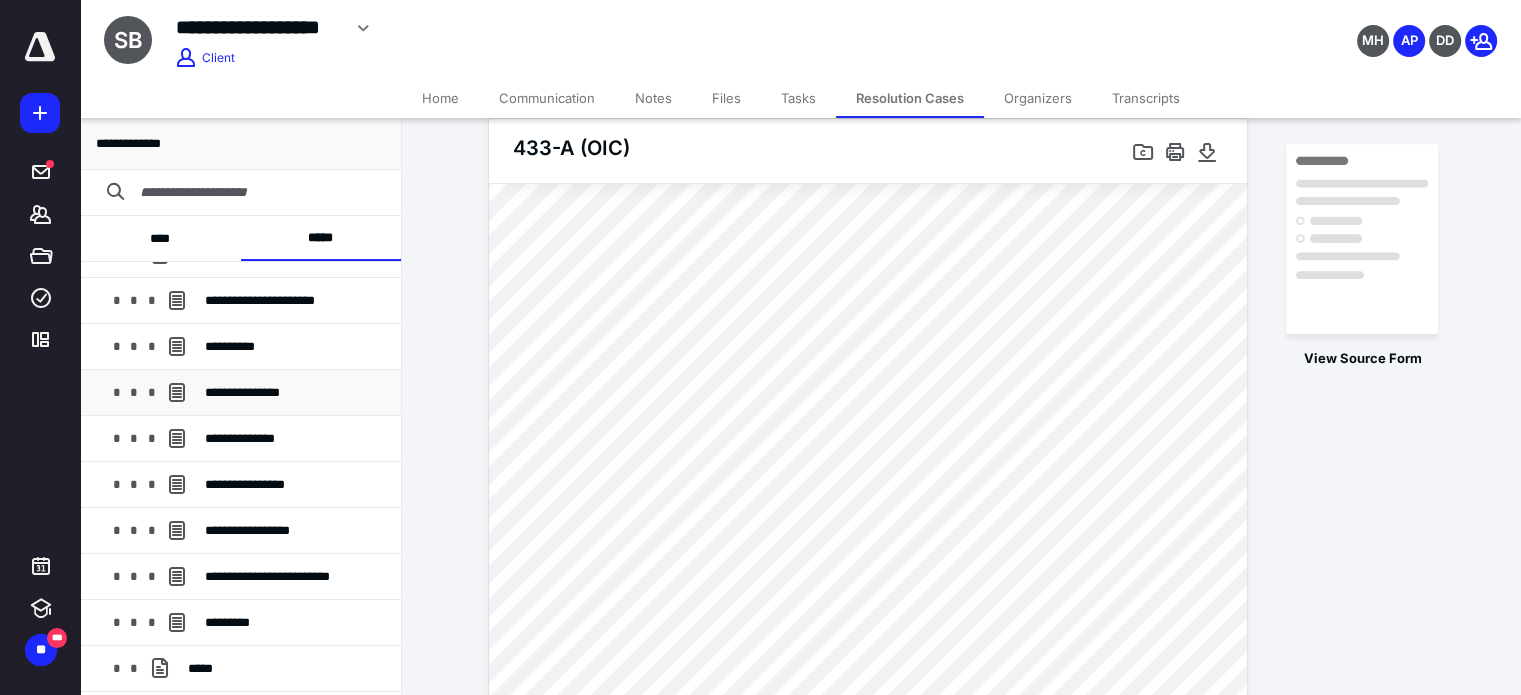 click on "**********" at bounding box center (242, 392) 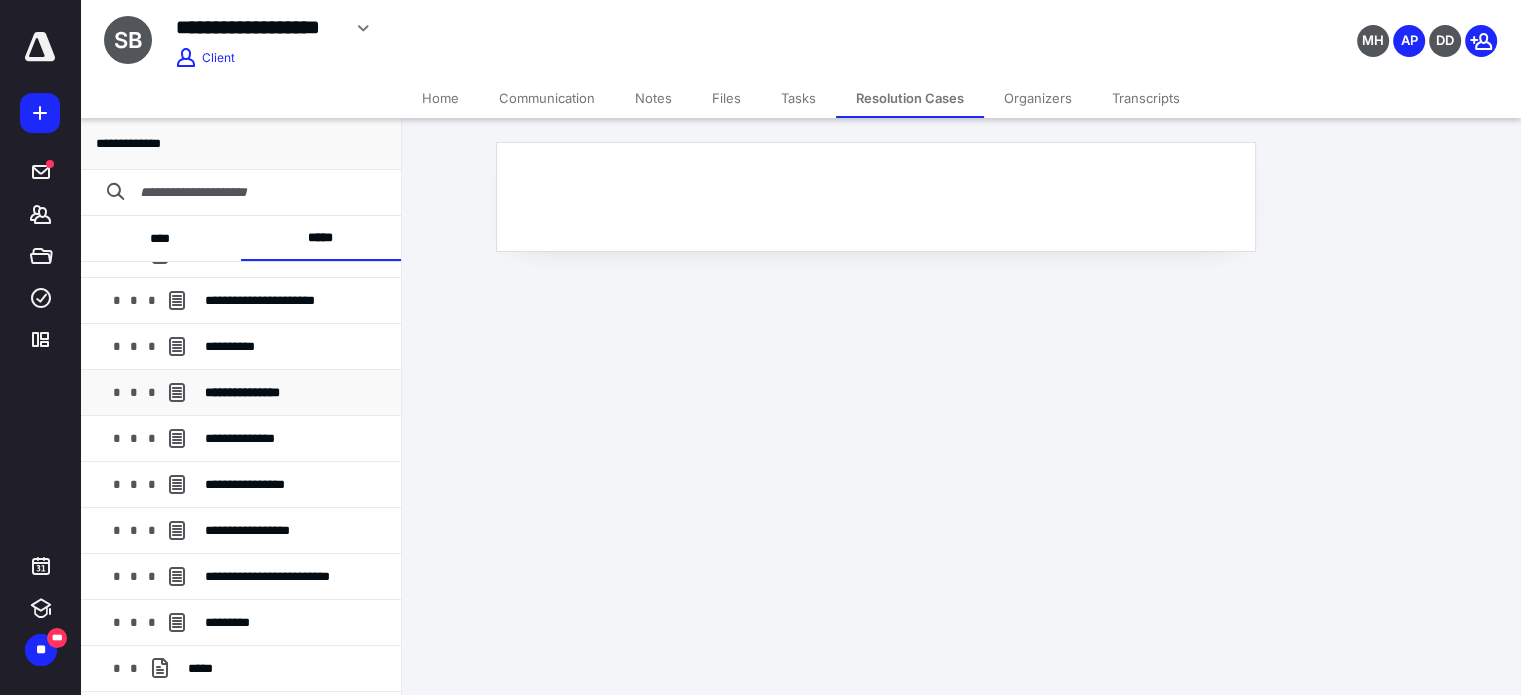 scroll, scrollTop: 0, scrollLeft: 0, axis: both 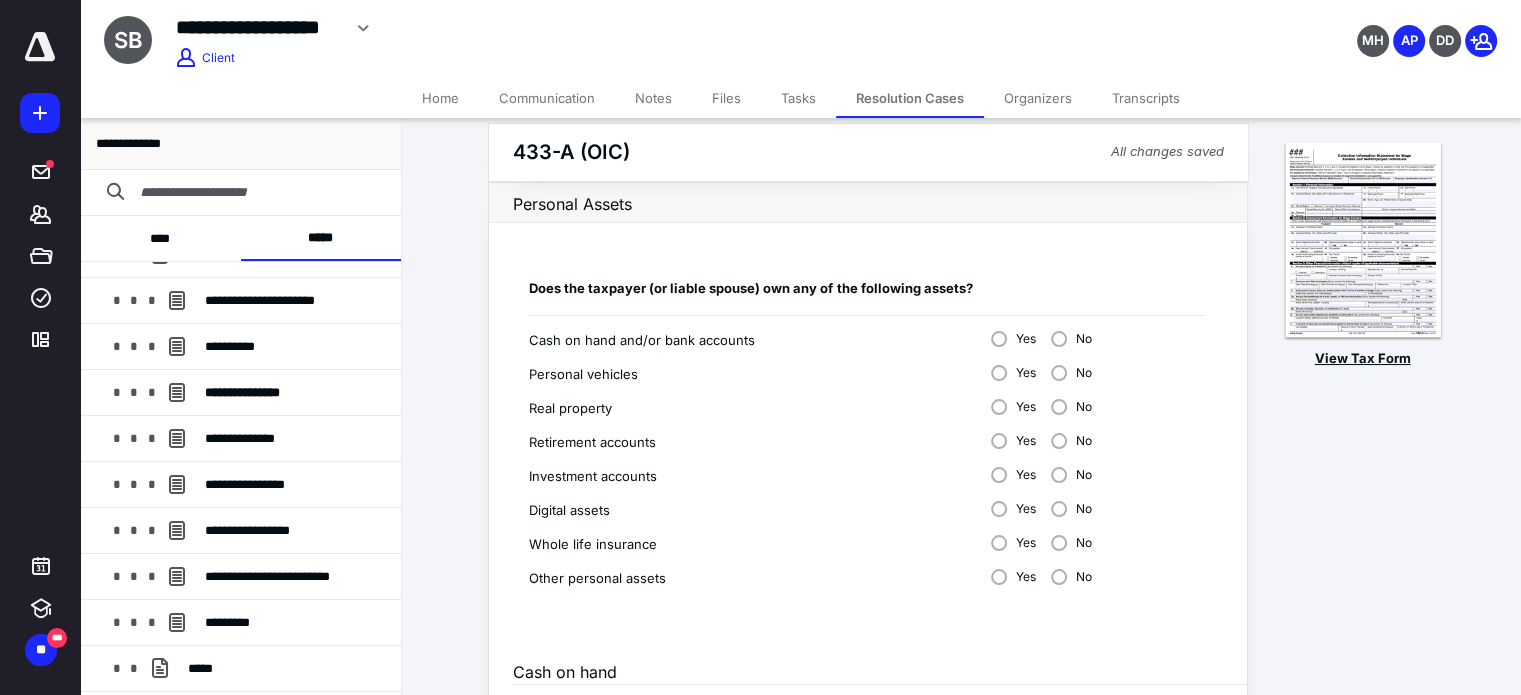 click at bounding box center (1363, 241) 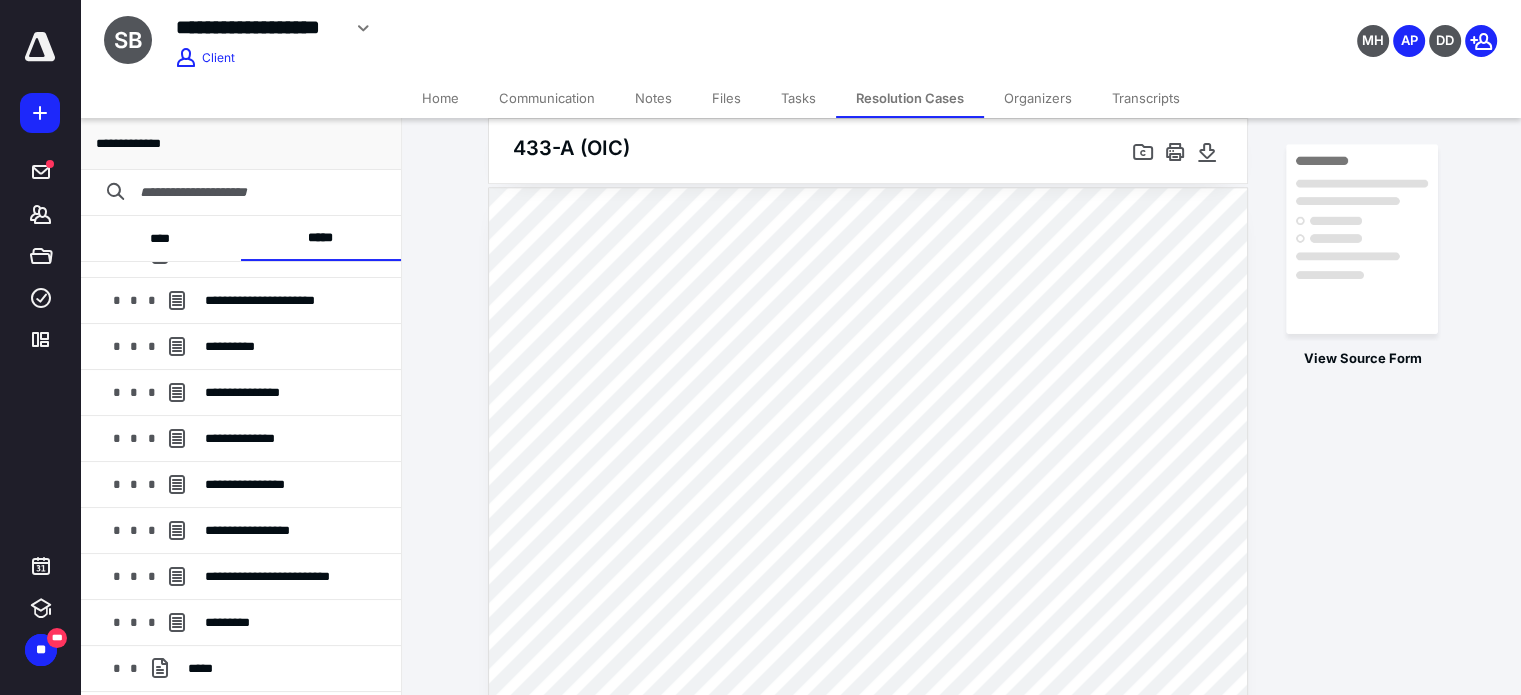 scroll, scrollTop: 1071, scrollLeft: 0, axis: vertical 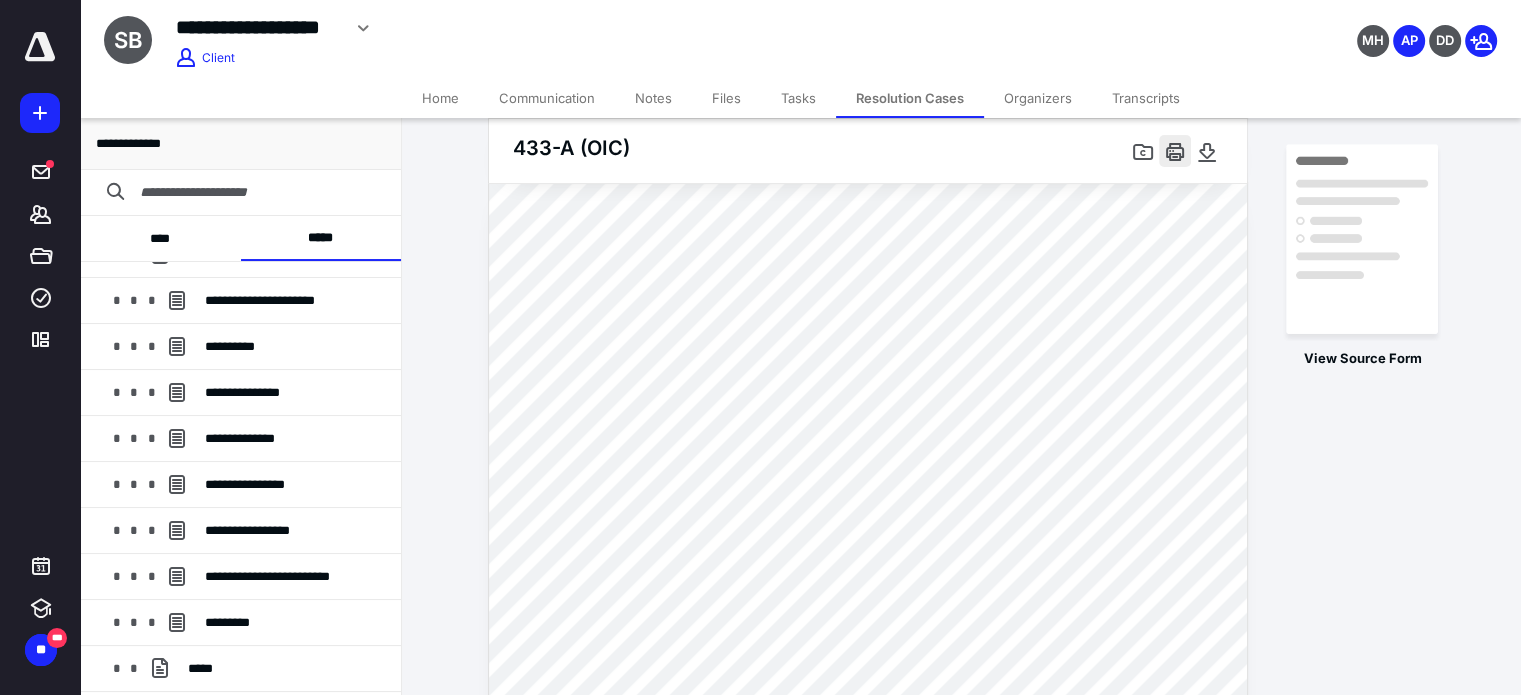 click at bounding box center (1175, 151) 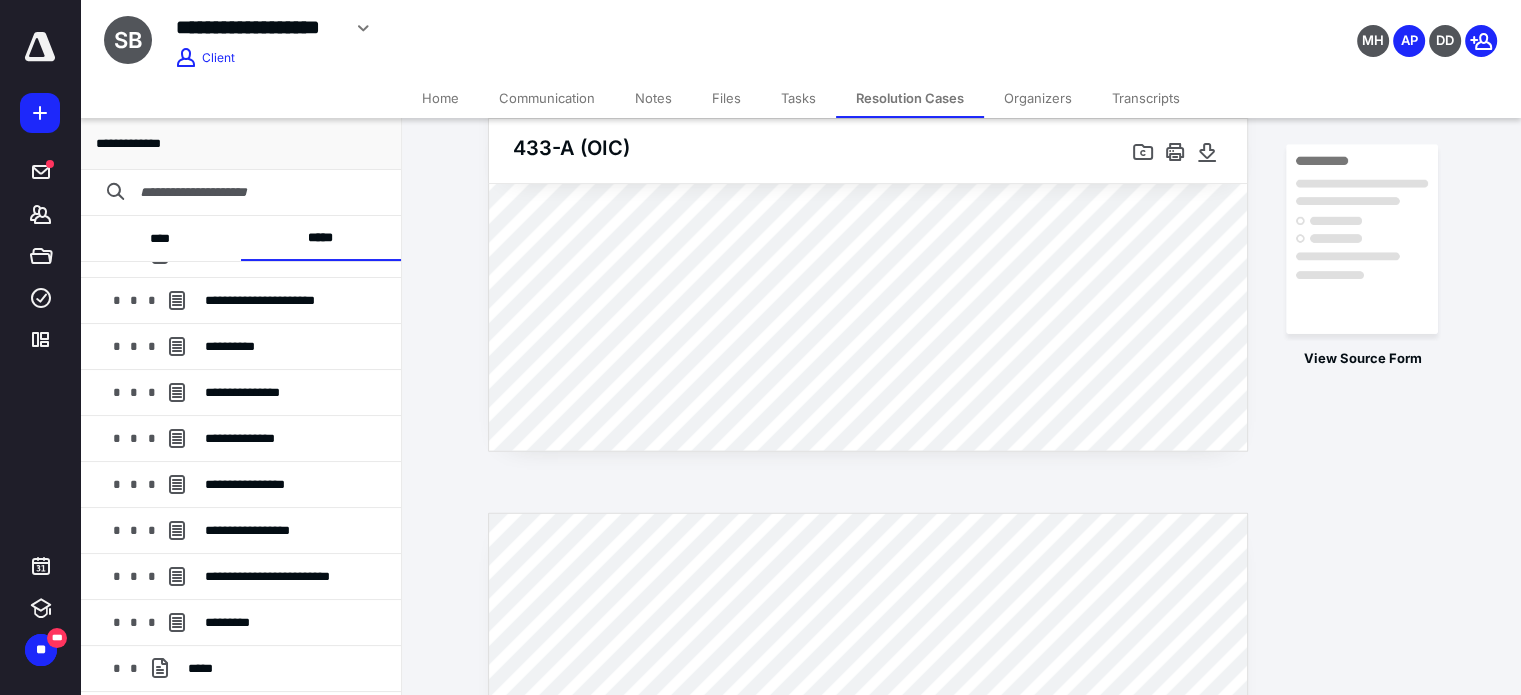scroll, scrollTop: 4957, scrollLeft: 0, axis: vertical 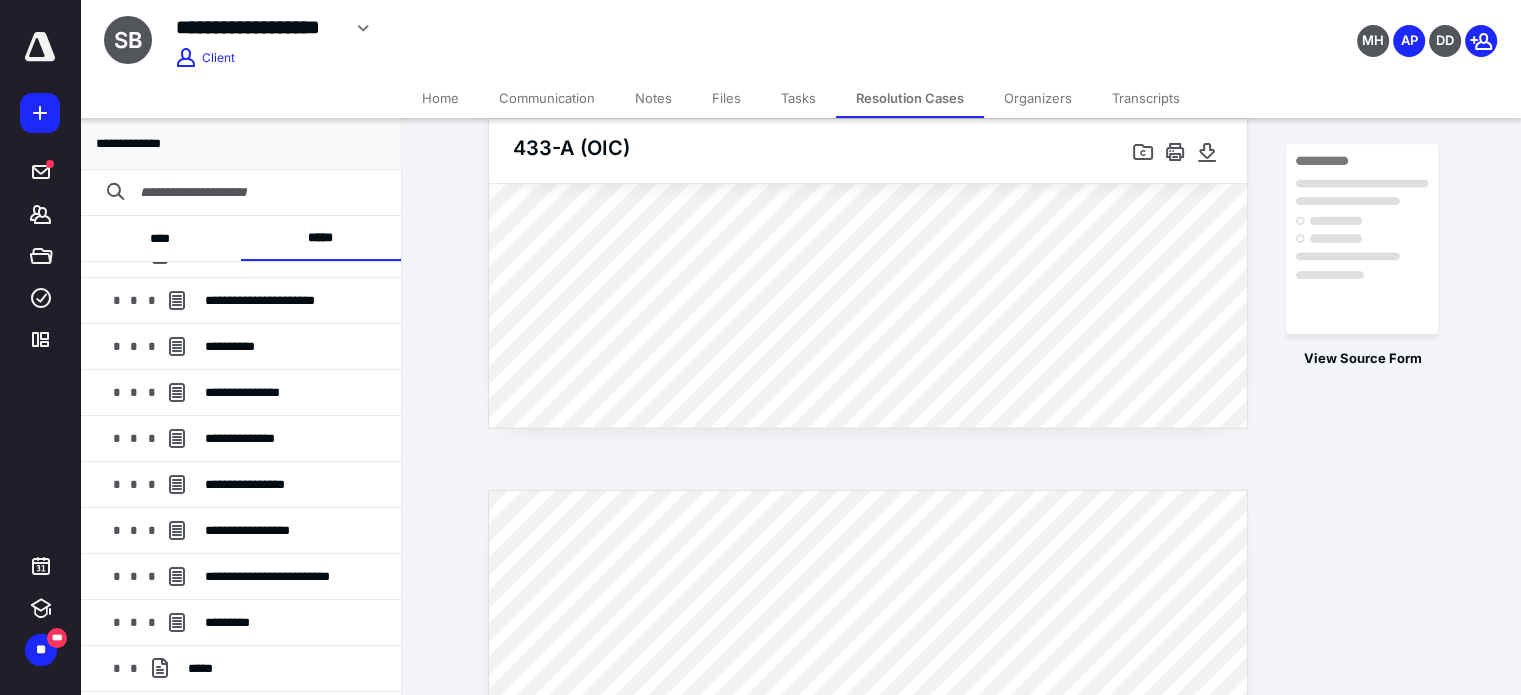 click on "View Source Form" at bounding box center [1362, 489] 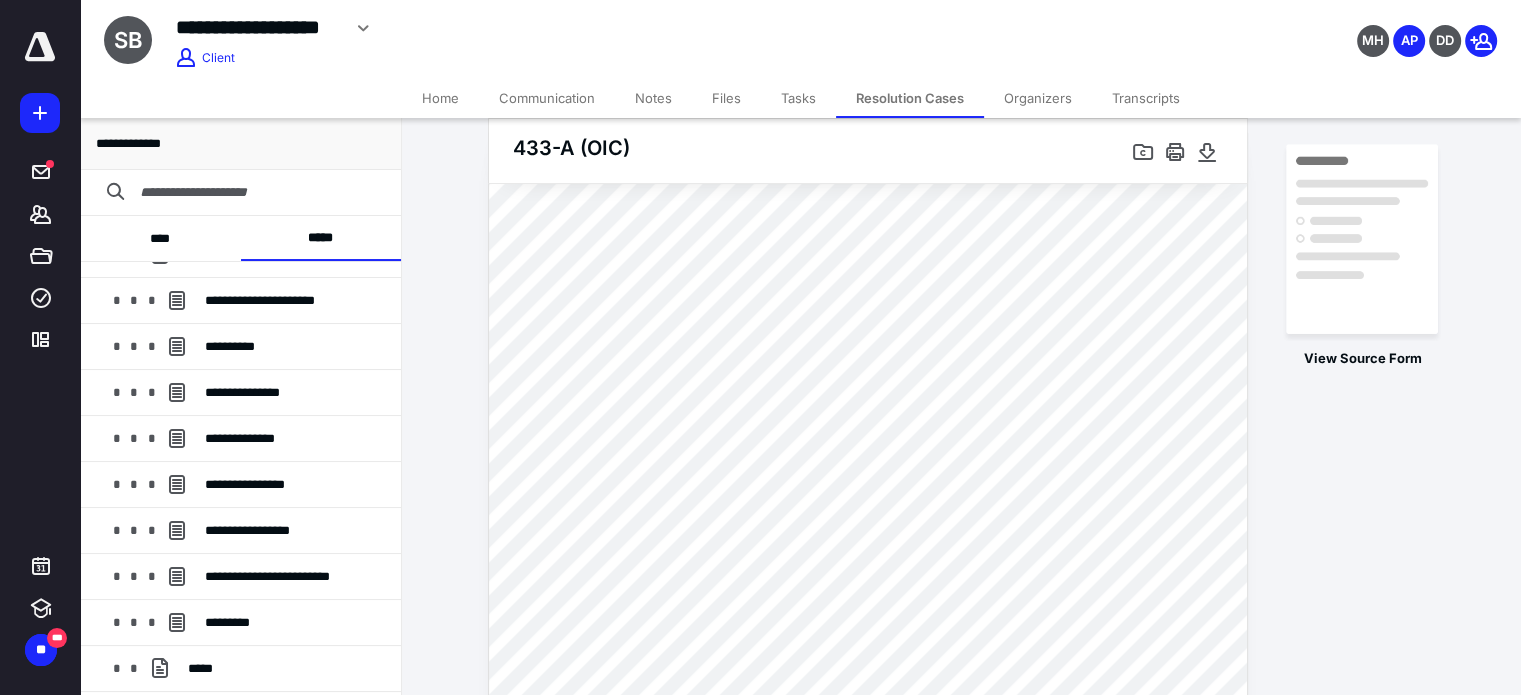 scroll, scrollTop: 8457, scrollLeft: 0, axis: vertical 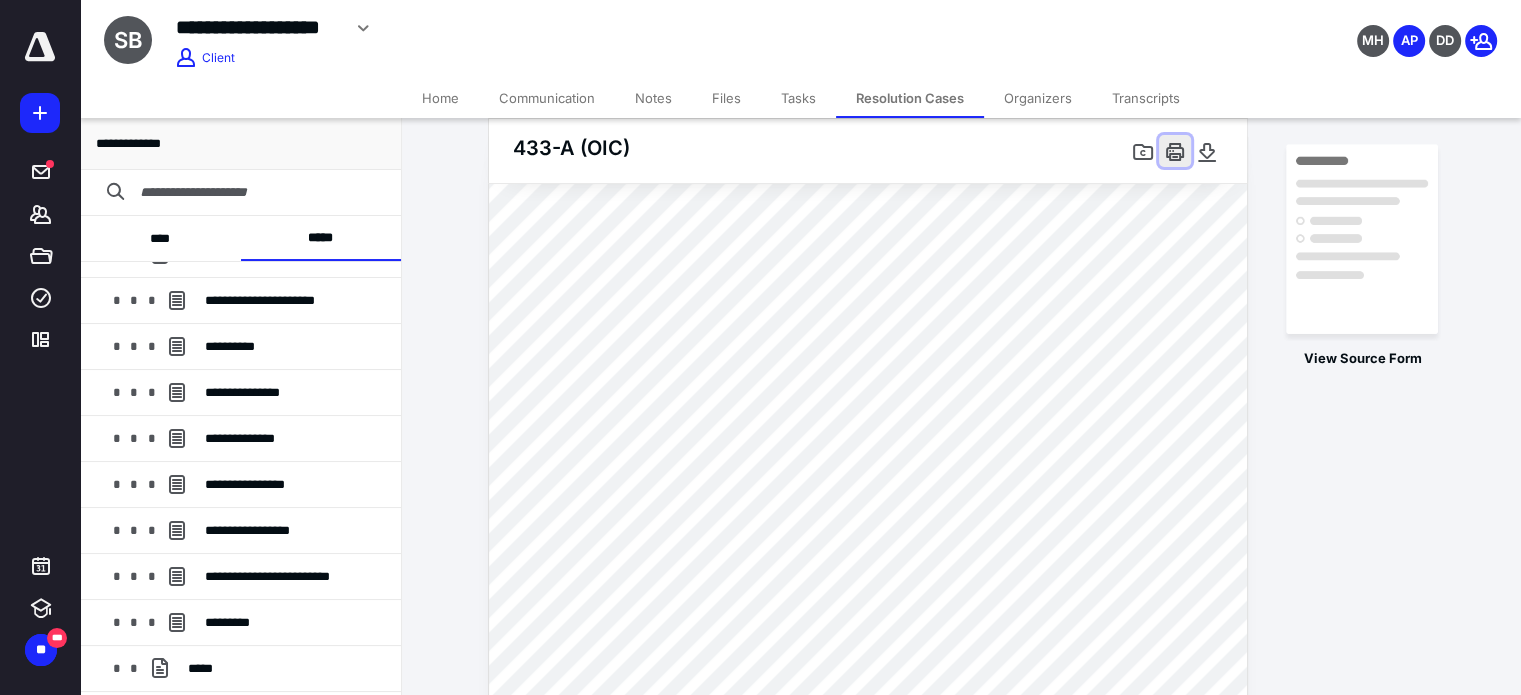 click at bounding box center [1175, 151] 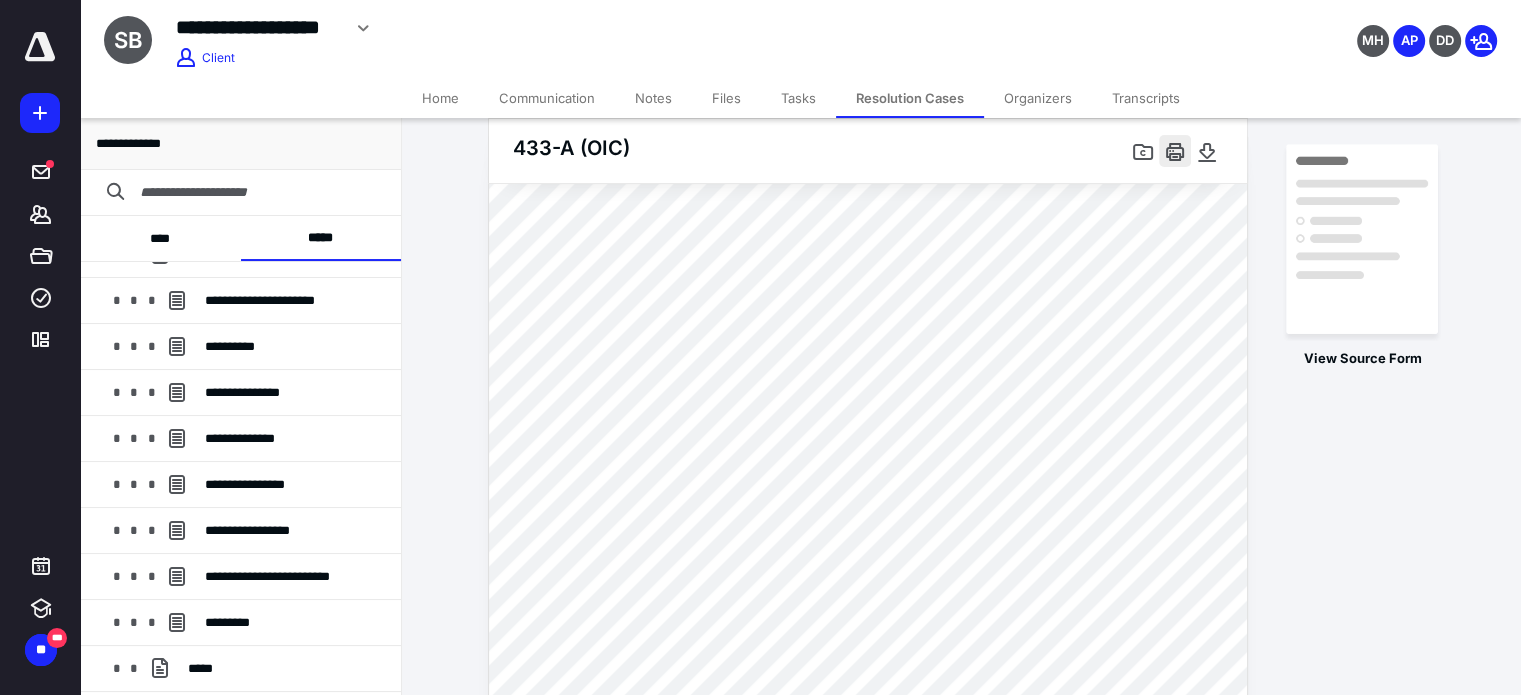 click at bounding box center (1175, 151) 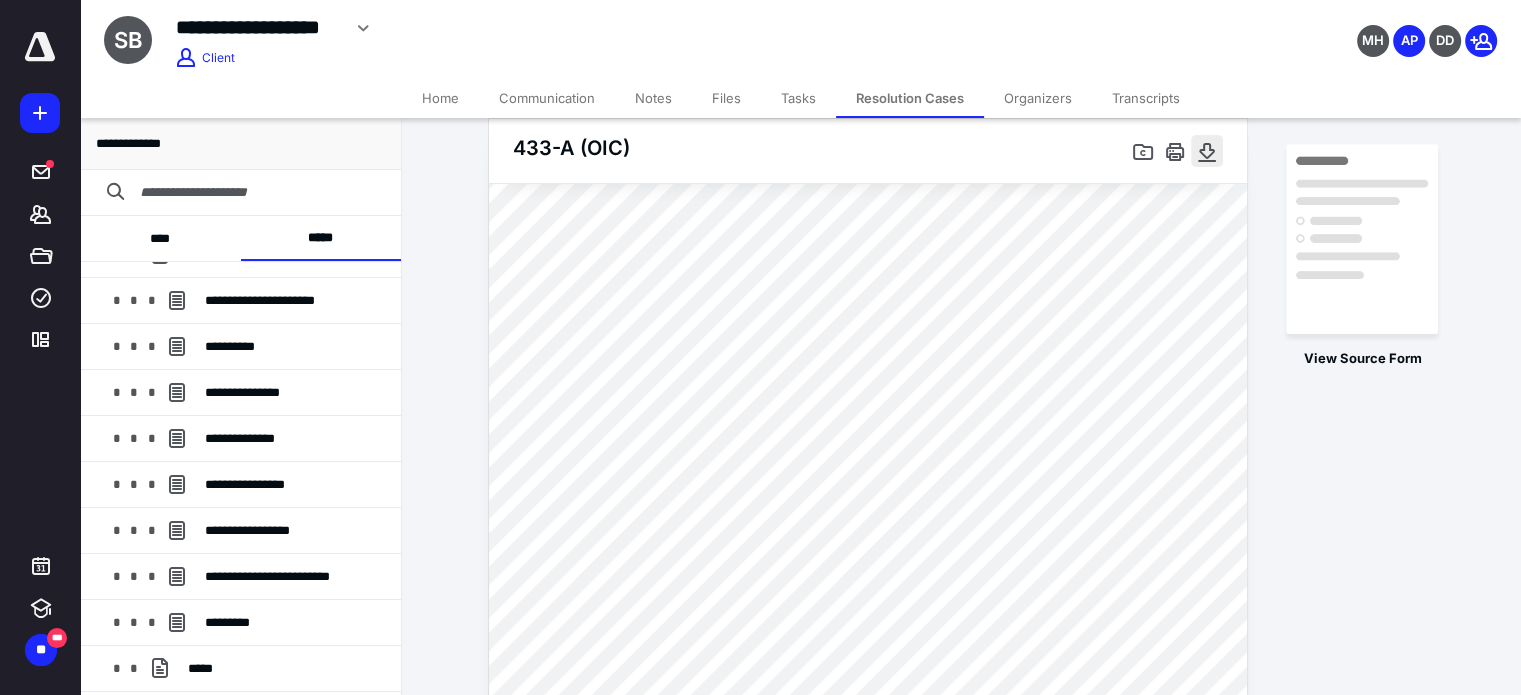 click at bounding box center [1207, 151] 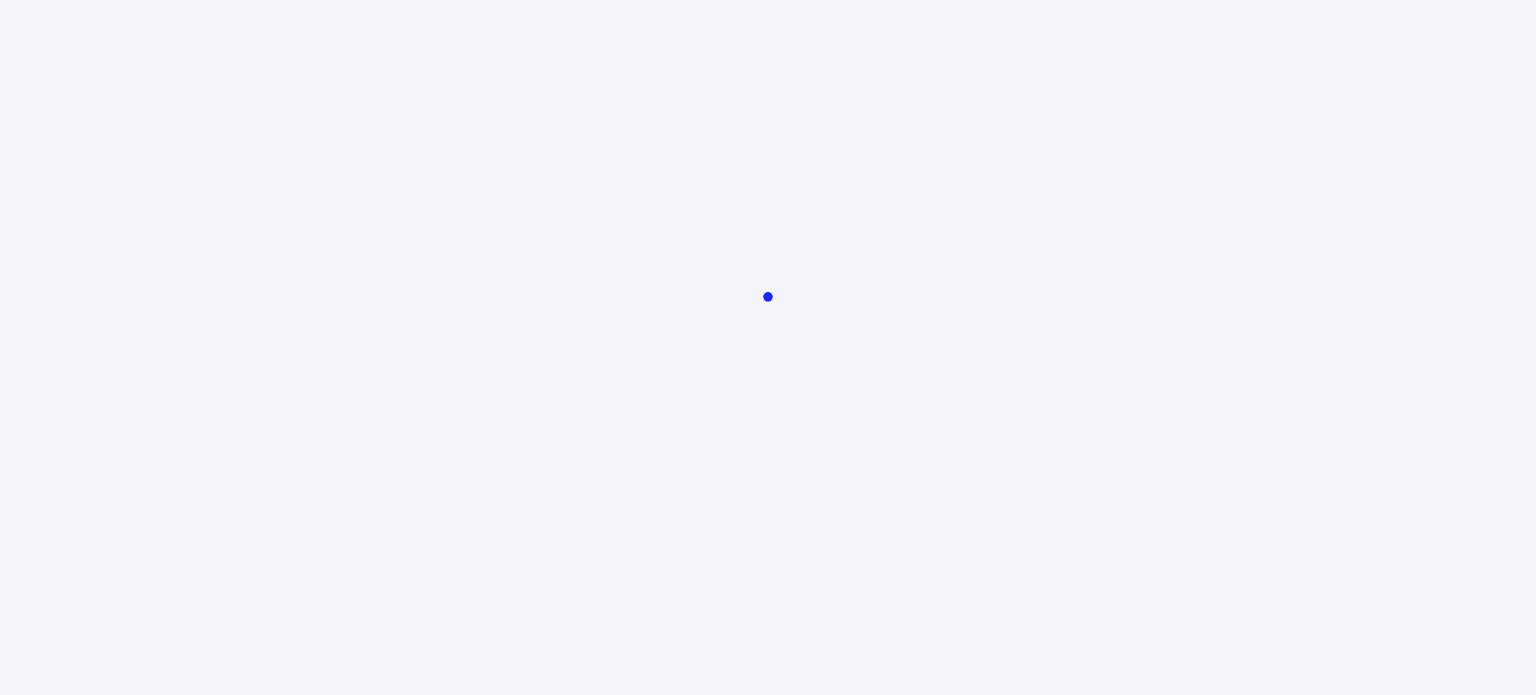 scroll, scrollTop: 0, scrollLeft: 0, axis: both 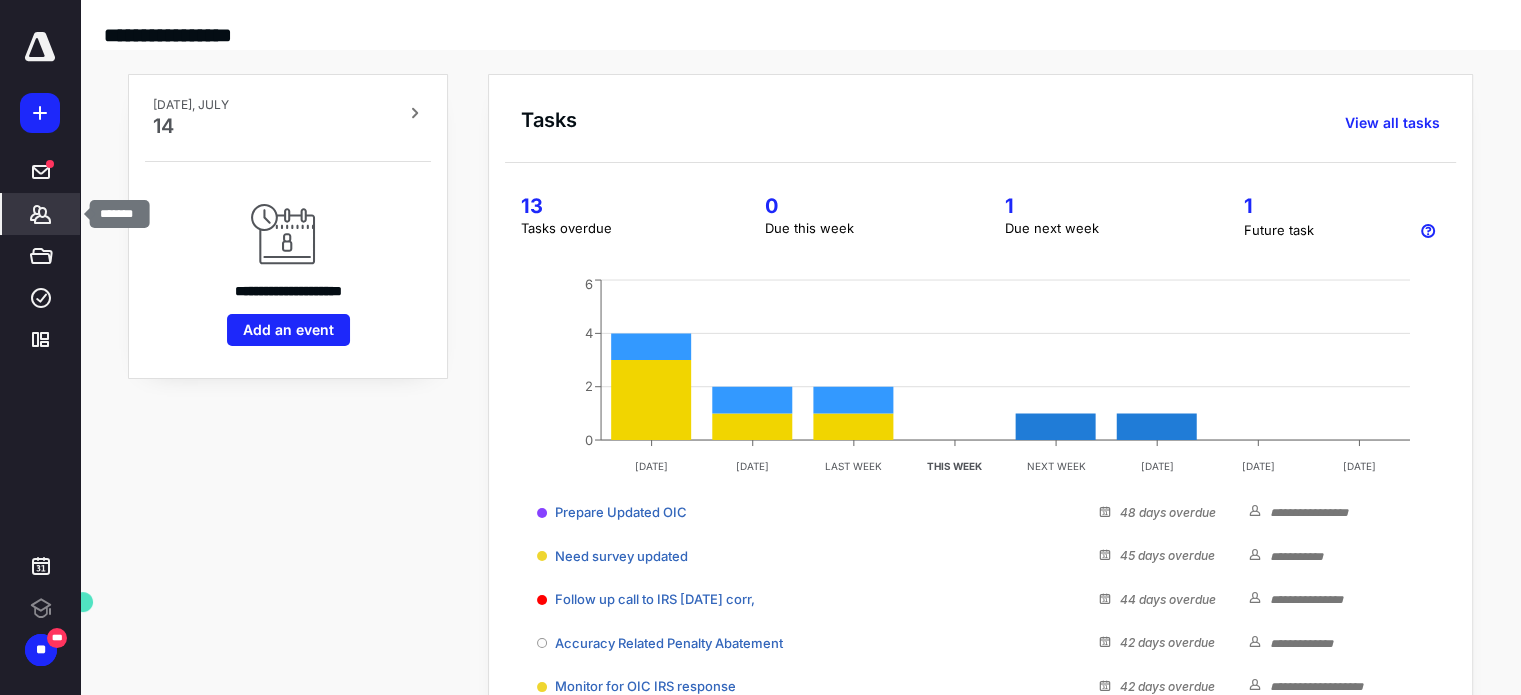 click 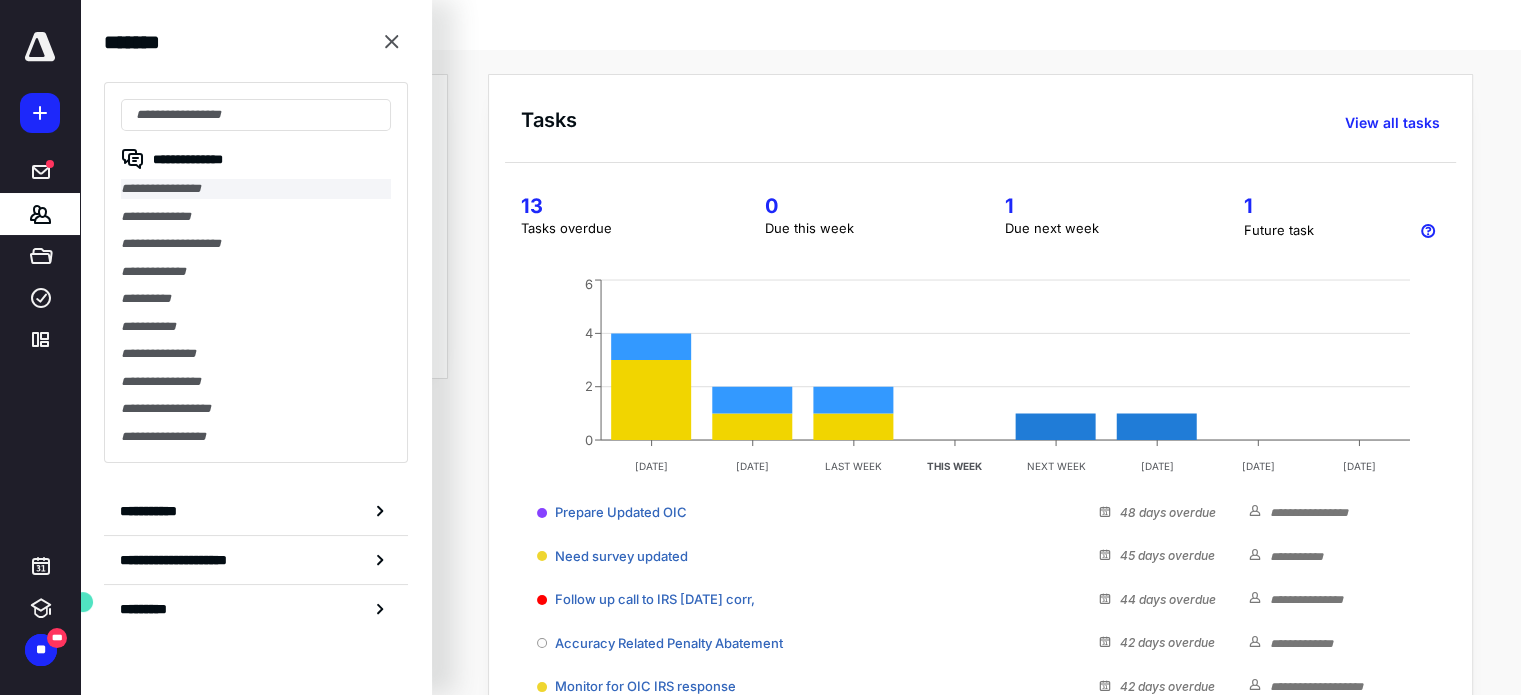 click on "**********" at bounding box center (256, 189) 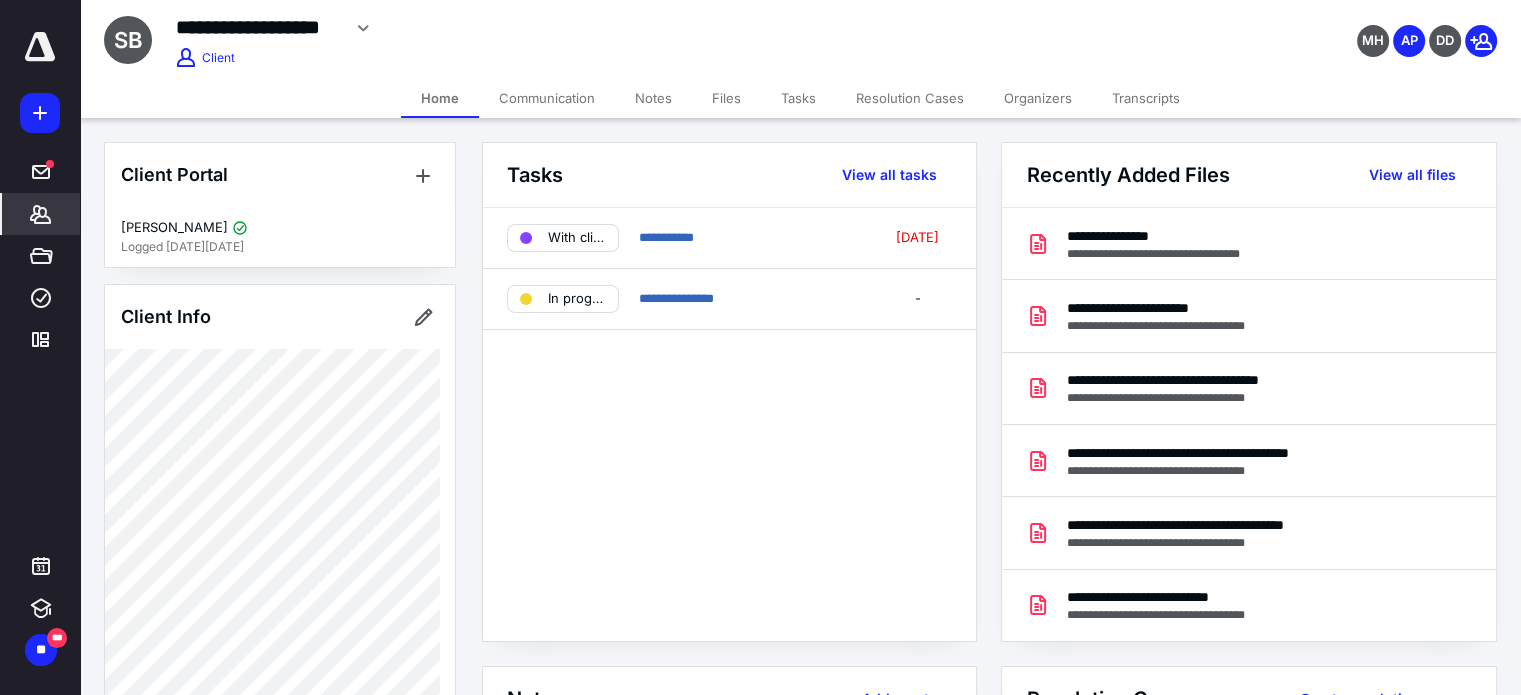 click on "Resolution Cases" at bounding box center (910, 98) 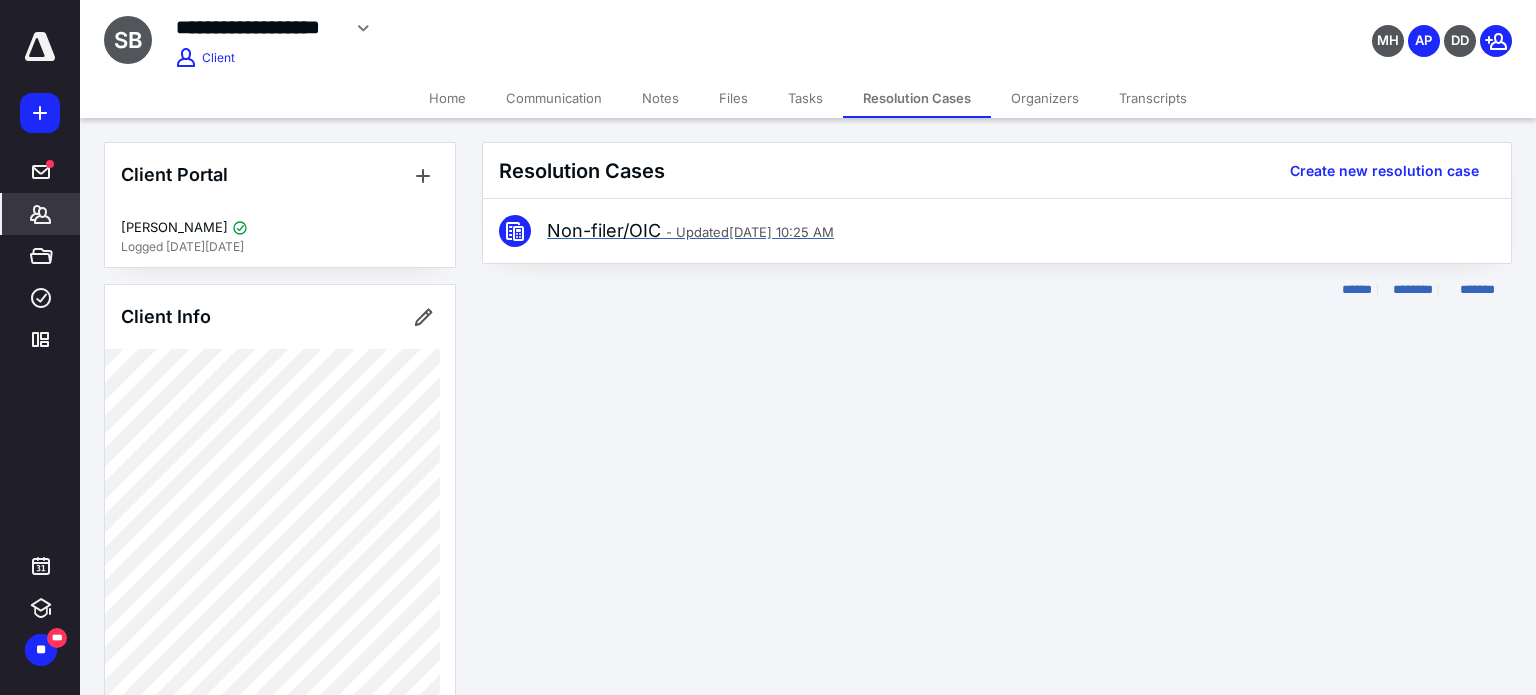 click on "Non-filer/OIC   - Updated  Jan 22, 2024 10:25 AM" at bounding box center [690, 231] 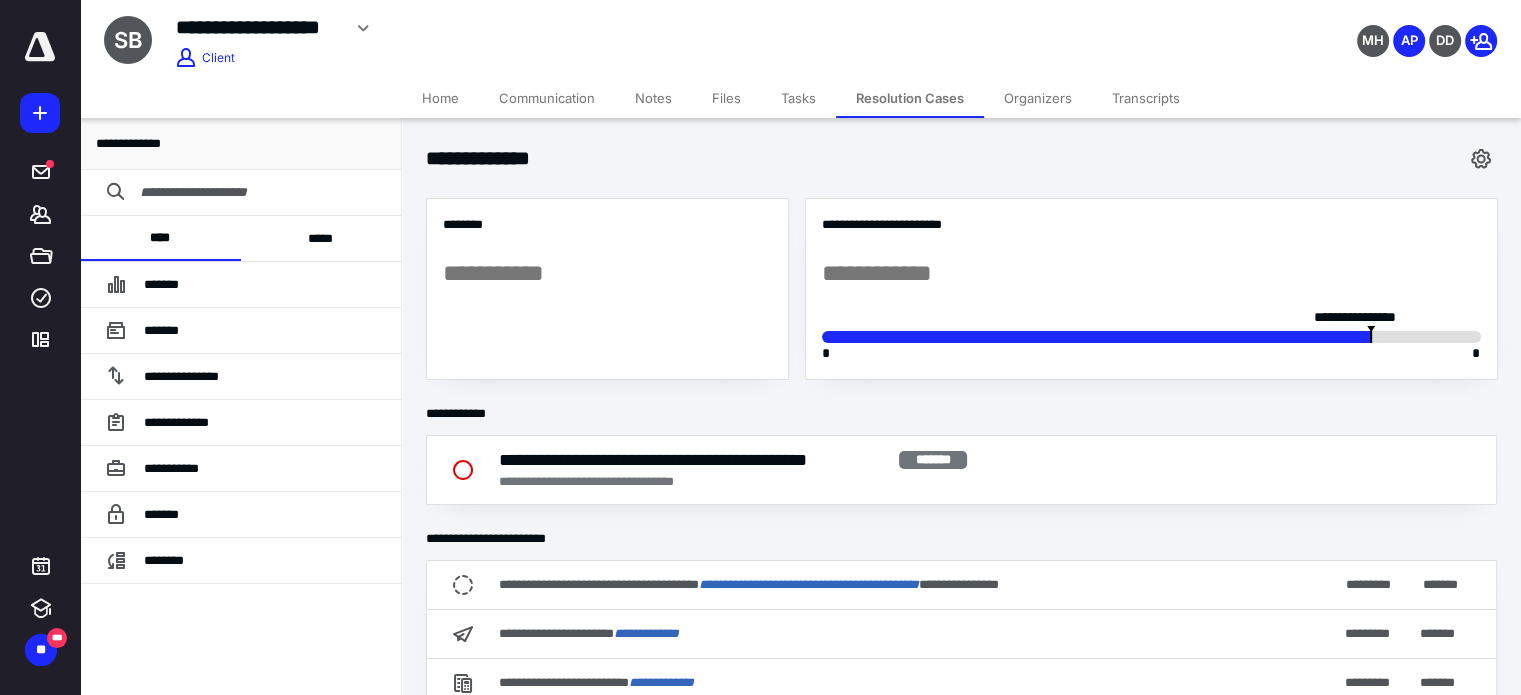 click on "*****" at bounding box center (321, 238) 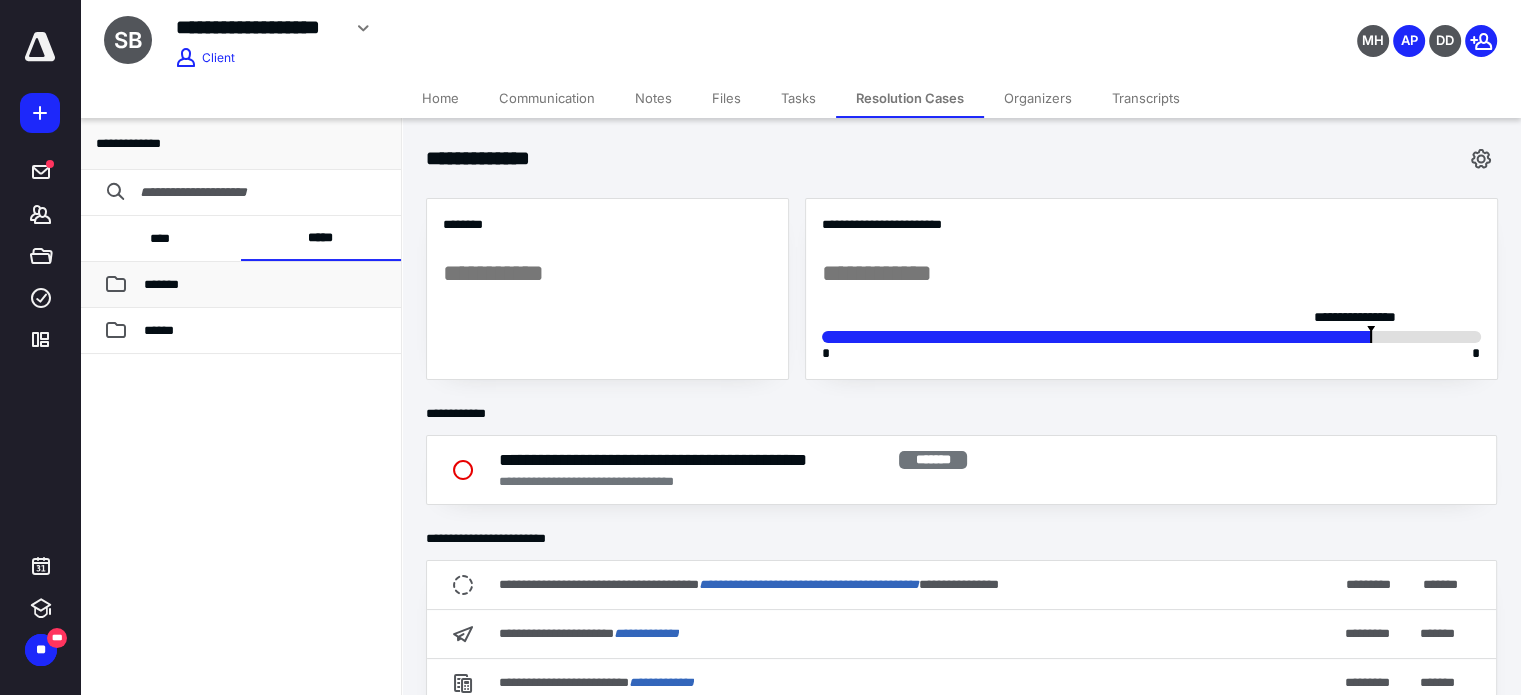 click on "*******" at bounding box center (264, 285) 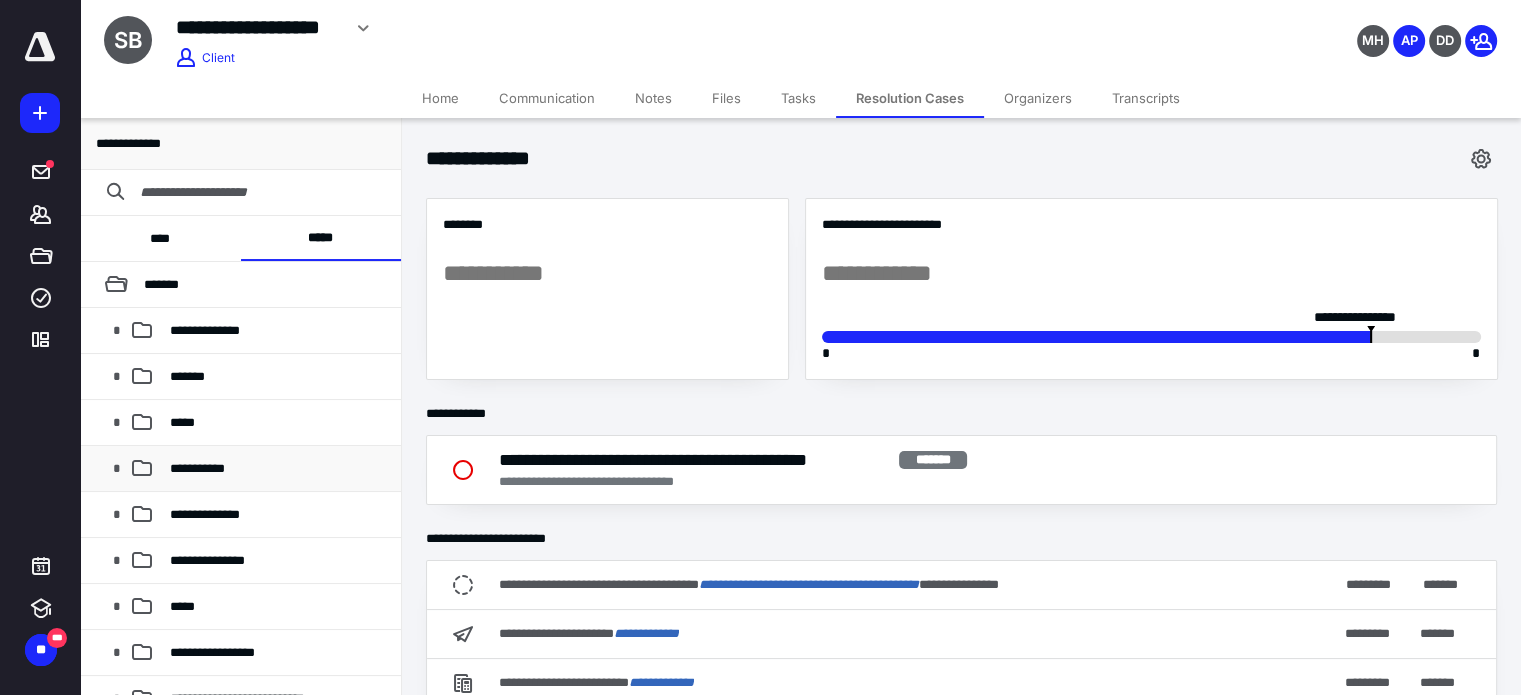 click on "**********" at bounding box center (197, 468) 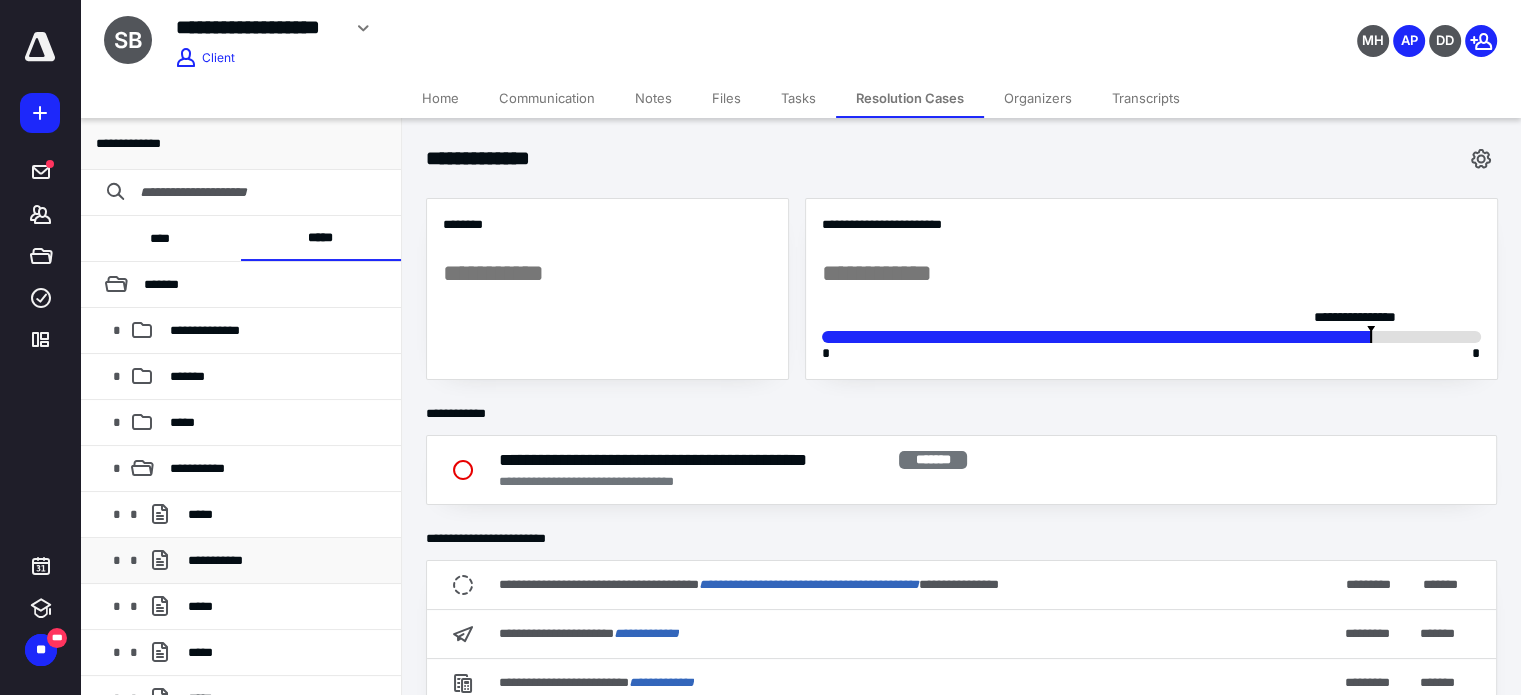 click on "**********" at bounding box center [215, 560] 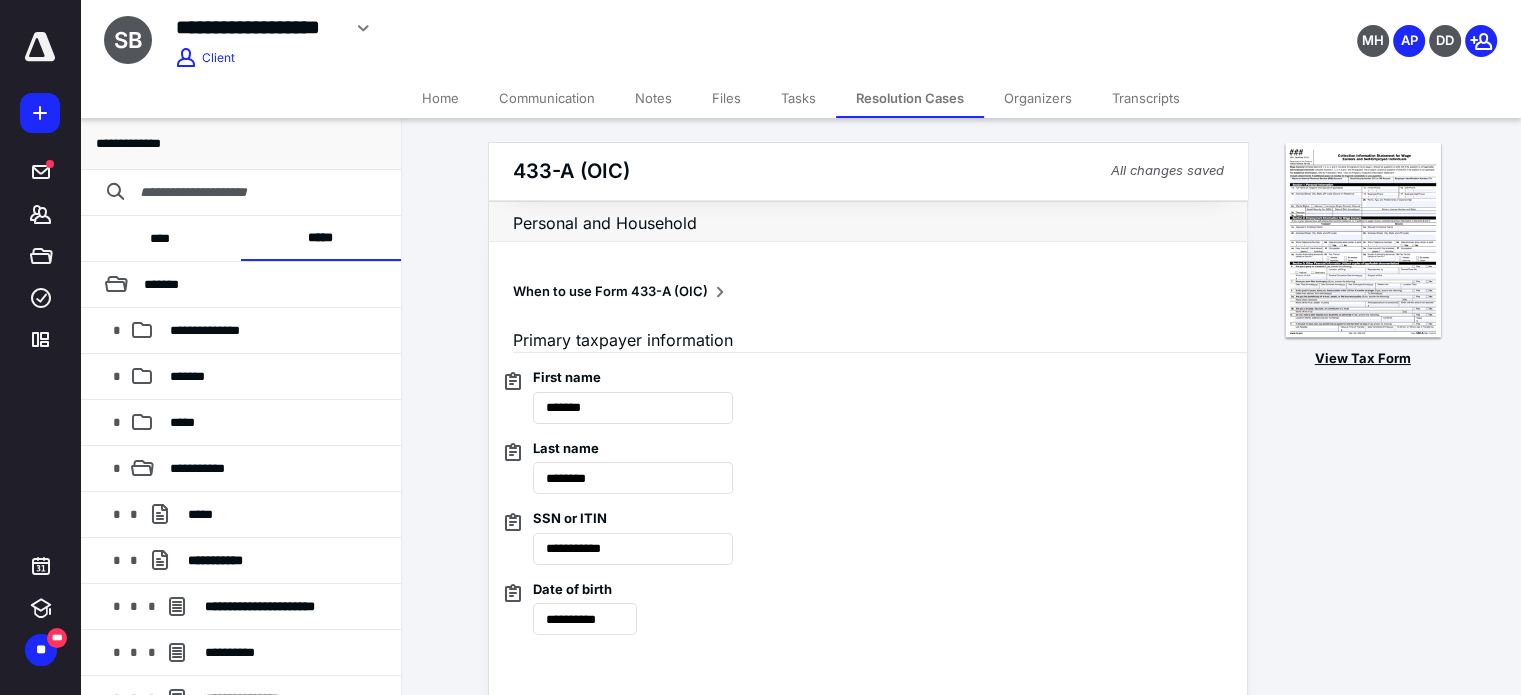 click at bounding box center (1363, 241) 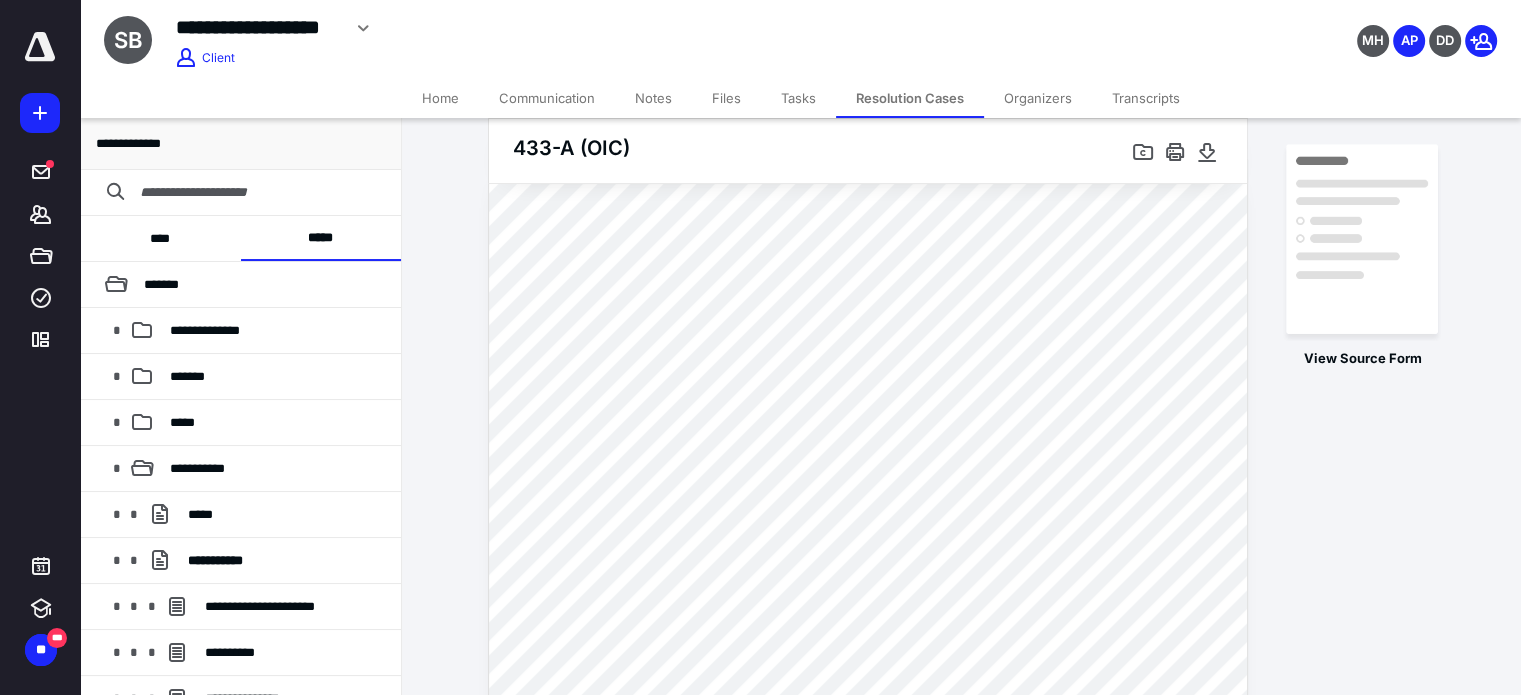 scroll, scrollTop: 0, scrollLeft: 0, axis: both 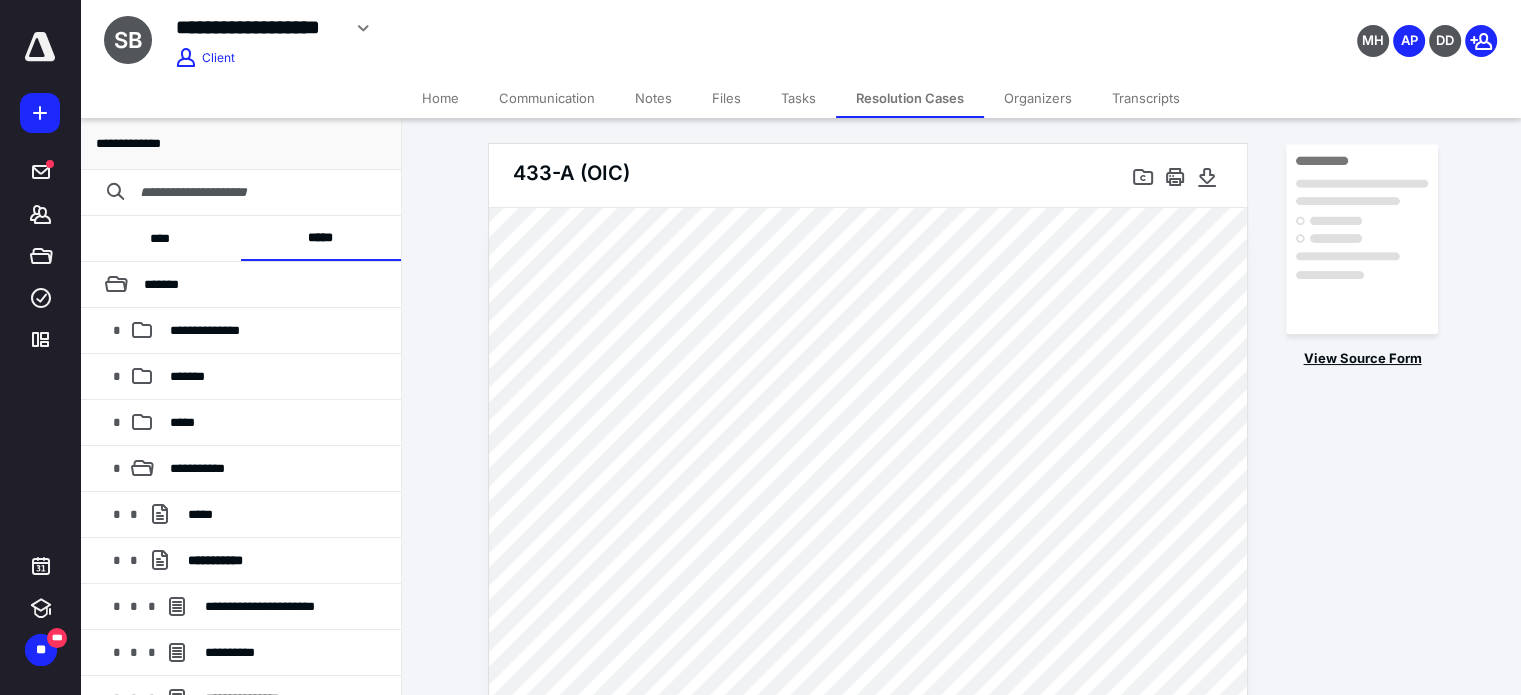 click at bounding box center (1362, 241) 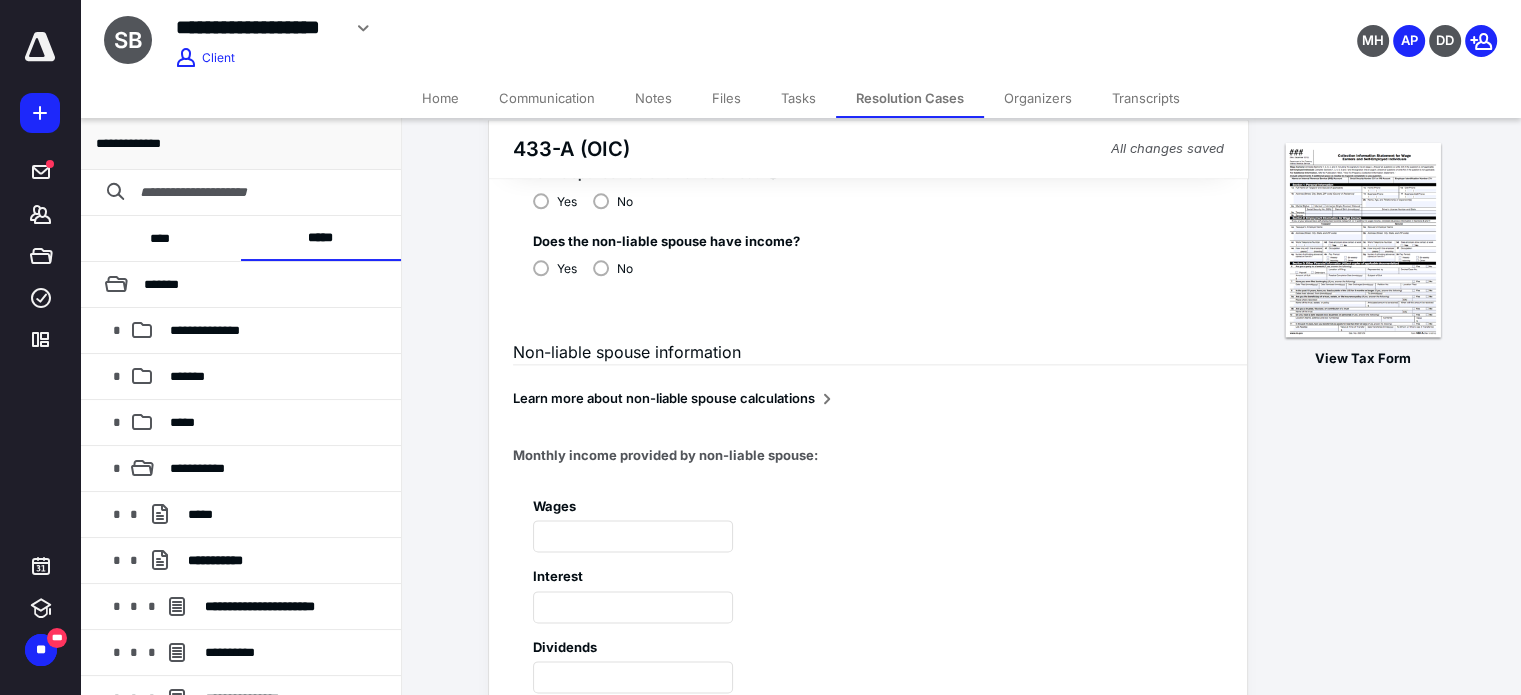 scroll, scrollTop: 2448, scrollLeft: 0, axis: vertical 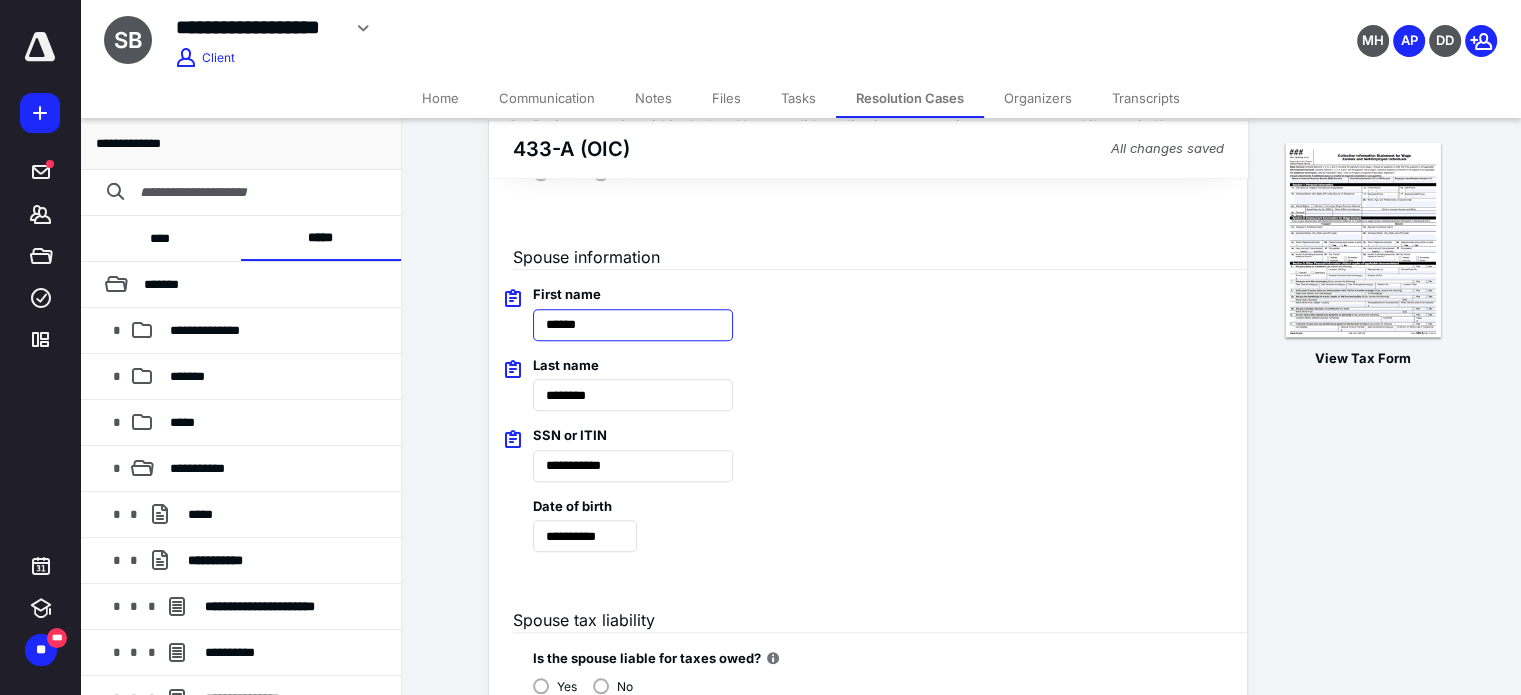 click on "******" at bounding box center [633, 325] 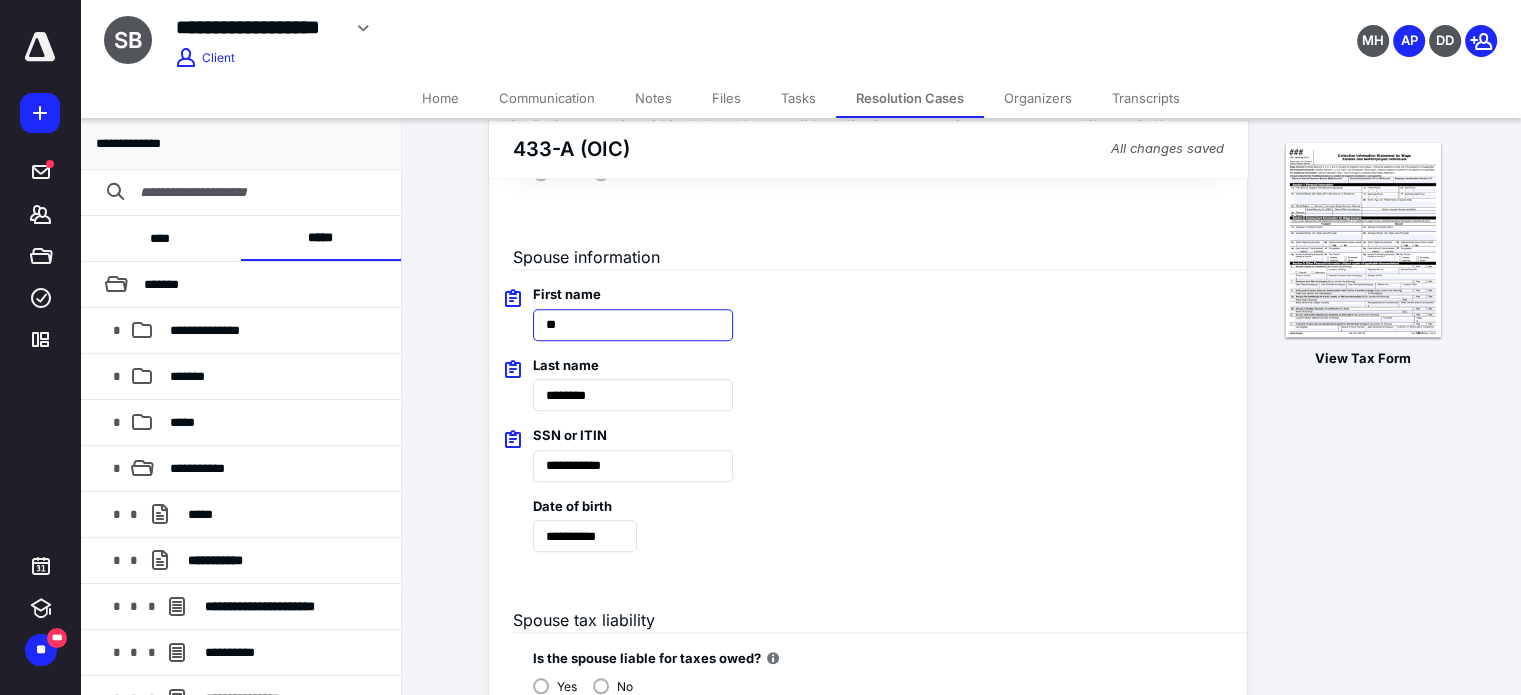 type on "*" 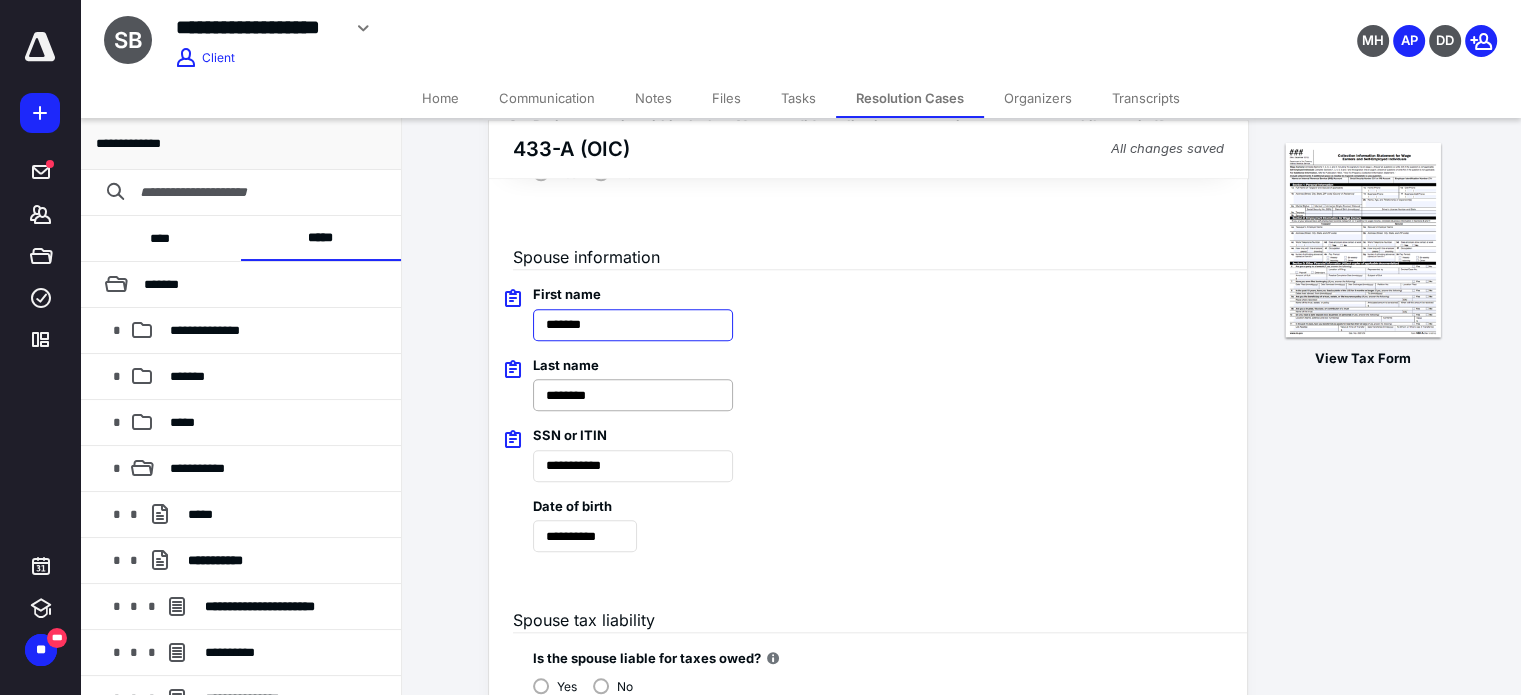 type on "*******" 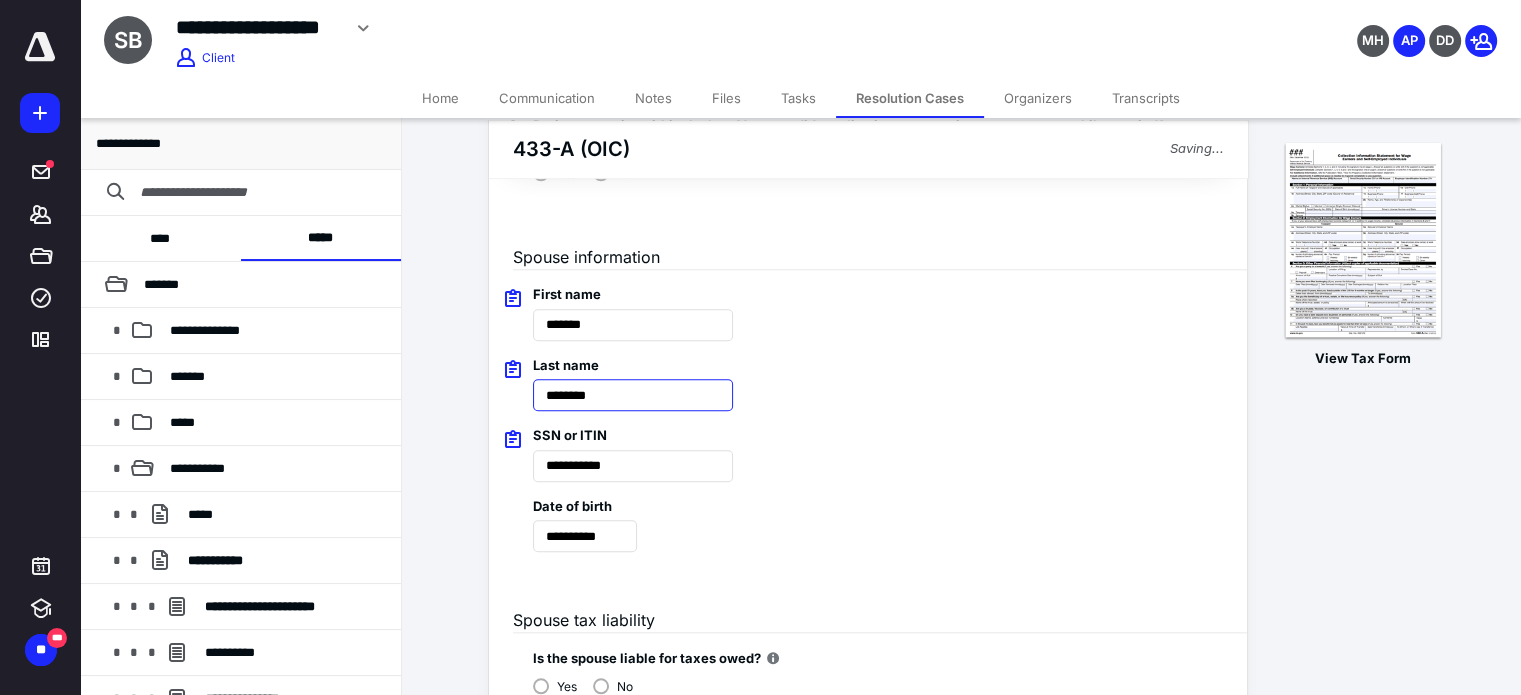 click on "********" at bounding box center [633, 395] 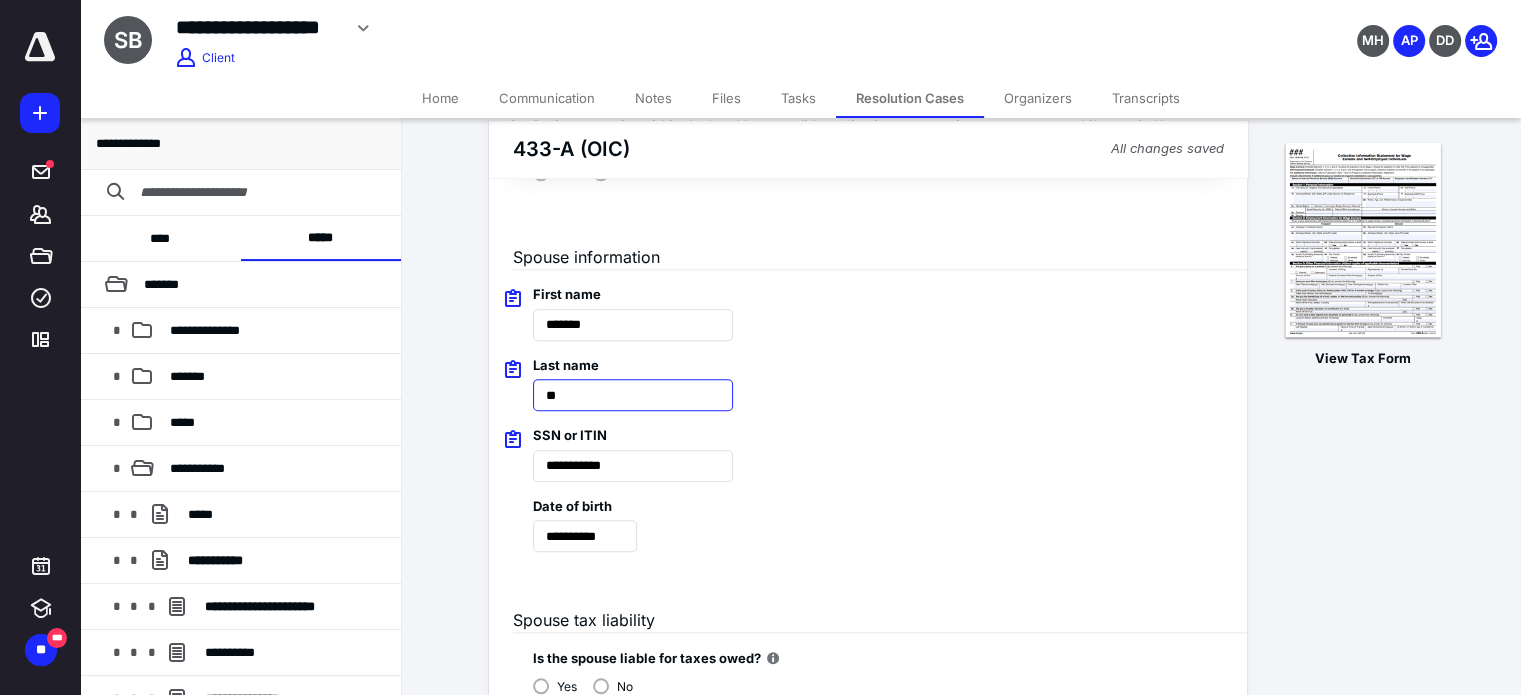 type on "*" 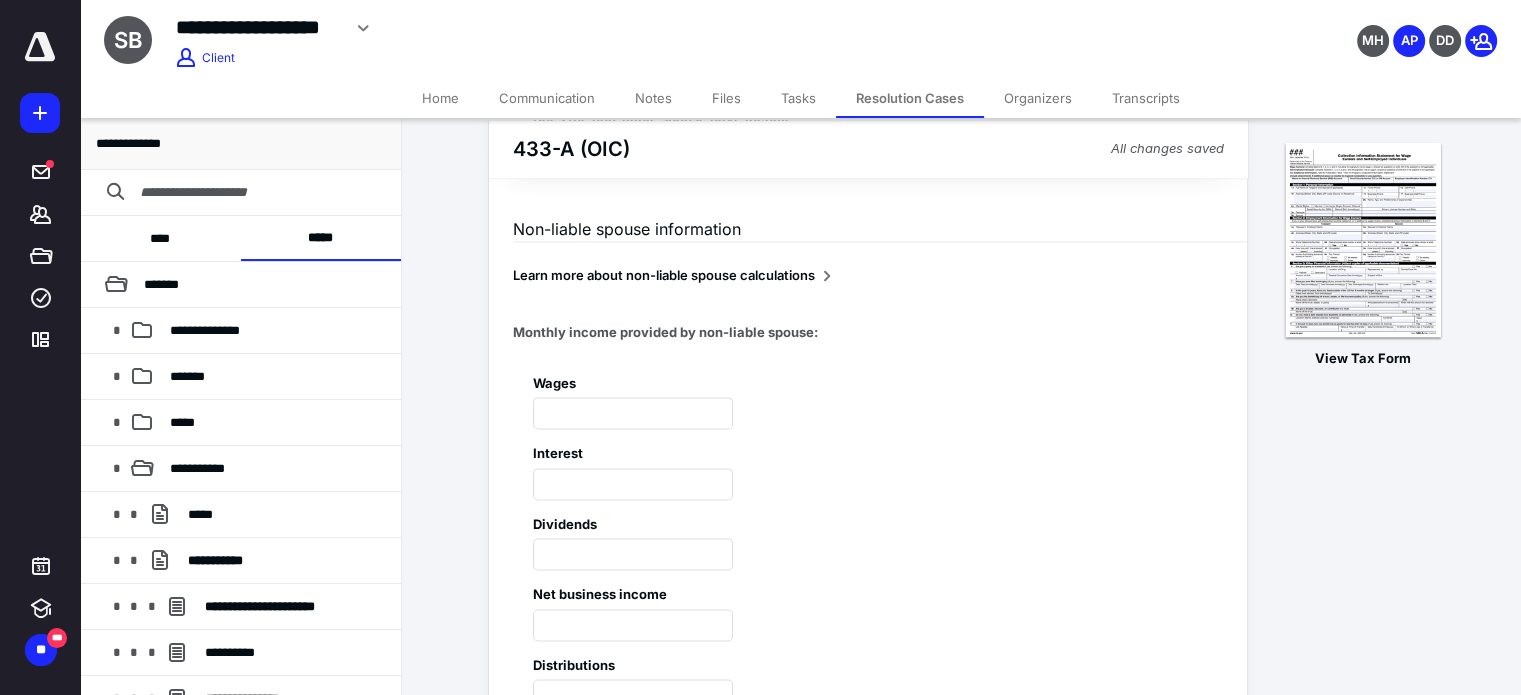 scroll, scrollTop: 2595, scrollLeft: 0, axis: vertical 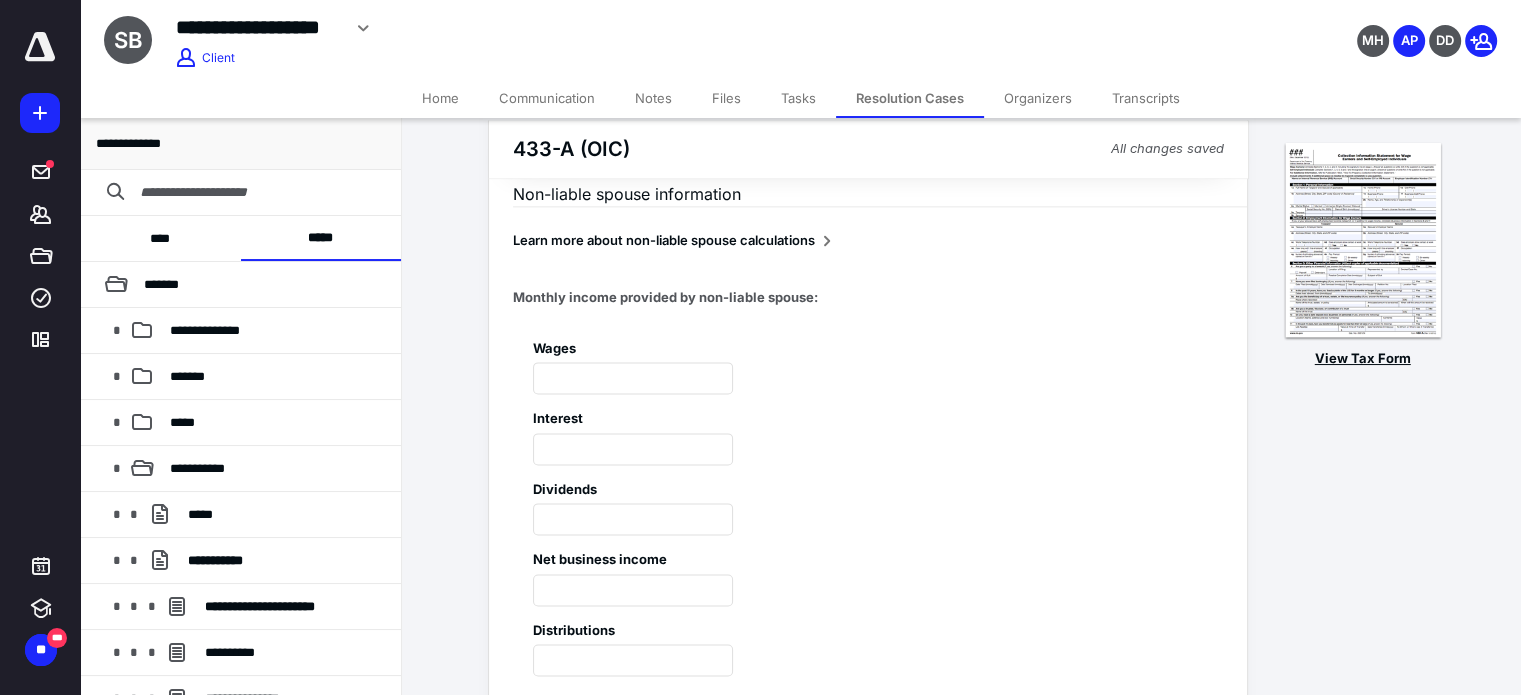 type on "*******" 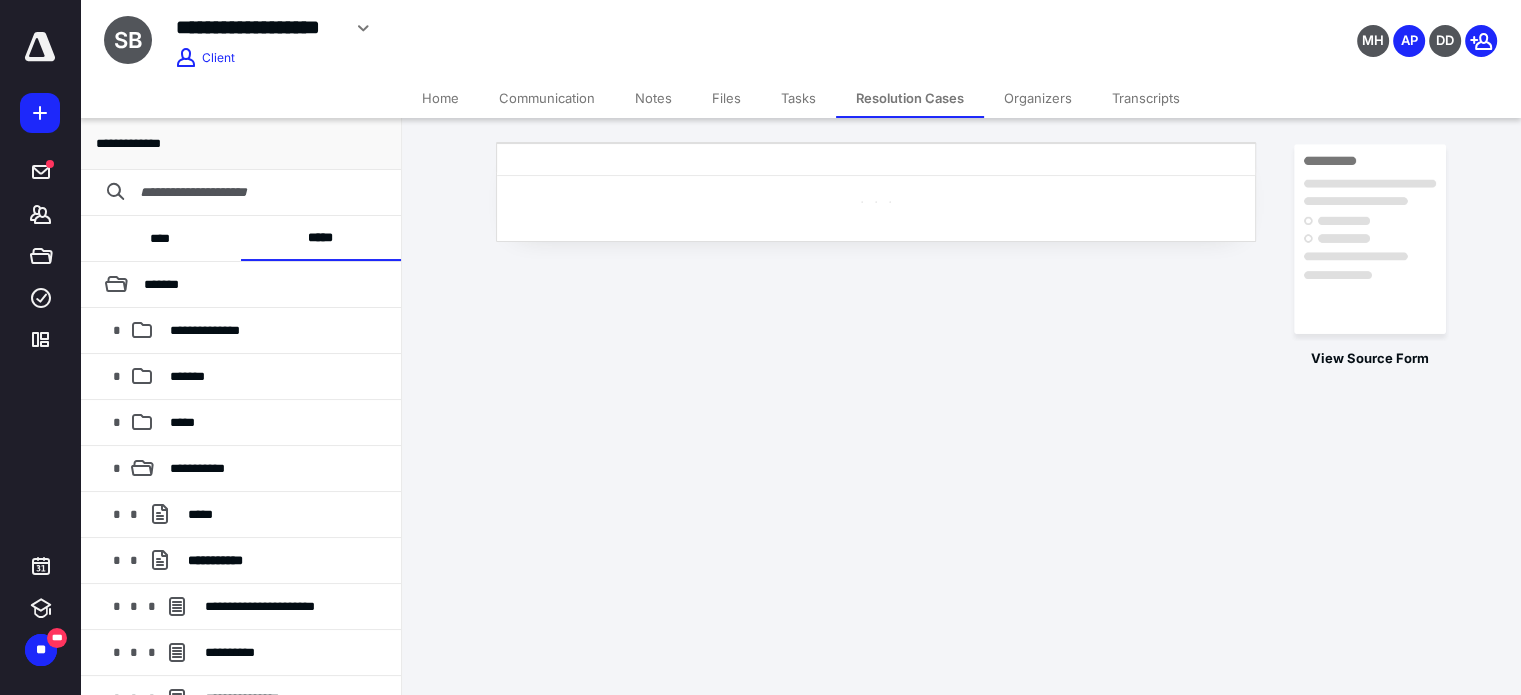 scroll, scrollTop: 0, scrollLeft: 0, axis: both 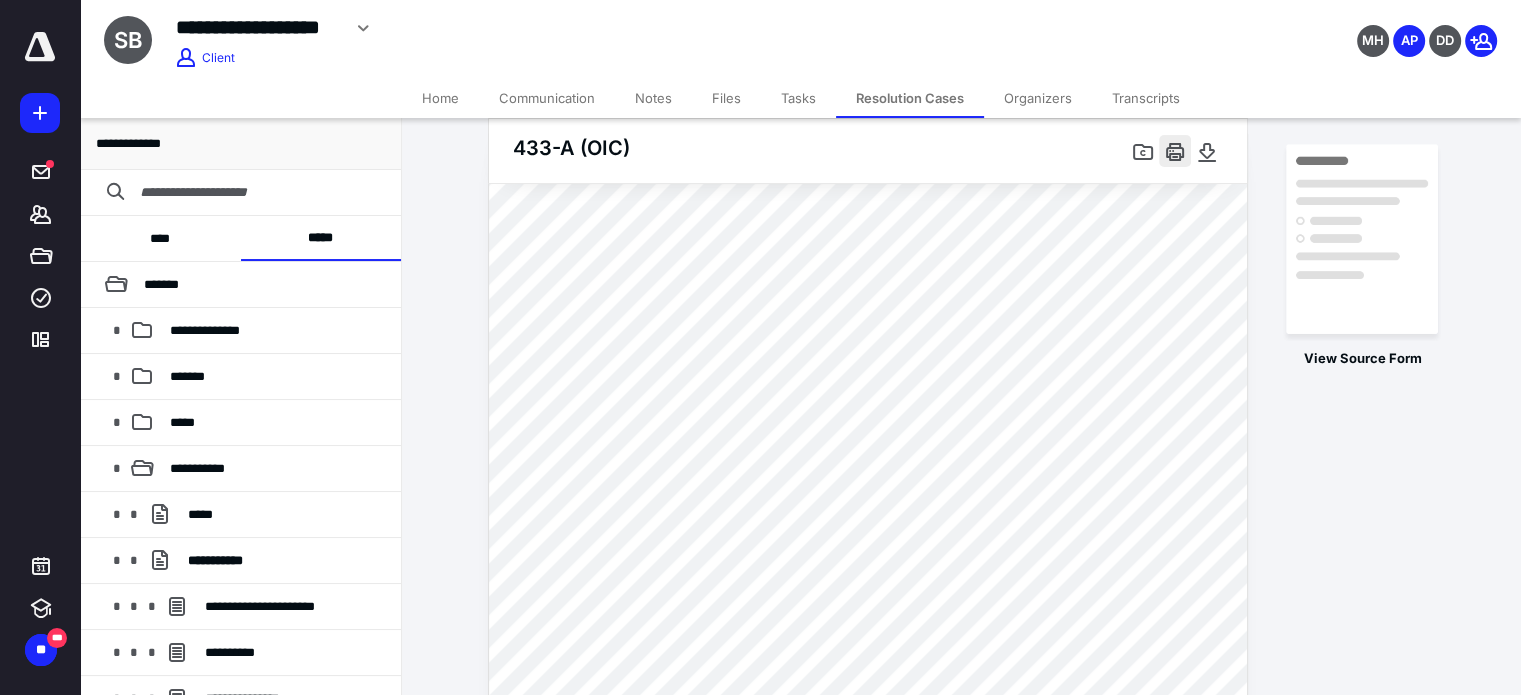 click at bounding box center (1175, 151) 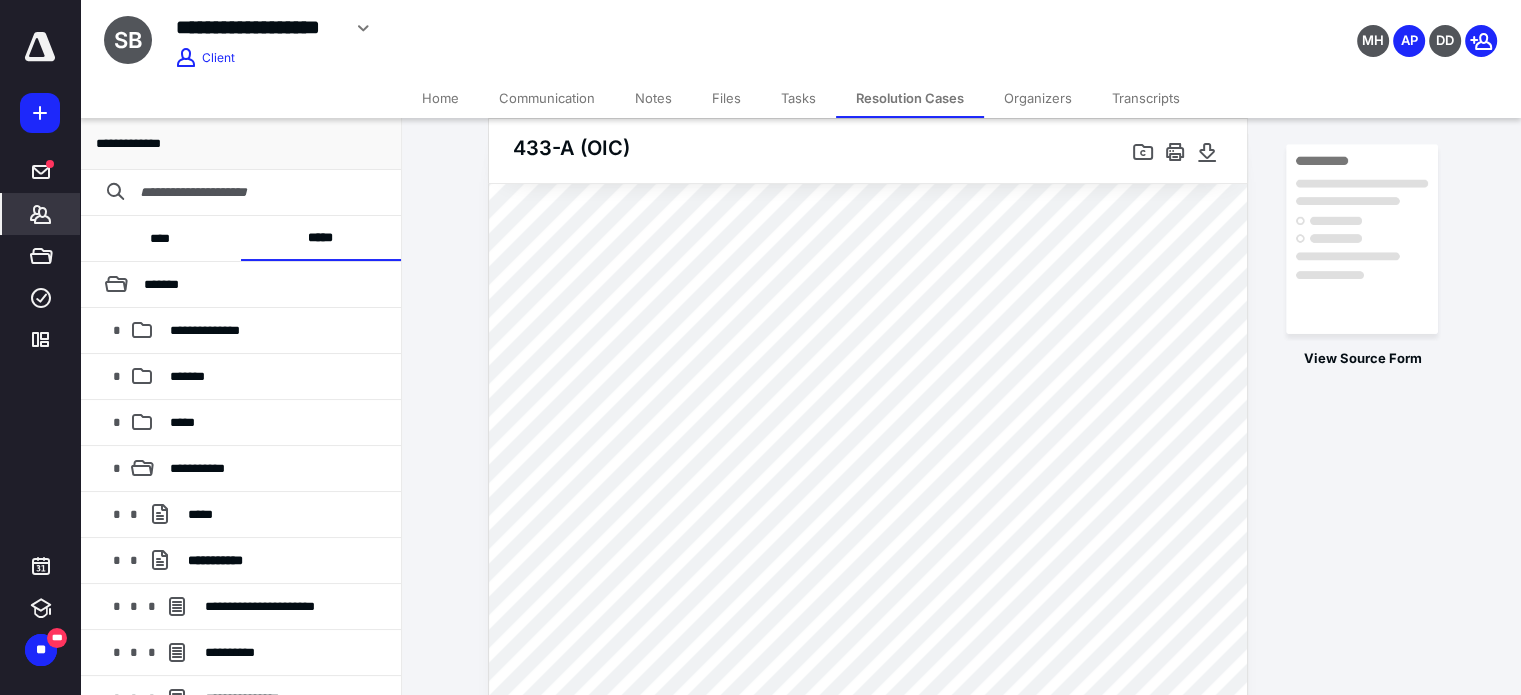 click 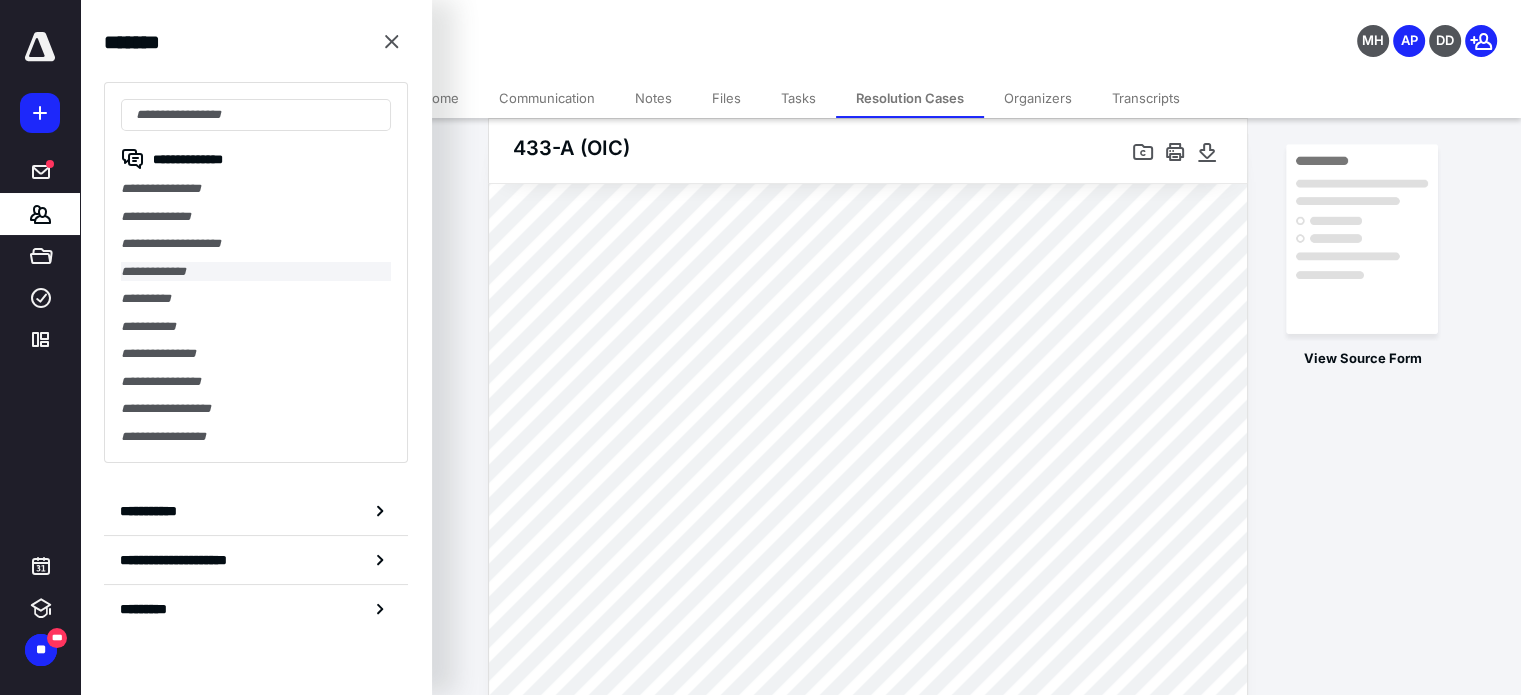 click on "**********" at bounding box center [256, 272] 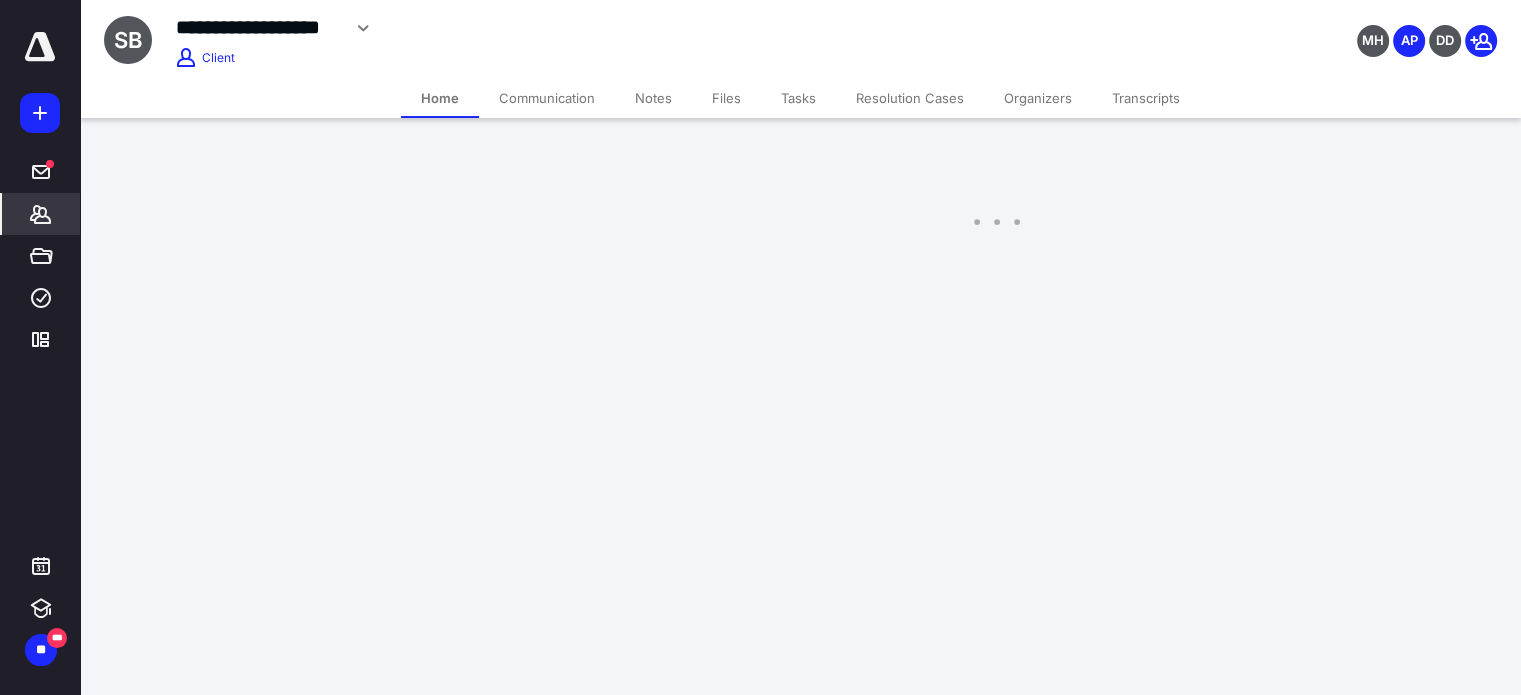 scroll, scrollTop: 0, scrollLeft: 0, axis: both 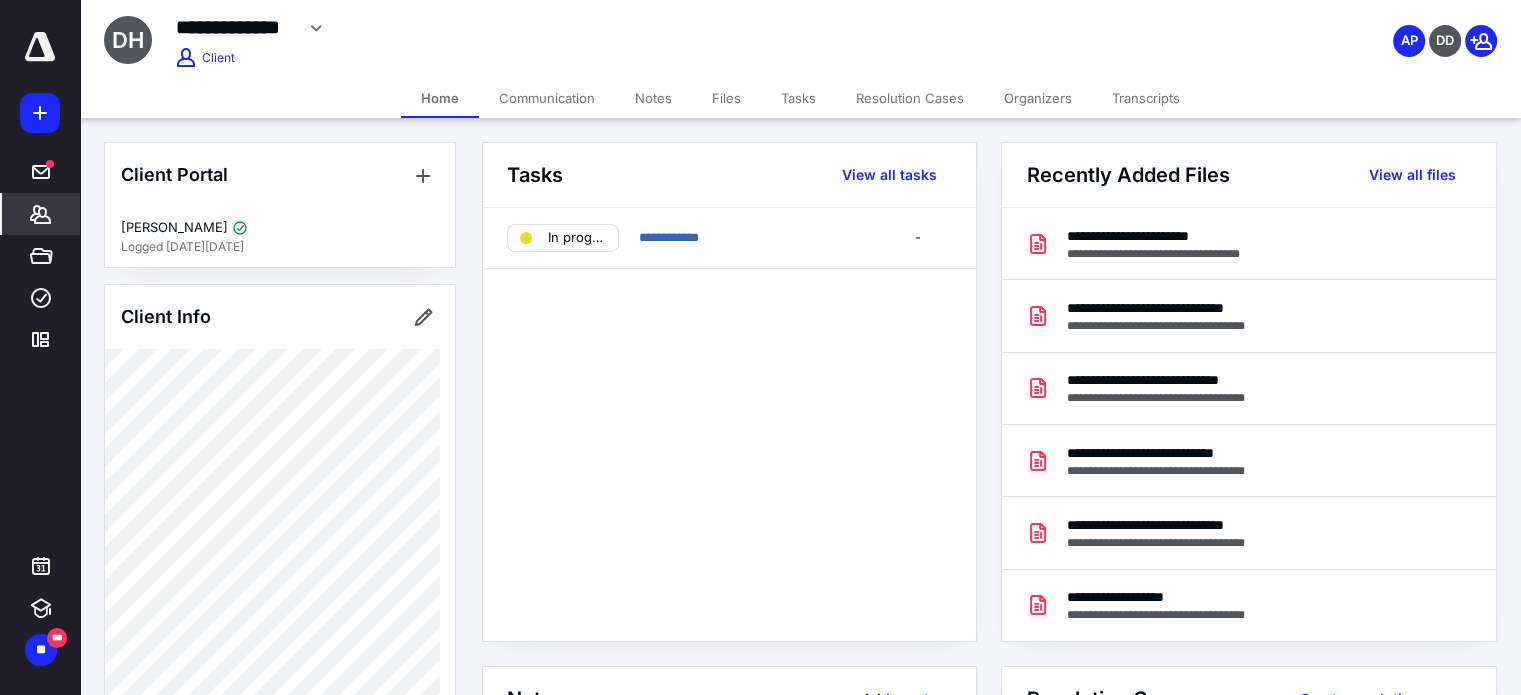 click on "Resolution Cases" at bounding box center (910, 98) 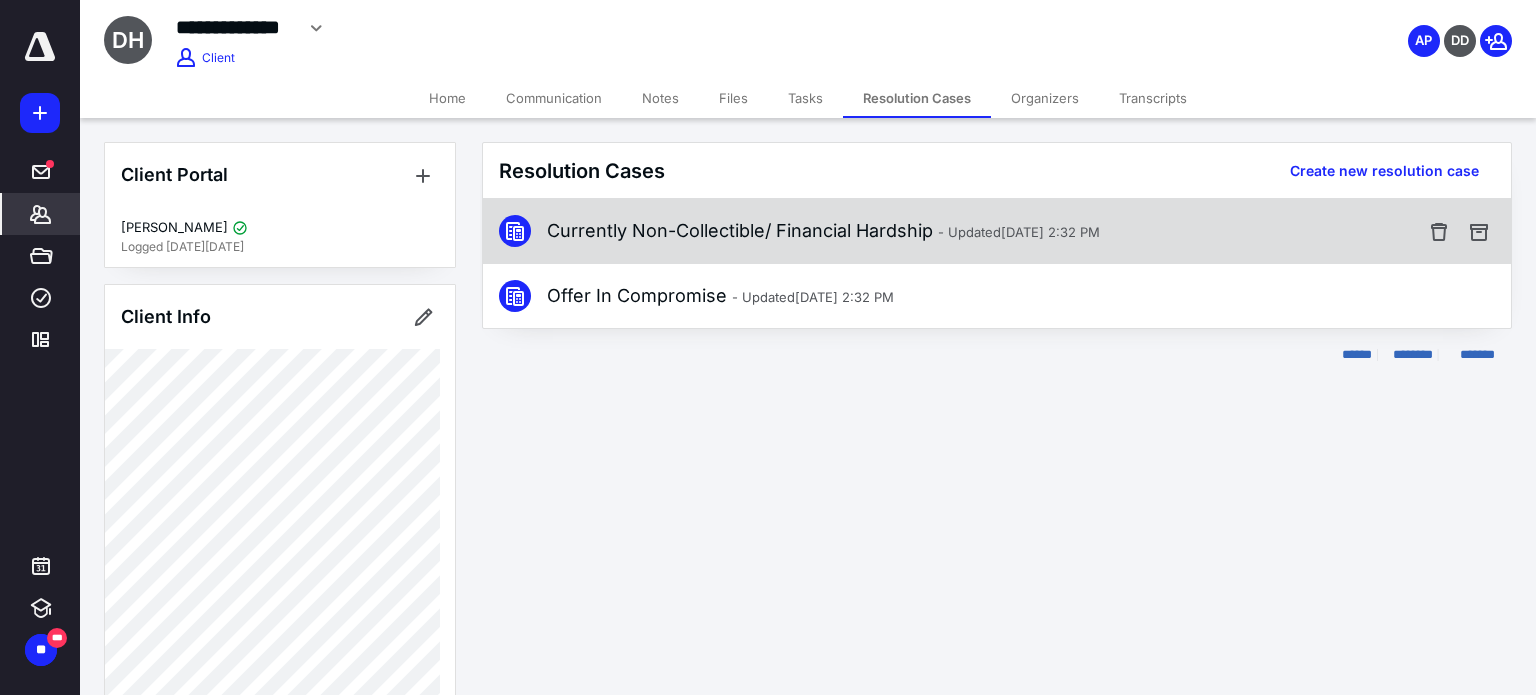 click on "Currently Non-Collectible/ Financial Hardship   - Updated  Dec 4, 2024 2:32 PM" at bounding box center (823, 231) 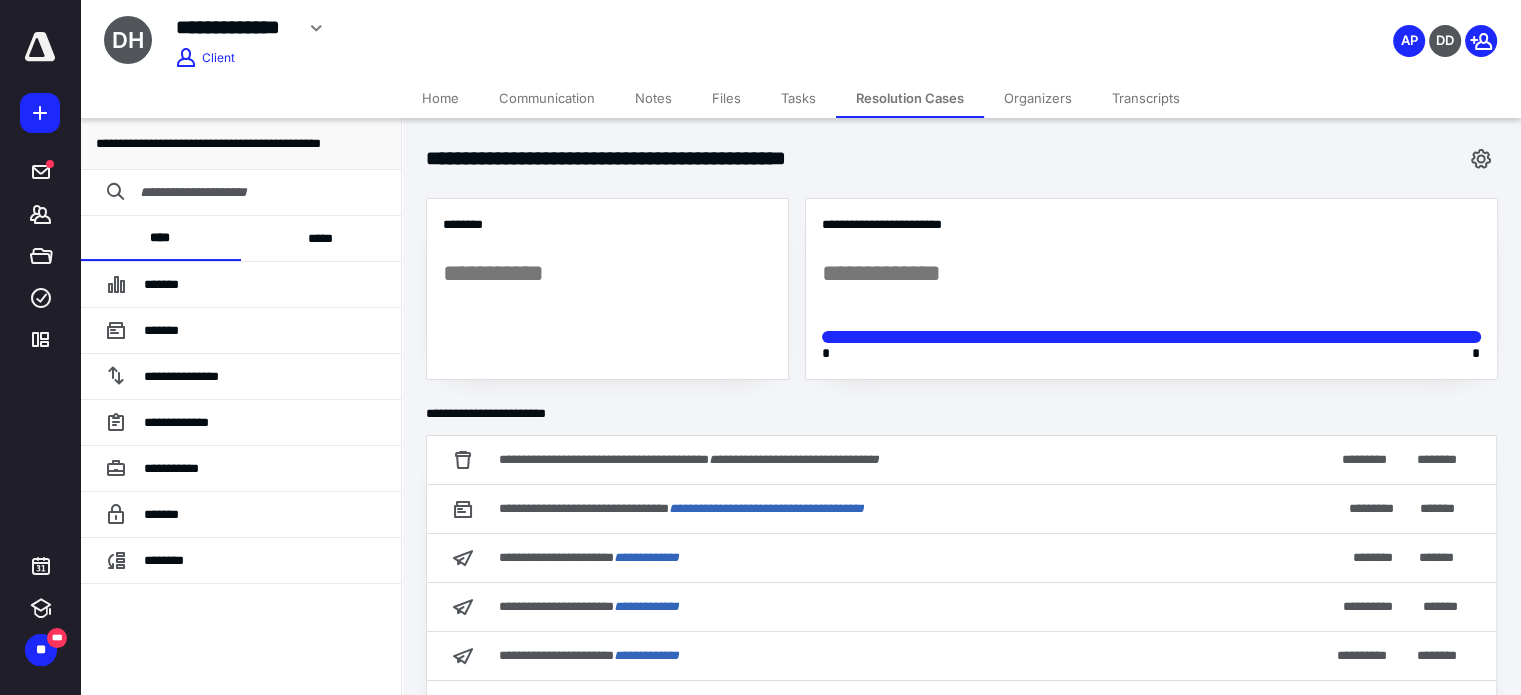click on "*****" at bounding box center [321, 238] 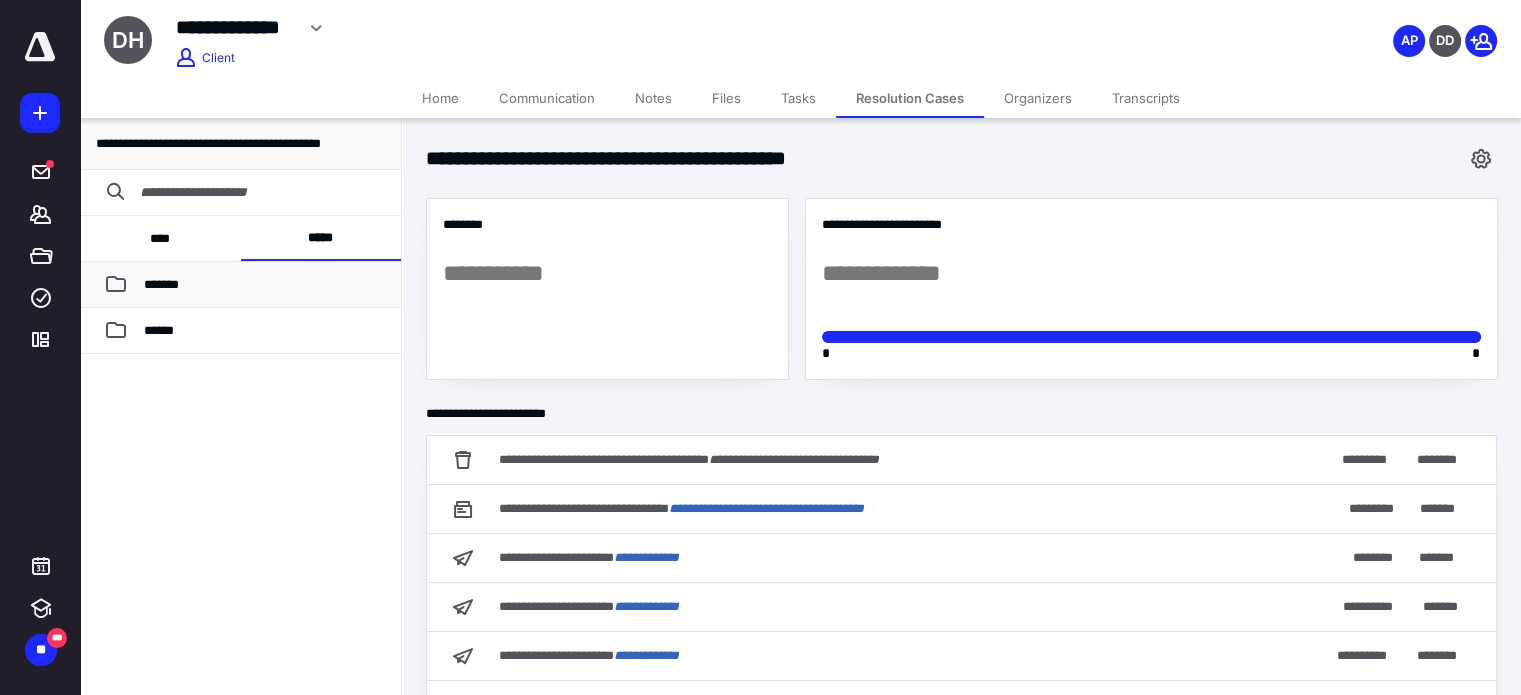 click on "*******" at bounding box center [161, 284] 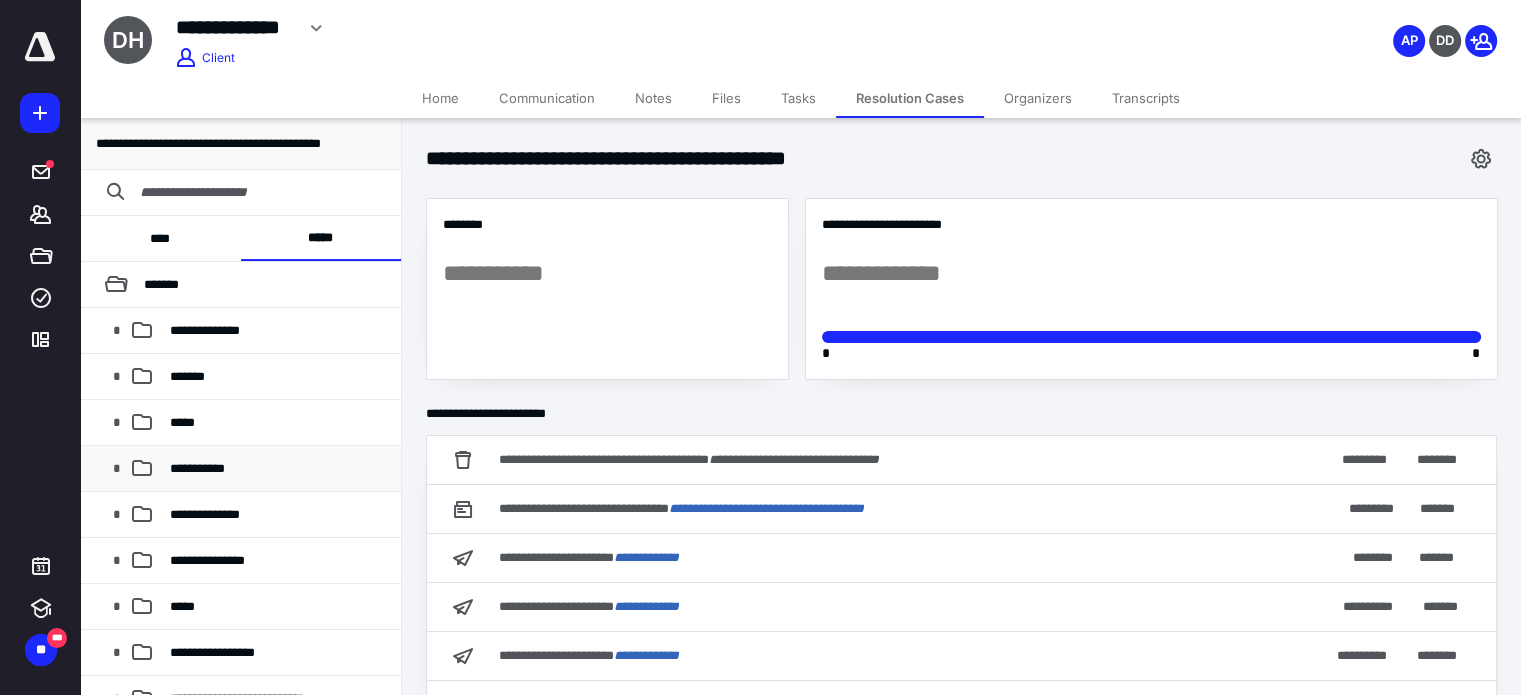 click on "**********" at bounding box center (197, 468) 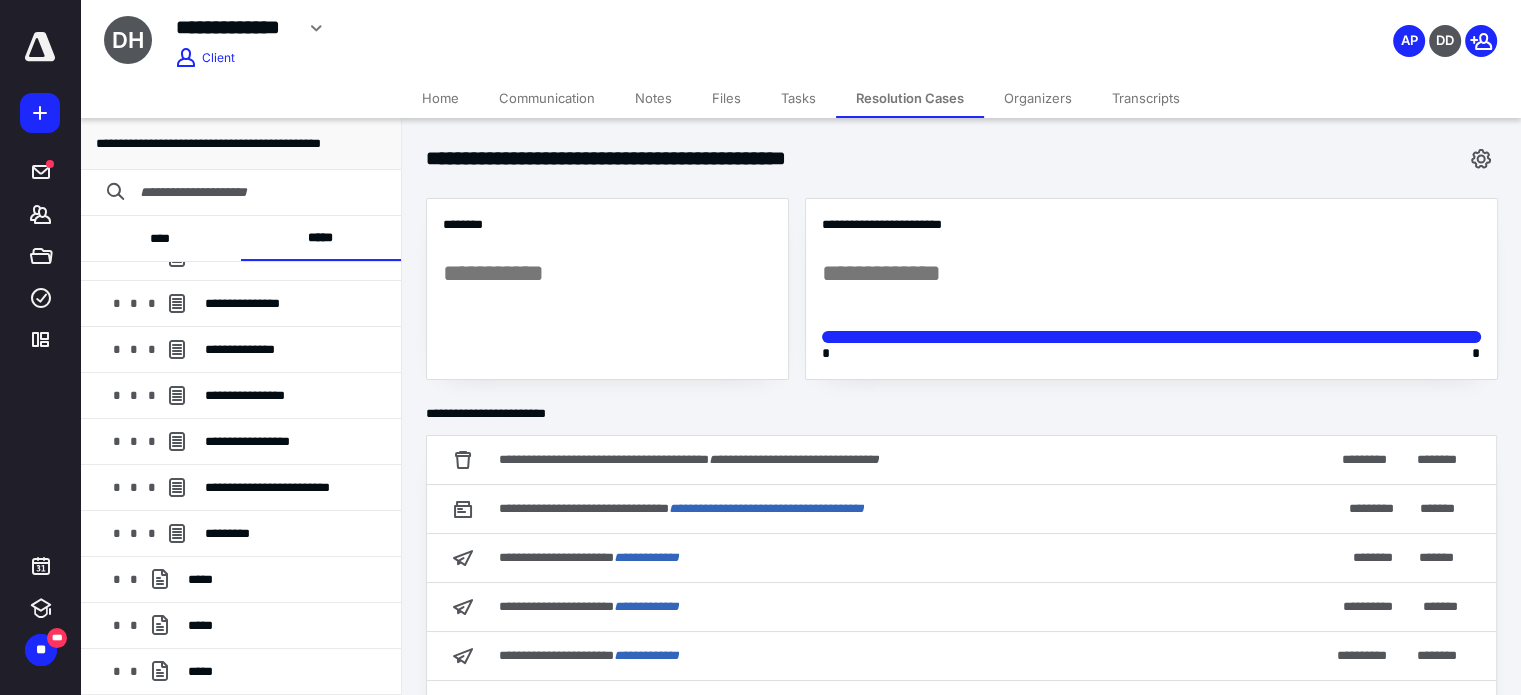 scroll, scrollTop: 426, scrollLeft: 0, axis: vertical 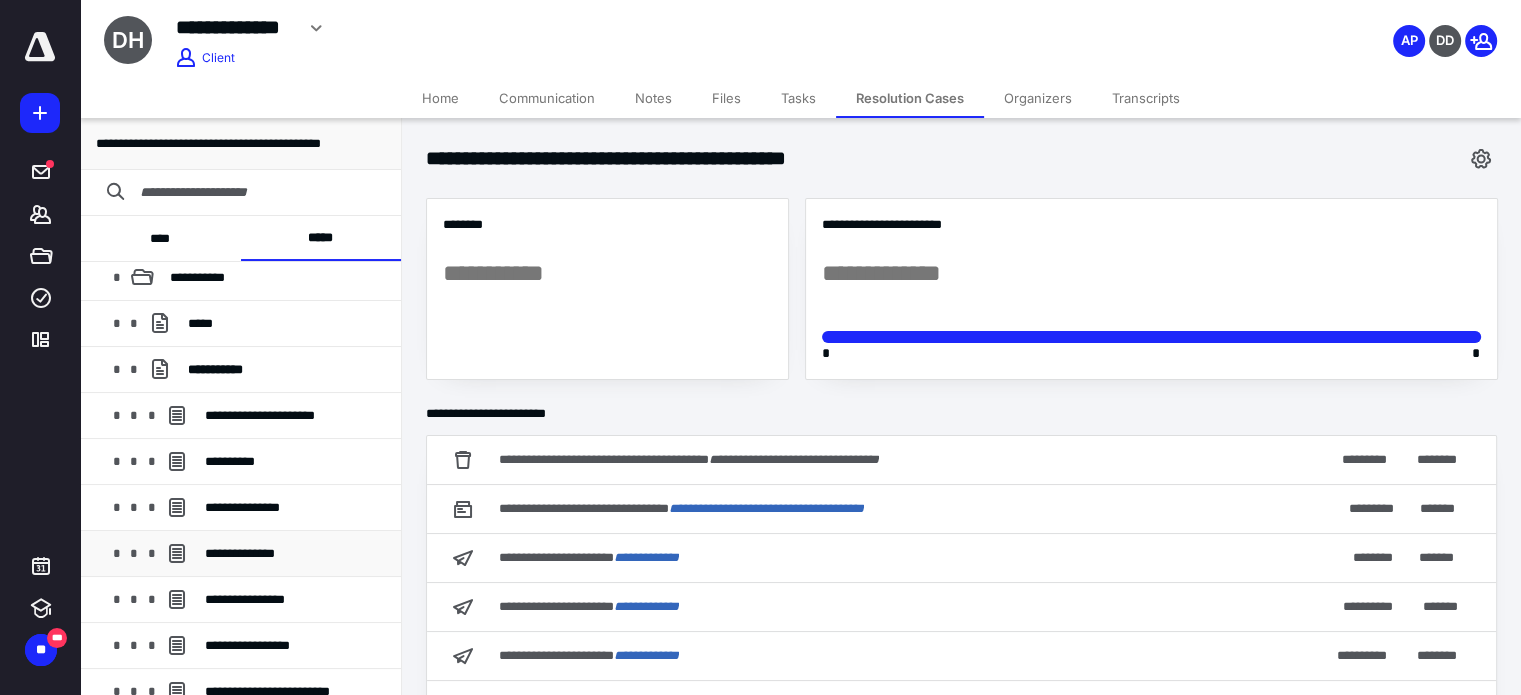 click on "**********" at bounding box center [240, 553] 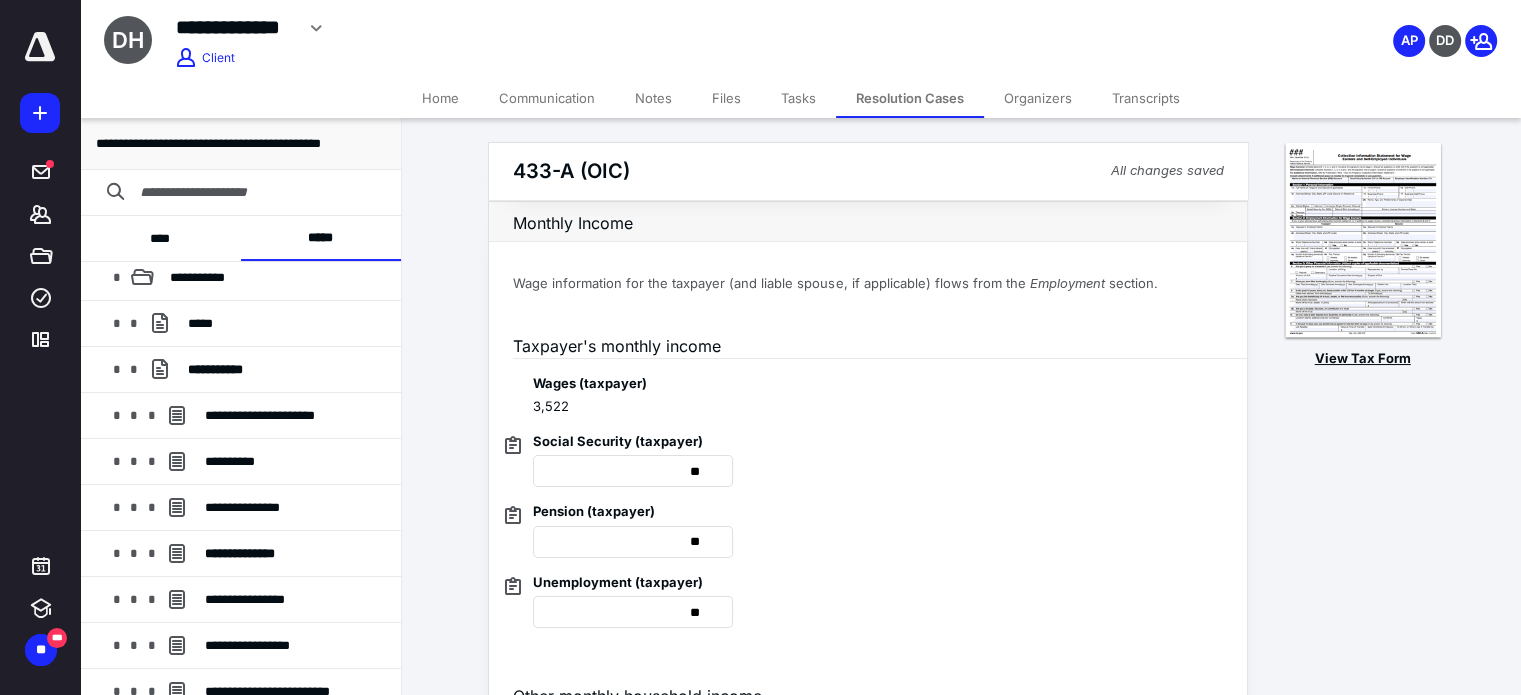 click at bounding box center (1363, 241) 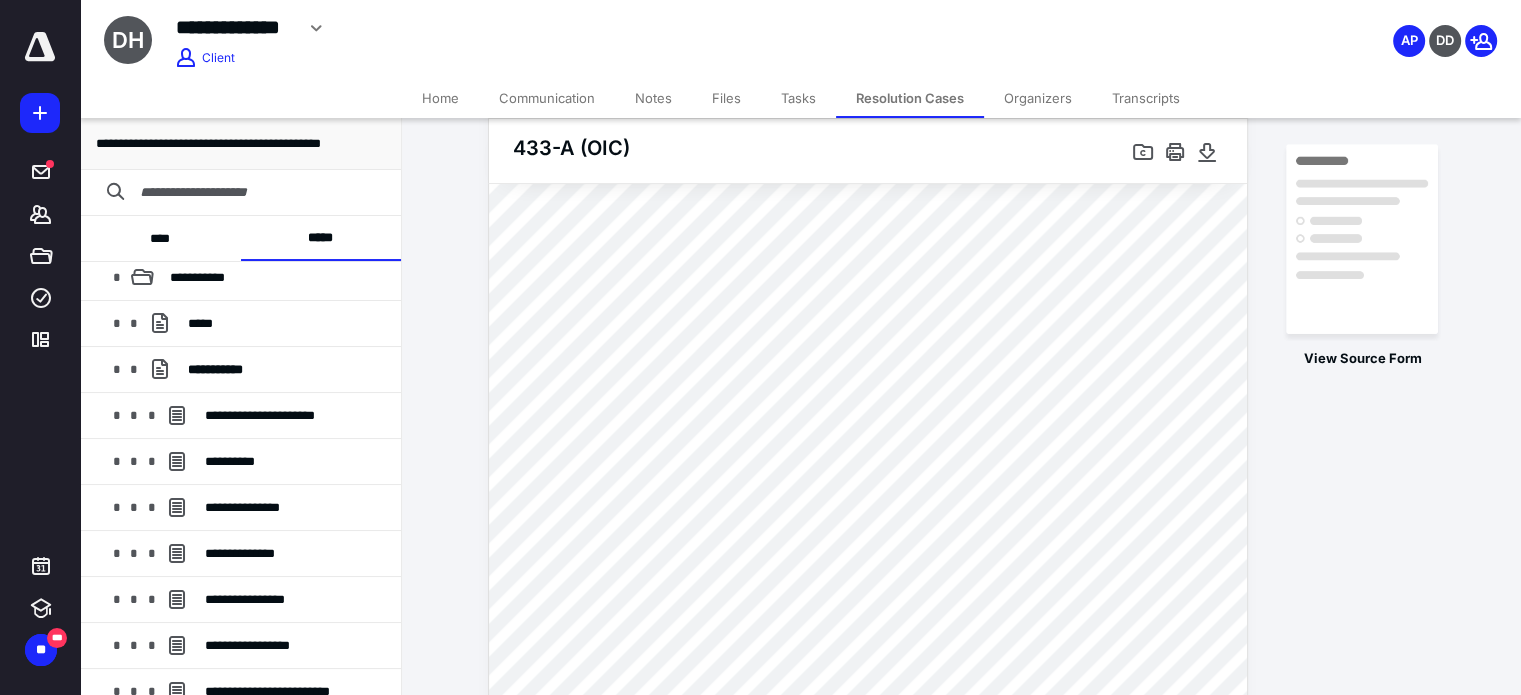 scroll, scrollTop: 2514, scrollLeft: 0, axis: vertical 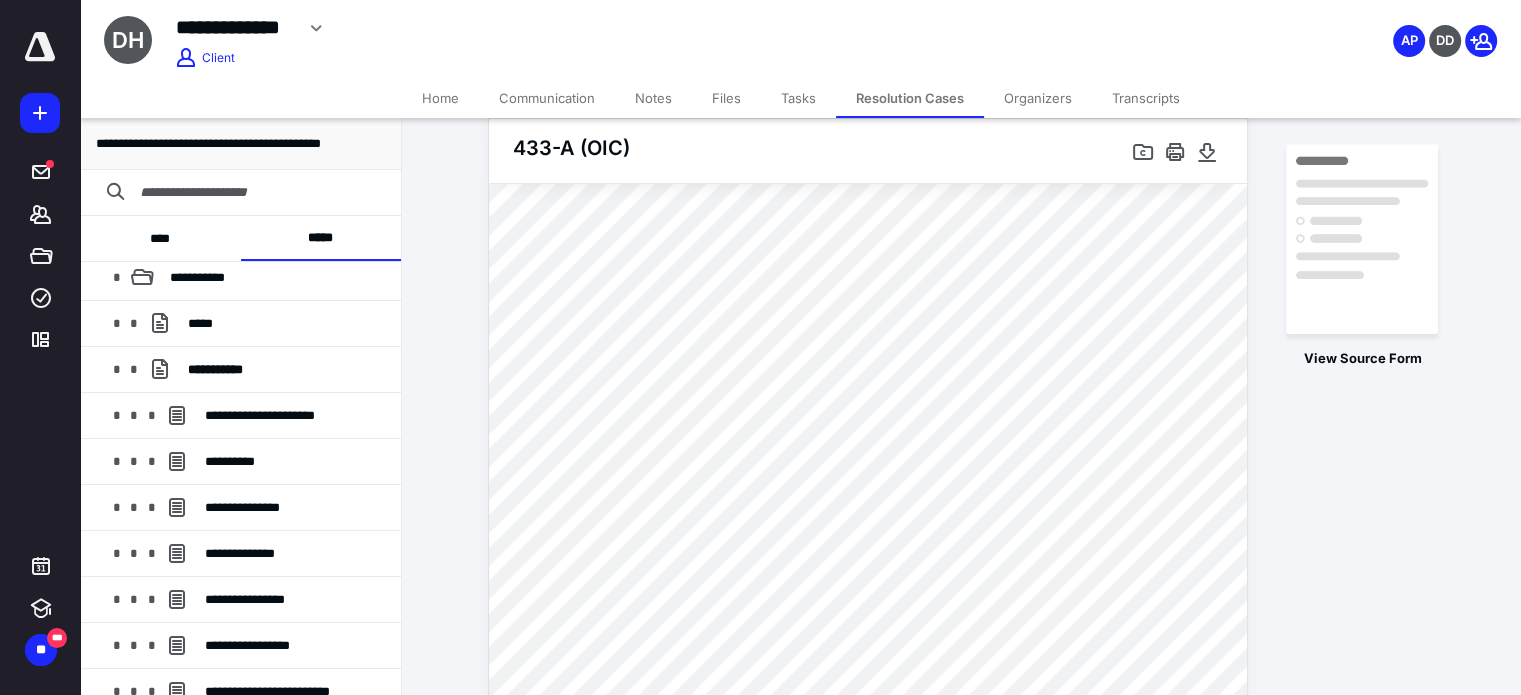click on "View Source Form" at bounding box center (1362, 489) 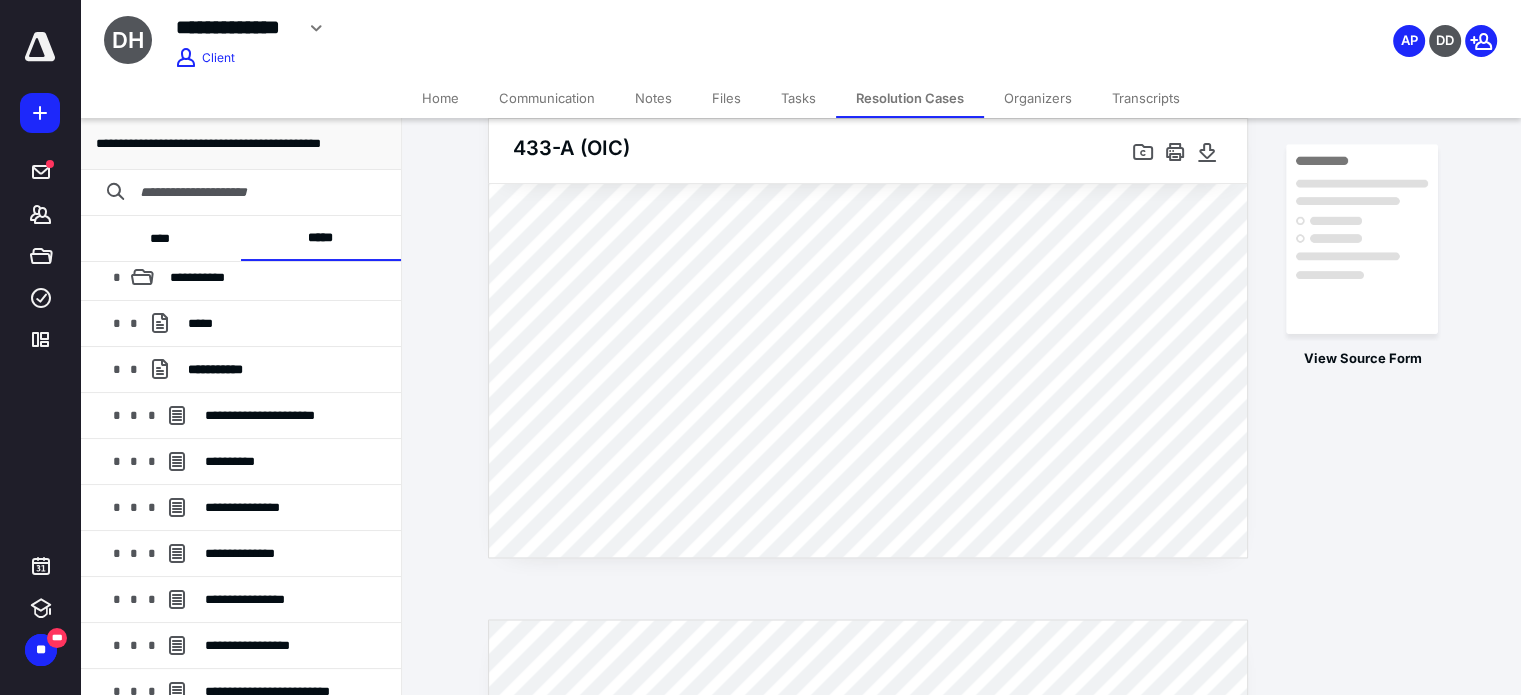 scroll, scrollTop: 2954, scrollLeft: 0, axis: vertical 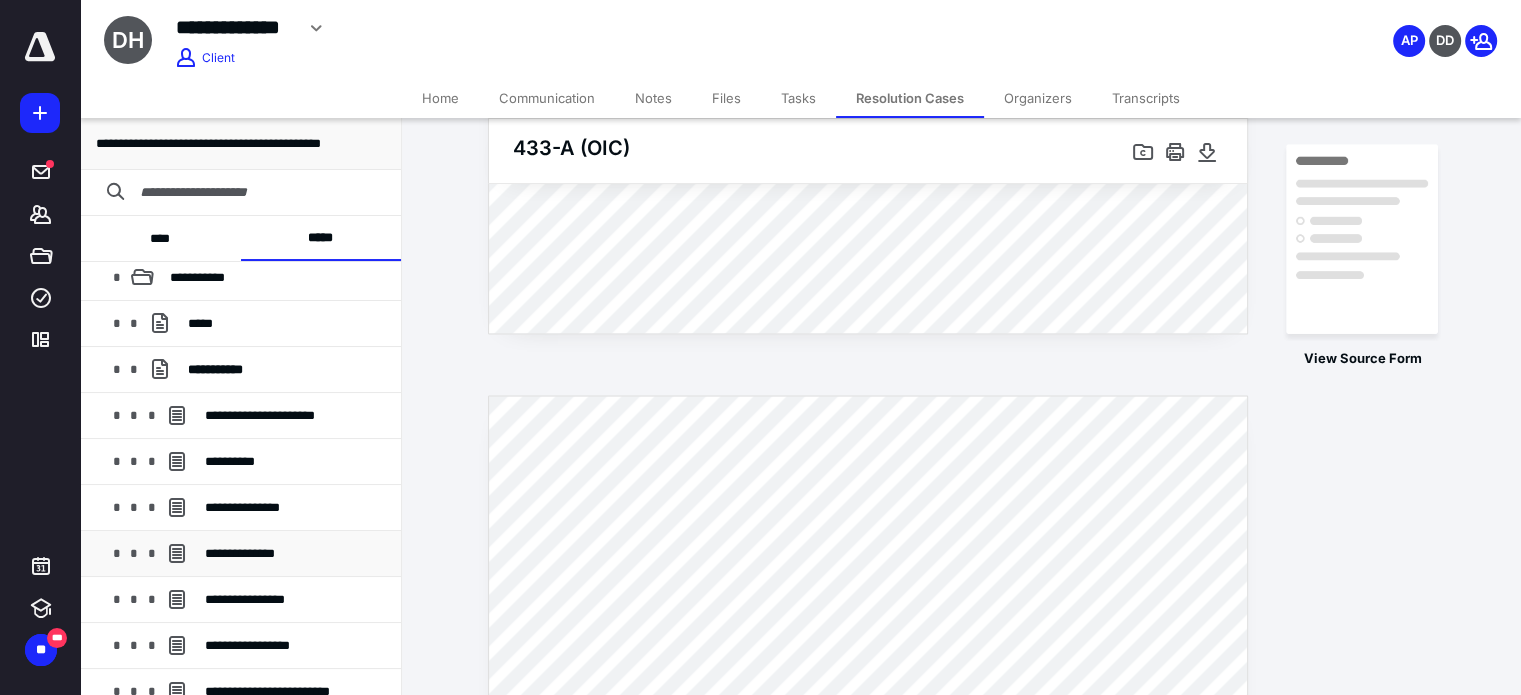 click on "**********" at bounding box center [240, 553] 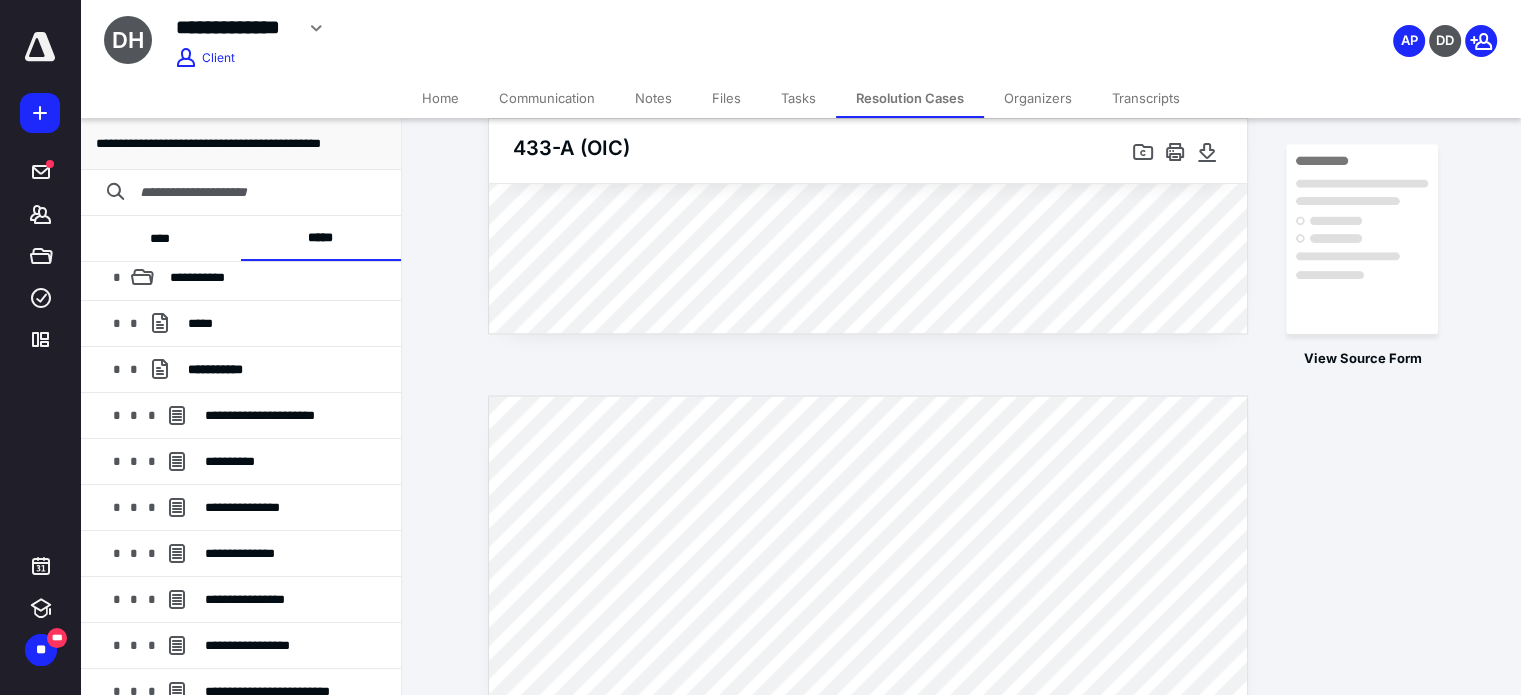 scroll, scrollTop: 0, scrollLeft: 0, axis: both 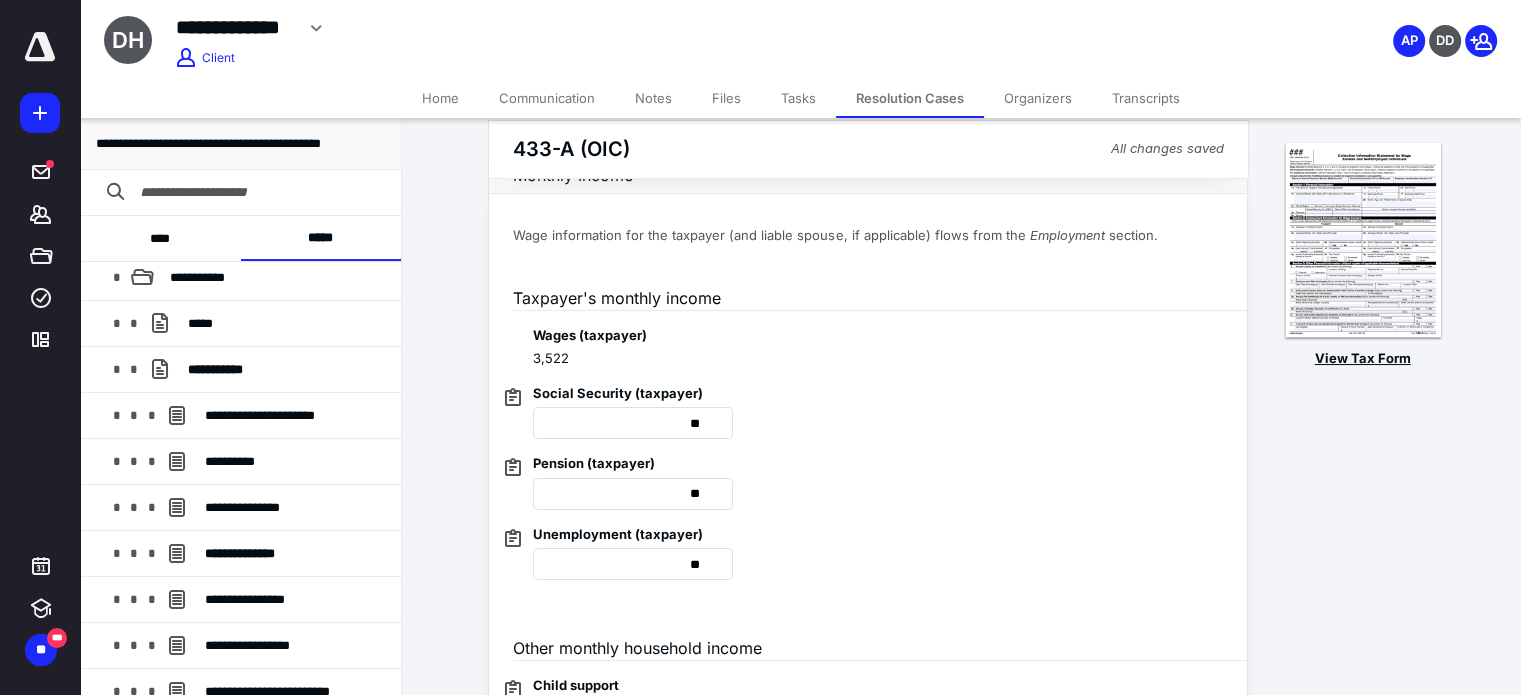 click at bounding box center [1363, 241] 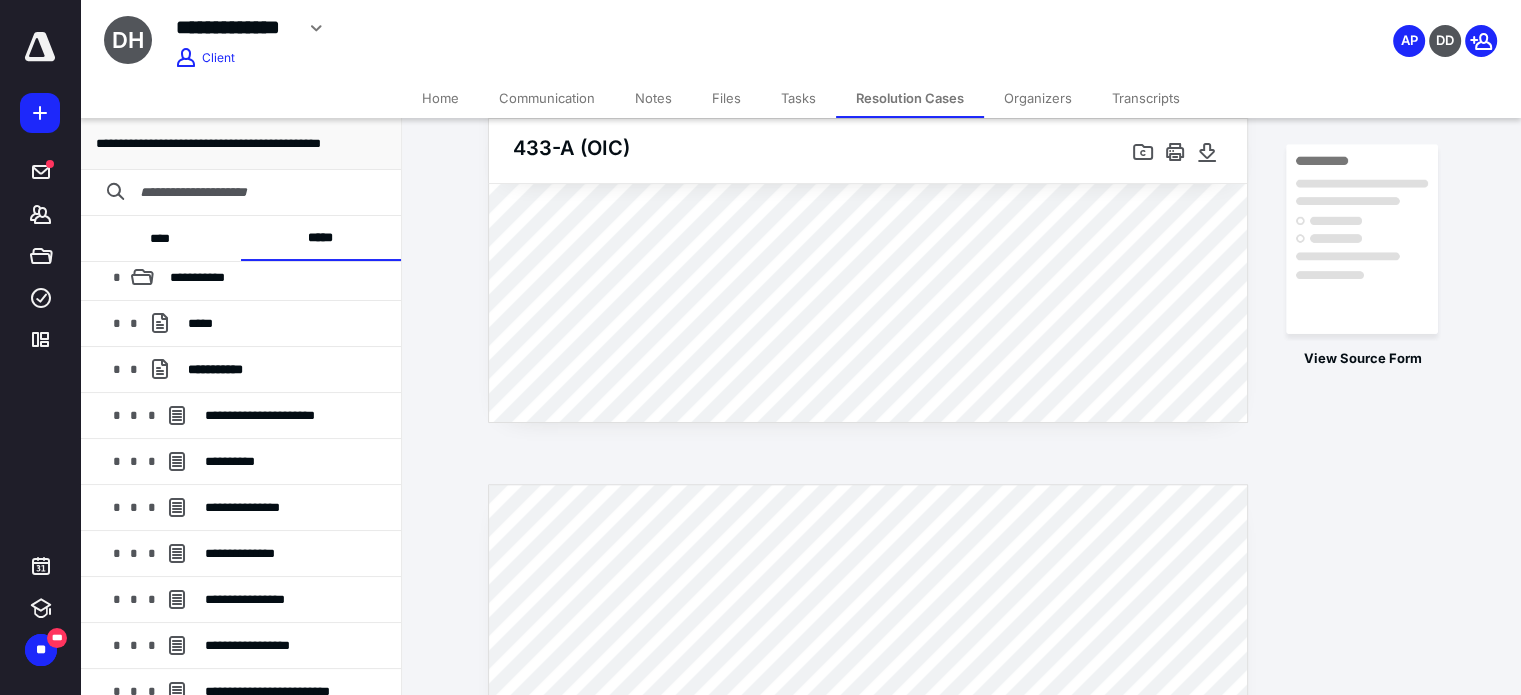 scroll, scrollTop: 8097, scrollLeft: 0, axis: vertical 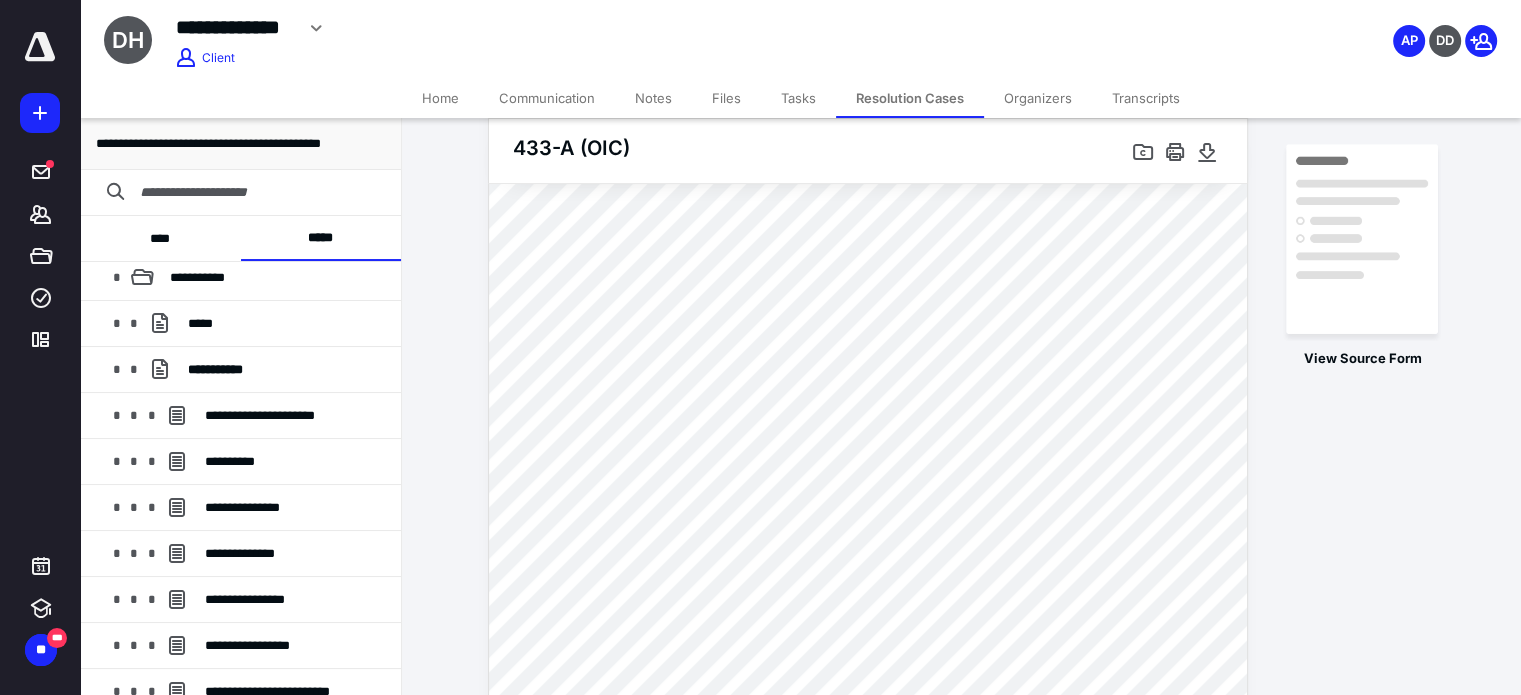 click on "Home" at bounding box center (440, 98) 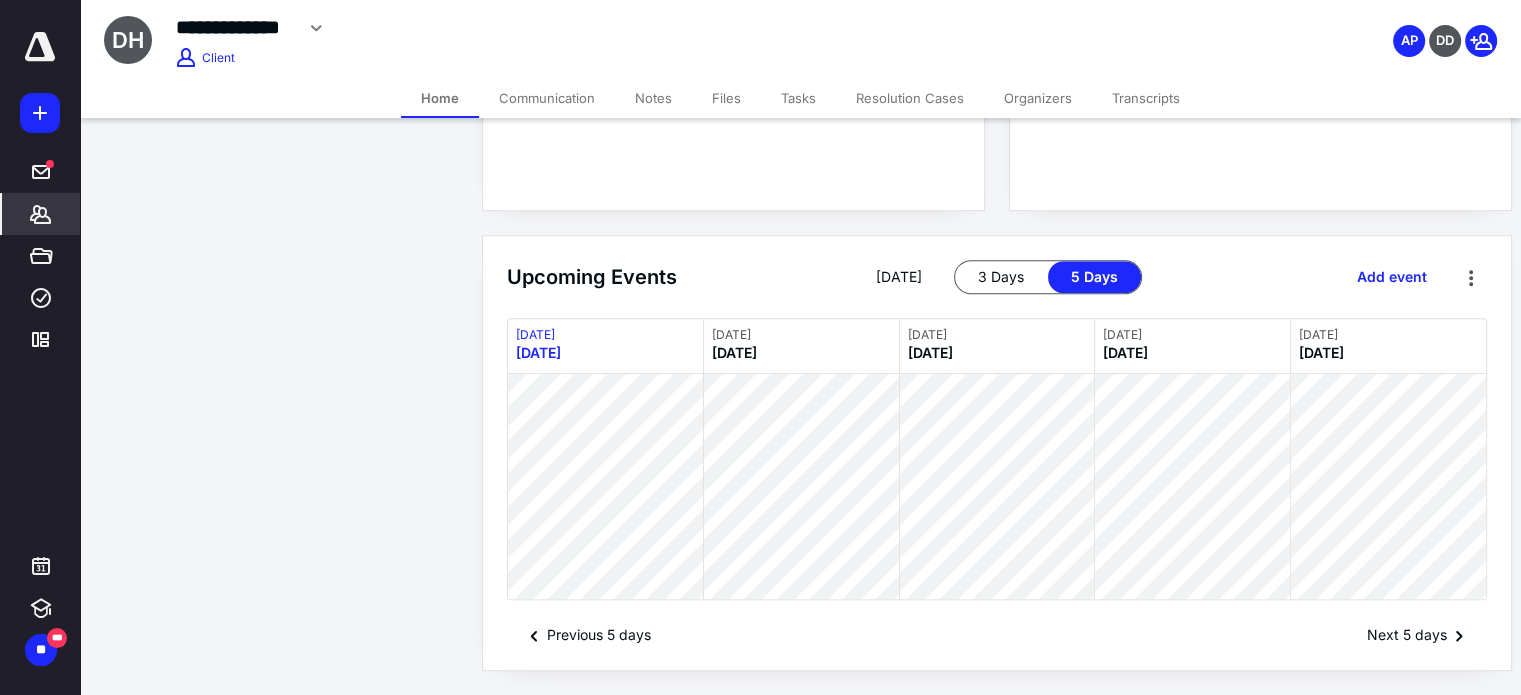 scroll, scrollTop: 0, scrollLeft: 0, axis: both 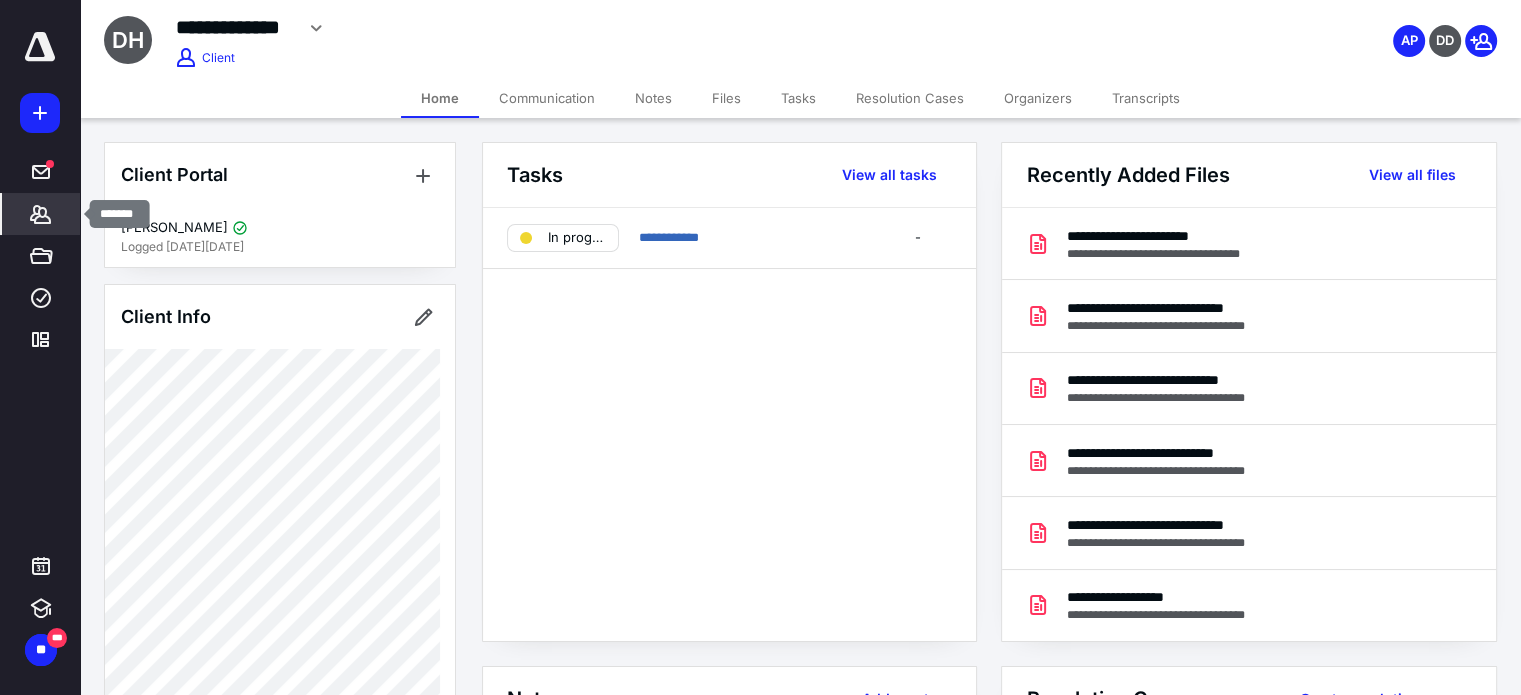 click 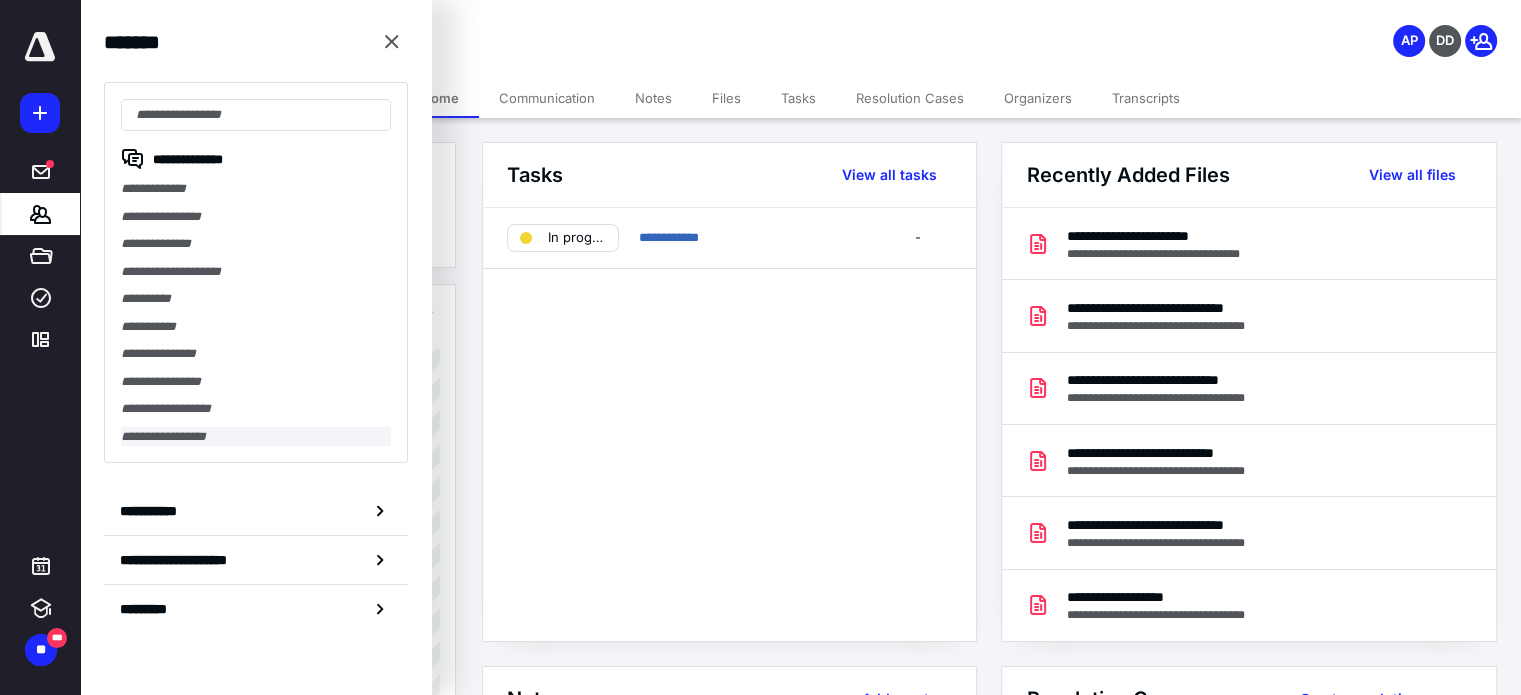 click on "**********" at bounding box center [256, 437] 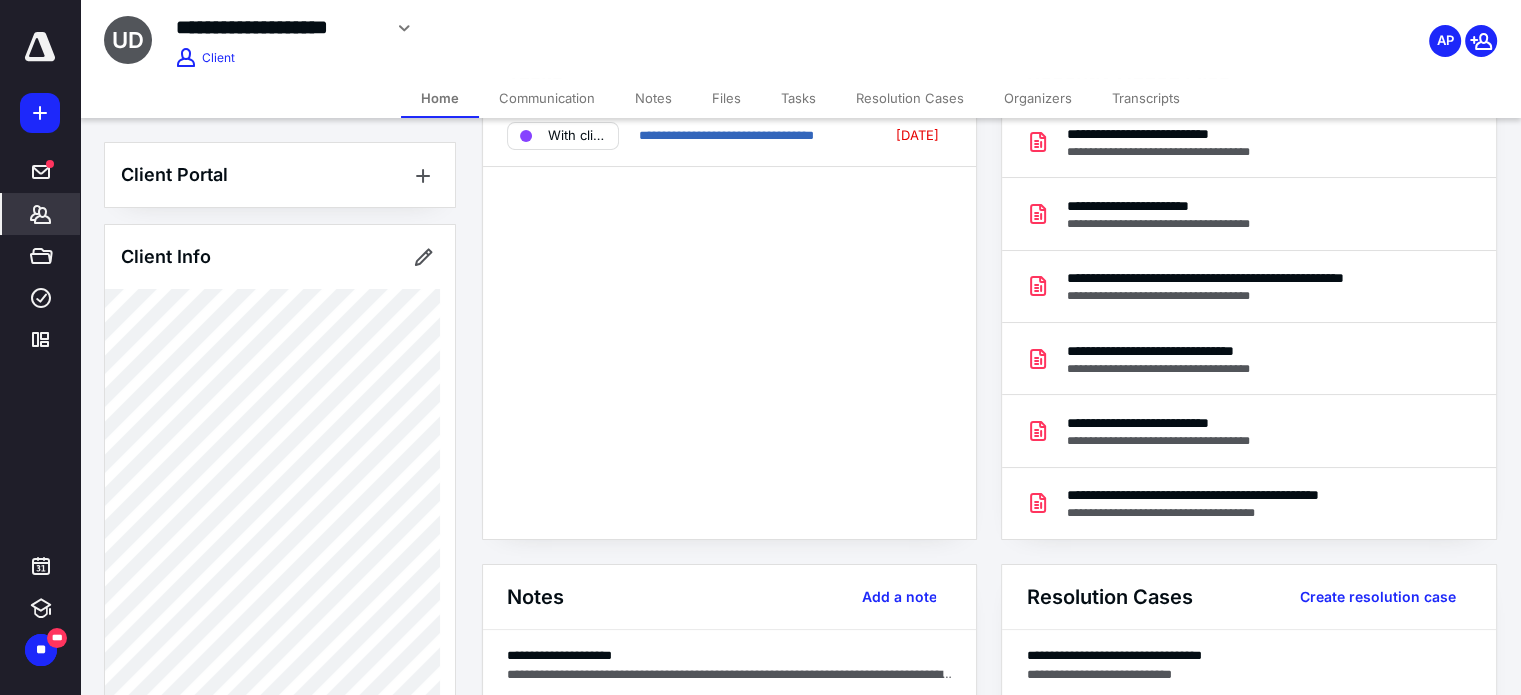 scroll, scrollTop: 124, scrollLeft: 0, axis: vertical 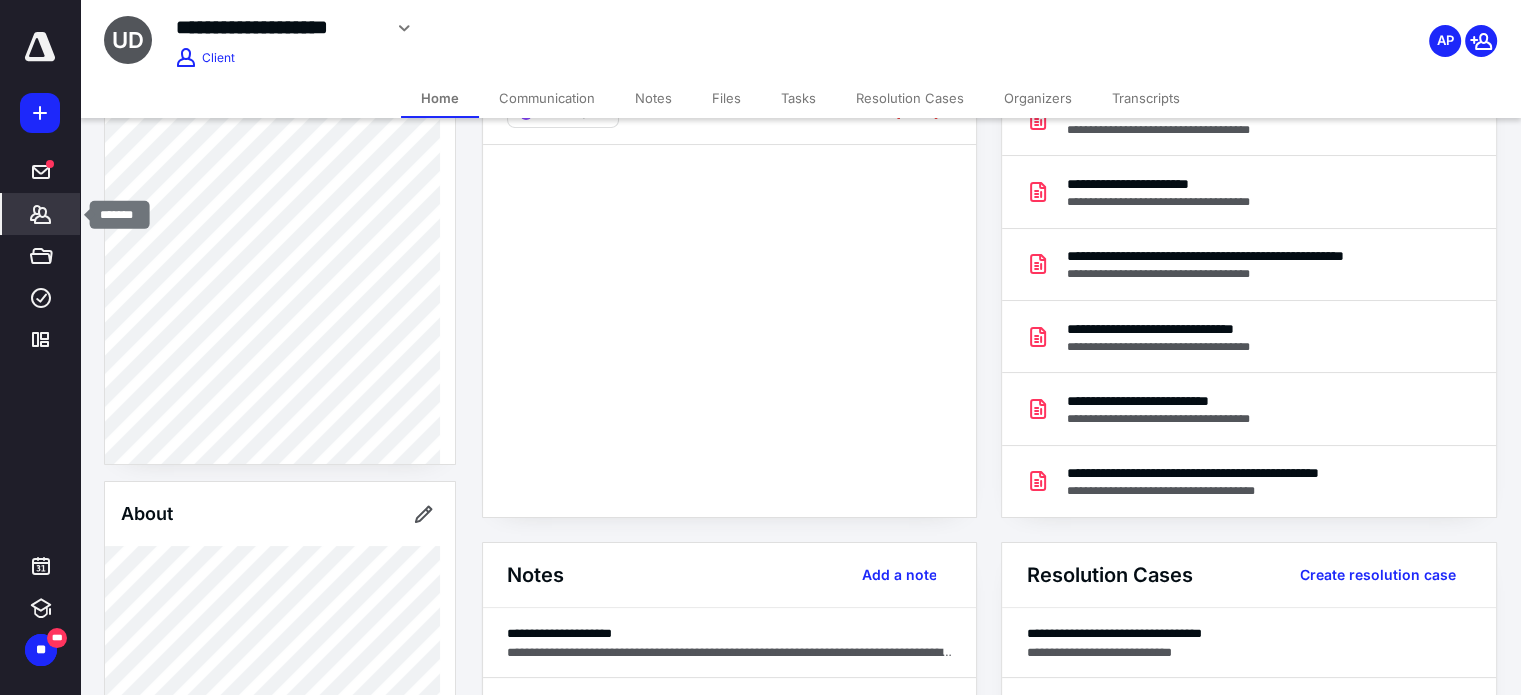 click 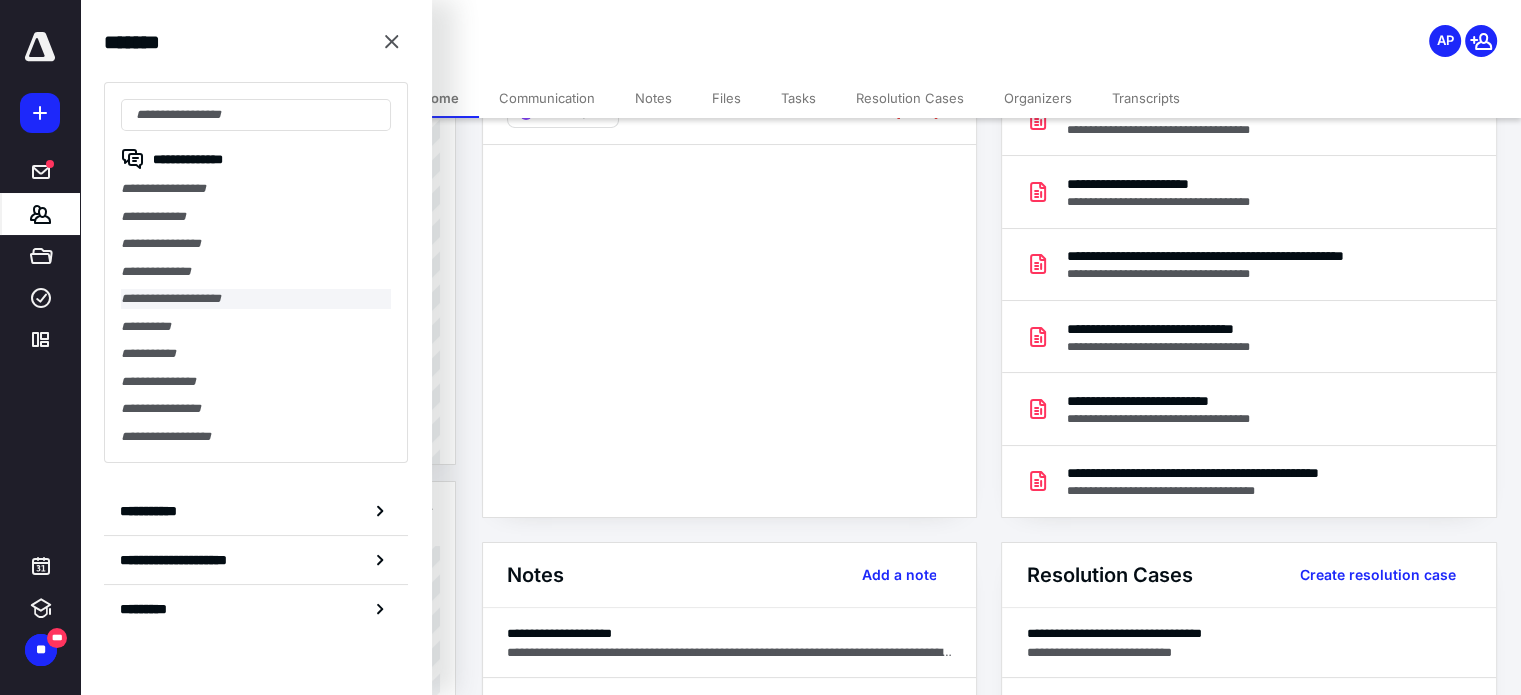 click on "**********" at bounding box center [256, 299] 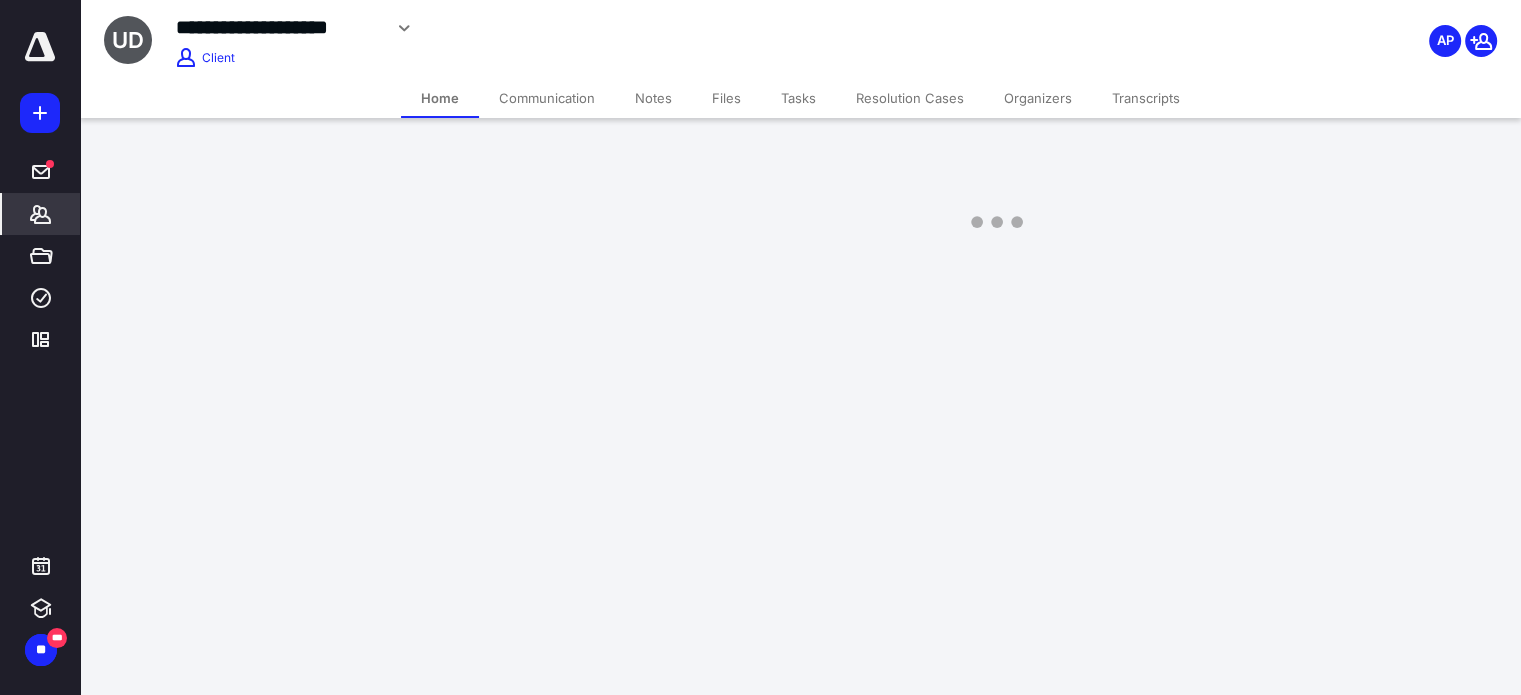 scroll, scrollTop: 0, scrollLeft: 0, axis: both 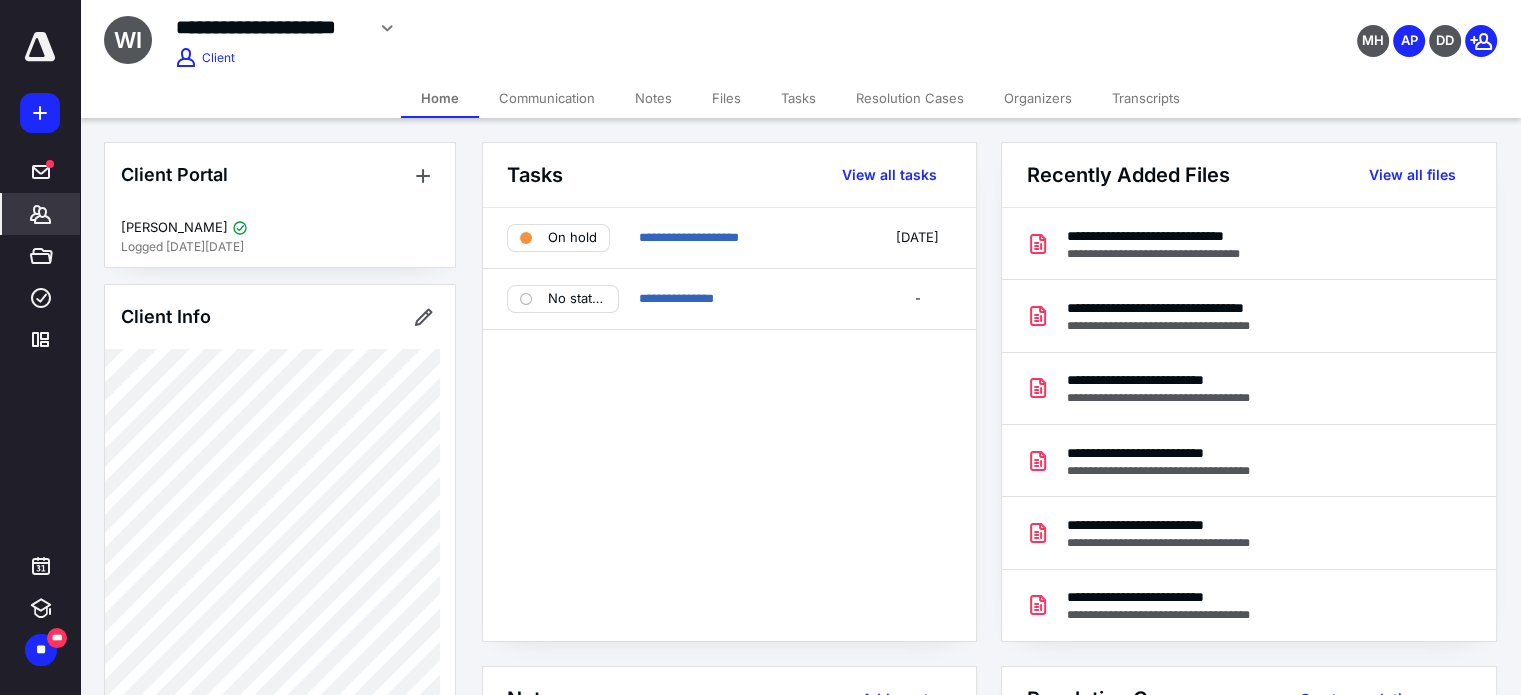 click on "Notes" at bounding box center (653, 98) 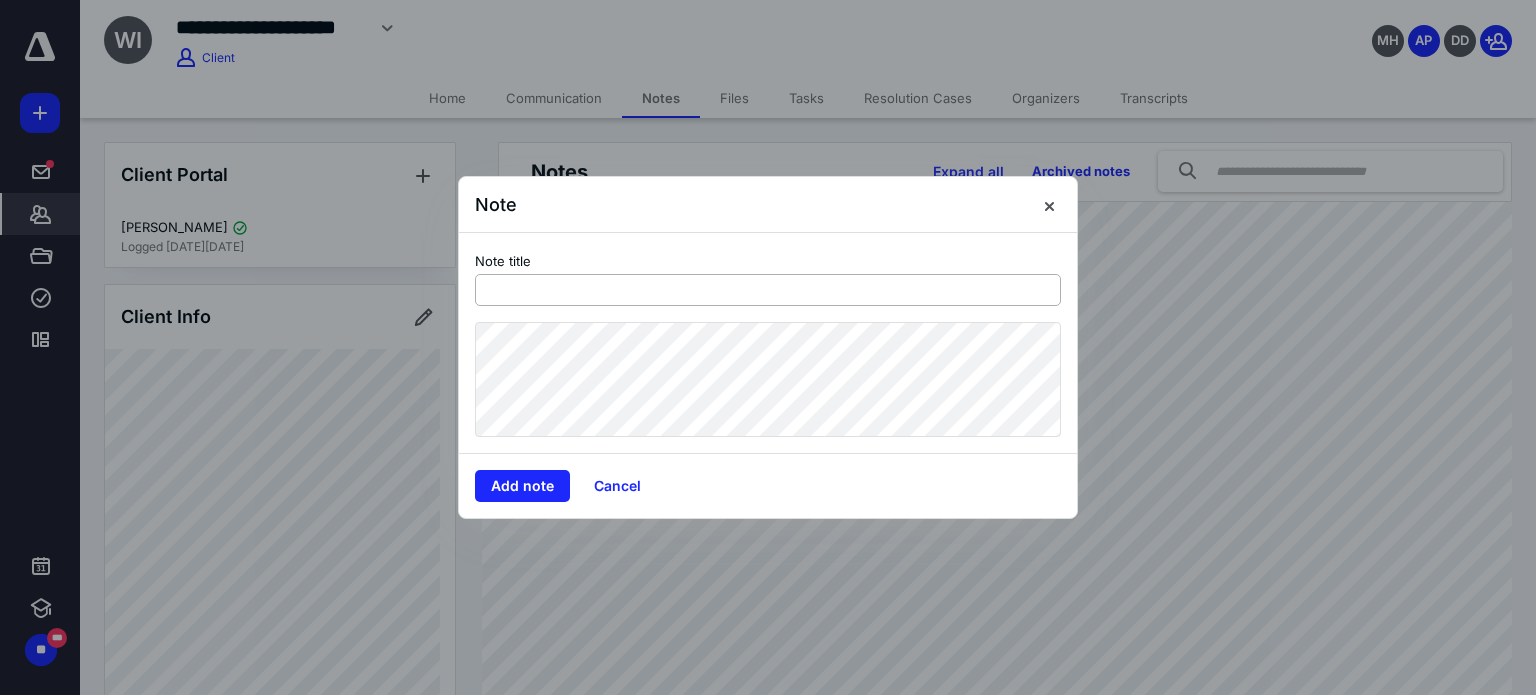 click at bounding box center [768, 290] 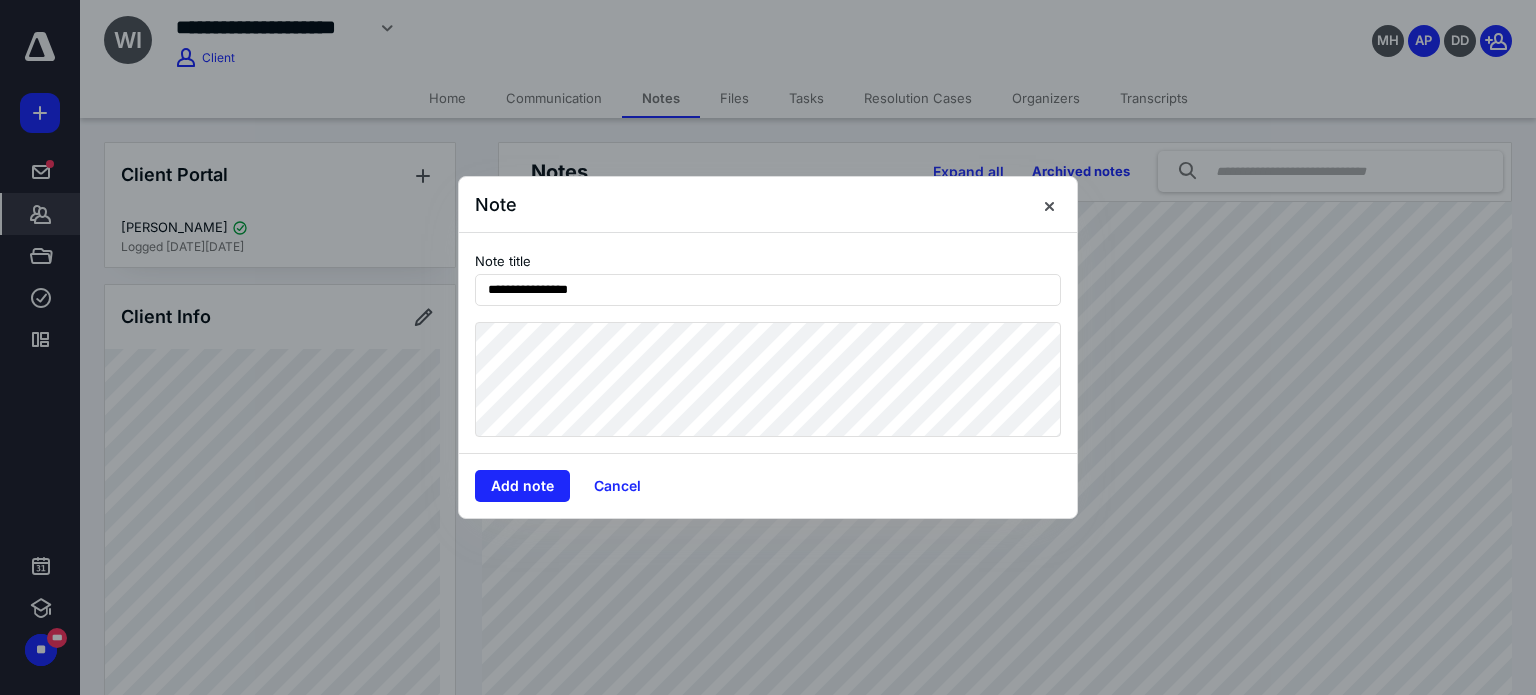 type on "**********" 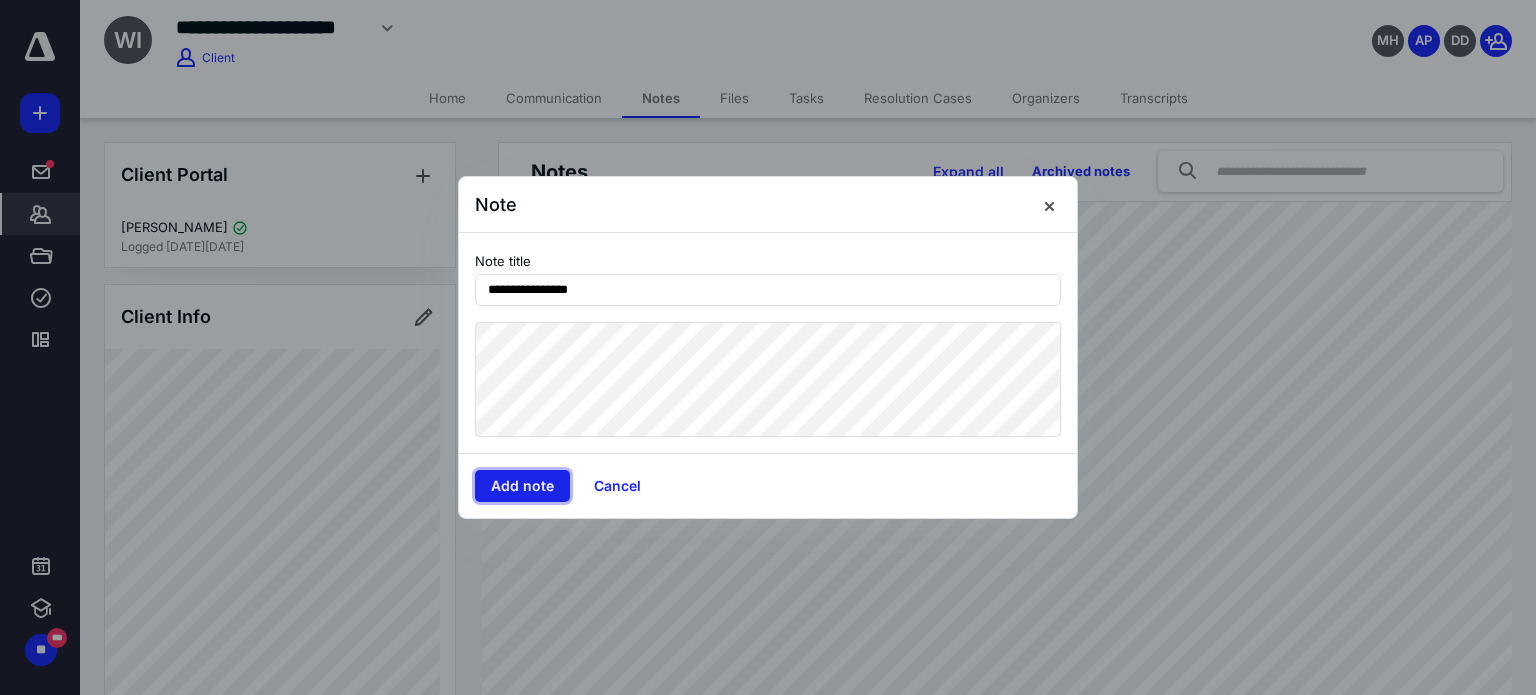 click on "Add note" at bounding box center [522, 486] 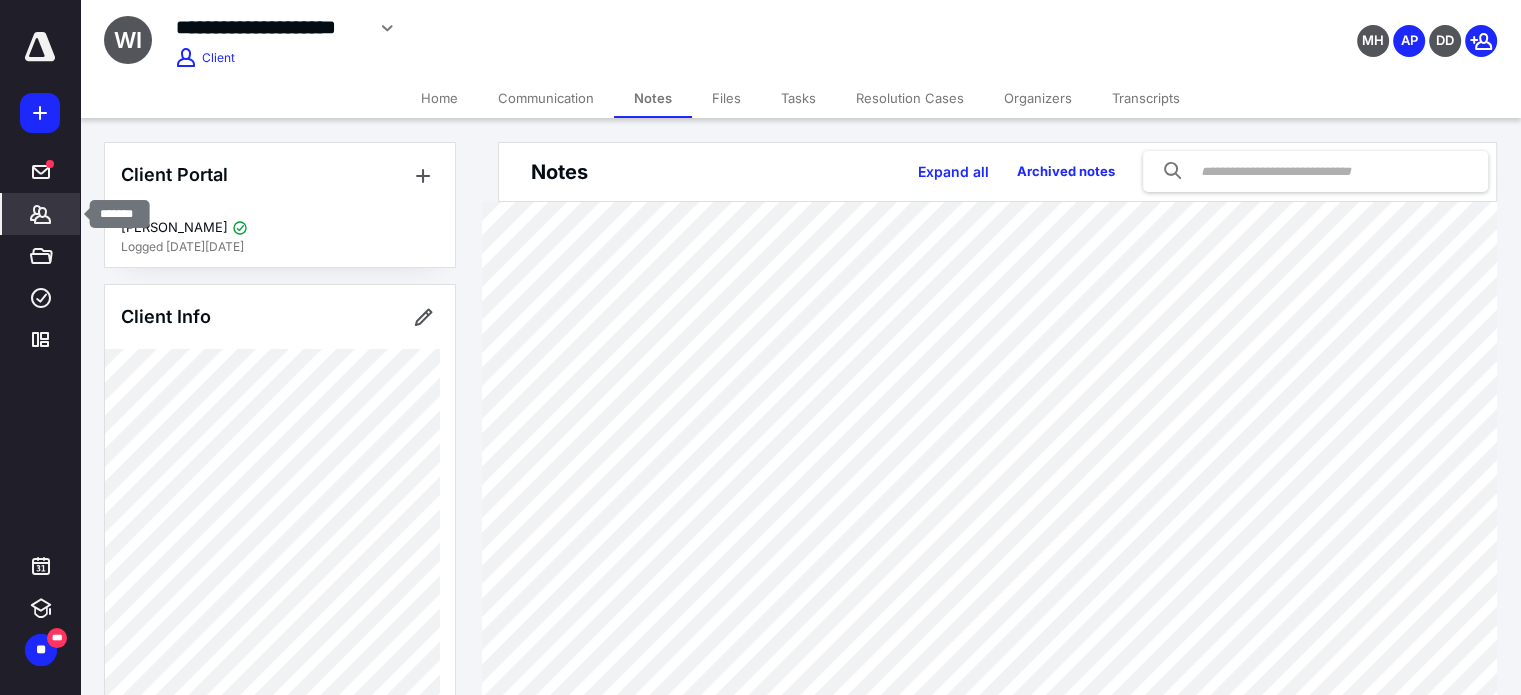 click 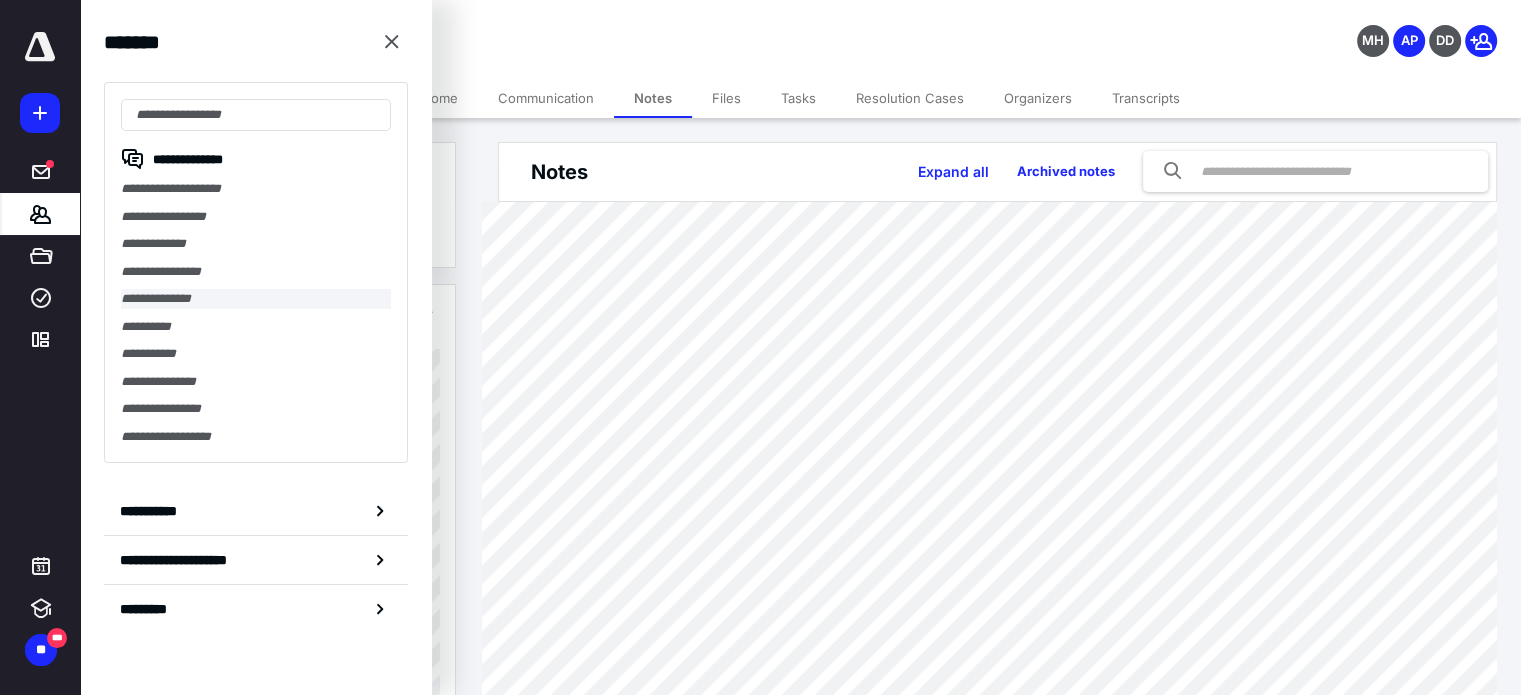 click on "**********" at bounding box center (256, 299) 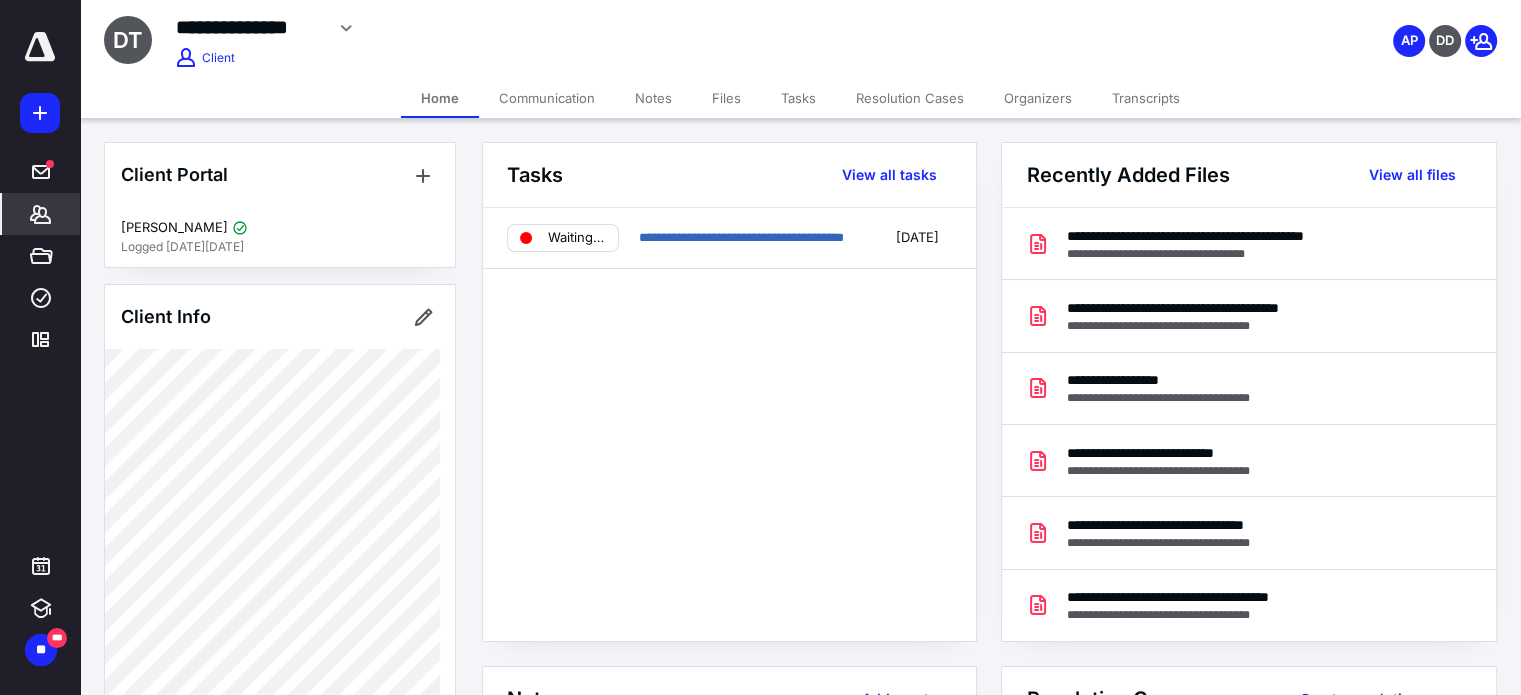click on "Notes" at bounding box center (653, 98) 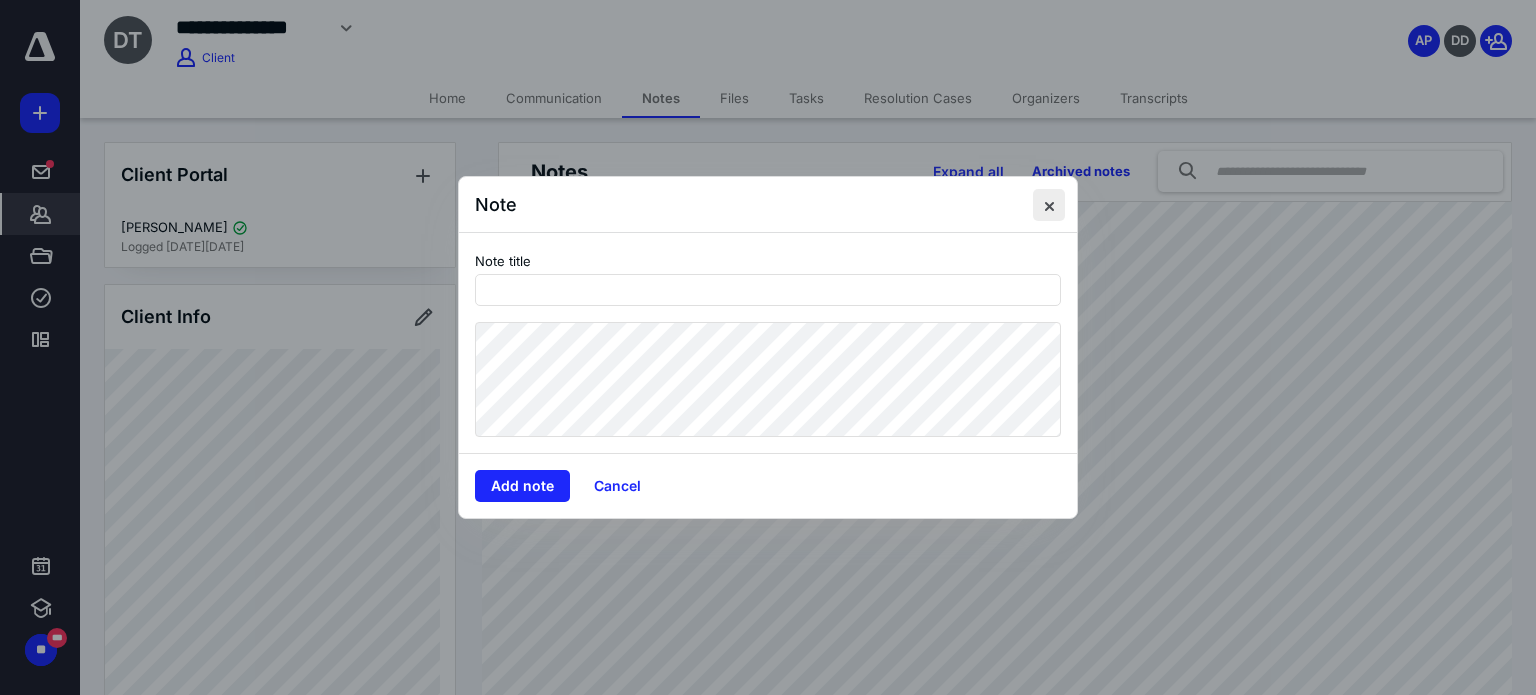 click at bounding box center [1049, 205] 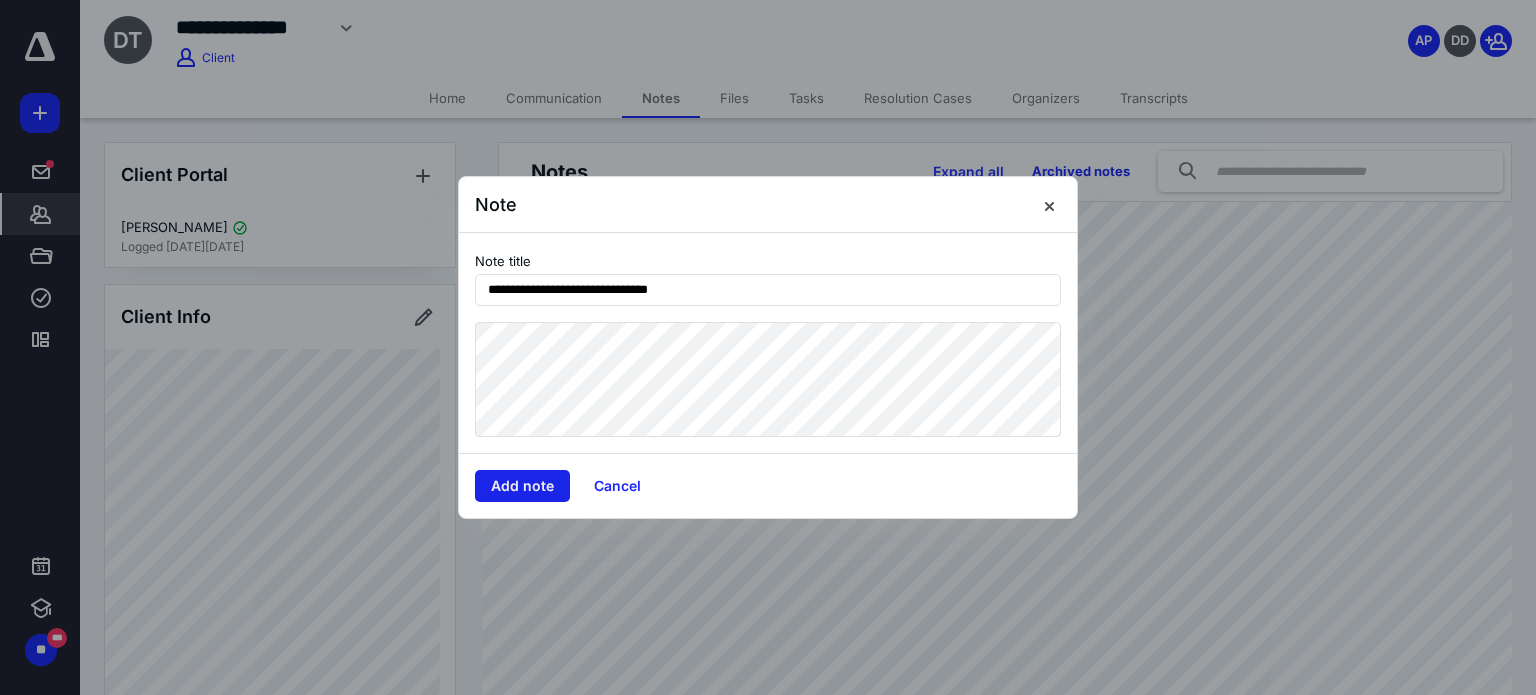 type on "**********" 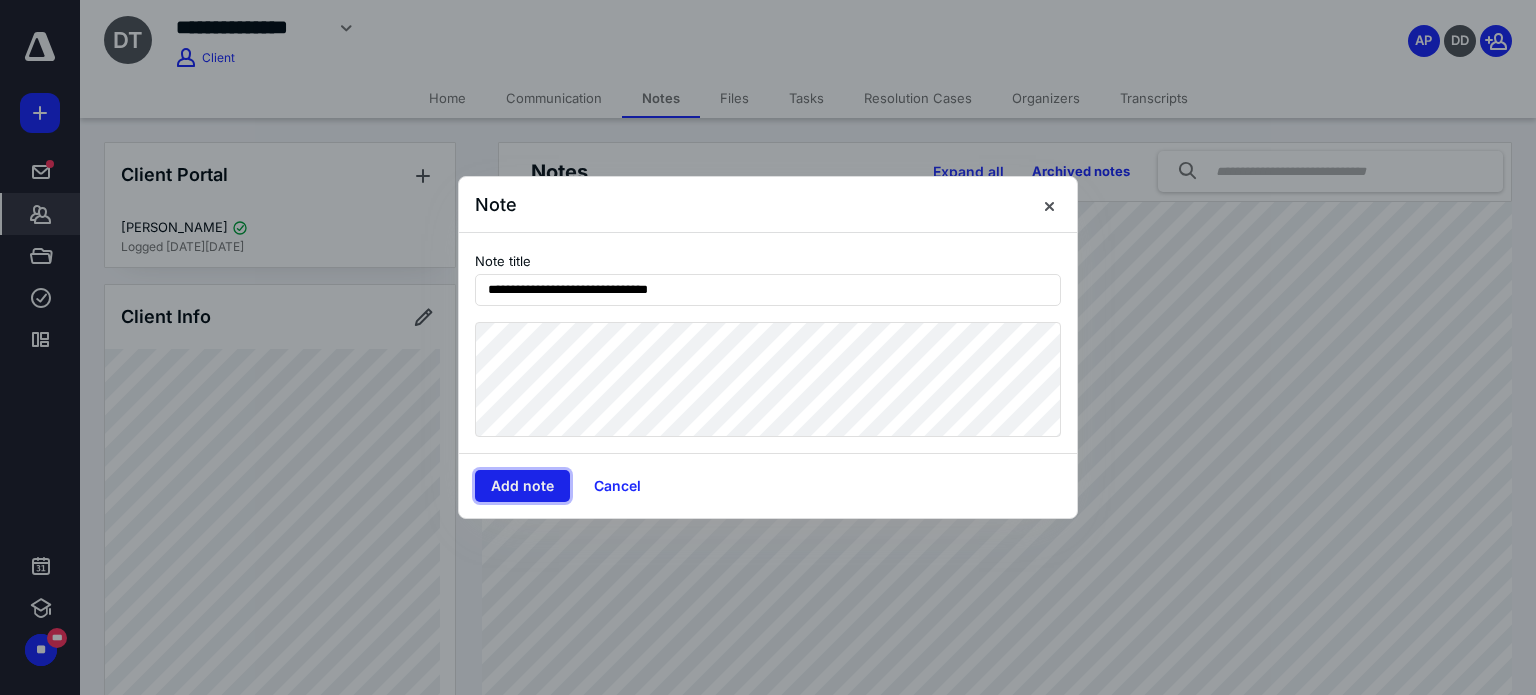 click on "Add note" at bounding box center (522, 486) 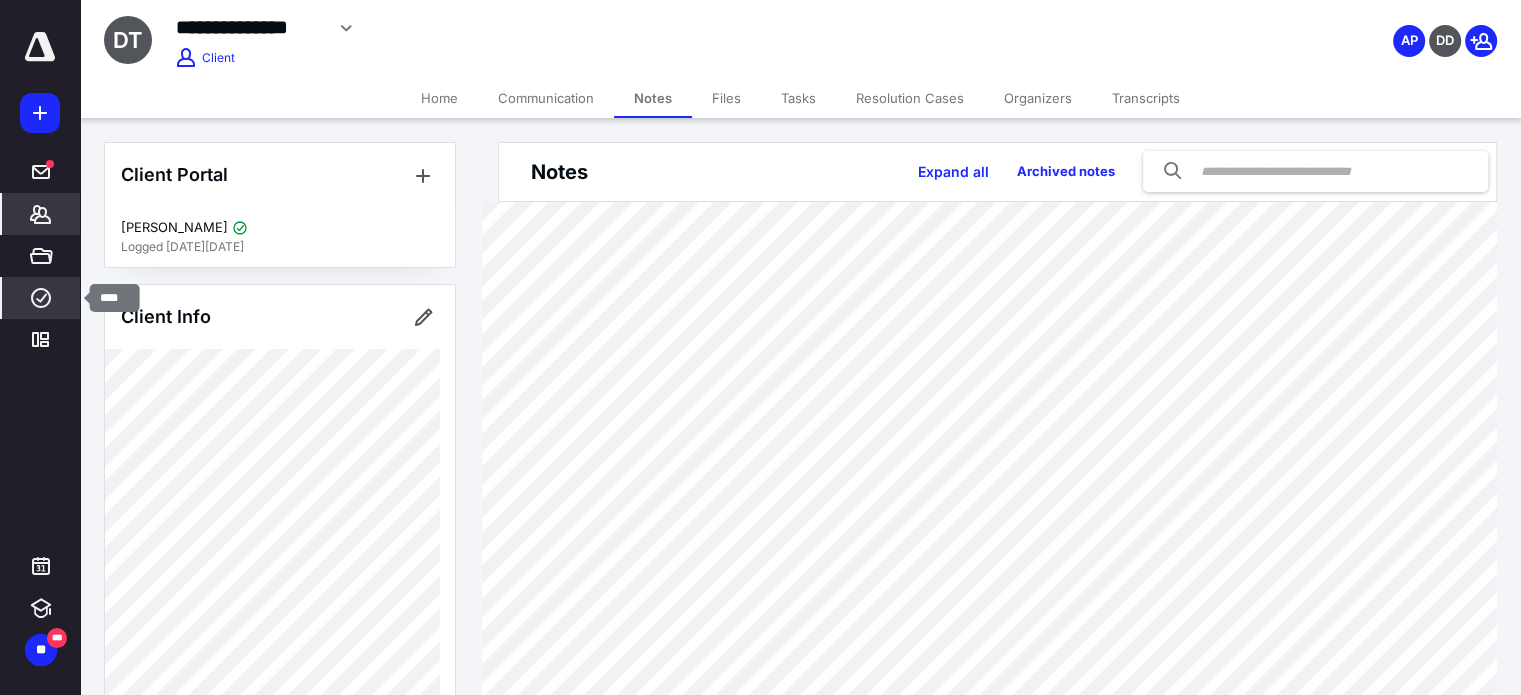 click 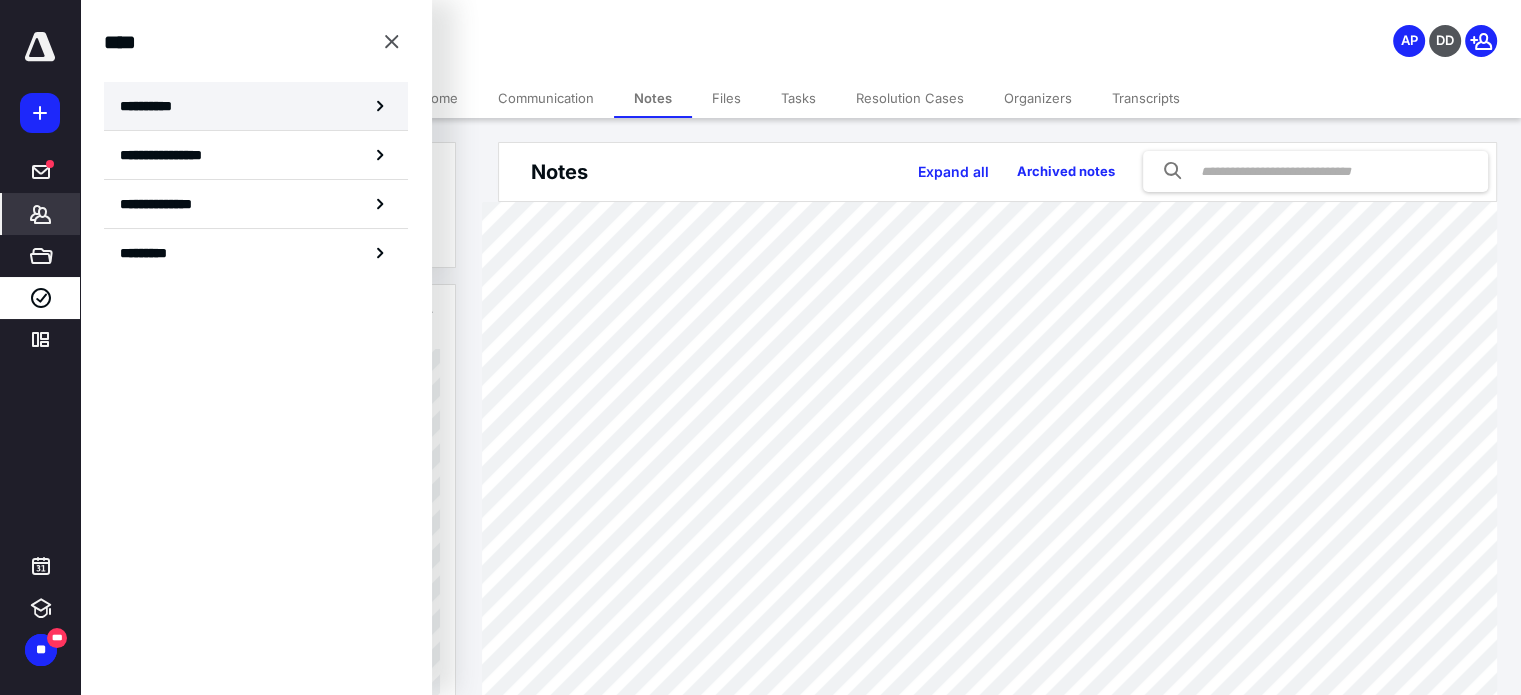 click on "**********" at bounding box center [153, 106] 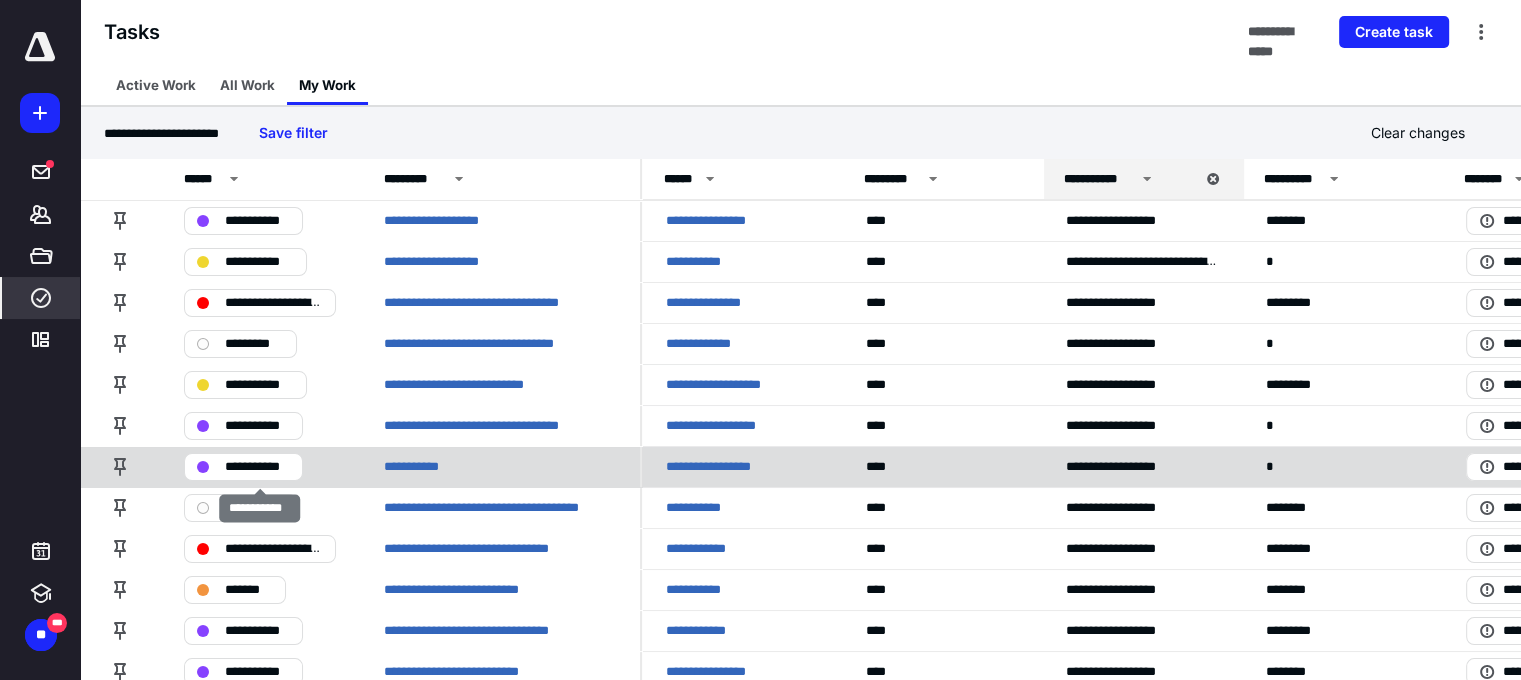 click on "**********" at bounding box center (257, 467) 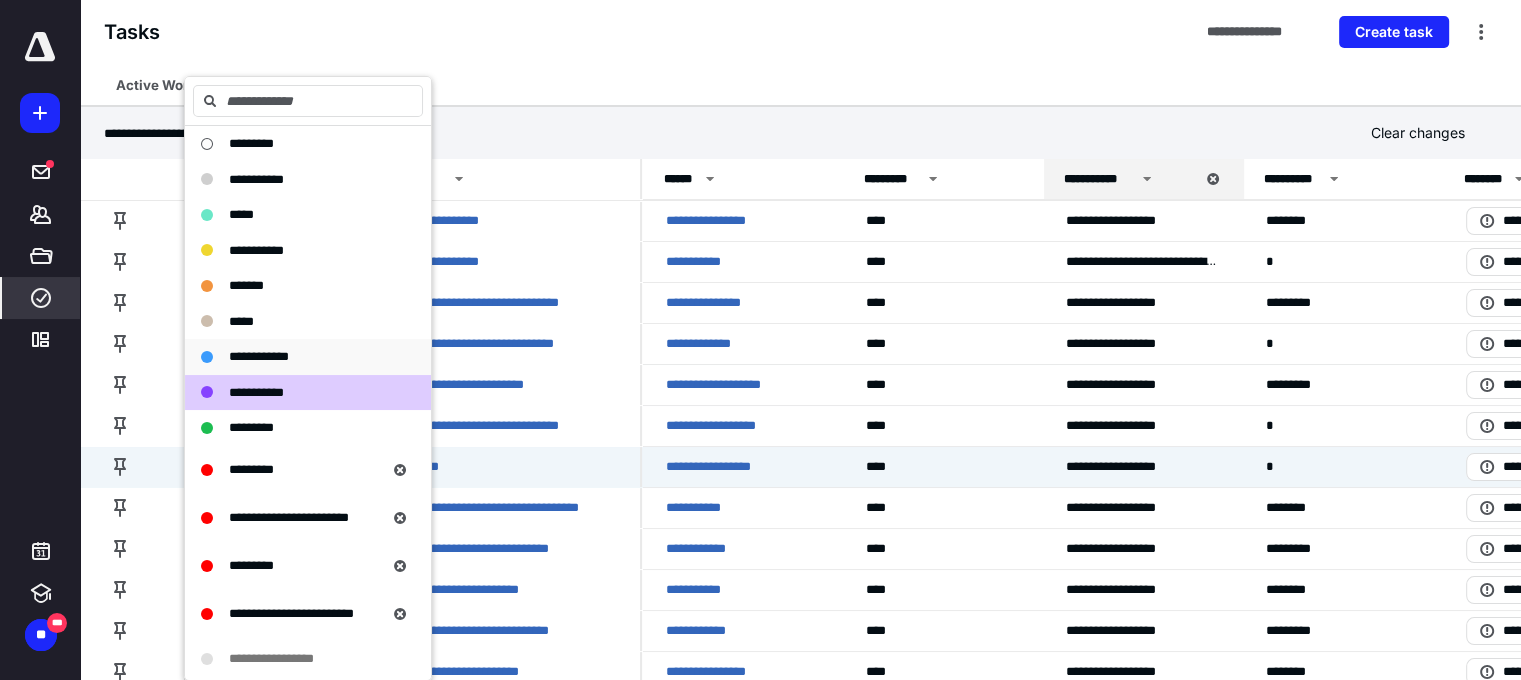 click on "**********" at bounding box center [259, 356] 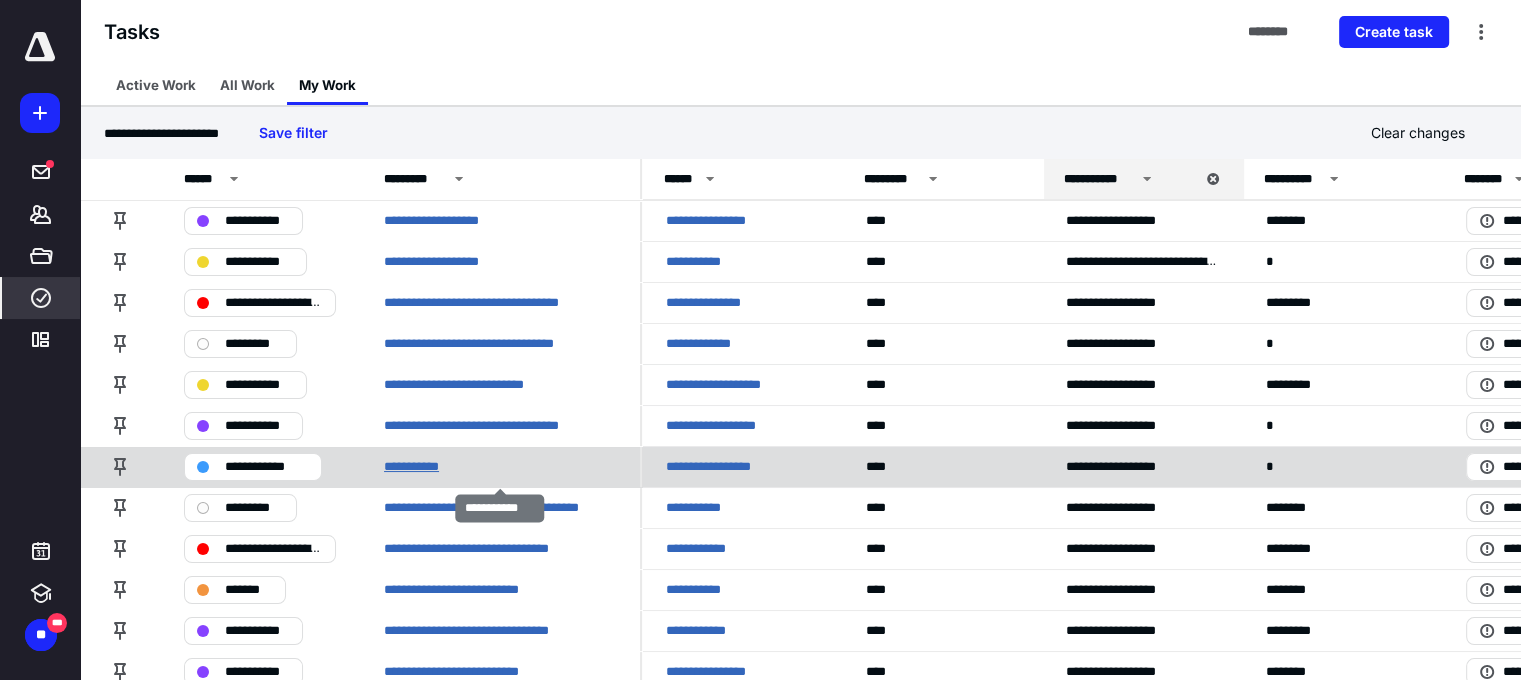 click on "**********" at bounding box center [421, 467] 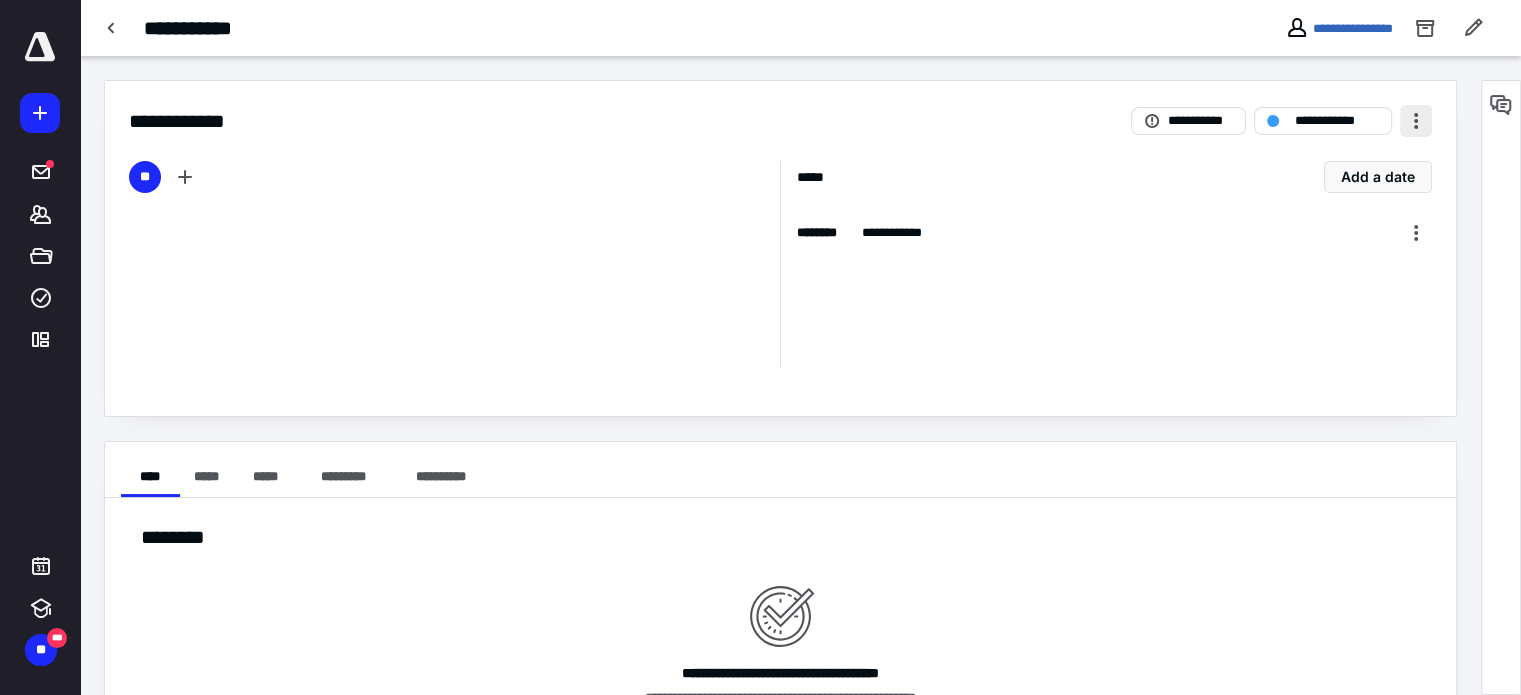 click at bounding box center [1416, 121] 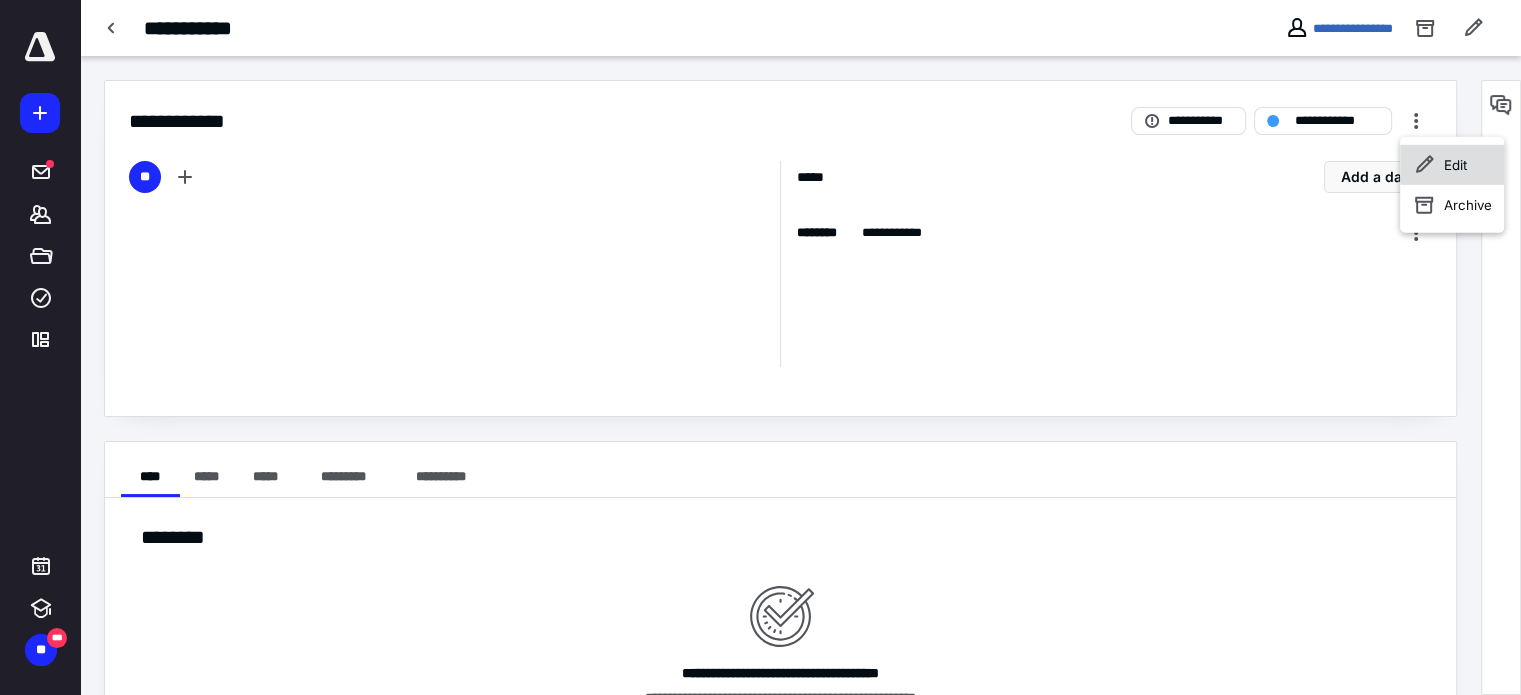 click on "Edit" at bounding box center (1452, 165) 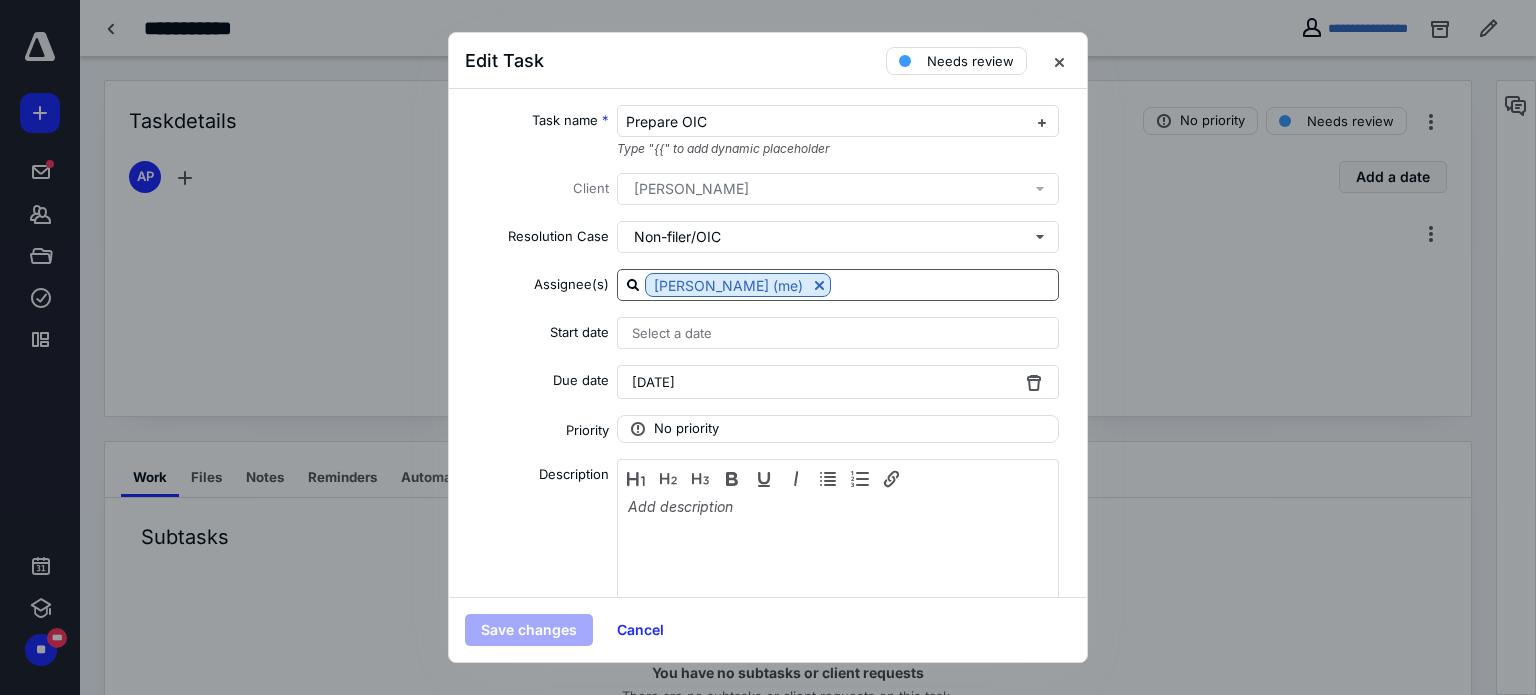 click at bounding box center [944, 284] 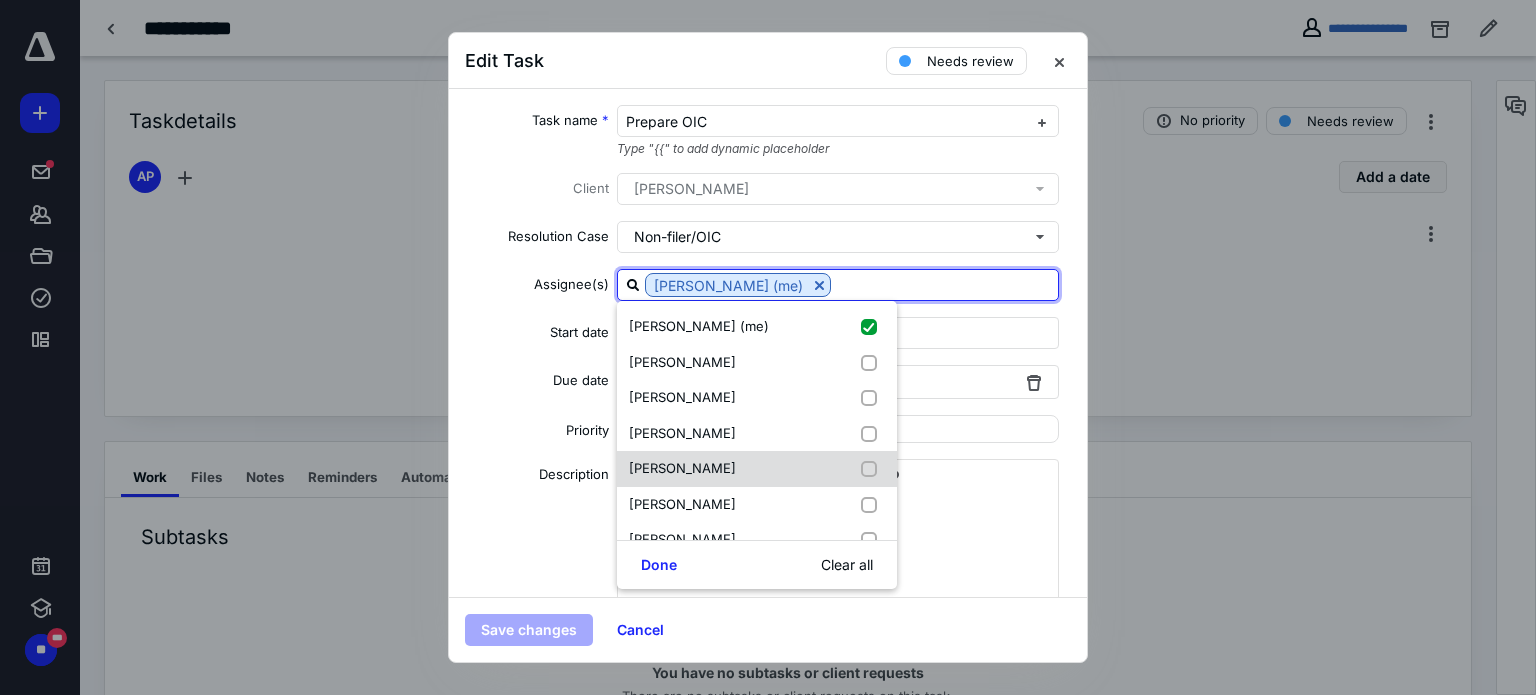 click at bounding box center [873, 469] 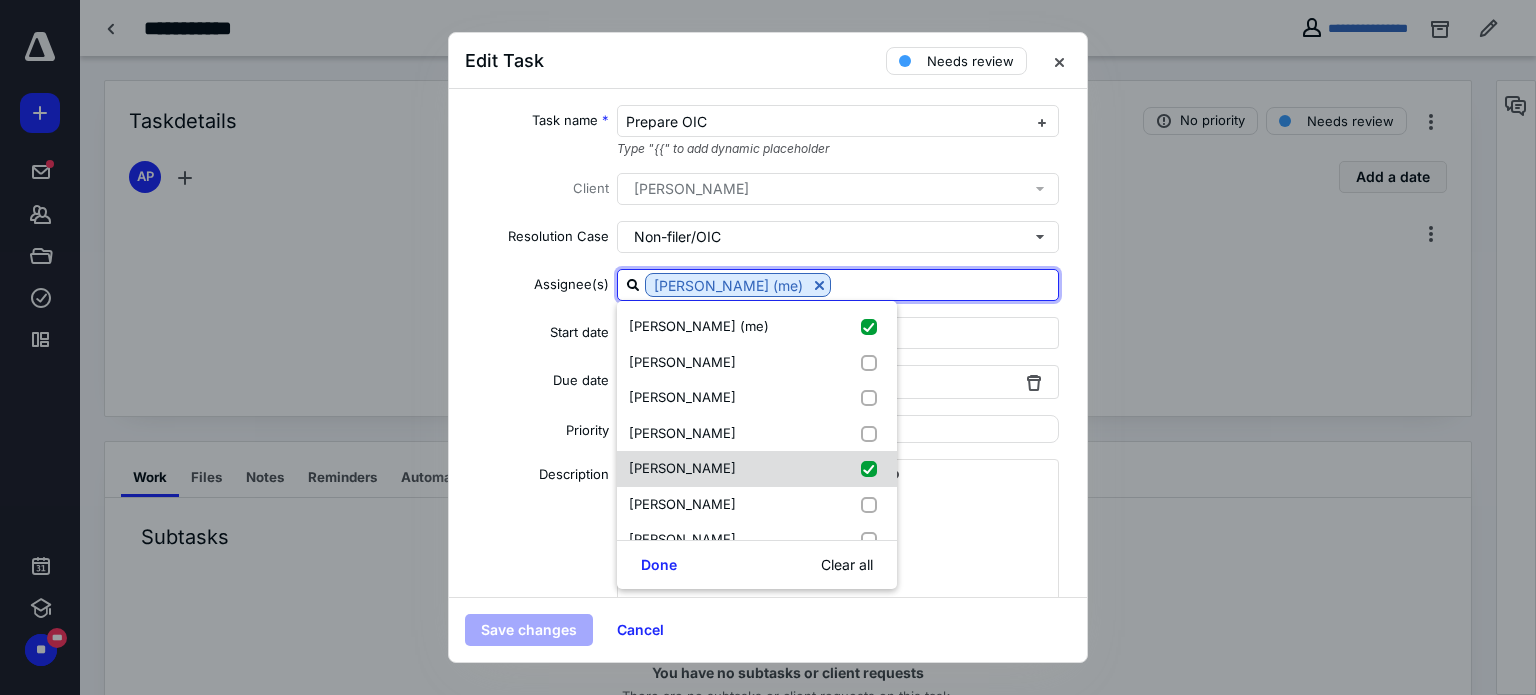 checkbox on "true" 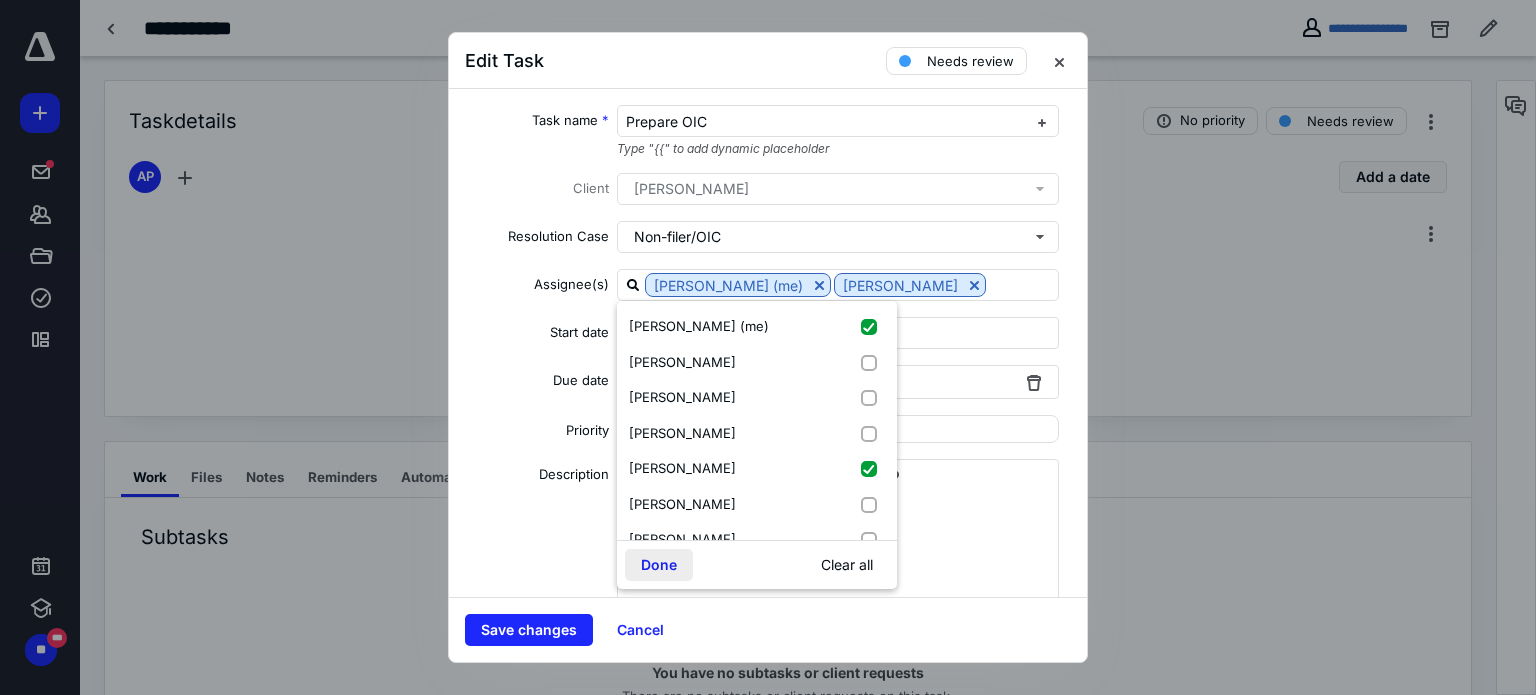 click on "Done" at bounding box center [659, 565] 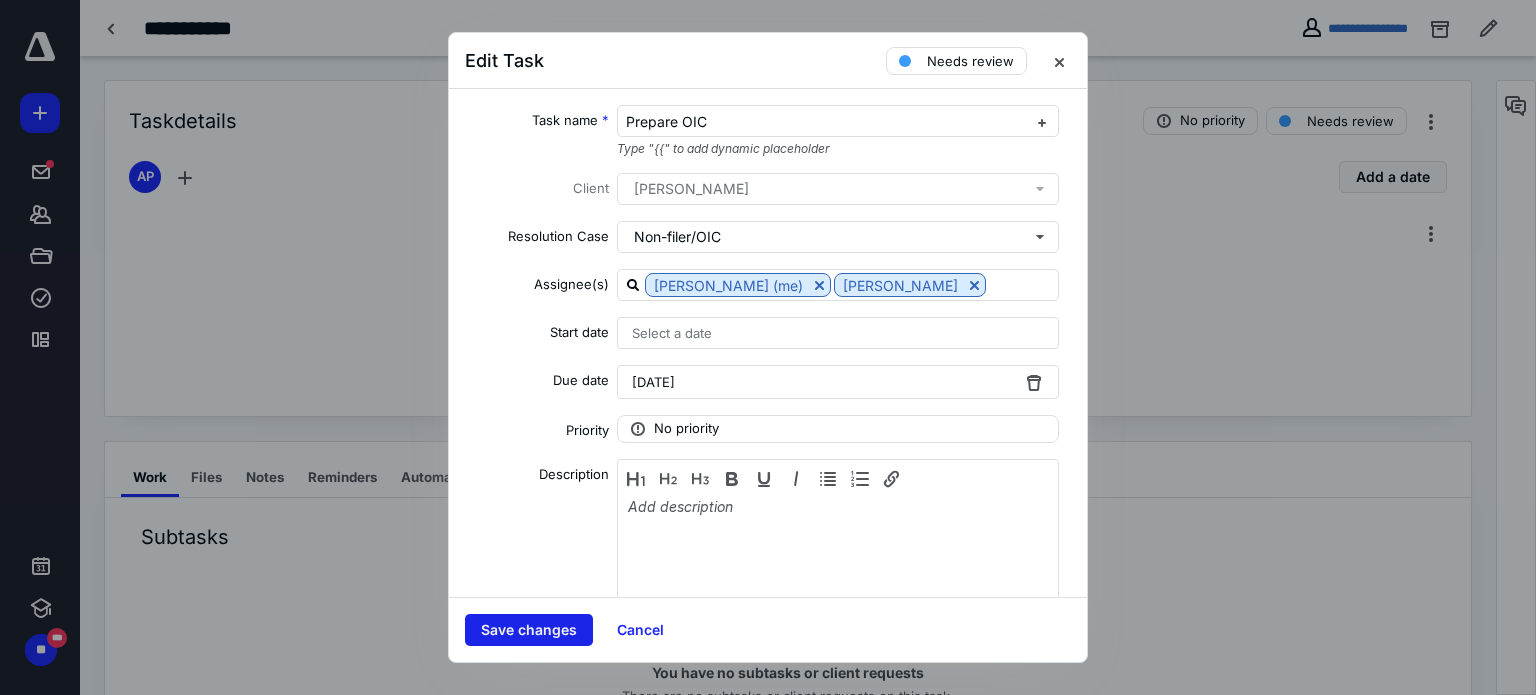 click on "Save changes" at bounding box center [529, 630] 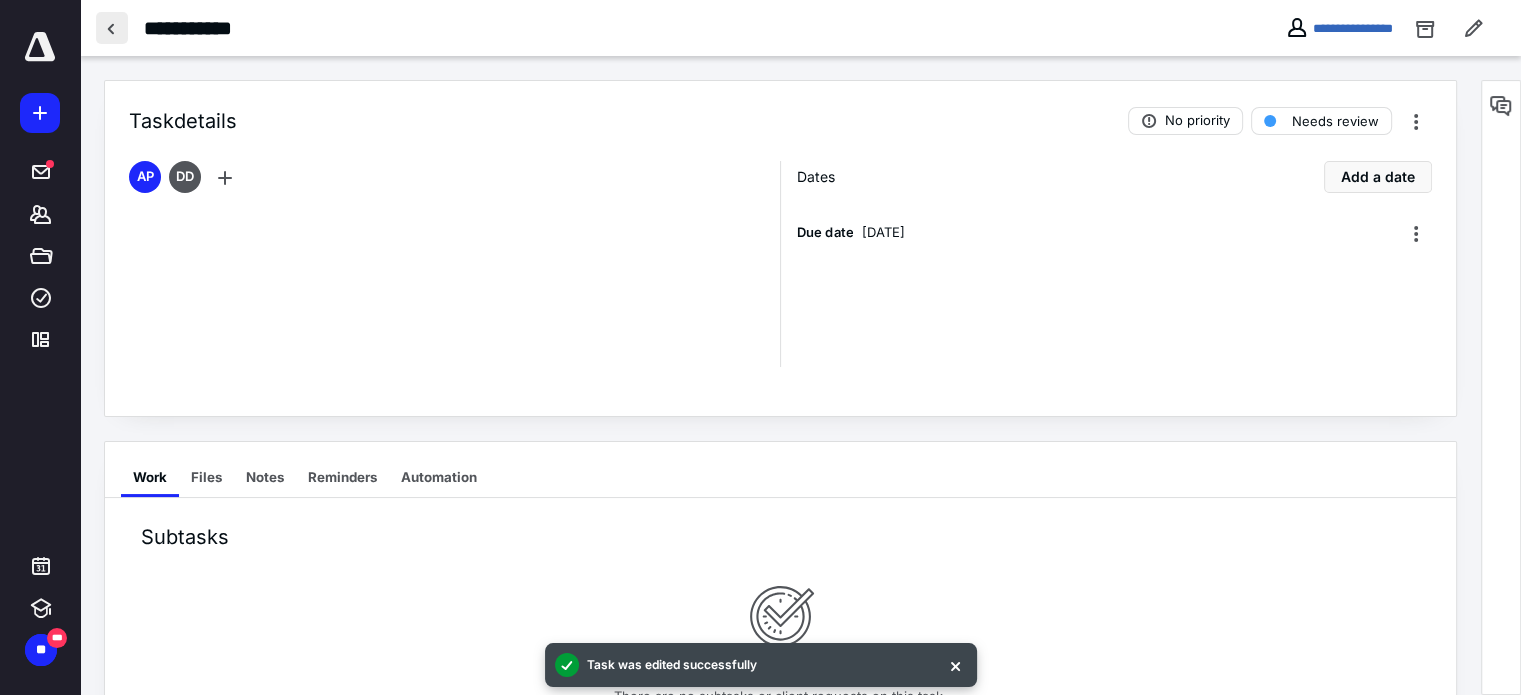 click at bounding box center [112, 28] 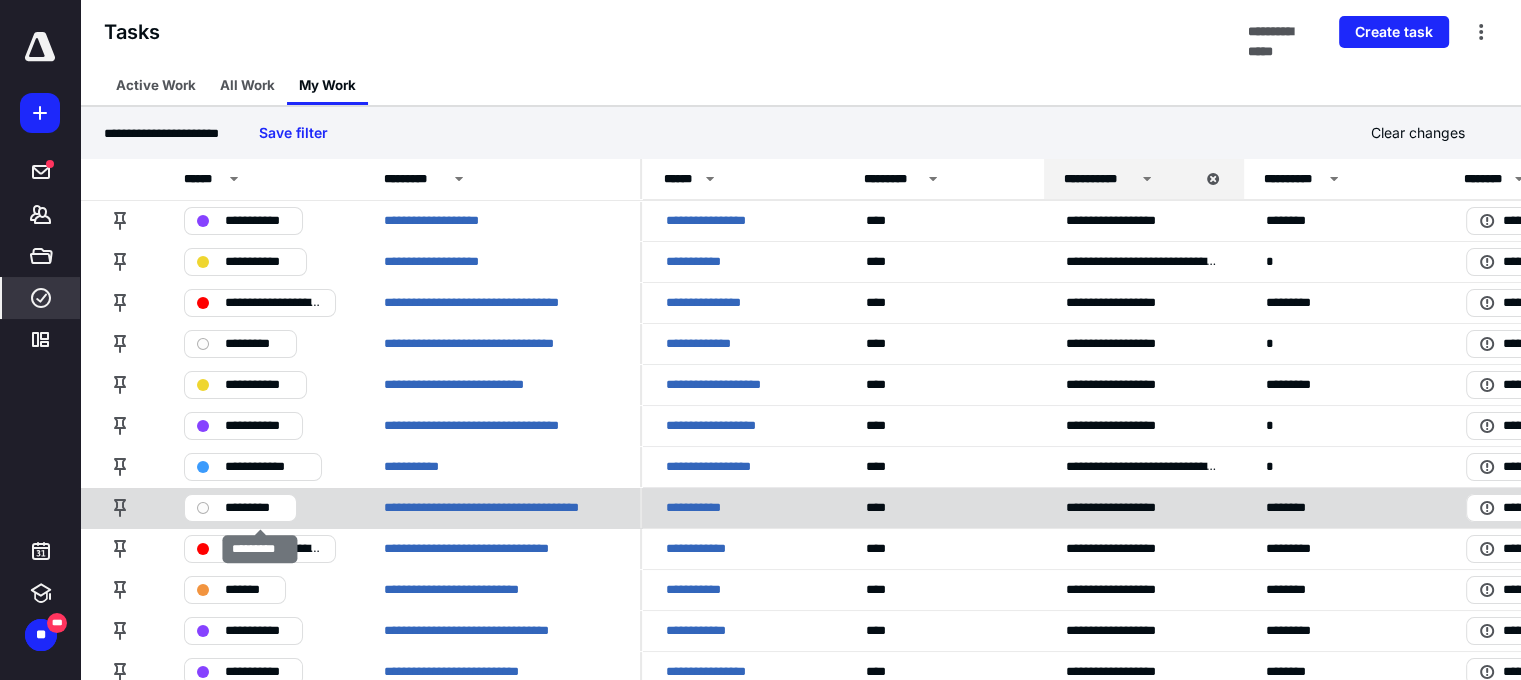 click on "*********" at bounding box center (254, 508) 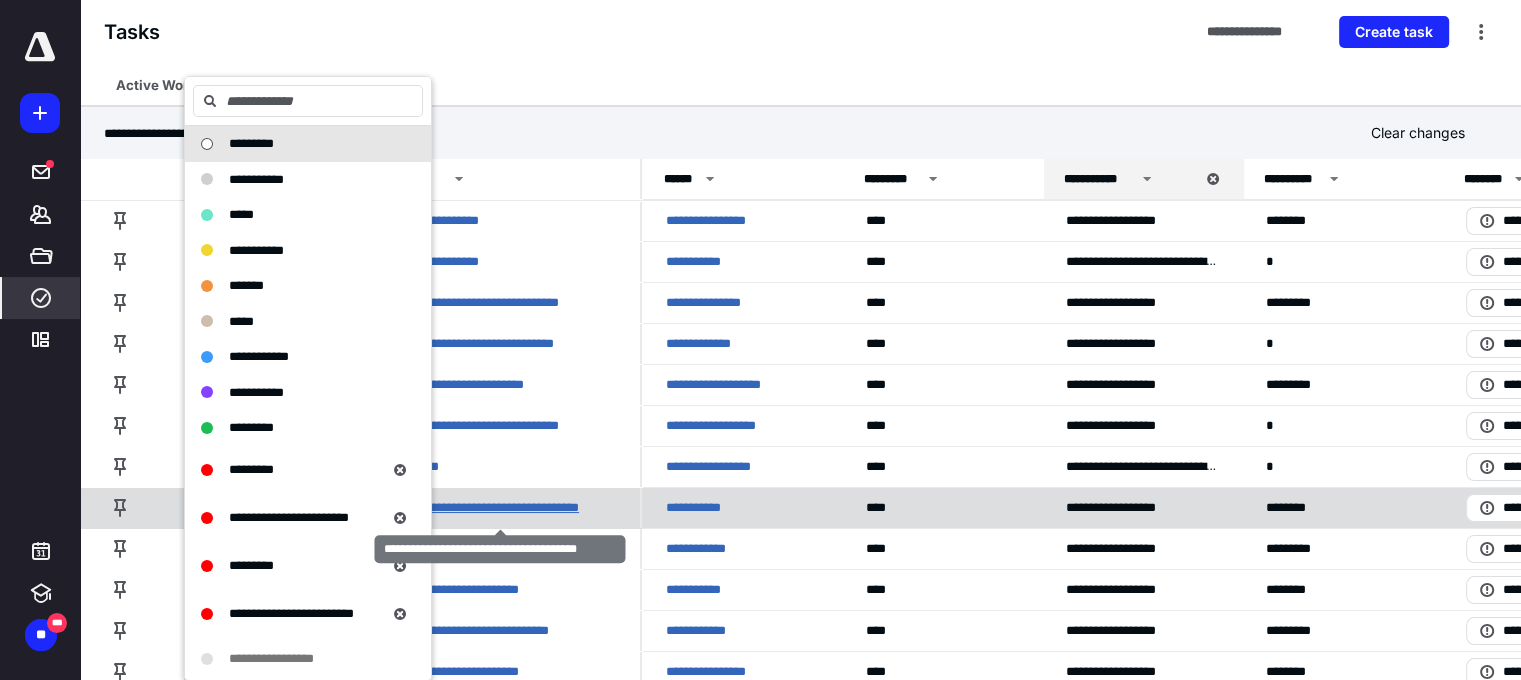 click on "**********" at bounding box center [500, 508] 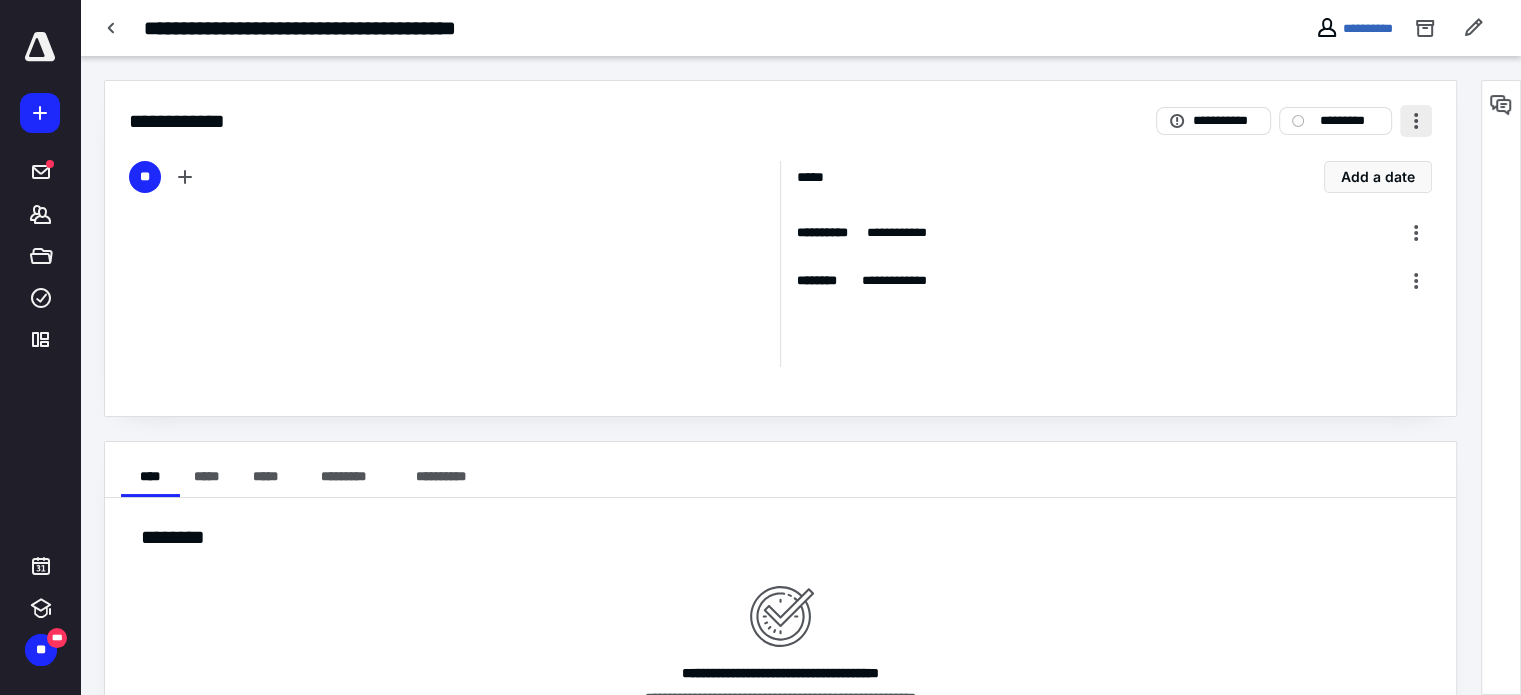 click at bounding box center (1416, 121) 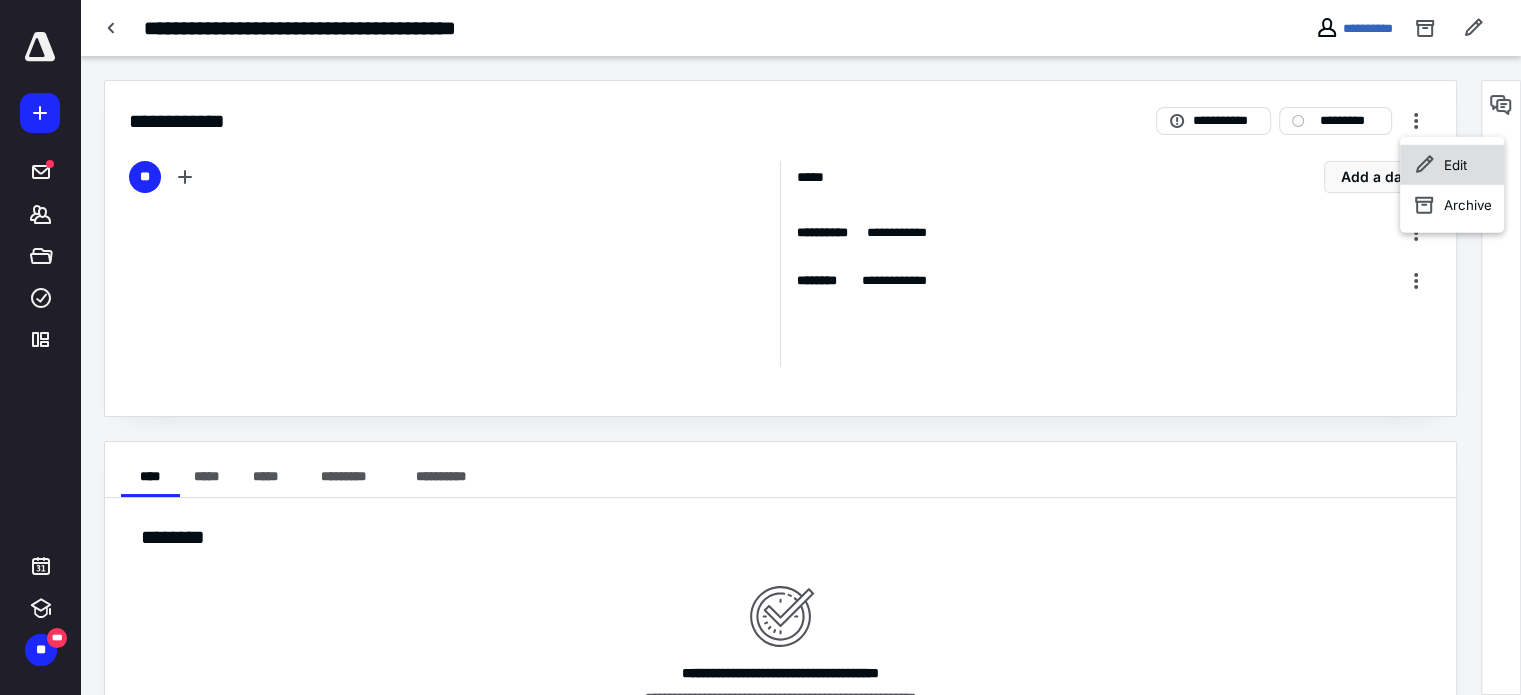 click 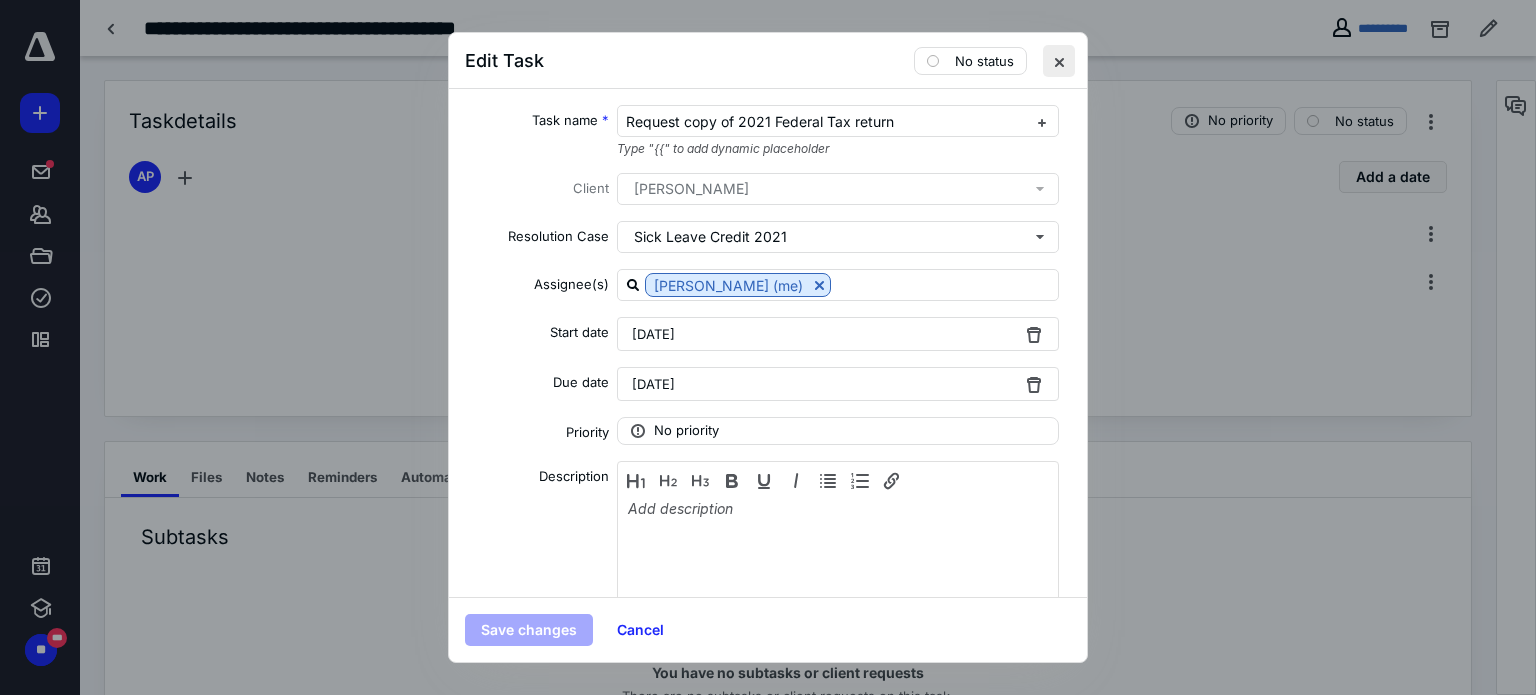 click at bounding box center [1059, 61] 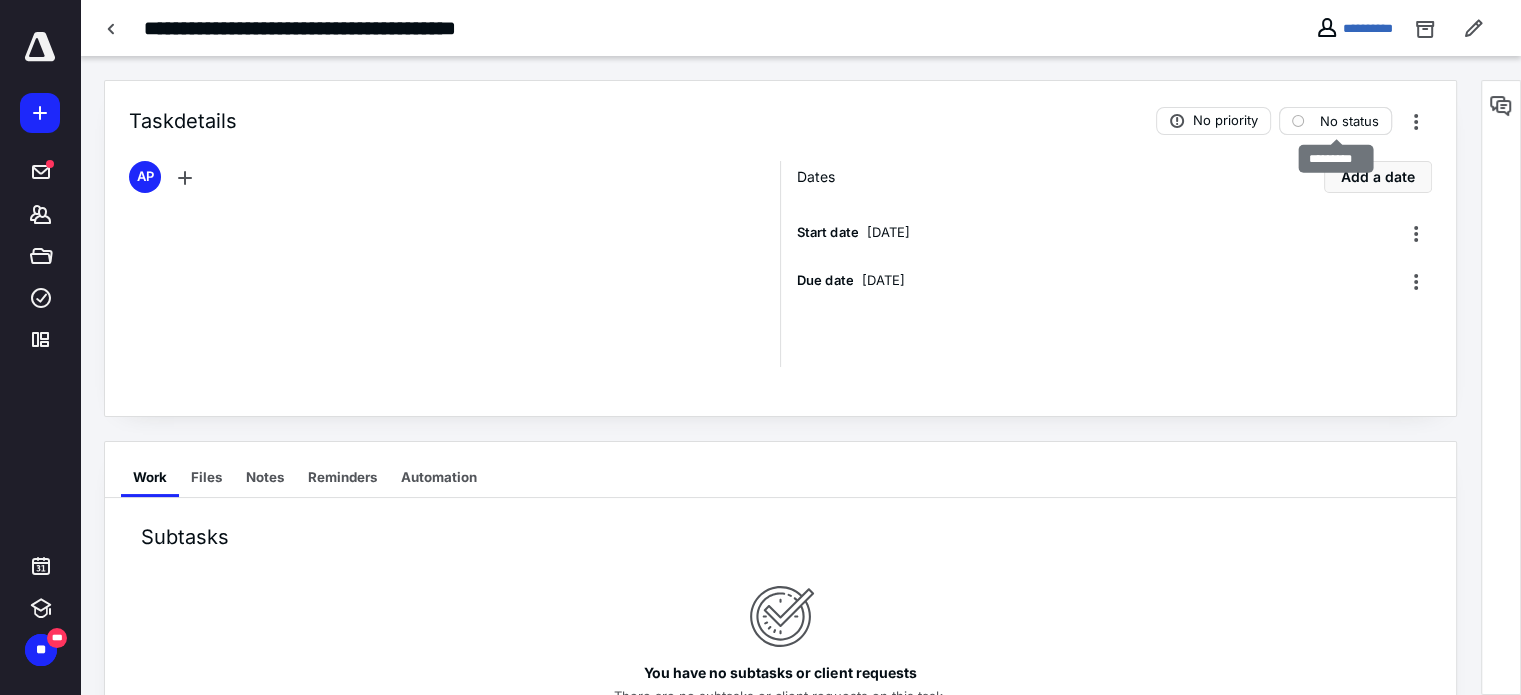 click on "No status" at bounding box center [1349, 121] 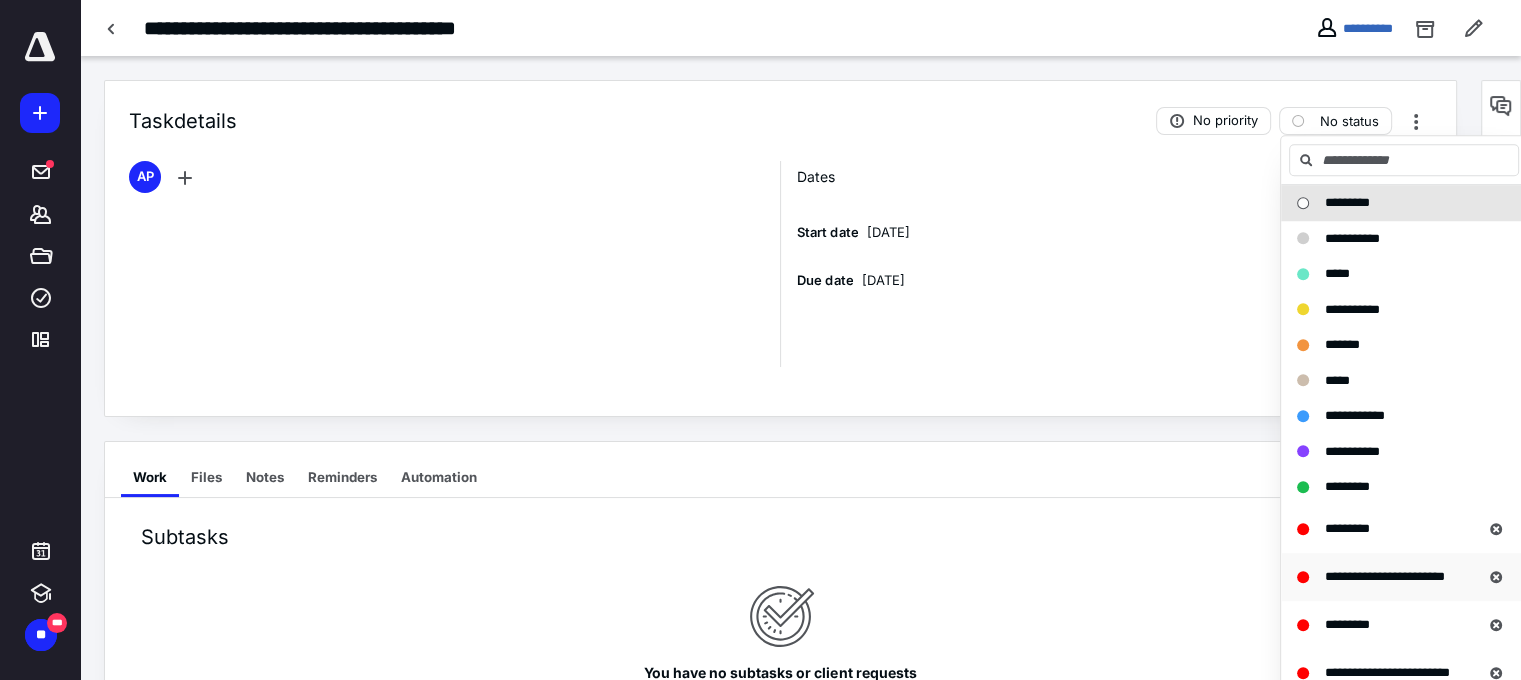 click on "**********" at bounding box center [1385, 577] 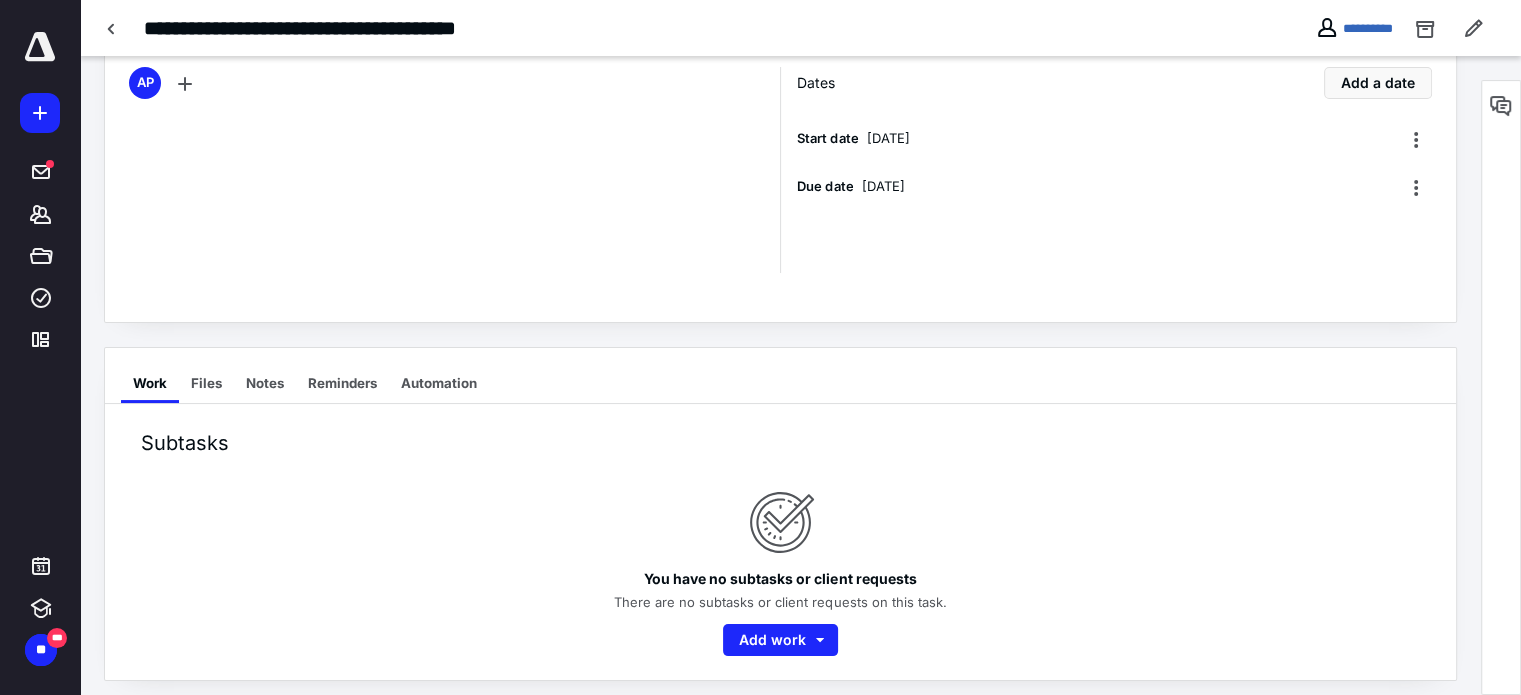 scroll, scrollTop: 103, scrollLeft: 0, axis: vertical 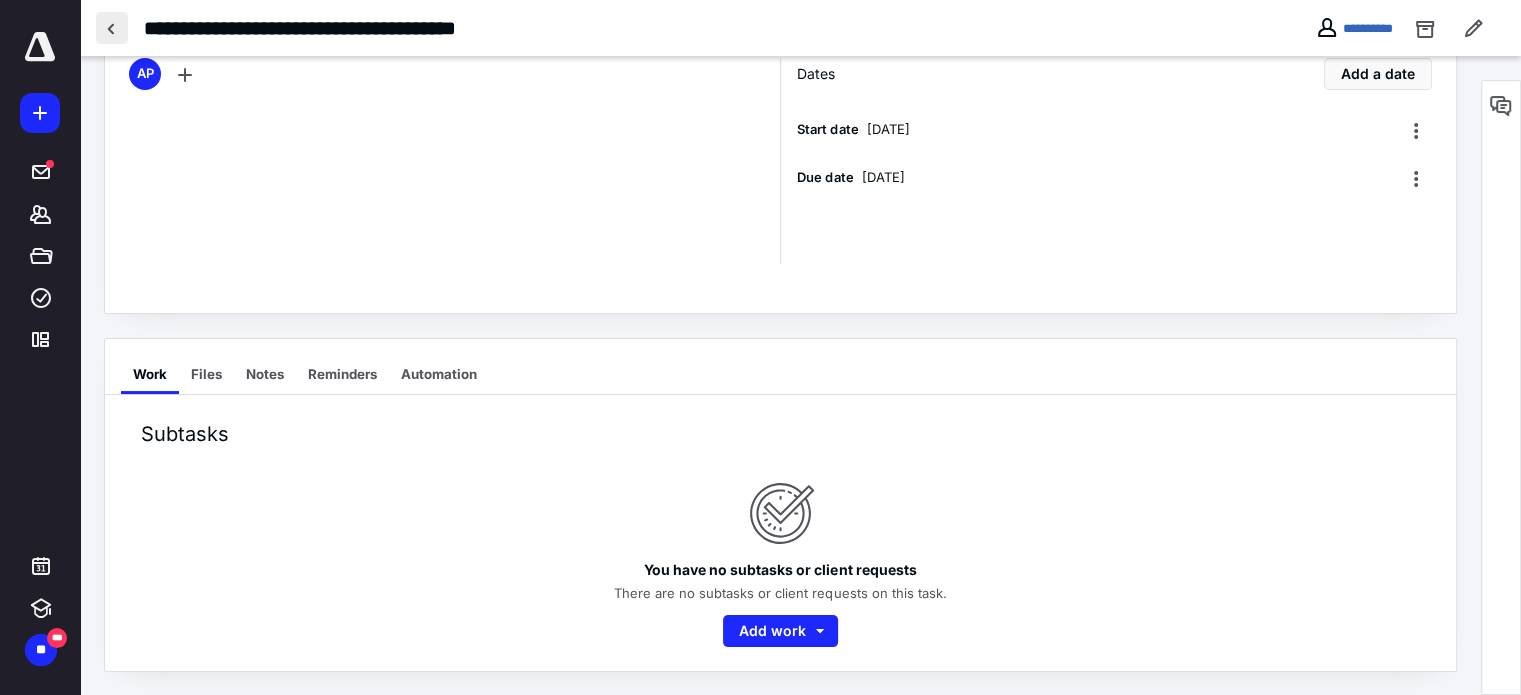 click at bounding box center [112, 28] 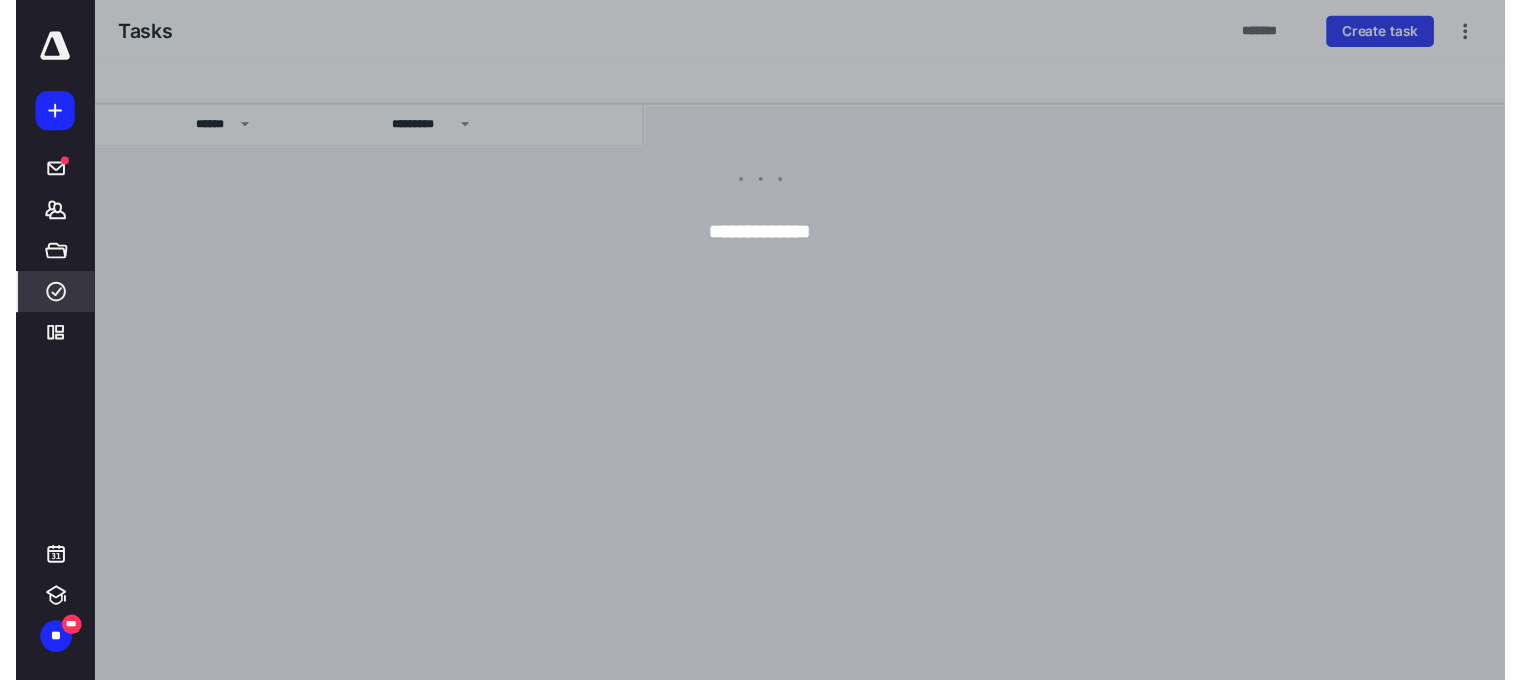 scroll, scrollTop: 0, scrollLeft: 0, axis: both 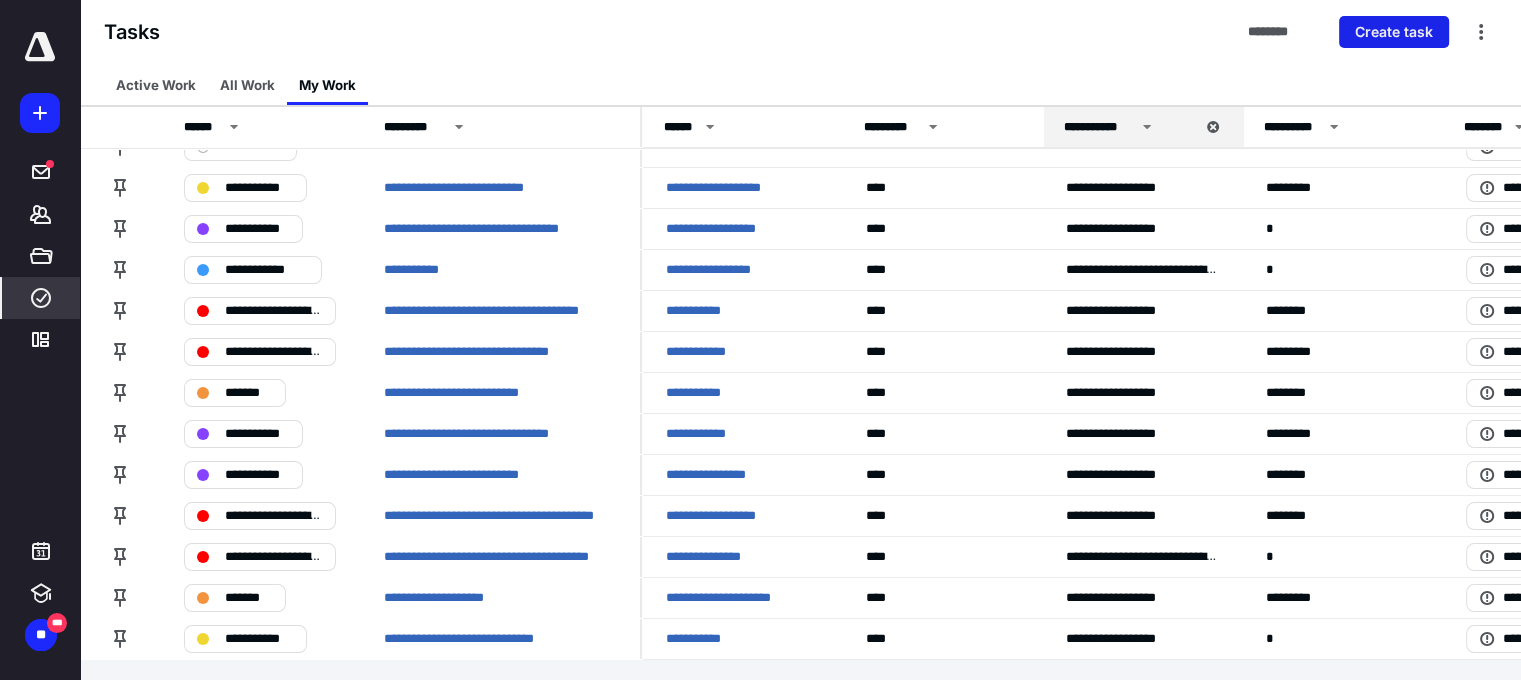click on "Create task" at bounding box center [1394, 32] 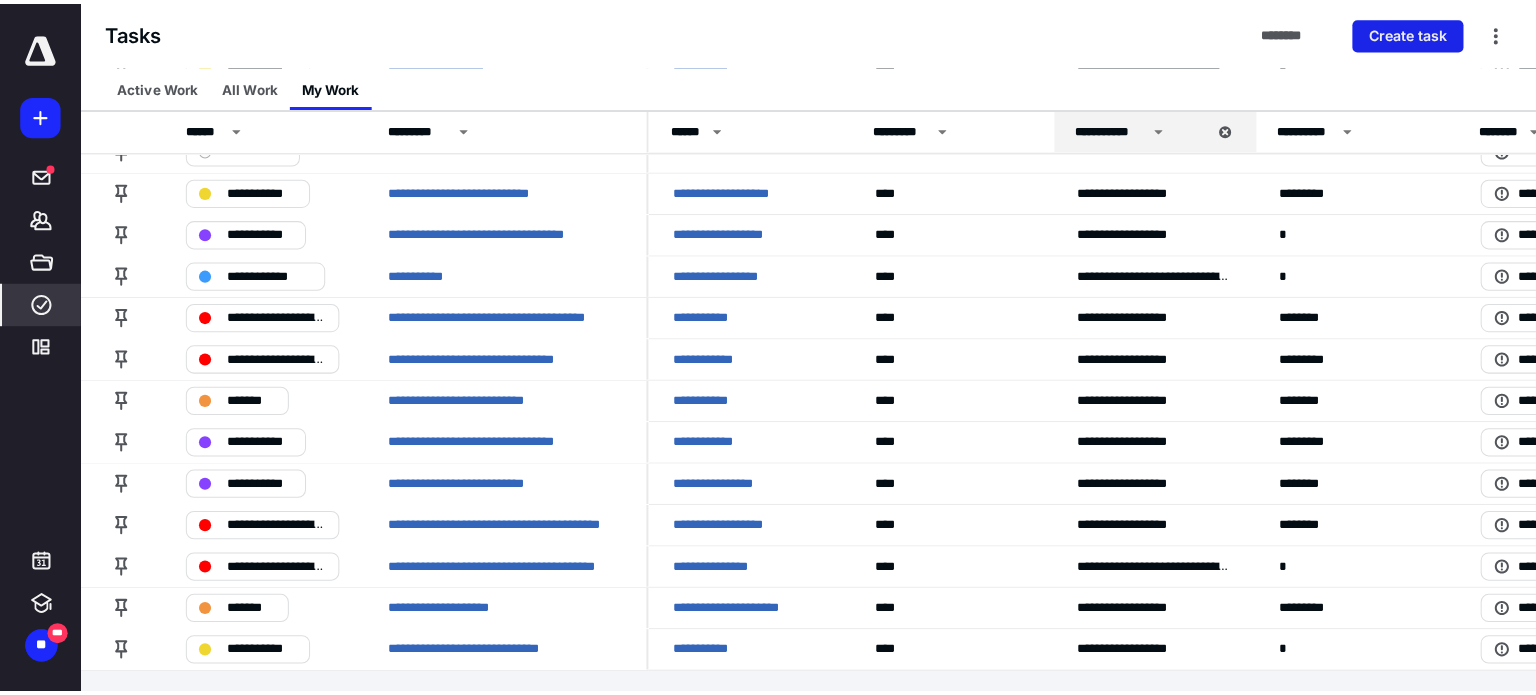 scroll, scrollTop: 182, scrollLeft: 0, axis: vertical 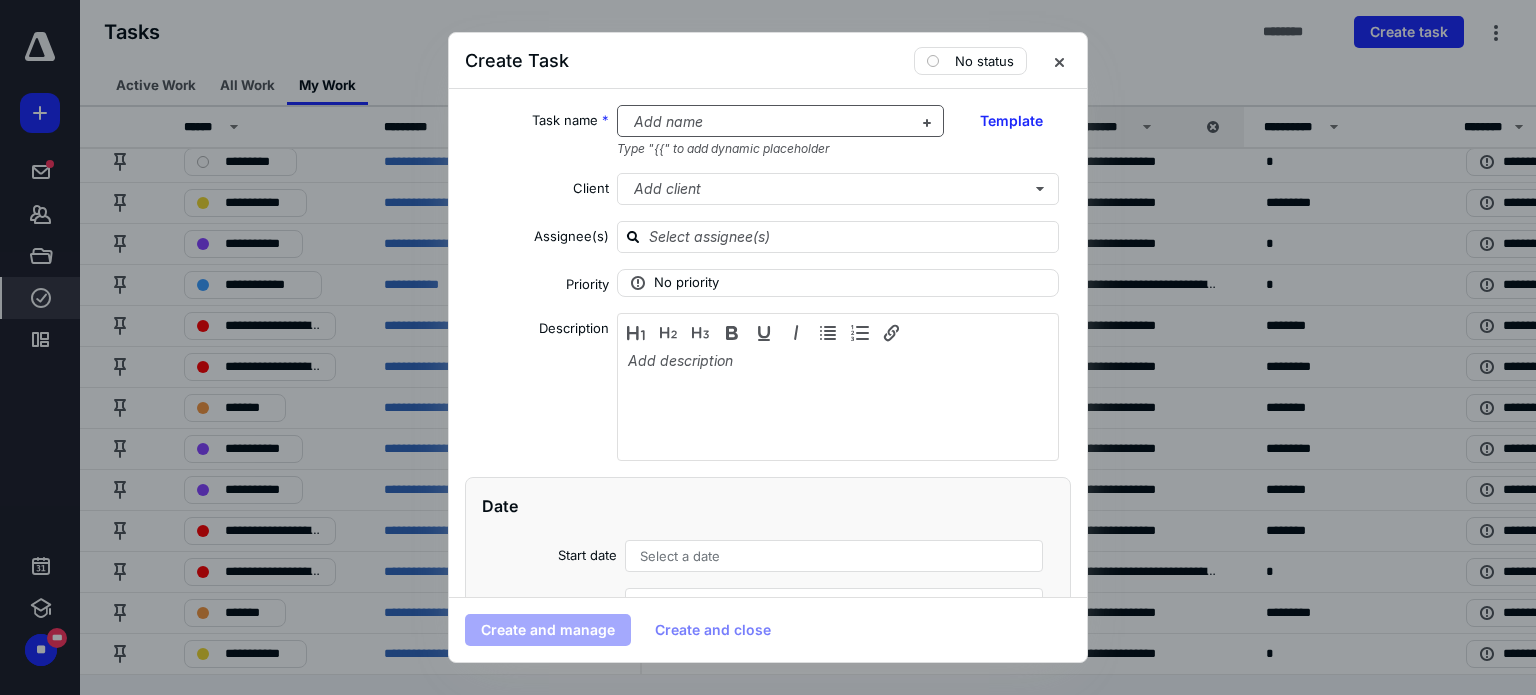 click at bounding box center [769, 122] 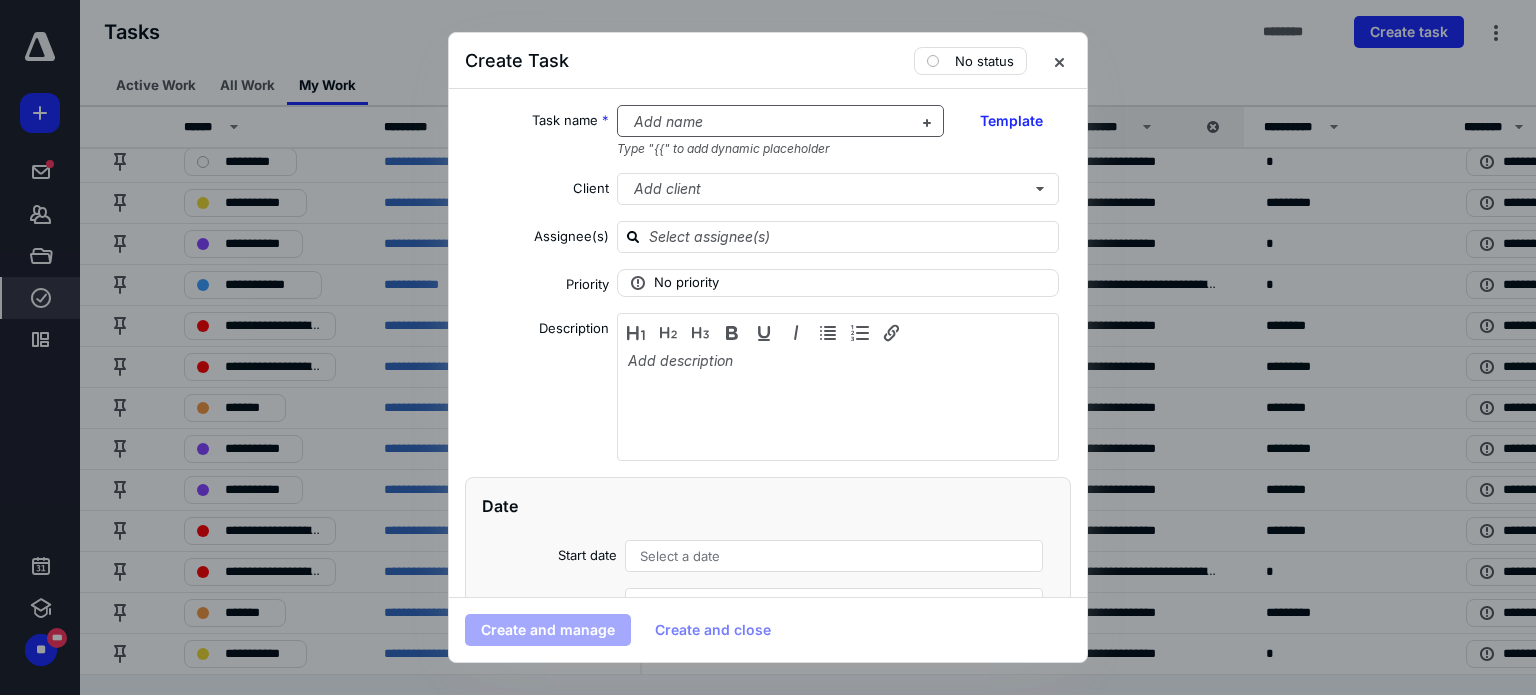 click at bounding box center (769, 122) 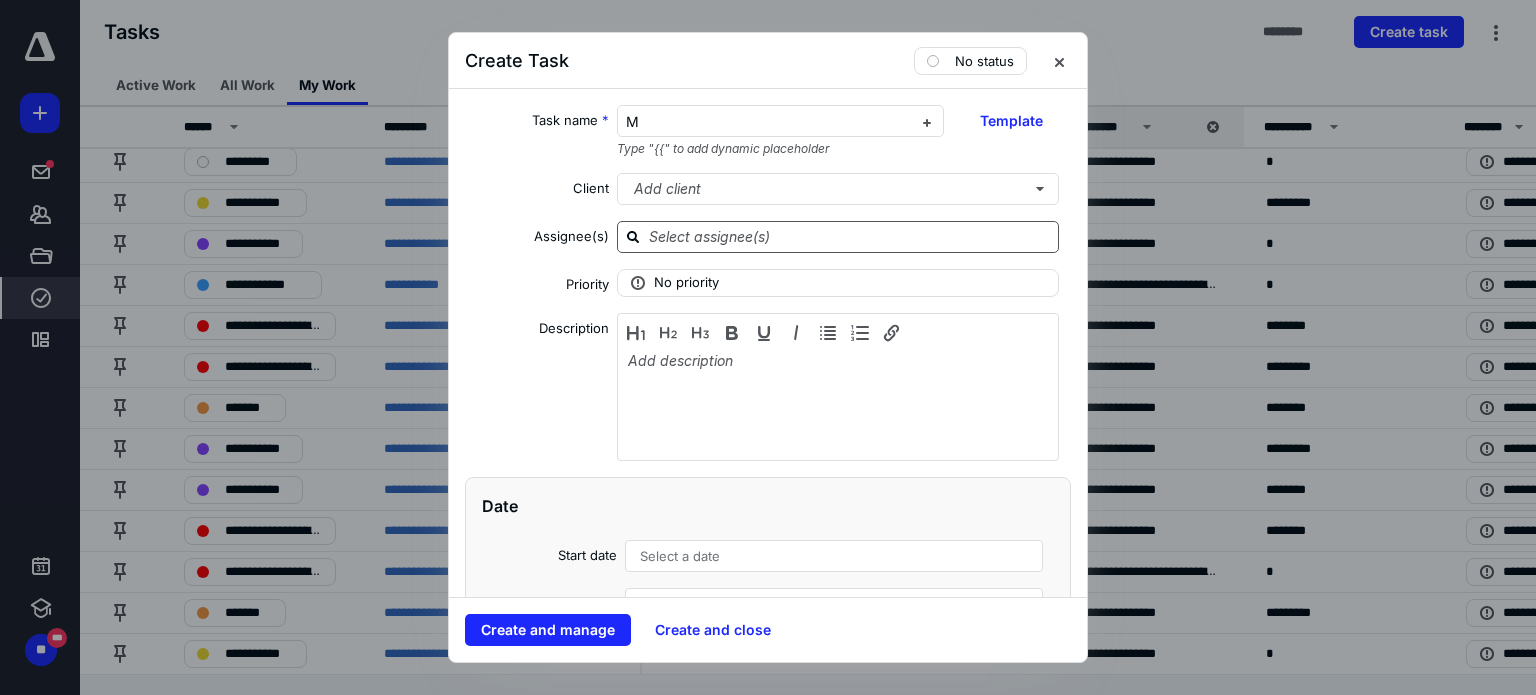 type 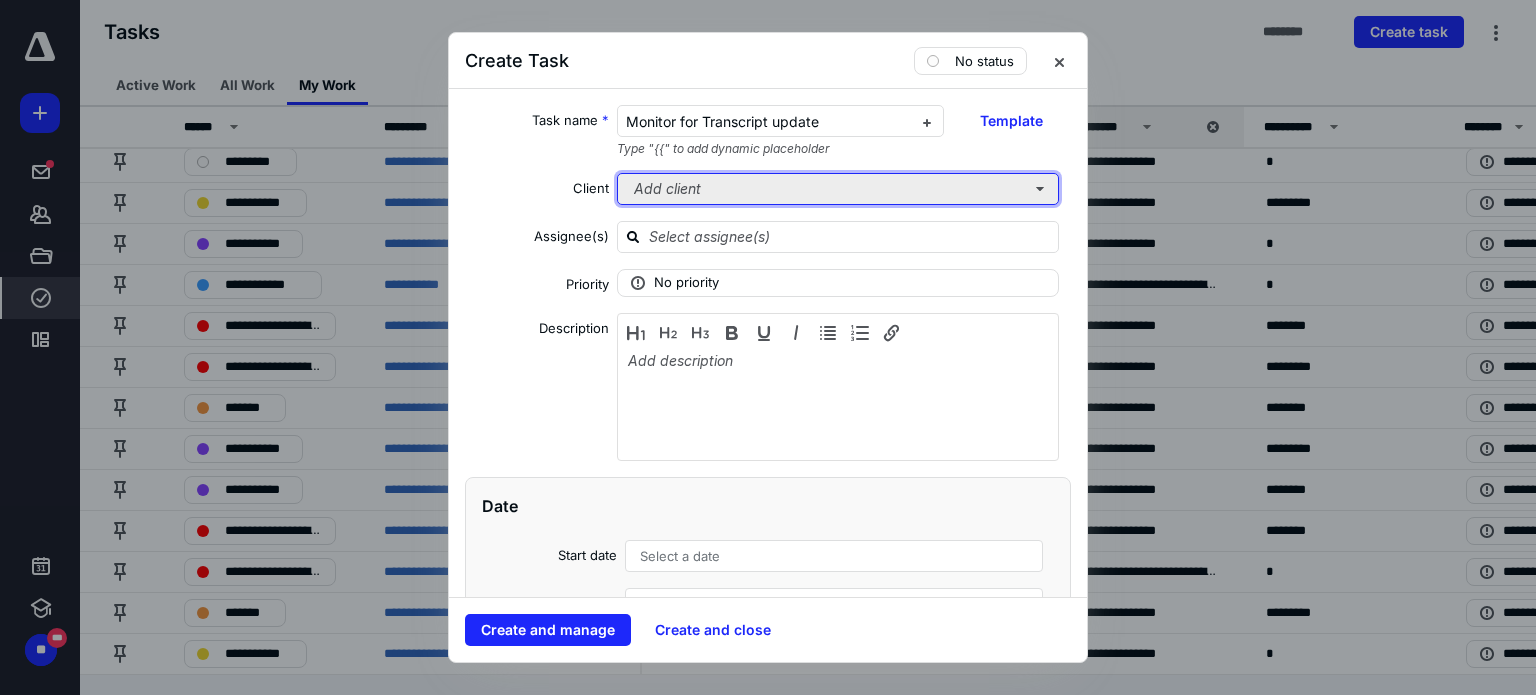 click on "Add client" at bounding box center [838, 189] 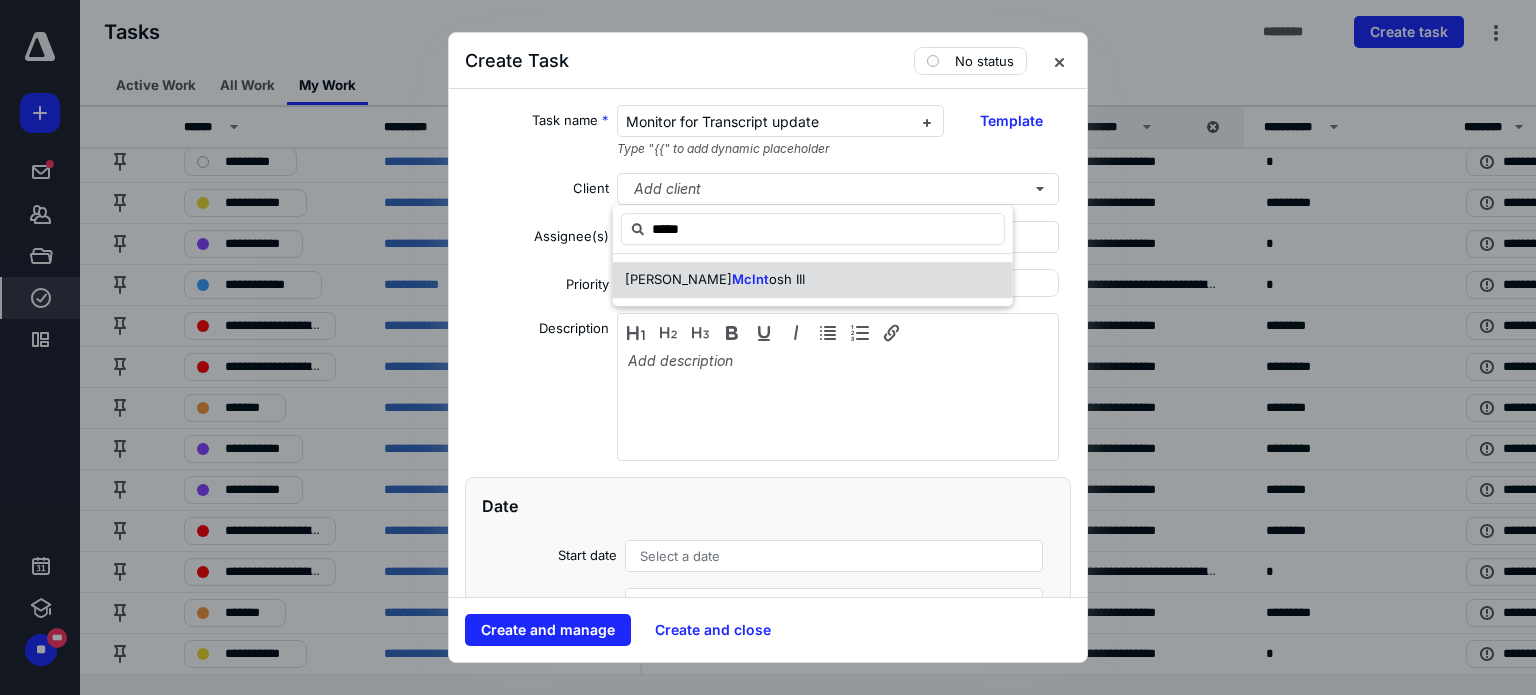 click on "William" at bounding box center [678, 279] 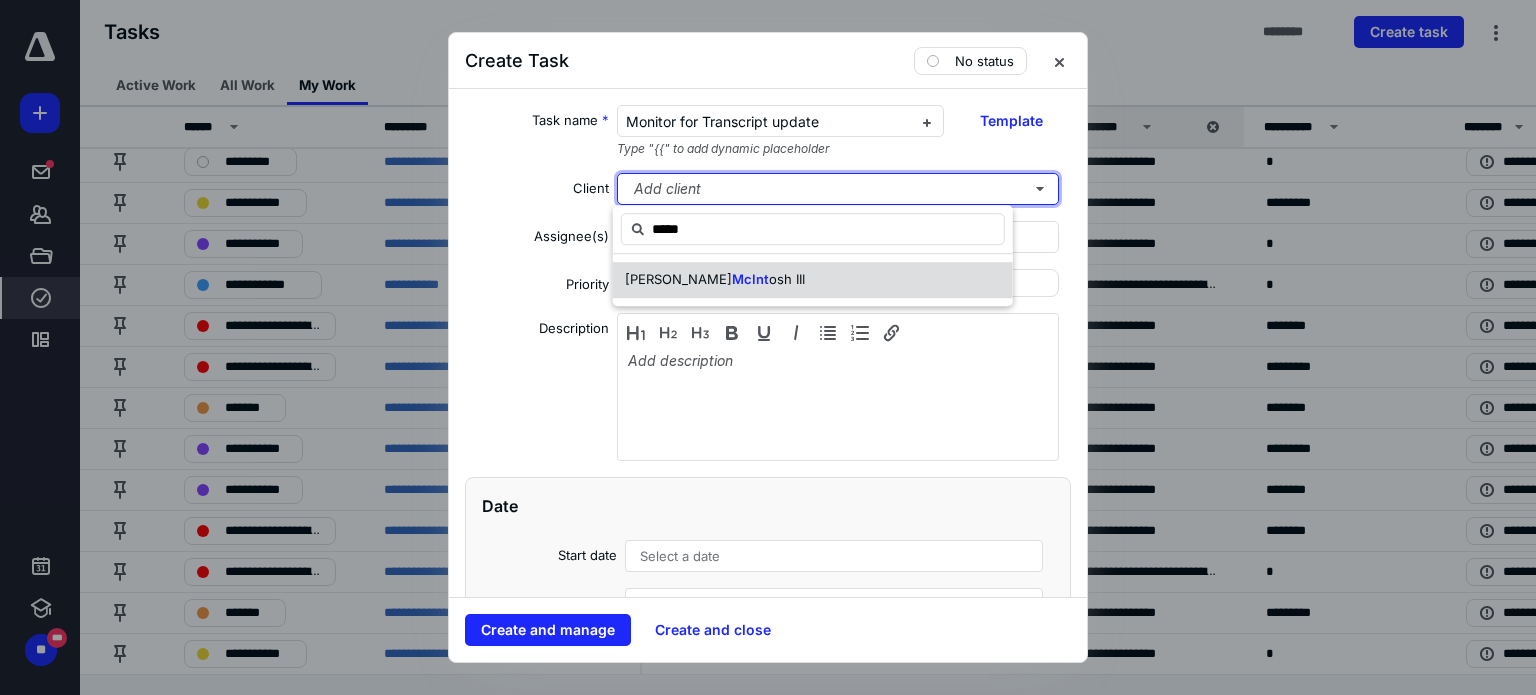 type 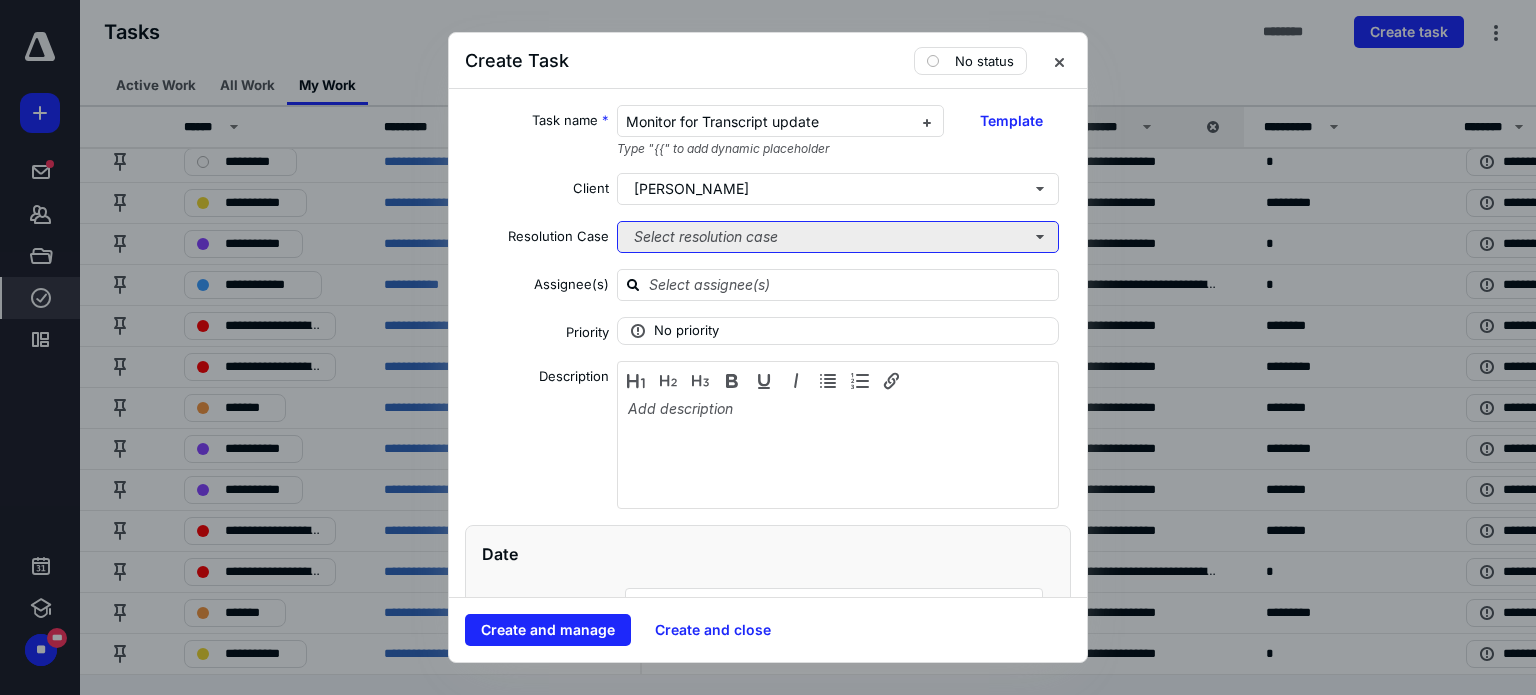 click on "Select resolution case" at bounding box center (838, 237) 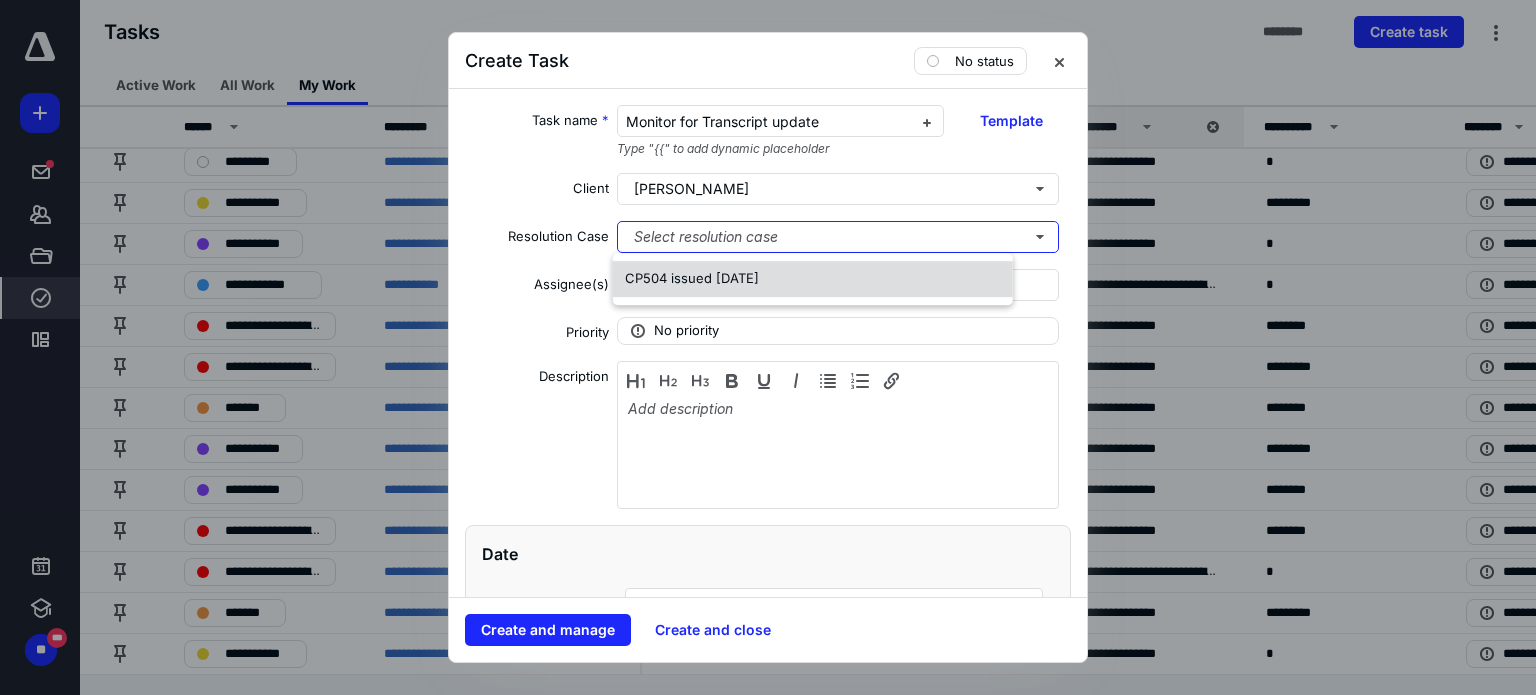 click on "CP504 issued 2.26.2024" at bounding box center [692, 278] 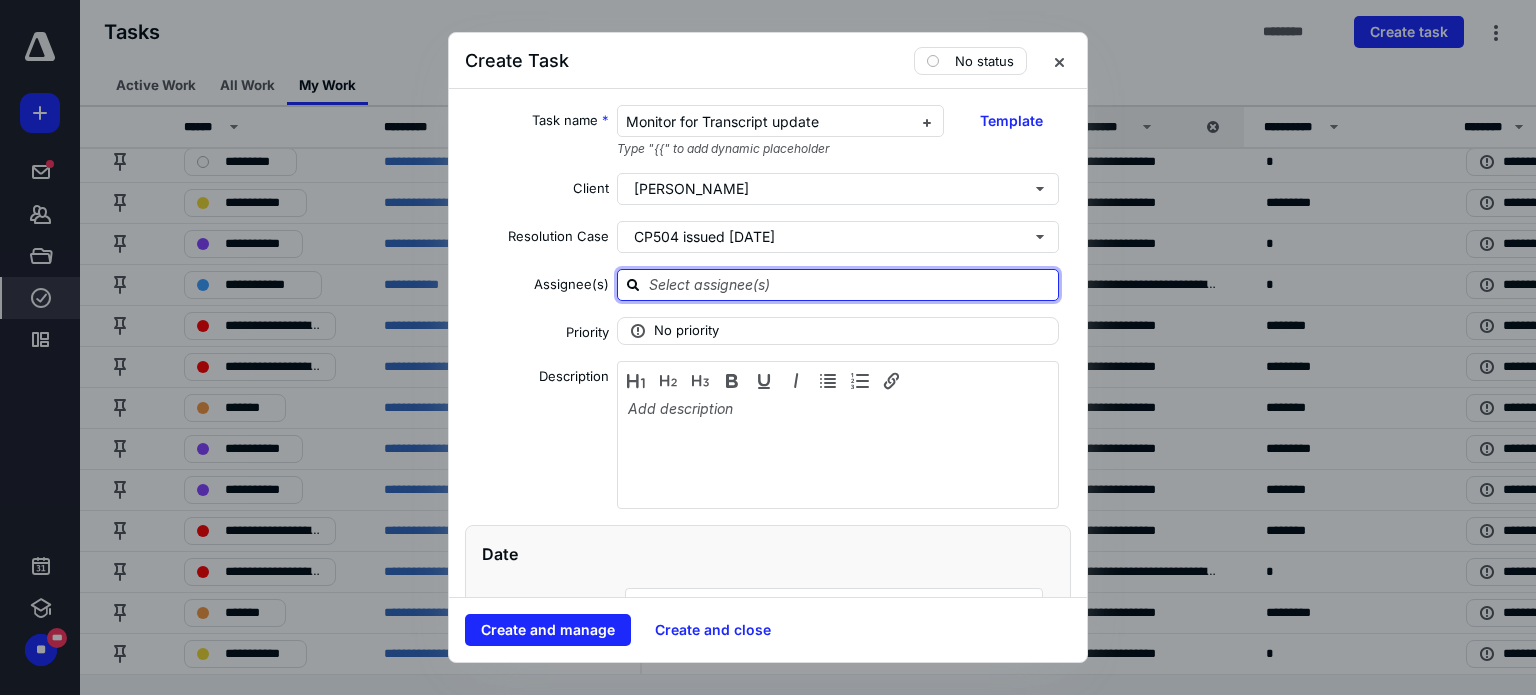 click at bounding box center (850, 284) 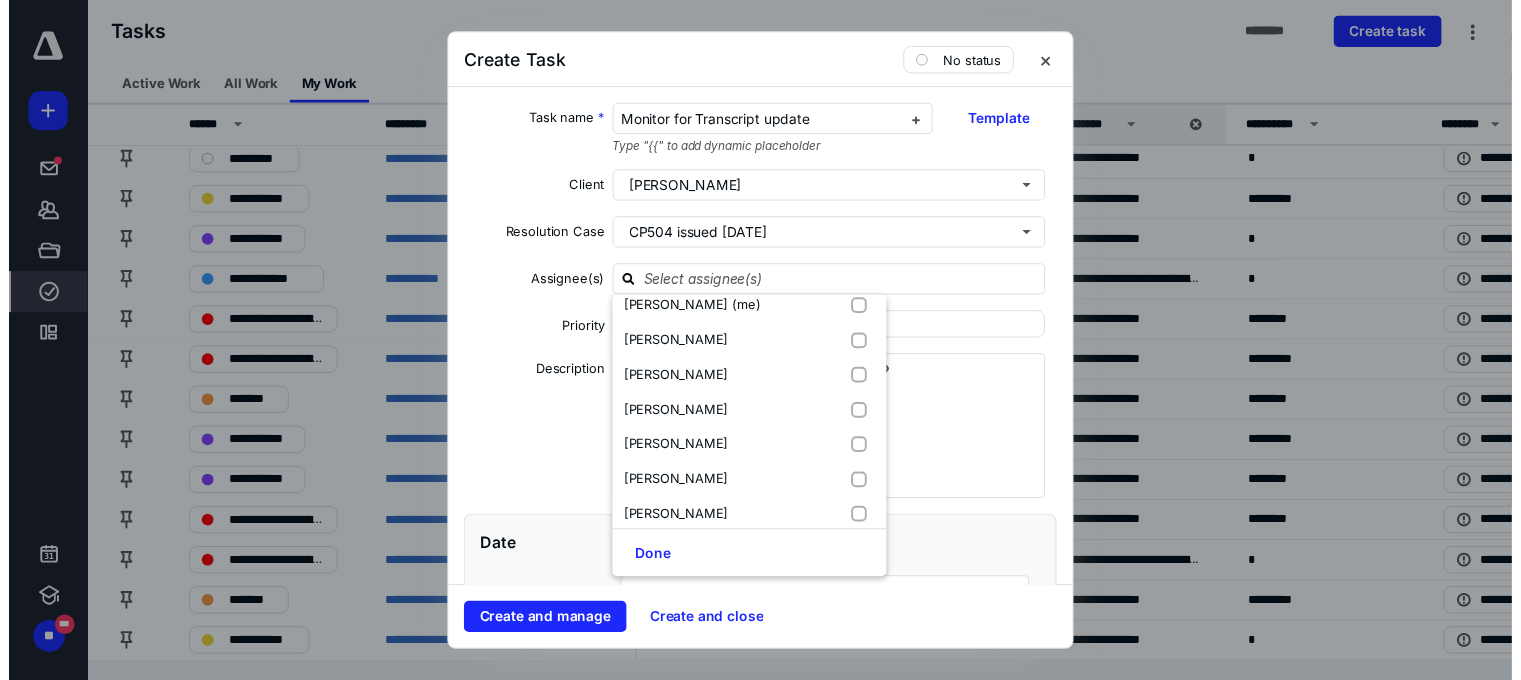 scroll, scrollTop: 0, scrollLeft: 0, axis: both 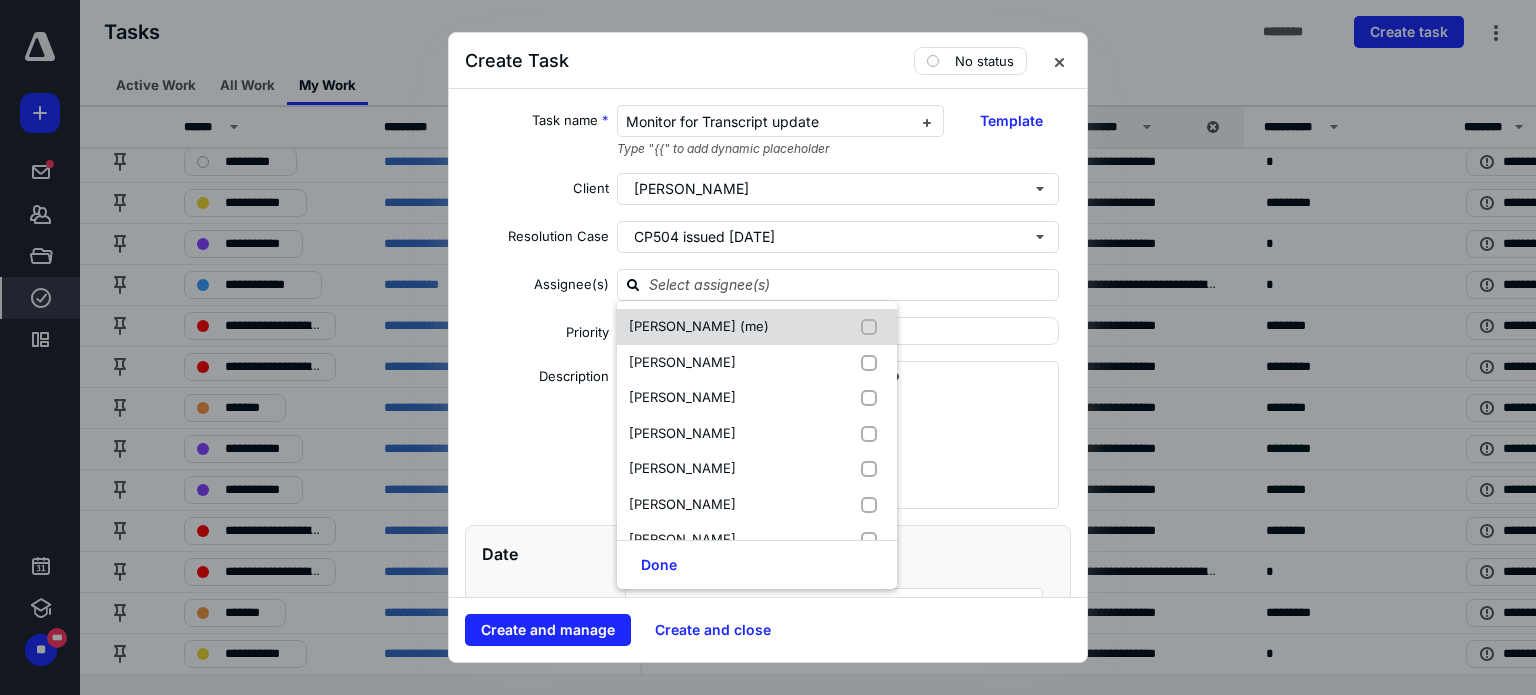click at bounding box center (873, 327) 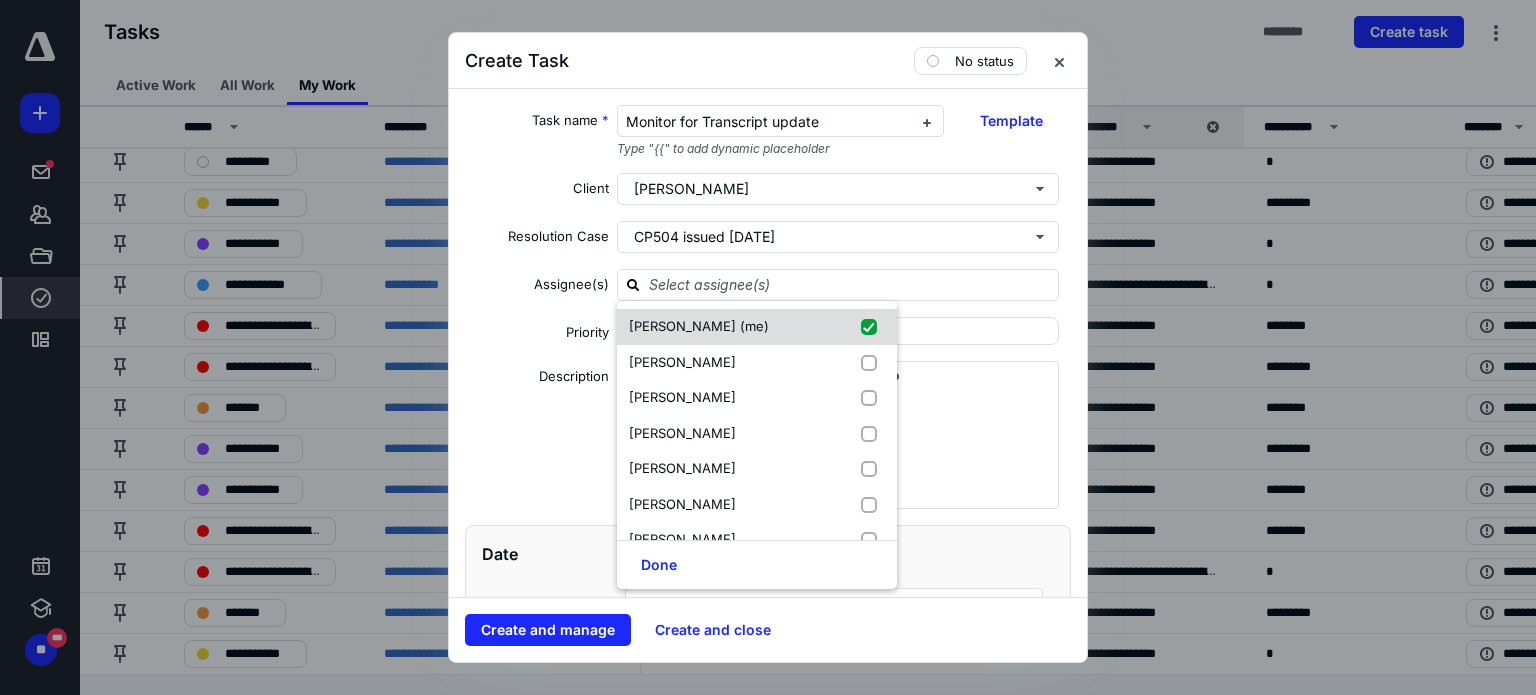 checkbox on "true" 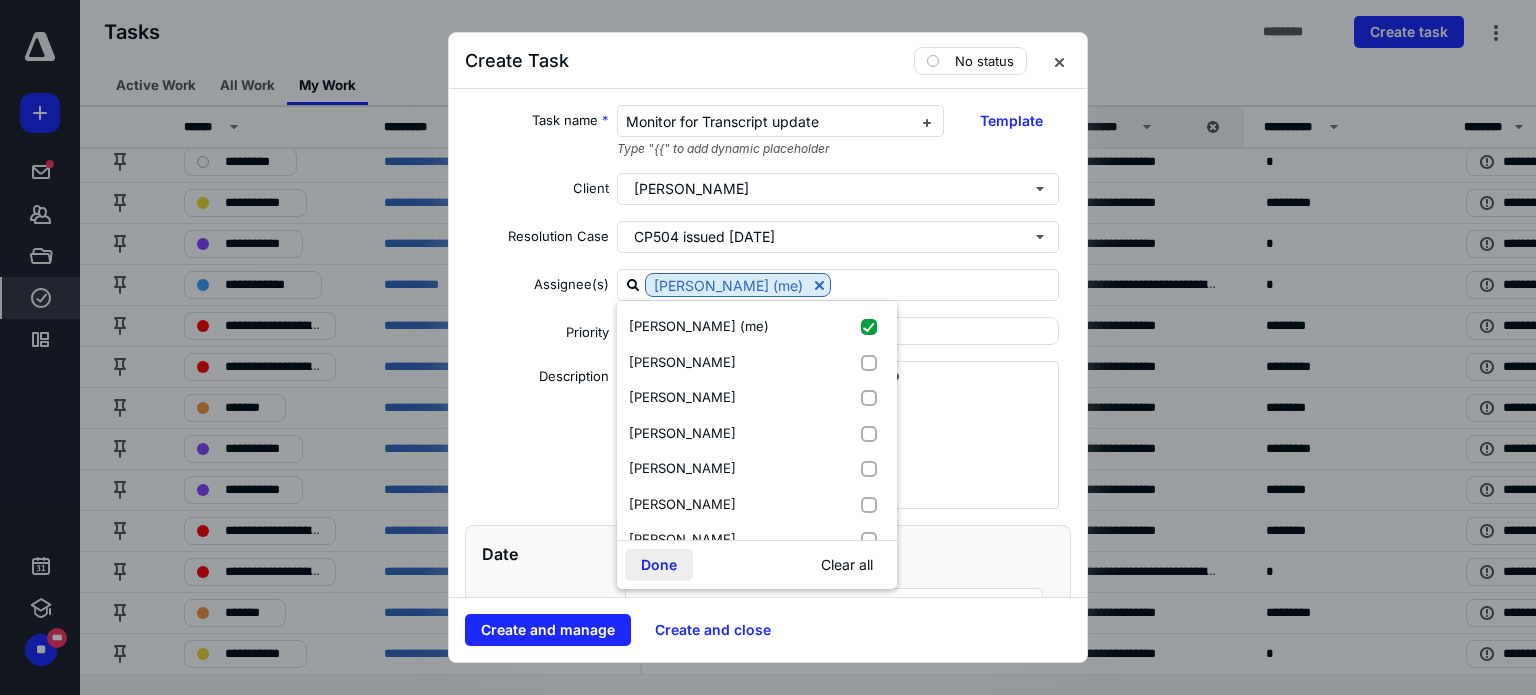click on "Done" at bounding box center (659, 565) 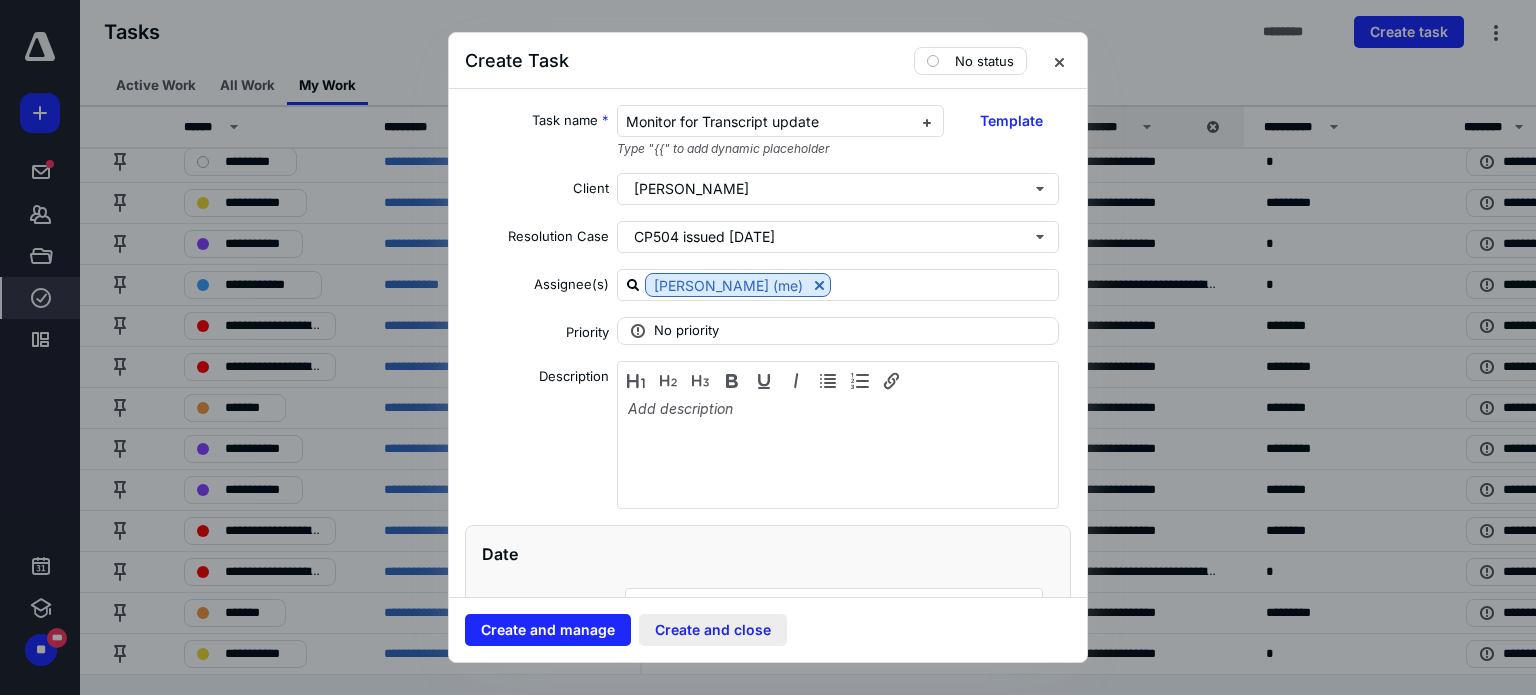 click on "Create and close" at bounding box center [713, 630] 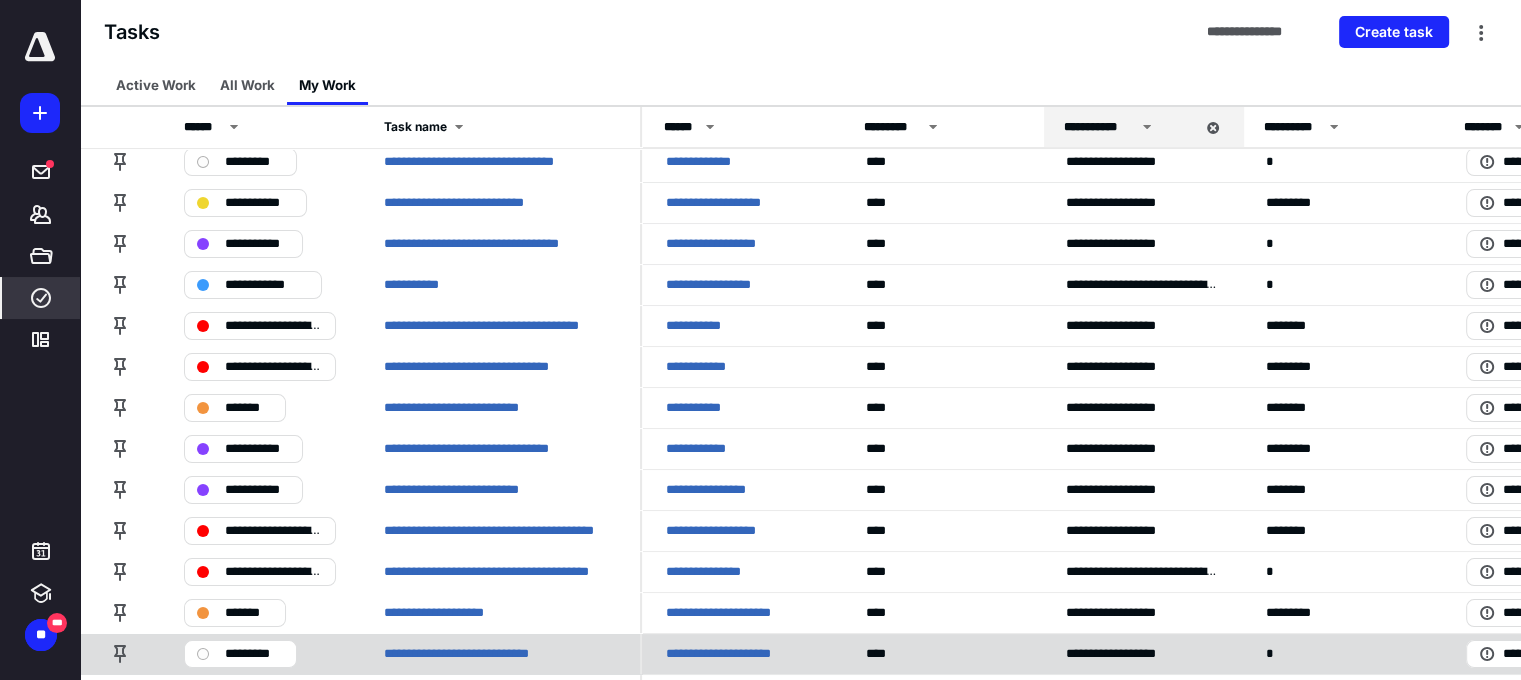 click on "*********" at bounding box center (254, 654) 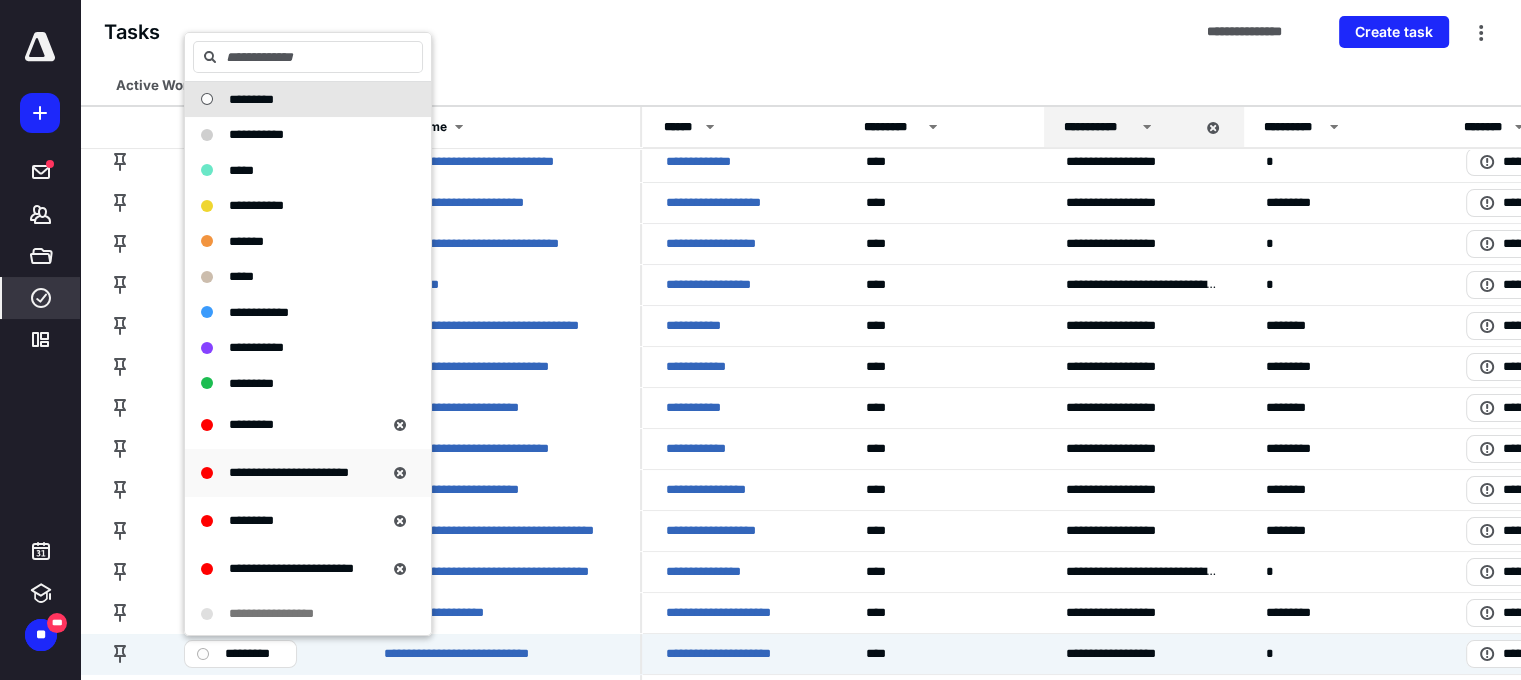 click on "**********" at bounding box center [289, 472] 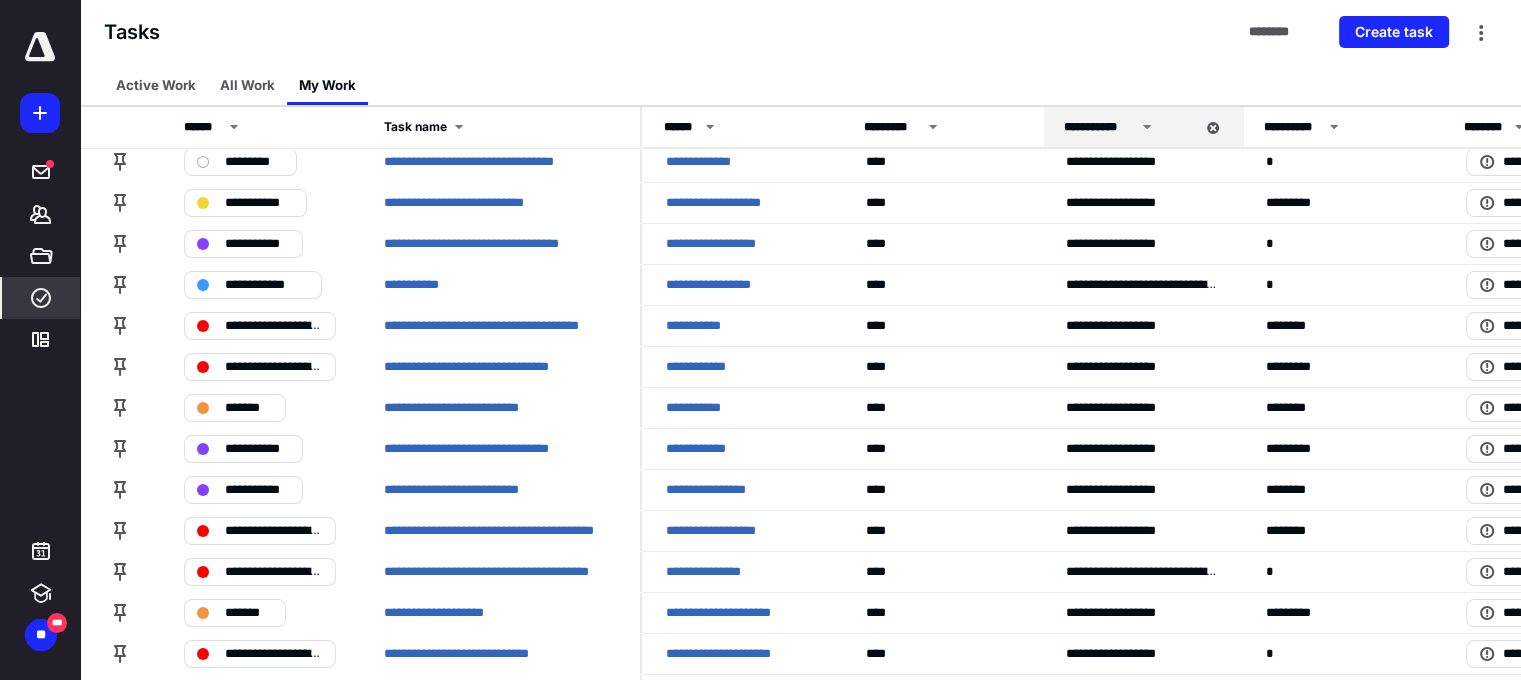 scroll, scrollTop: 238, scrollLeft: 0, axis: vertical 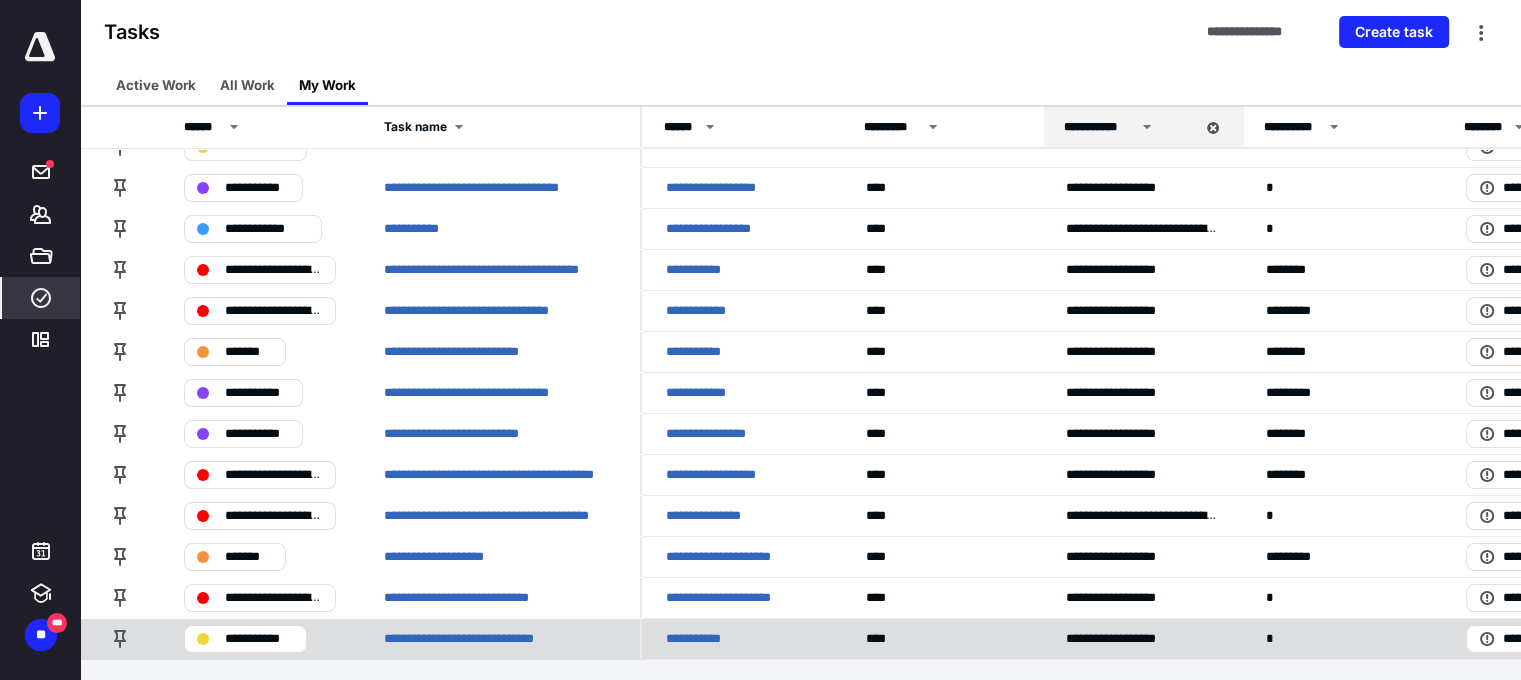 click on "**********" at bounding box center (259, 639) 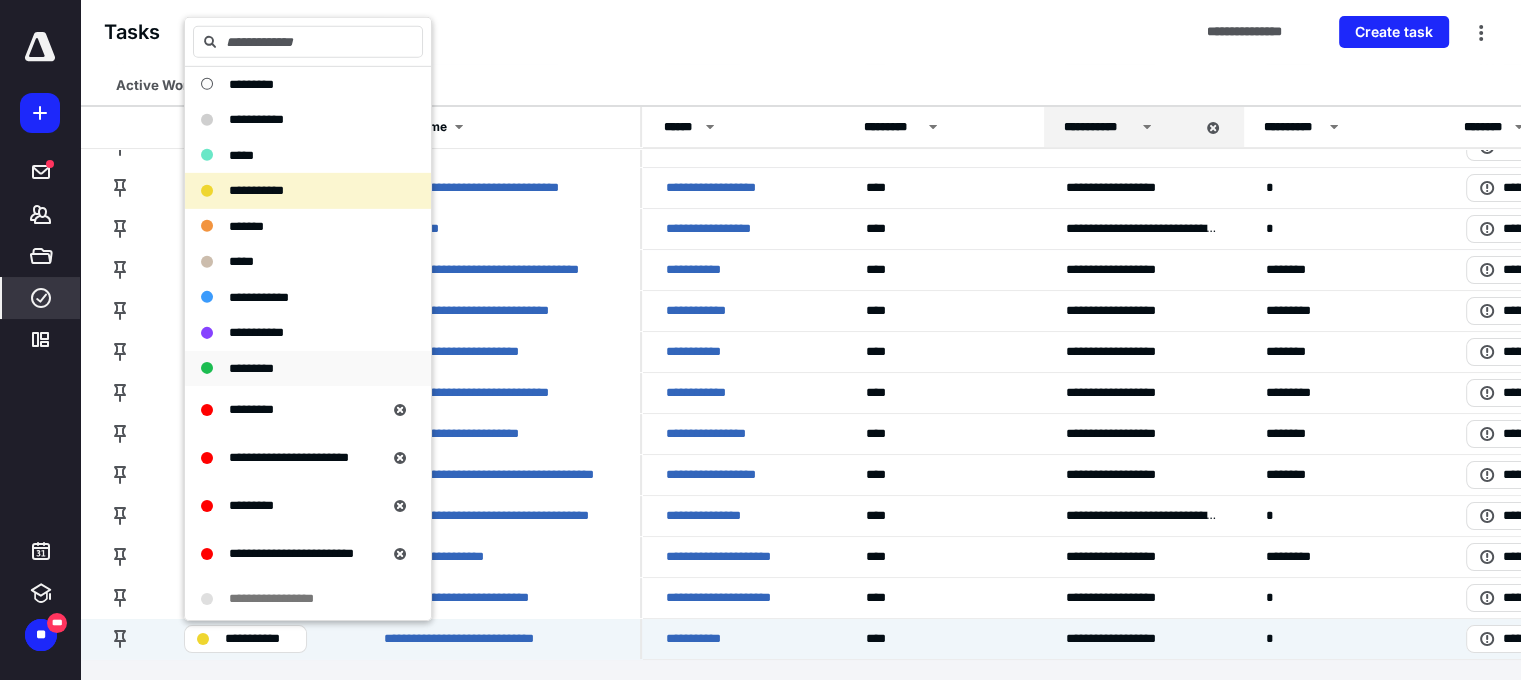 click on "*********" at bounding box center (251, 367) 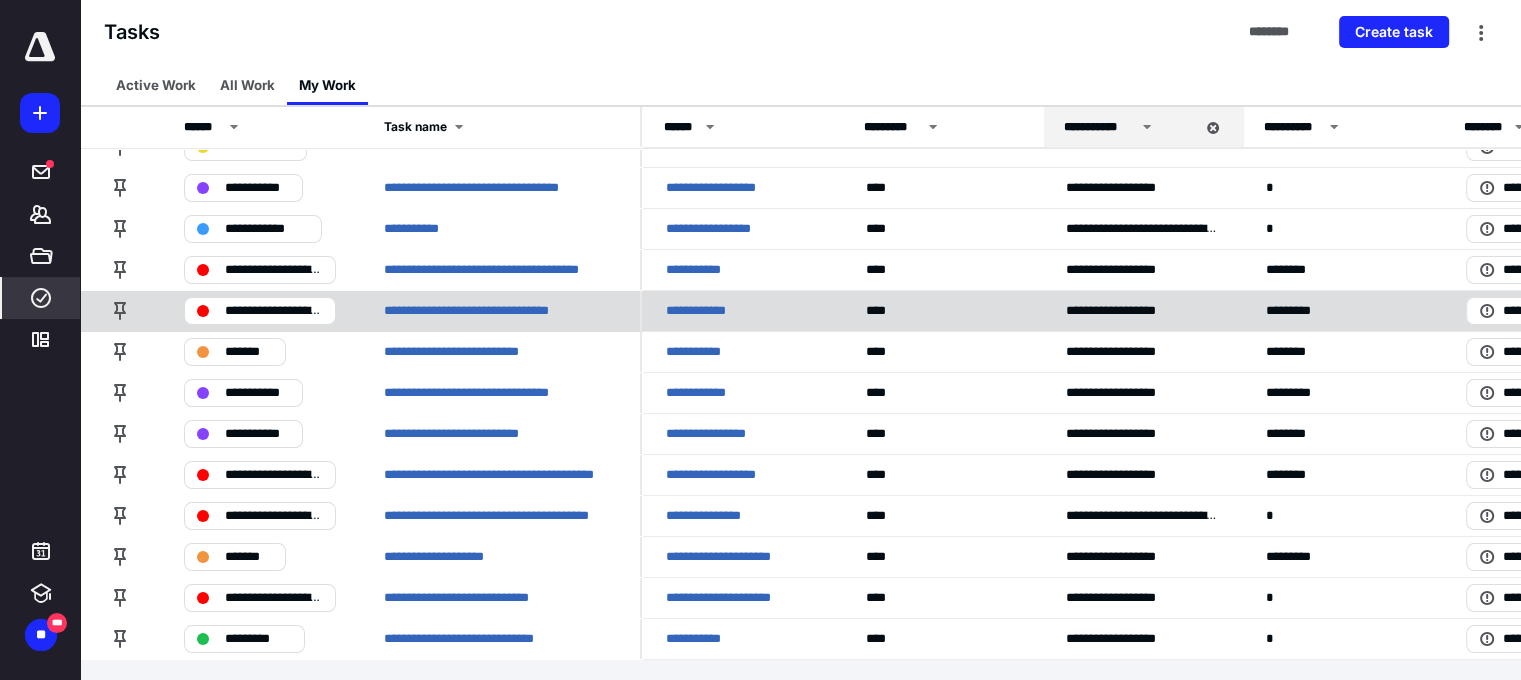 scroll, scrollTop: 197, scrollLeft: 0, axis: vertical 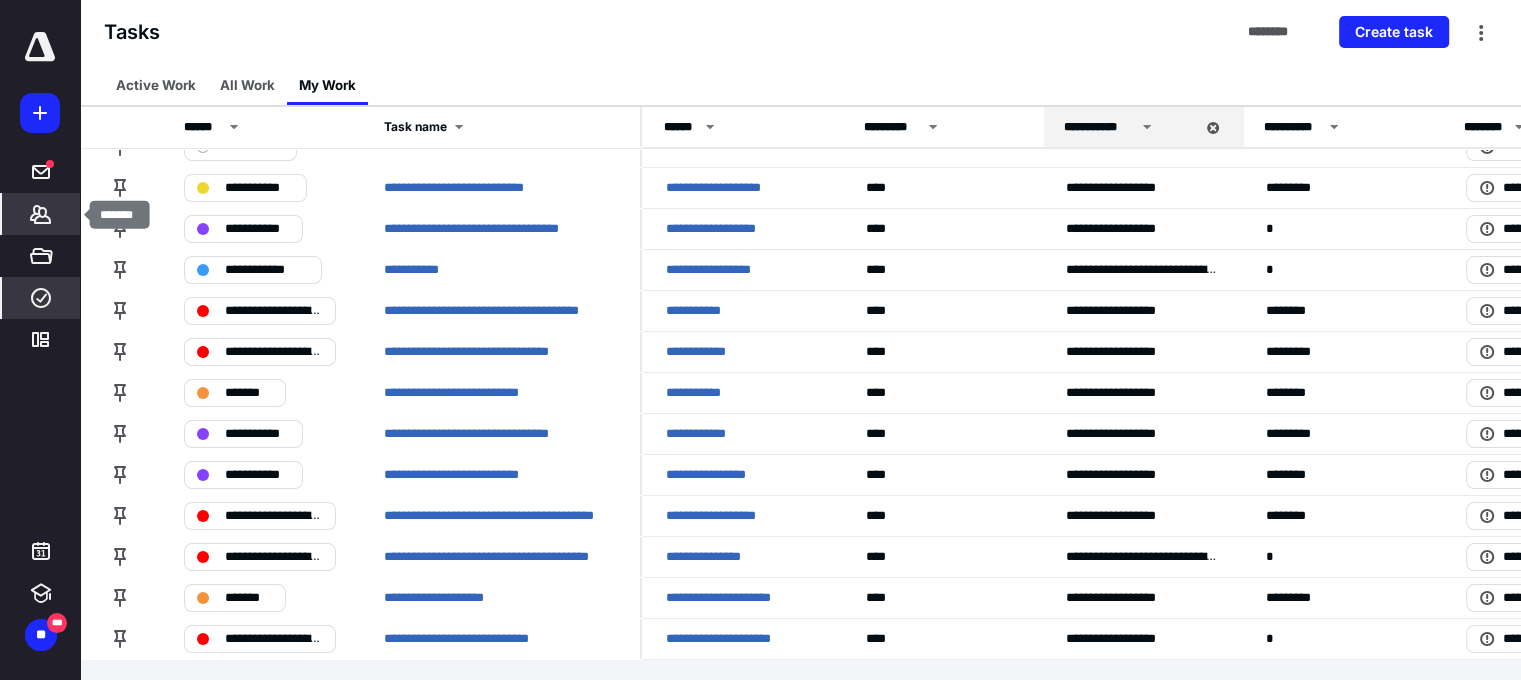 click 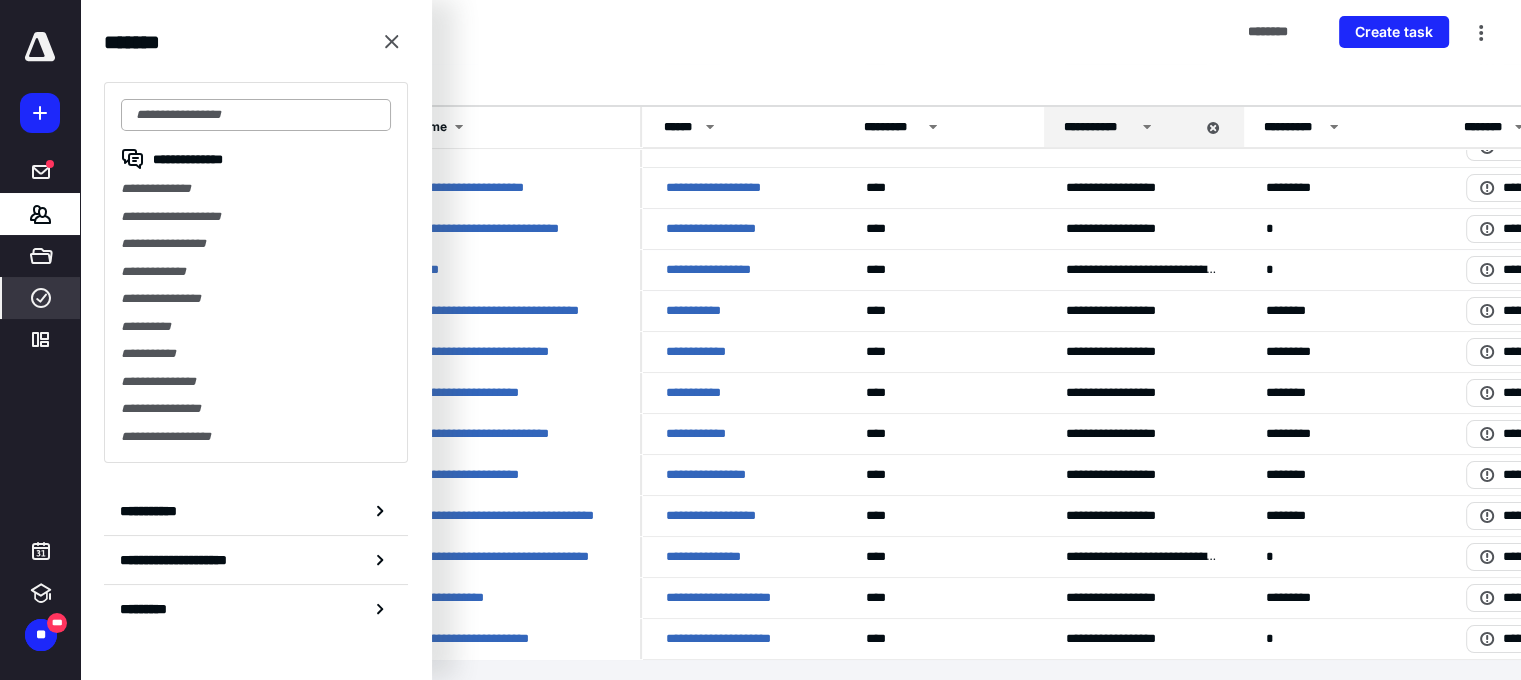 click at bounding box center [256, 115] 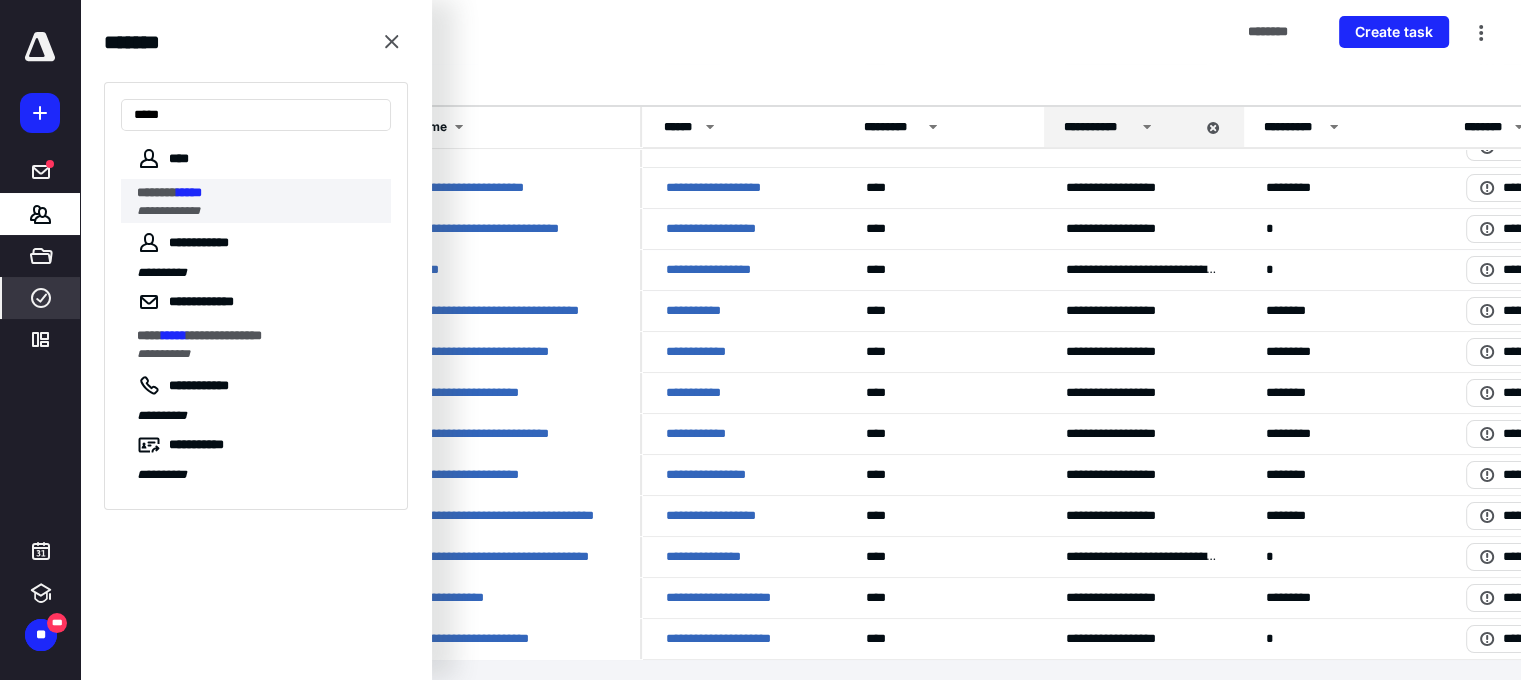 type on "*****" 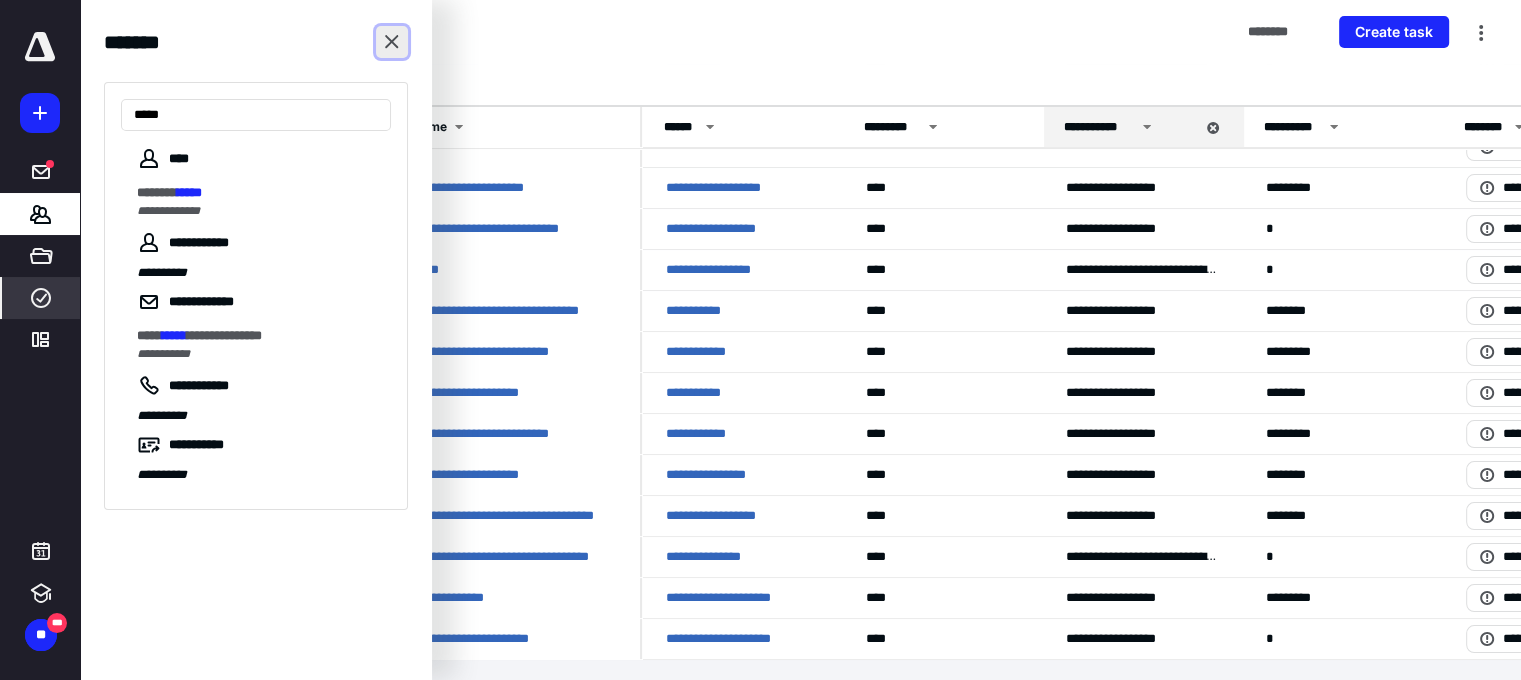 click at bounding box center [392, 42] 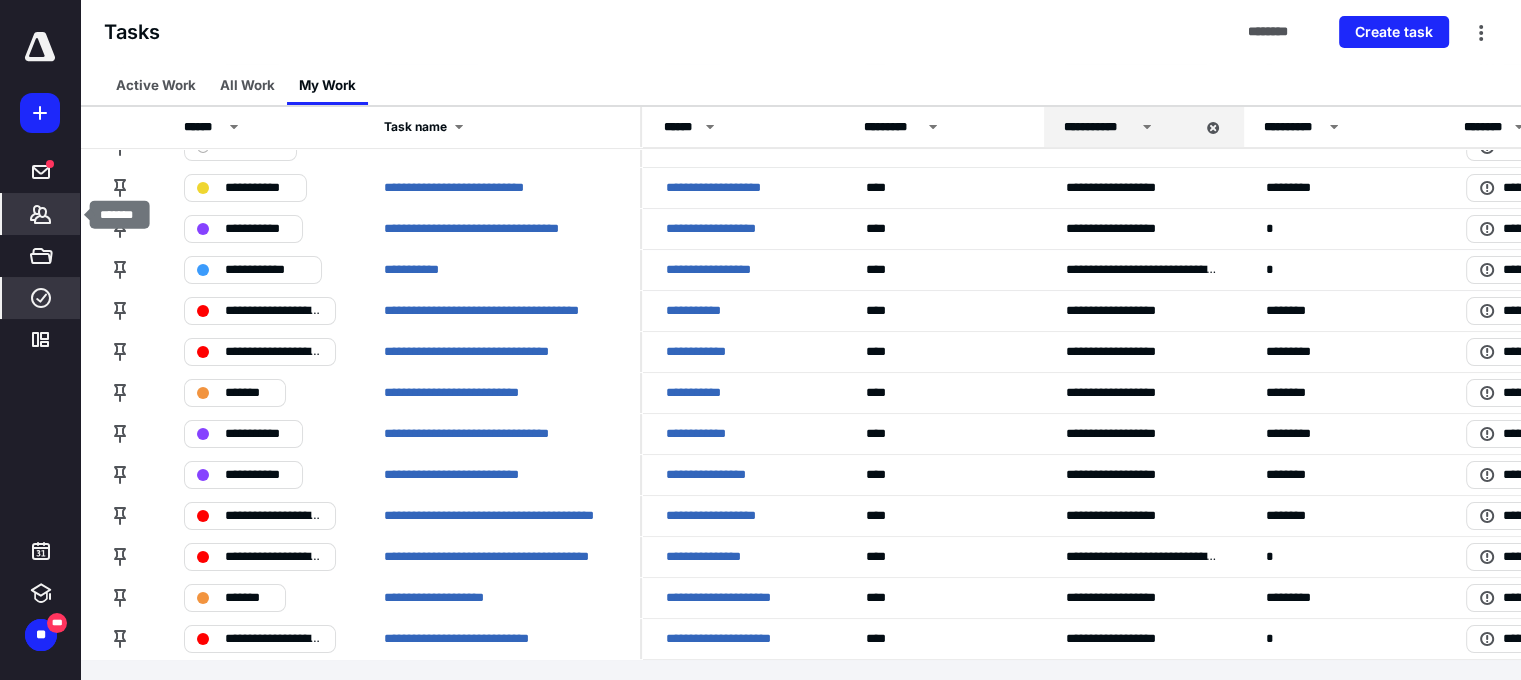 click 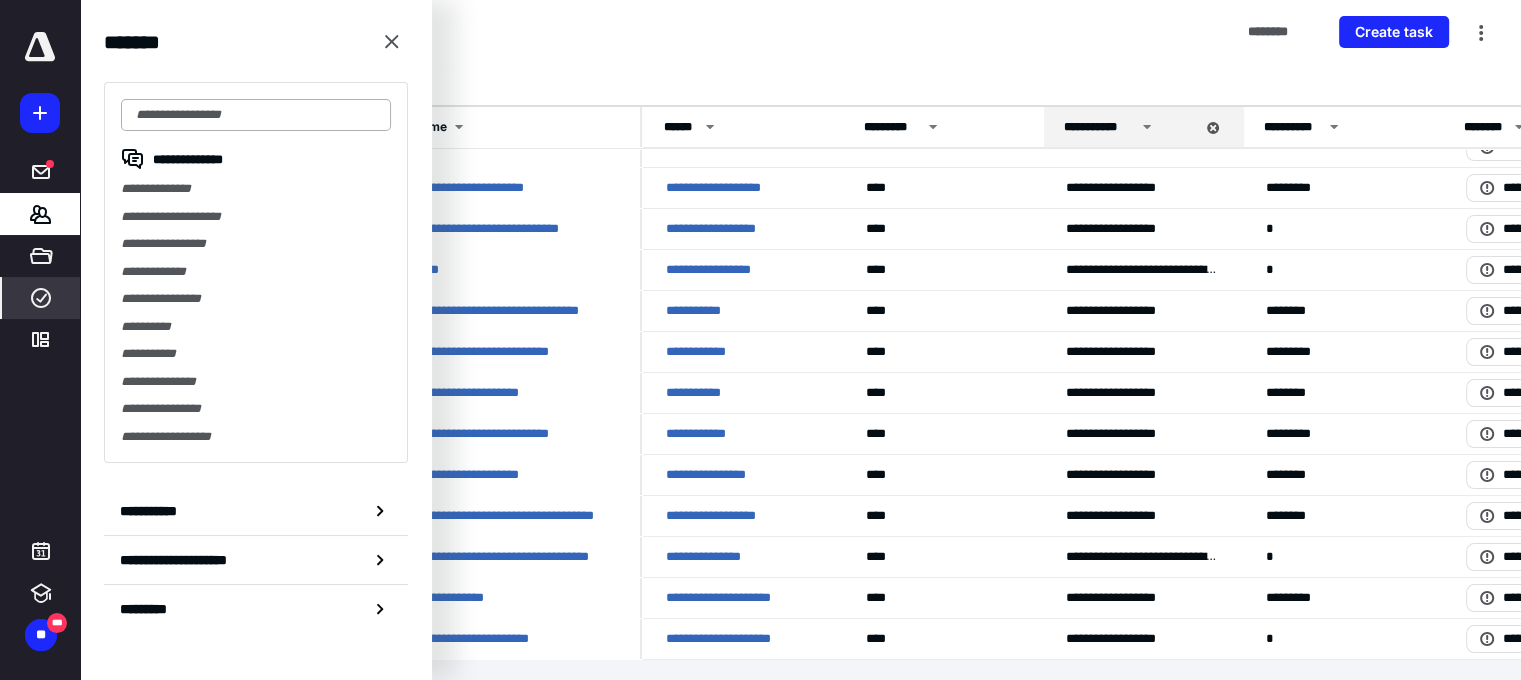 click at bounding box center [256, 115] 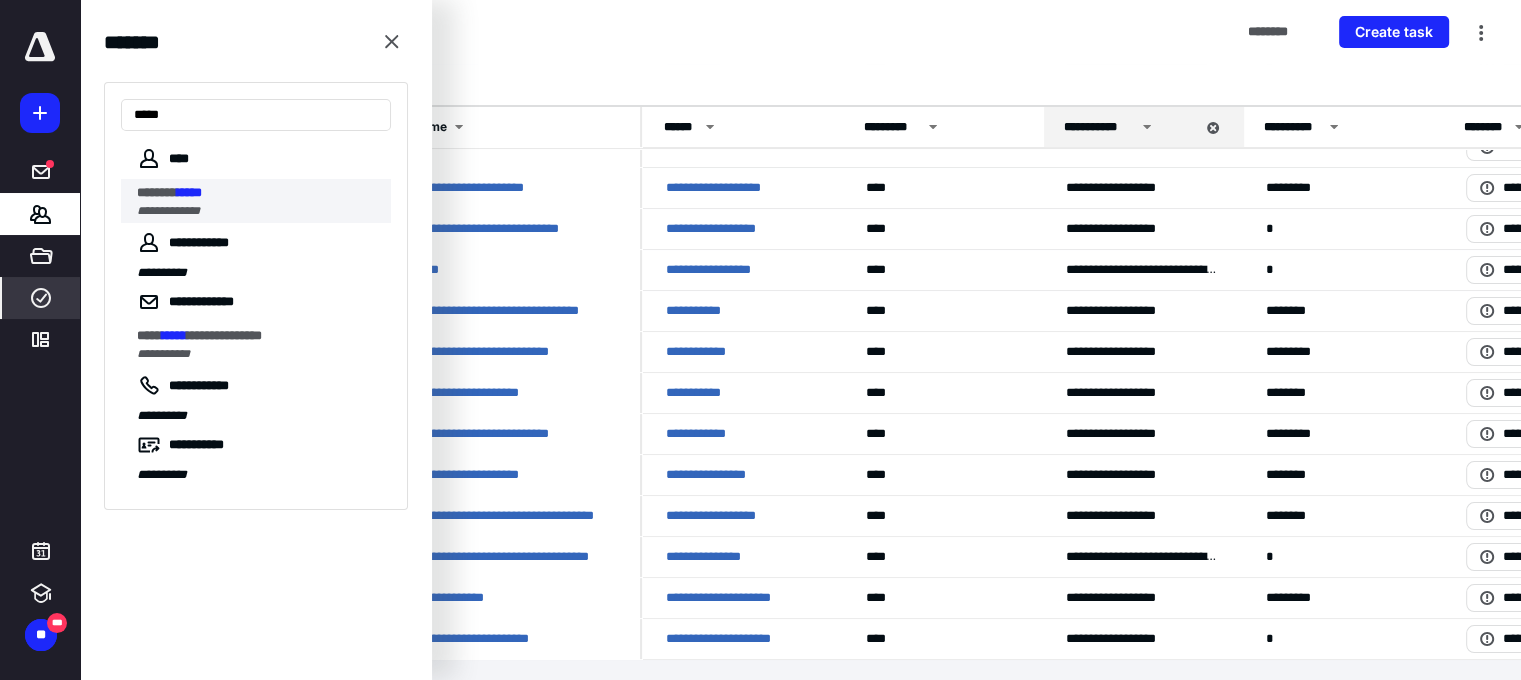 type on "*****" 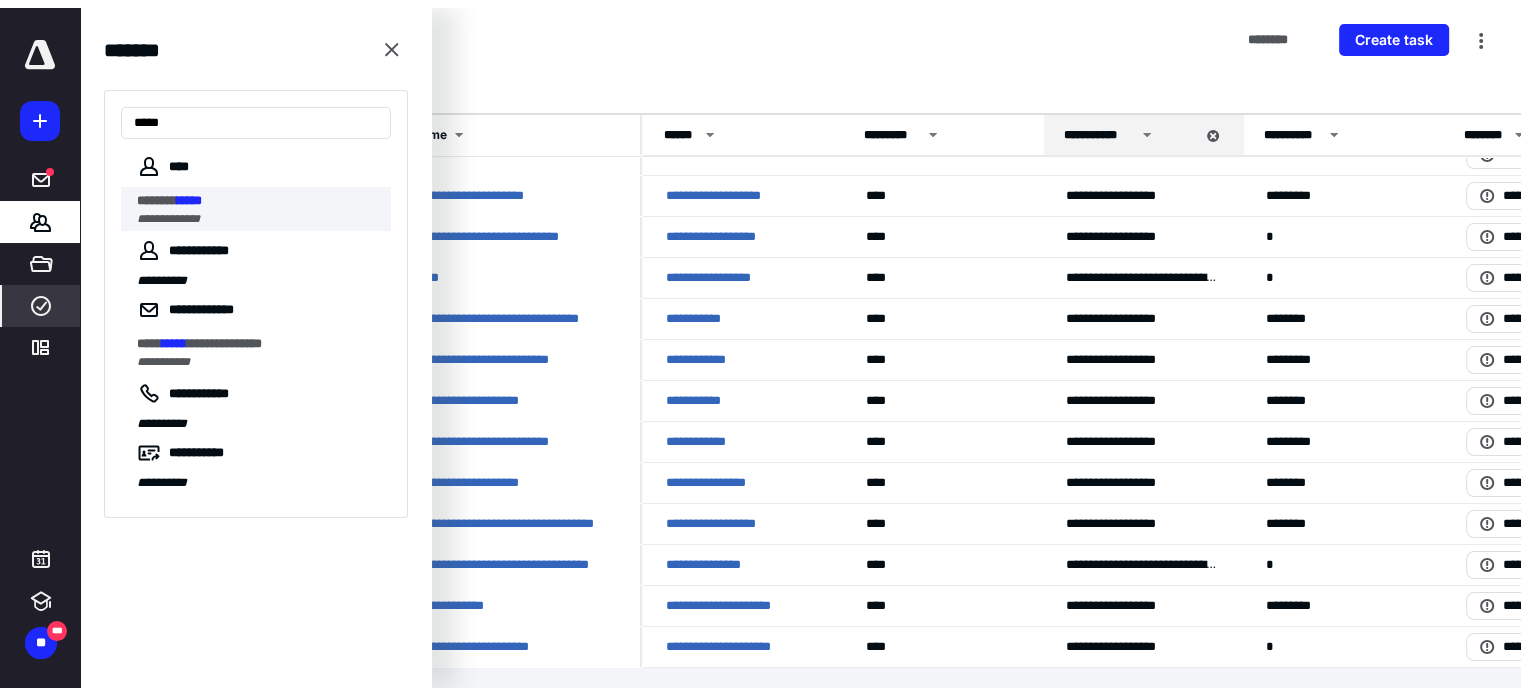 scroll, scrollTop: 0, scrollLeft: 0, axis: both 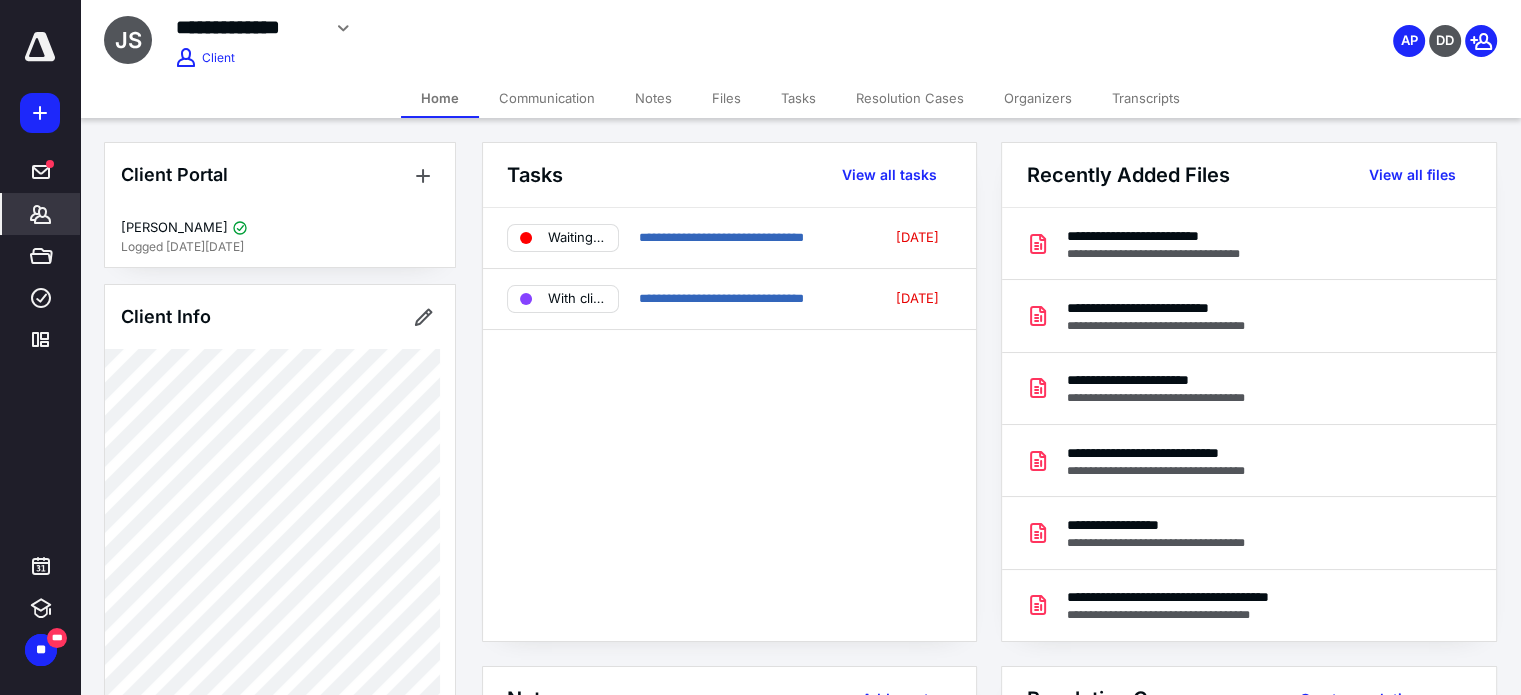 click on "Transcripts" at bounding box center [1146, 98] 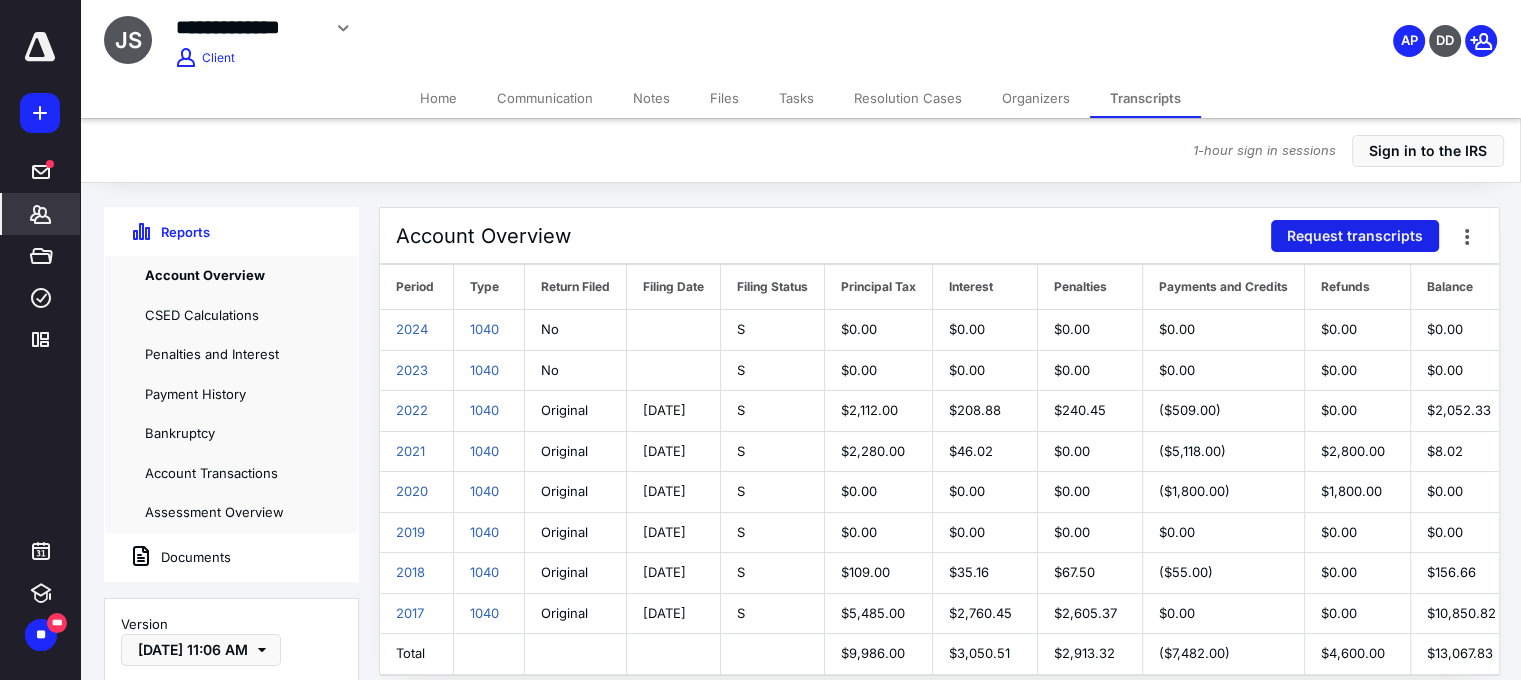 click on "Request transcripts" at bounding box center (1355, 236) 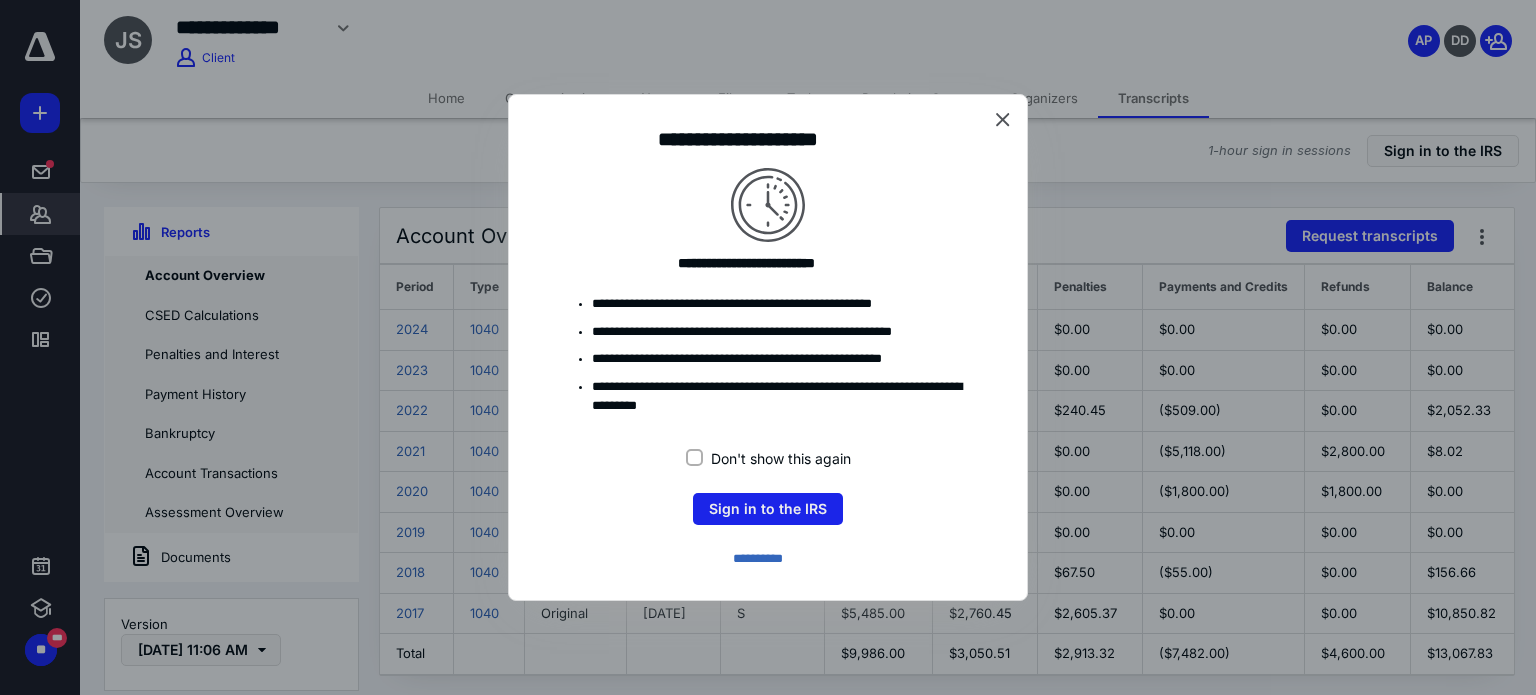 click on "Sign in to the IRS" at bounding box center [768, 509] 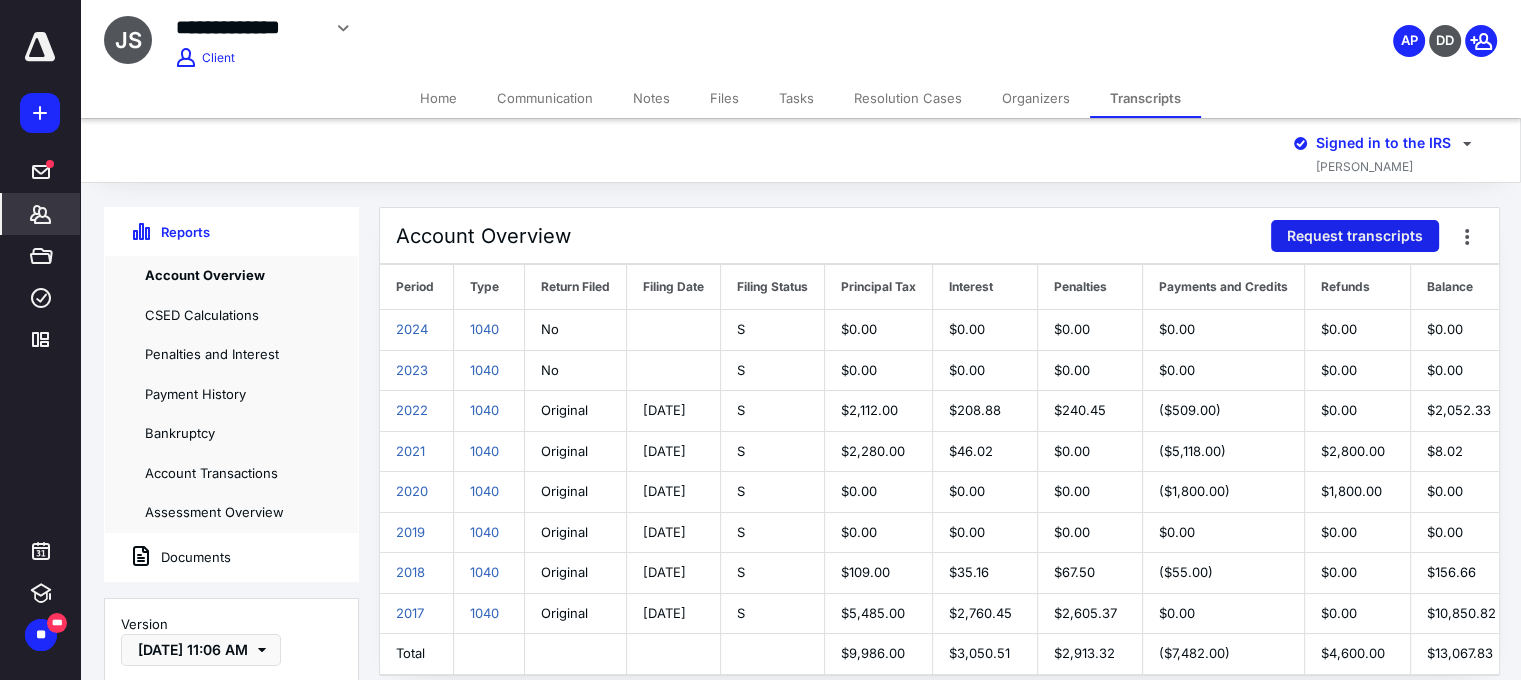 click on "Request transcripts" at bounding box center [1355, 236] 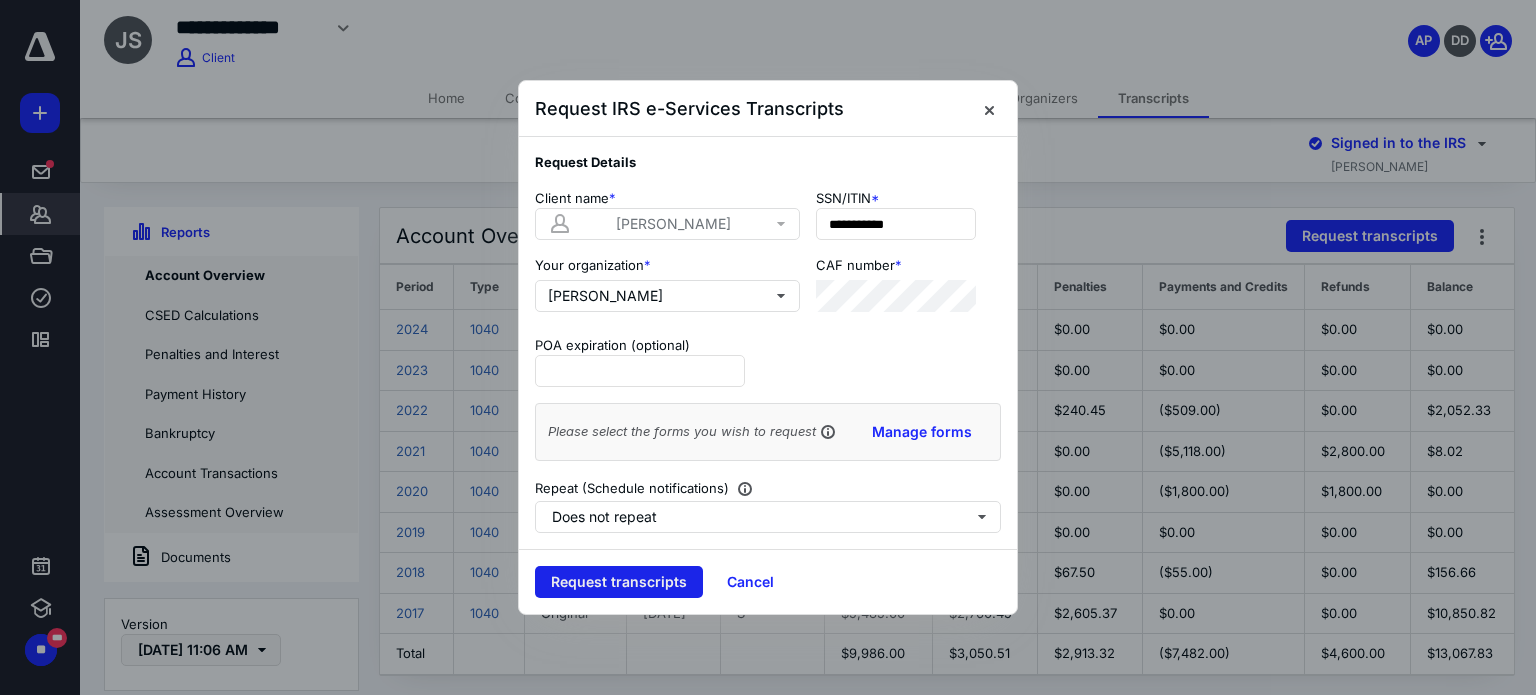click on "Request transcripts" at bounding box center (619, 582) 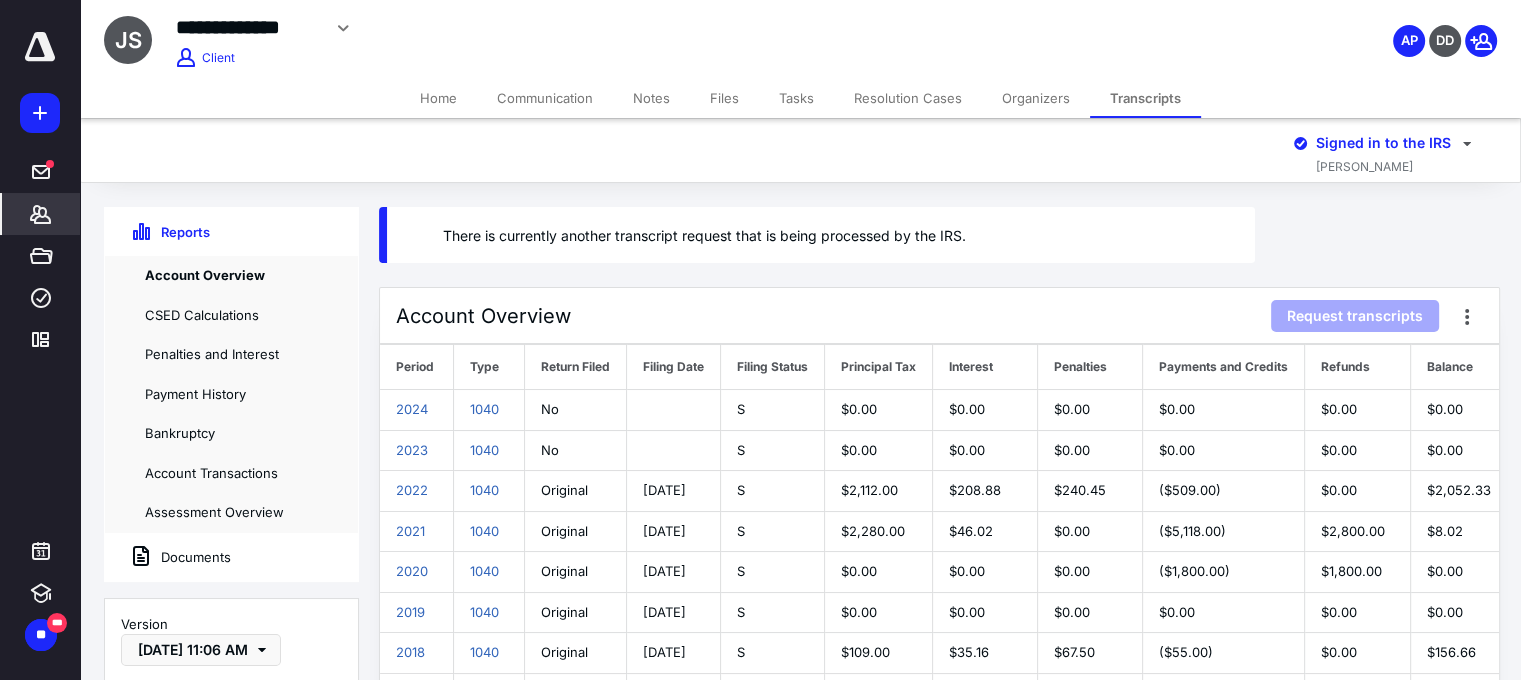 click on "Home" at bounding box center (438, 98) 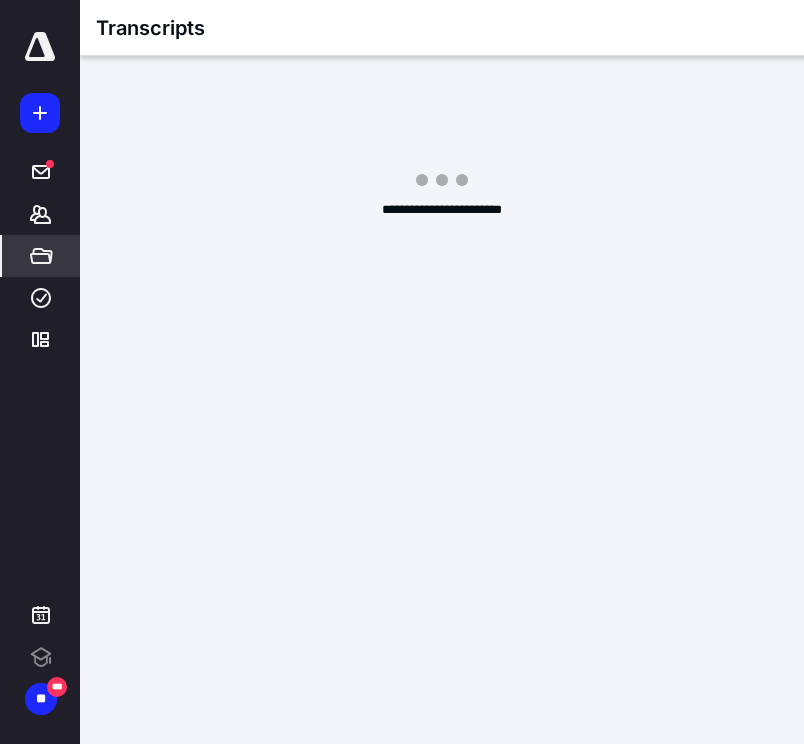 scroll, scrollTop: 0, scrollLeft: 0, axis: both 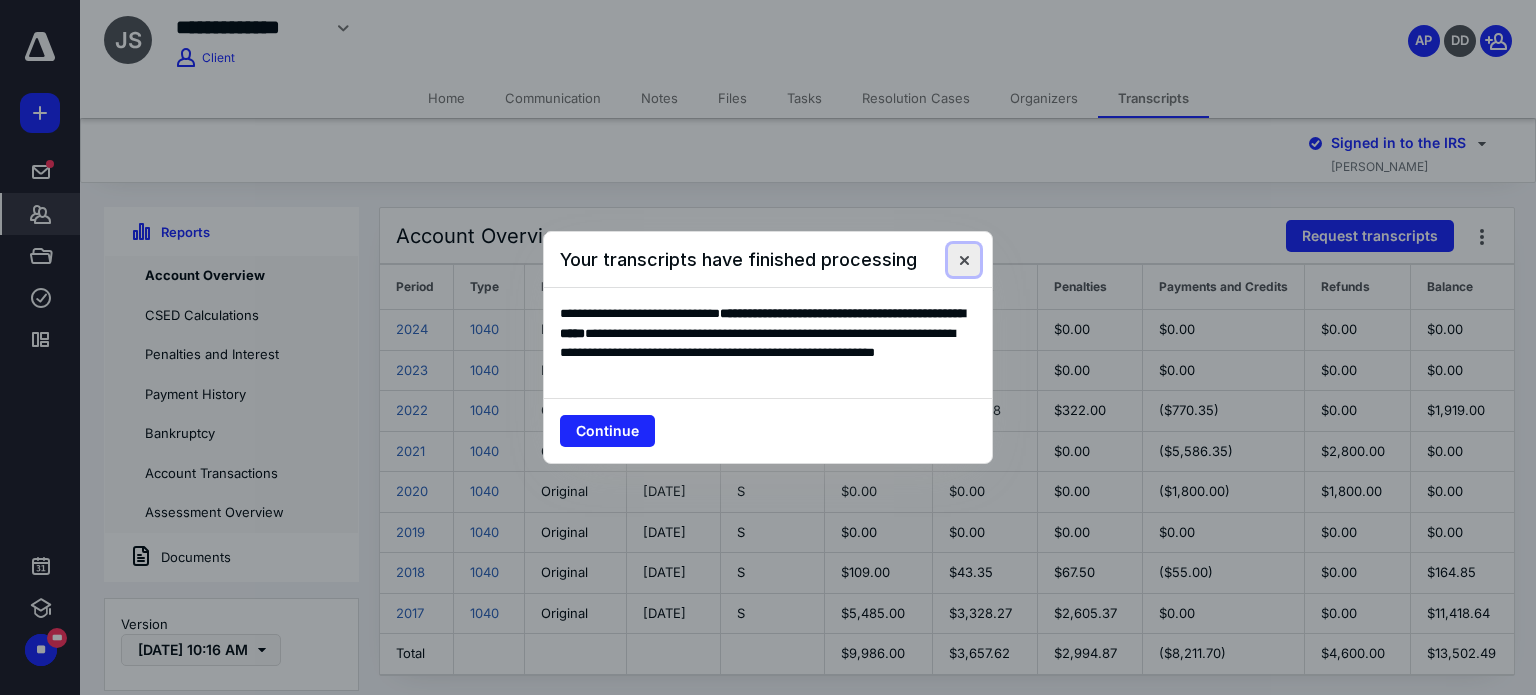 click at bounding box center (964, 260) 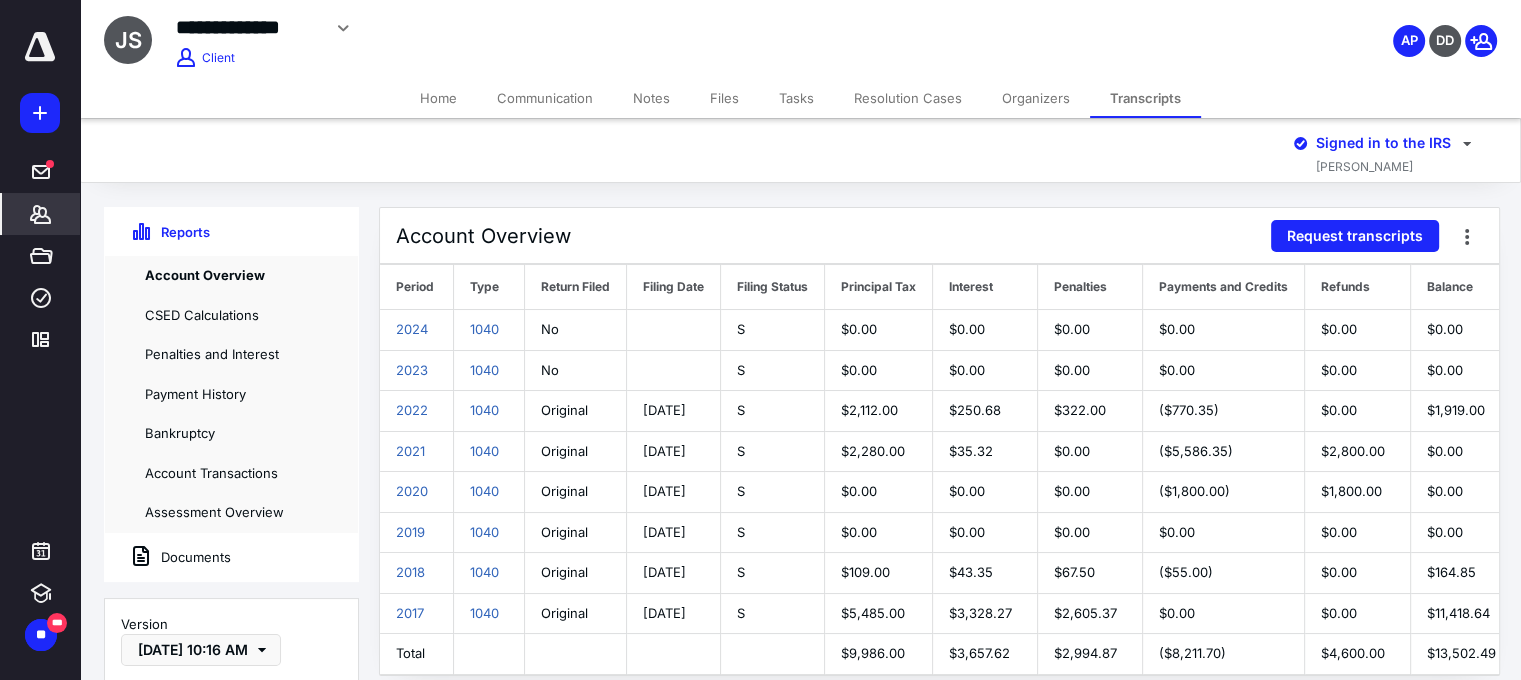 click on "Notes" at bounding box center (651, 98) 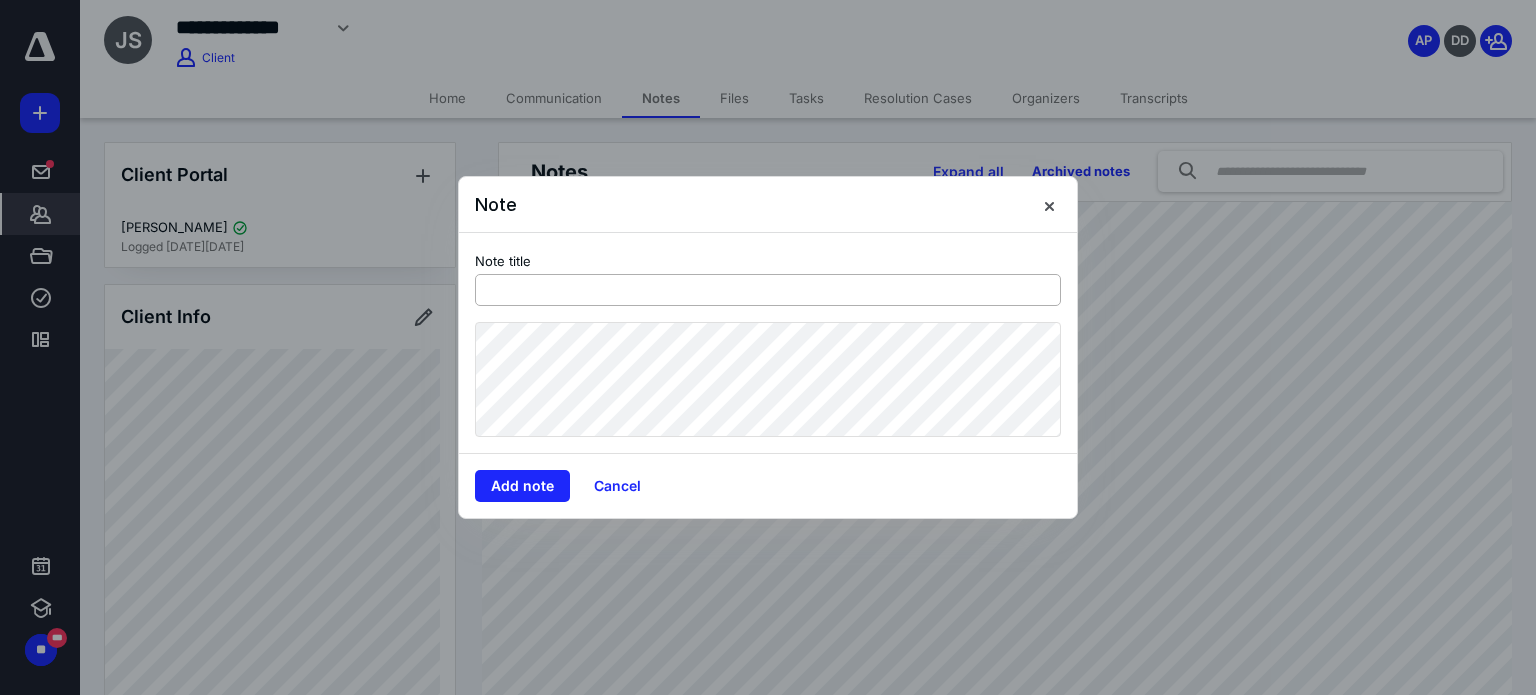click at bounding box center (768, 290) 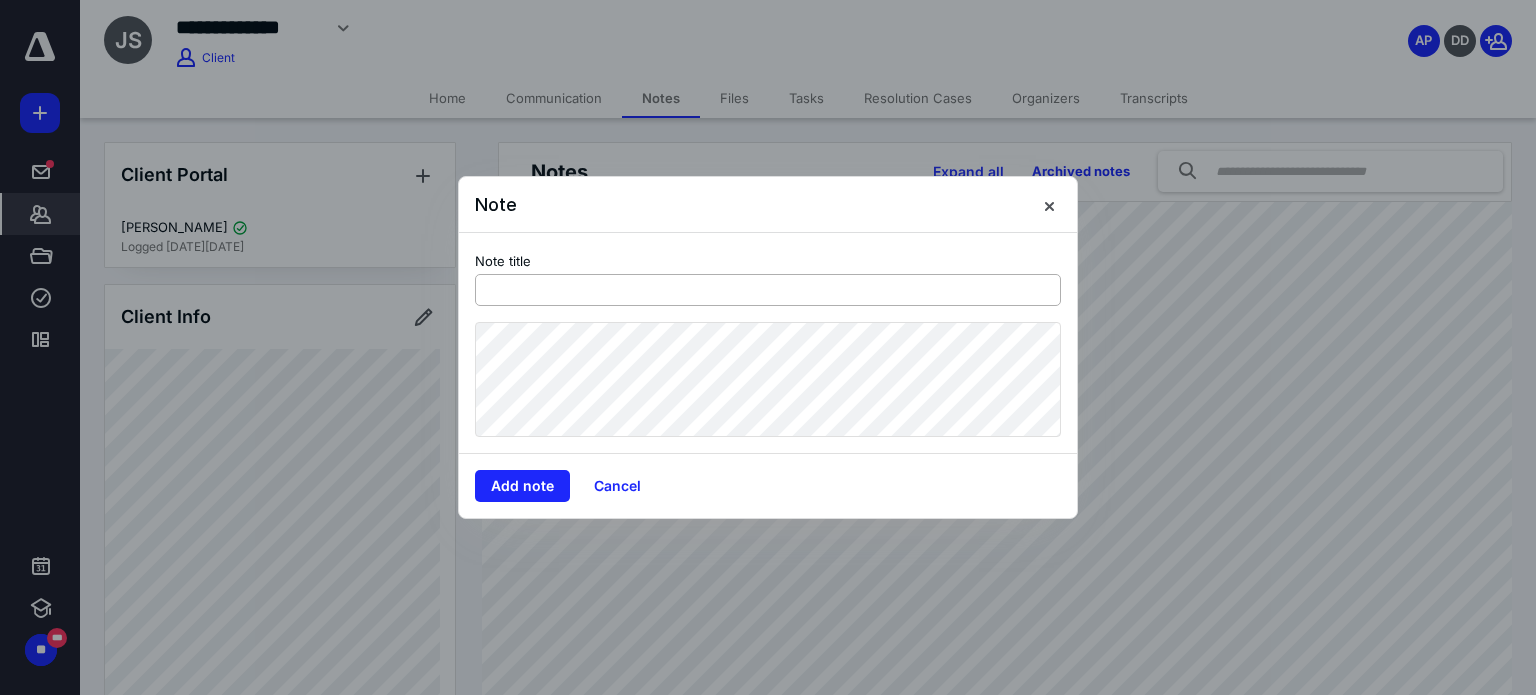 click at bounding box center [768, 290] 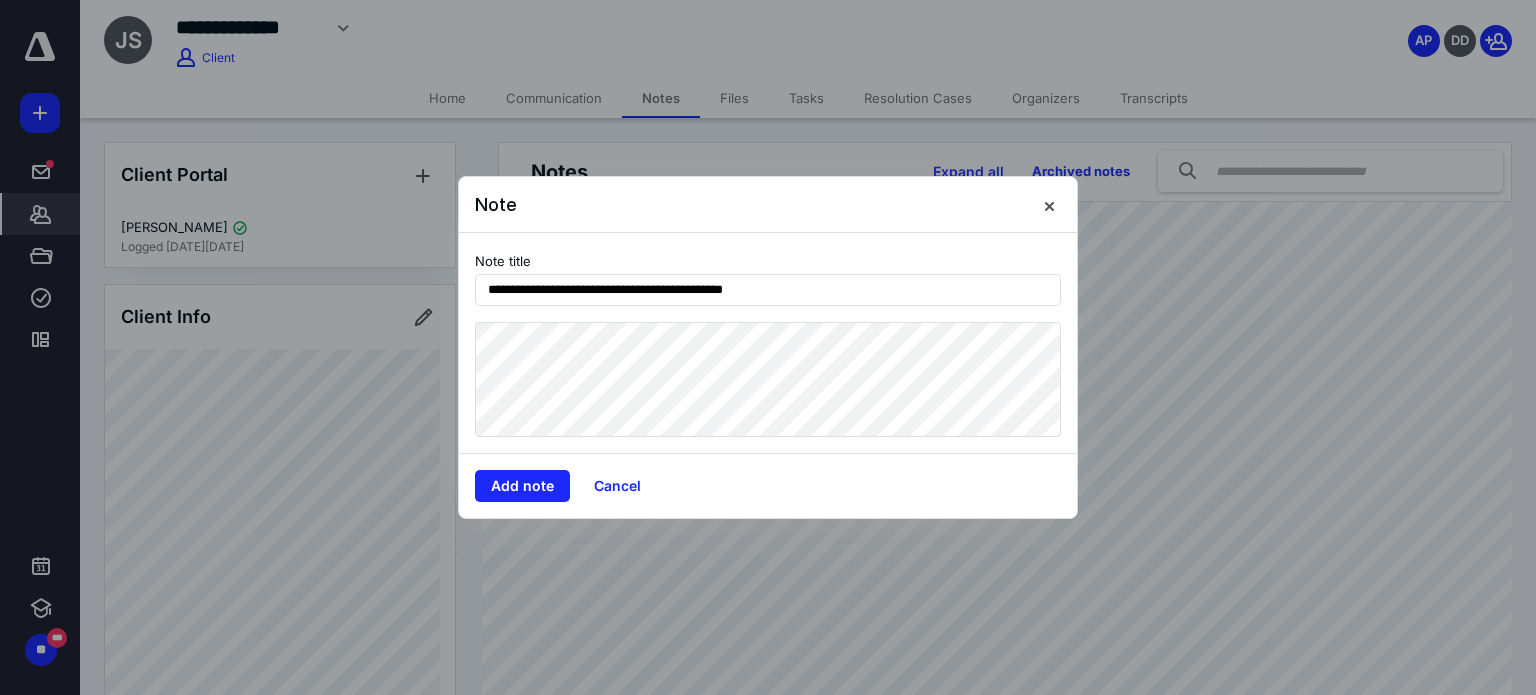 type on "**********" 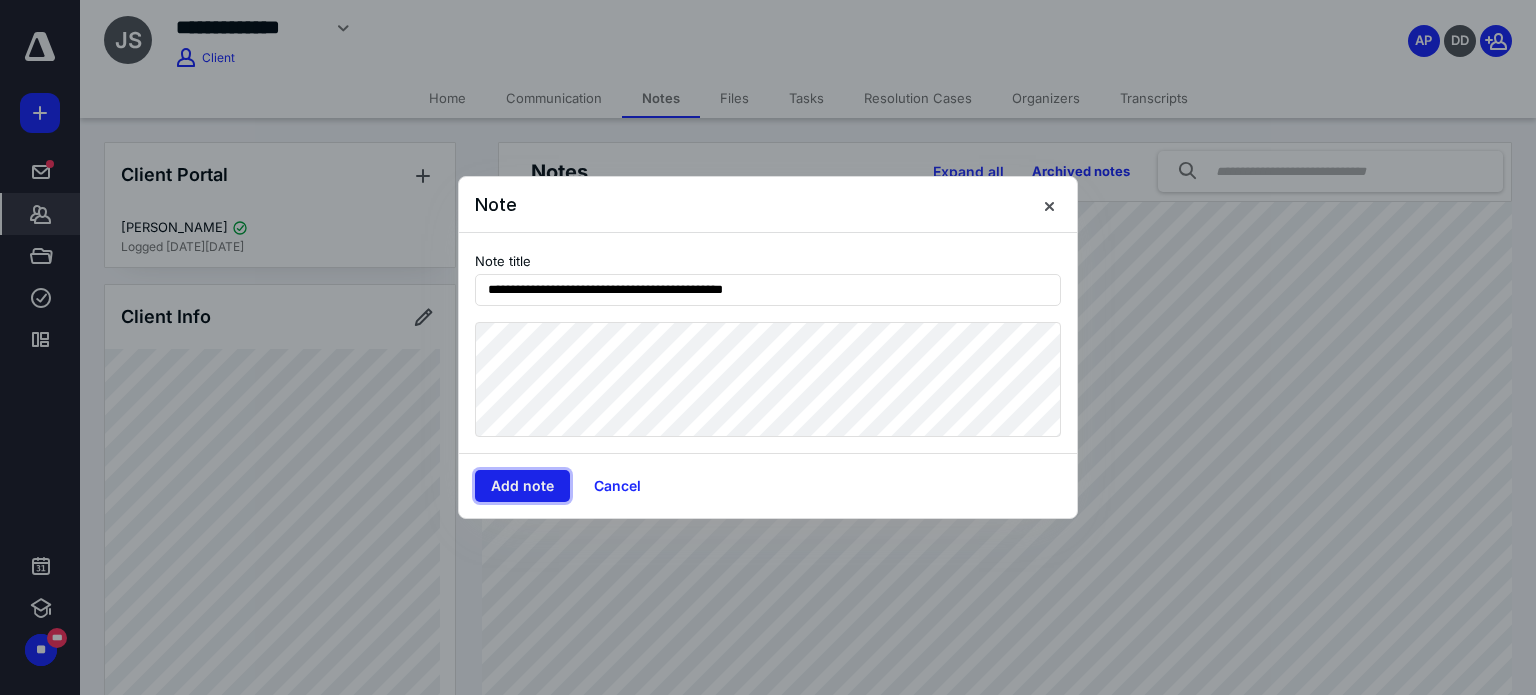 click on "Add note" at bounding box center [522, 486] 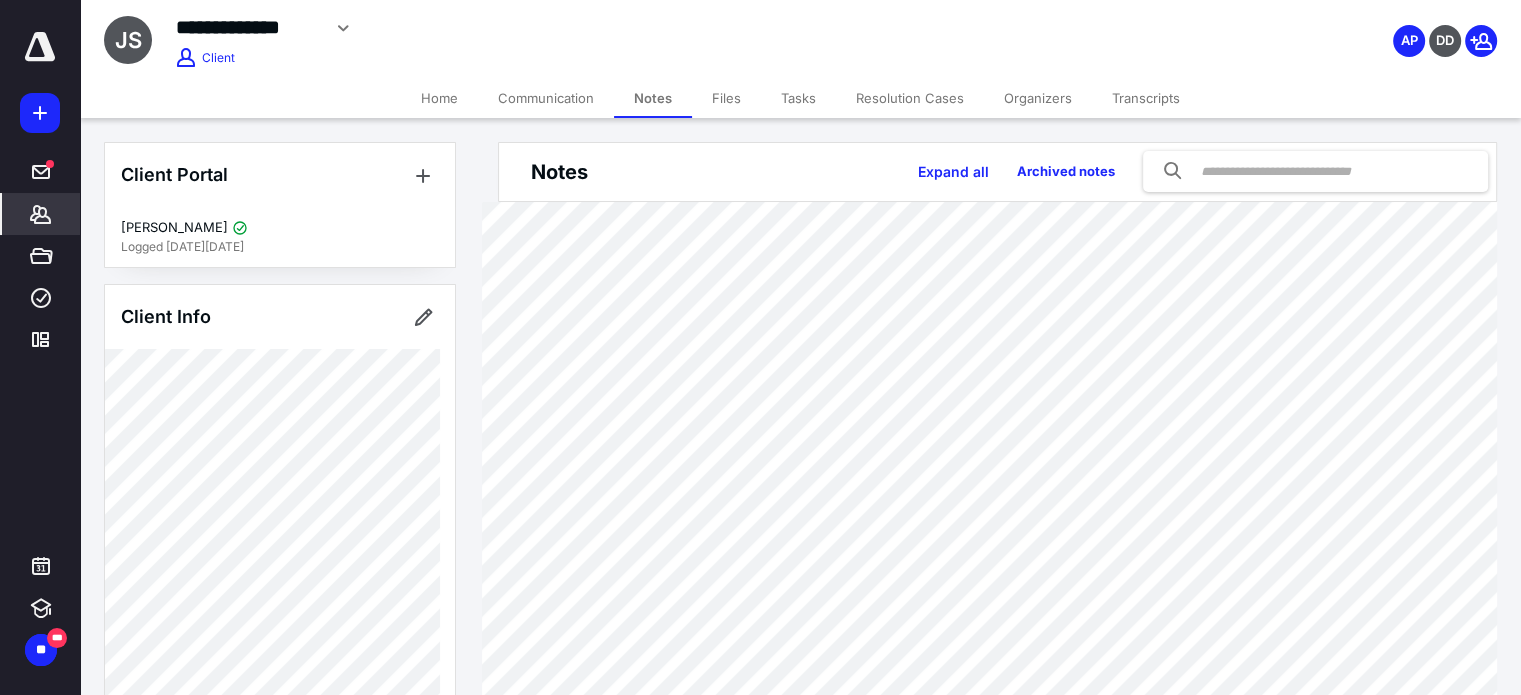 click on "Communication" at bounding box center (546, 98) 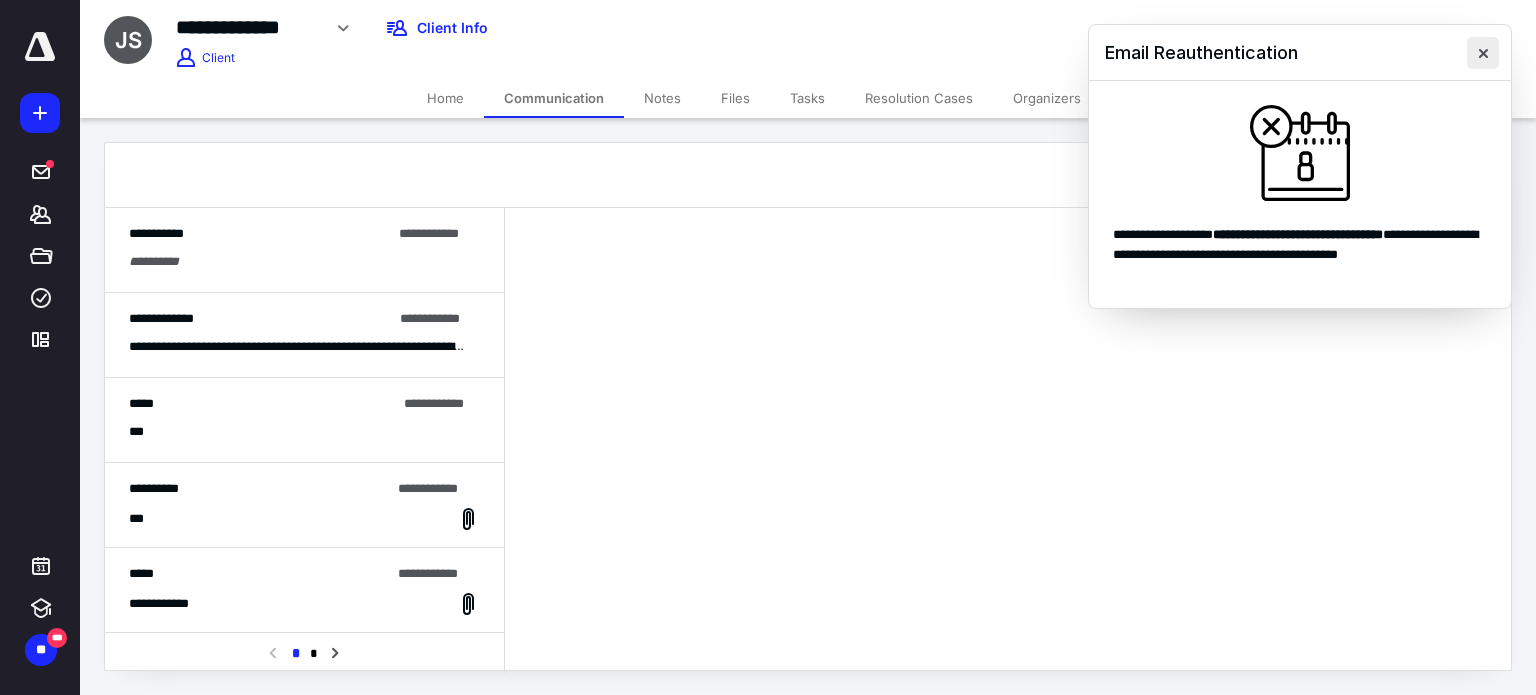 click at bounding box center (1483, 53) 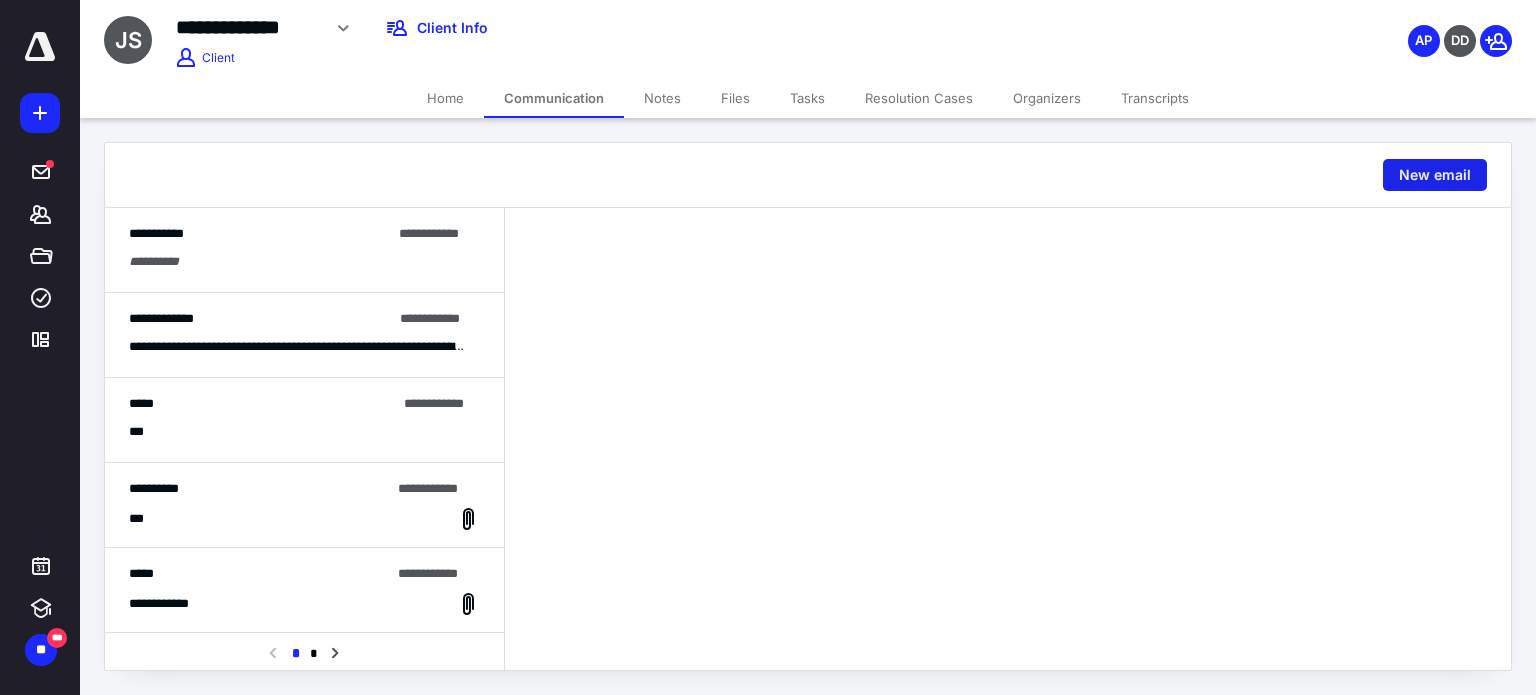 click on "New email" at bounding box center [1435, 175] 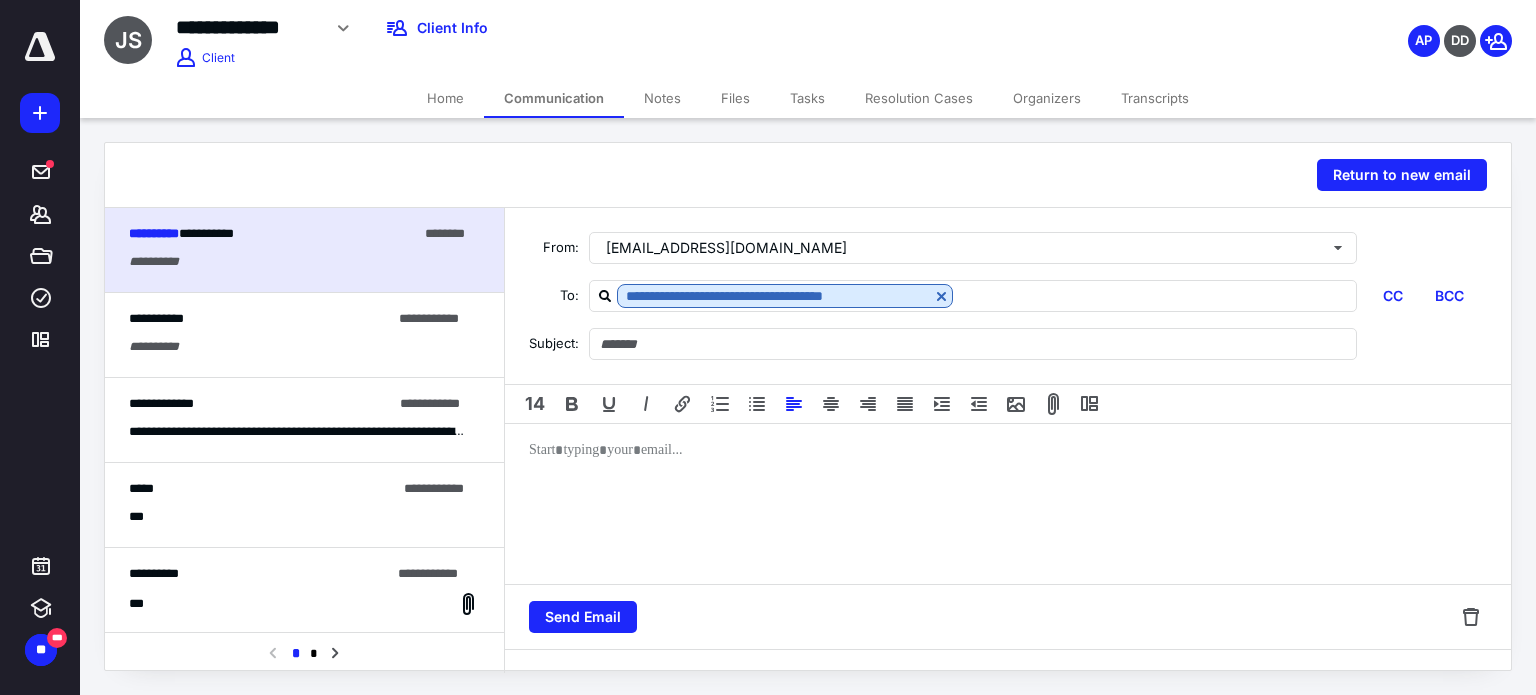click at bounding box center (1008, 504) 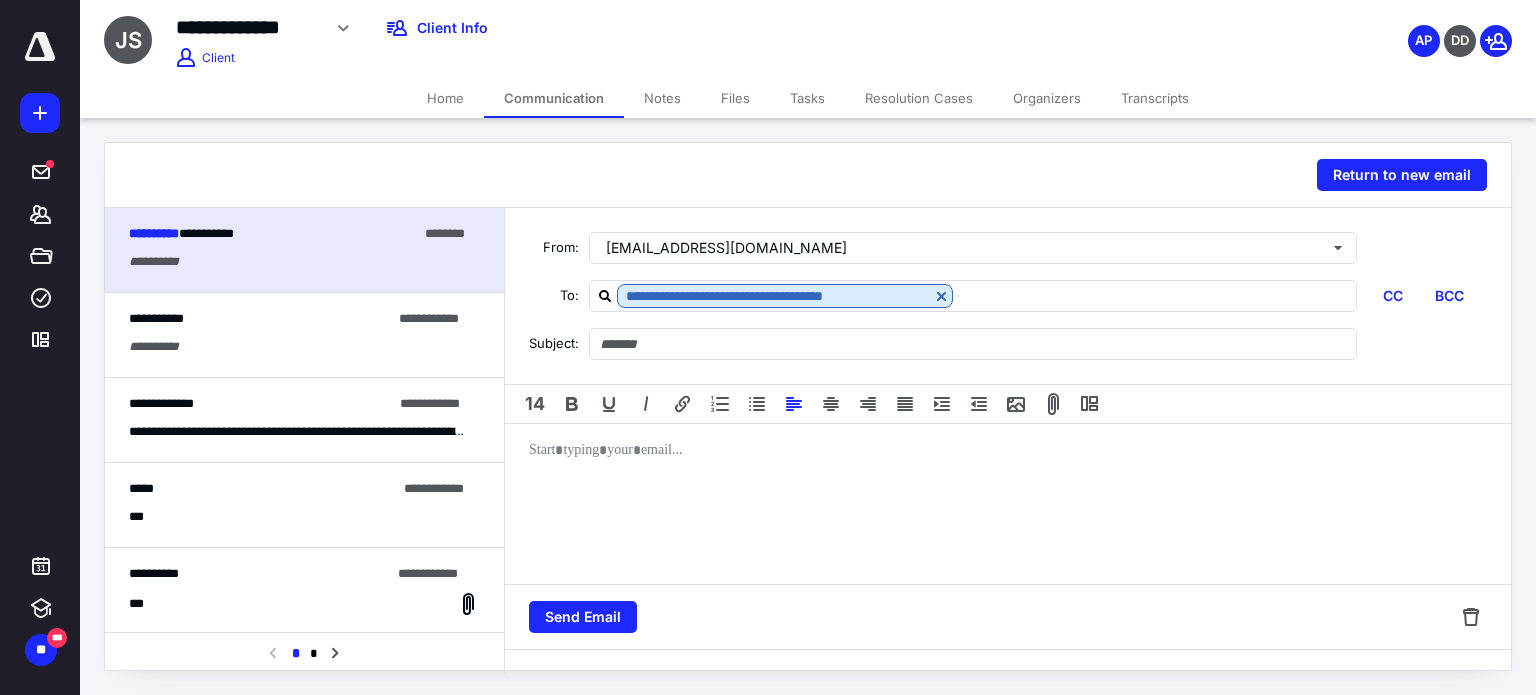 type 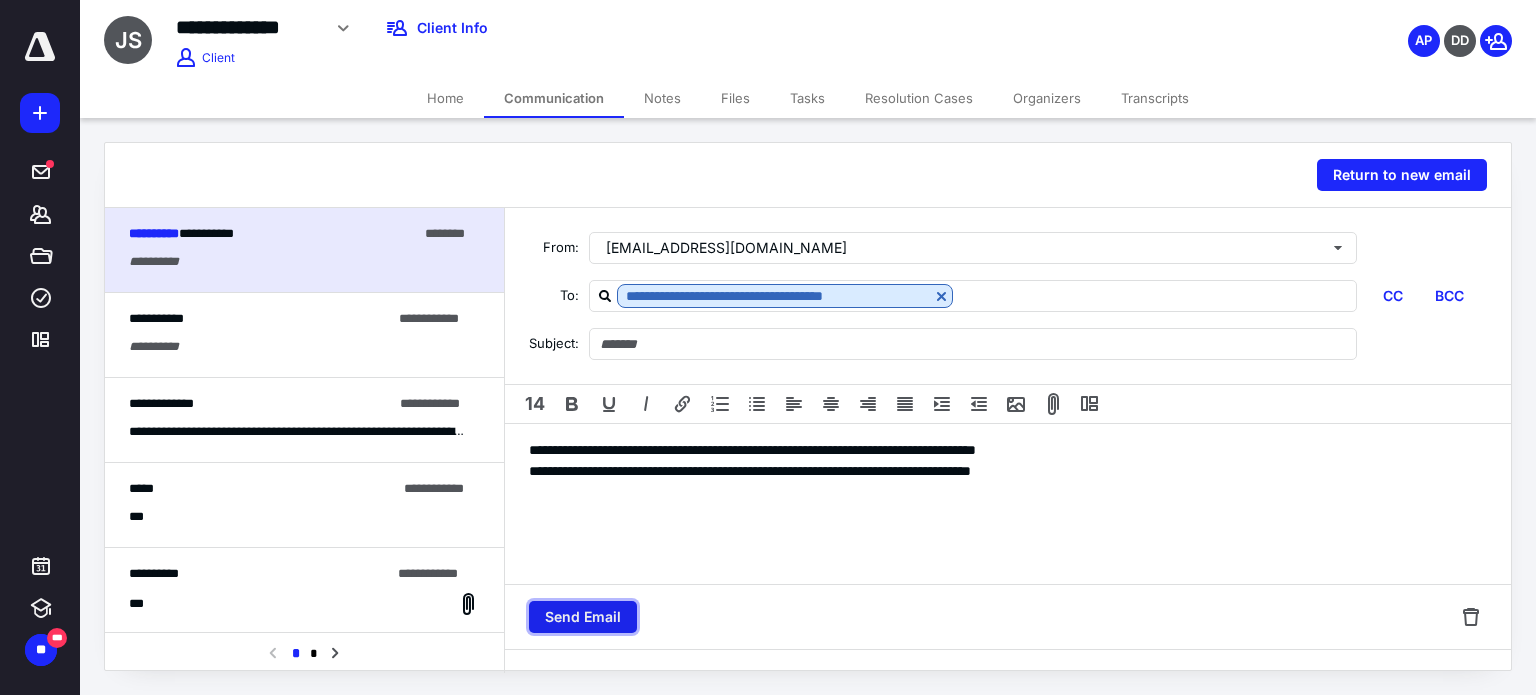 click on "Send Email" at bounding box center [583, 617] 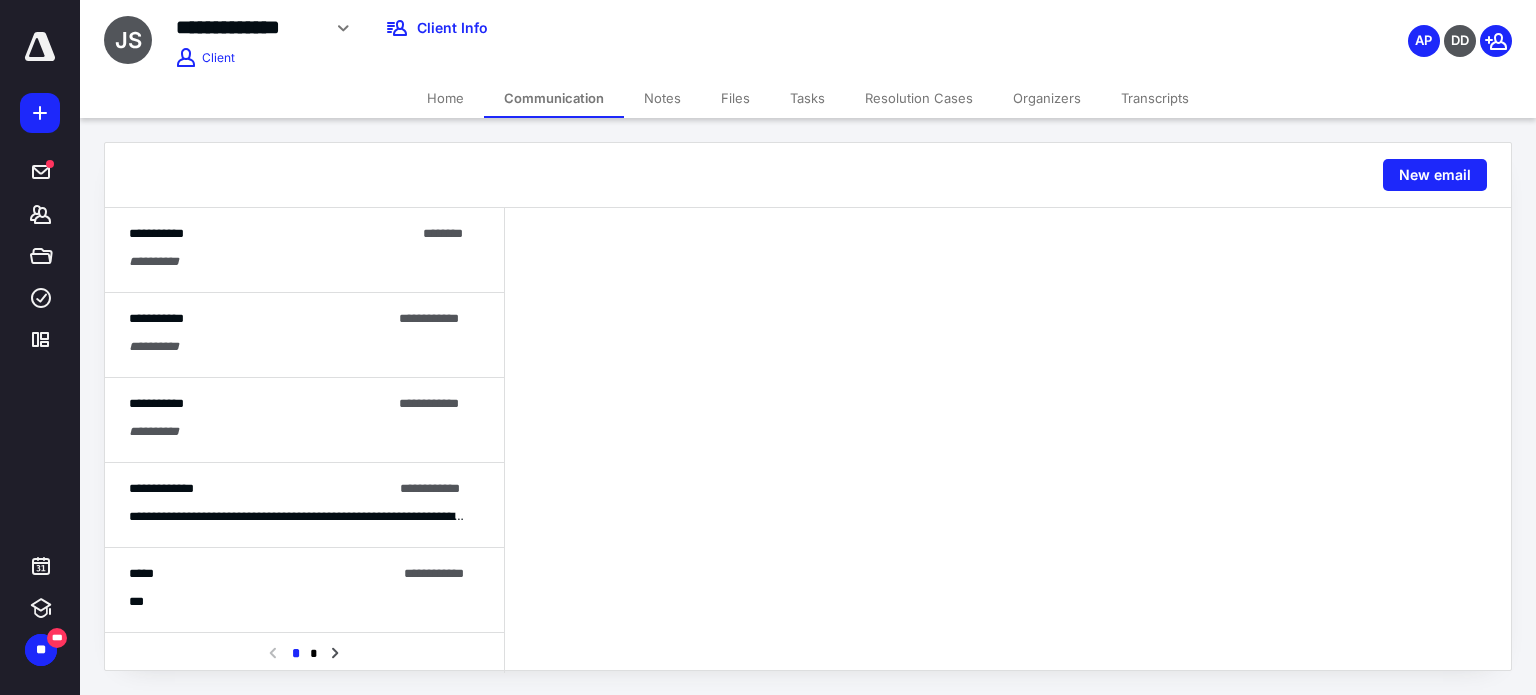 click on "Home" at bounding box center (445, 98) 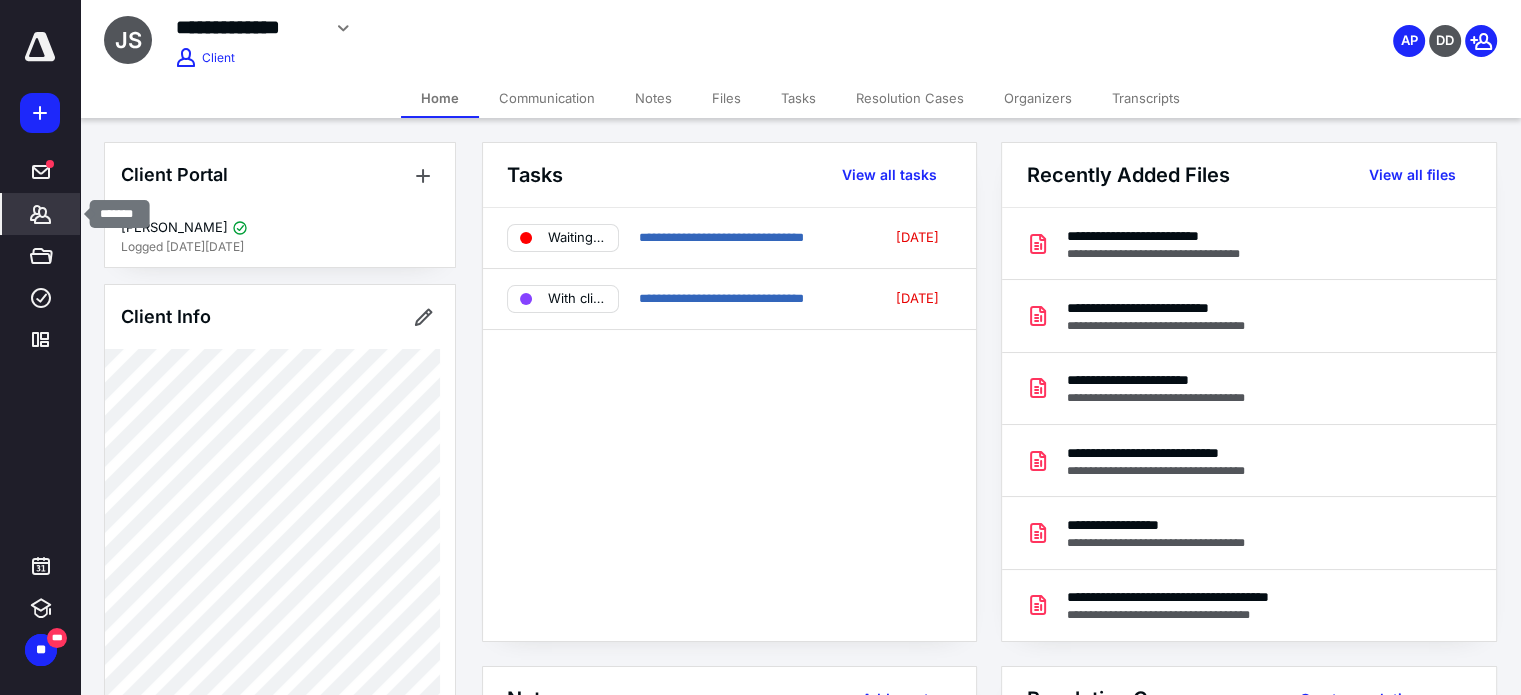 click 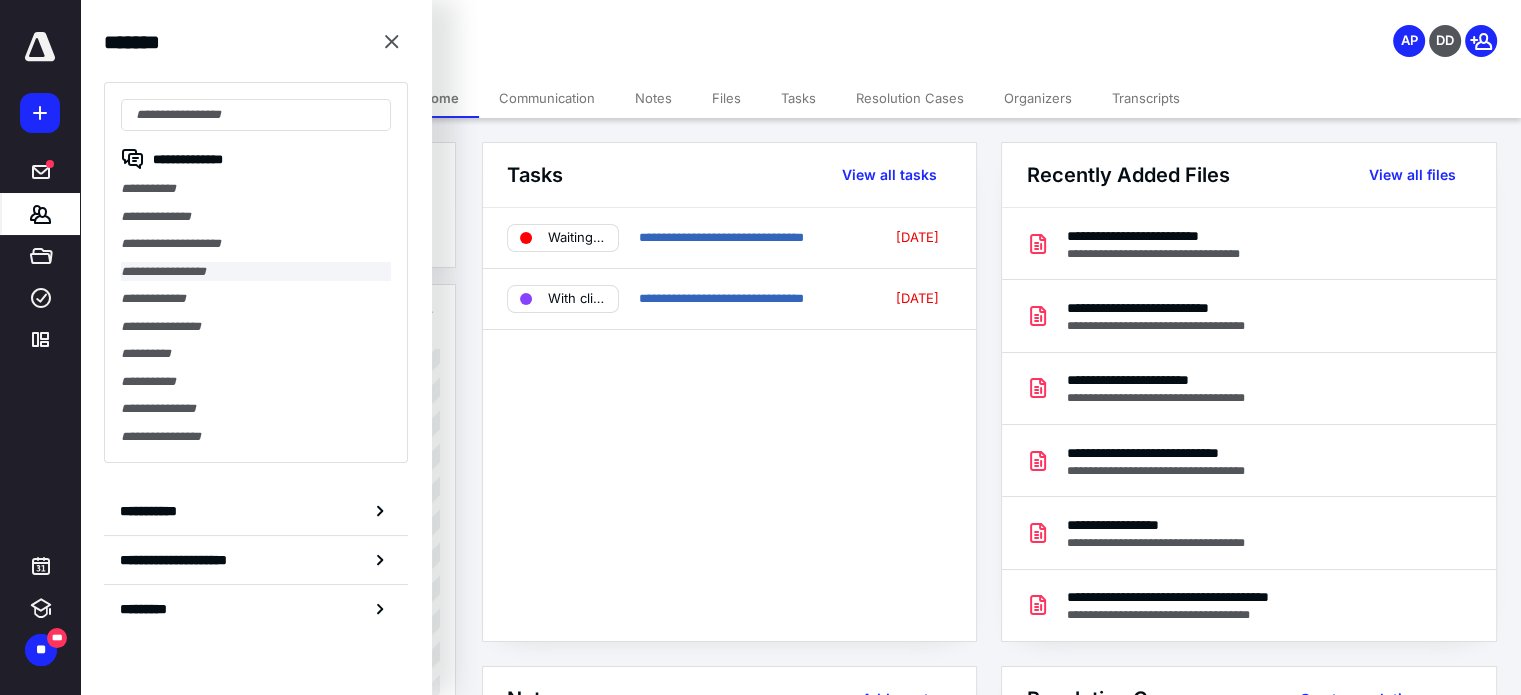 click on "**********" at bounding box center [256, 272] 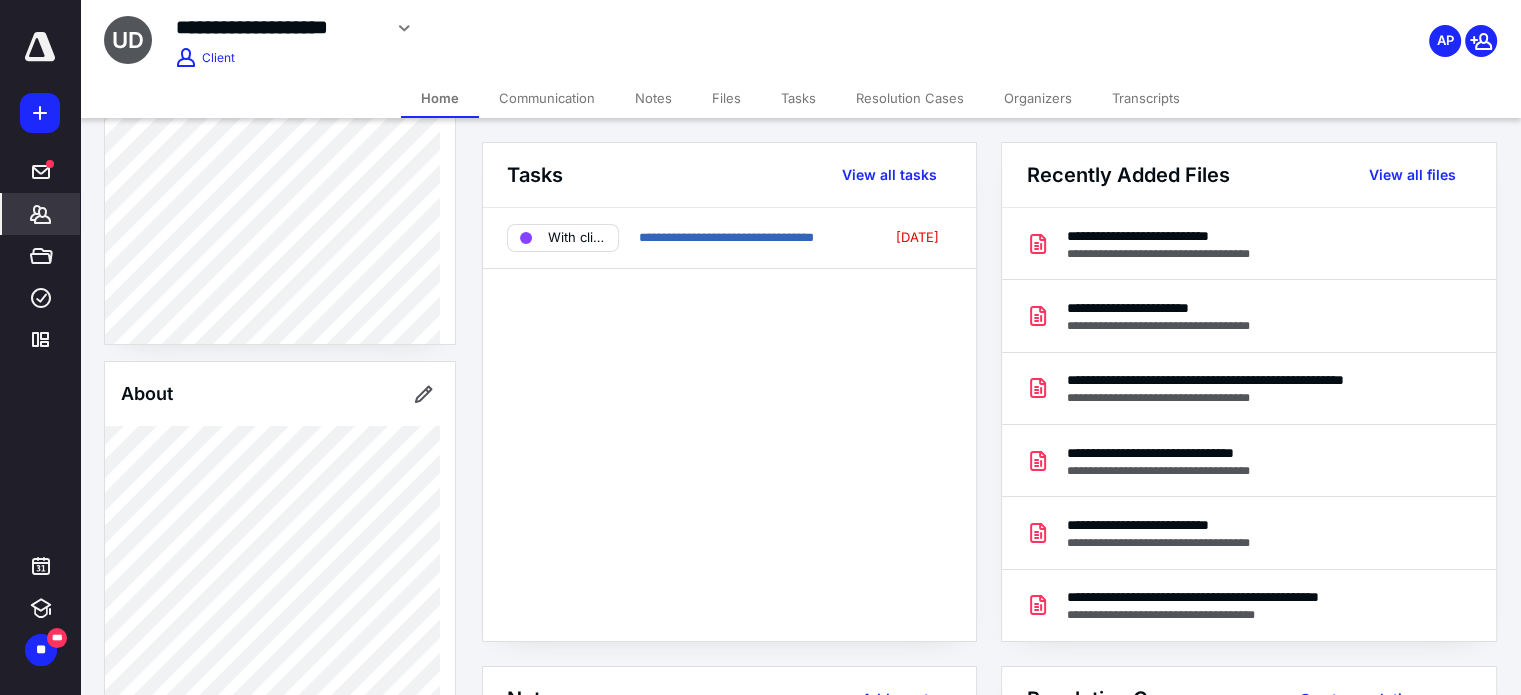 scroll, scrollTop: 371, scrollLeft: 0, axis: vertical 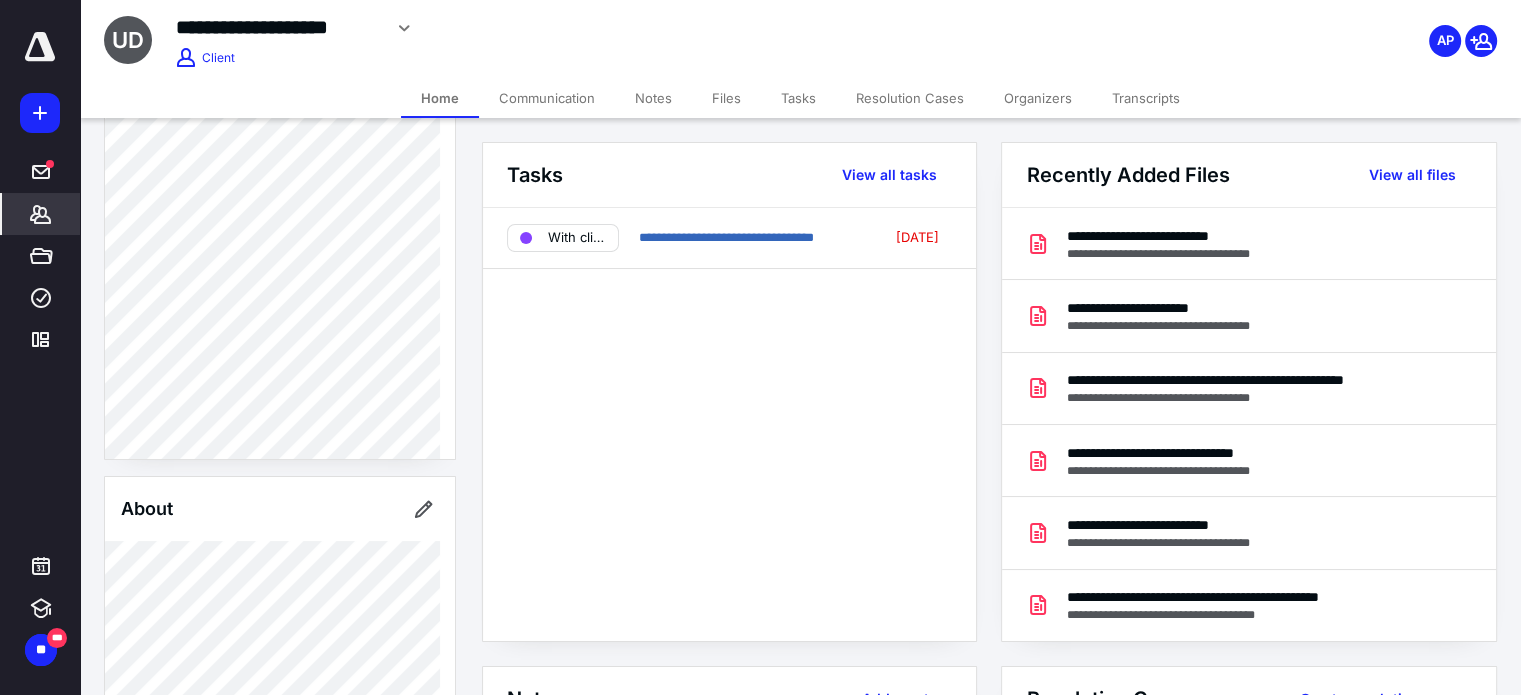 click on "Home" at bounding box center (440, 98) 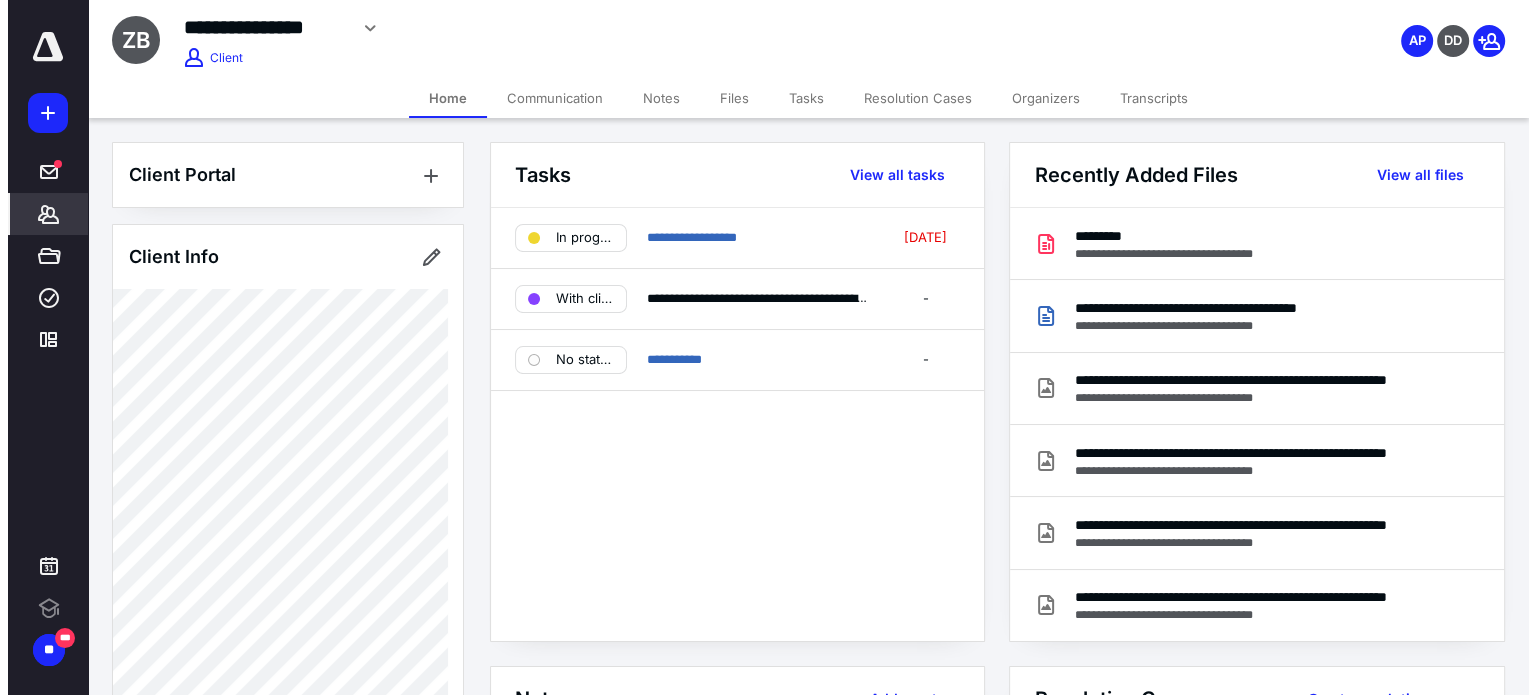 scroll, scrollTop: 0, scrollLeft: 0, axis: both 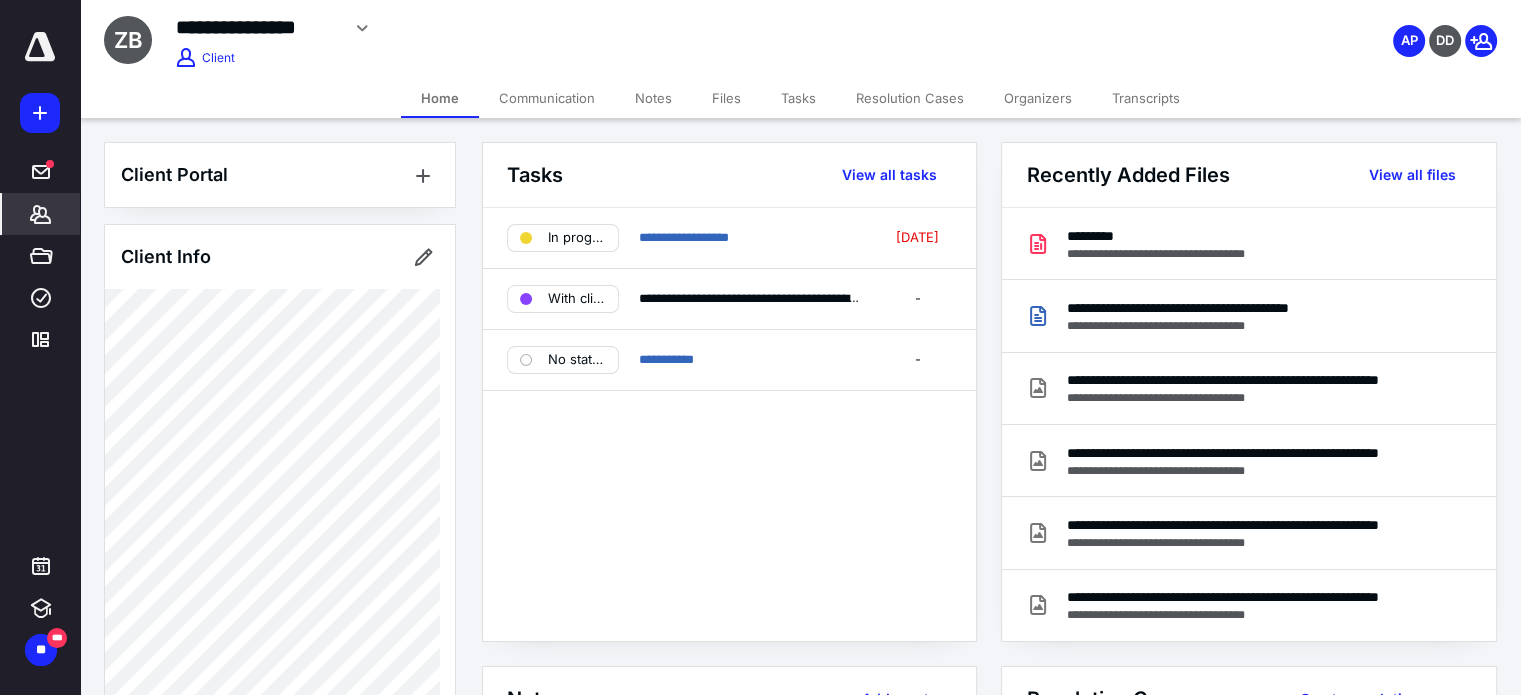 click on "Notes" at bounding box center [653, 98] 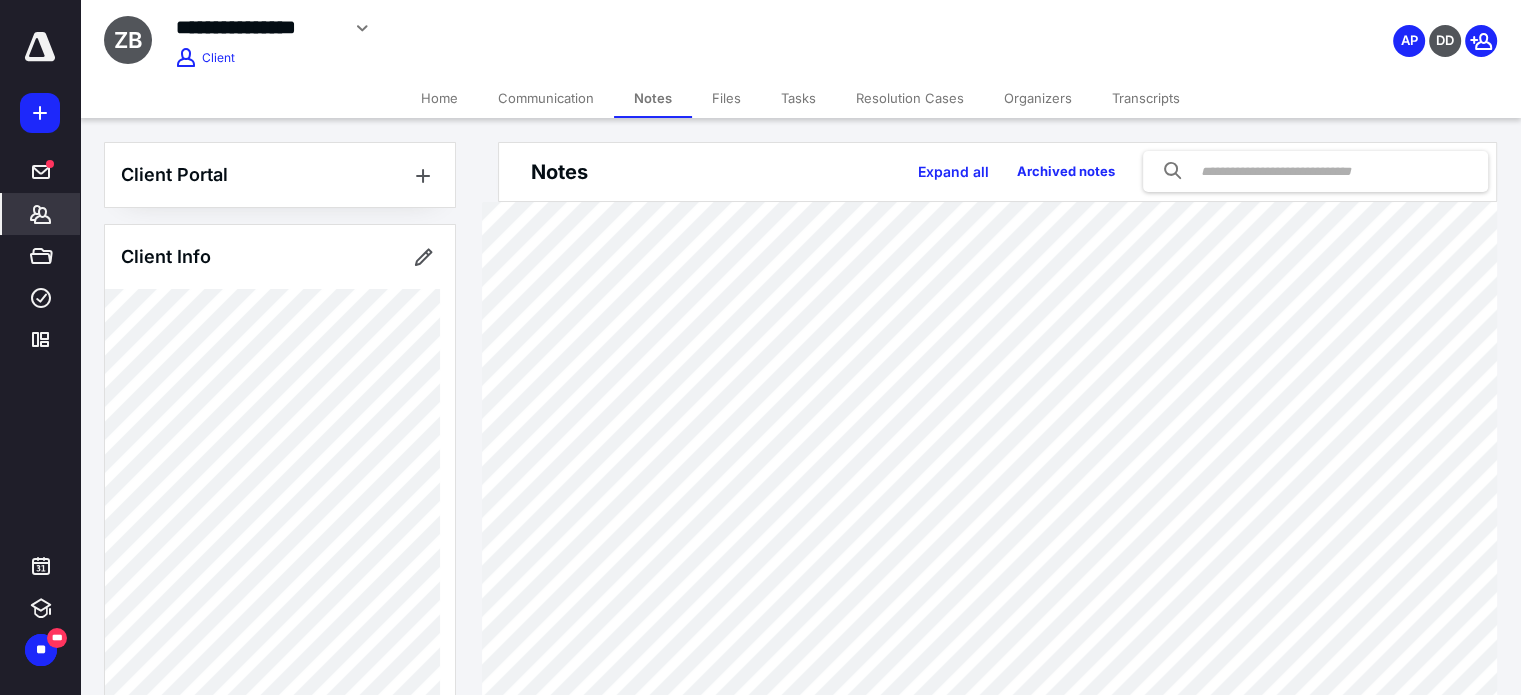 click on "Files" at bounding box center [726, 98] 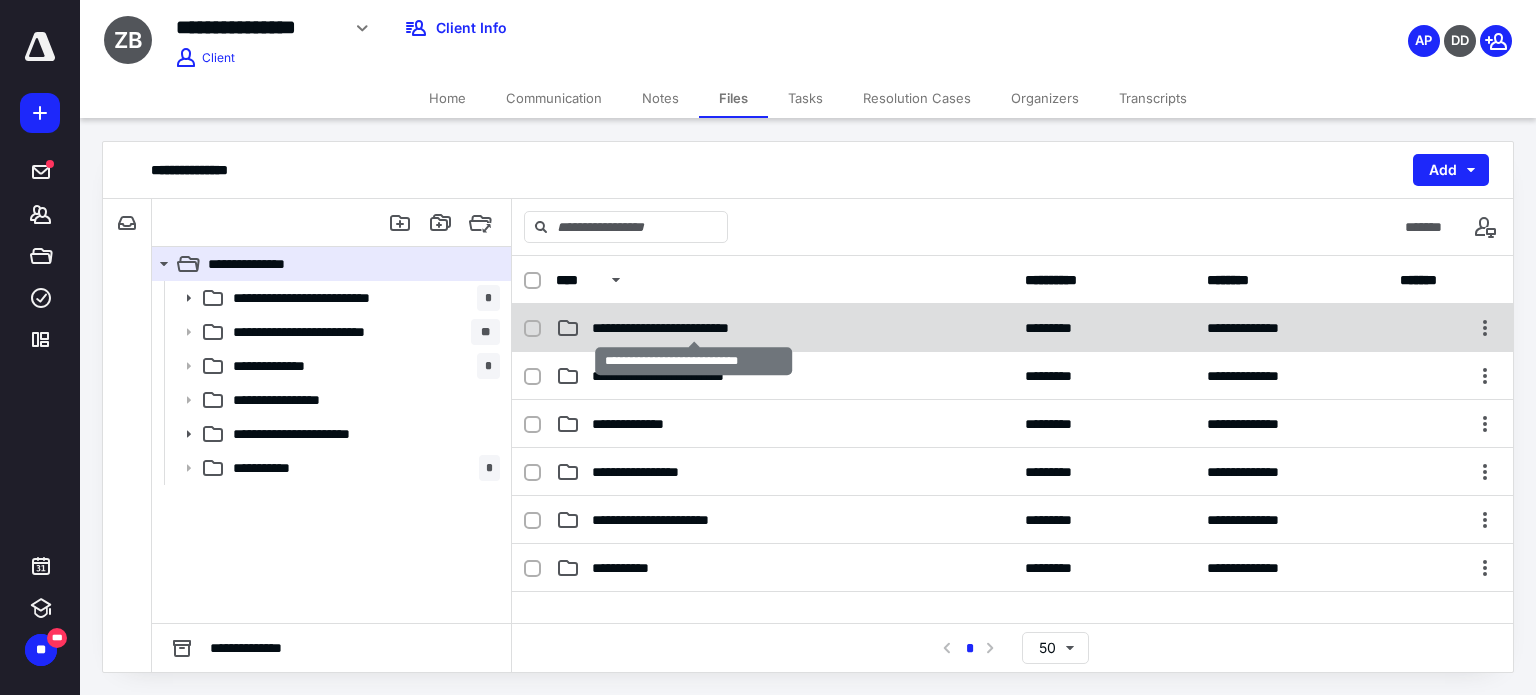 click on "**********" at bounding box center [694, 328] 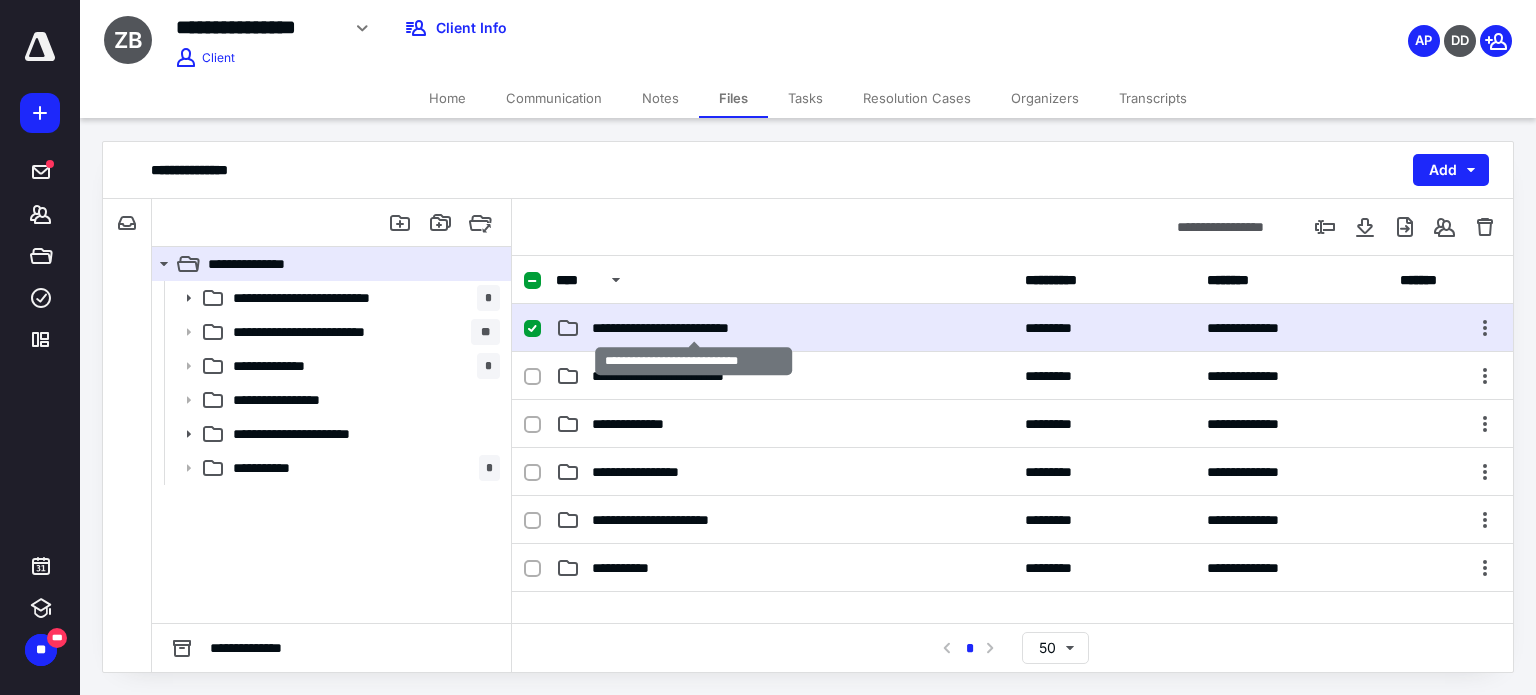 click on "**********" at bounding box center [694, 328] 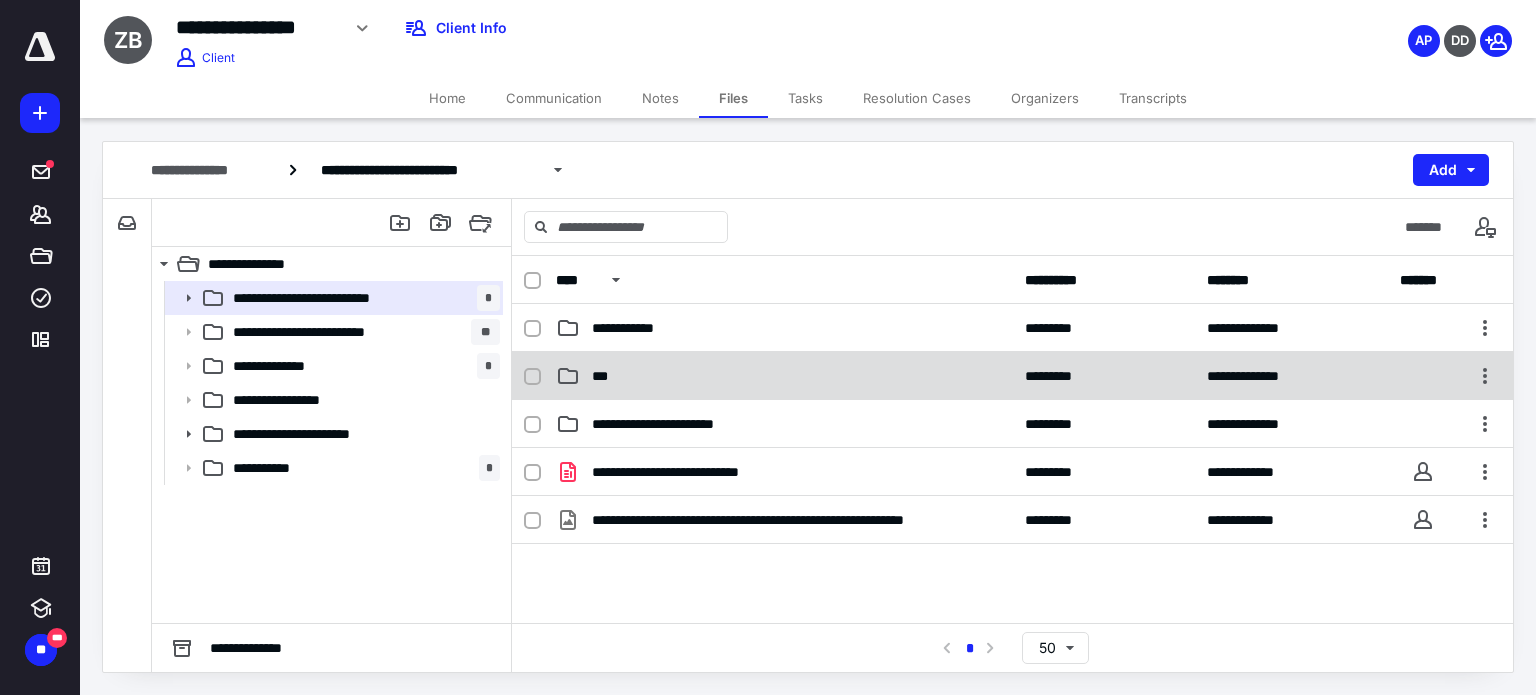 click on "***" at bounding box center (606, 376) 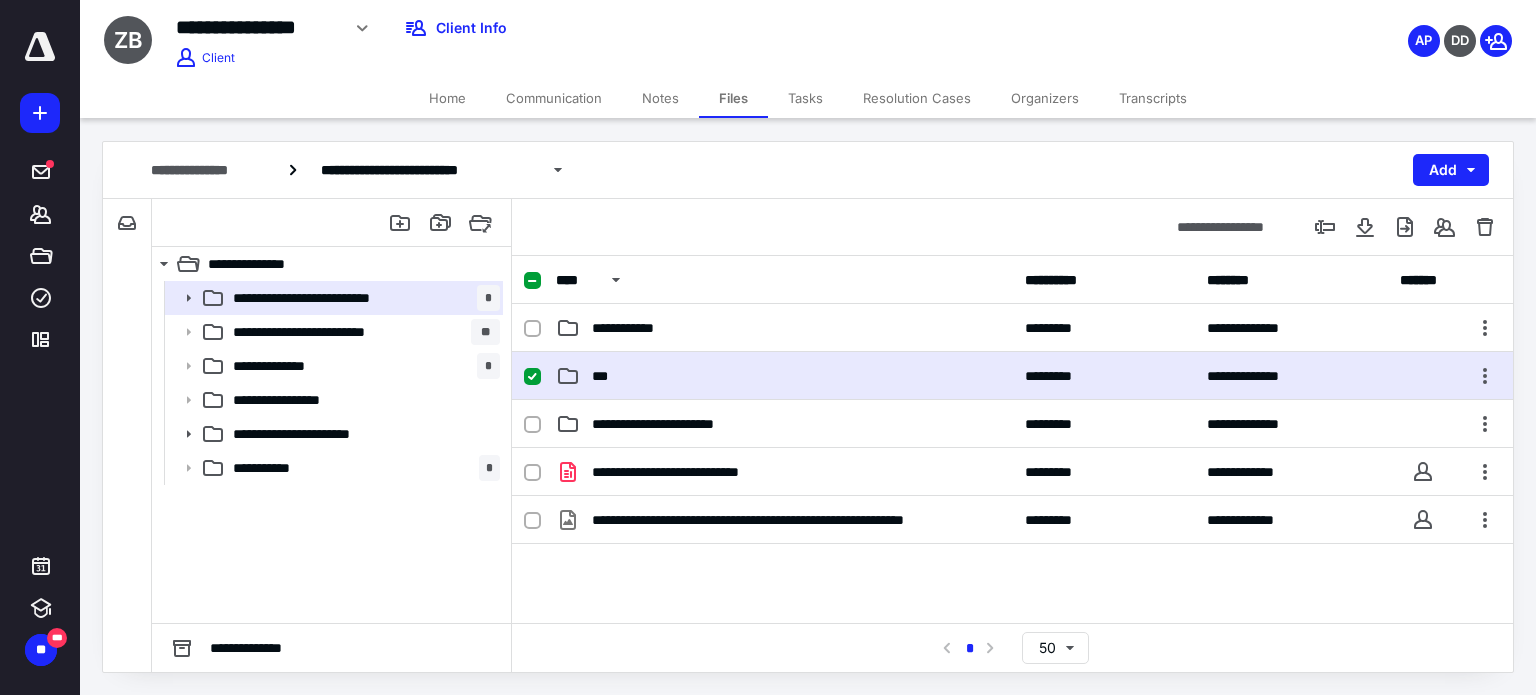 click on "***" at bounding box center (606, 376) 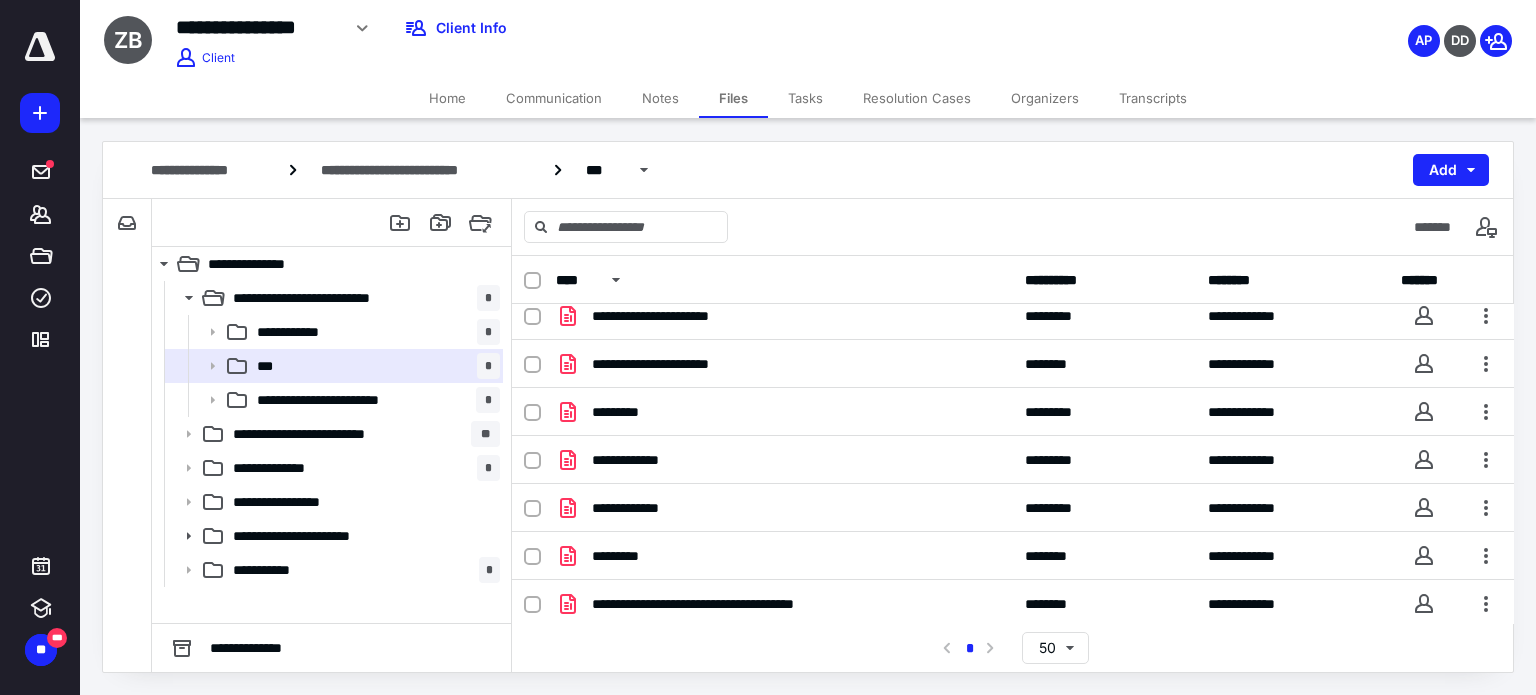 scroll, scrollTop: 14, scrollLeft: 0, axis: vertical 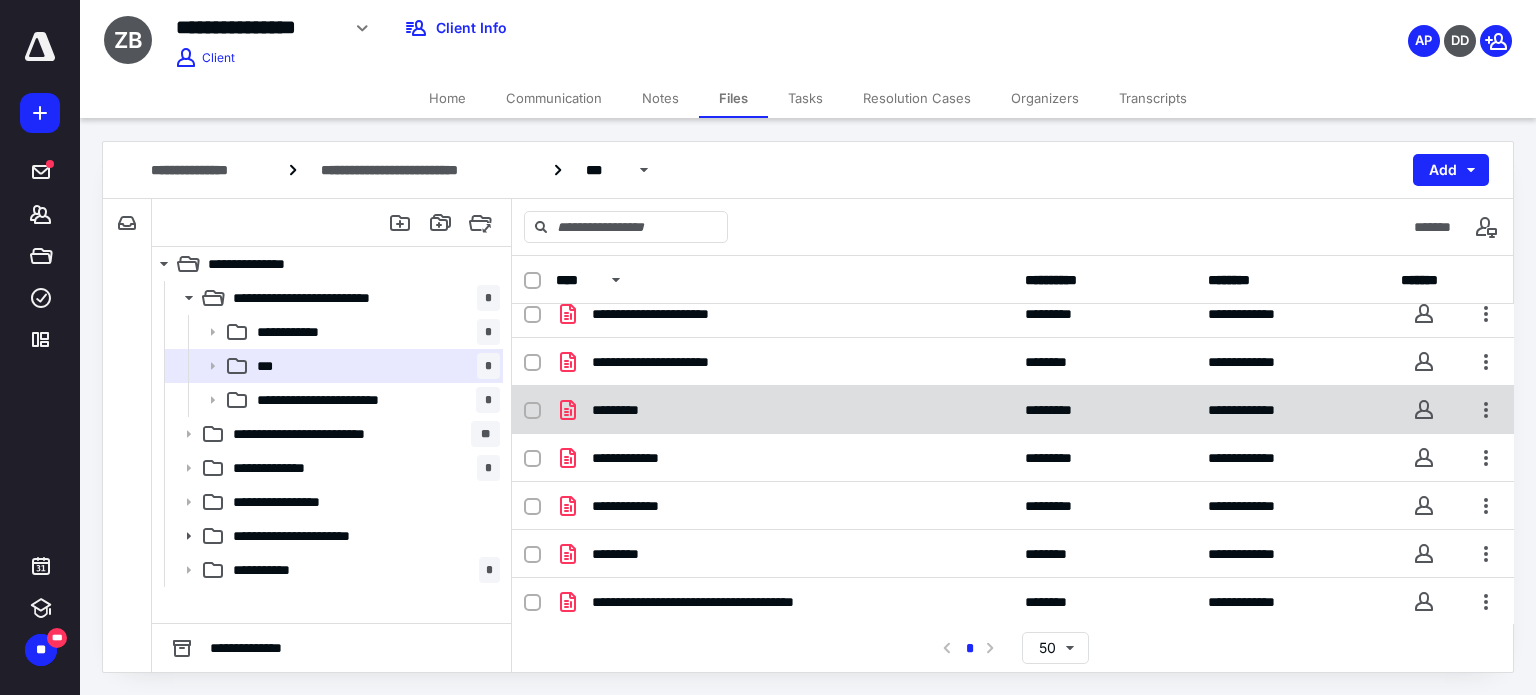 click on "*********" at bounding box center [625, 410] 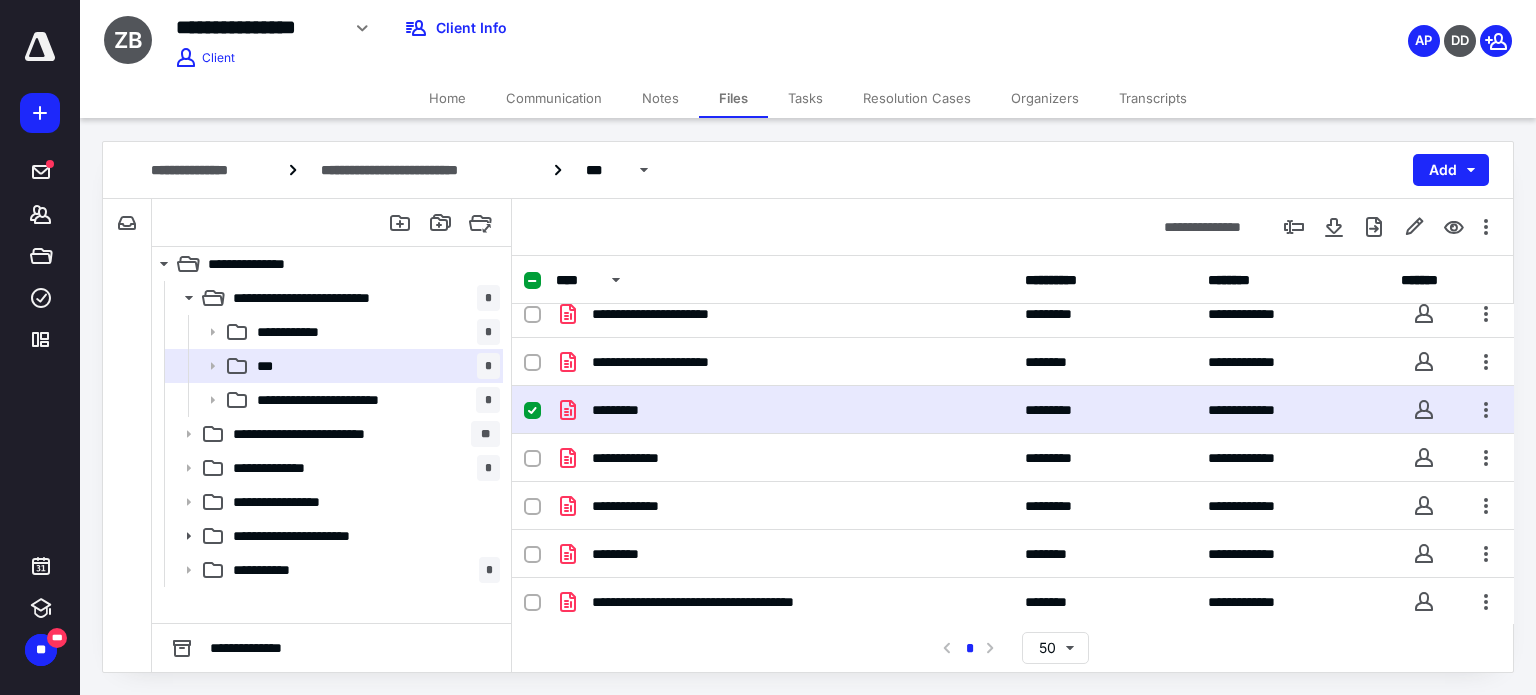 click on "*********" at bounding box center [625, 410] 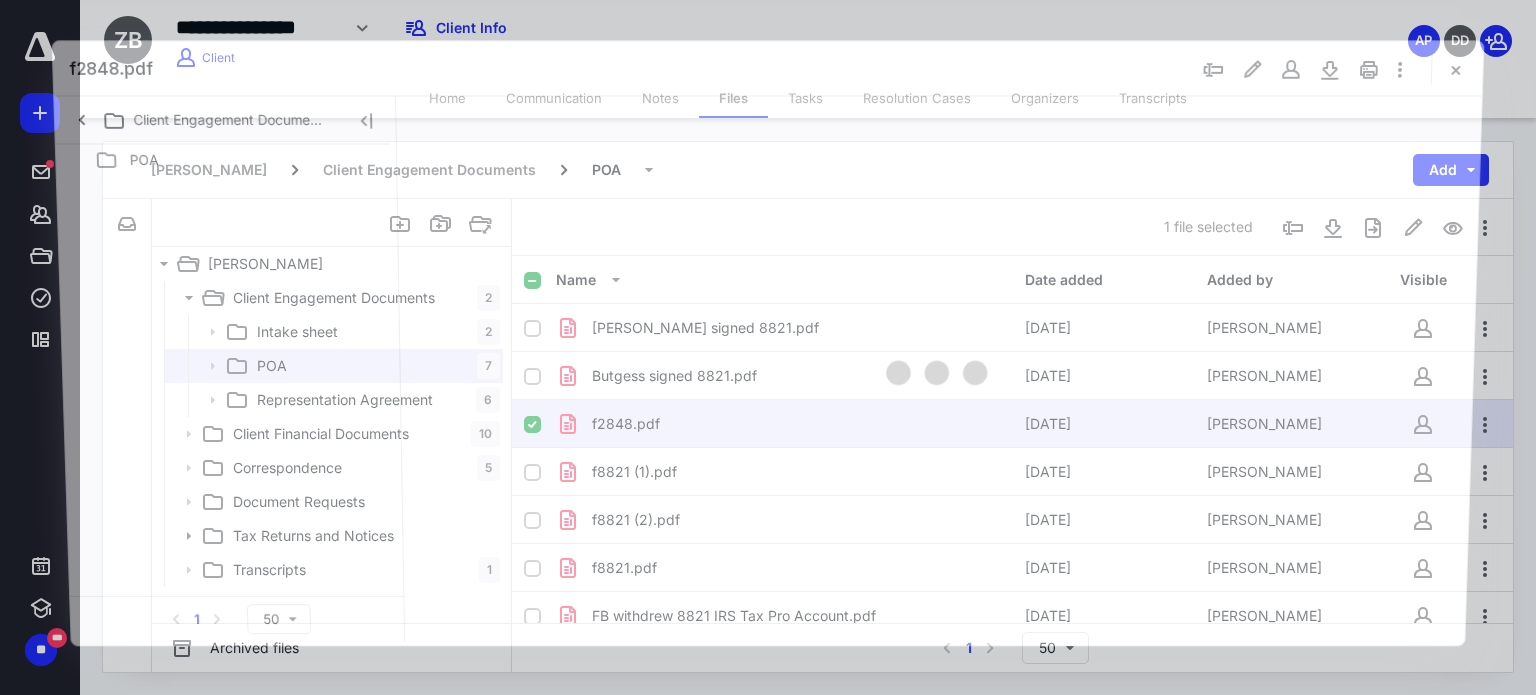 scroll, scrollTop: 14, scrollLeft: 0, axis: vertical 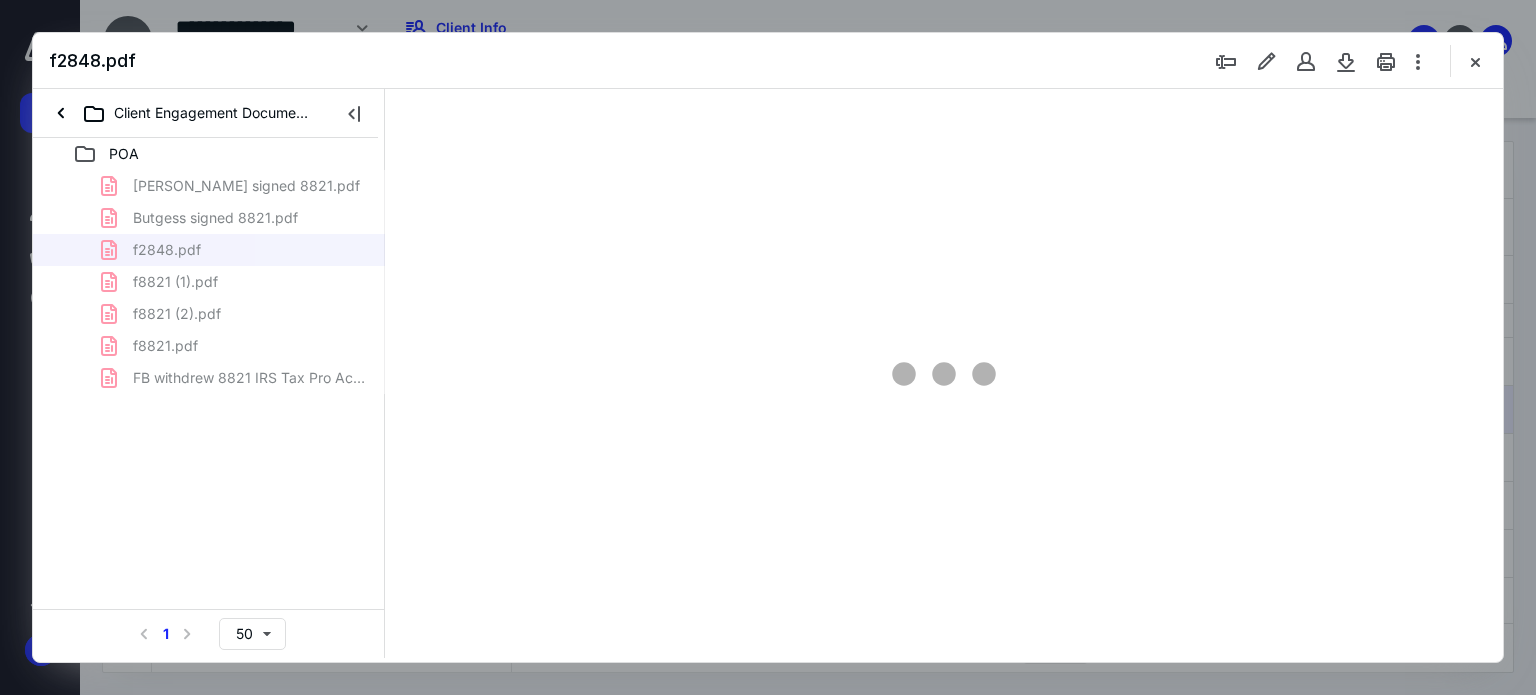 type on "62" 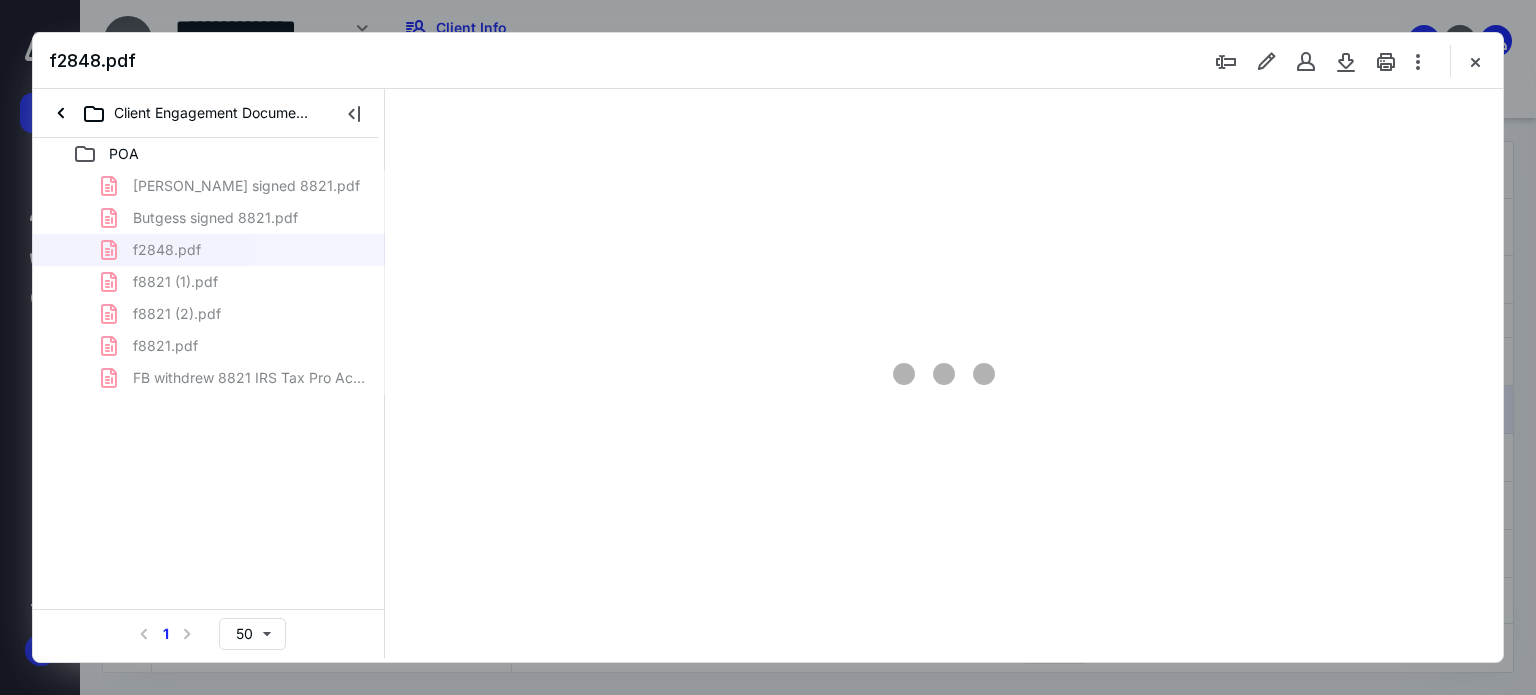 scroll, scrollTop: 78, scrollLeft: 0, axis: vertical 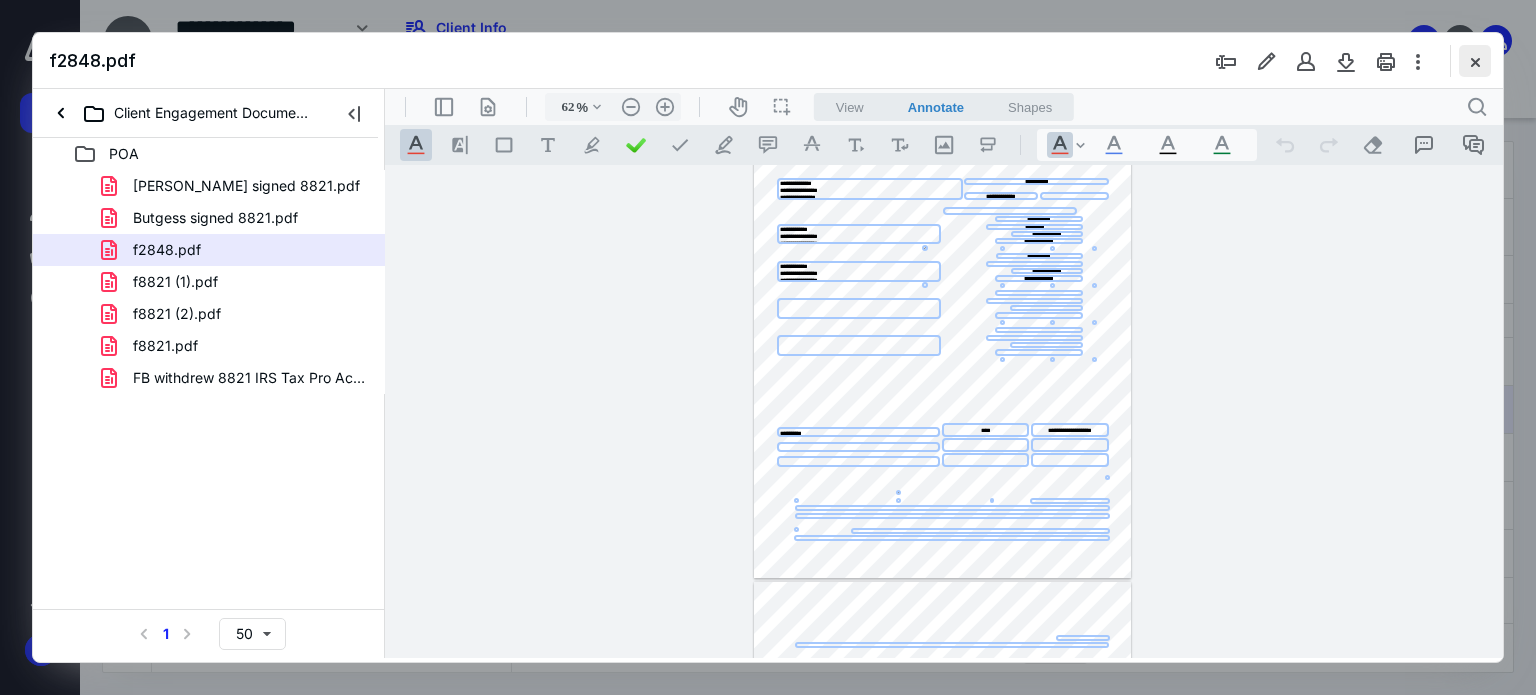 click at bounding box center (1475, 61) 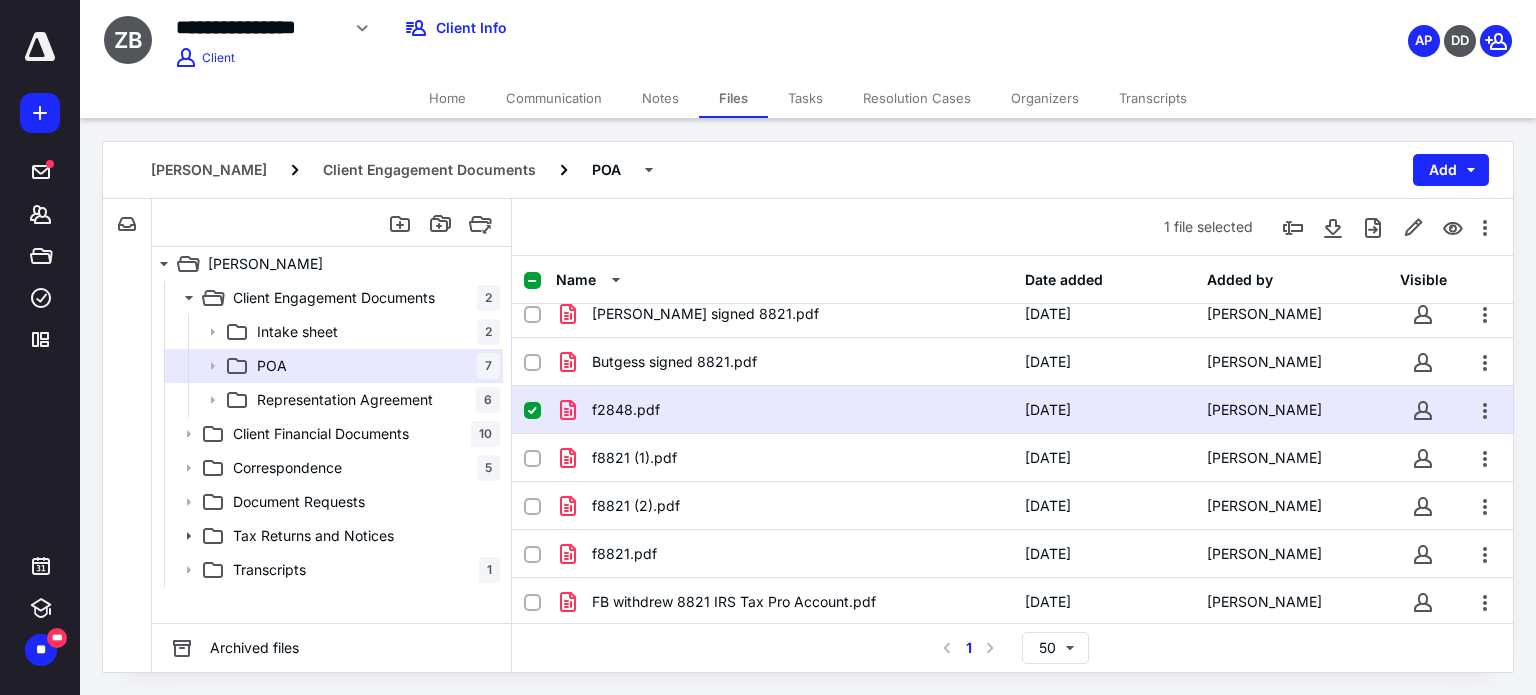 click on "Home" at bounding box center [447, 98] 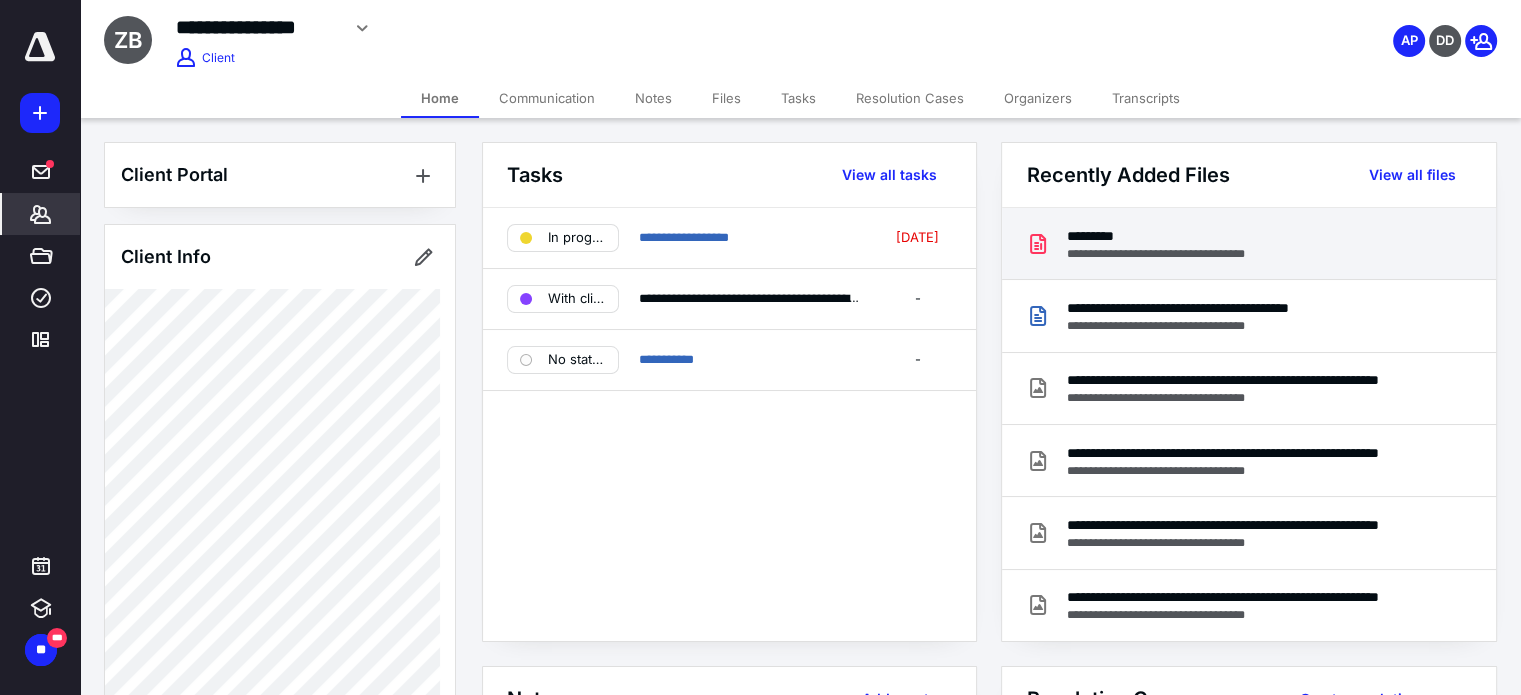 click on "*********" at bounding box center [1174, 236] 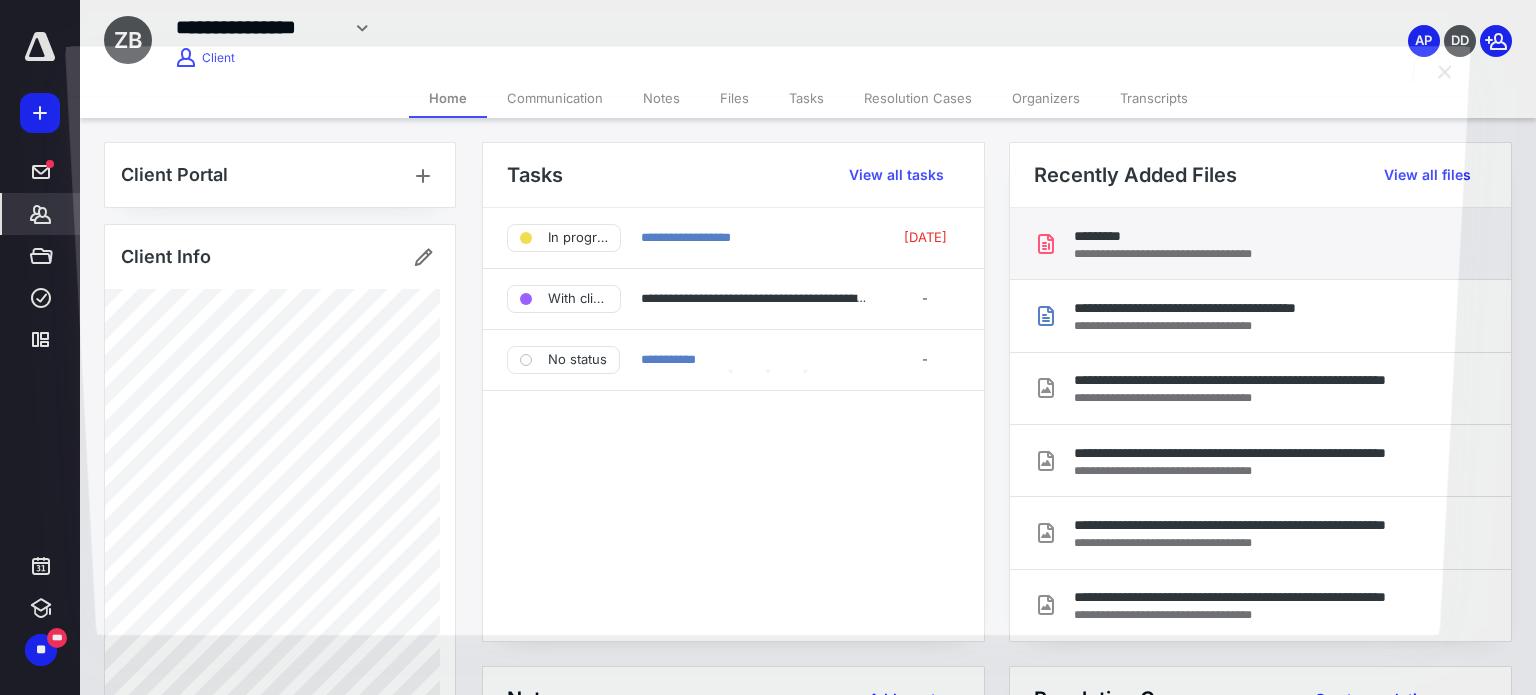 click at bounding box center [767, 365] 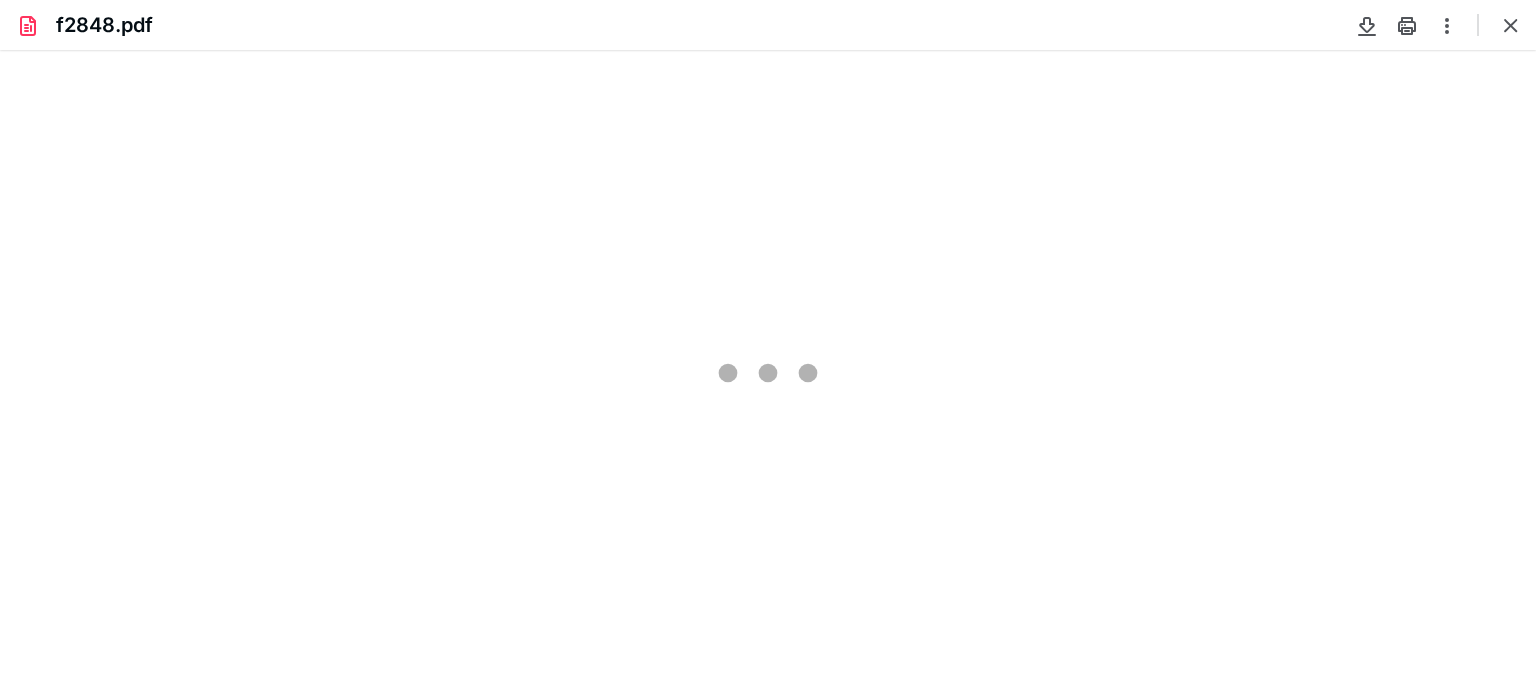 scroll, scrollTop: 0, scrollLeft: 0, axis: both 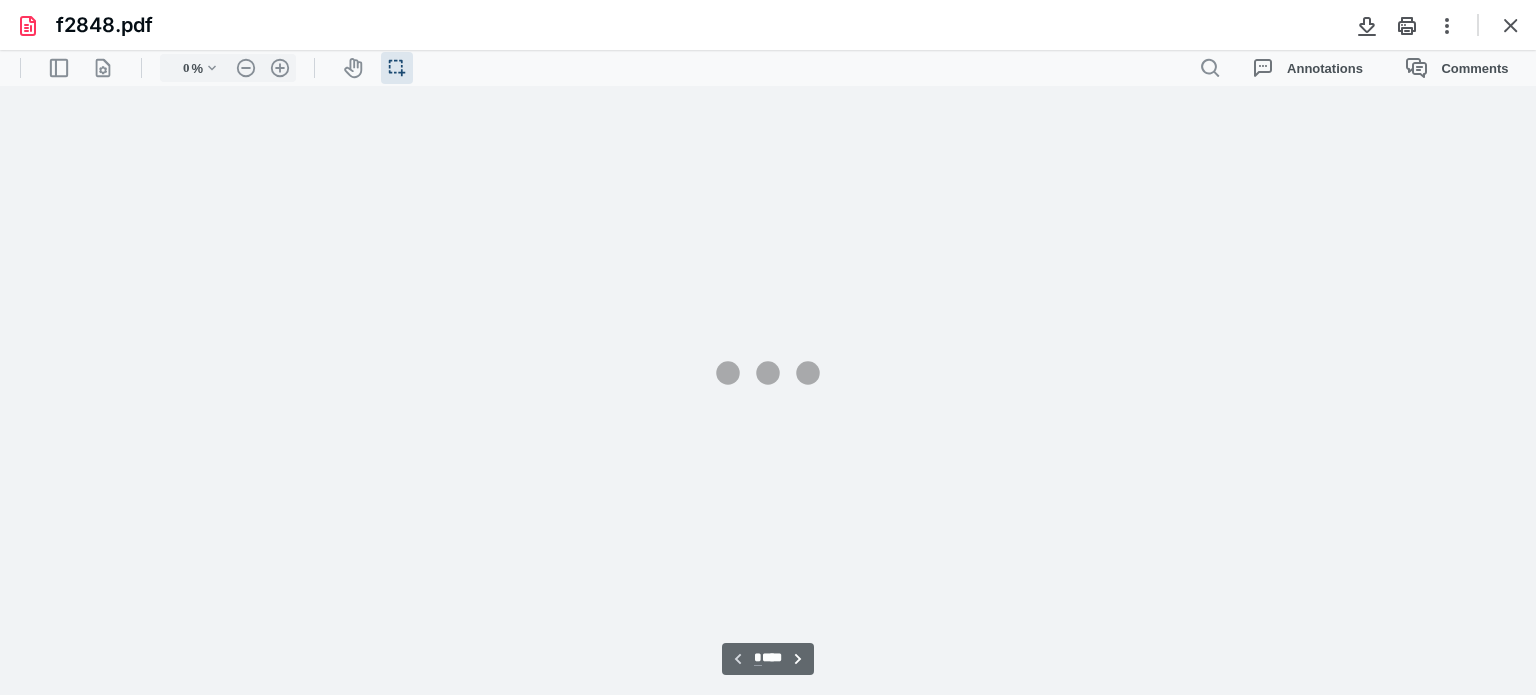 type on "77" 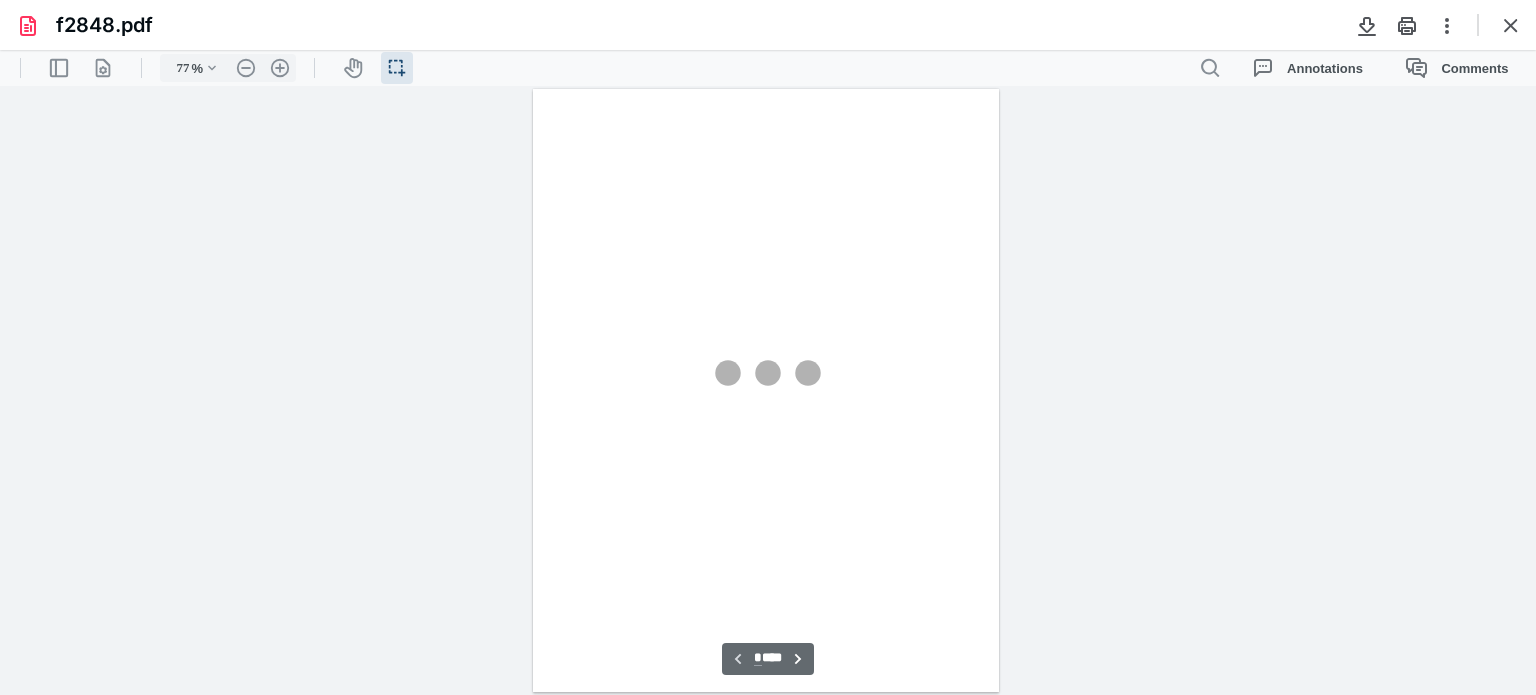 scroll, scrollTop: 39, scrollLeft: 0, axis: vertical 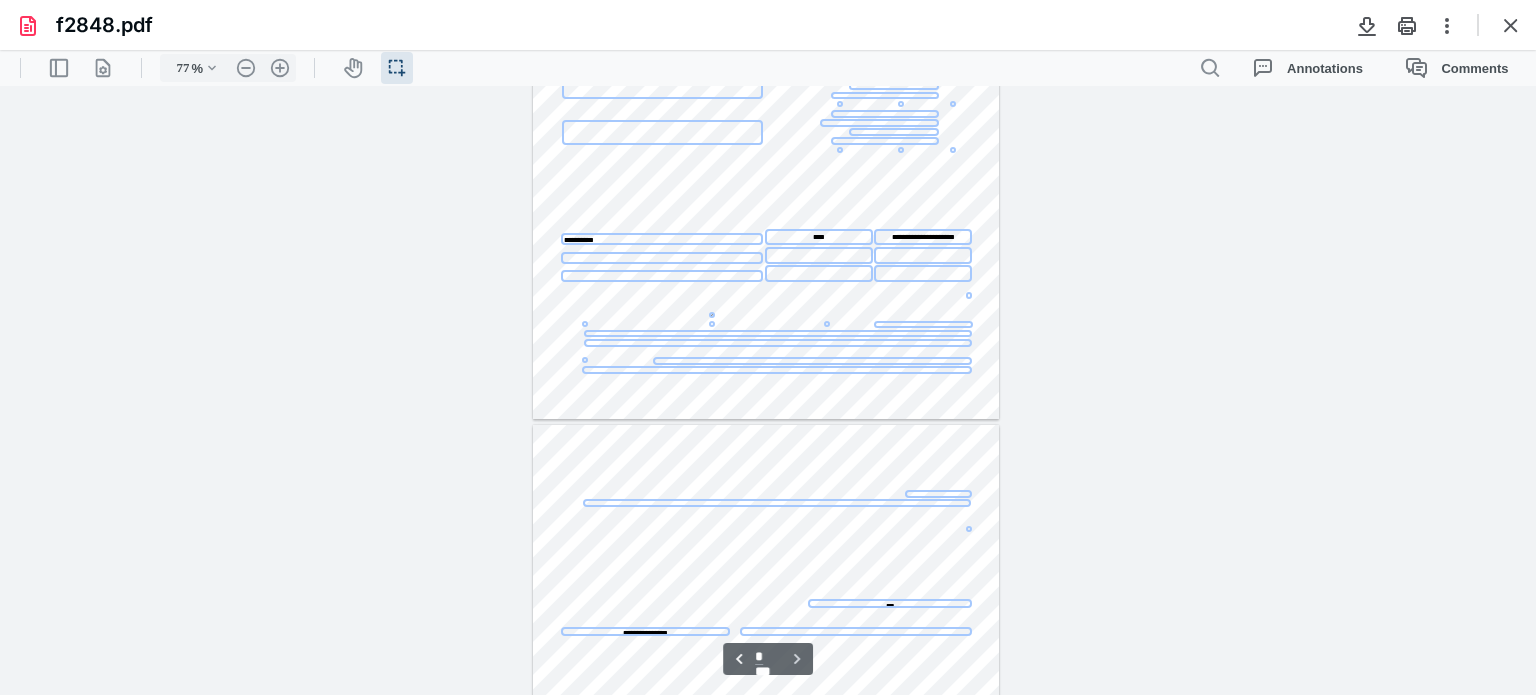type on "*" 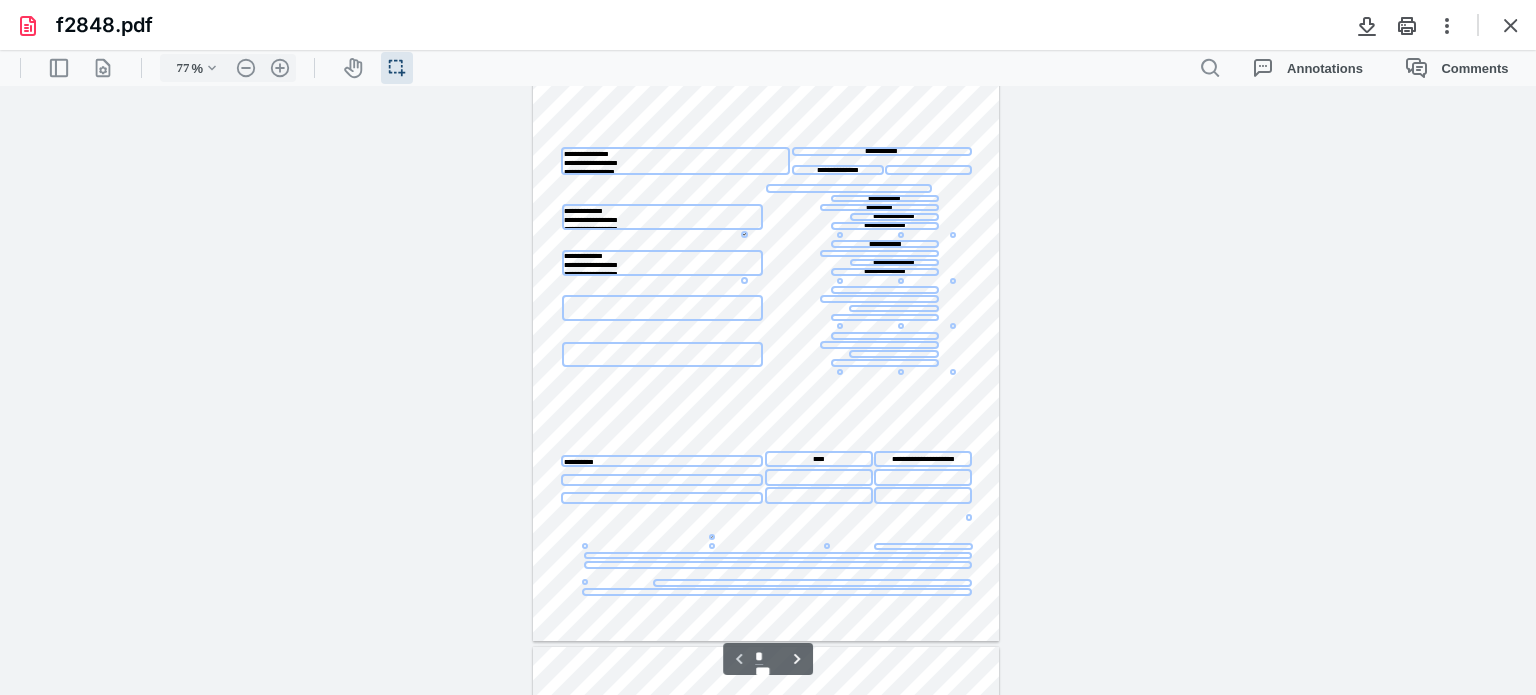 scroll, scrollTop: 0, scrollLeft: 0, axis: both 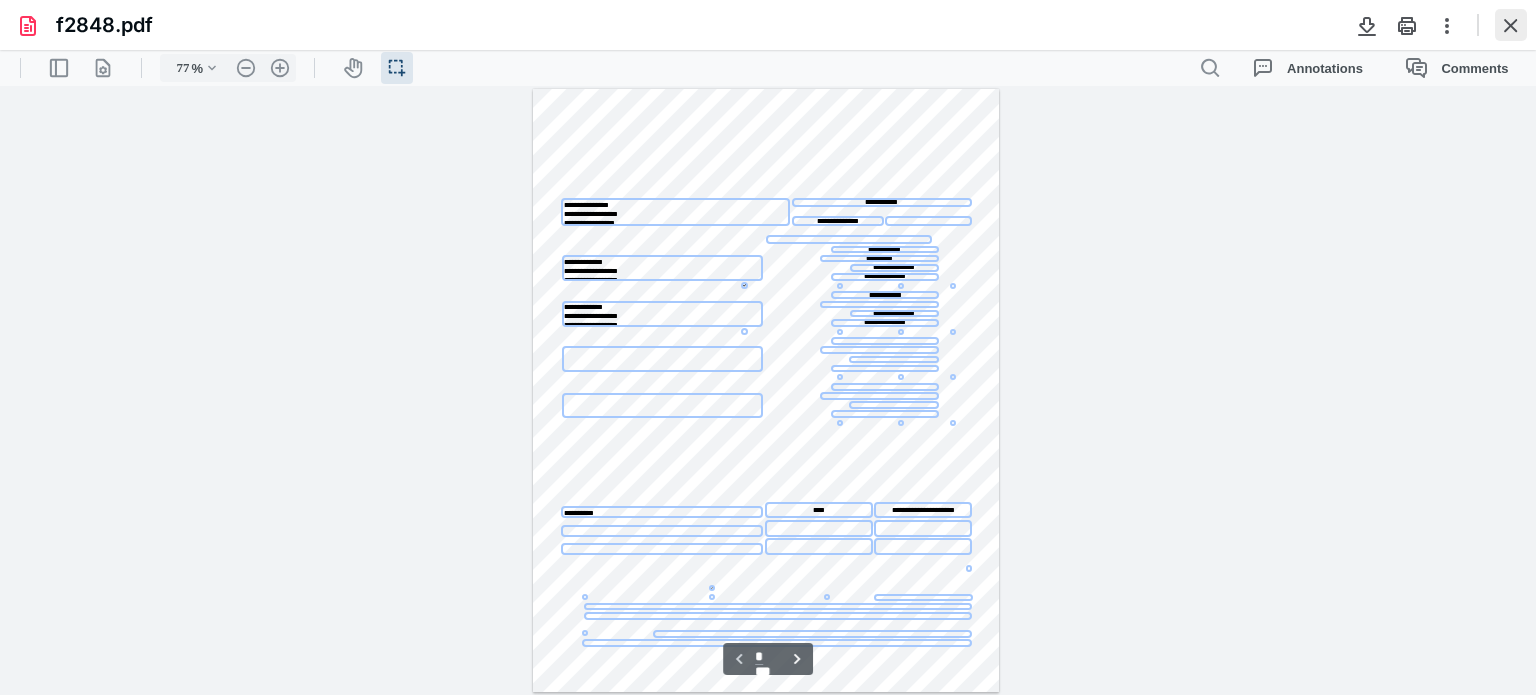 click at bounding box center (1511, 25) 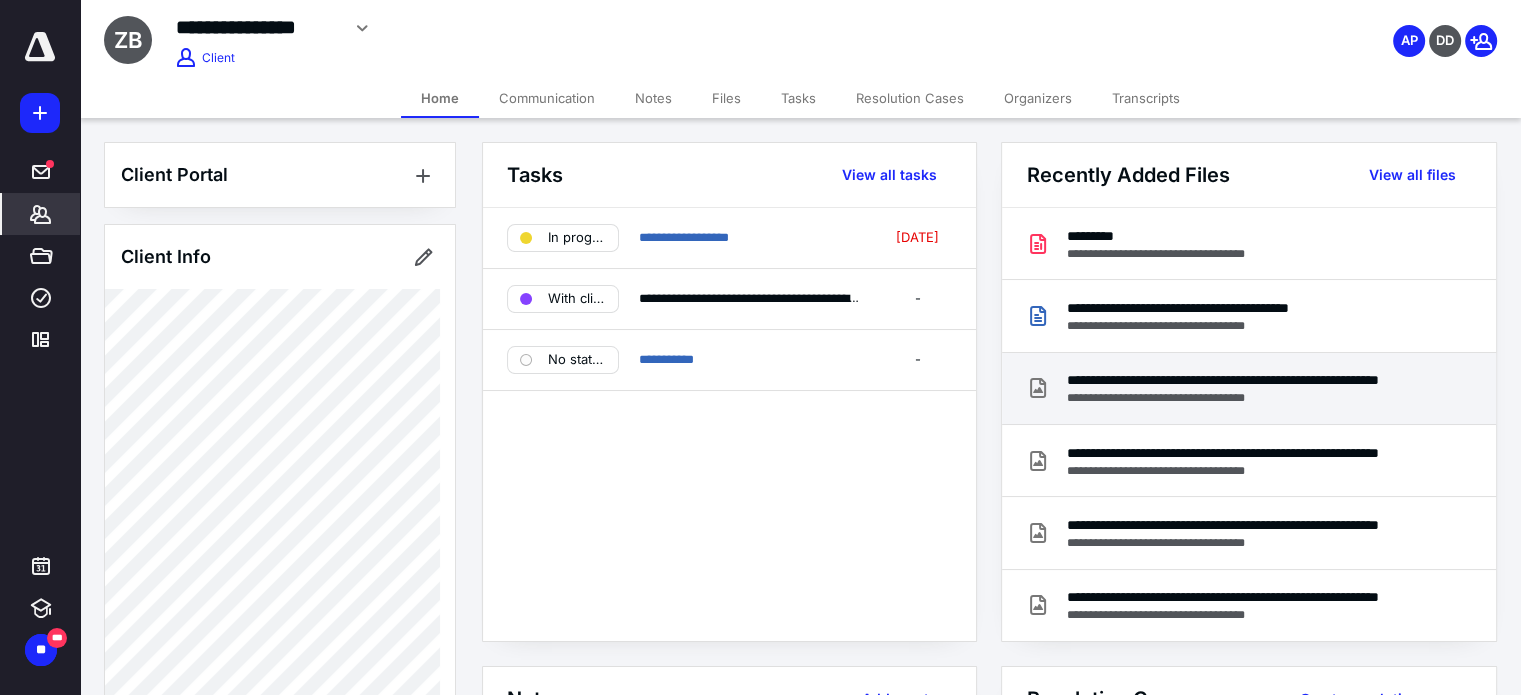 click on "**********" at bounding box center (1244, 380) 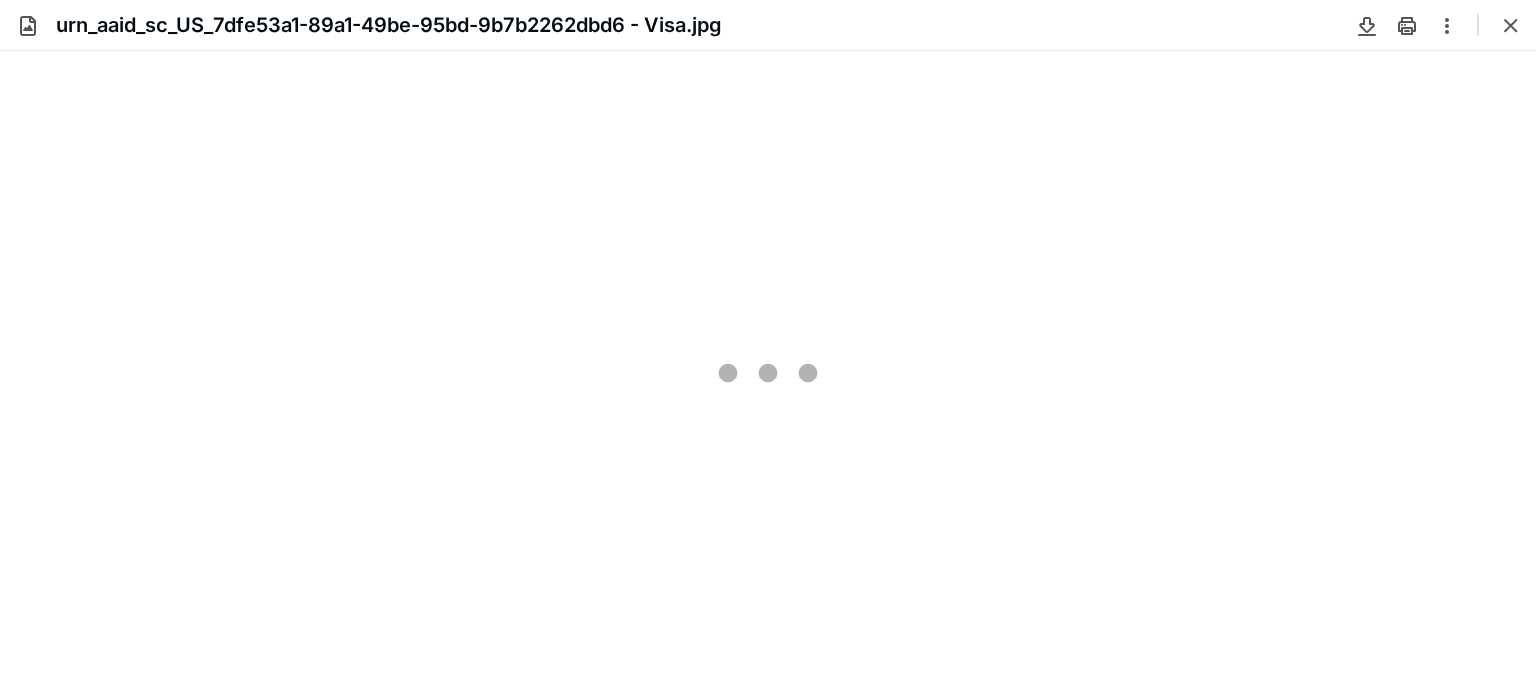 scroll, scrollTop: 0, scrollLeft: 0, axis: both 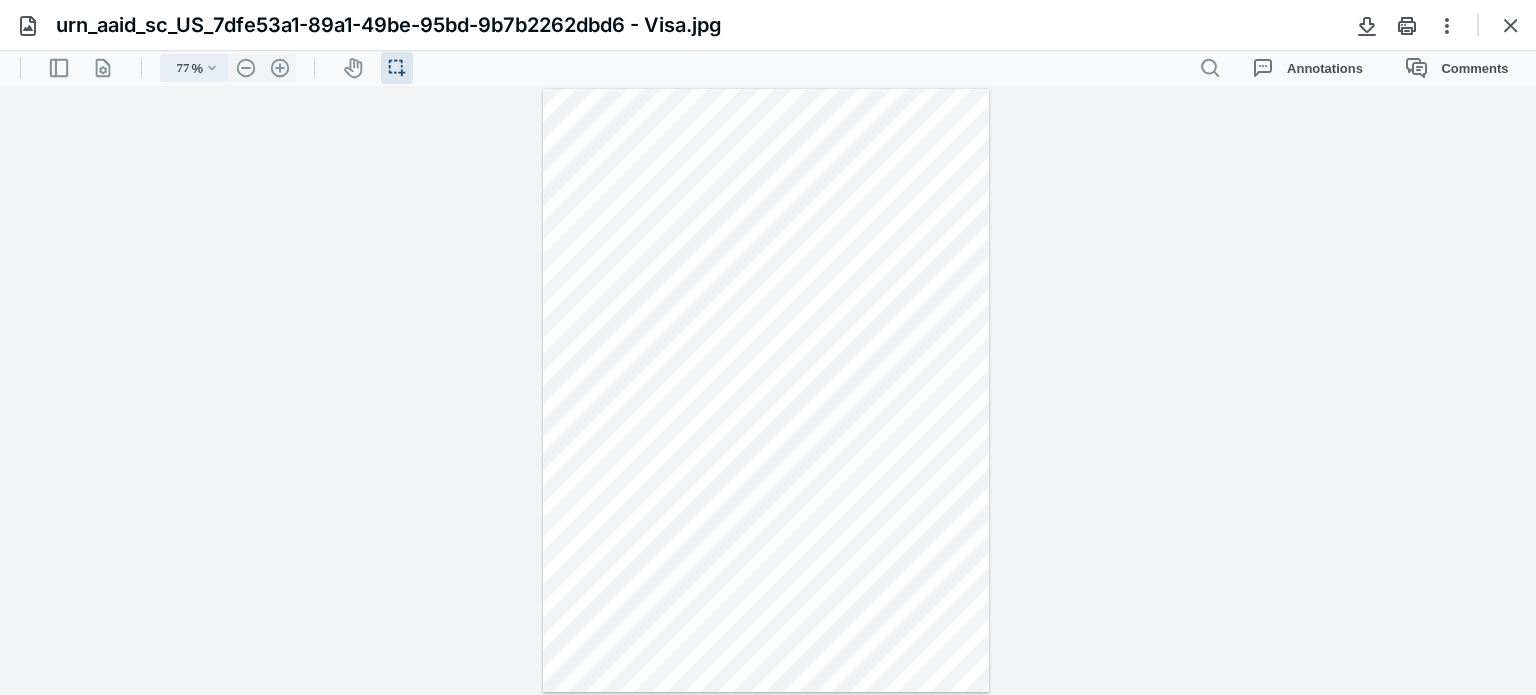 click on ".cls-1{fill:#abb0c4;} icon - chevron - down" at bounding box center [212, 68] 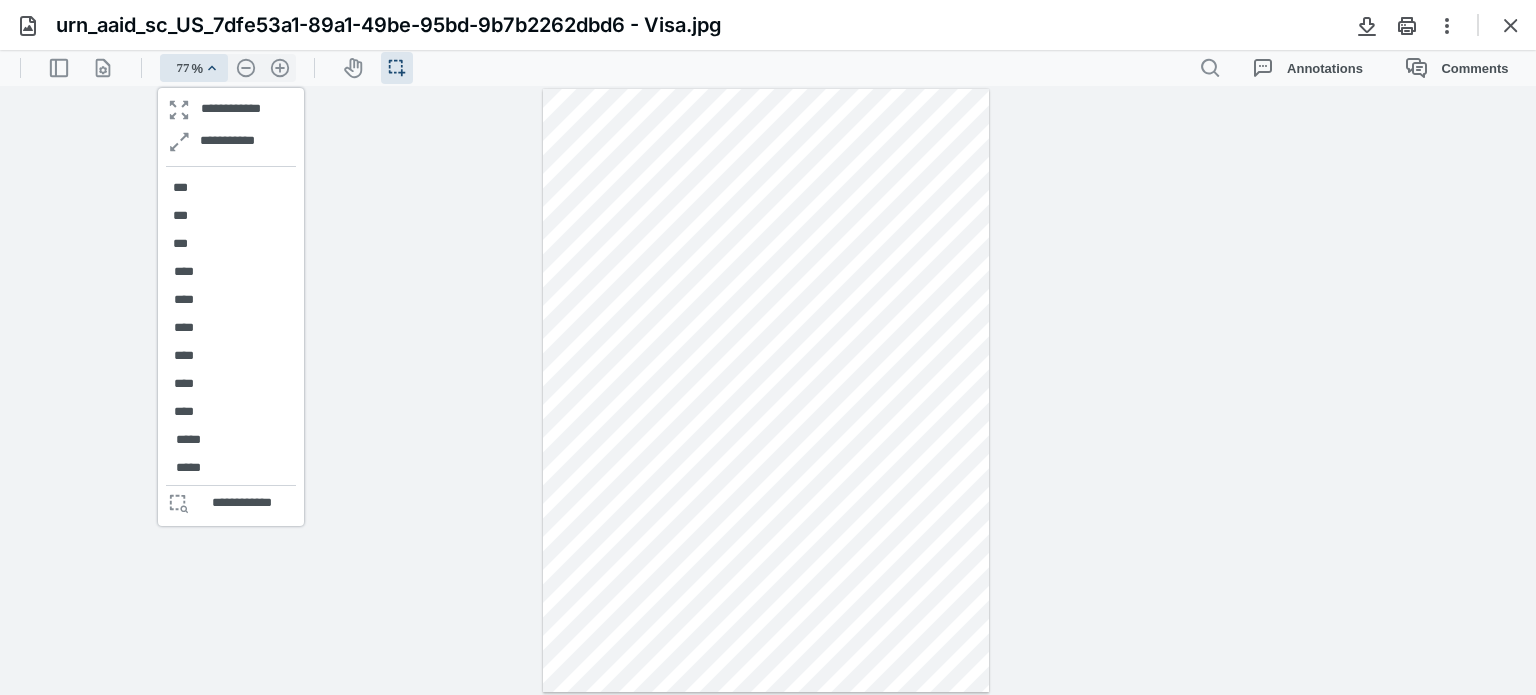 click on "****" at bounding box center (184, 300) 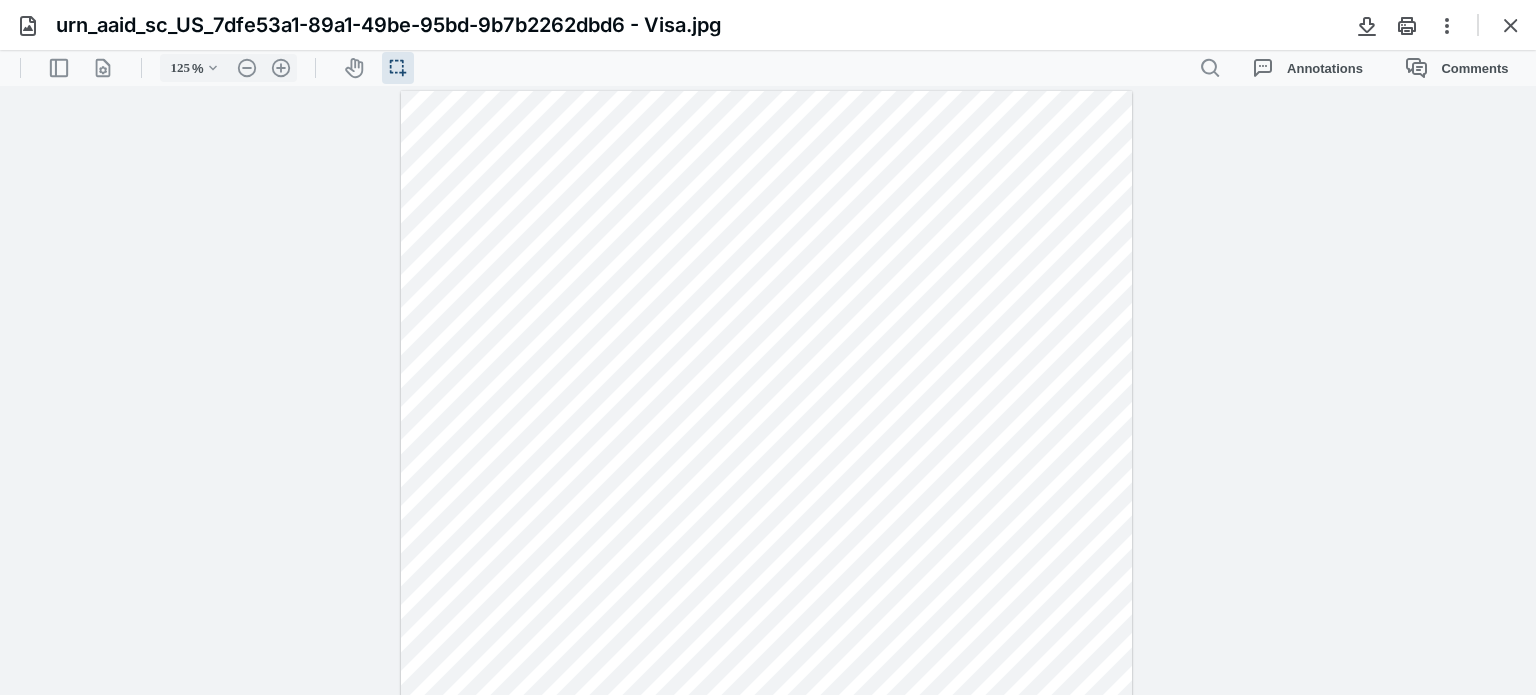 scroll, scrollTop: 183, scrollLeft: 0, axis: vertical 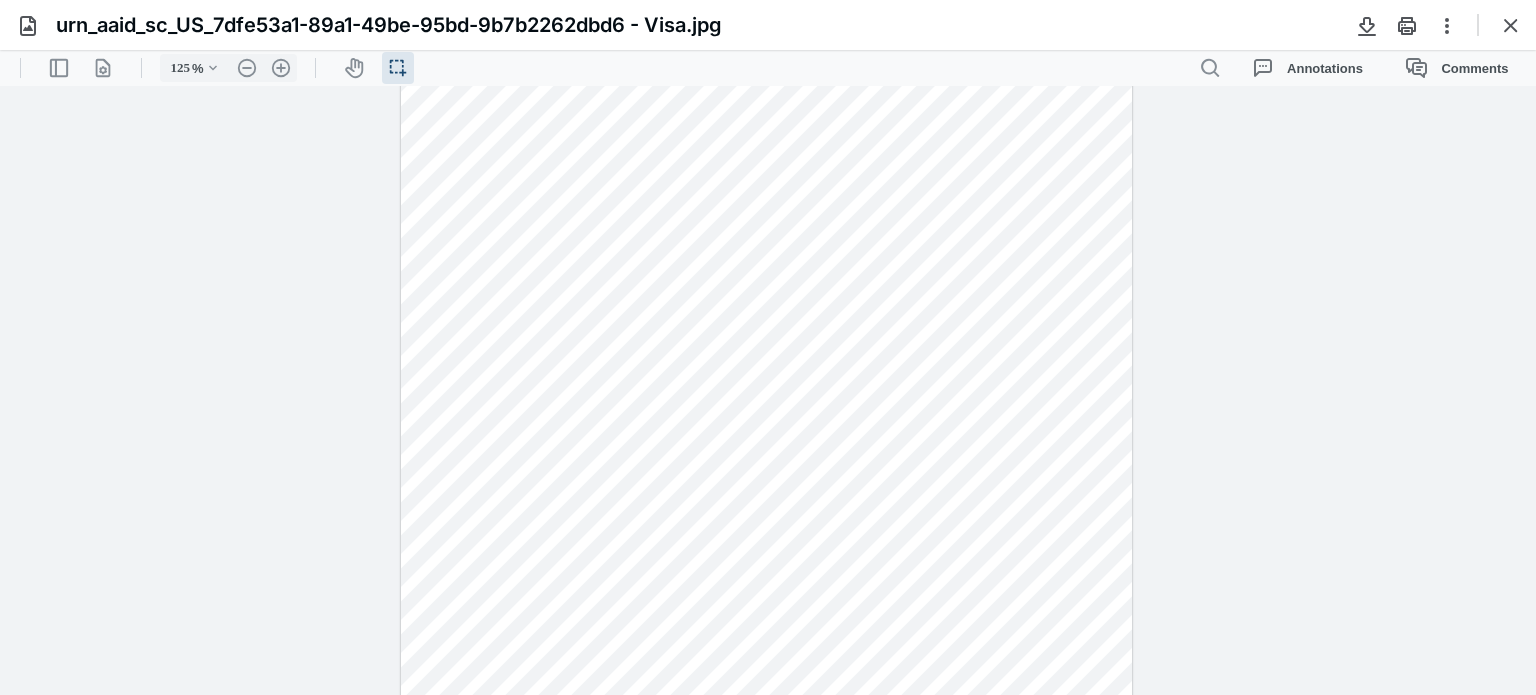 drag, startPoint x: 1526, startPoint y: 212, endPoint x: 1500, endPoint y: 83, distance: 131.59407 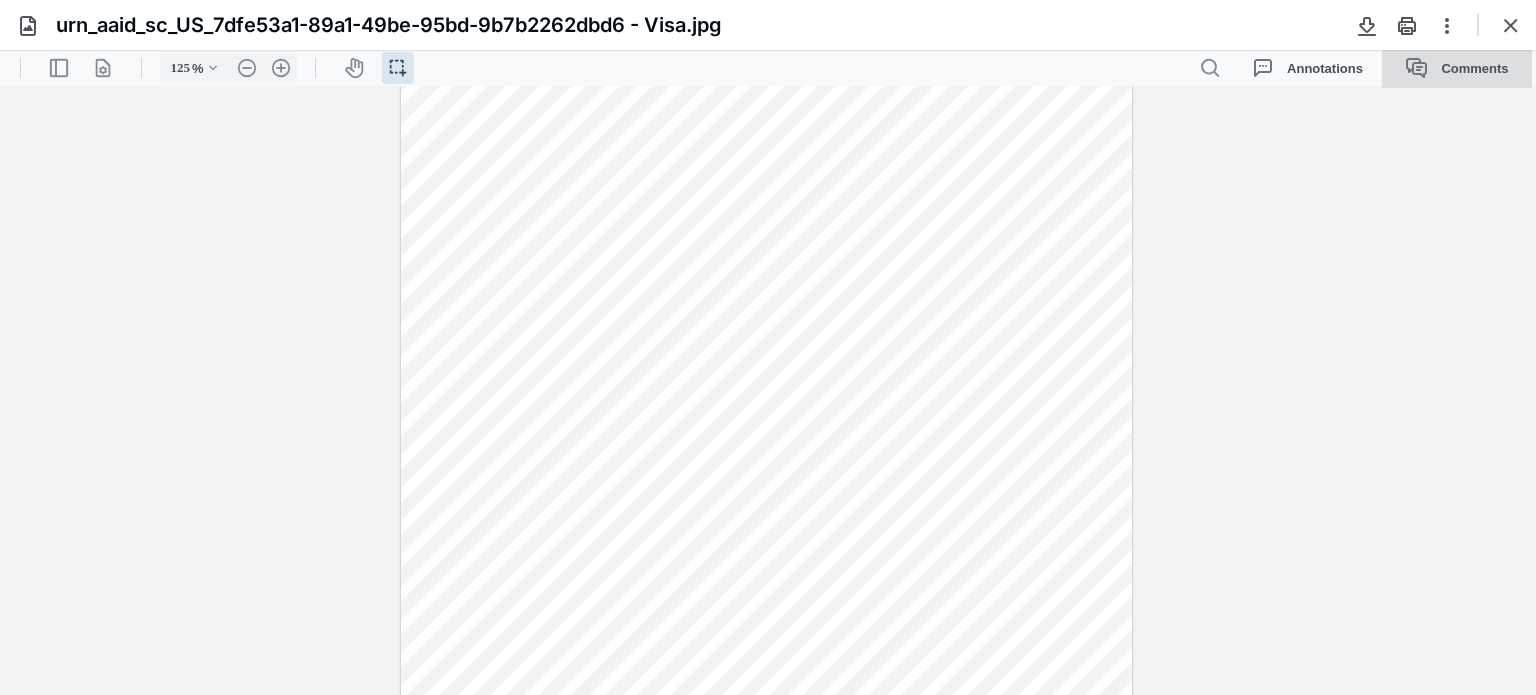 click on "******** ******** ****** ***** .cls-1{fill:#abb0c4;} icon - header - sidebar - line .cls-1{fill:#abb0c4;} icon - header - page manipulation - line 125 % .cls-1{fill:#abb0c4;} icon - chevron - down .cls-1{fill:#abb0c4;} icon - header - zoom - out - line Current zoom is   125 % .cls-1{fill:#abb0c4;} icon - header - zoom - in - line icon-header-pan20 icon / operation / multi select .cls-1{fill:#abb0c4;} icon - header - search Annotations Comments .cls-1{fill:#abb0c4;} icon - tool - text manipulation - underline .cls-1{fill:#8c8c8c;} icon - line - tool - highlight  .st0{fill:#868E96;}  .cls-1{fill:#abb0c4;} icon - tool - text - free text .cls-1{fill:#abb0c4;} icon - tool - pen - highlight .cls-1{fill:#abb0c4;} icon - tool - pen - line .cls-1{fill:#abb0c4;} icon - tool - comment - line .cls-1{fill:#abb0c4;} icon - tool - text manipulation - strikethrough .cls-1{fill:#abb0c4;} icon - tool - image - line  .st0{fill:#868E96;}  No Presets .cls-1{fill:#abb0c4;} icon - operation - undo .cls-1{fill:#abb0c4;}" at bounding box center [768, 373] 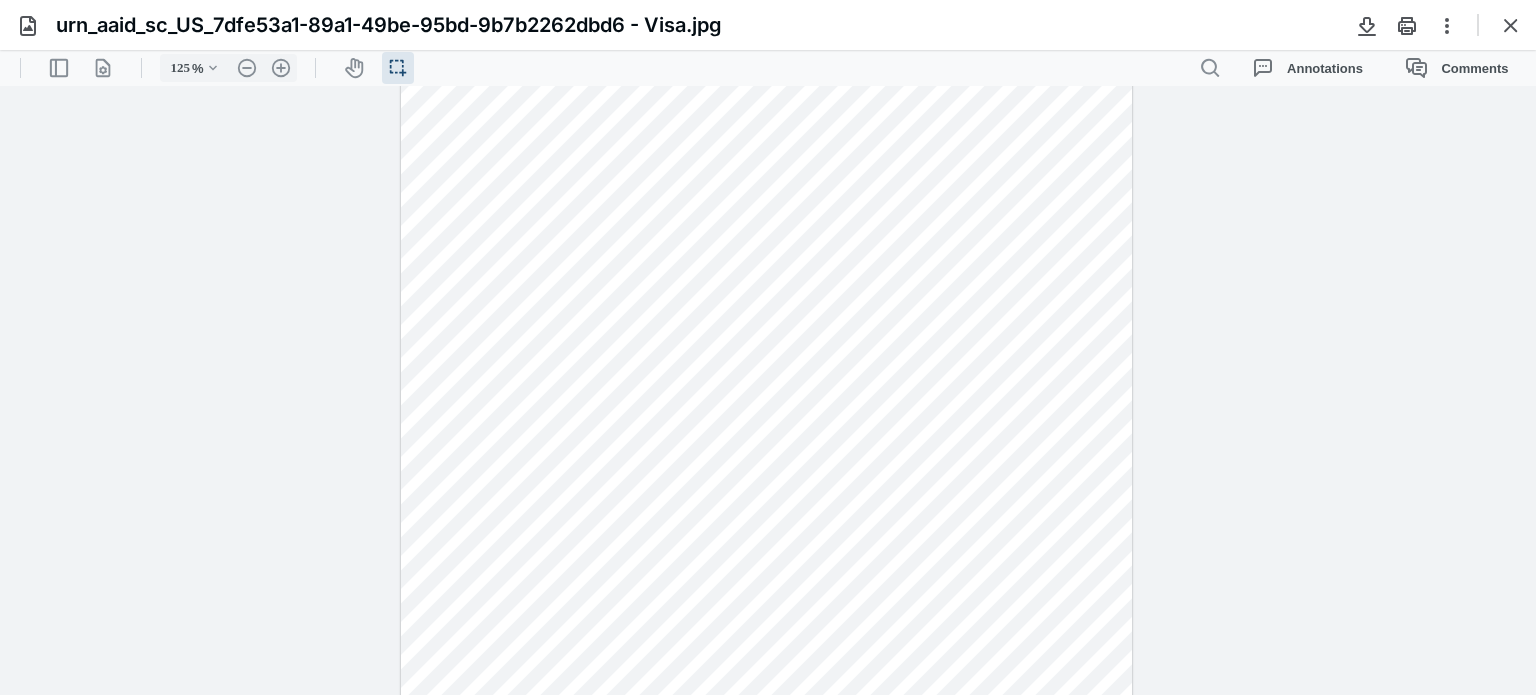 scroll, scrollTop: 0, scrollLeft: 0, axis: both 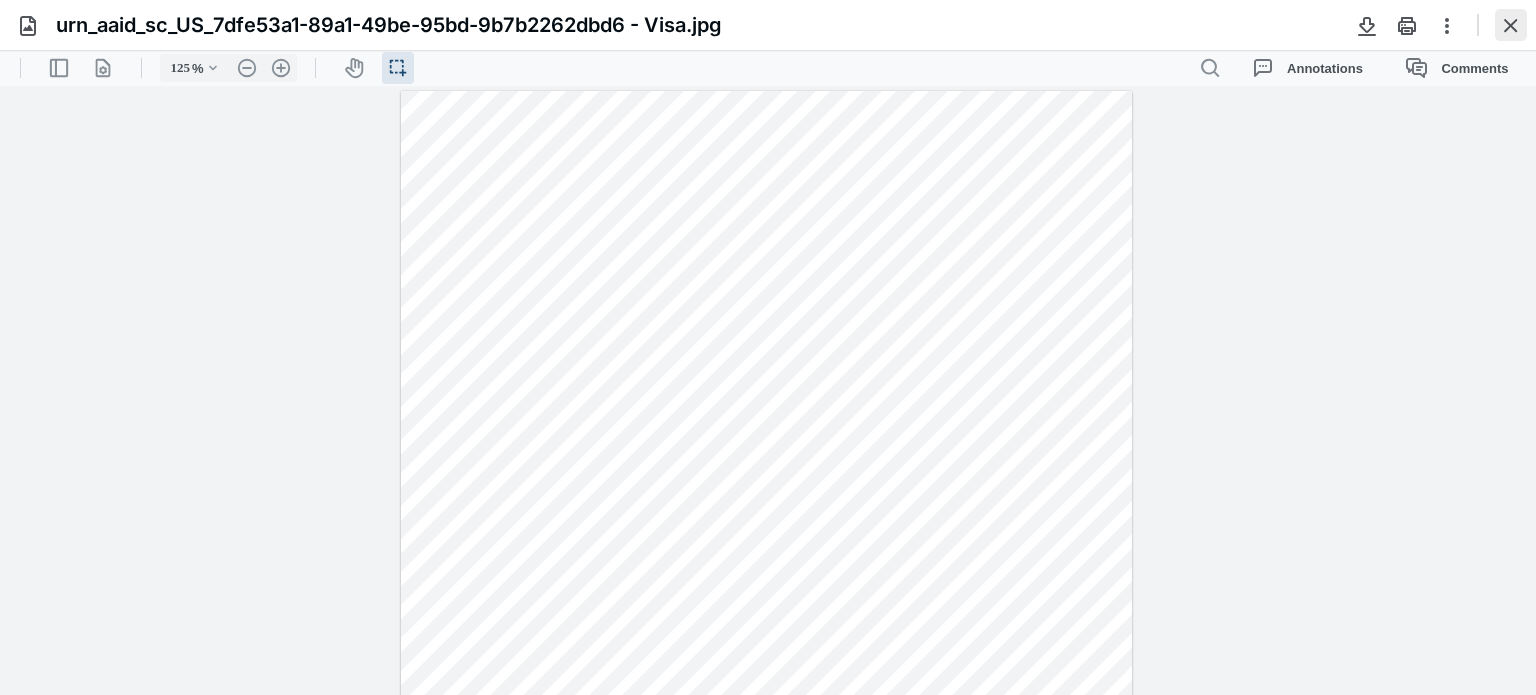 click at bounding box center [1511, 25] 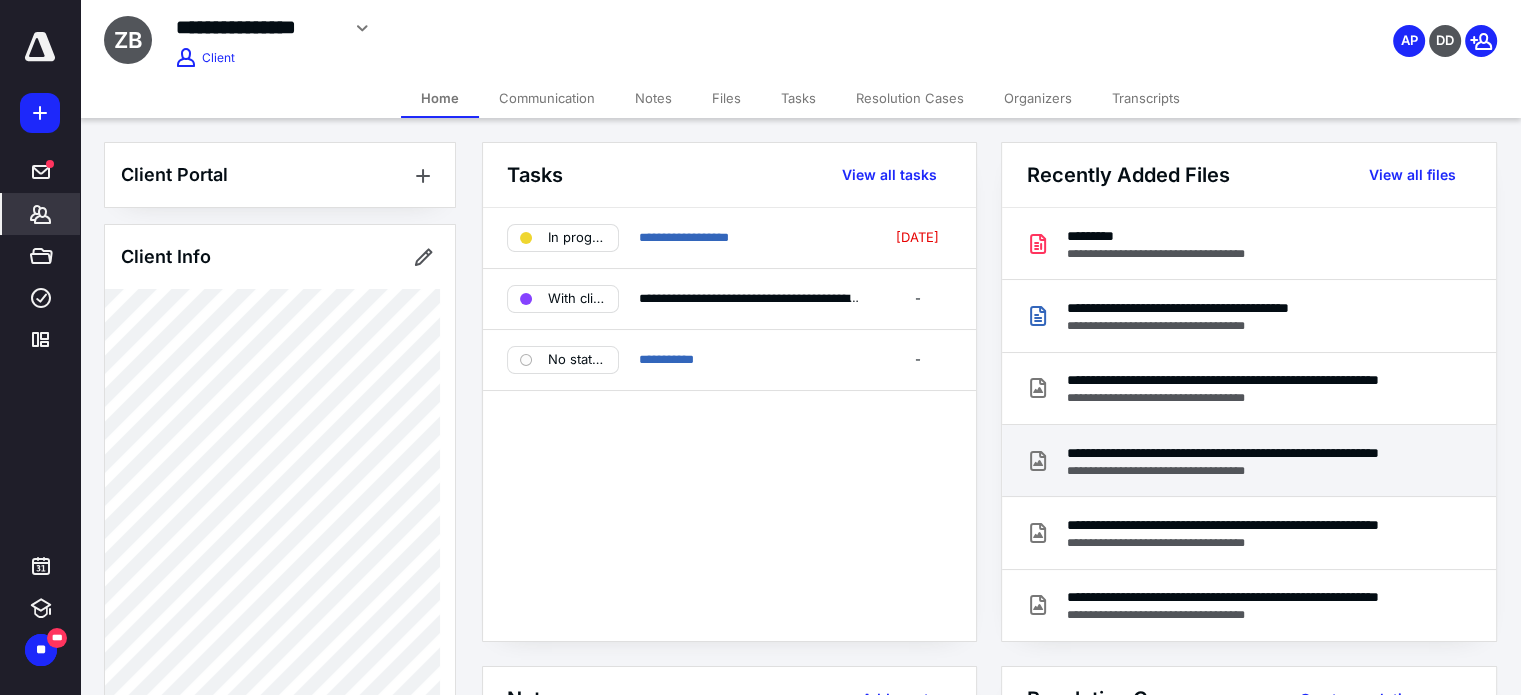 click on "**********" at bounding box center [1244, 471] 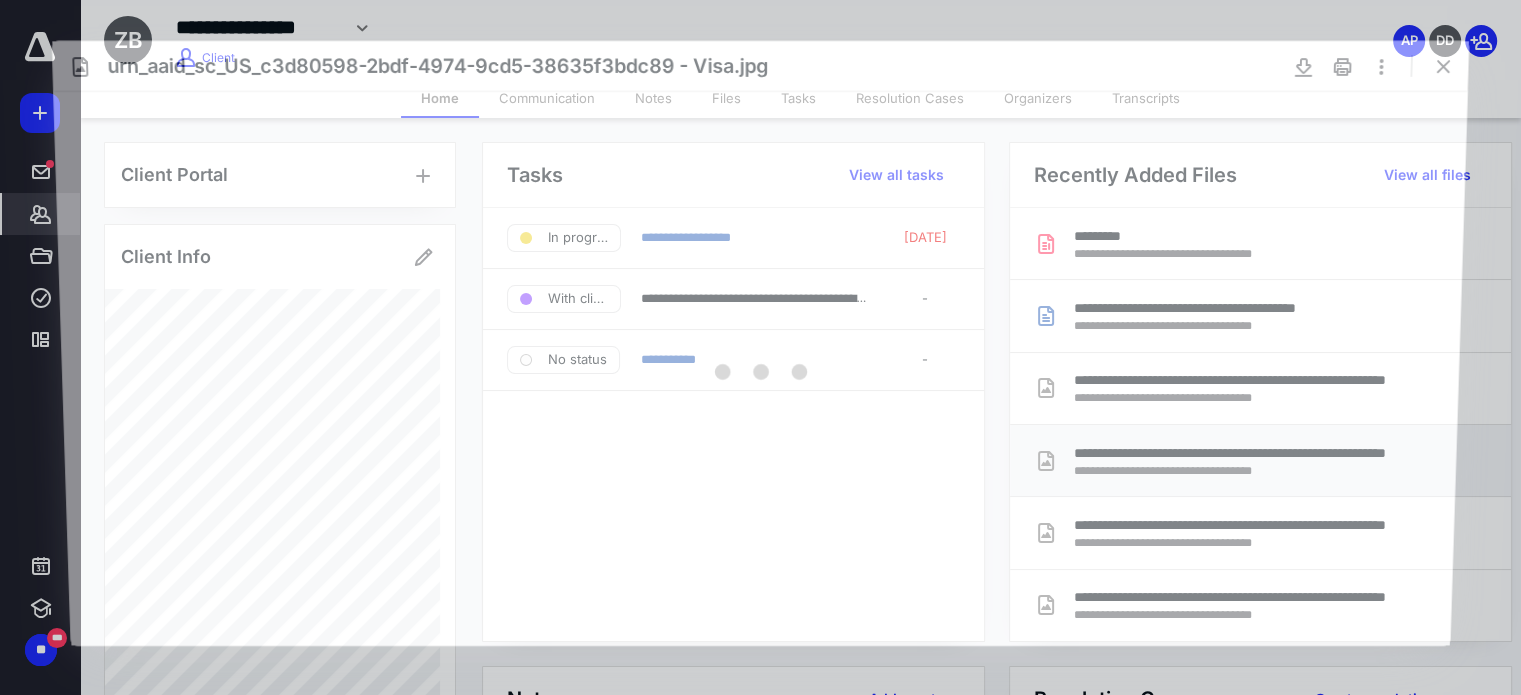 click at bounding box center [760, 368] 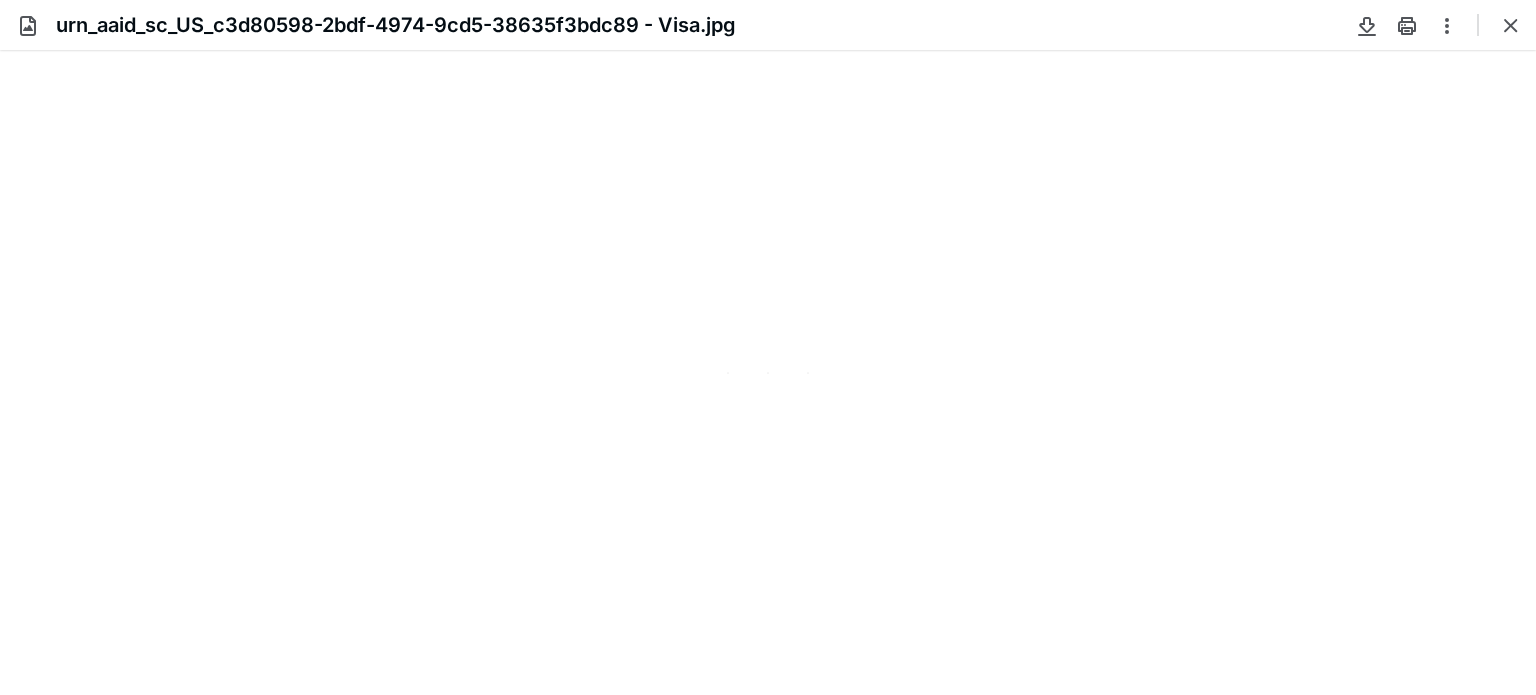scroll, scrollTop: 0, scrollLeft: 0, axis: both 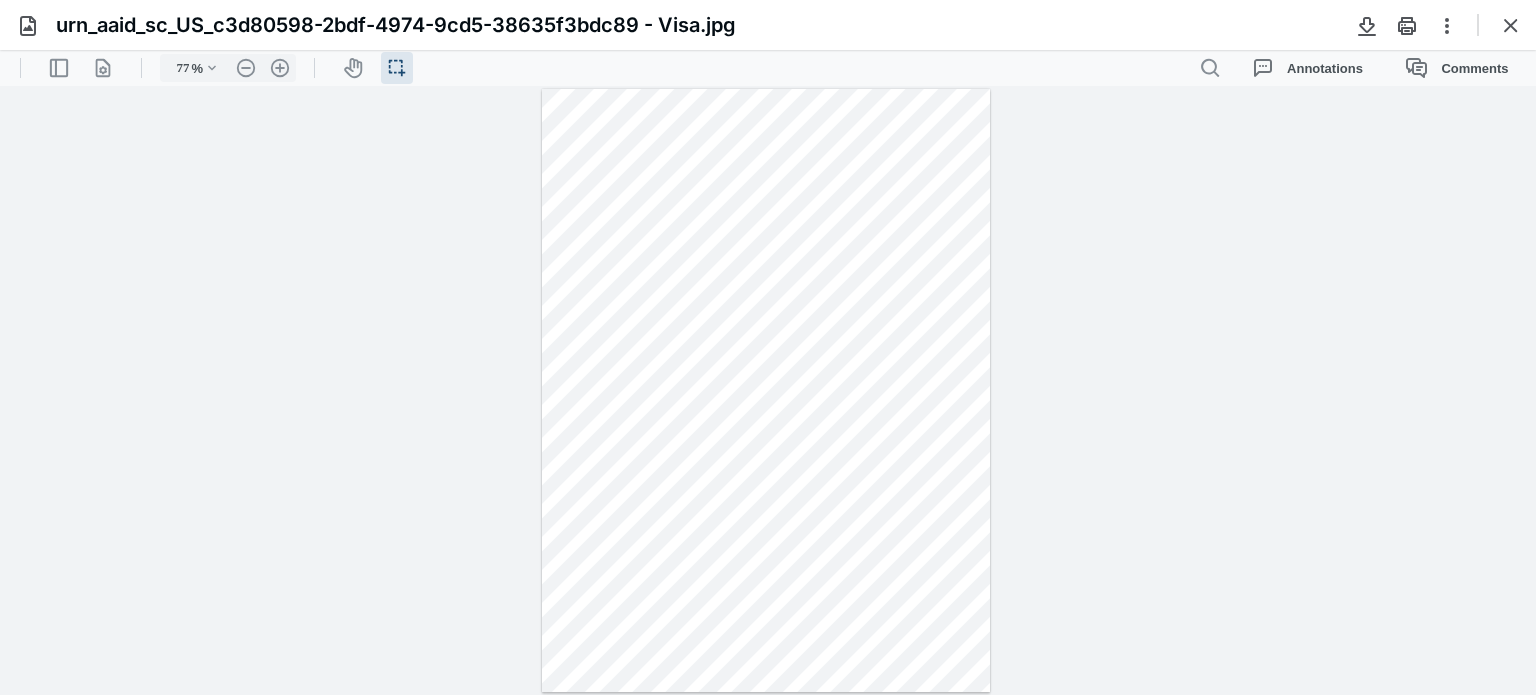 drag, startPoint x: 216, startPoint y: 66, endPoint x: 228, endPoint y: 86, distance: 23.323807 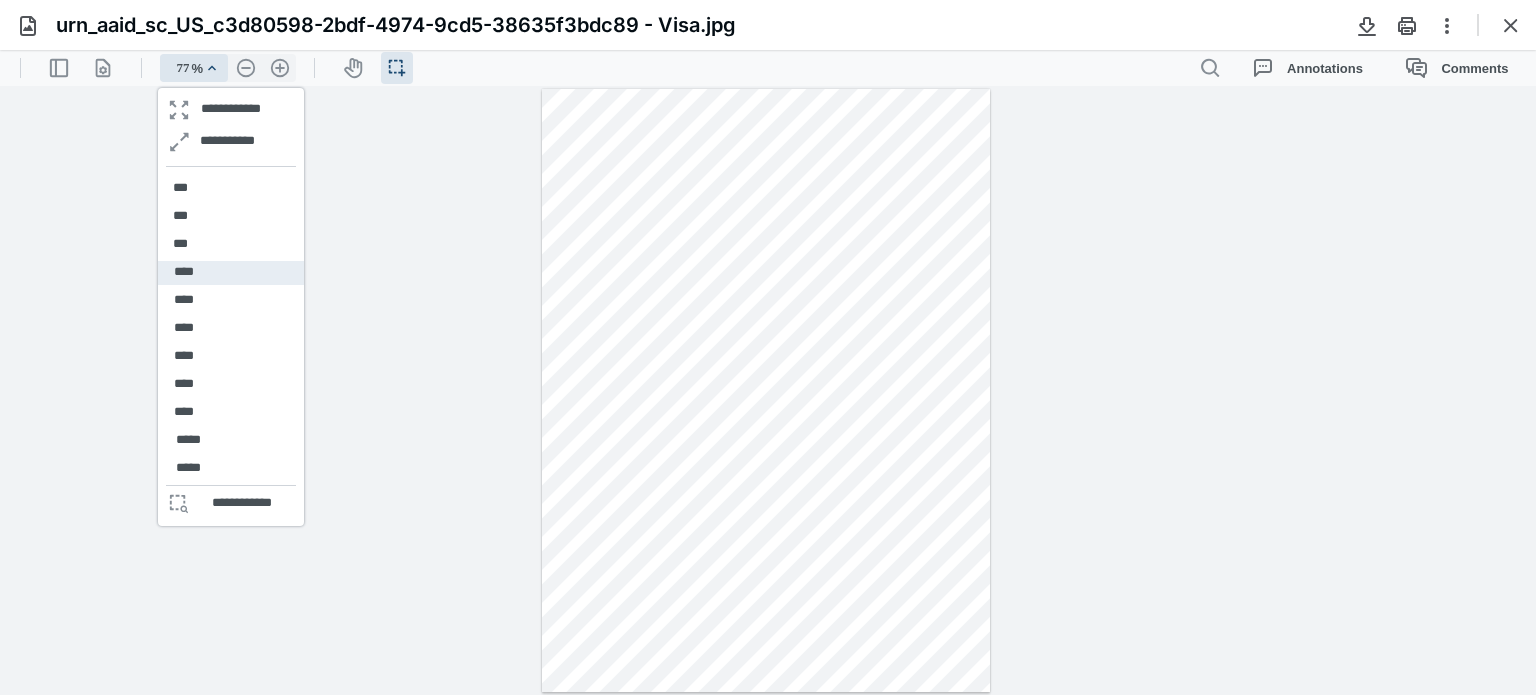 click on "****" at bounding box center (184, 272) 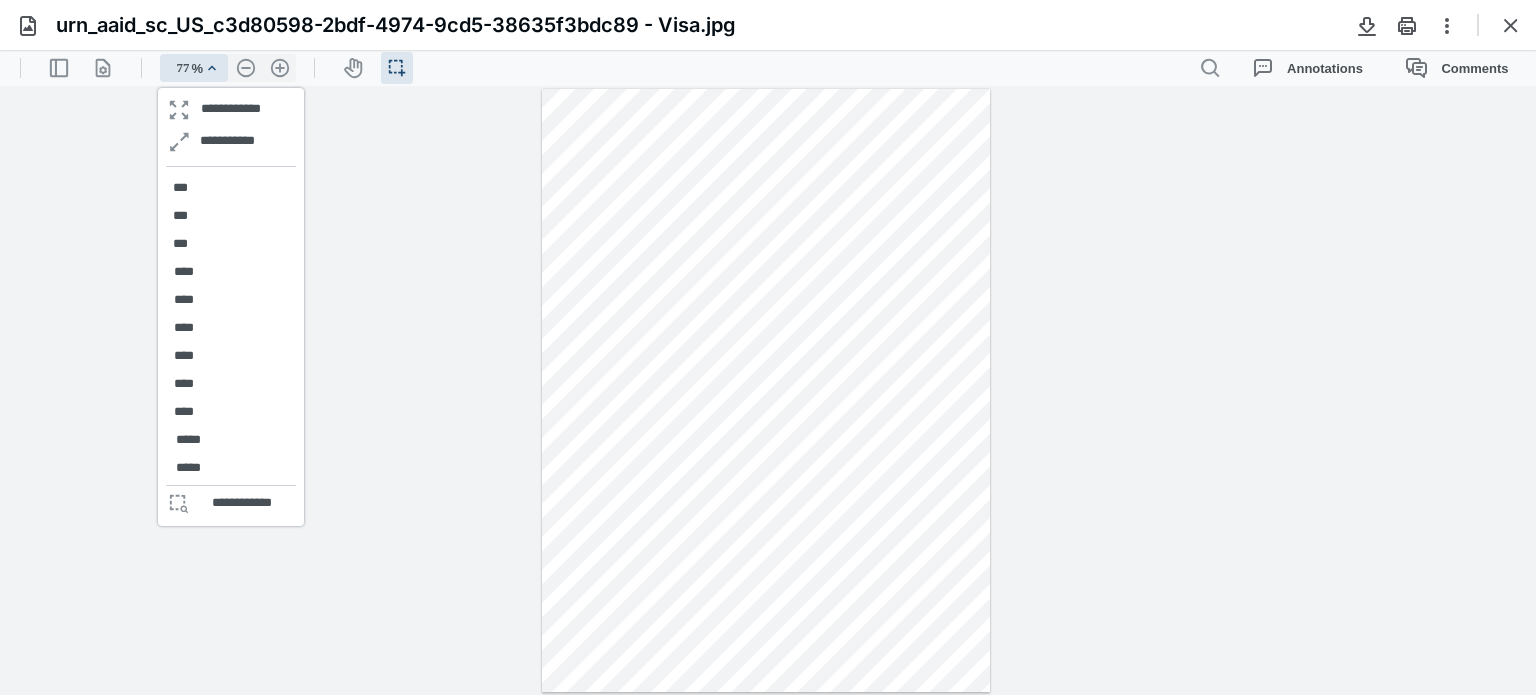 type on "100" 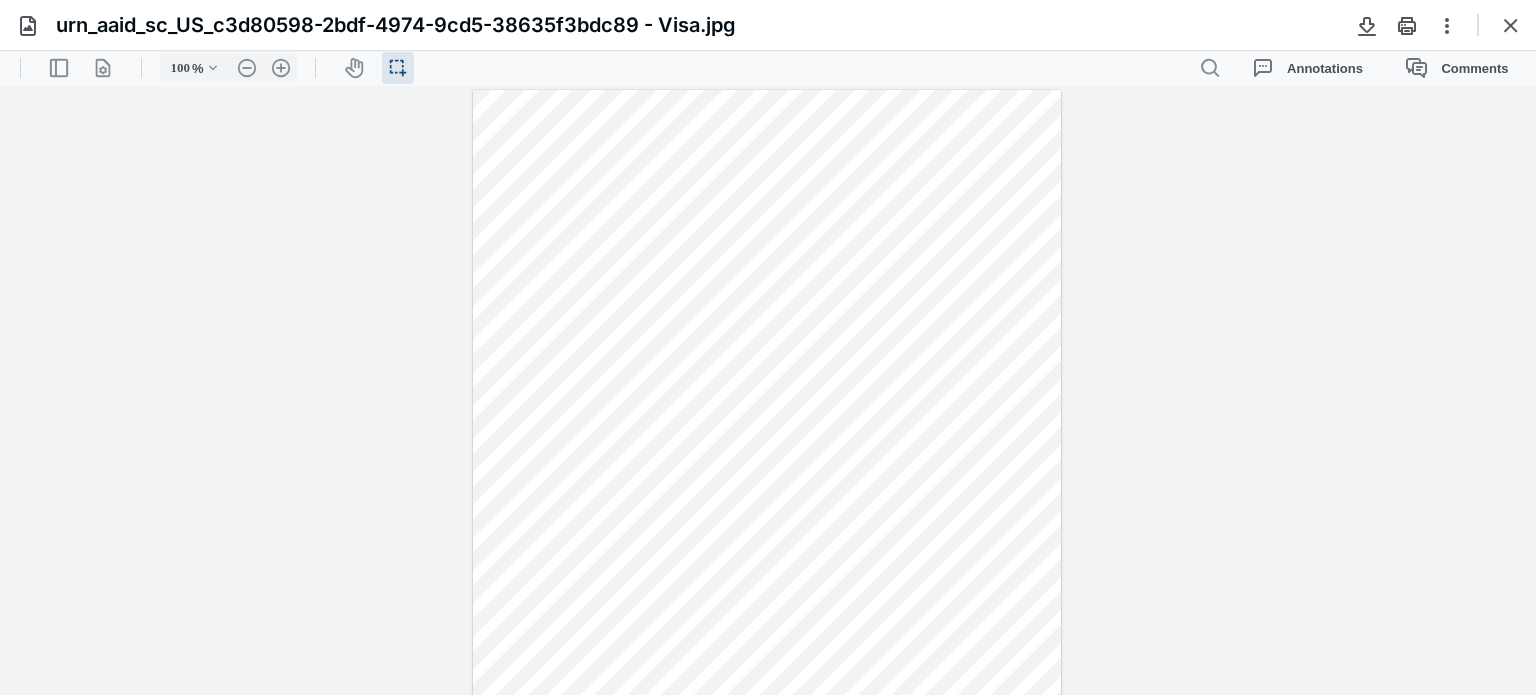 scroll, scrollTop: 89, scrollLeft: 0, axis: vertical 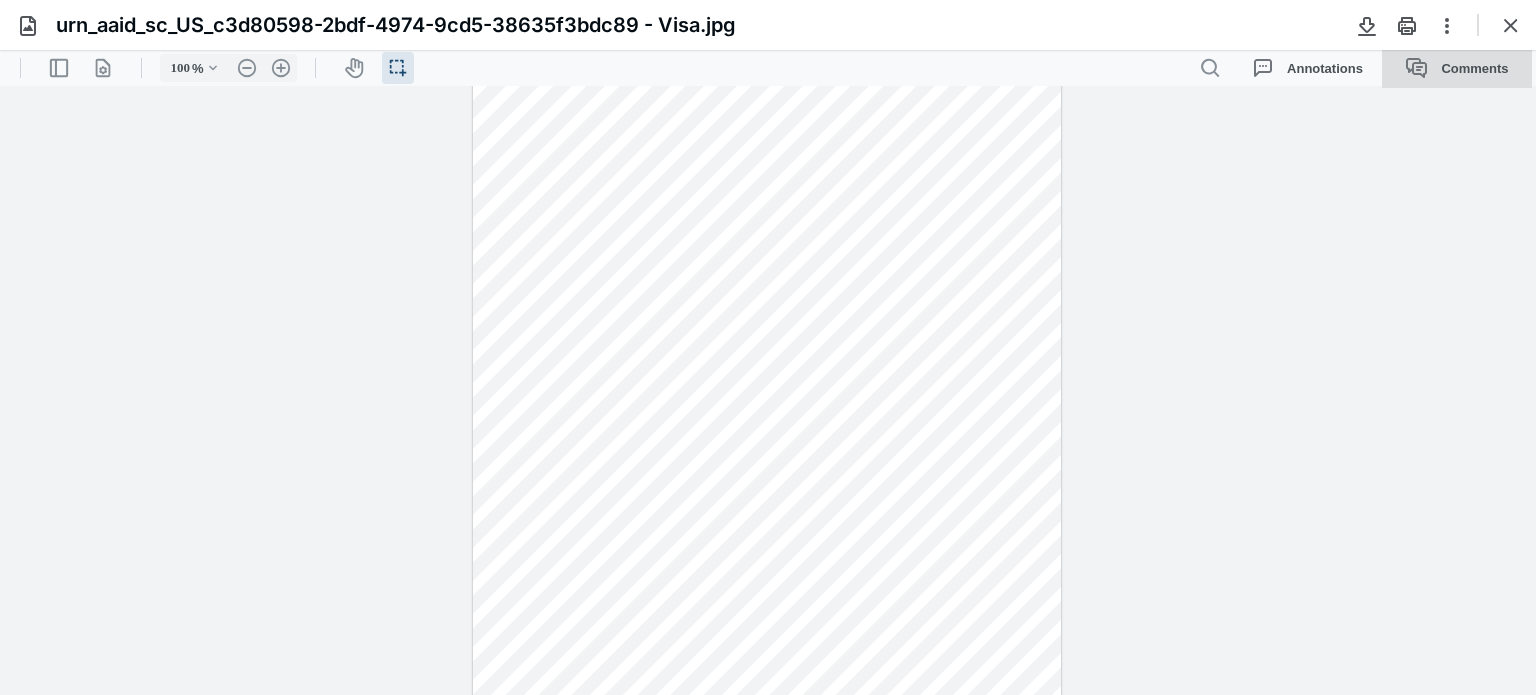 drag, startPoint x: 1533, startPoint y: 239, endPoint x: 1519, endPoint y: 79, distance: 160.61133 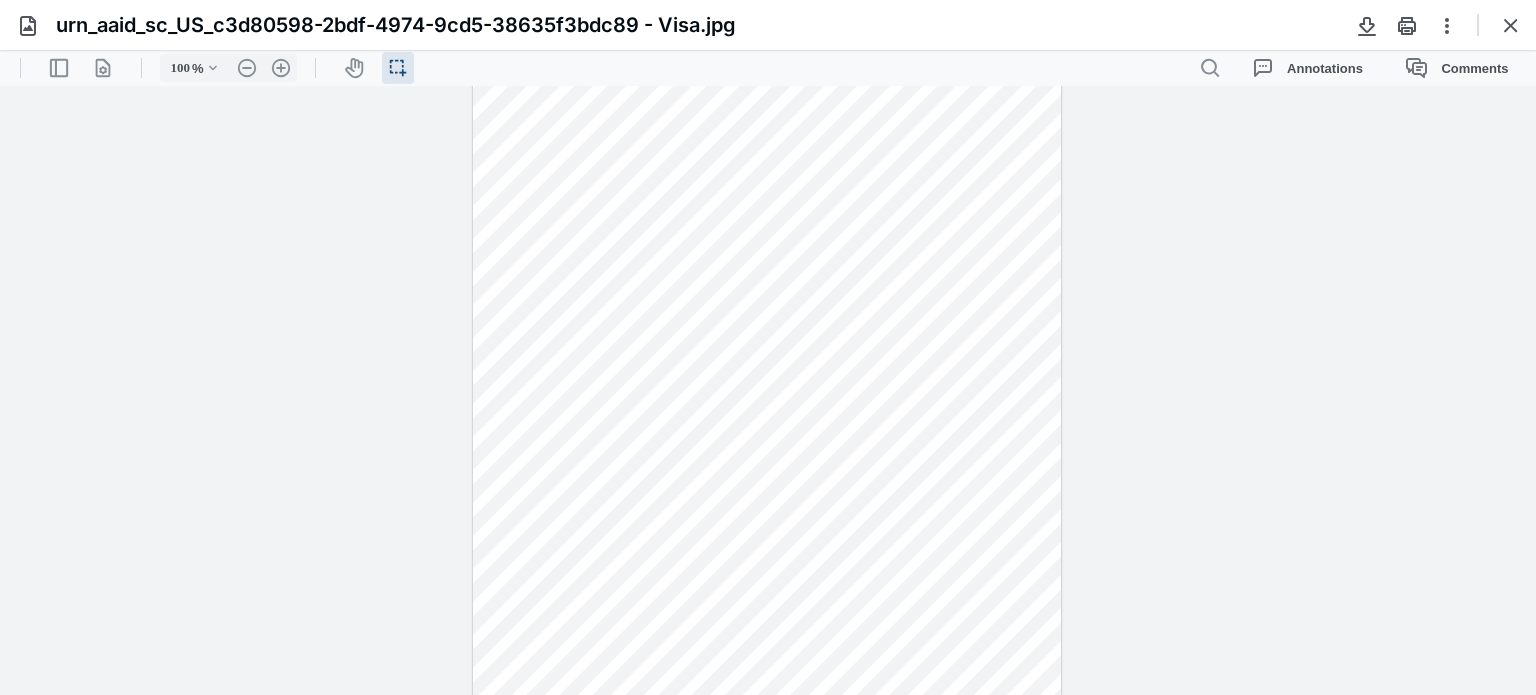 scroll, scrollTop: 83, scrollLeft: 0, axis: vertical 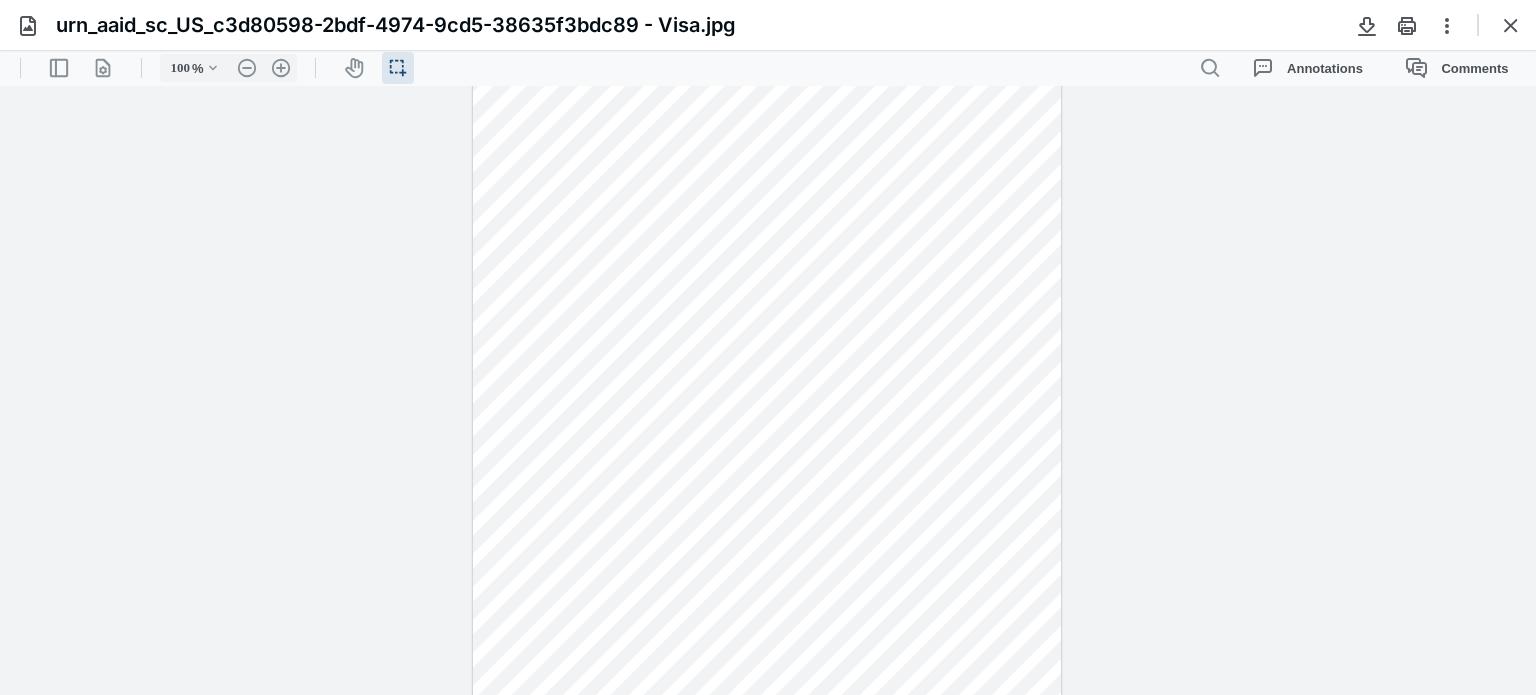 drag, startPoint x: 1508, startPoint y: 27, endPoint x: 1492, endPoint y: 50, distance: 28.01785 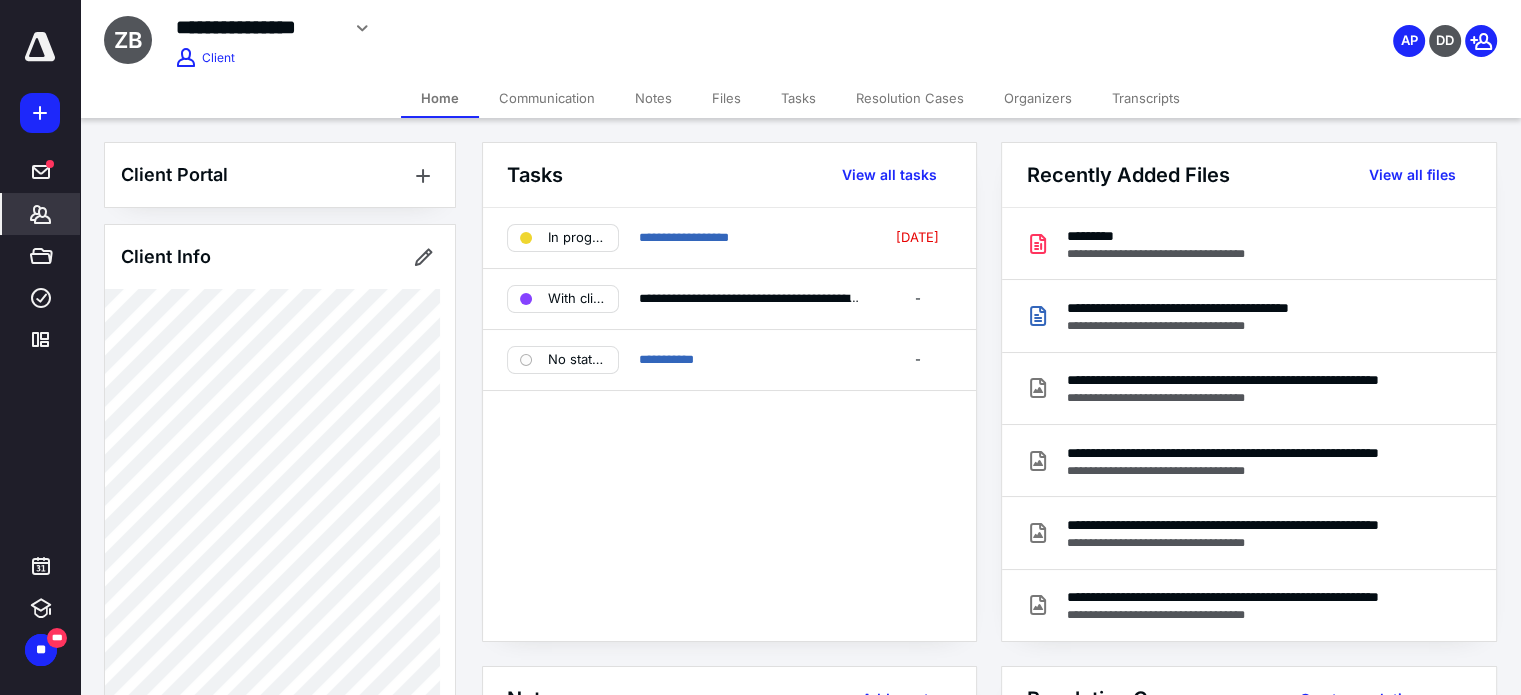 click on "**********" at bounding box center (729, 424) 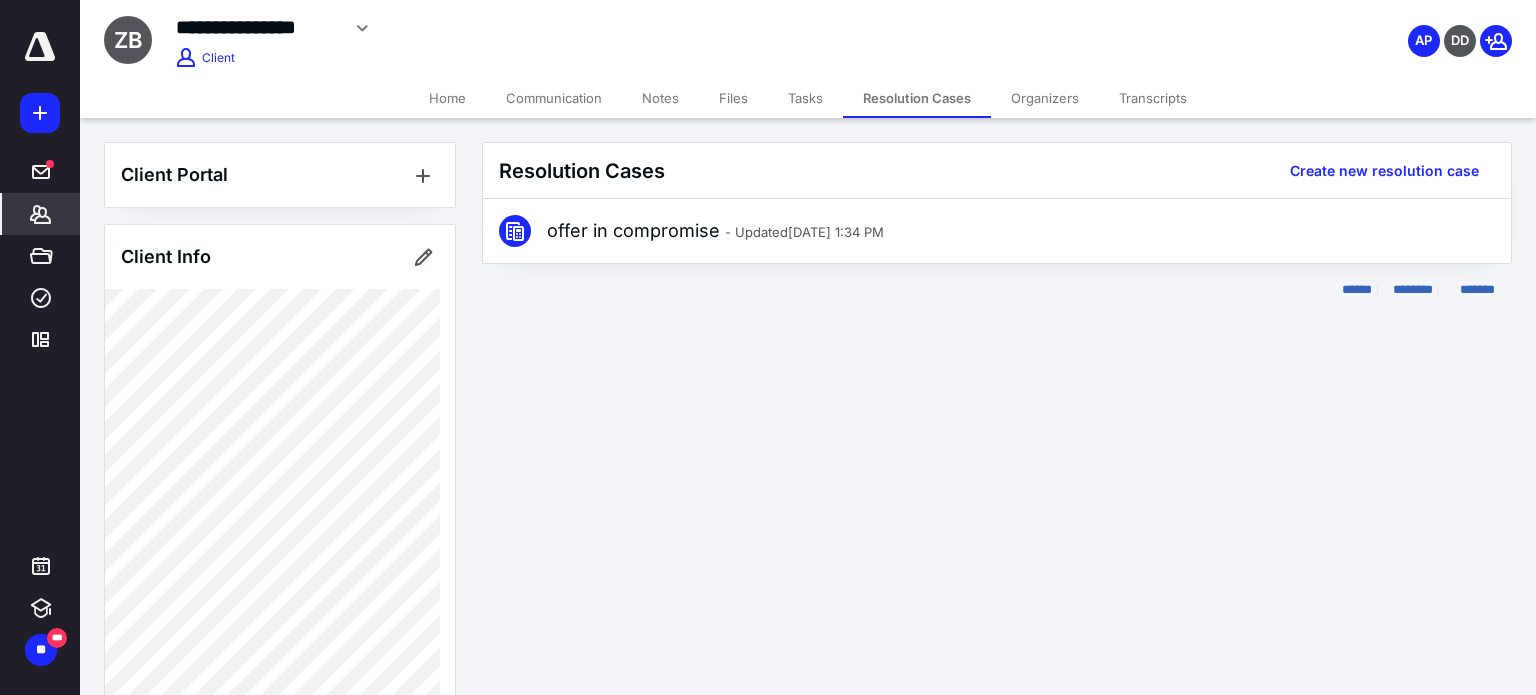 click on "Notes" at bounding box center (660, 98) 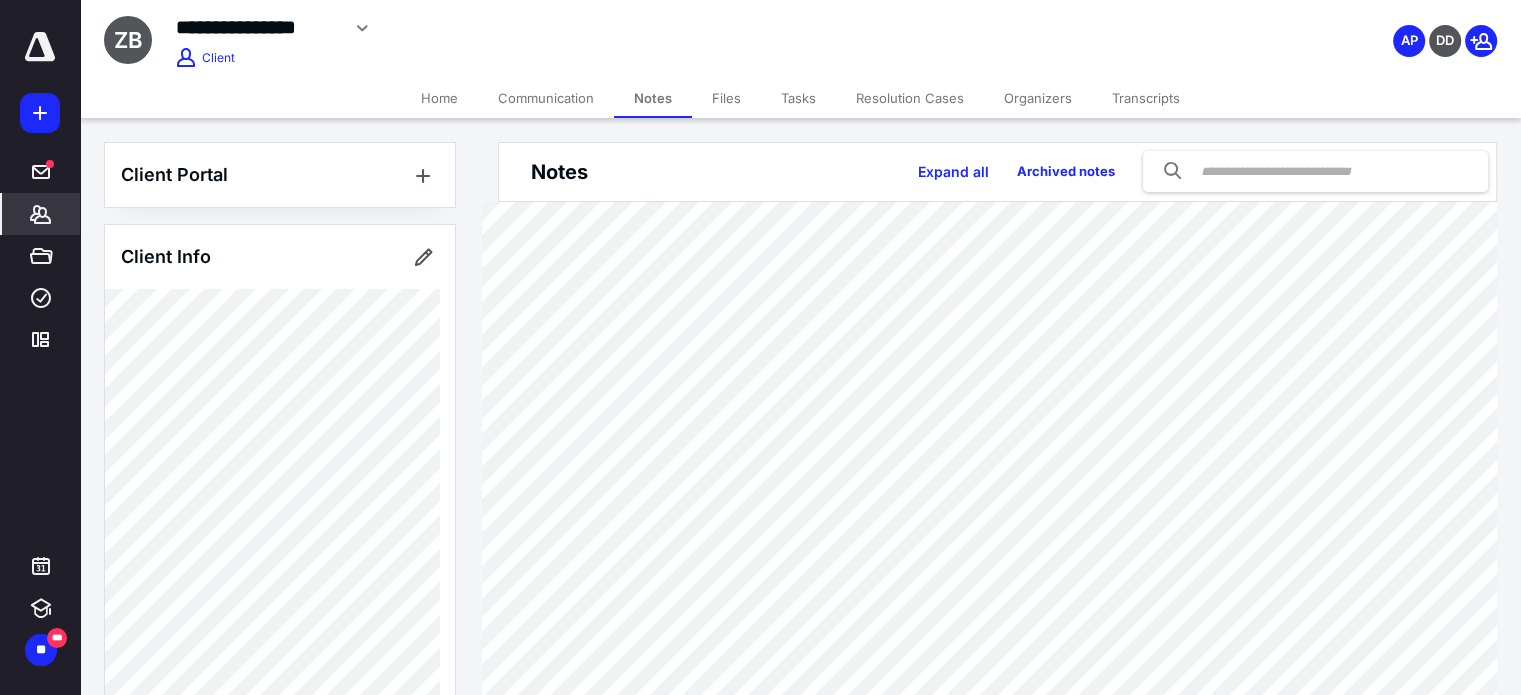 click on "Home" at bounding box center (439, 98) 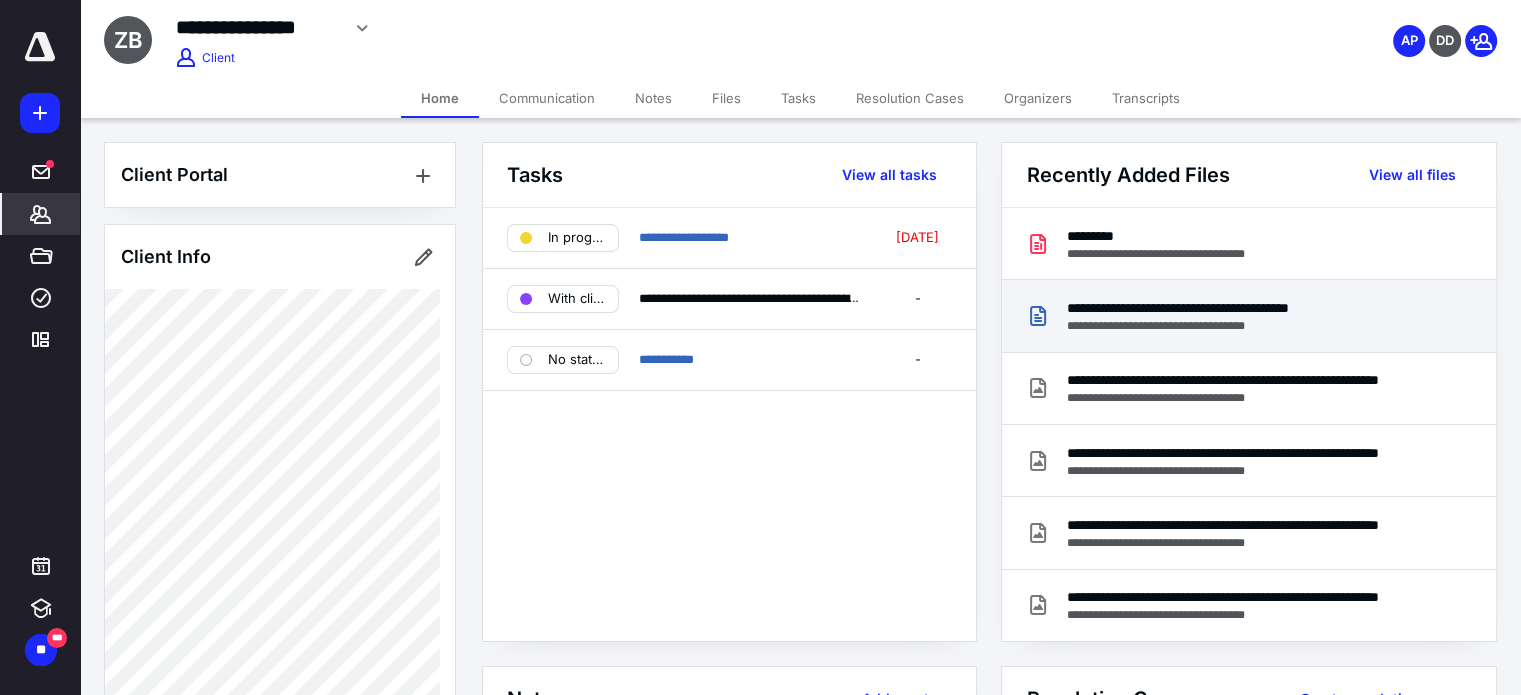 click on "**********" at bounding box center [1225, 308] 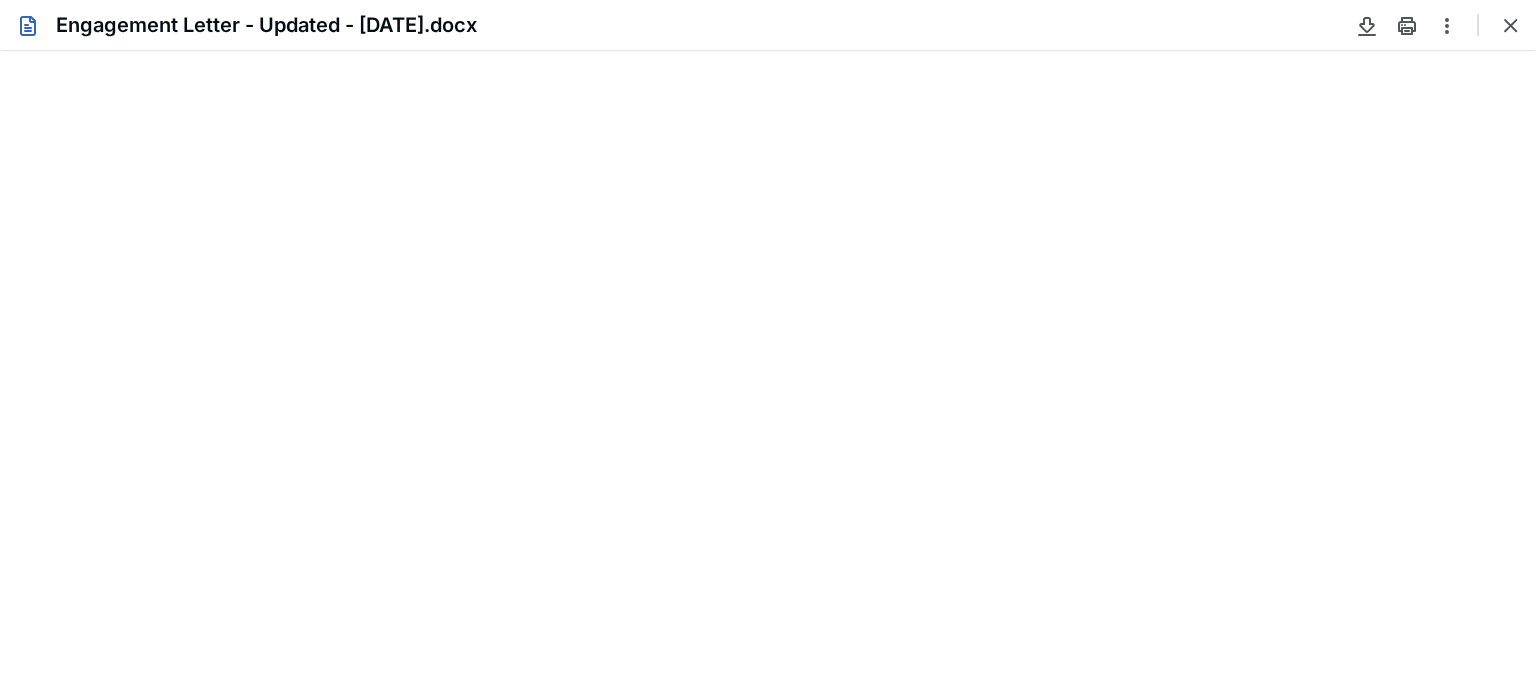 scroll, scrollTop: 0, scrollLeft: 0, axis: both 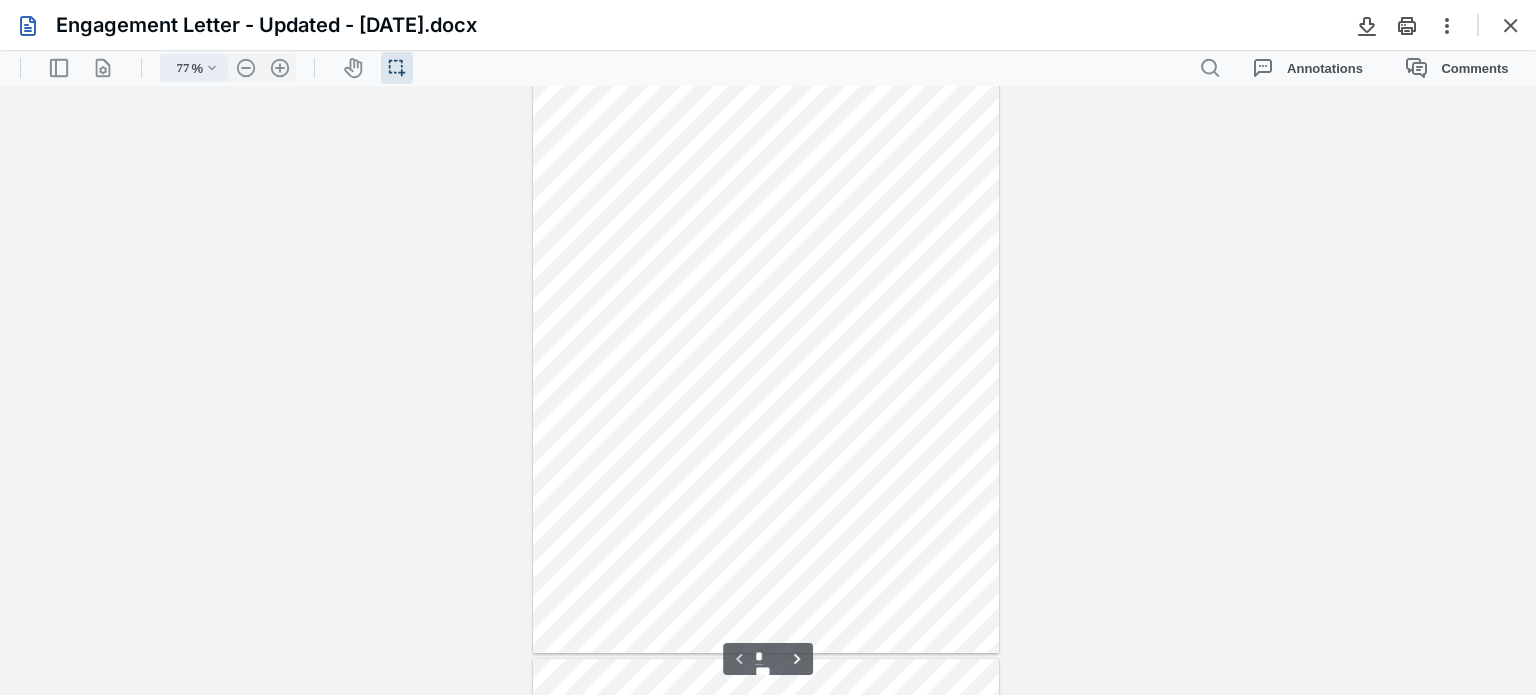 click on ".cls-1{fill:#abb0c4;} icon - chevron - down" at bounding box center [212, 68] 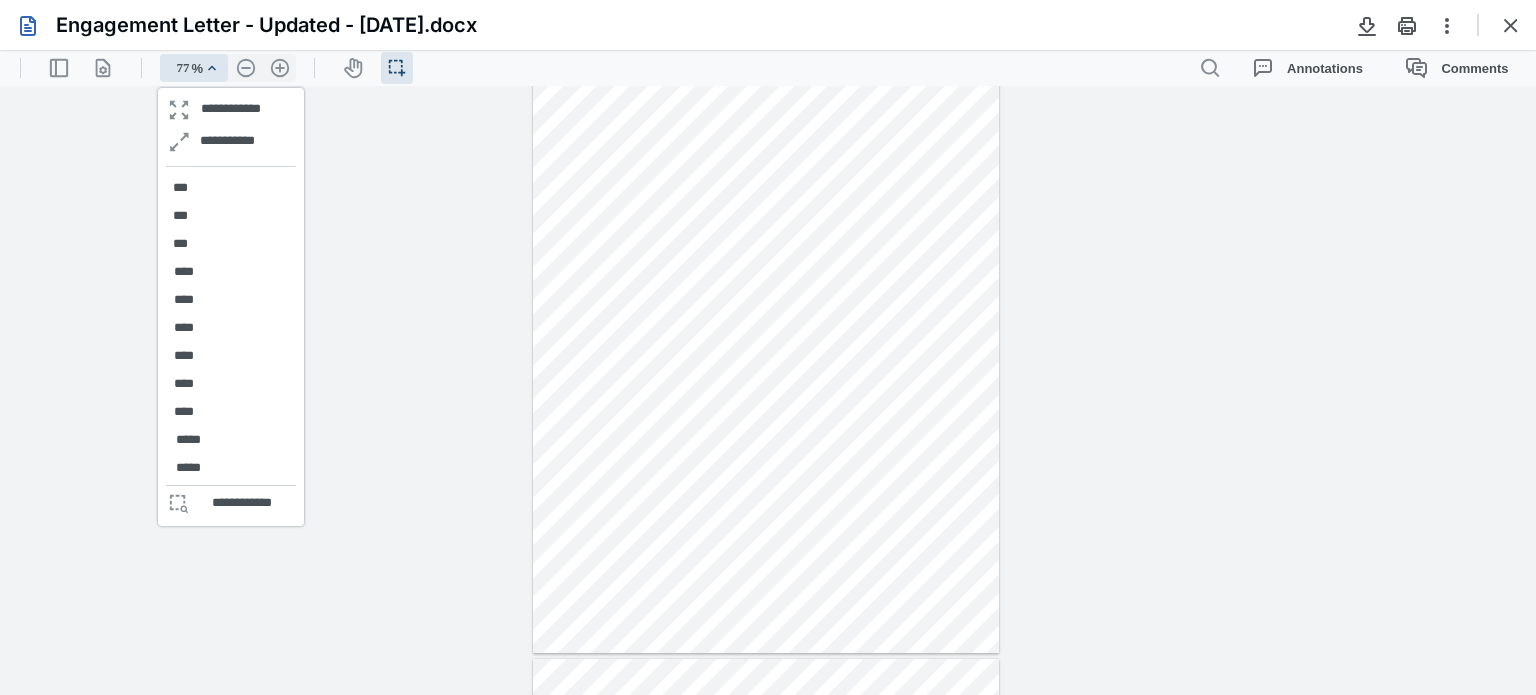drag, startPoint x: 198, startPoint y: 293, endPoint x: 252, endPoint y: 293, distance: 54 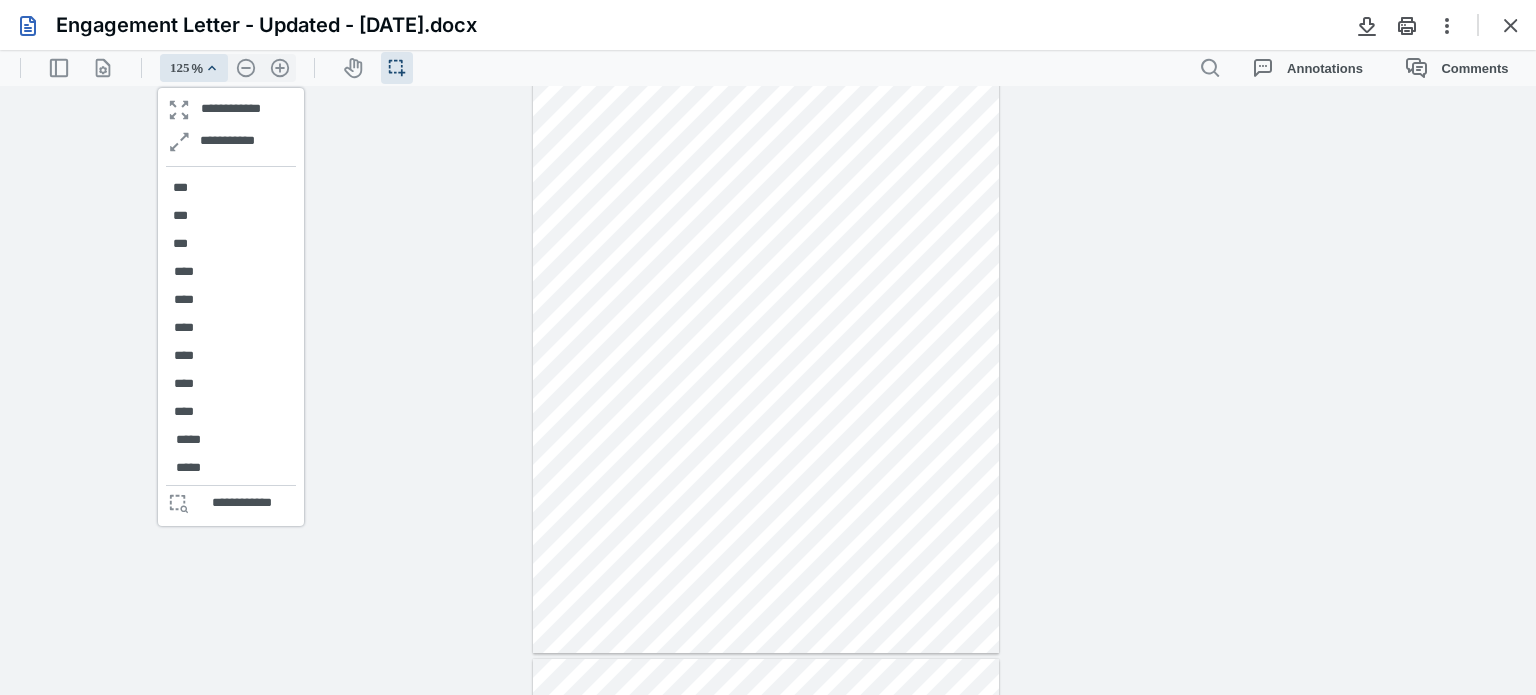 scroll, scrollTop: 248, scrollLeft: 0, axis: vertical 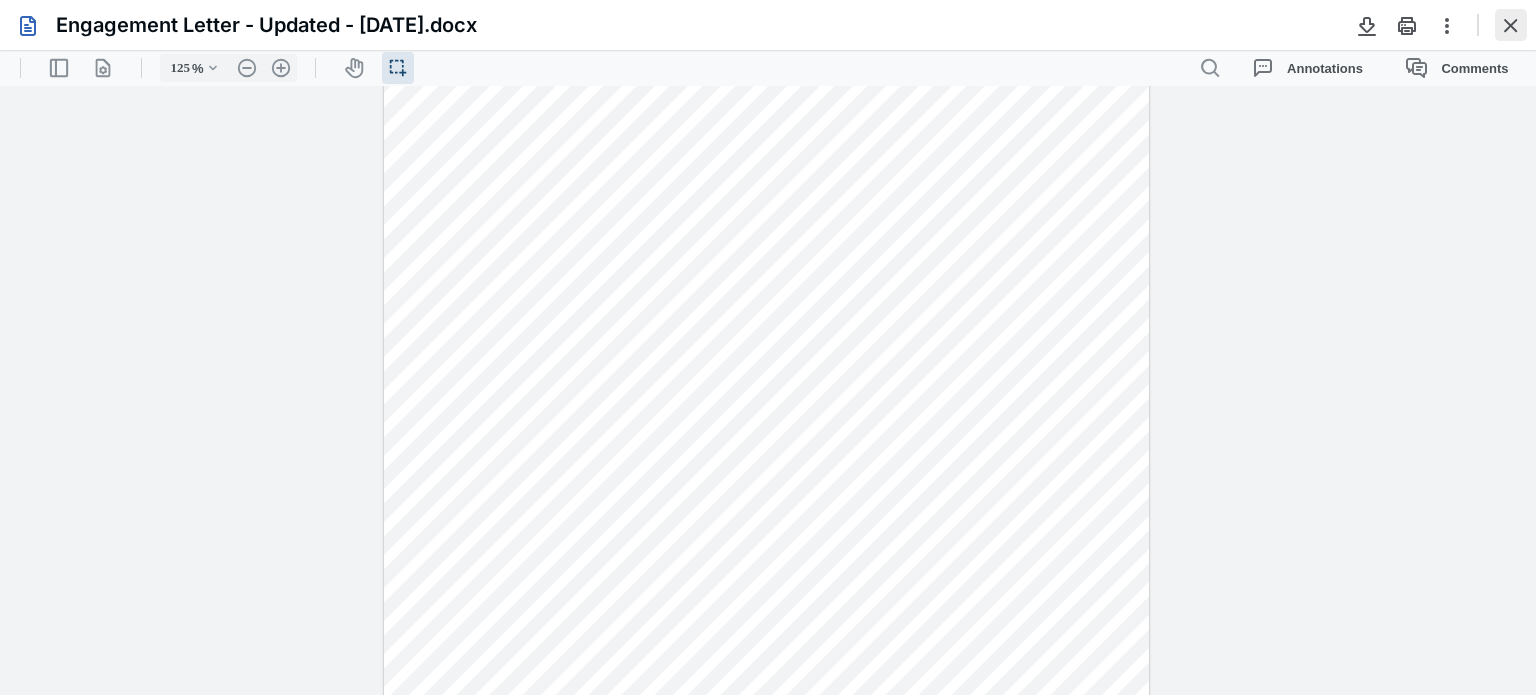 click at bounding box center (1511, 25) 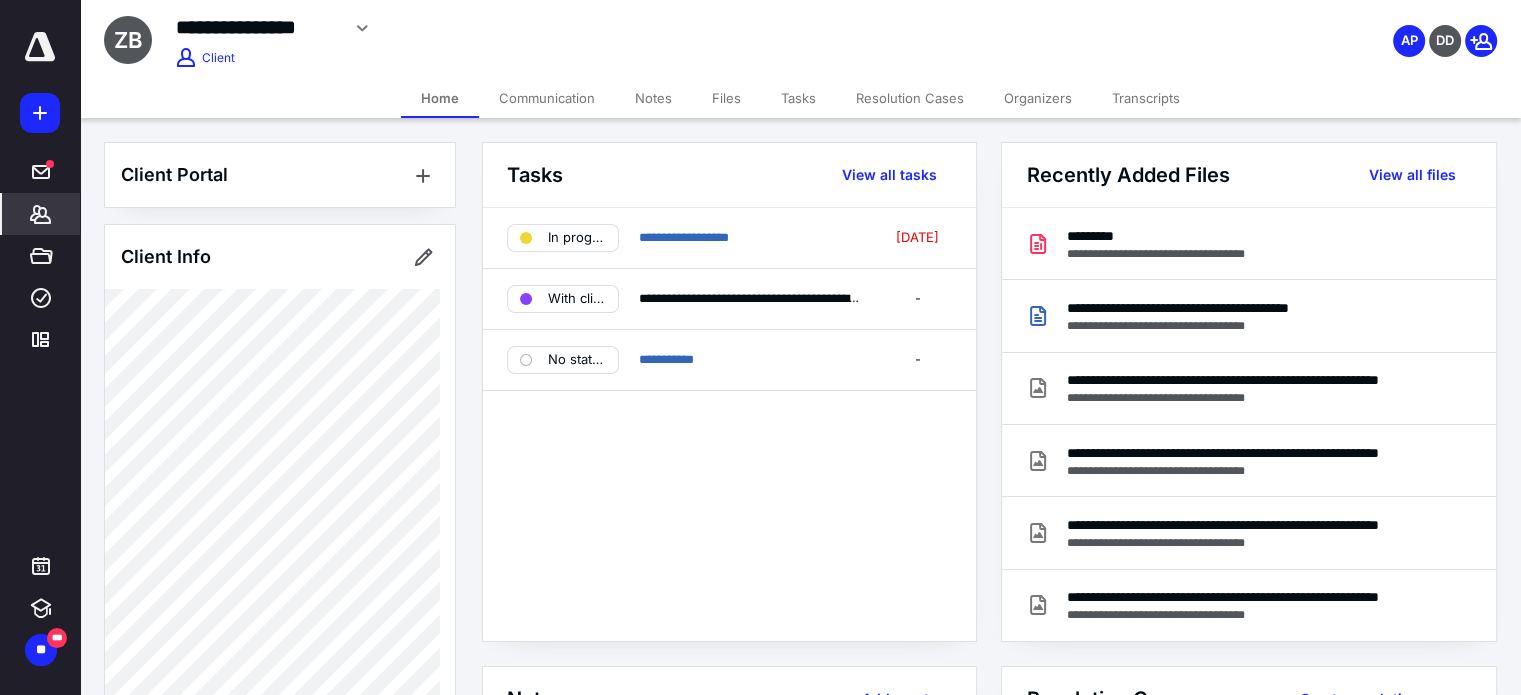 click on "Transcripts" at bounding box center [1146, 98] 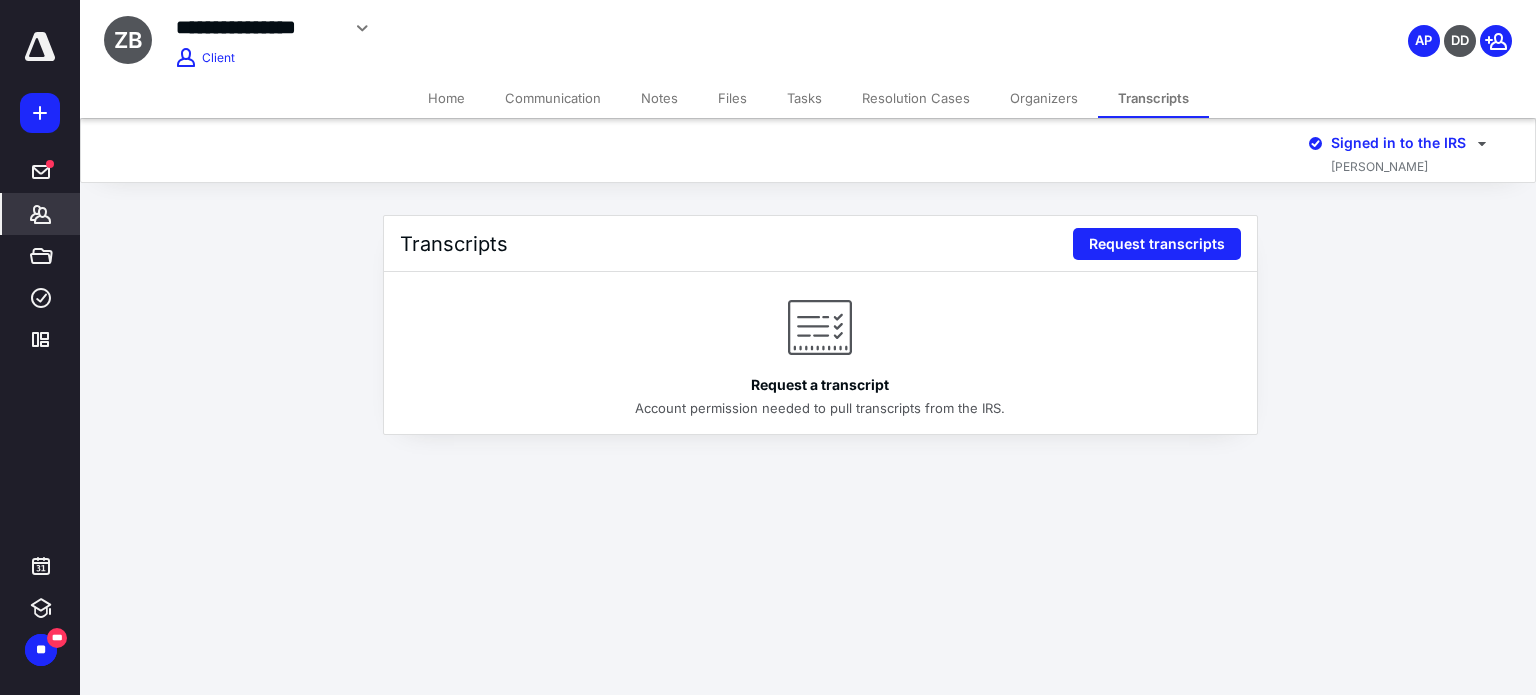 click on "Files" at bounding box center (732, 98) 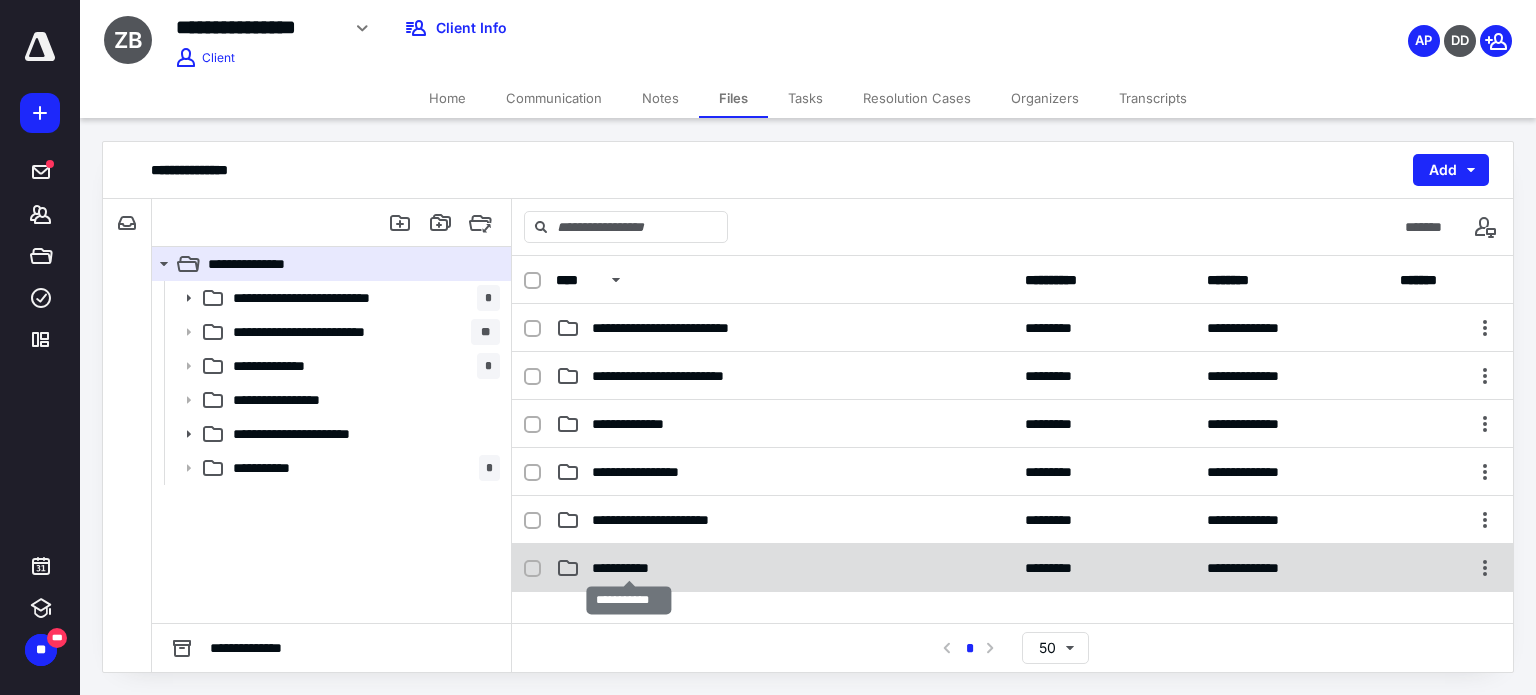 click on "**********" at bounding box center (629, 568) 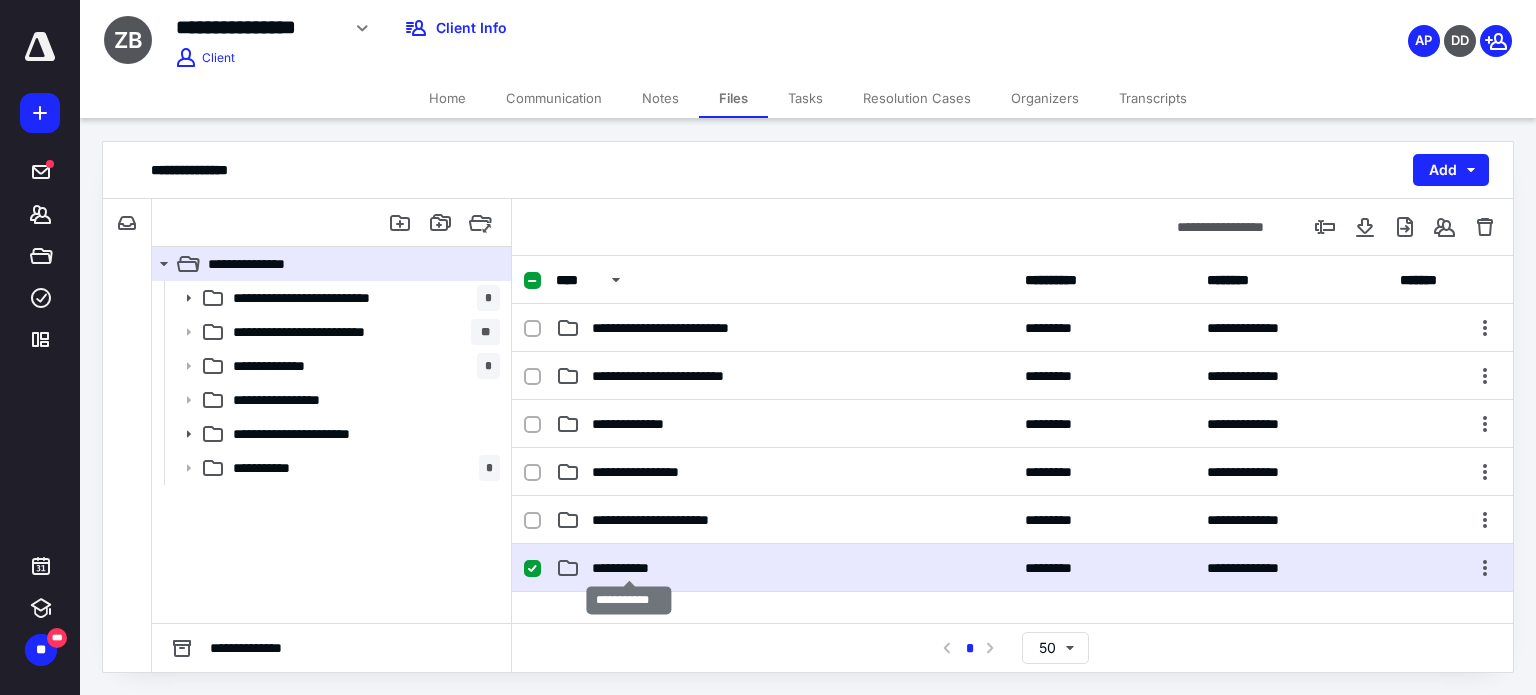 click on "**********" at bounding box center (629, 568) 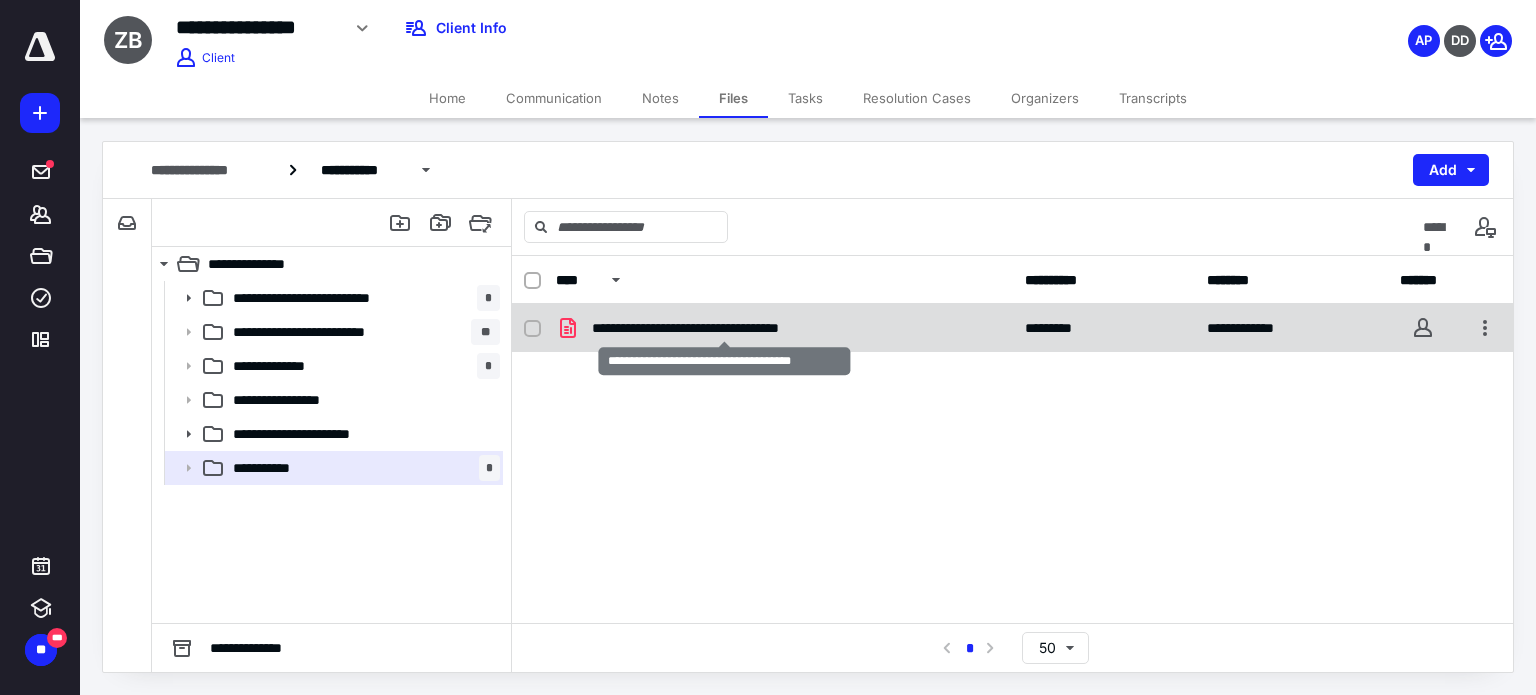 click on "**********" at bounding box center (725, 328) 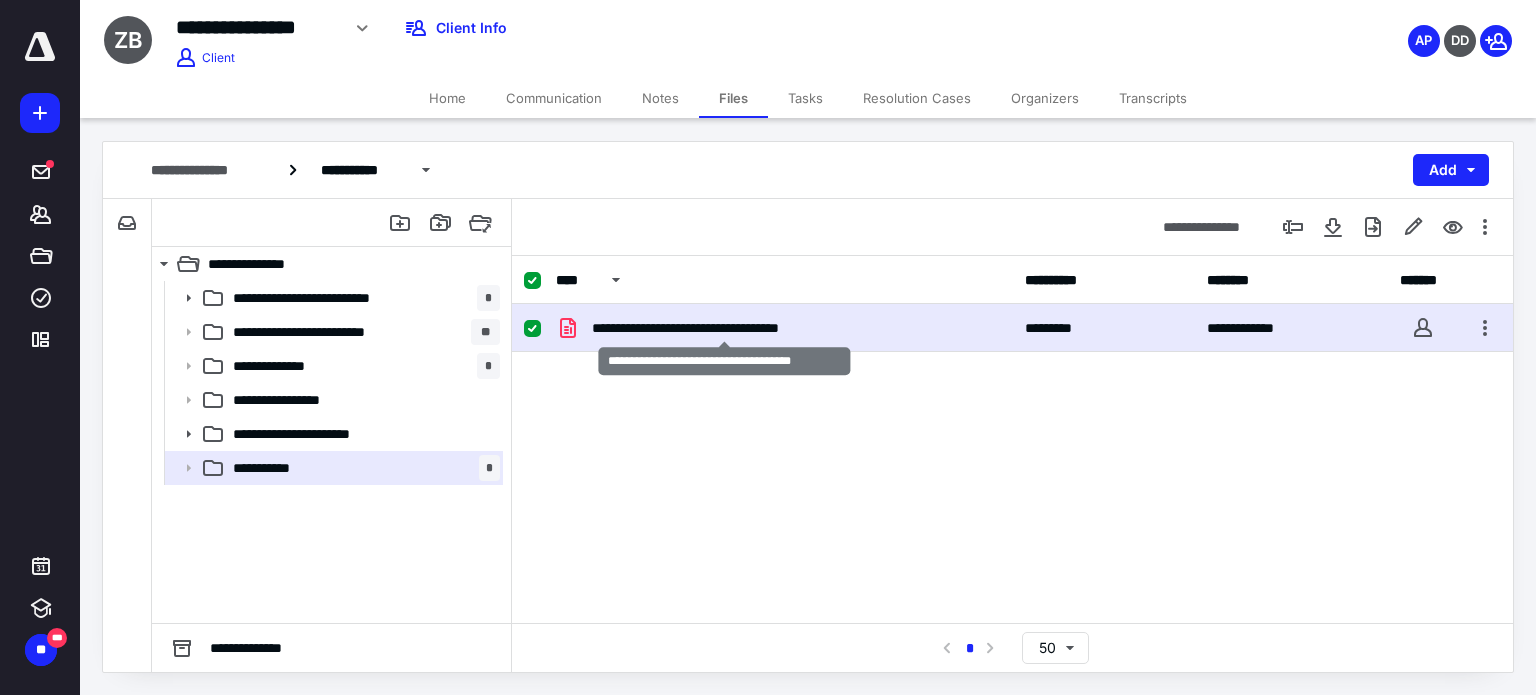 click on "**********" at bounding box center (725, 328) 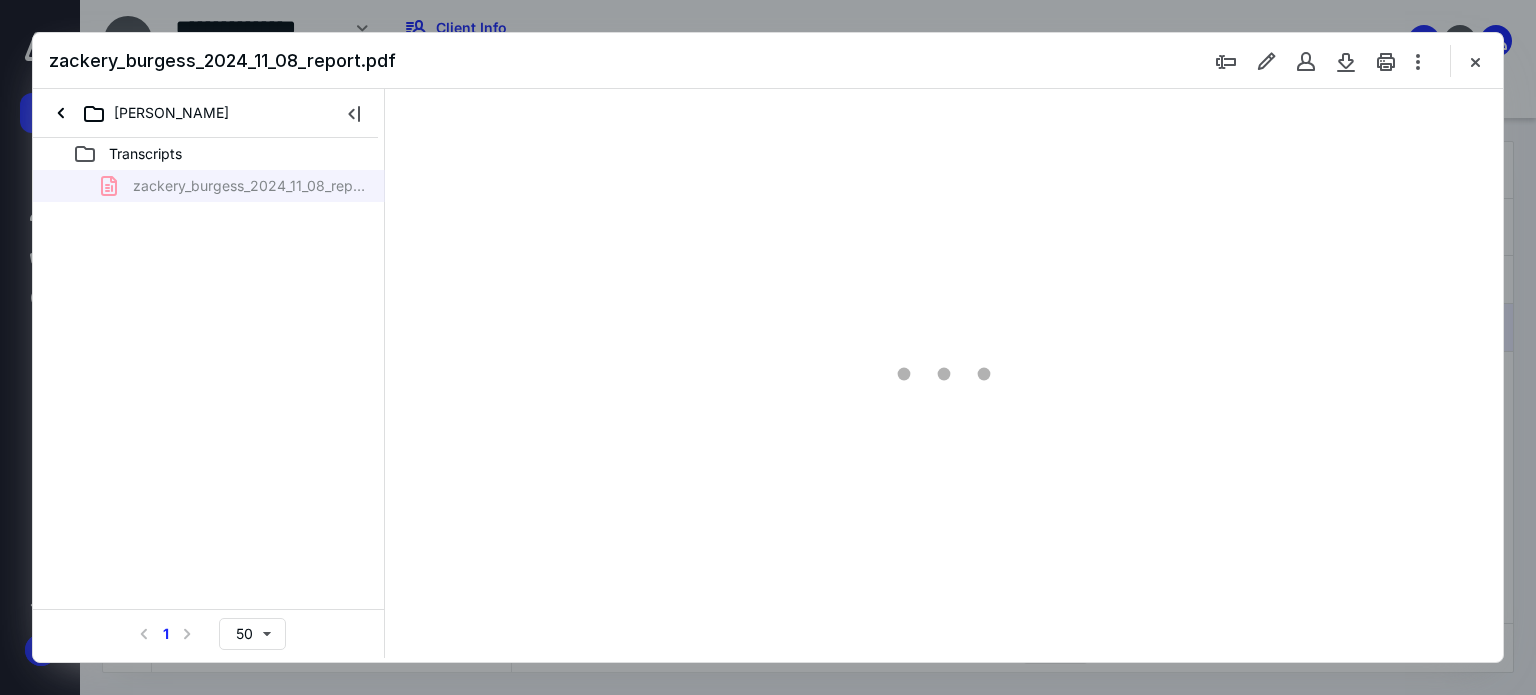 scroll, scrollTop: 0, scrollLeft: 0, axis: both 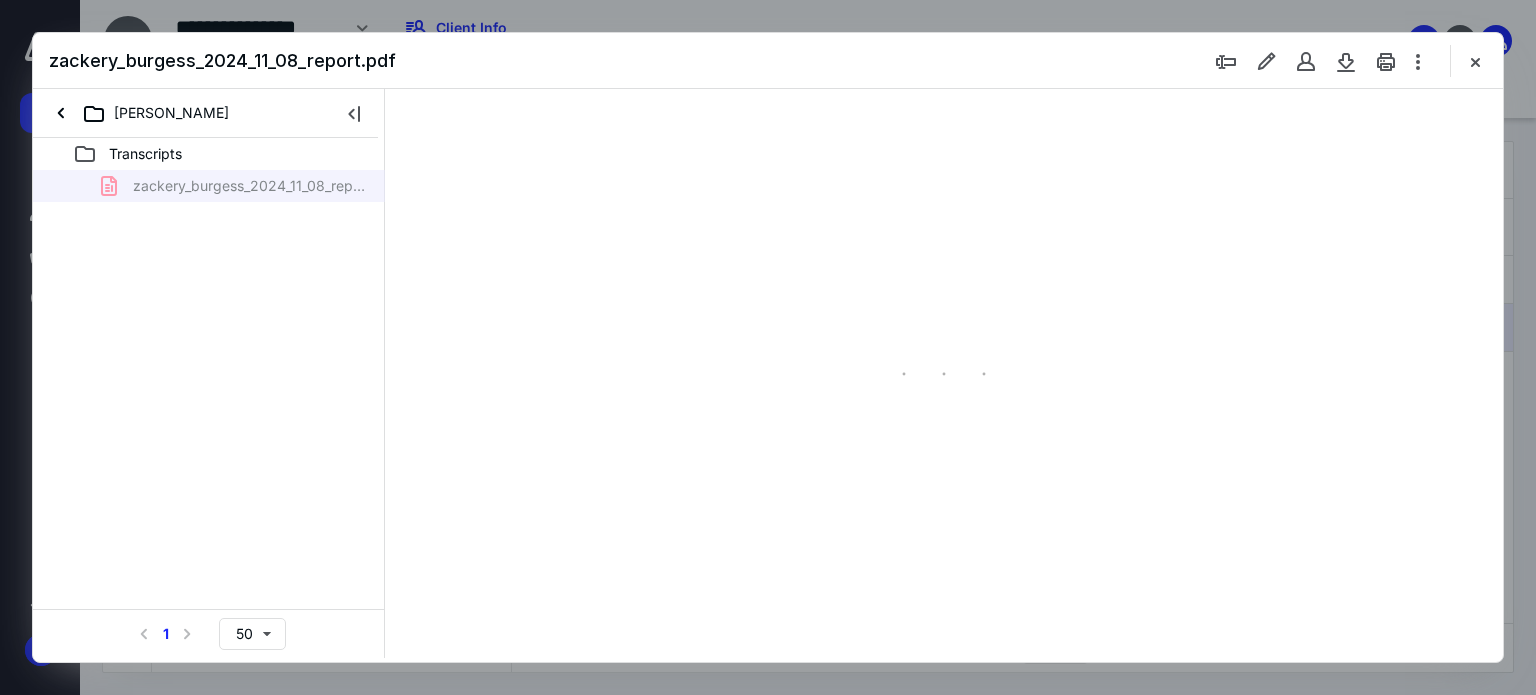 type on "82" 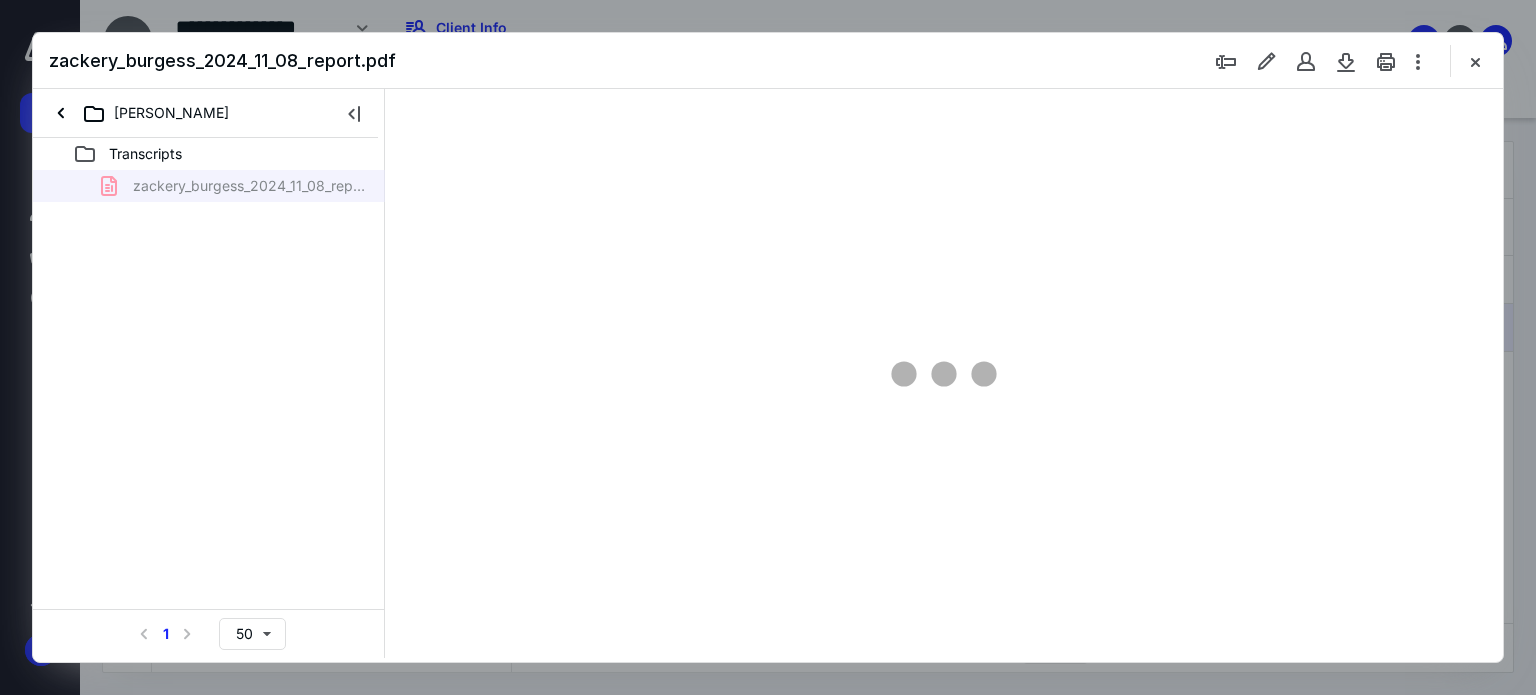 scroll, scrollTop: 79, scrollLeft: 0, axis: vertical 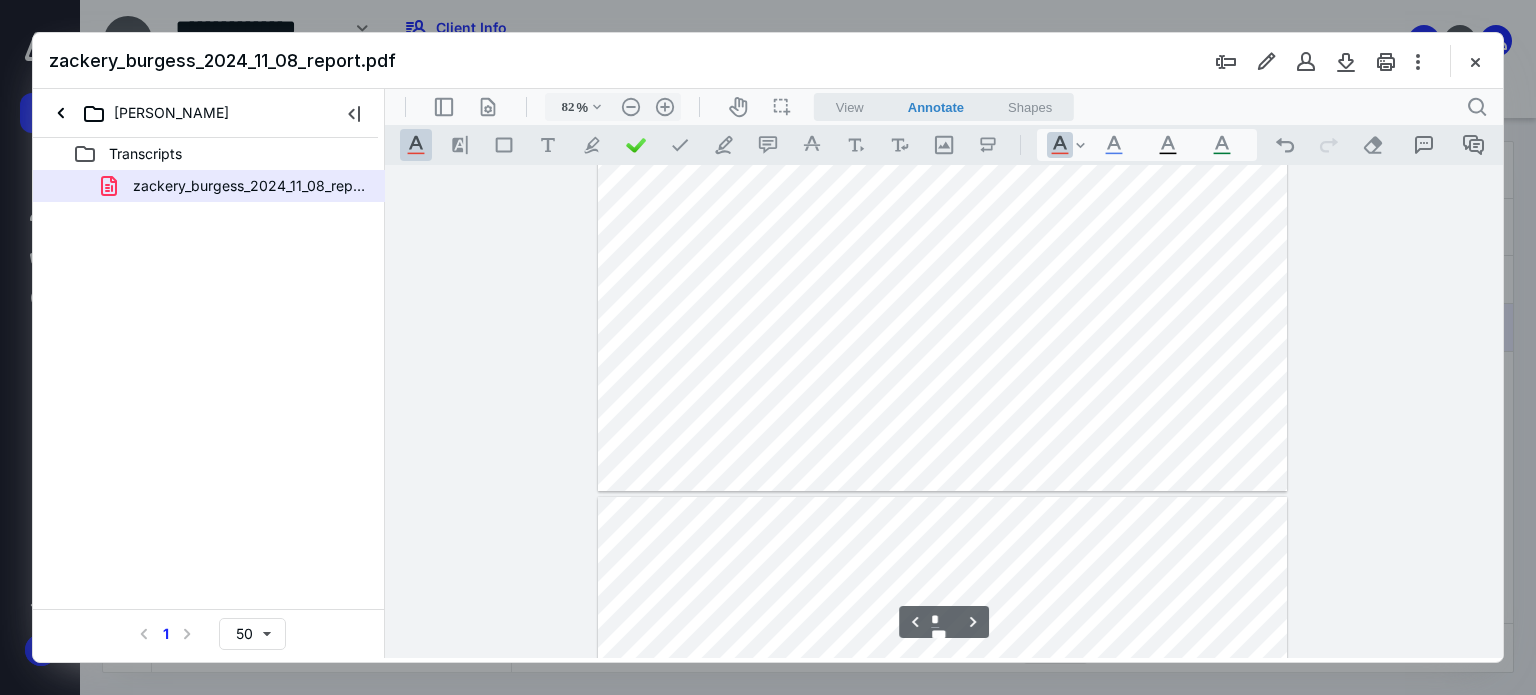 type on "*" 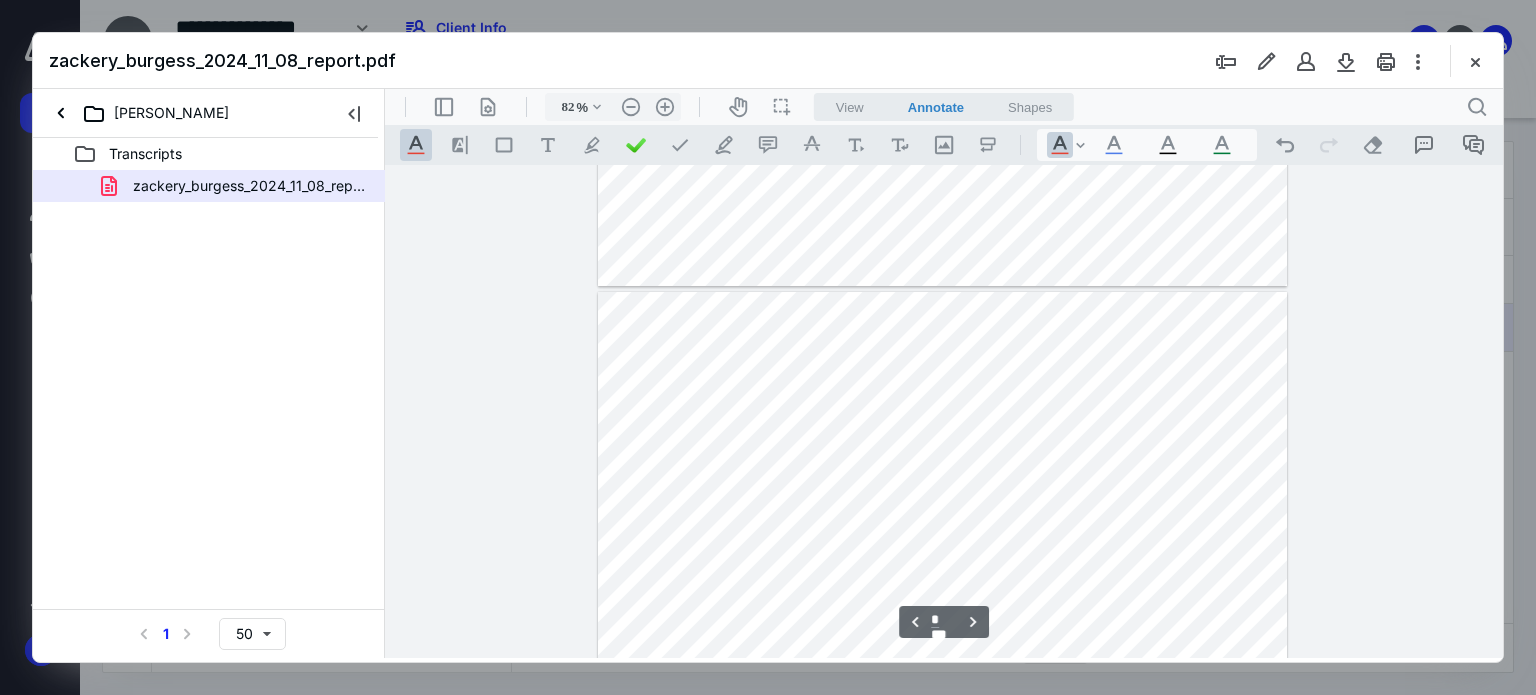 scroll, scrollTop: 884, scrollLeft: 0, axis: vertical 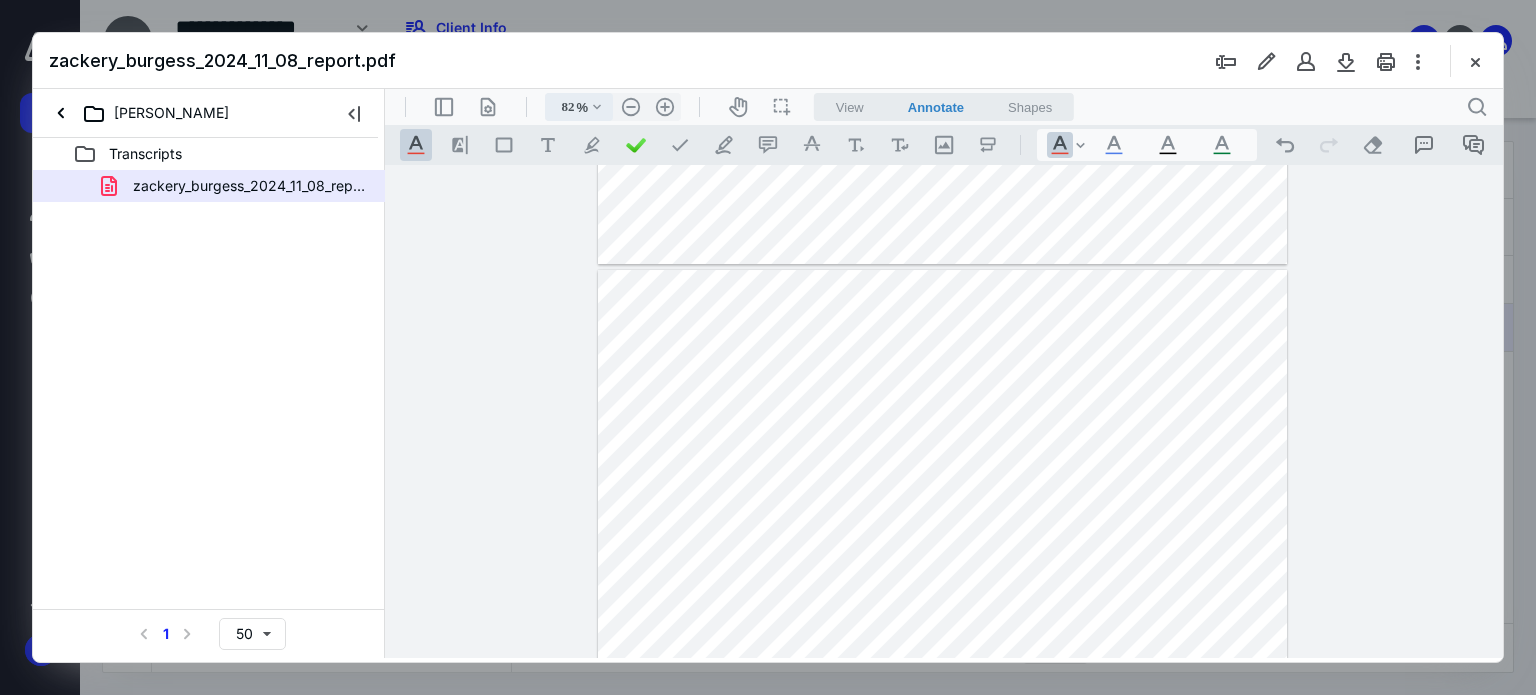 click on ".cls-1{fill:#abb0c4;} icon - chevron - down" at bounding box center [597, 107] 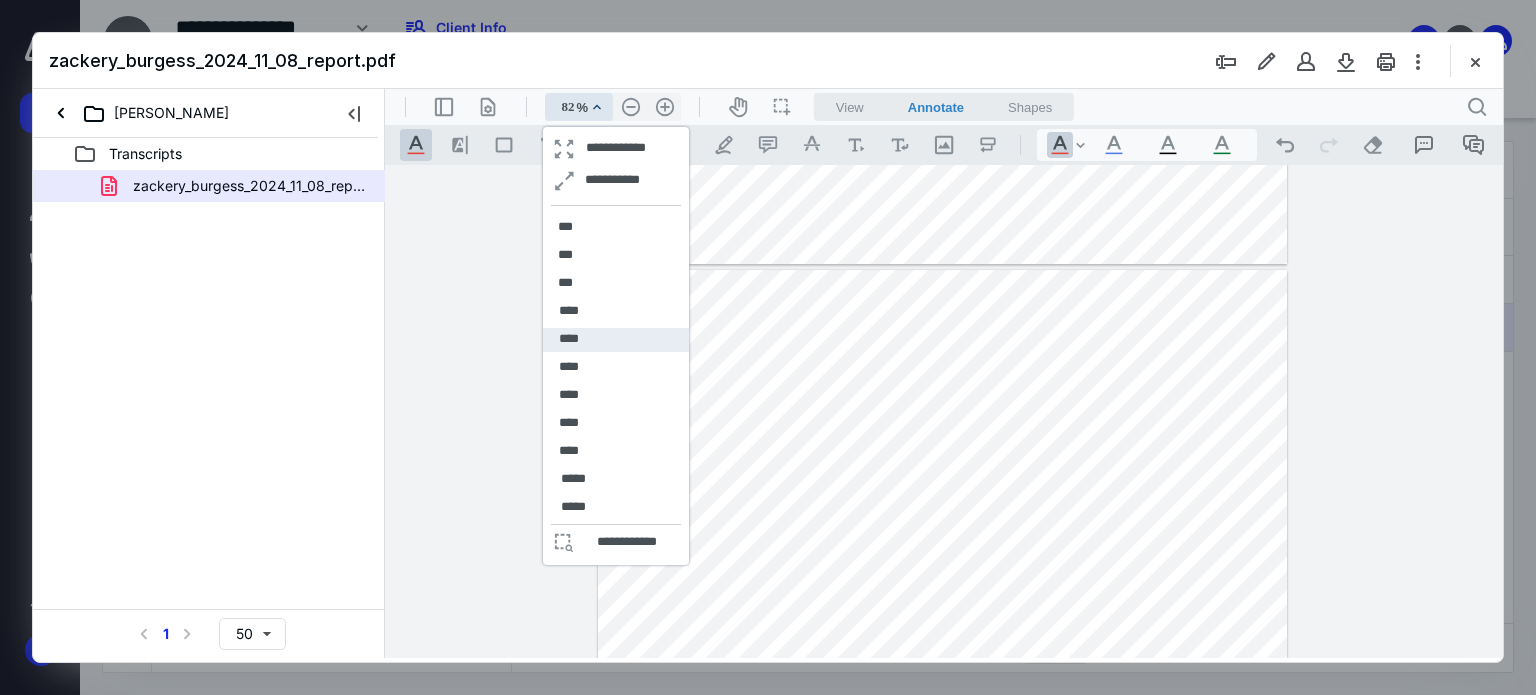 click on "****" at bounding box center [616, 340] 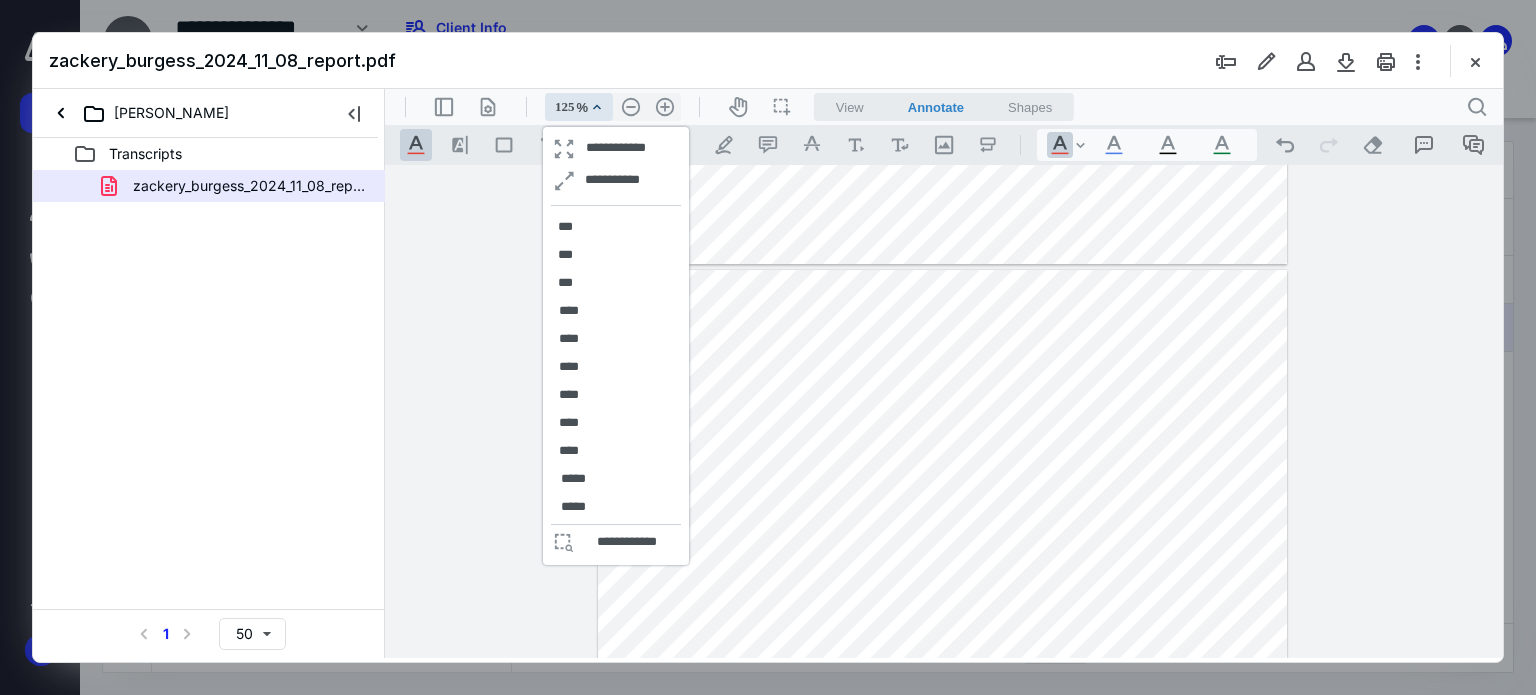 scroll, scrollTop: 1460, scrollLeft: 0, axis: vertical 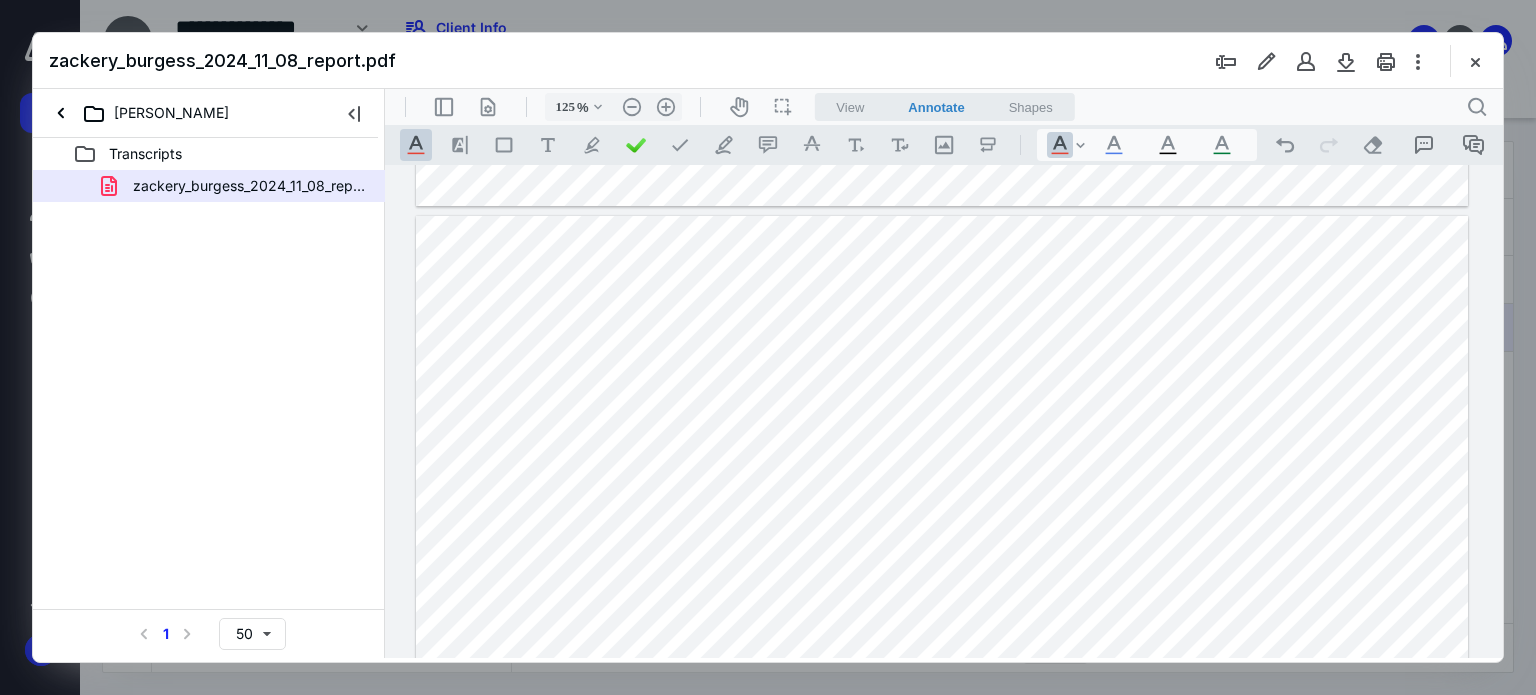 click at bounding box center (942, 588) 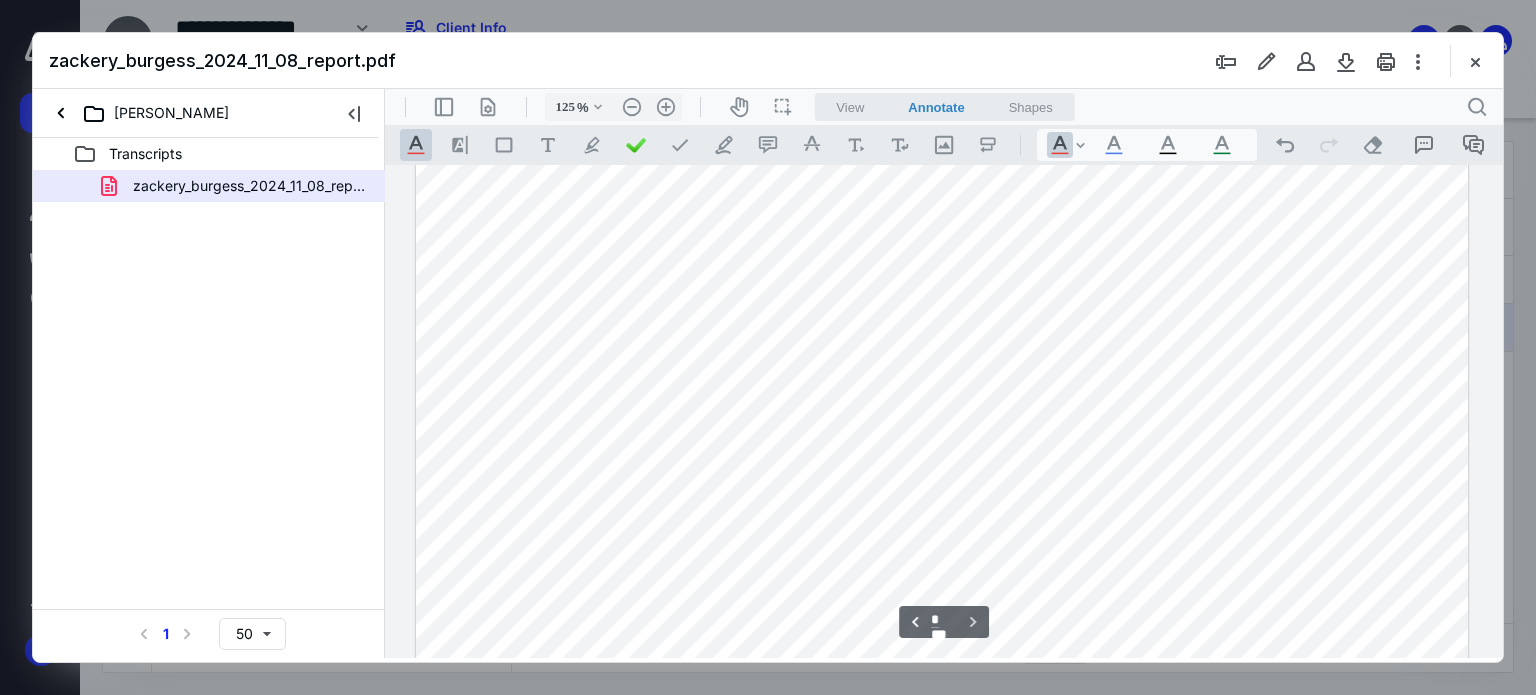 scroll, scrollTop: 2278, scrollLeft: 0, axis: vertical 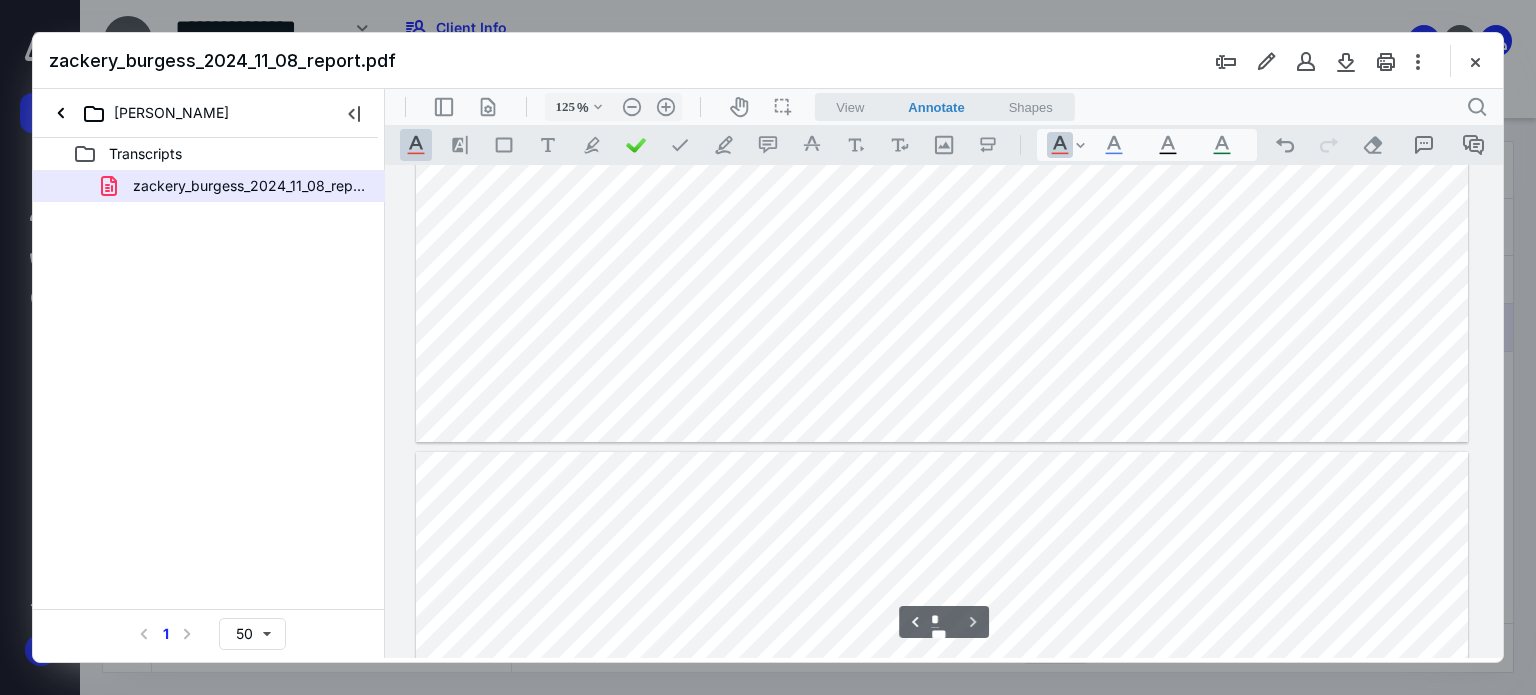 type on "*" 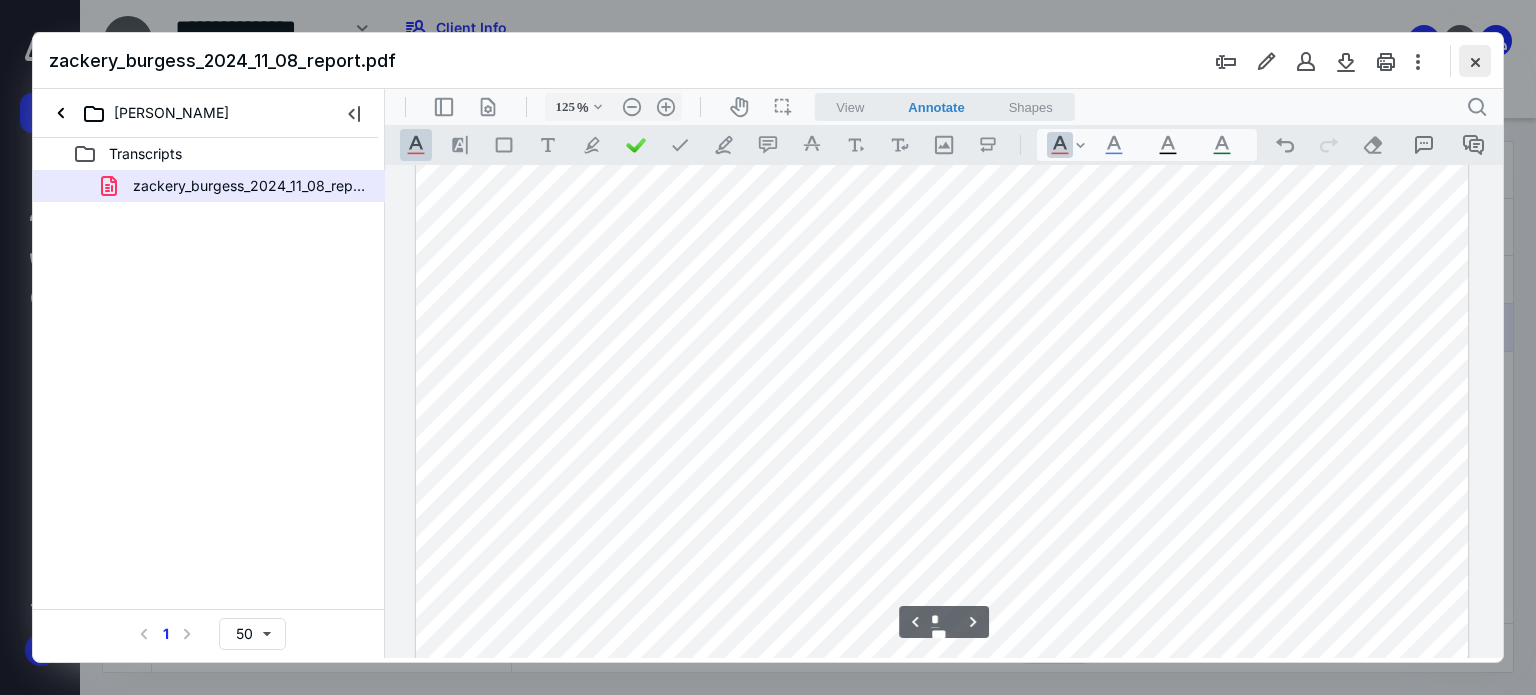 scroll, scrollTop: 1518, scrollLeft: 0, axis: vertical 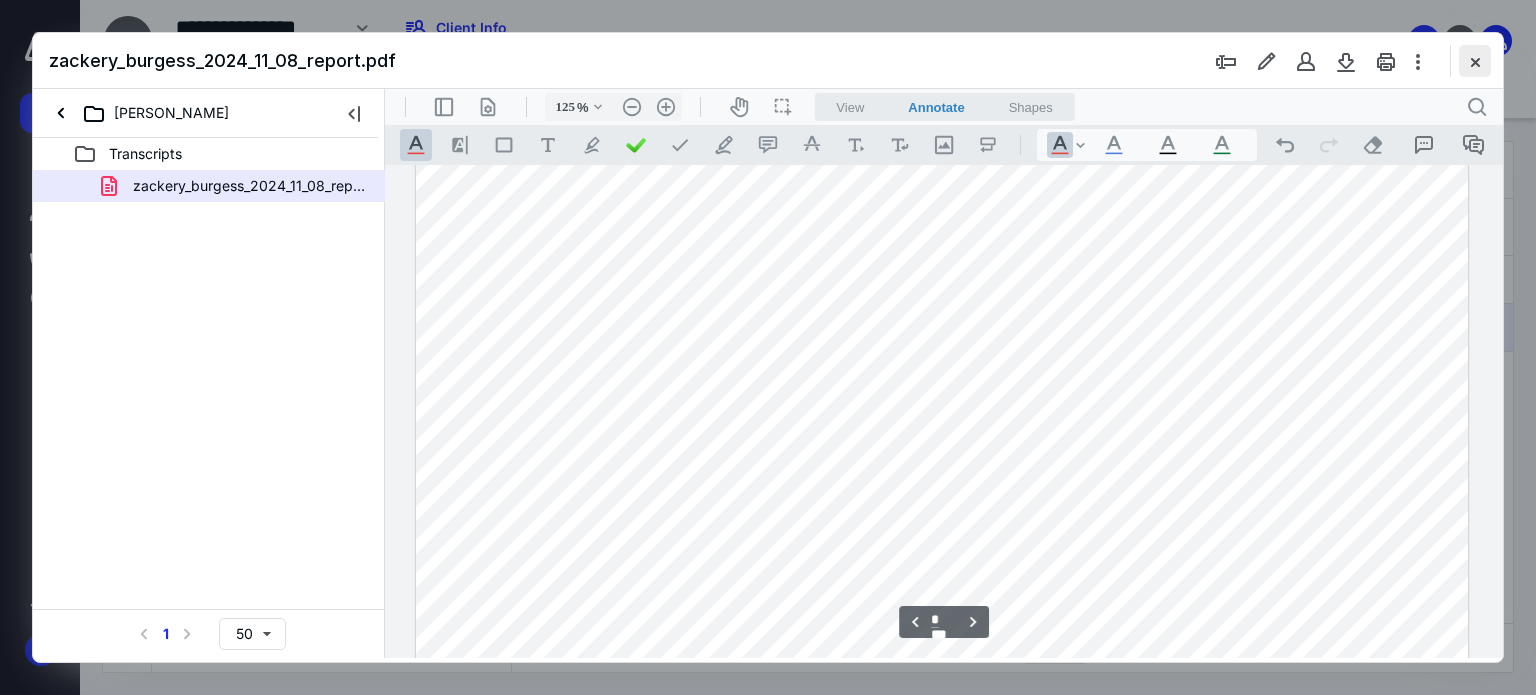 click at bounding box center [1475, 61] 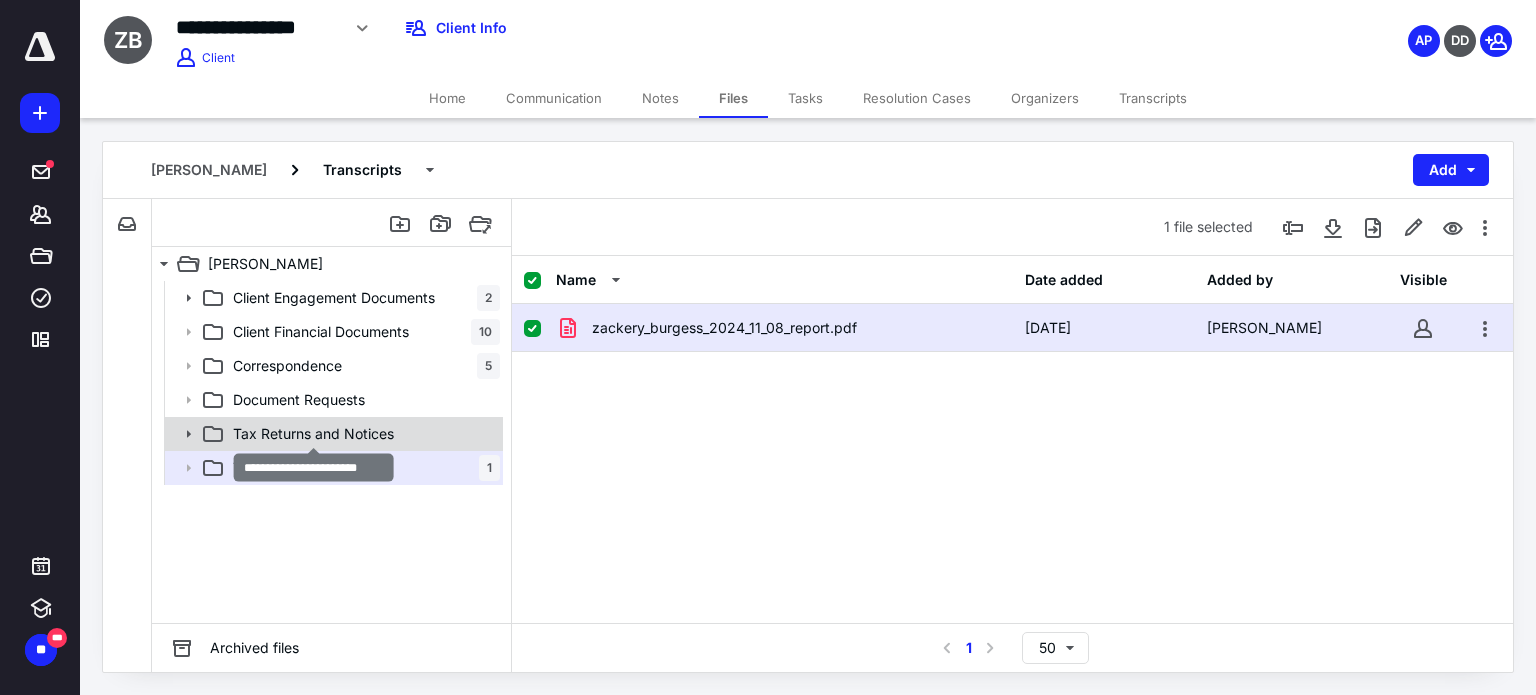 click on "Tax Returns and Notices" at bounding box center (313, 434) 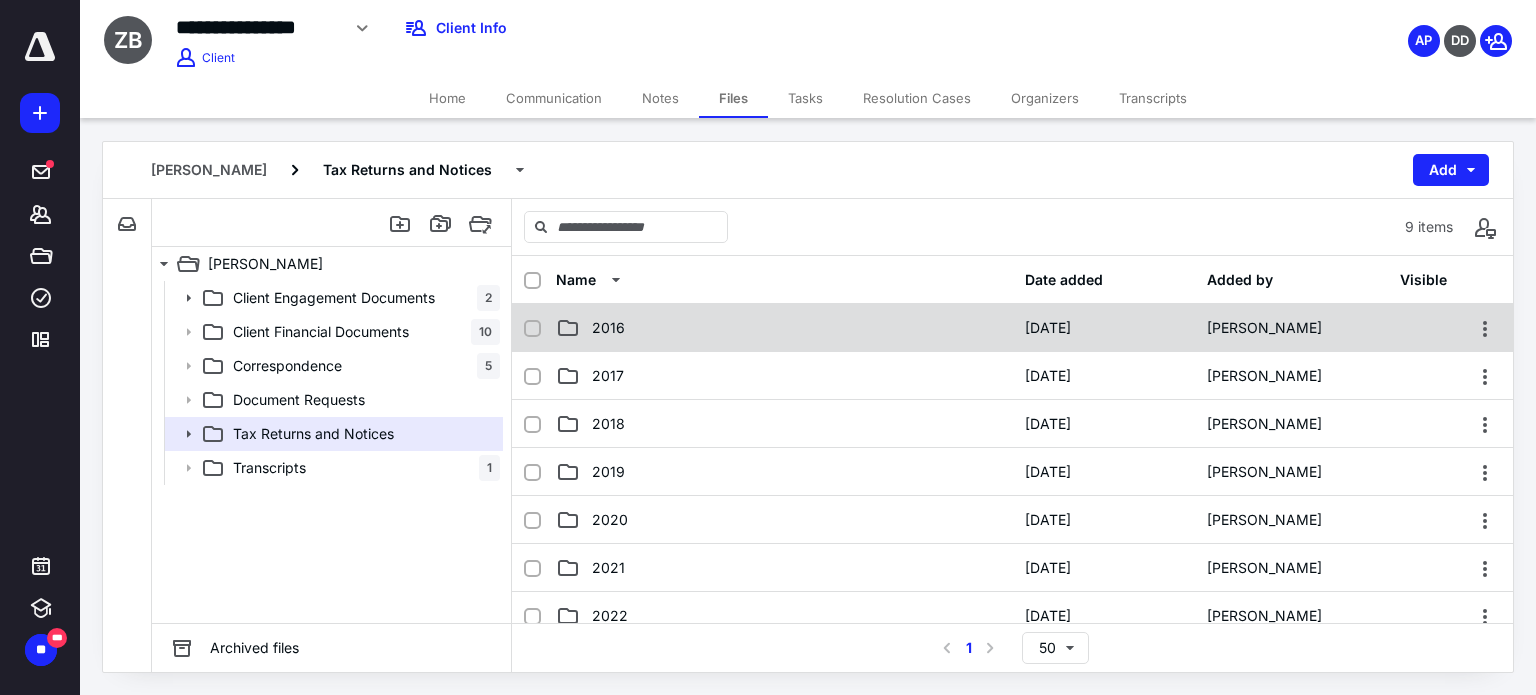 click on "2016" at bounding box center [608, 328] 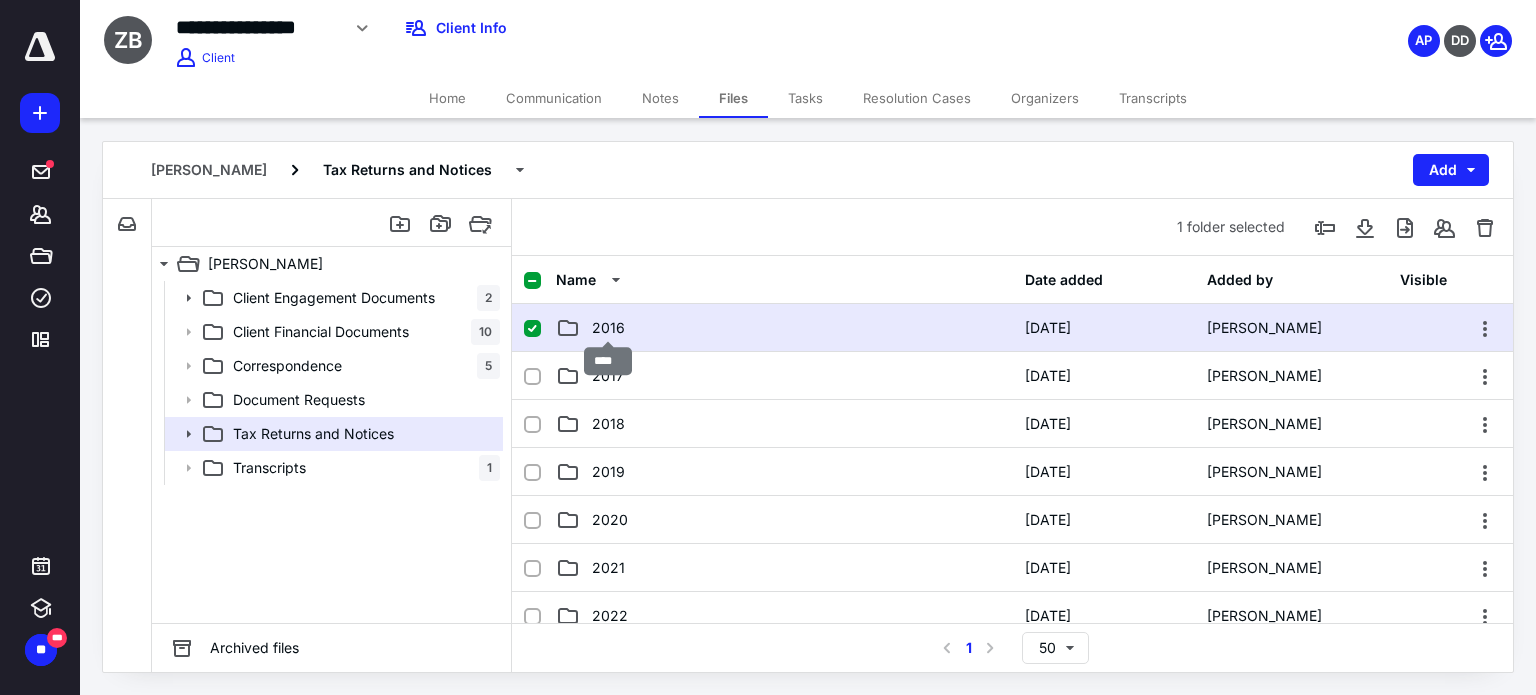 click on "2016" at bounding box center (608, 328) 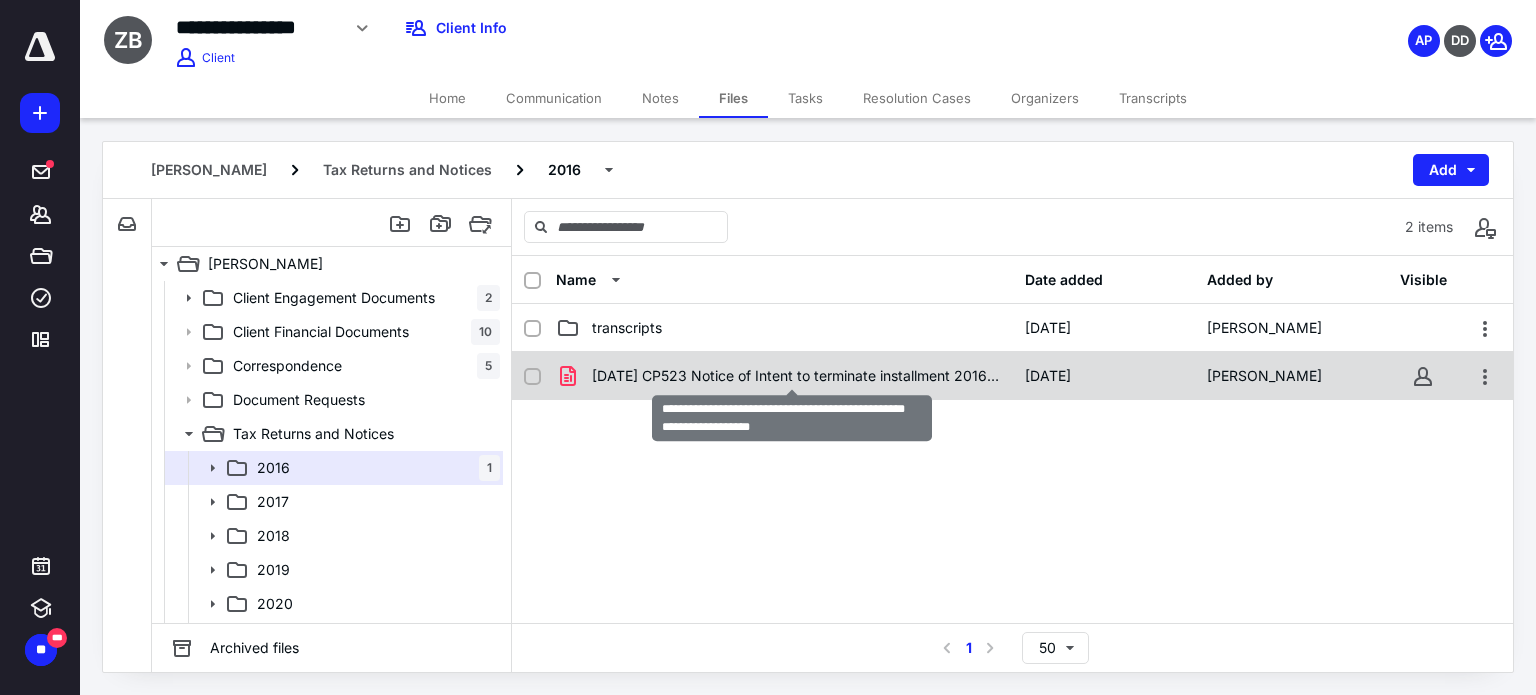 click on "12.23.2024 CP523 Notice of Intent to terminate installment  2016.pdf" at bounding box center [796, 376] 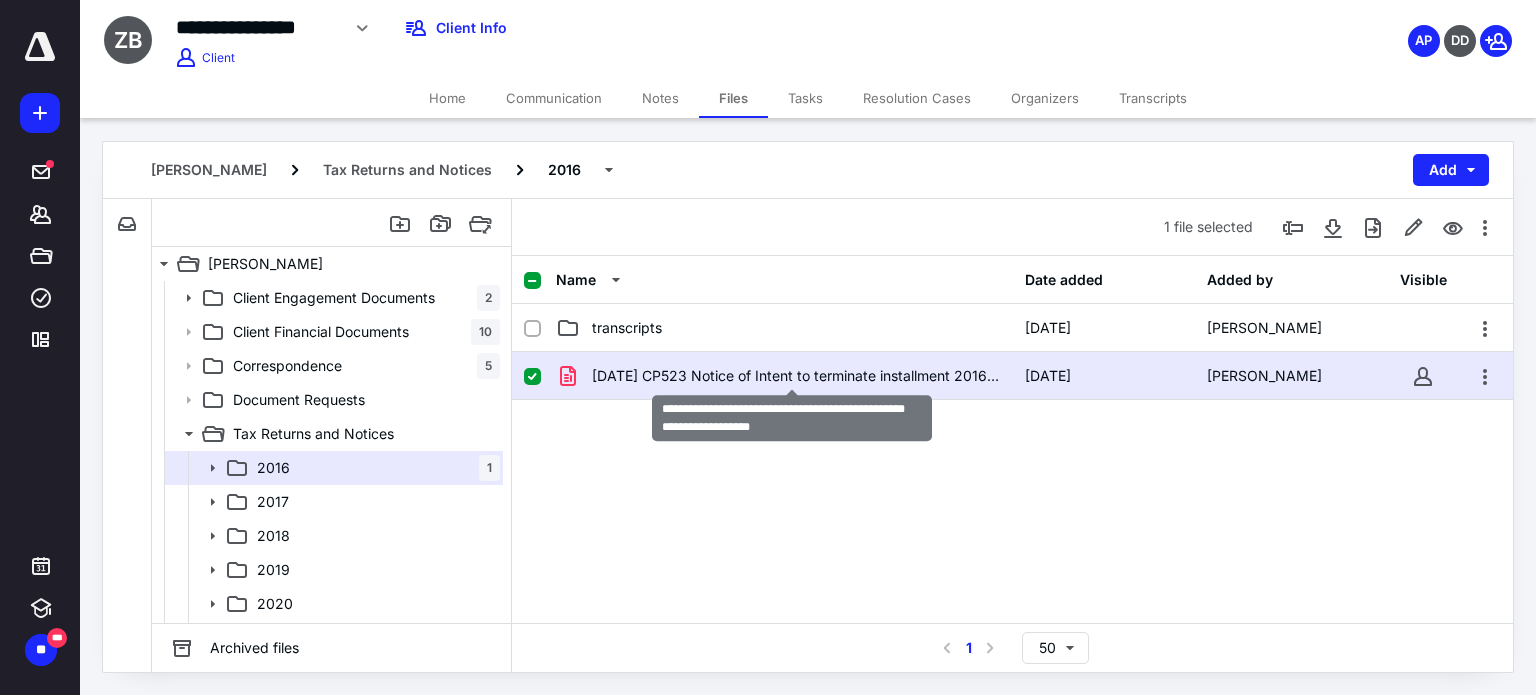 click on "12.23.2024 CP523 Notice of Intent to terminate installment  2016.pdf" at bounding box center (796, 376) 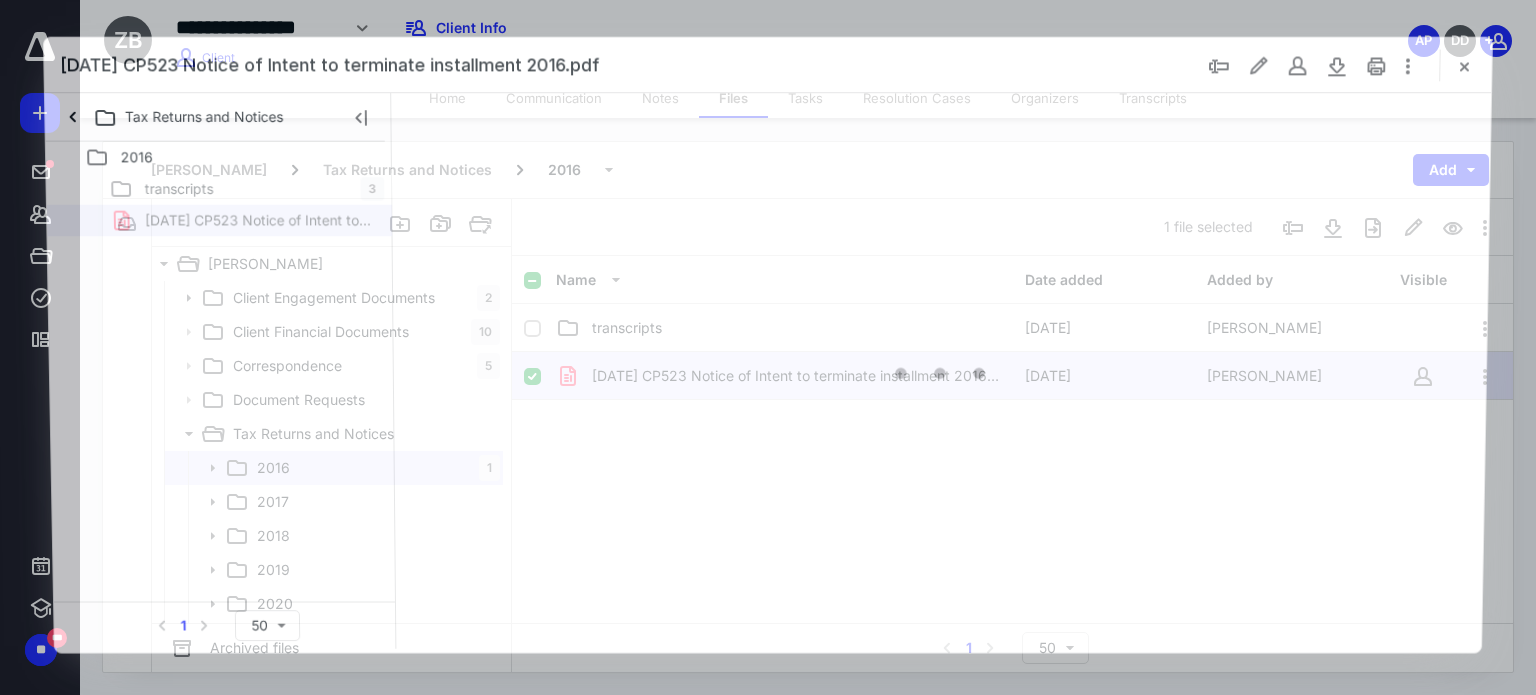 scroll, scrollTop: 0, scrollLeft: 0, axis: both 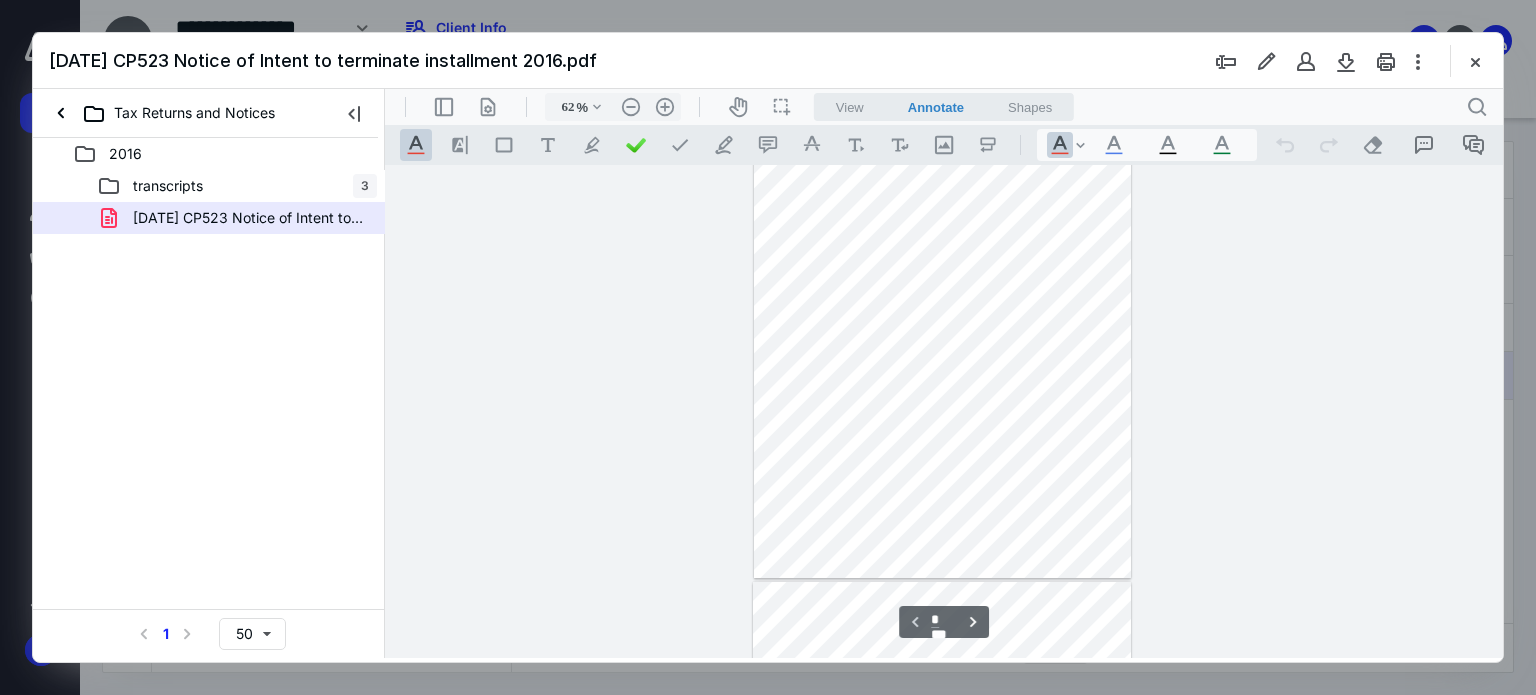 click at bounding box center [942, 333] 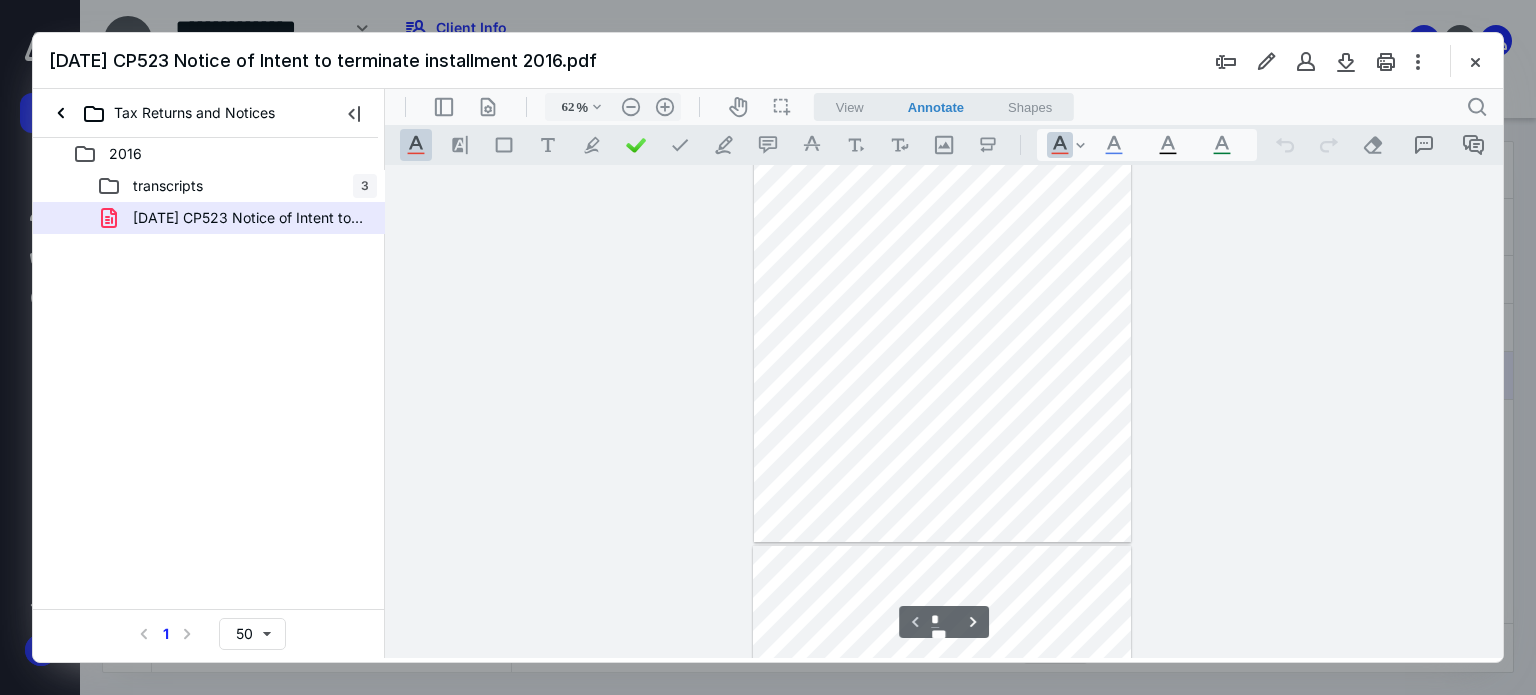 scroll, scrollTop: 118, scrollLeft: 0, axis: vertical 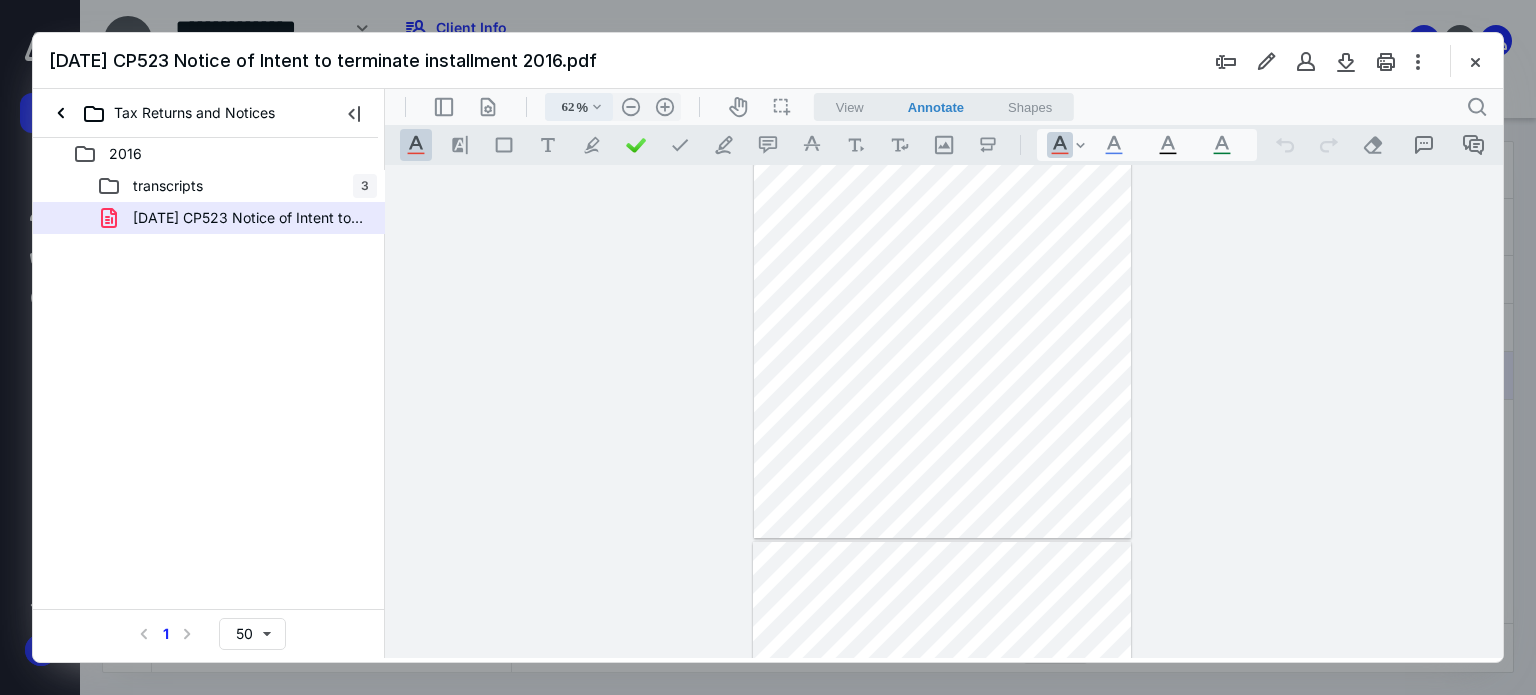 click on ".cls-1{fill:#abb0c4;} icon - chevron - down" at bounding box center [597, 107] 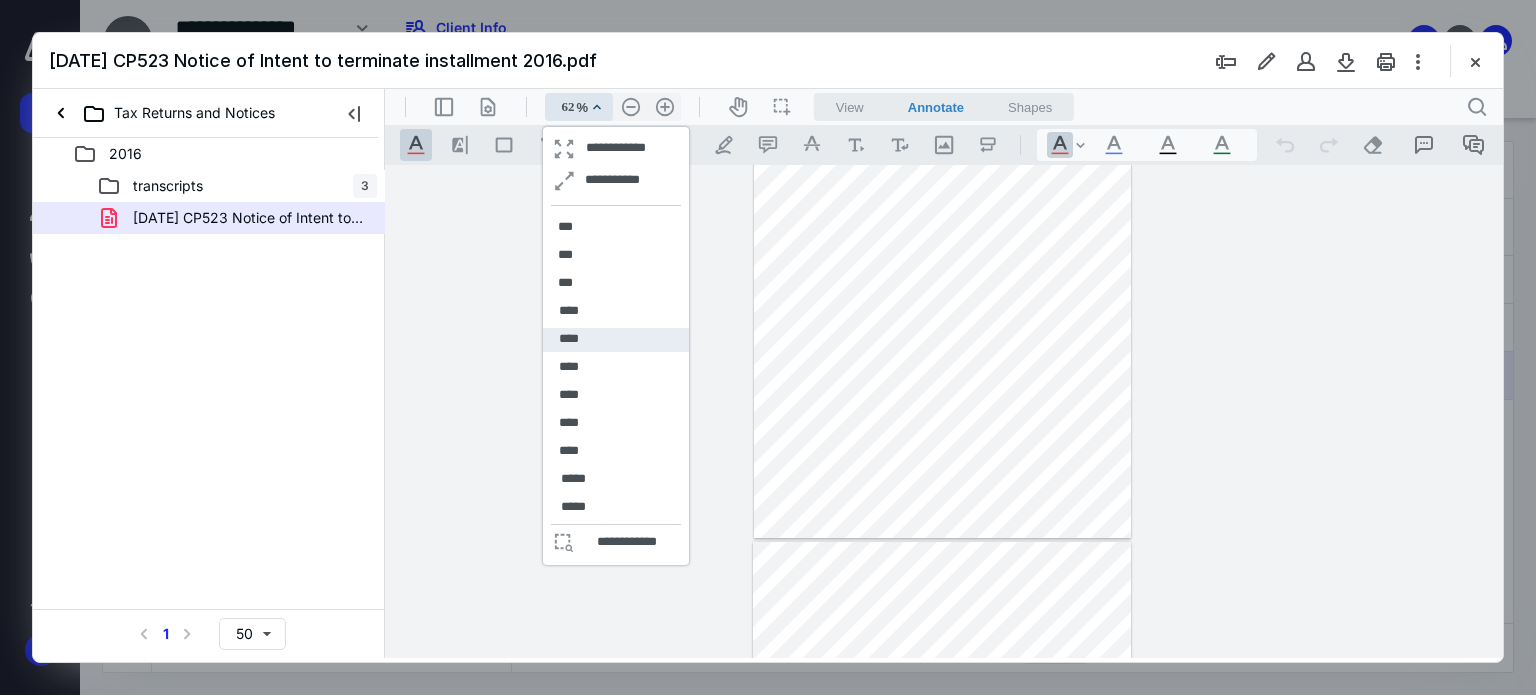 click on "****" at bounding box center [569, 339] 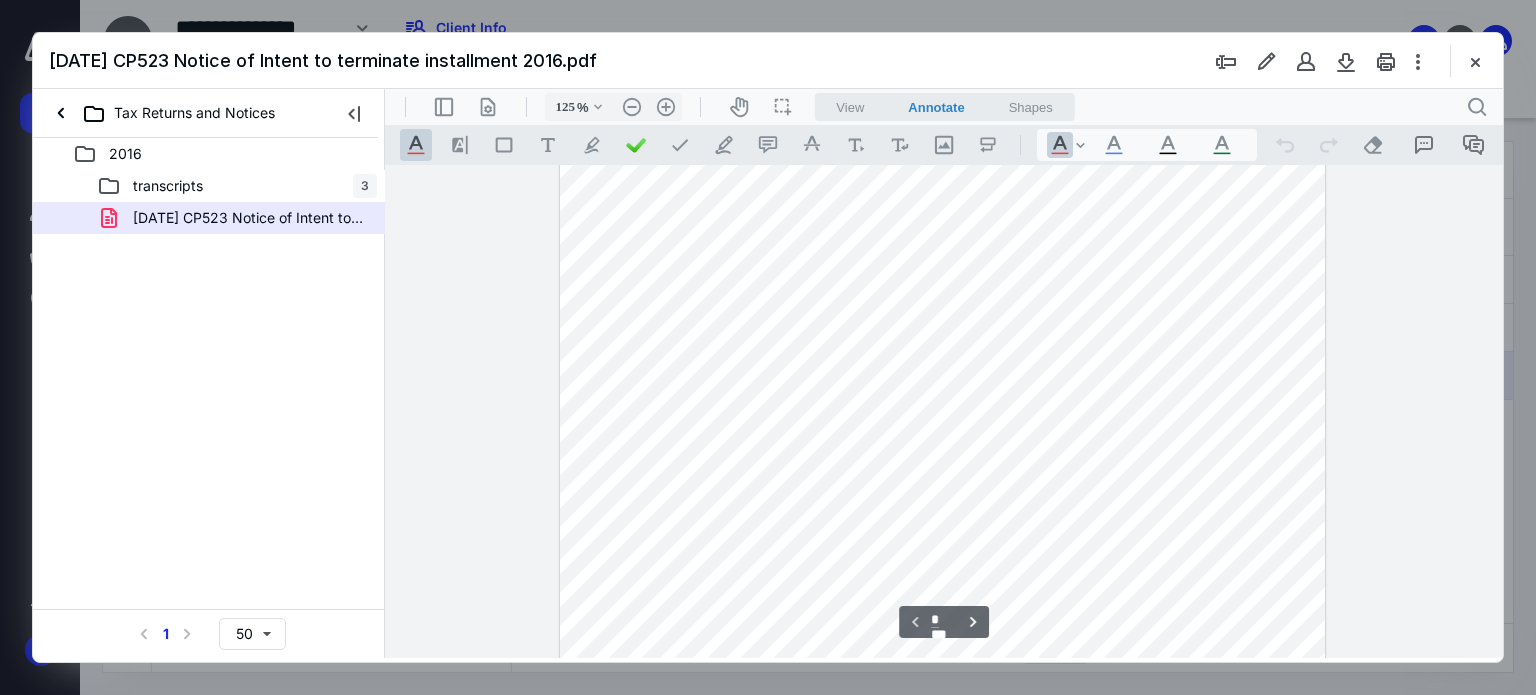 click at bounding box center [942, 211] 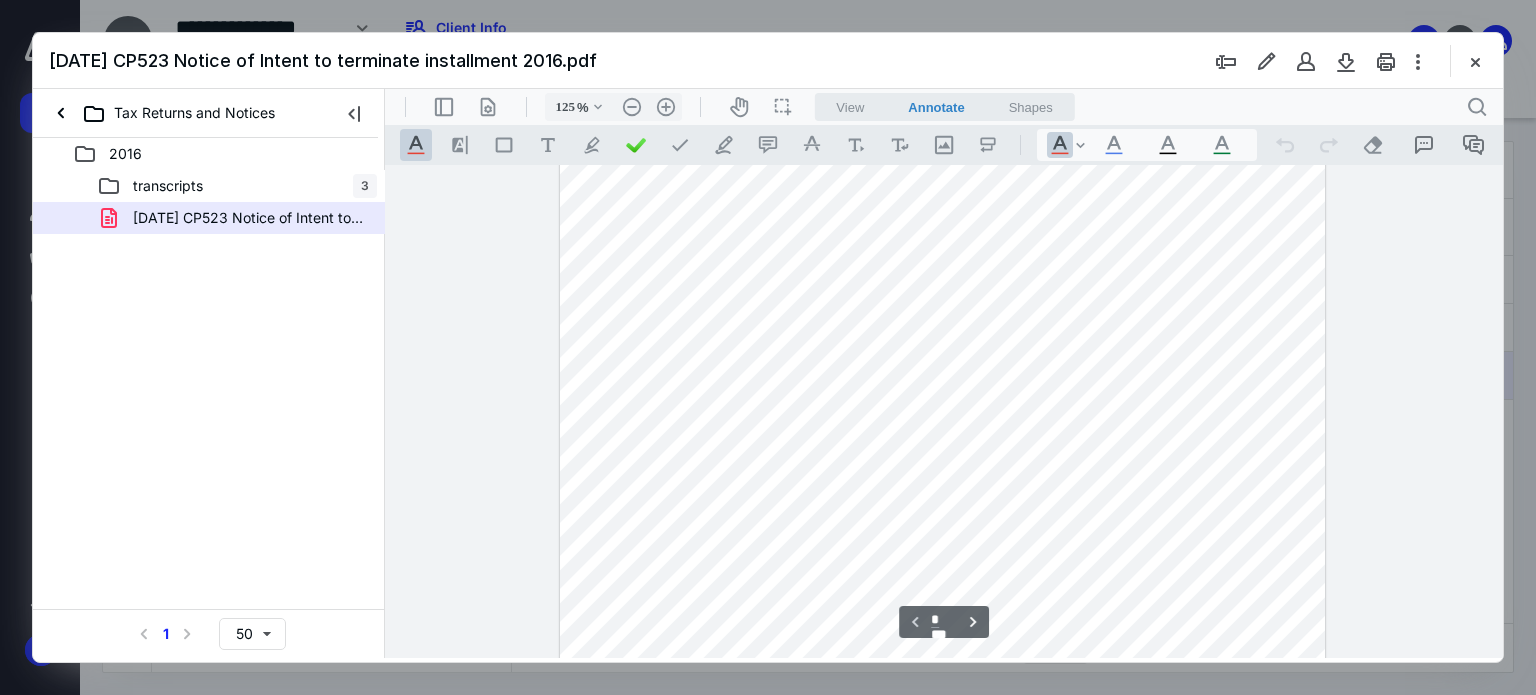 scroll, scrollTop: 280, scrollLeft: 0, axis: vertical 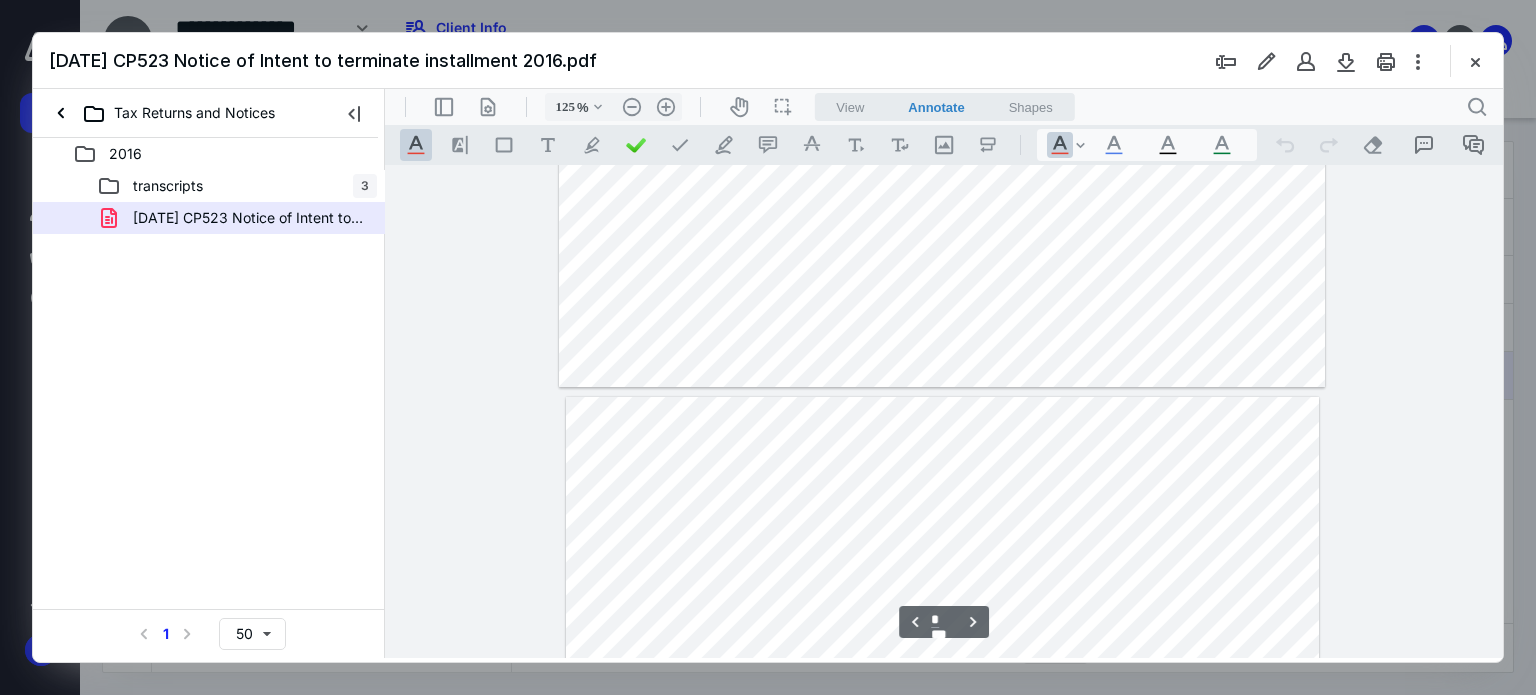 type on "*" 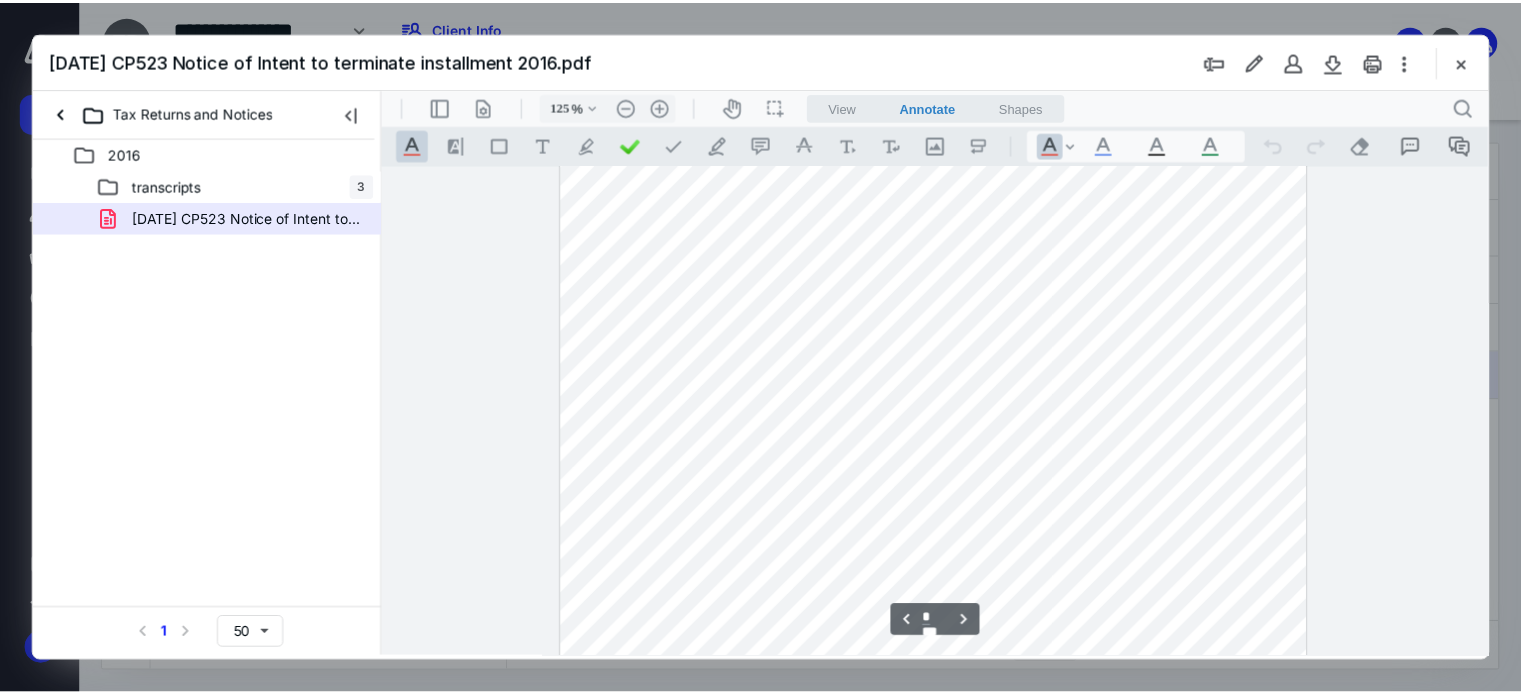 scroll, scrollTop: 2240, scrollLeft: 0, axis: vertical 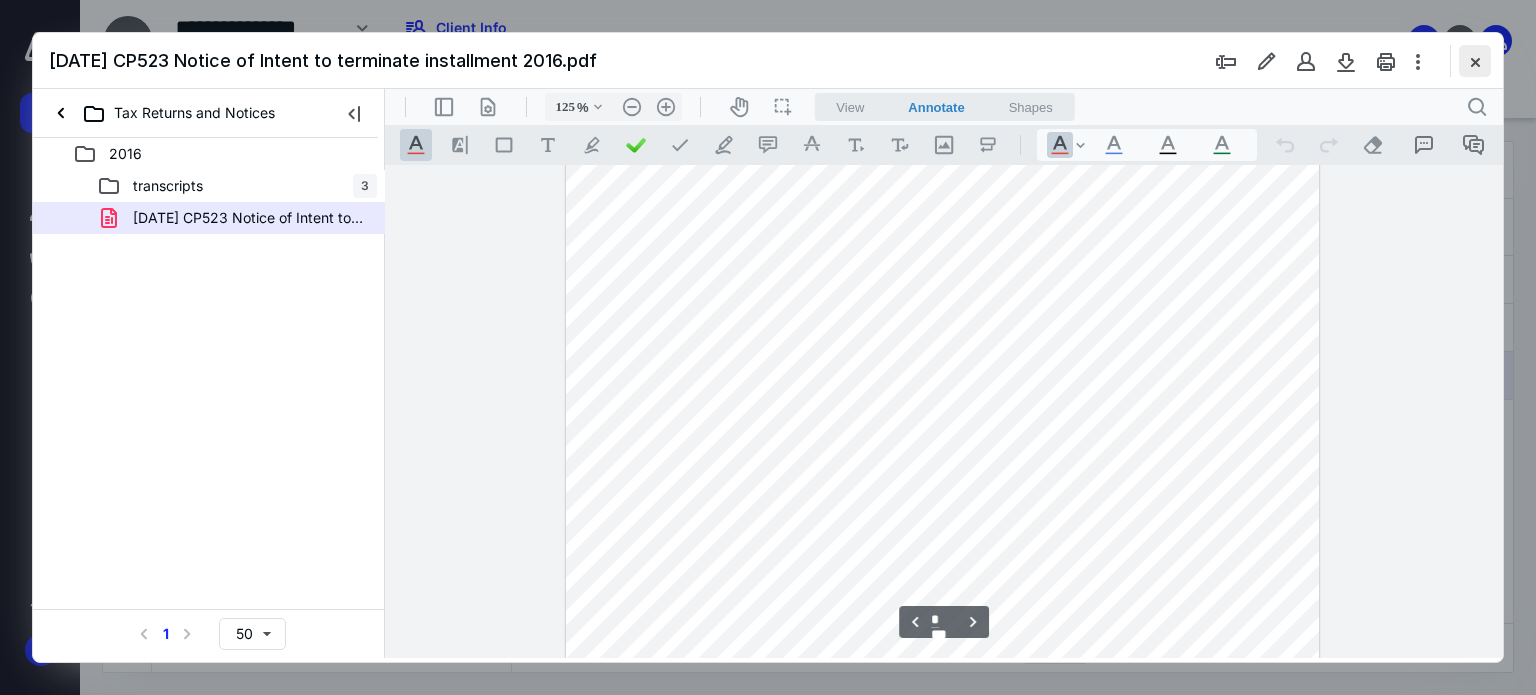 click at bounding box center [1475, 61] 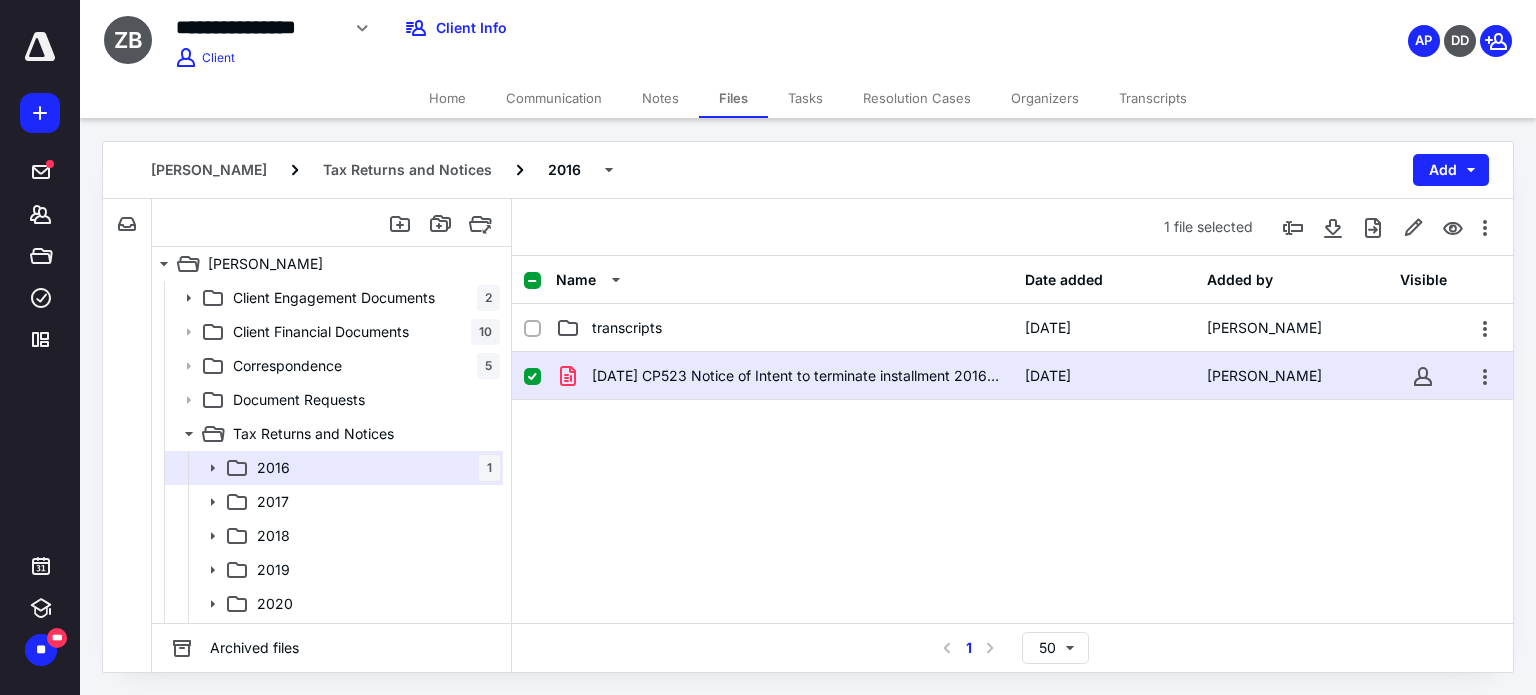 click on "Home" at bounding box center (447, 98) 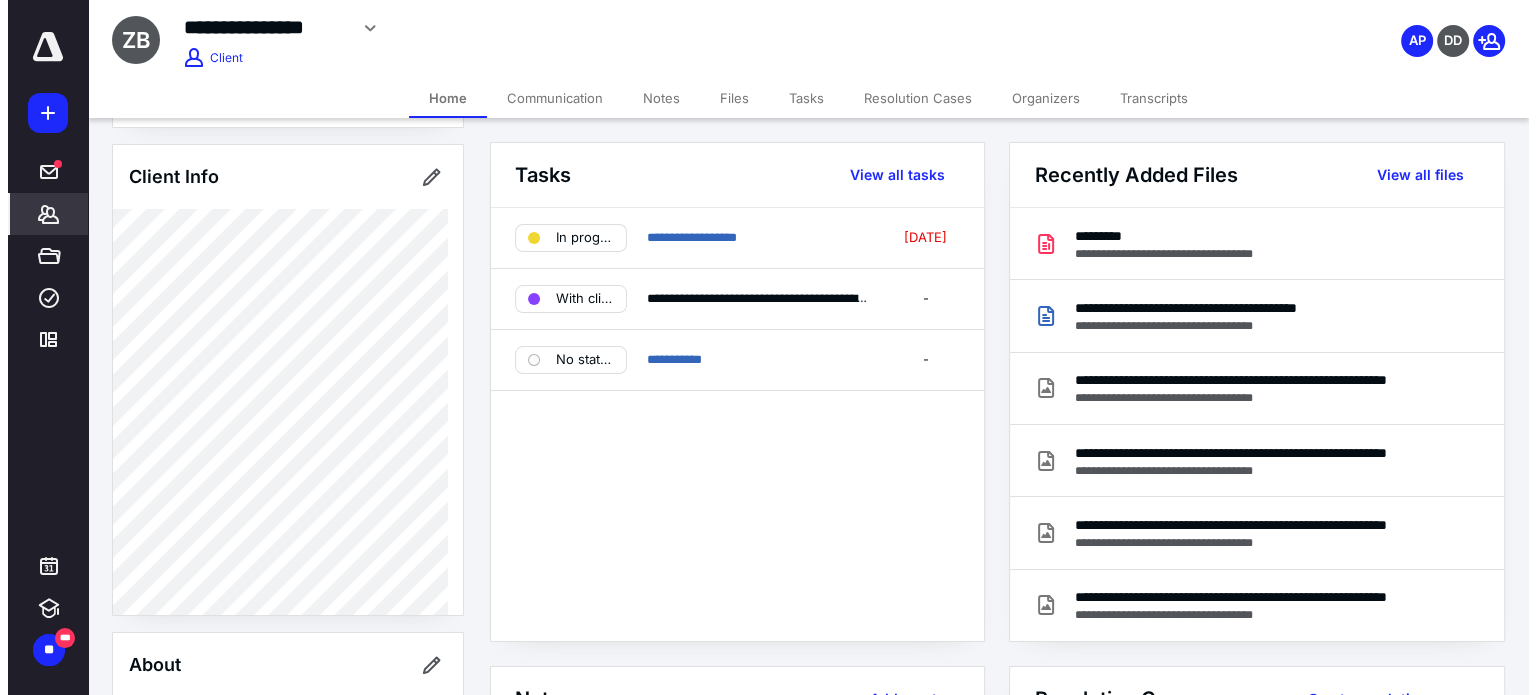 scroll, scrollTop: 75, scrollLeft: 0, axis: vertical 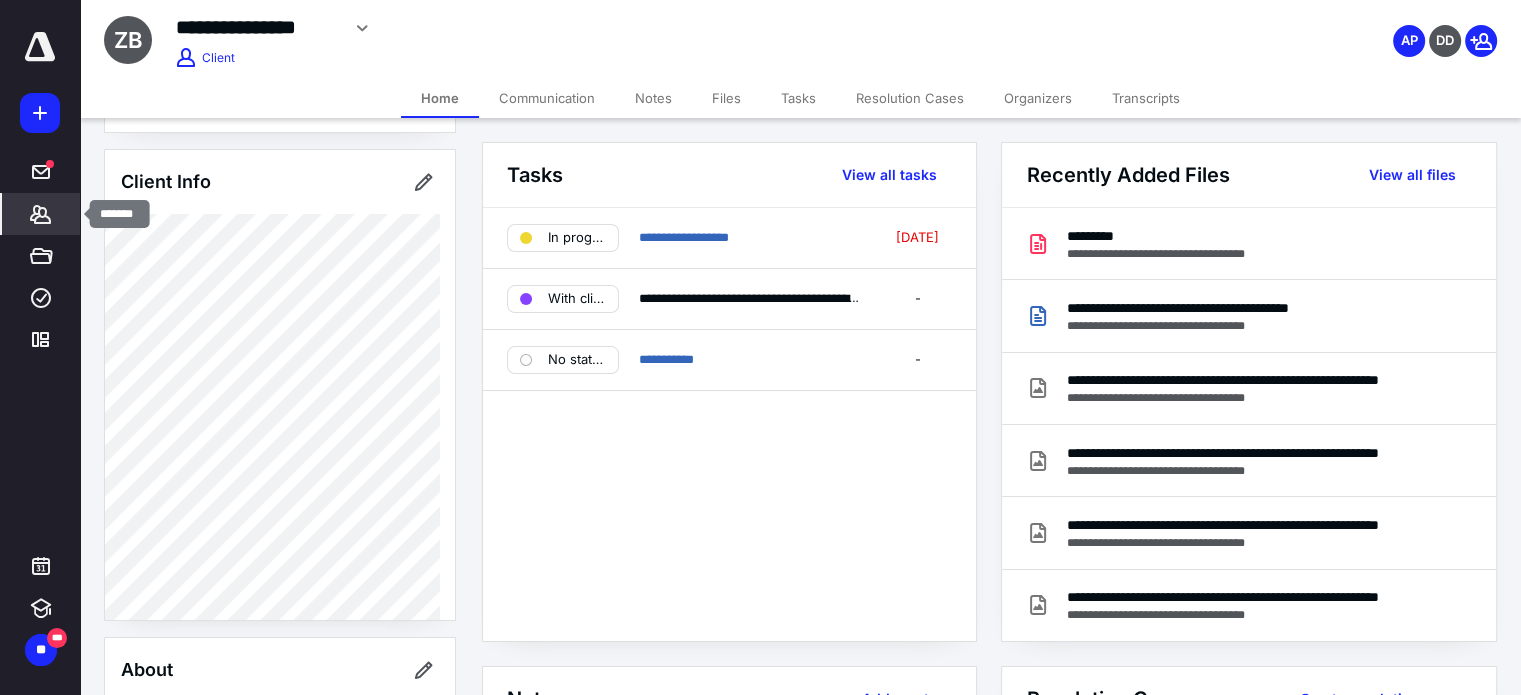 click 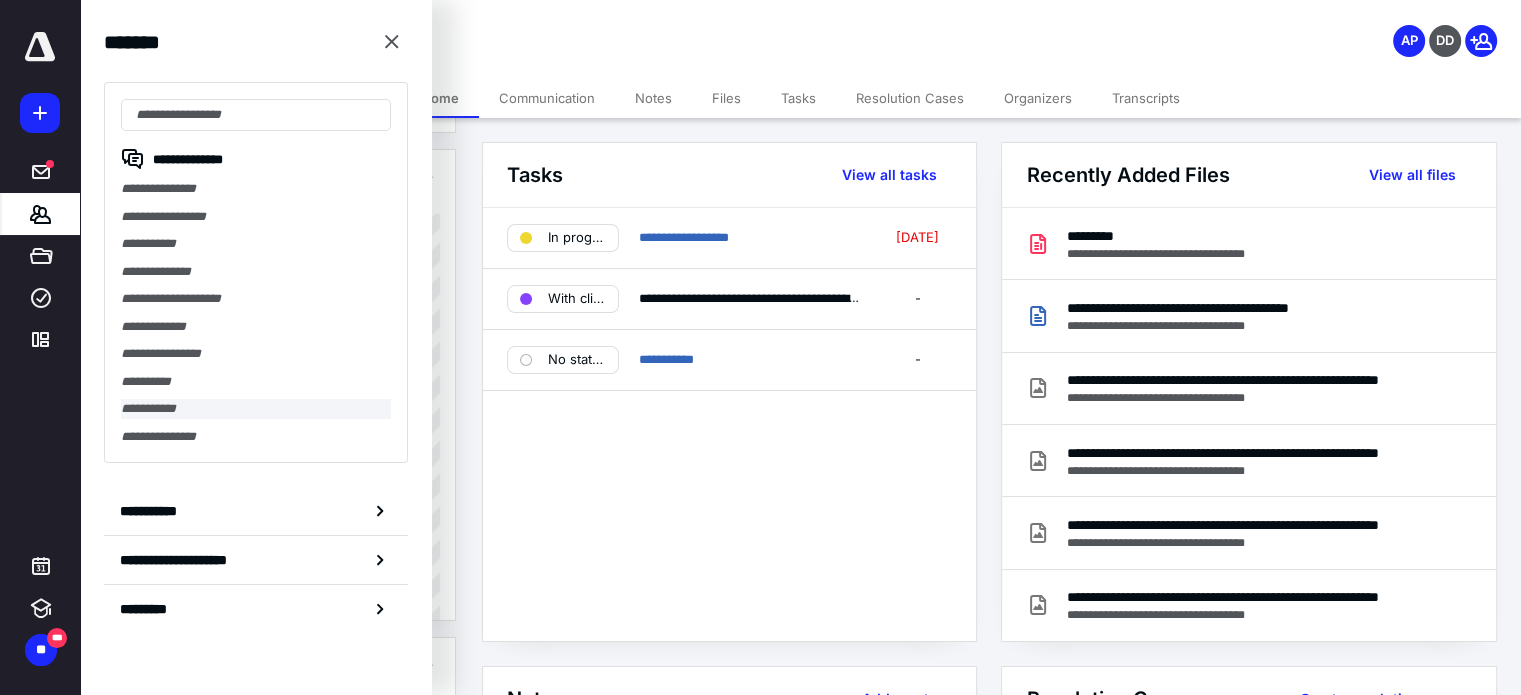 click on "**********" at bounding box center (256, 409) 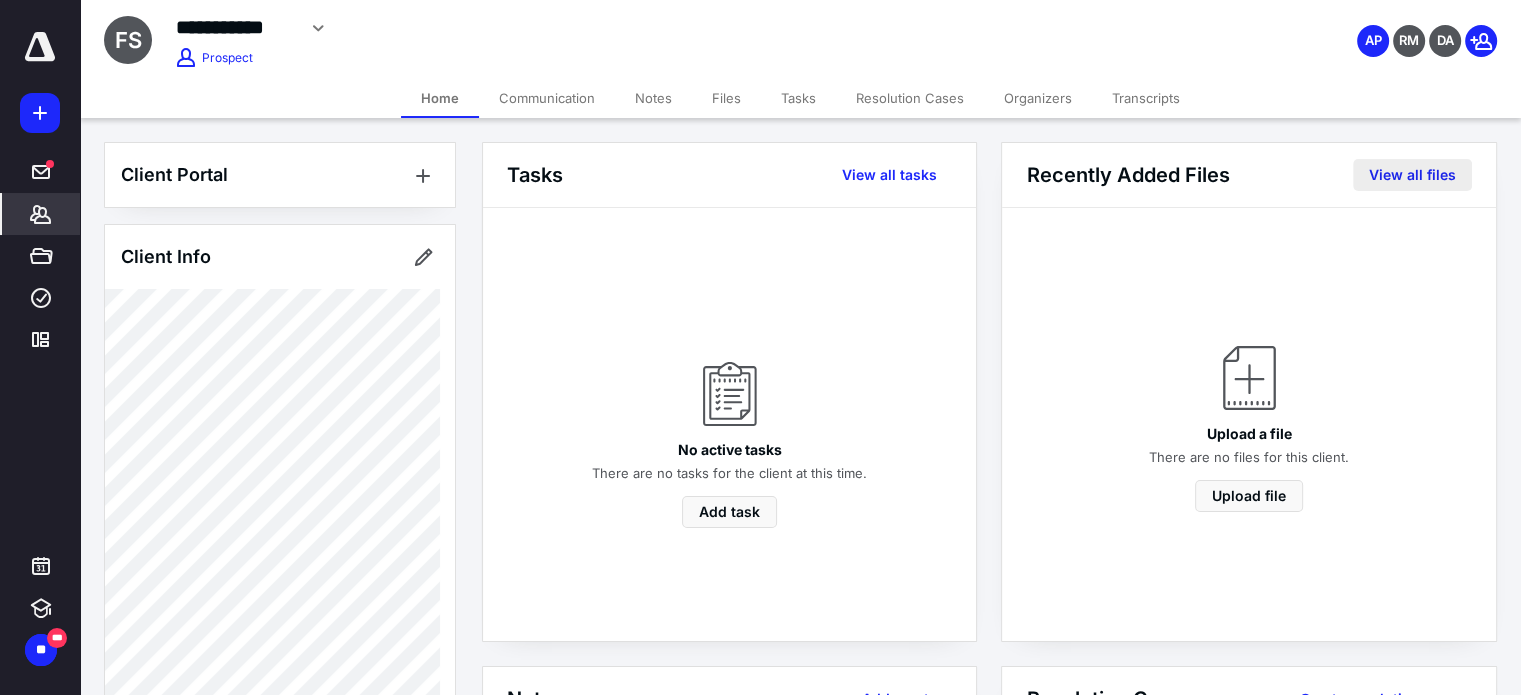 click on "View all files" at bounding box center (1412, 175) 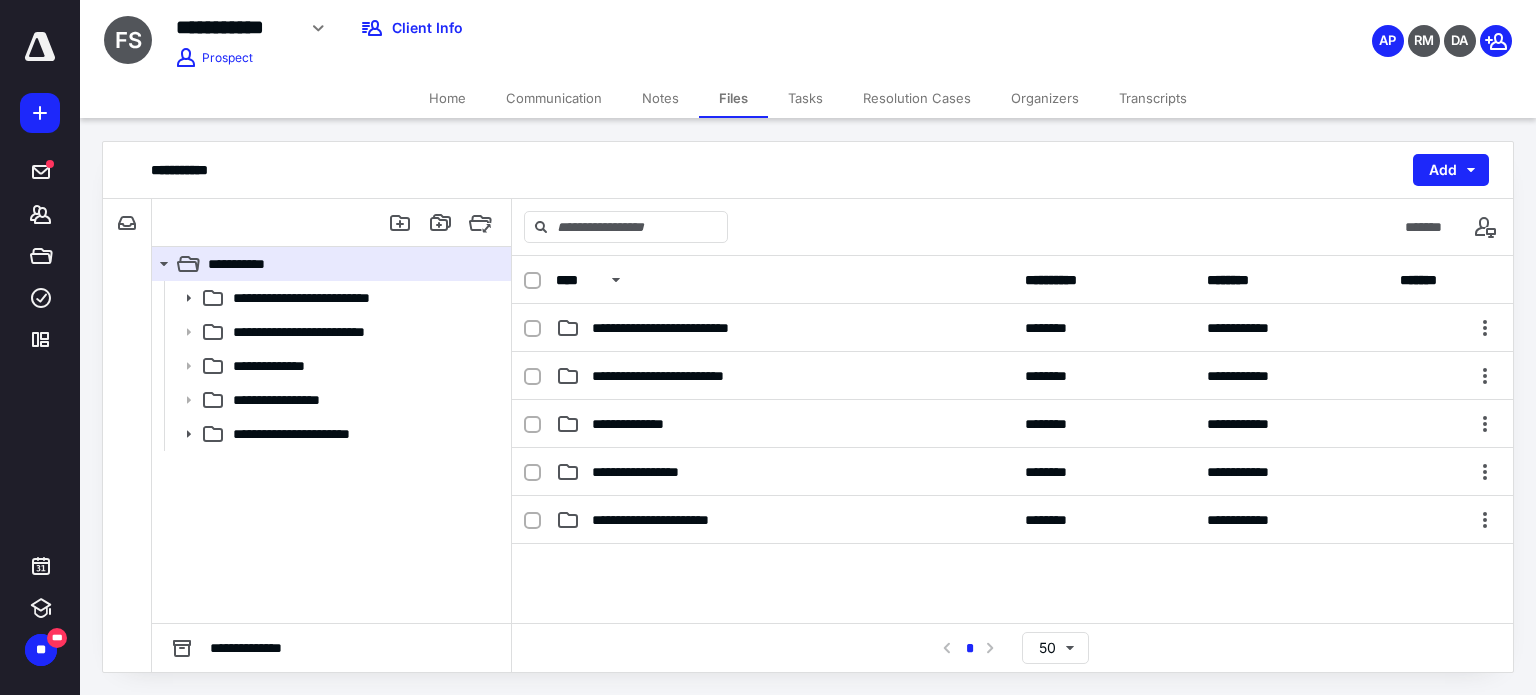 click on "Home" at bounding box center (447, 98) 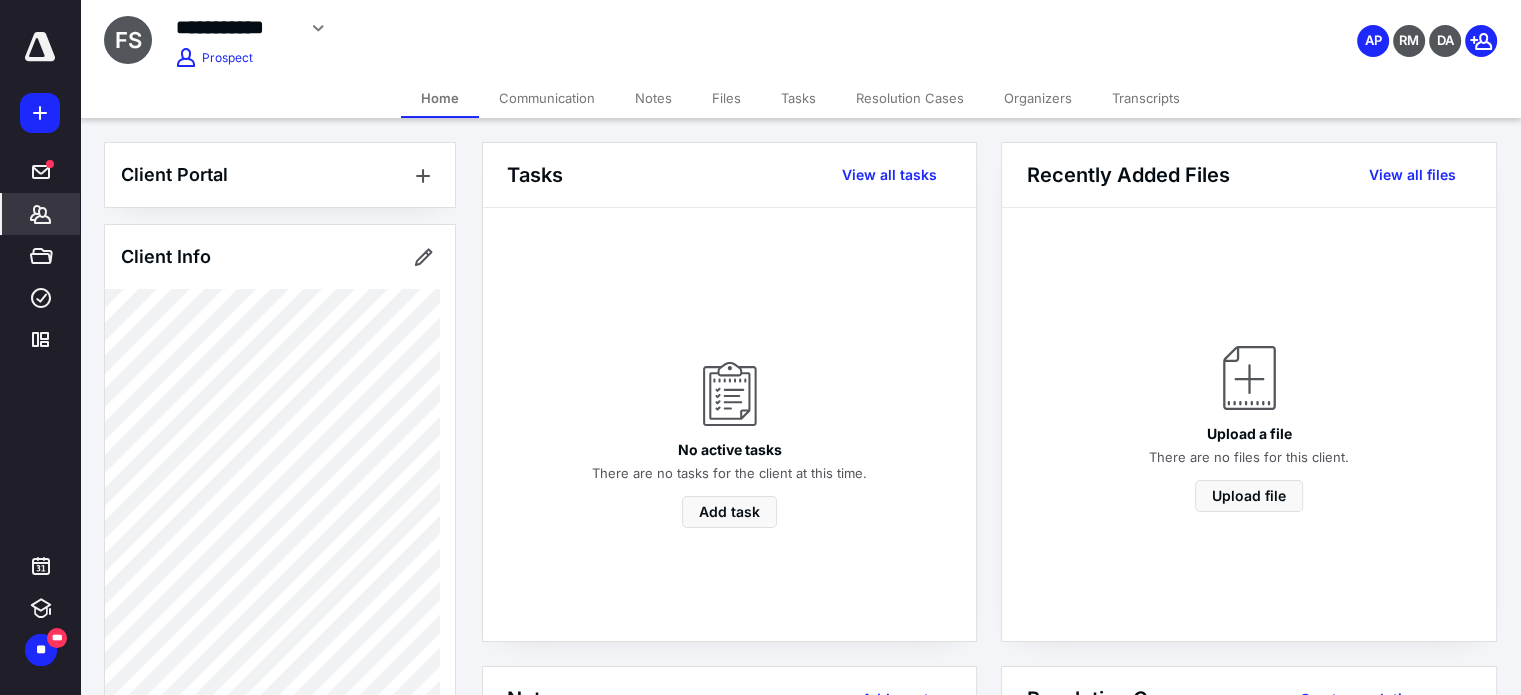 click 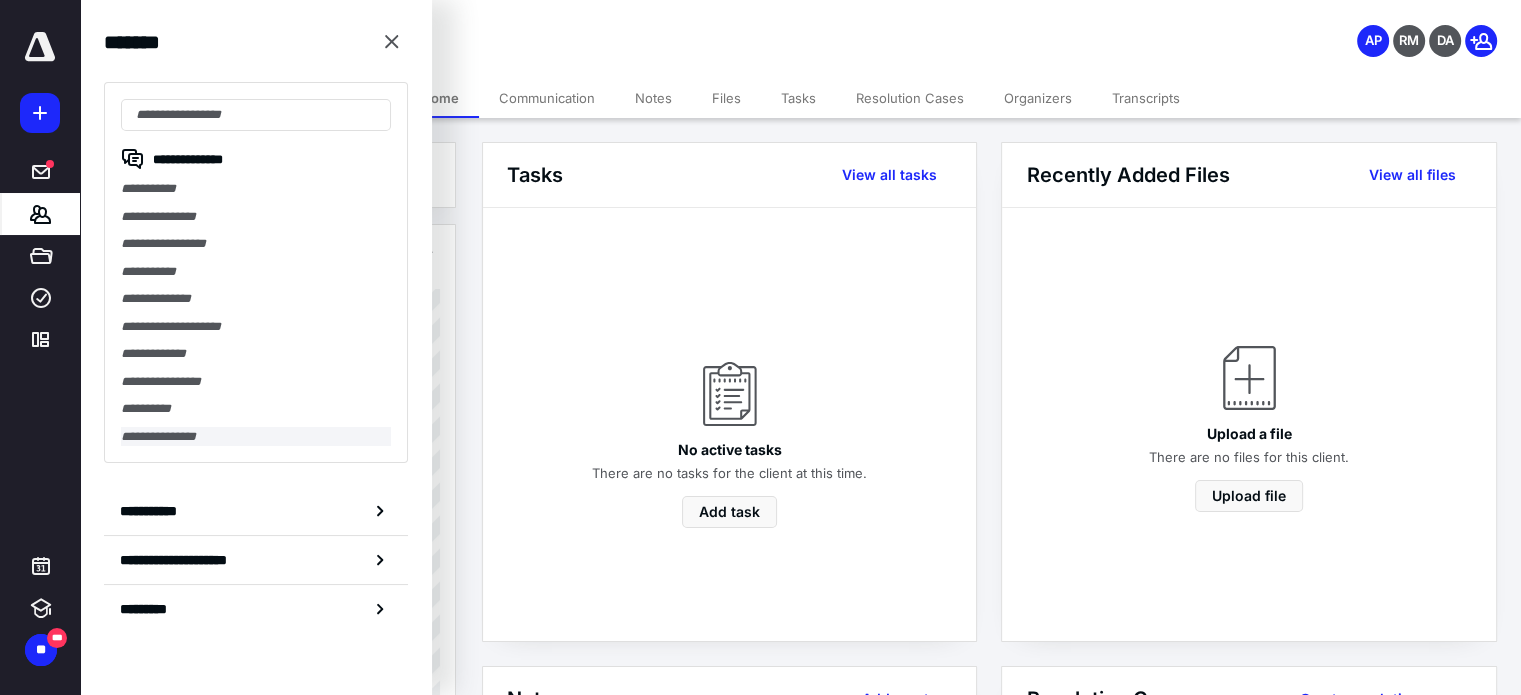 click on "**********" at bounding box center [256, 437] 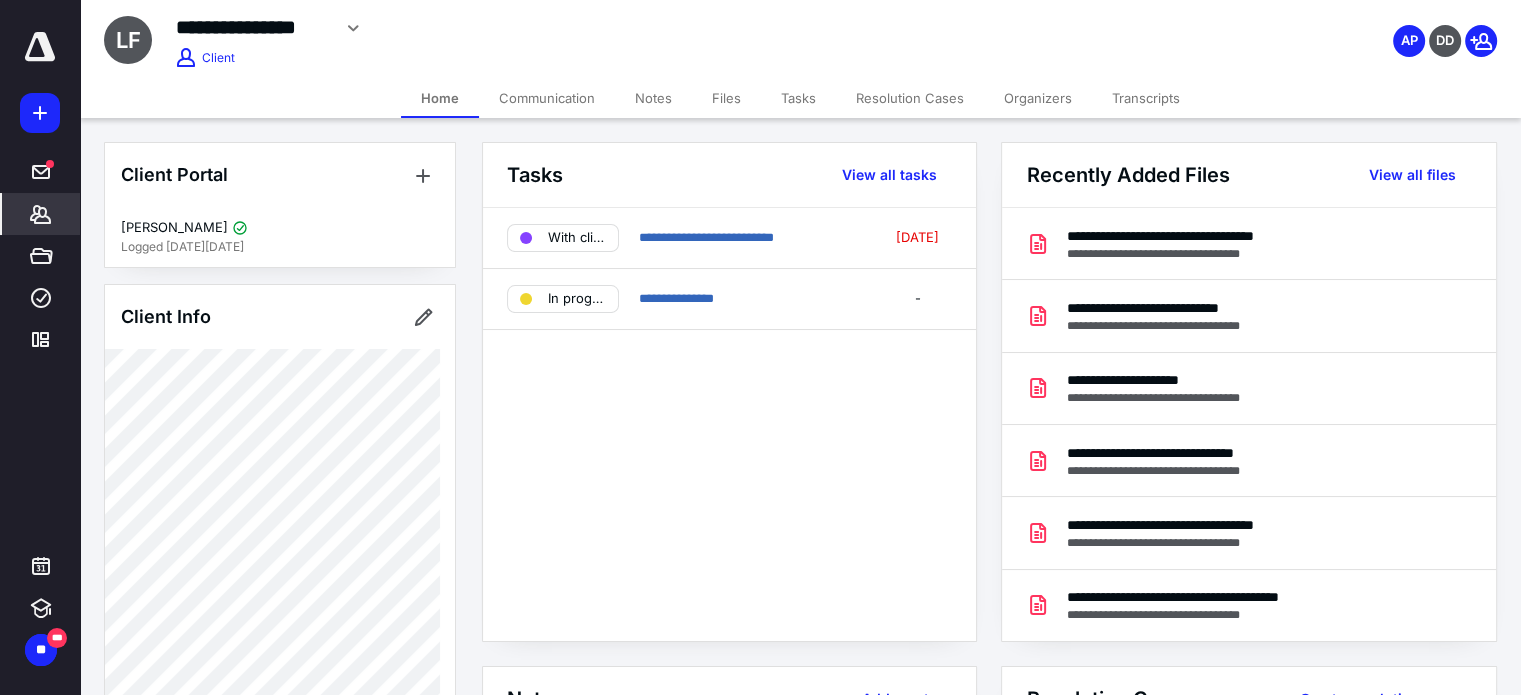 click on "Files" at bounding box center (726, 98) 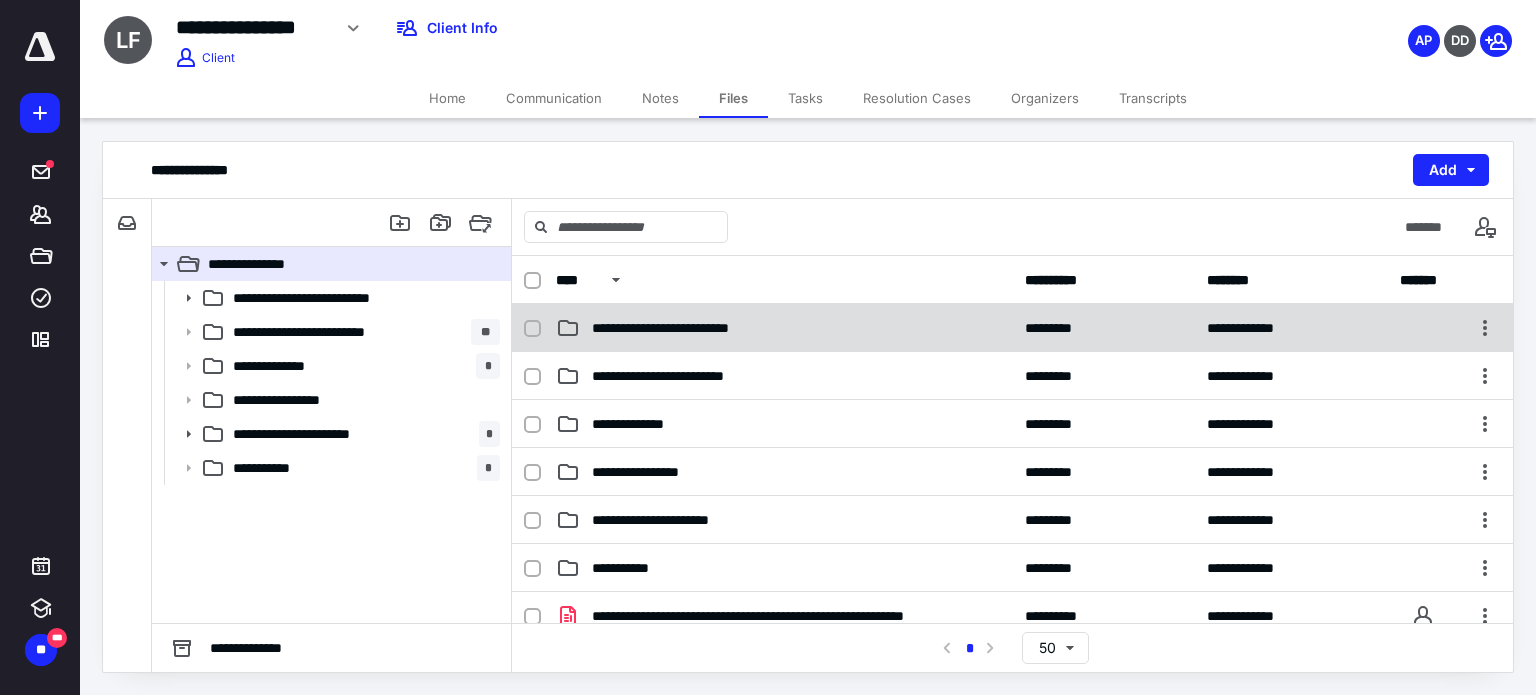 click on "**********" at bounding box center (694, 328) 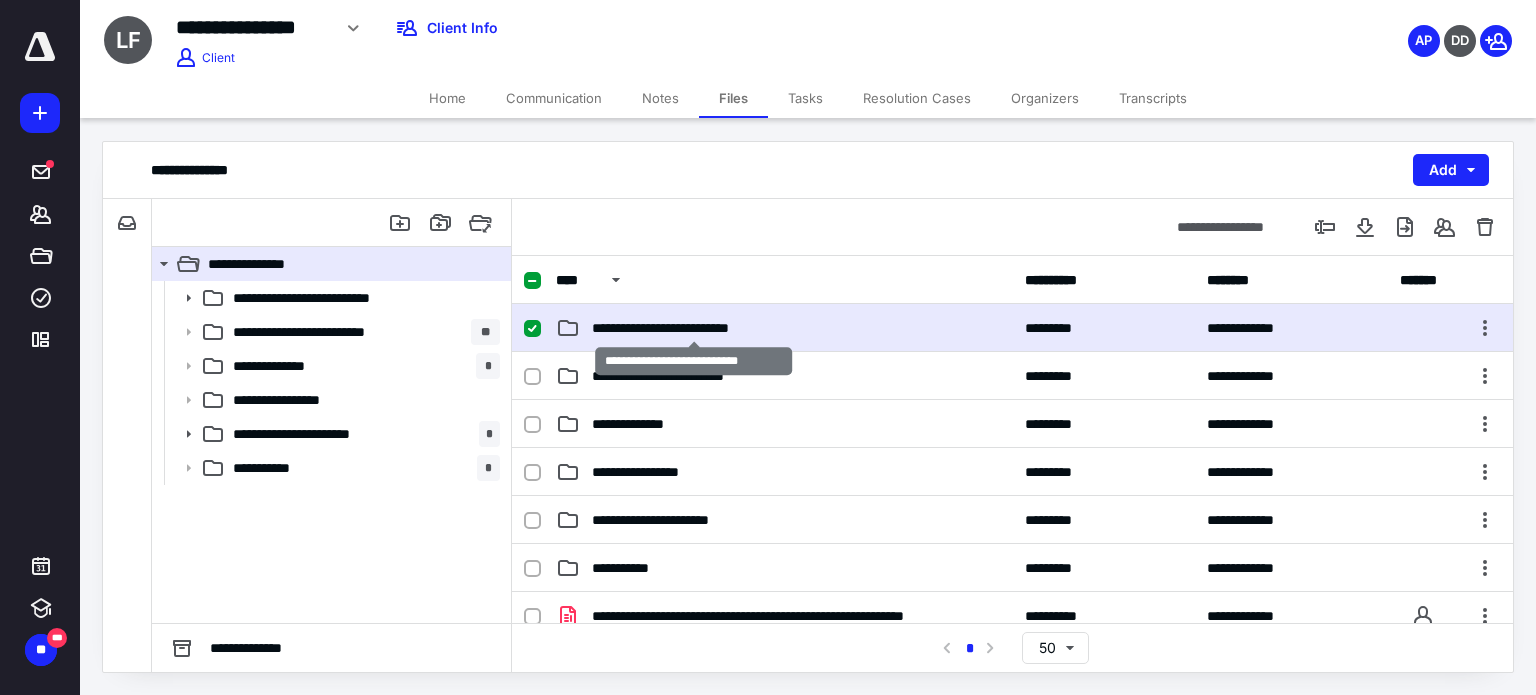 click on "**********" at bounding box center (694, 328) 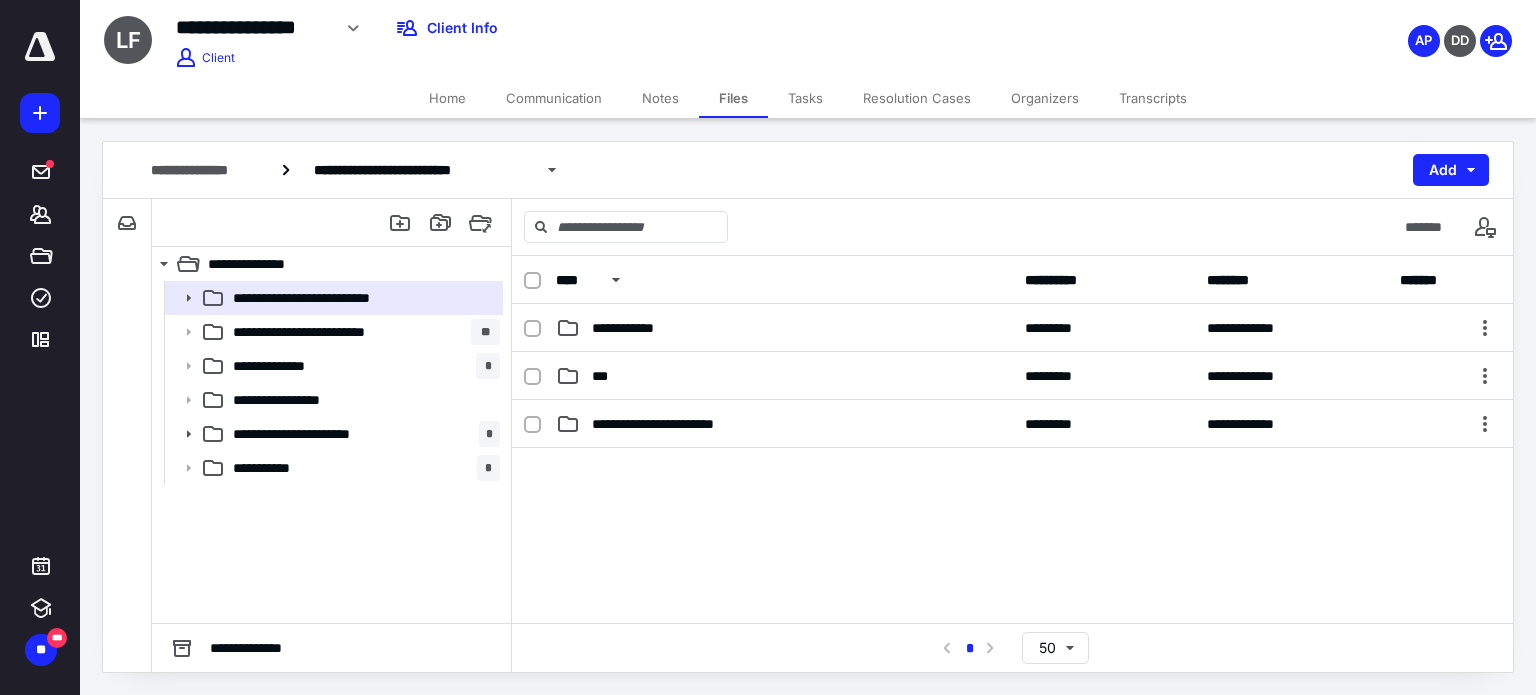 click on "***" at bounding box center [606, 376] 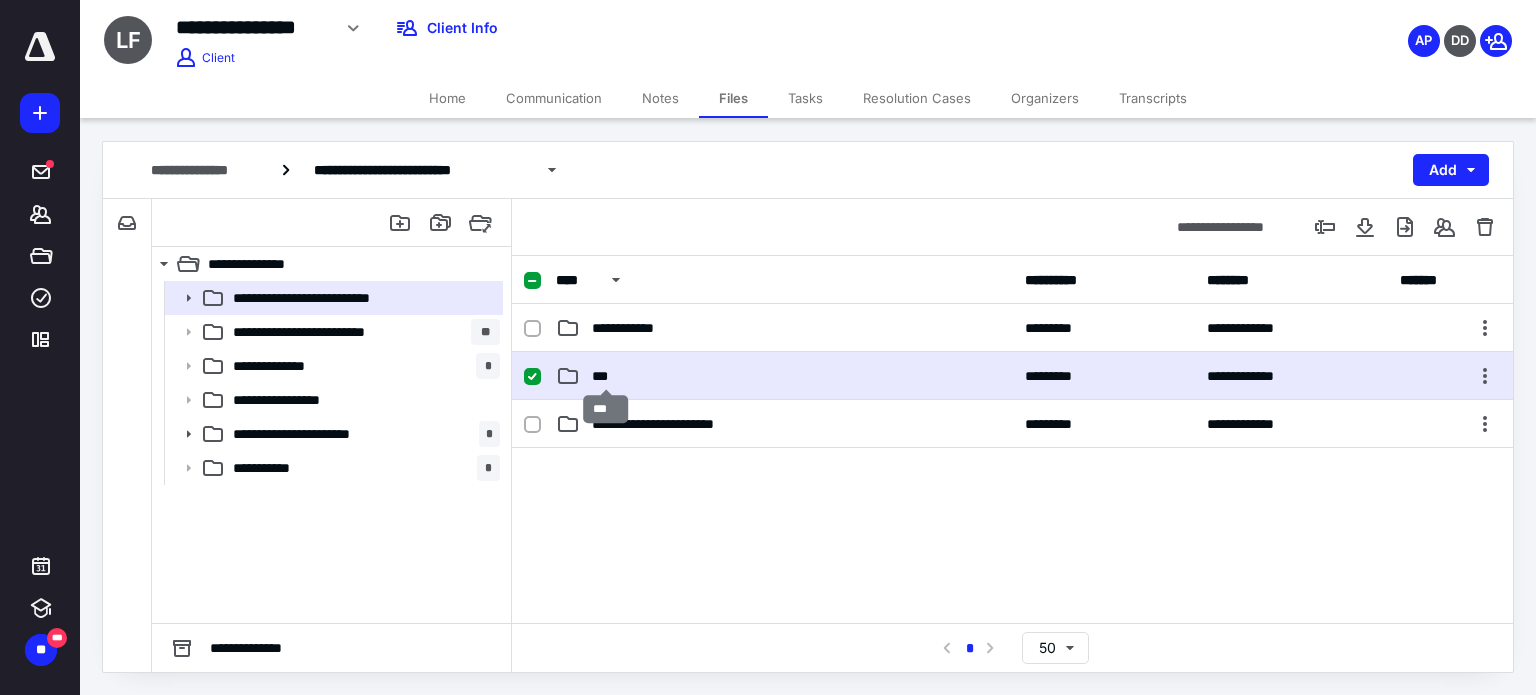click on "***" at bounding box center [606, 376] 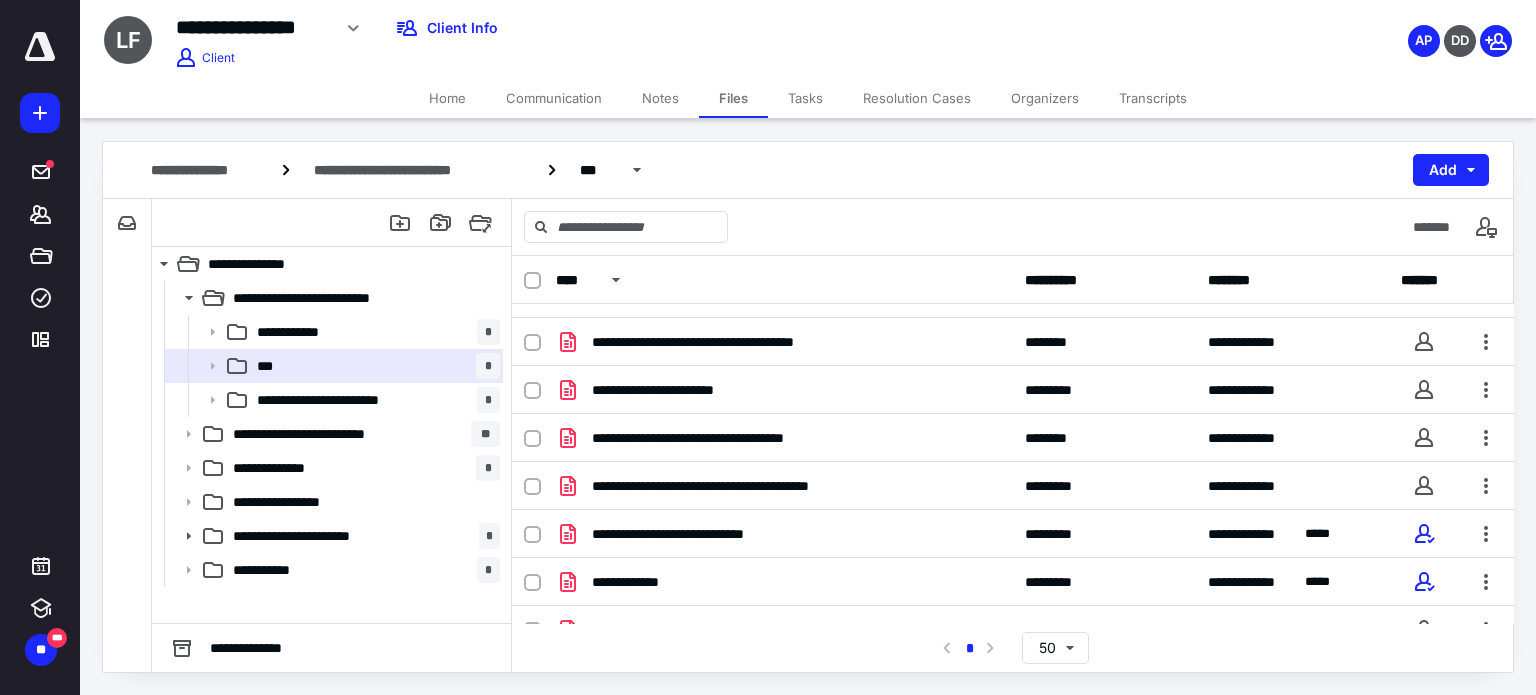 scroll, scrollTop: 88, scrollLeft: 0, axis: vertical 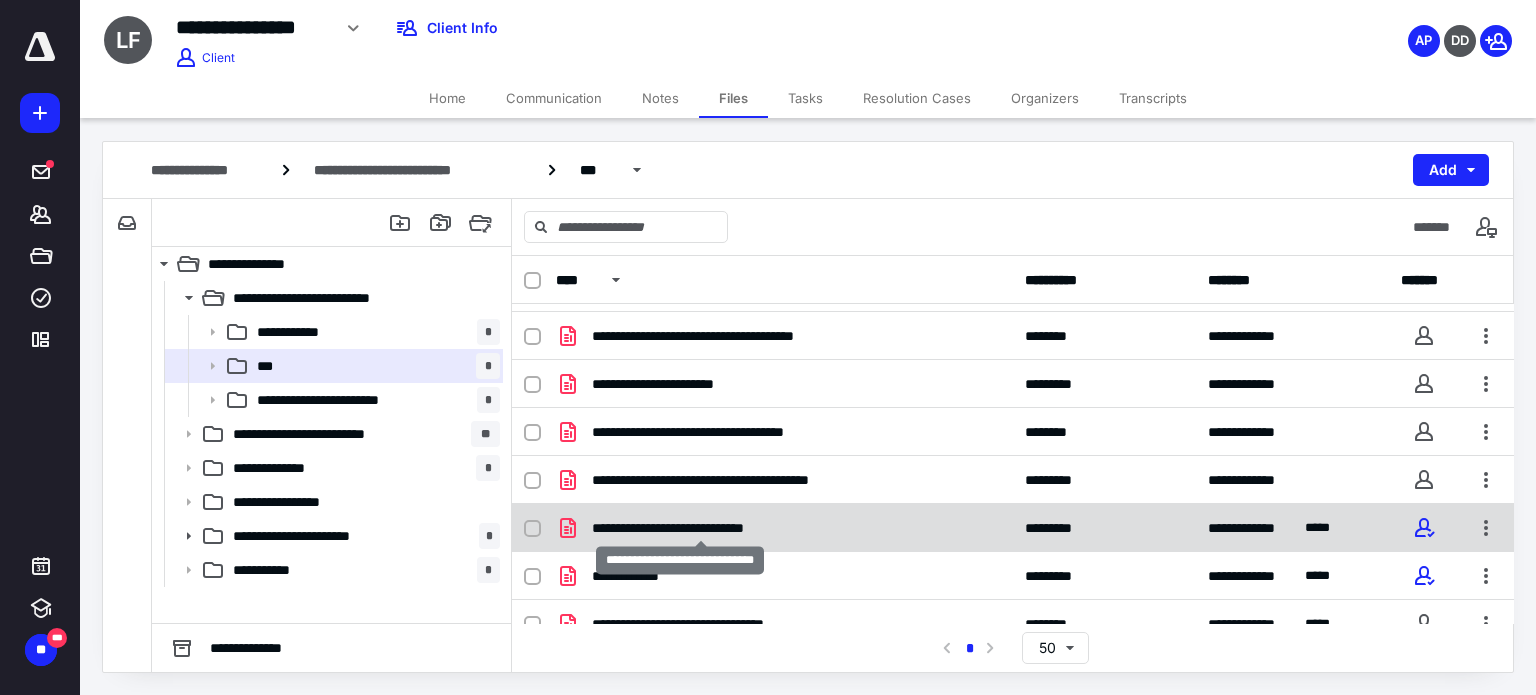 click on "**********" at bounding box center [701, 528] 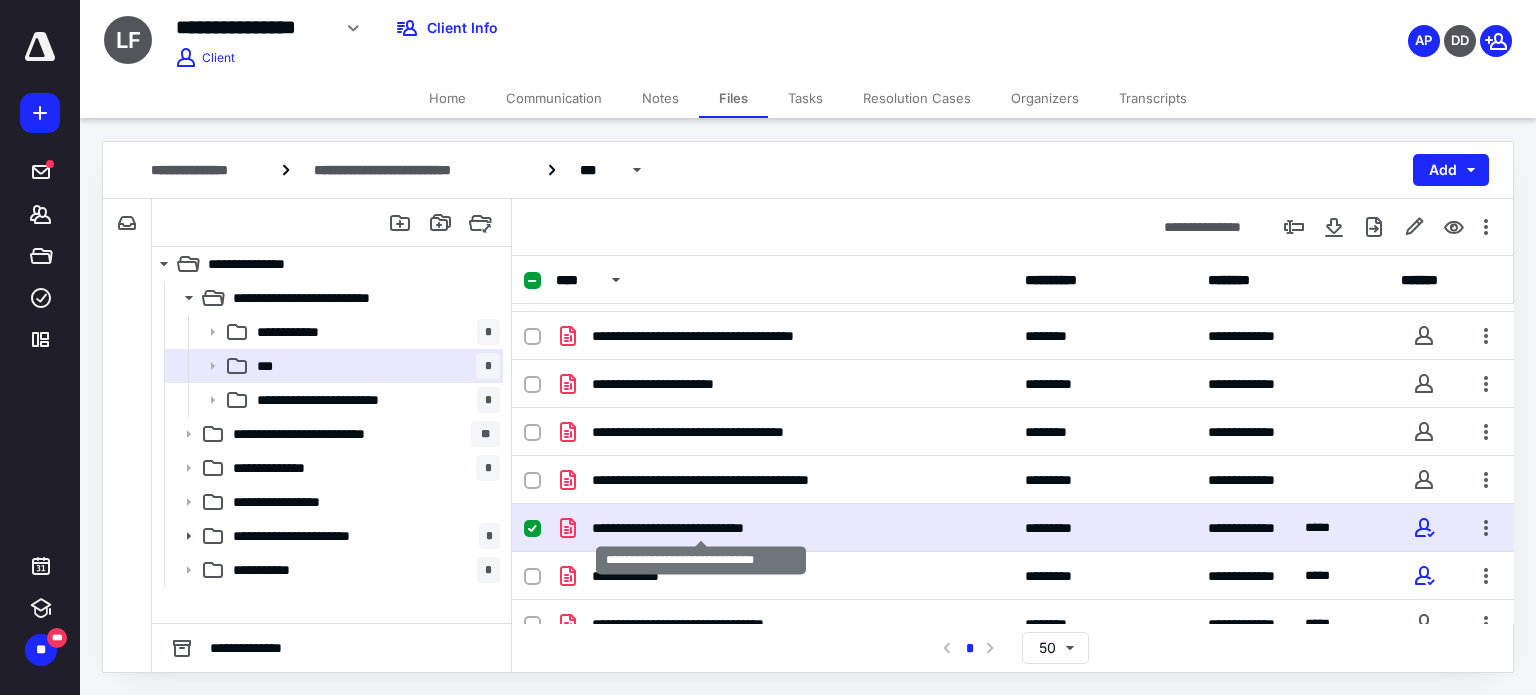 click on "**********" at bounding box center [701, 528] 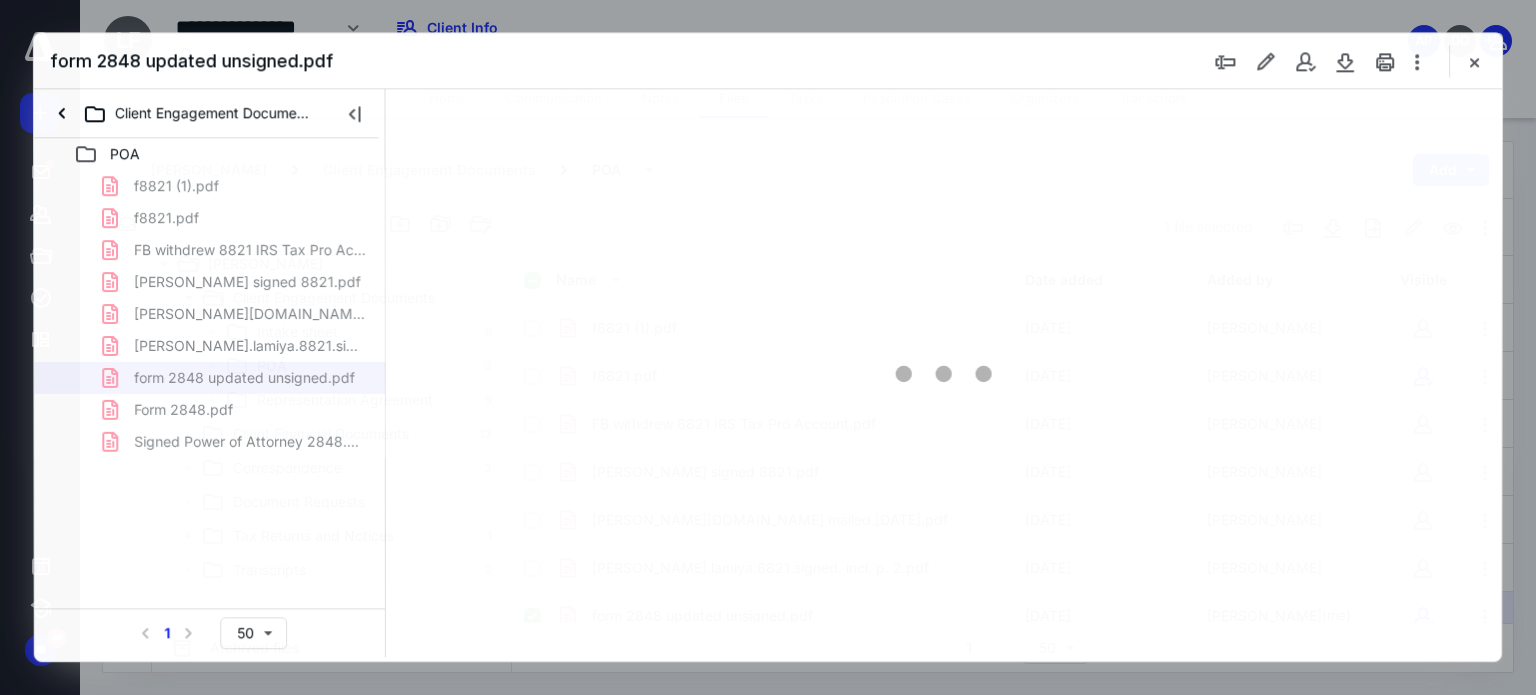 scroll, scrollTop: 88, scrollLeft: 0, axis: vertical 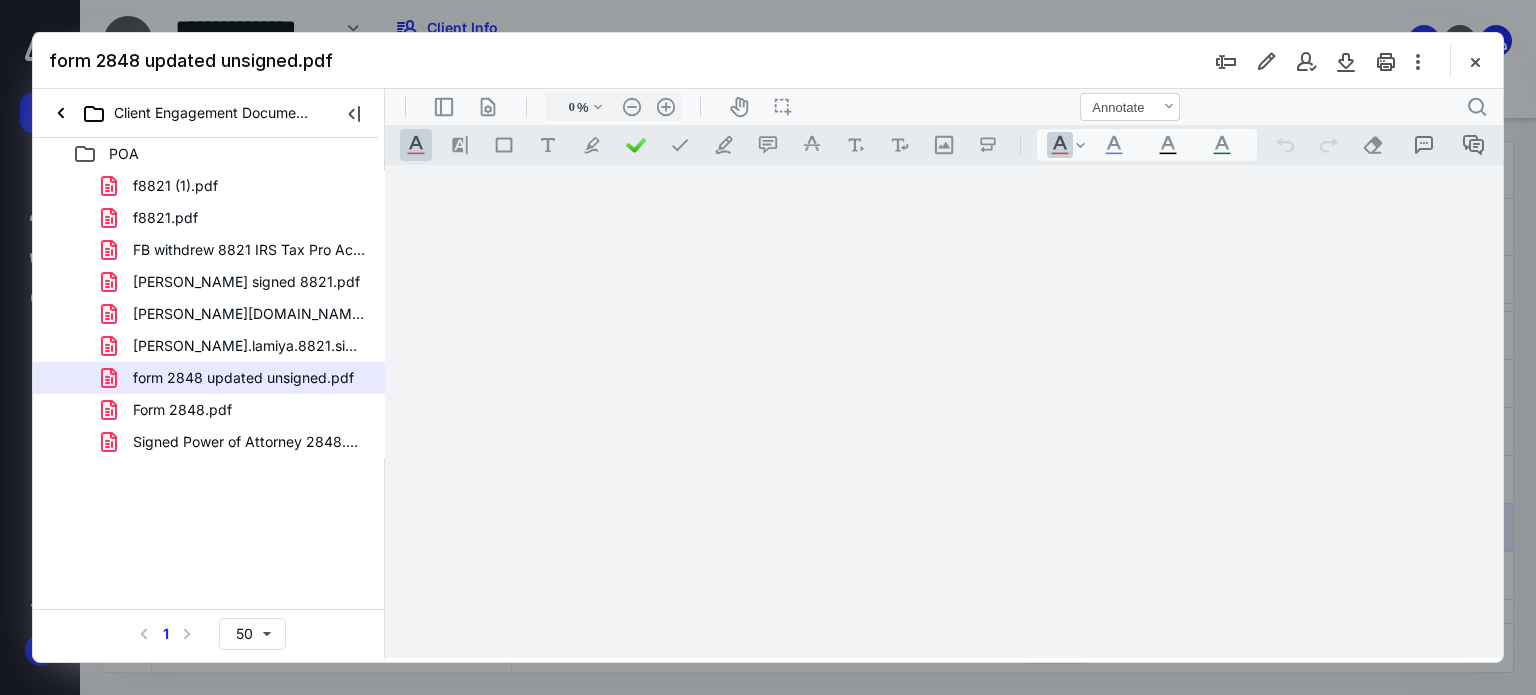 type on "62" 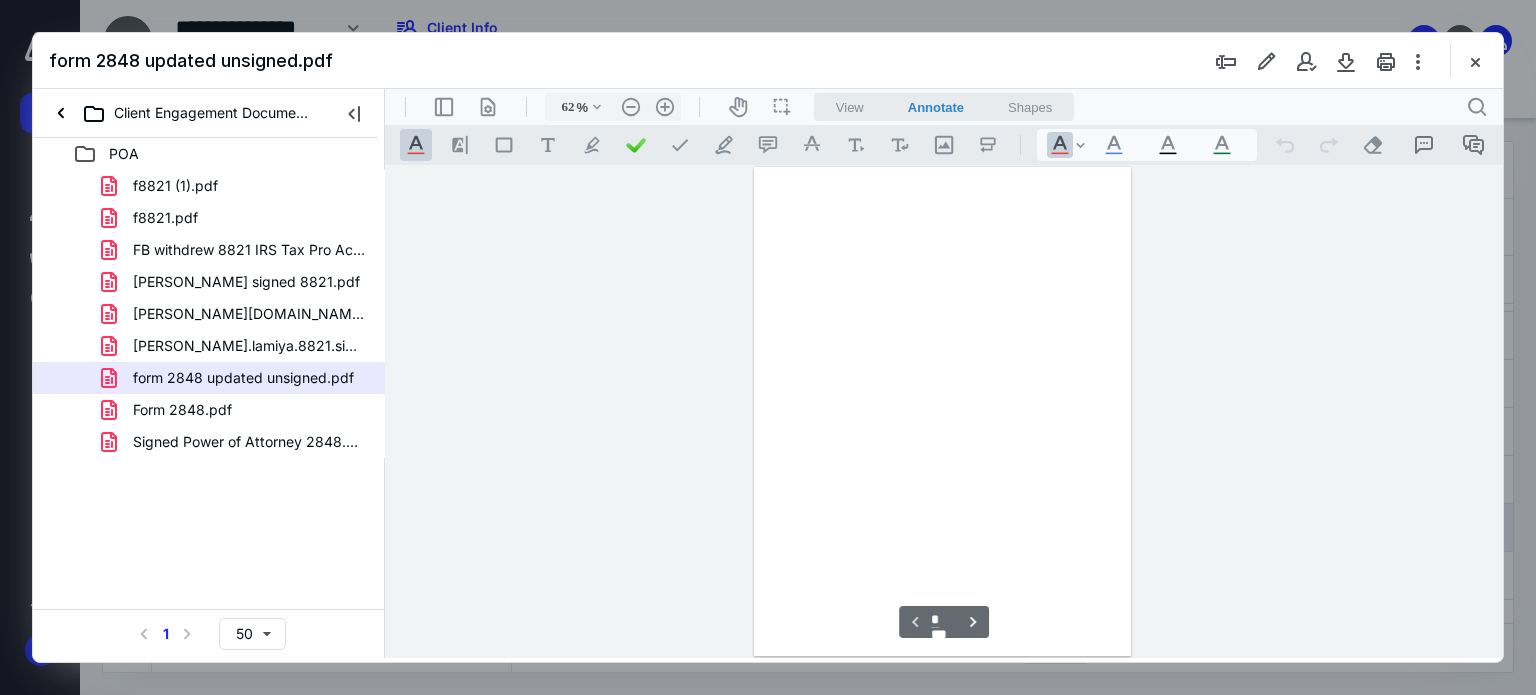 scroll, scrollTop: 78, scrollLeft: 0, axis: vertical 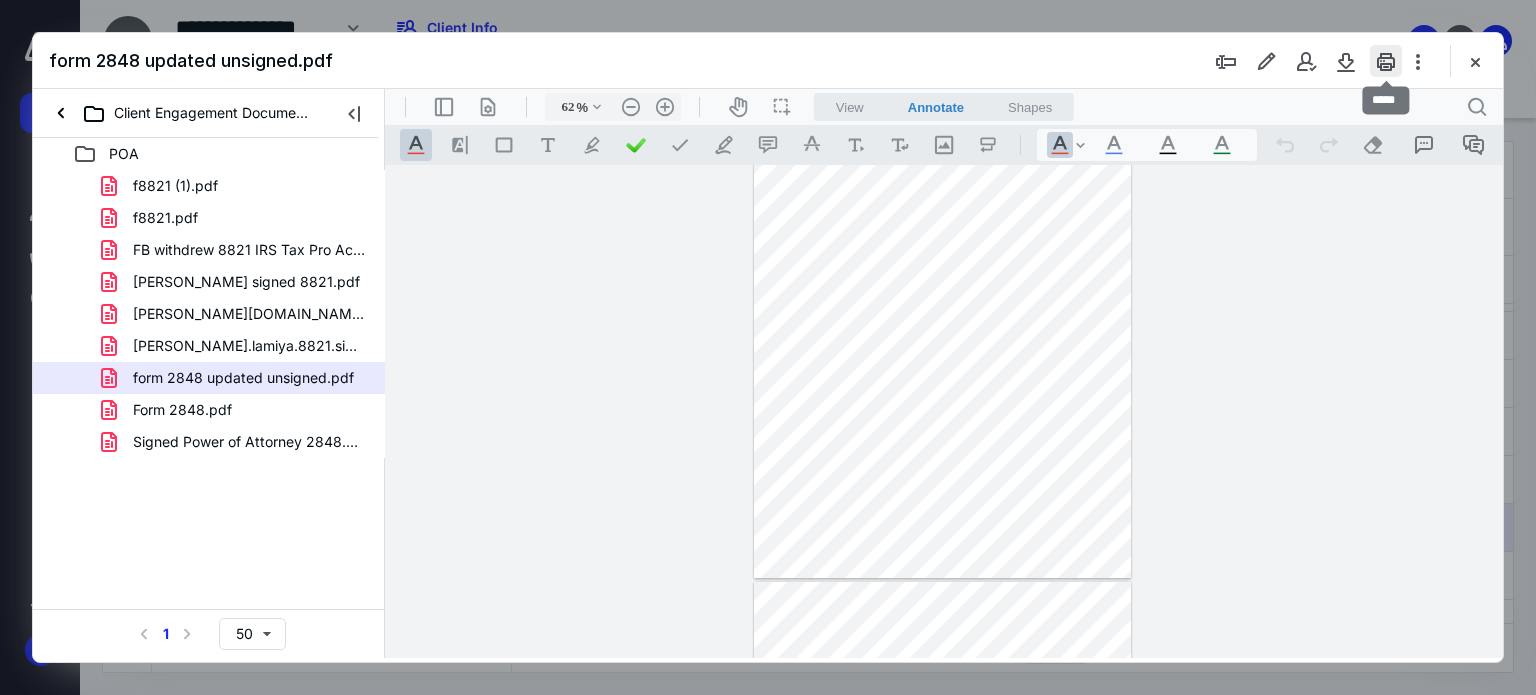 click at bounding box center [1386, 61] 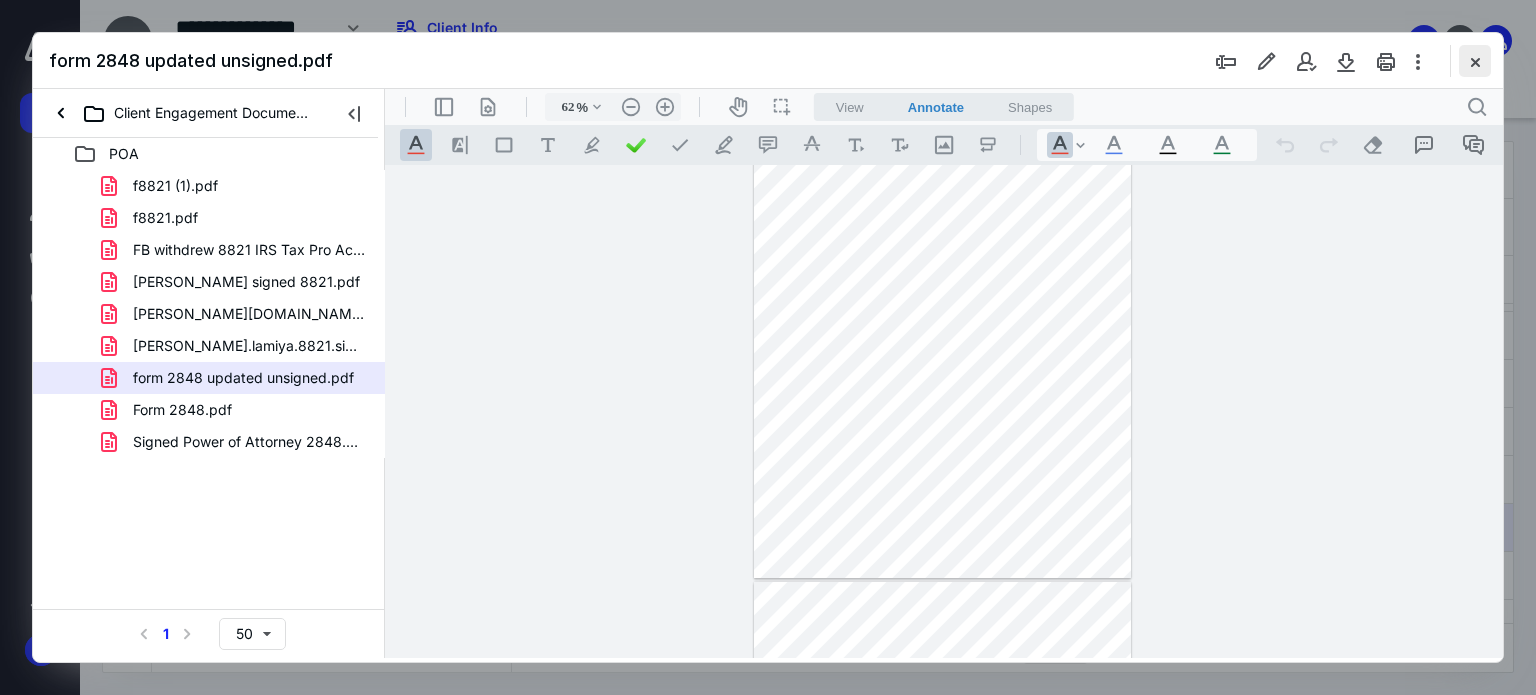 click at bounding box center [1475, 61] 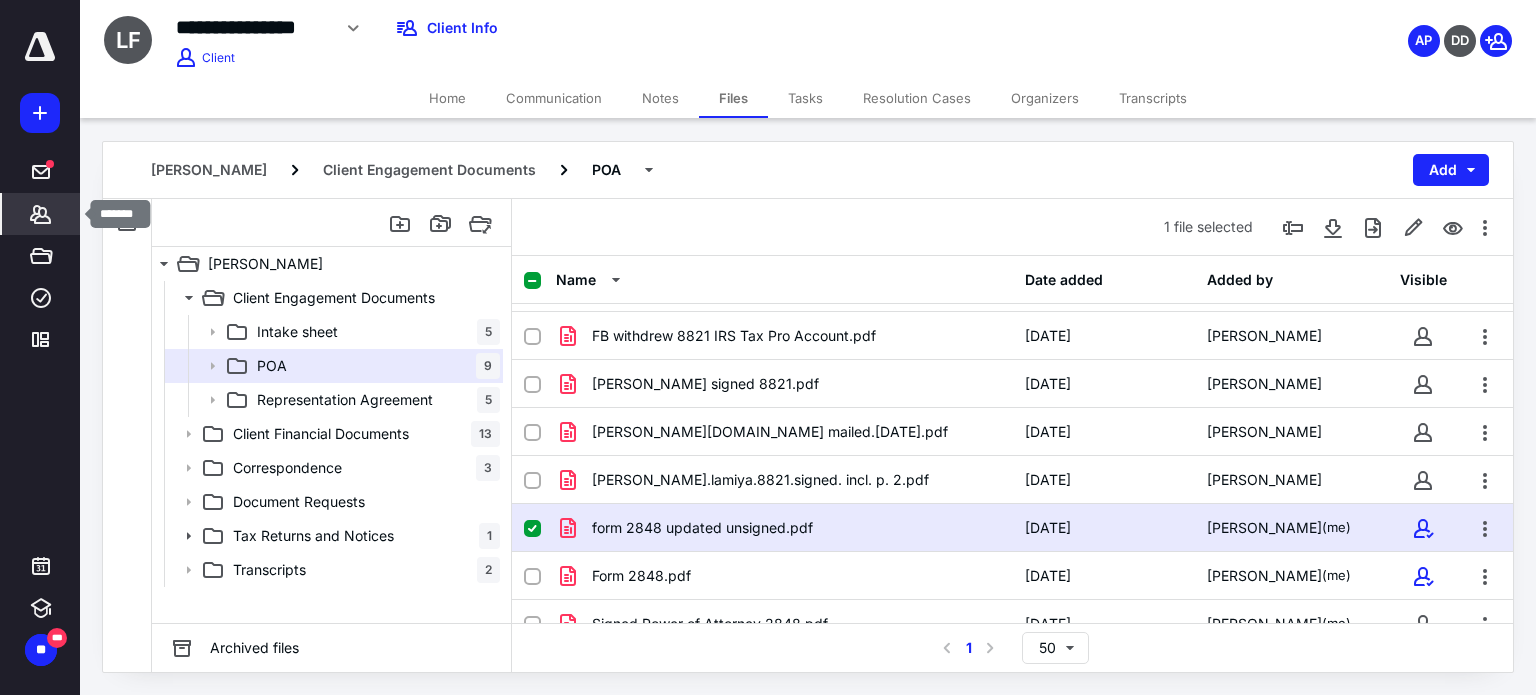 click 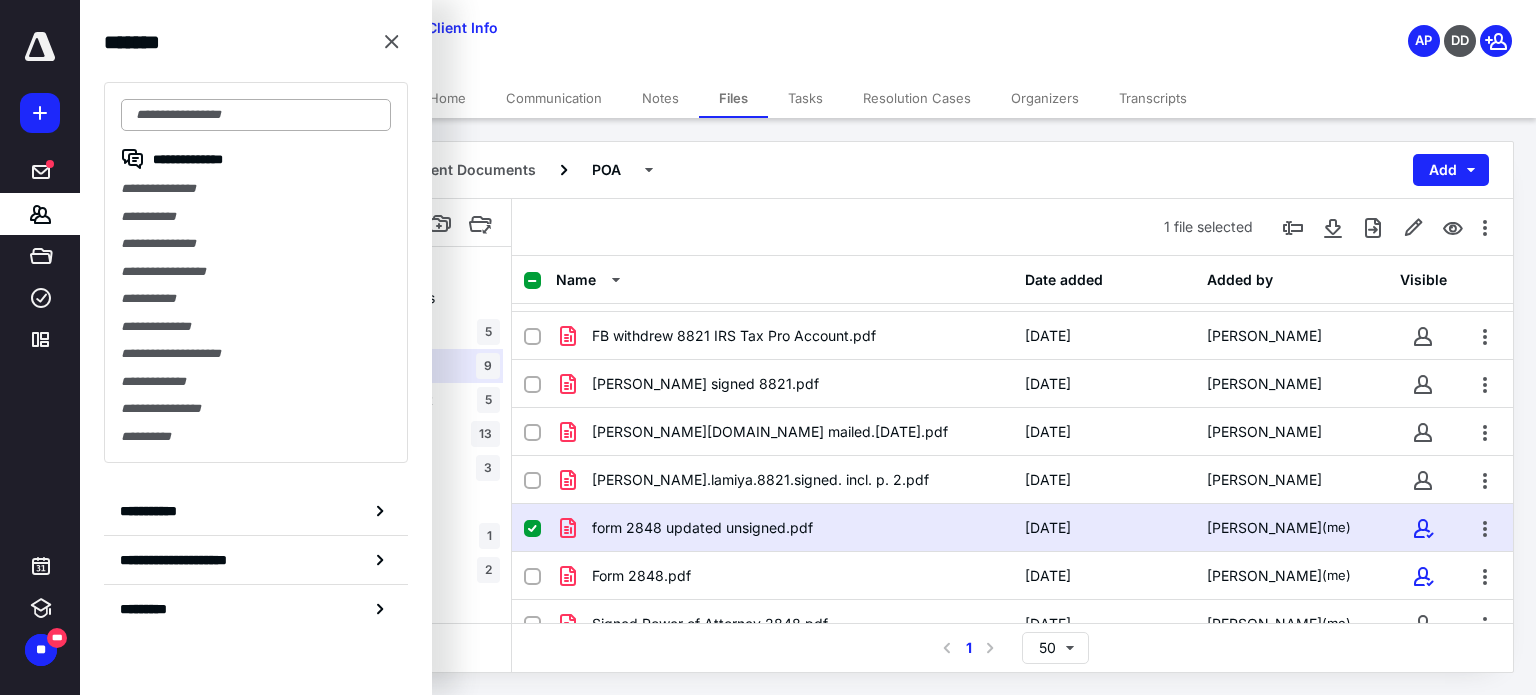 click at bounding box center [256, 115] 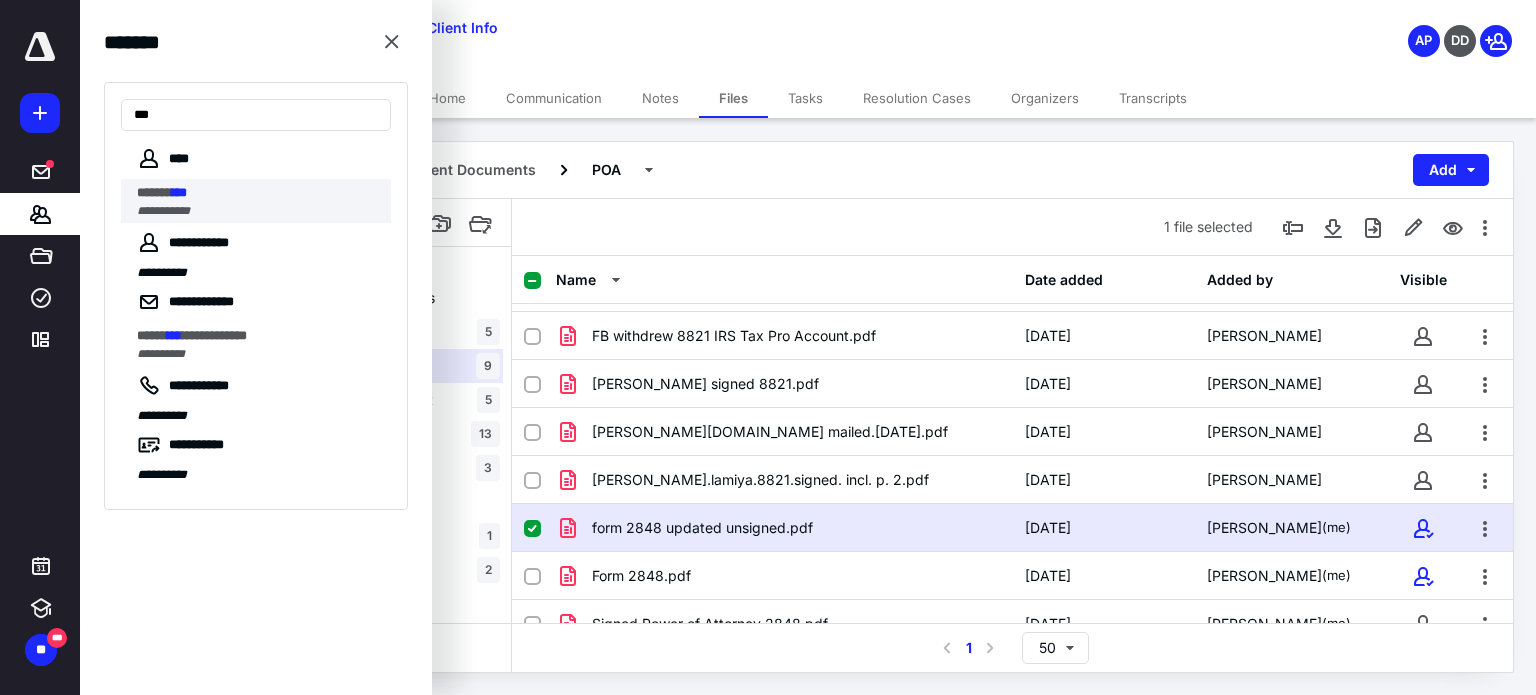 type on "***" 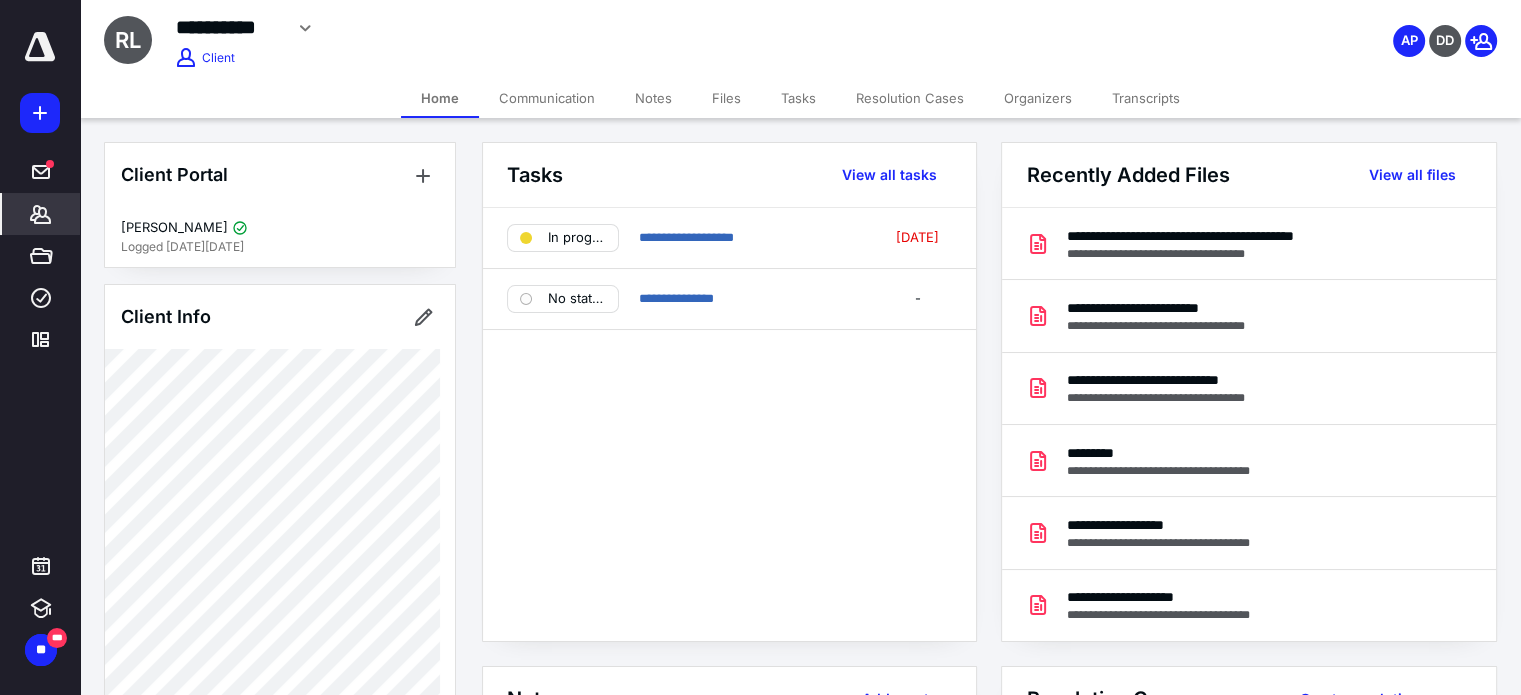 click on "Notes" at bounding box center (653, 98) 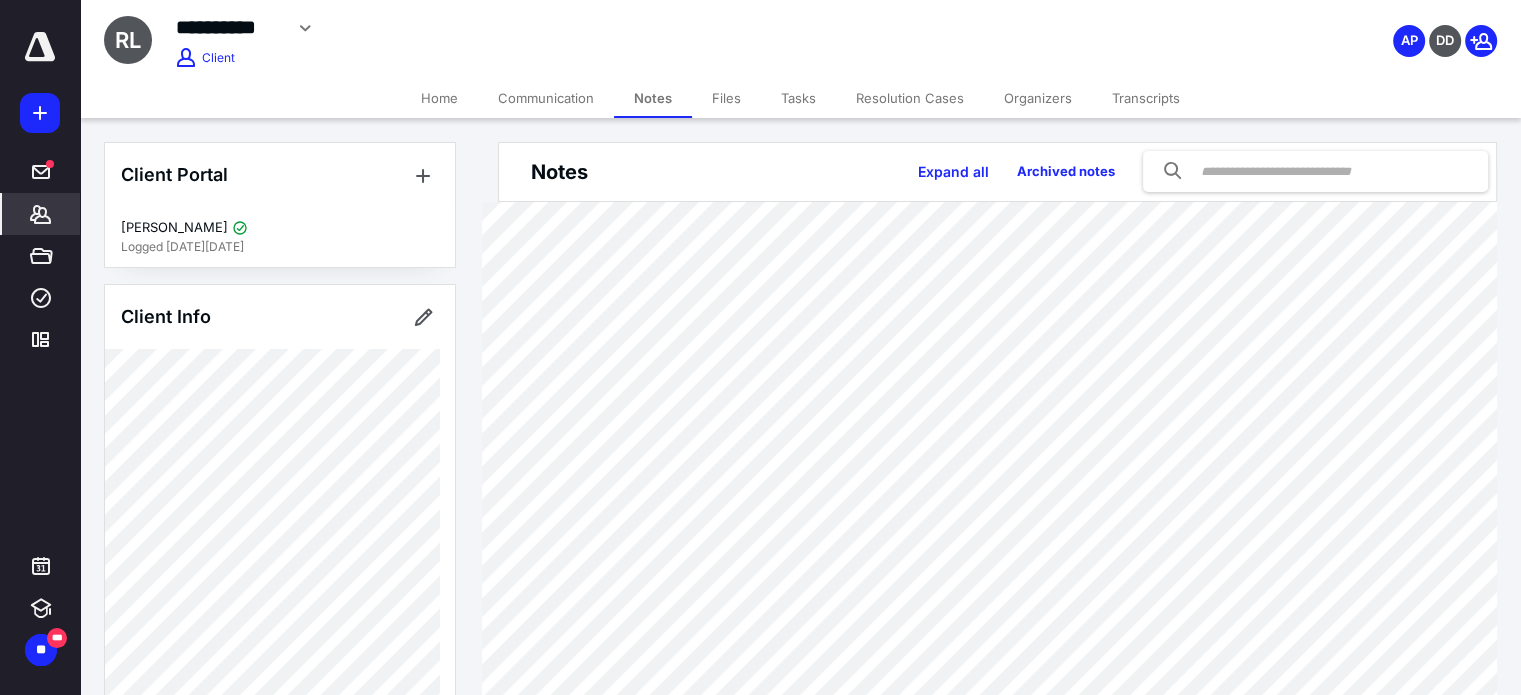 click on "Files" at bounding box center (726, 98) 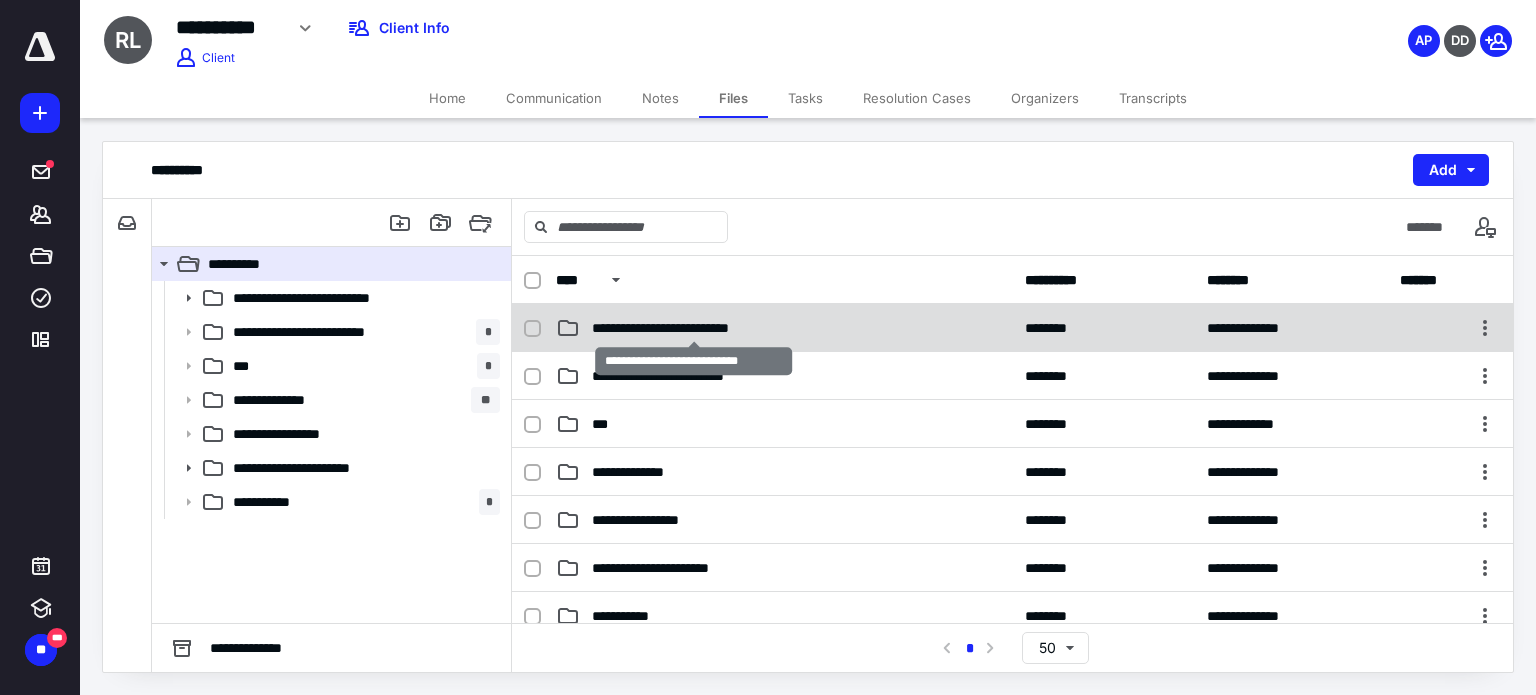 click on "**********" at bounding box center (694, 328) 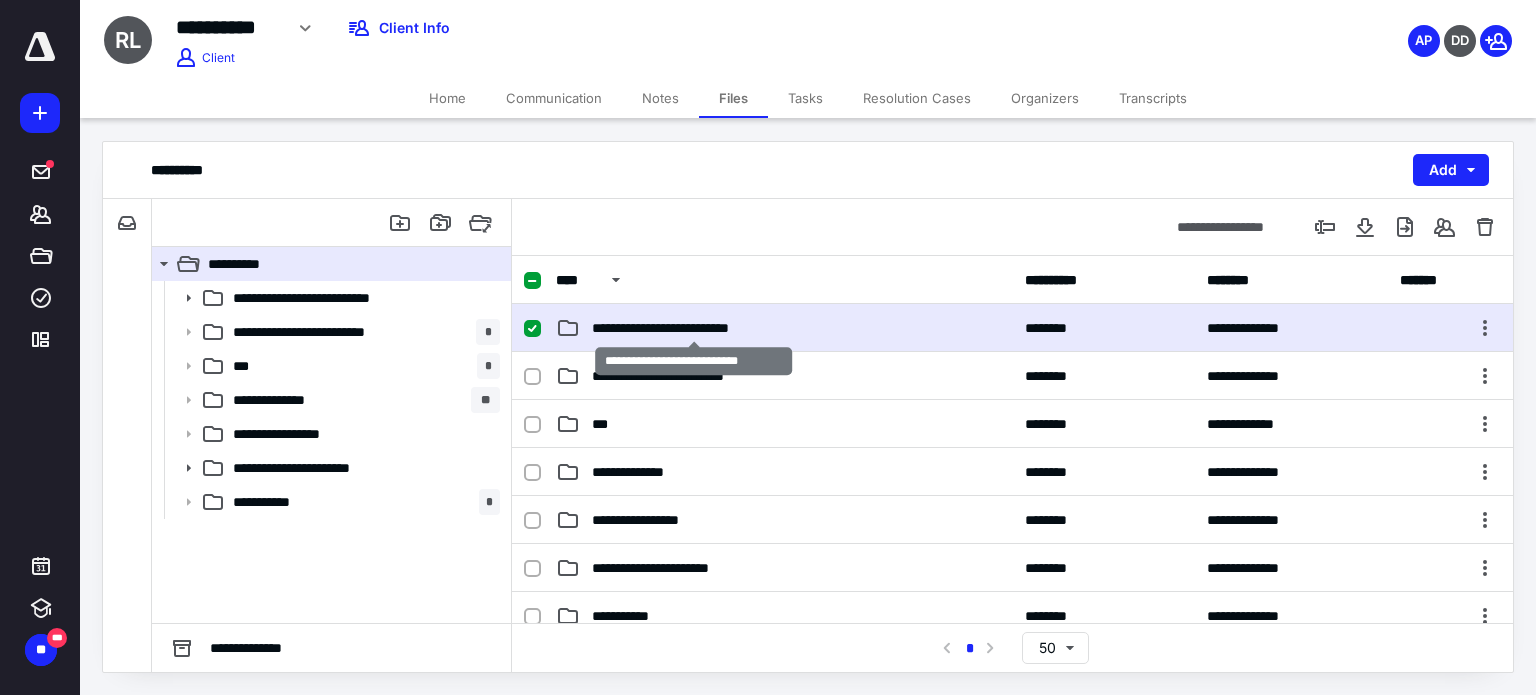 click on "**********" at bounding box center (694, 328) 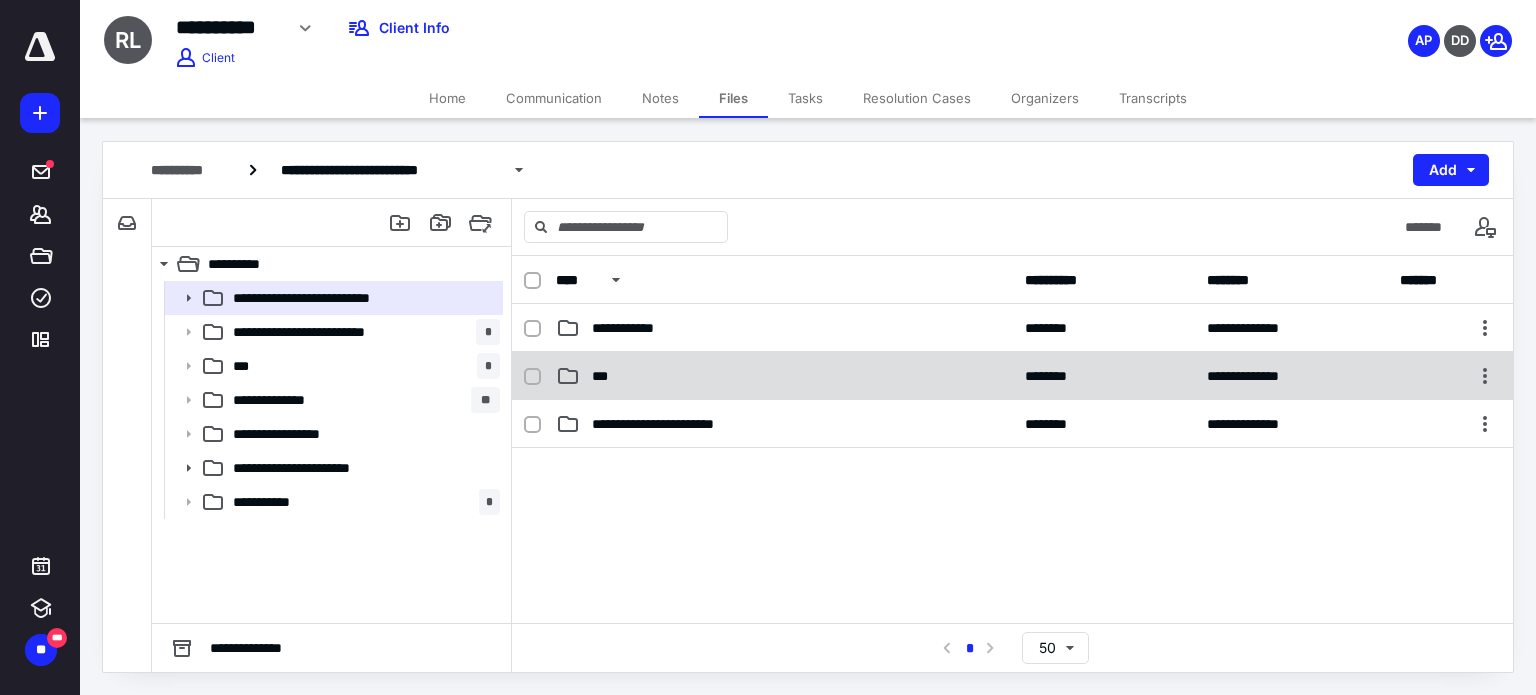 click on "***" at bounding box center (606, 376) 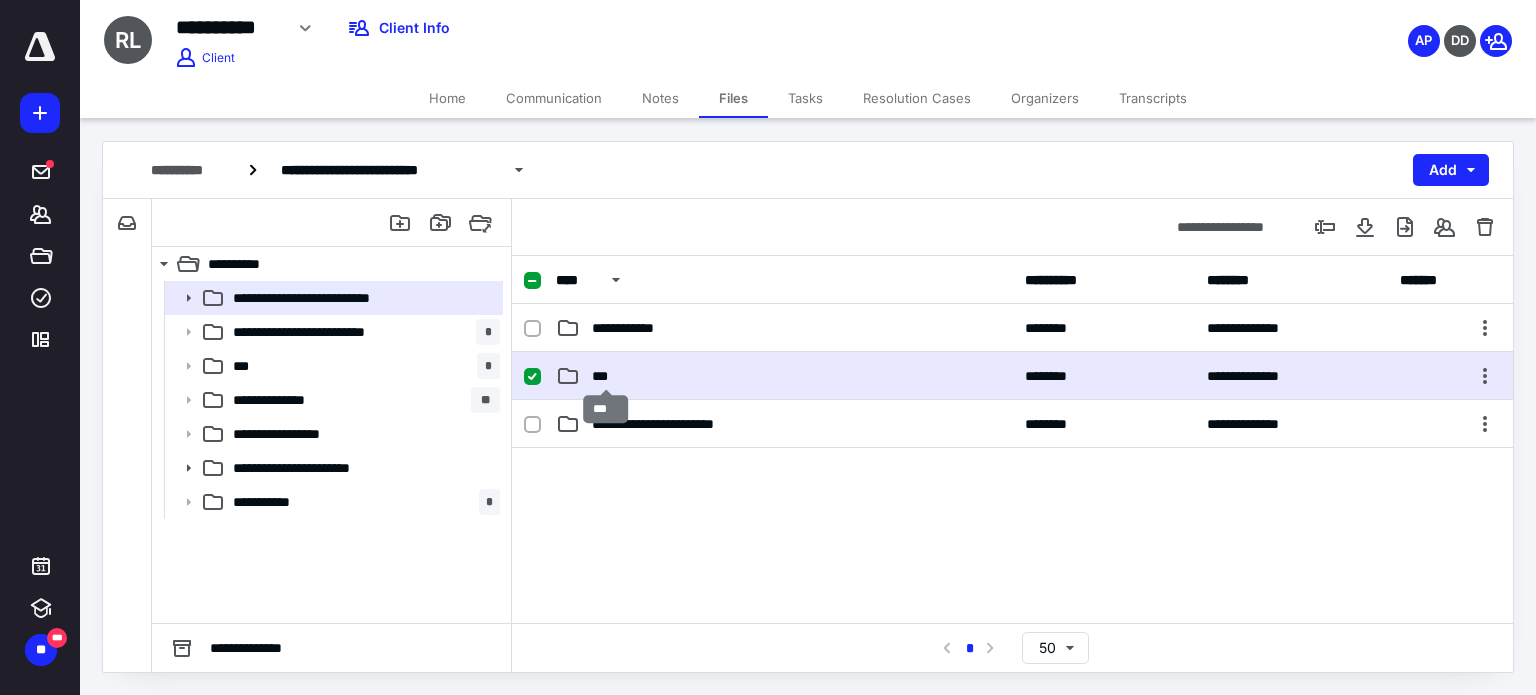 click on "***" at bounding box center [606, 376] 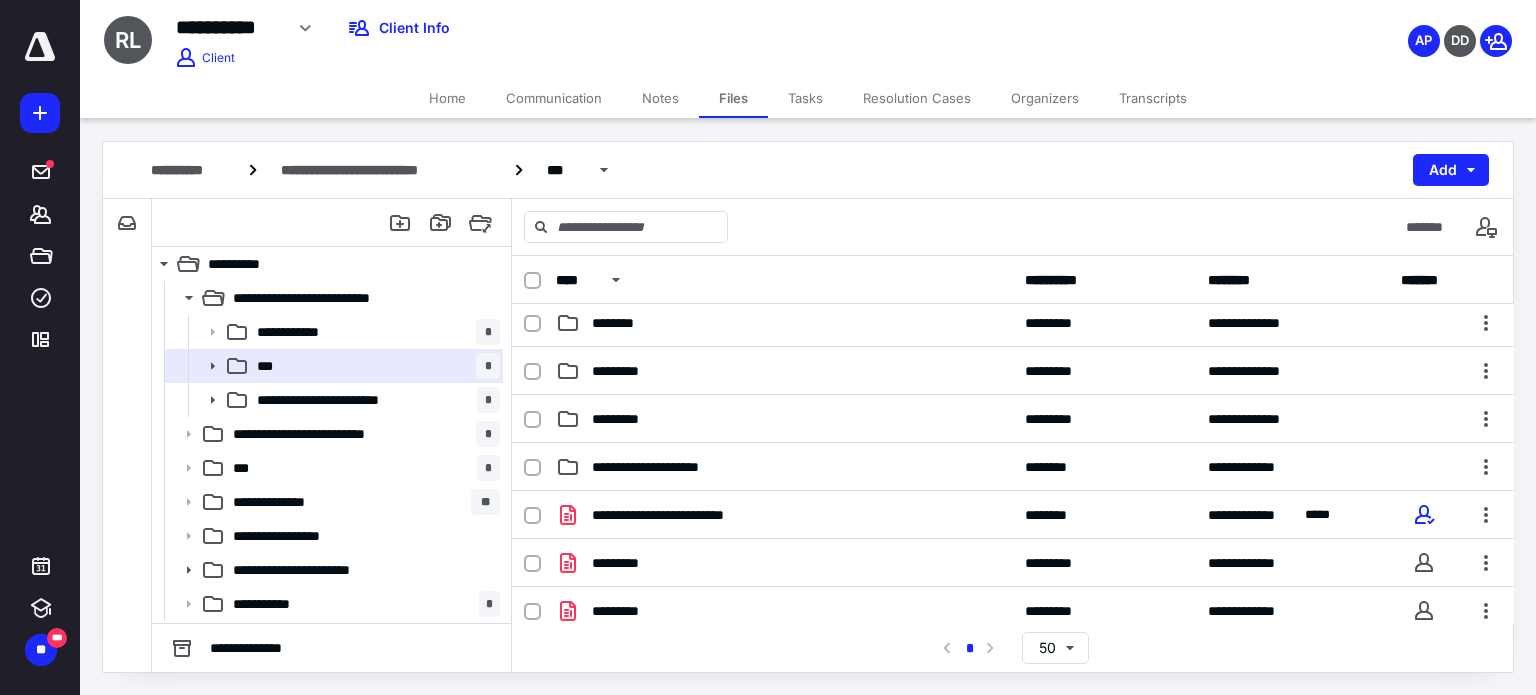 scroll, scrollTop: 4, scrollLeft: 0, axis: vertical 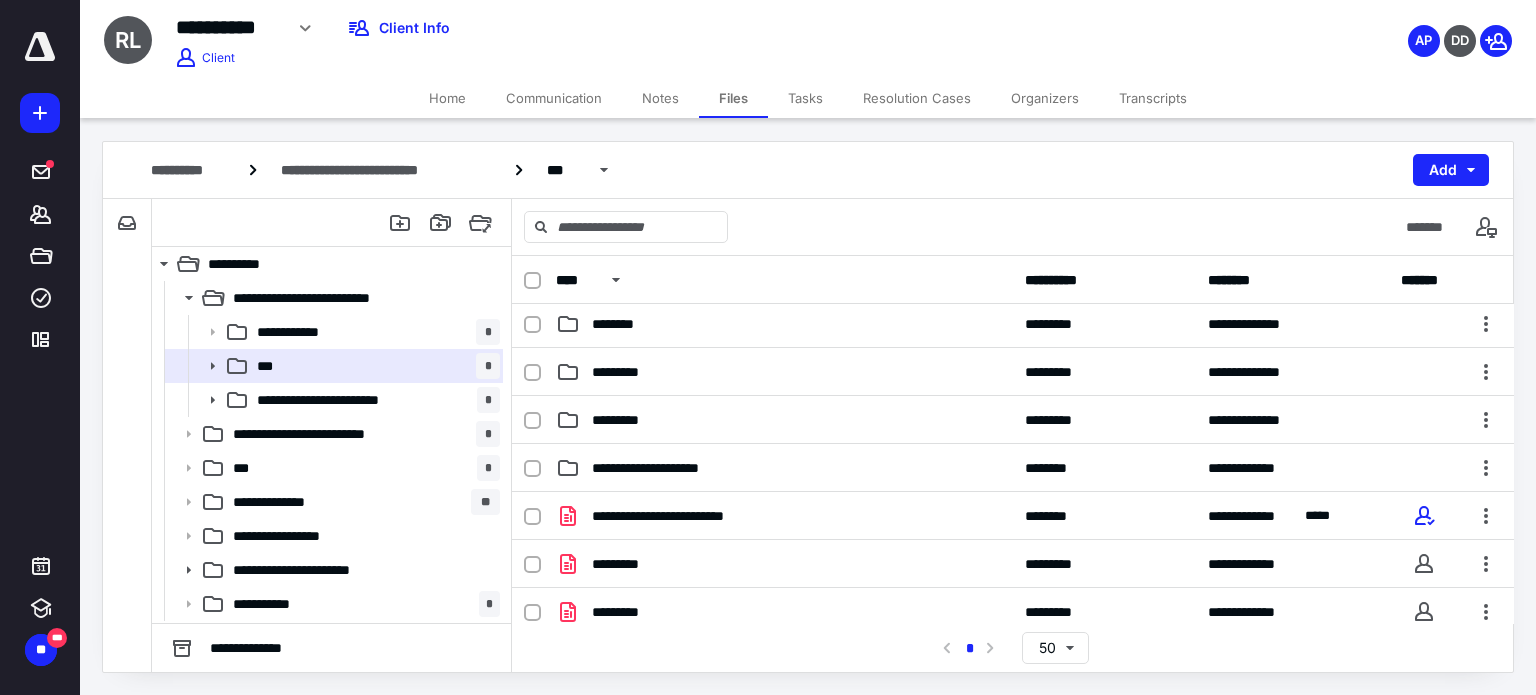 click on "Home" at bounding box center [447, 98] 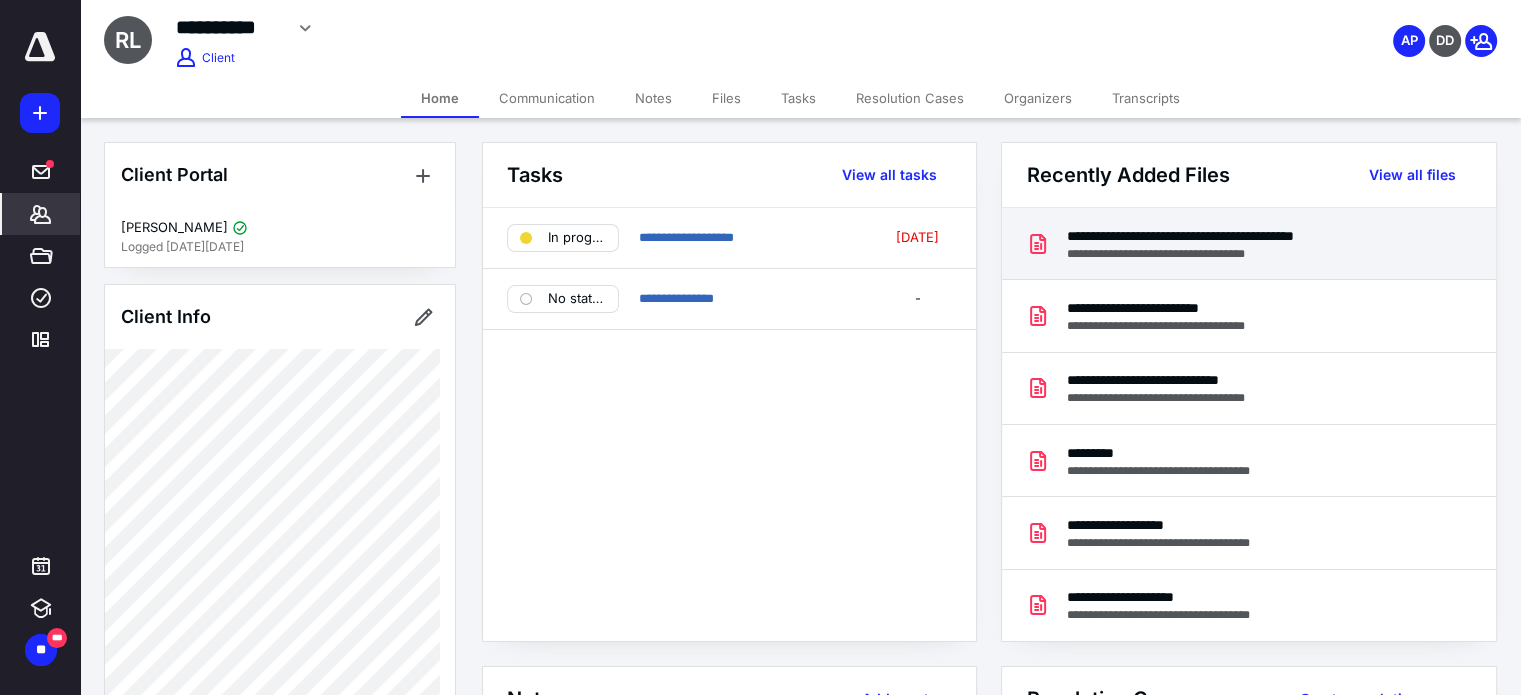 click on "**********" at bounding box center (1229, 236) 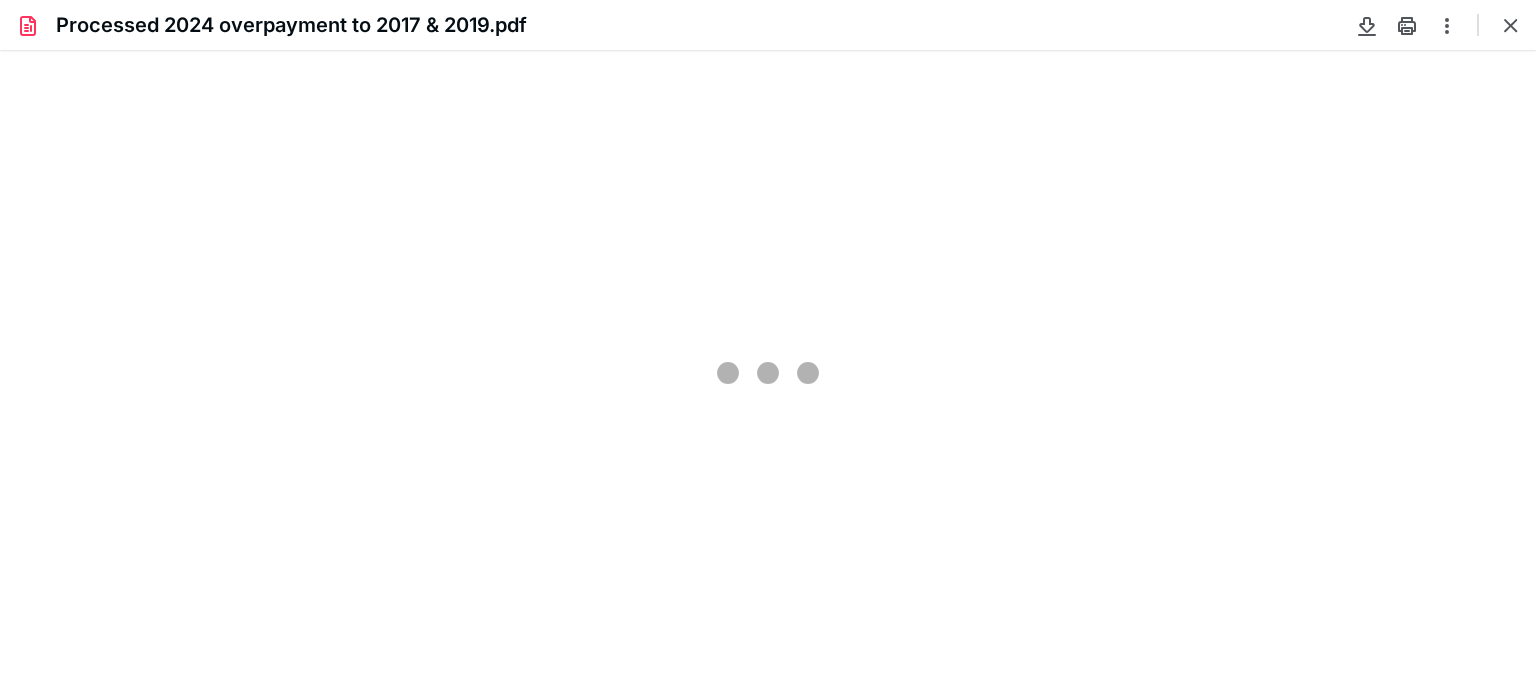 scroll, scrollTop: 0, scrollLeft: 0, axis: both 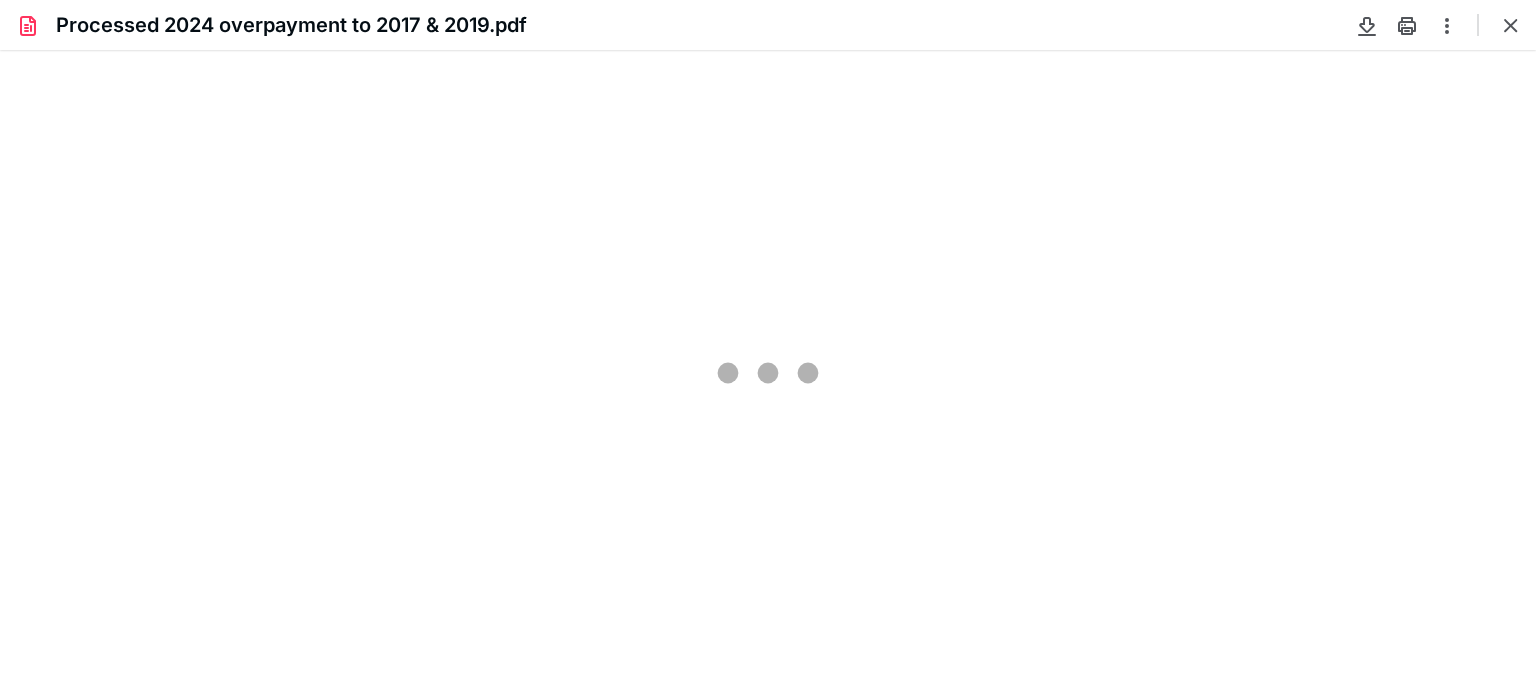 type on "77" 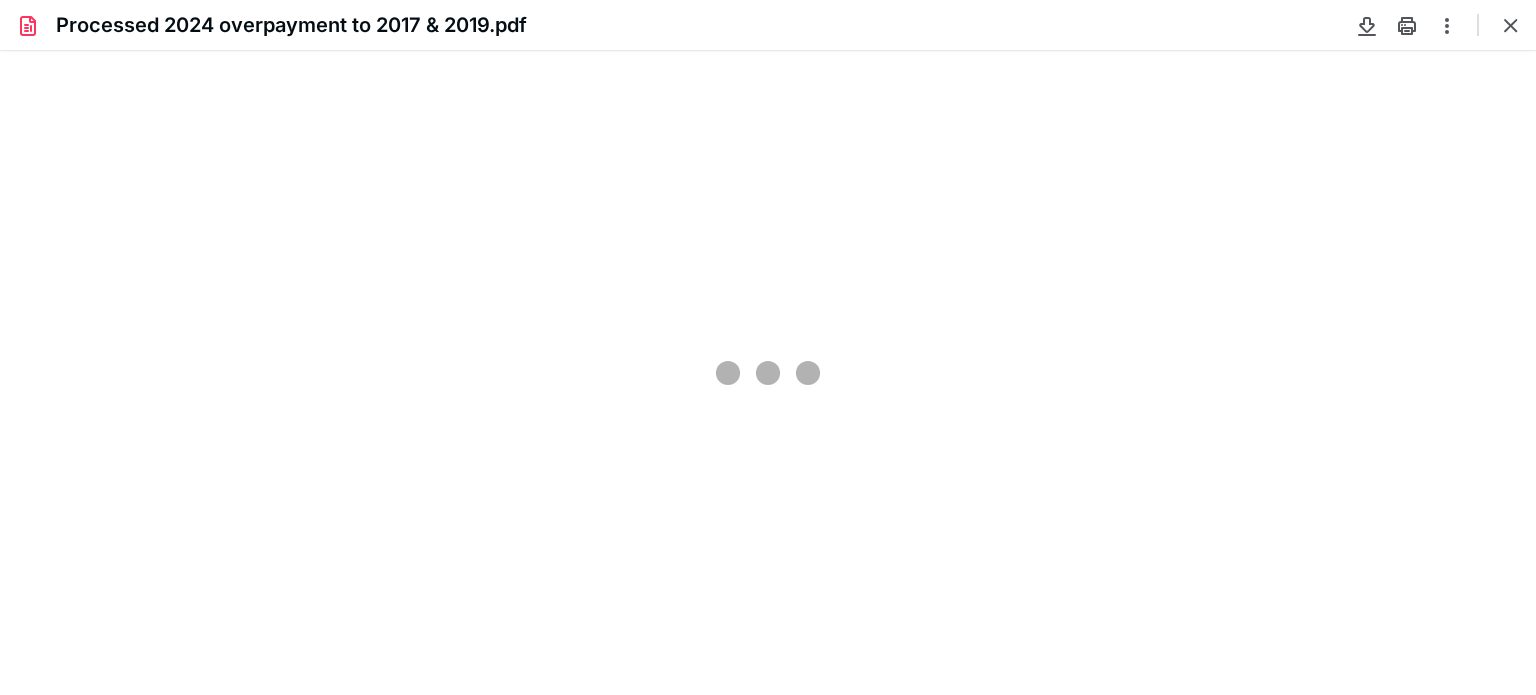 scroll, scrollTop: 39, scrollLeft: 0, axis: vertical 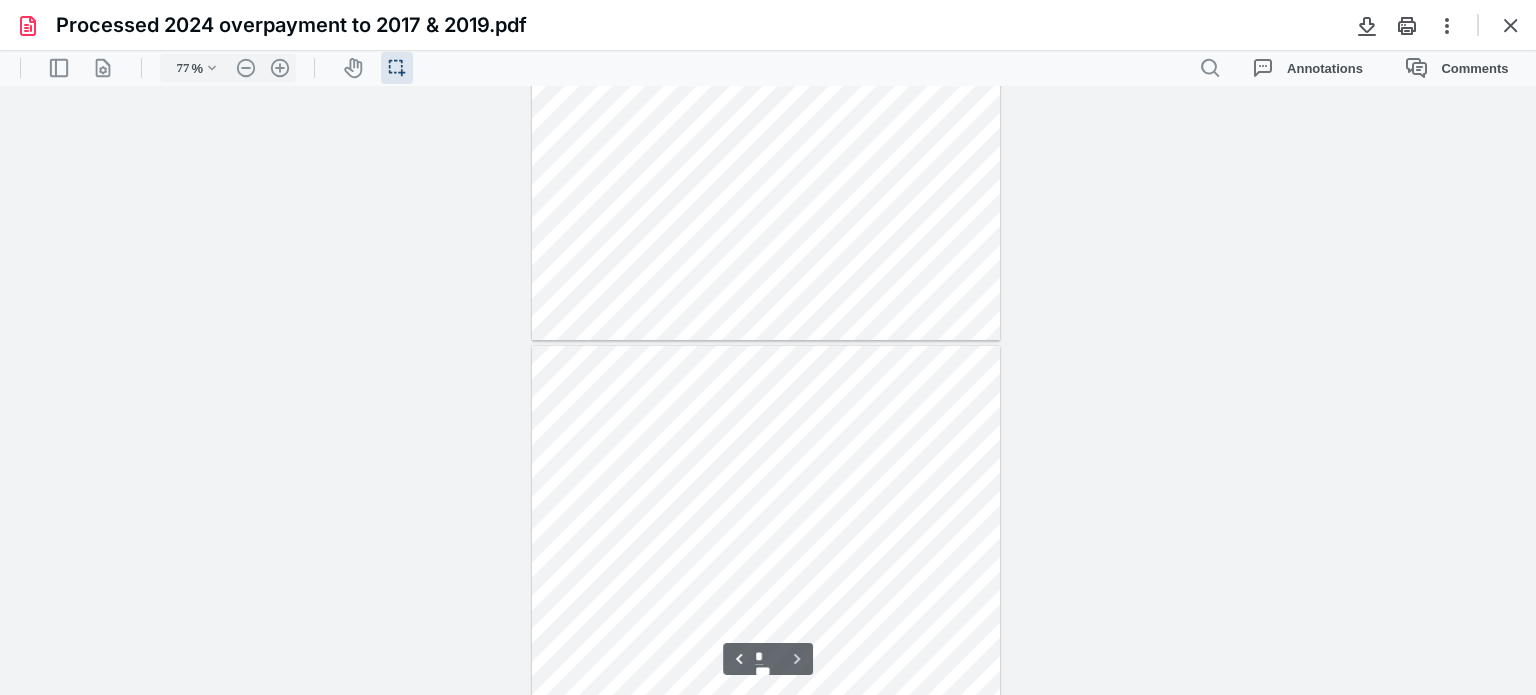 type on "*" 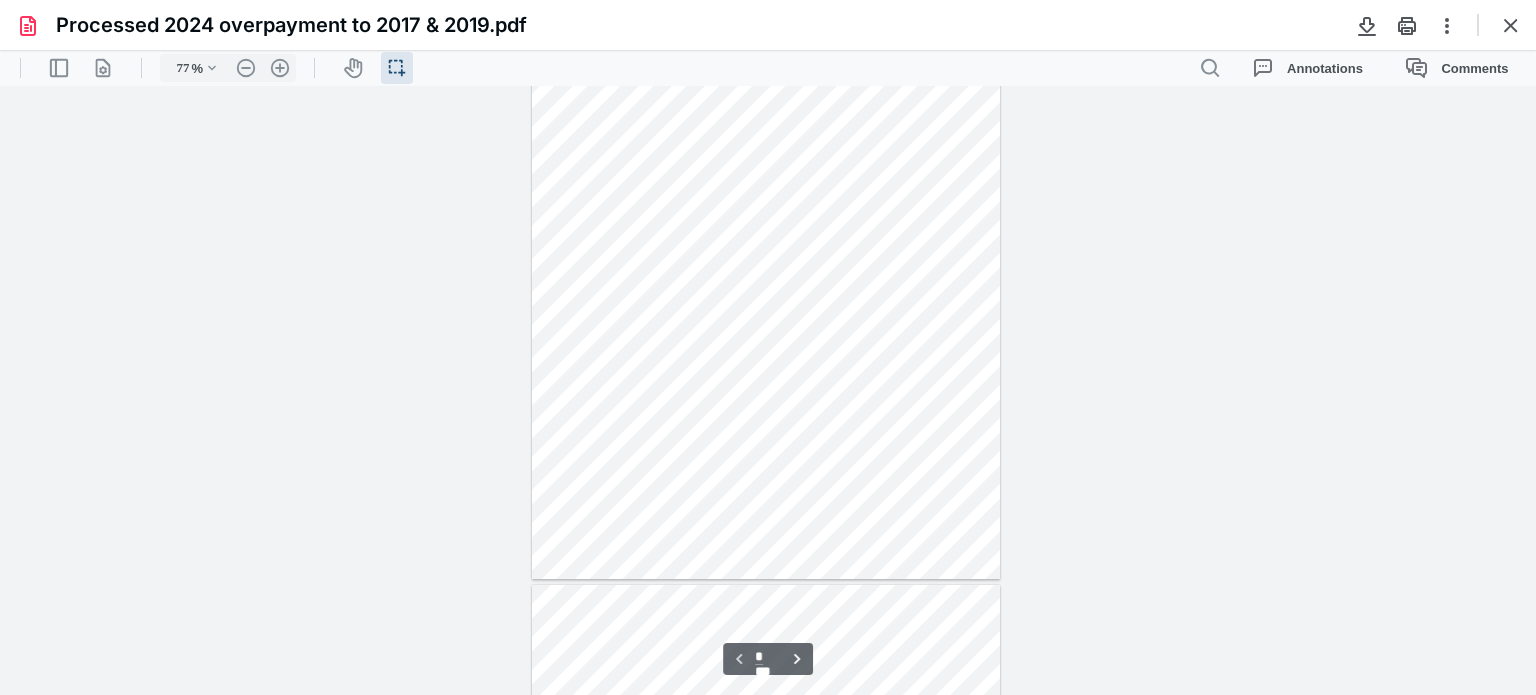 scroll, scrollTop: 104, scrollLeft: 0, axis: vertical 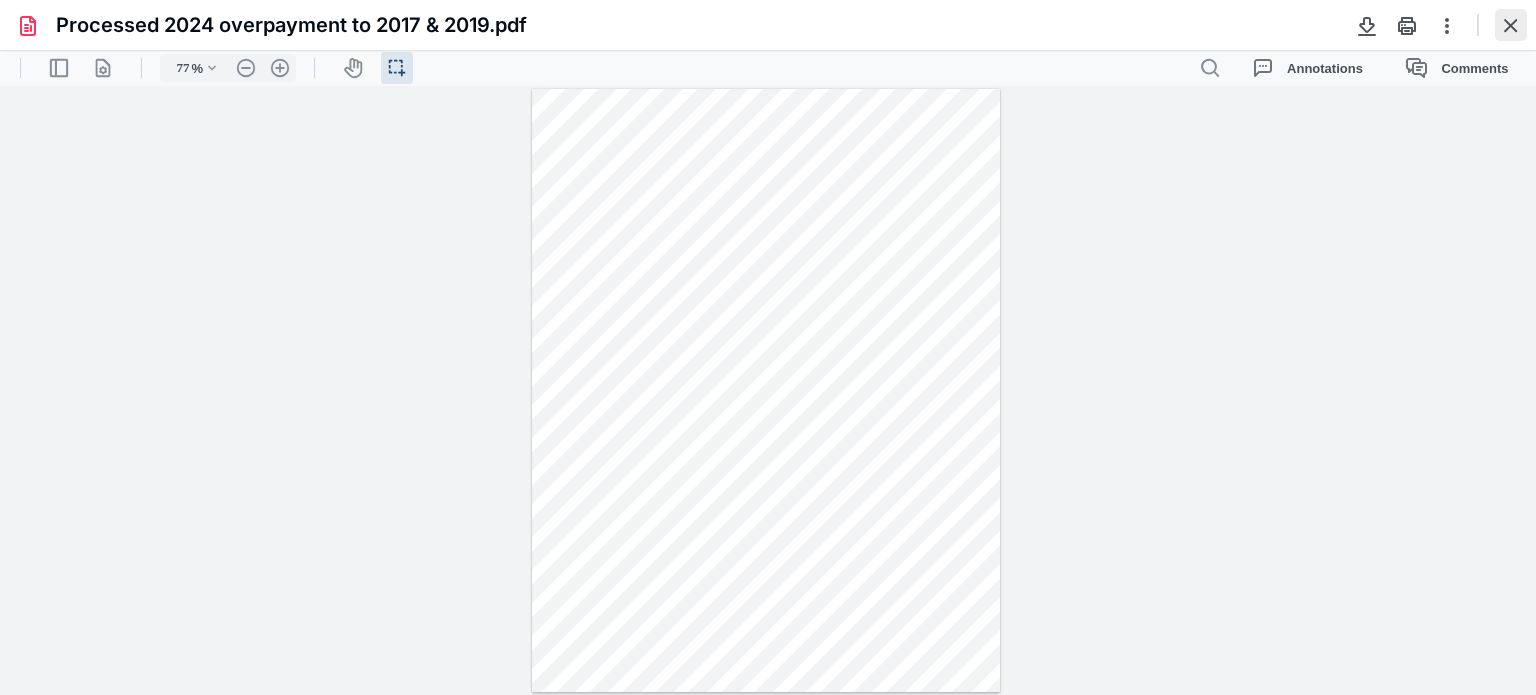 click at bounding box center [1511, 25] 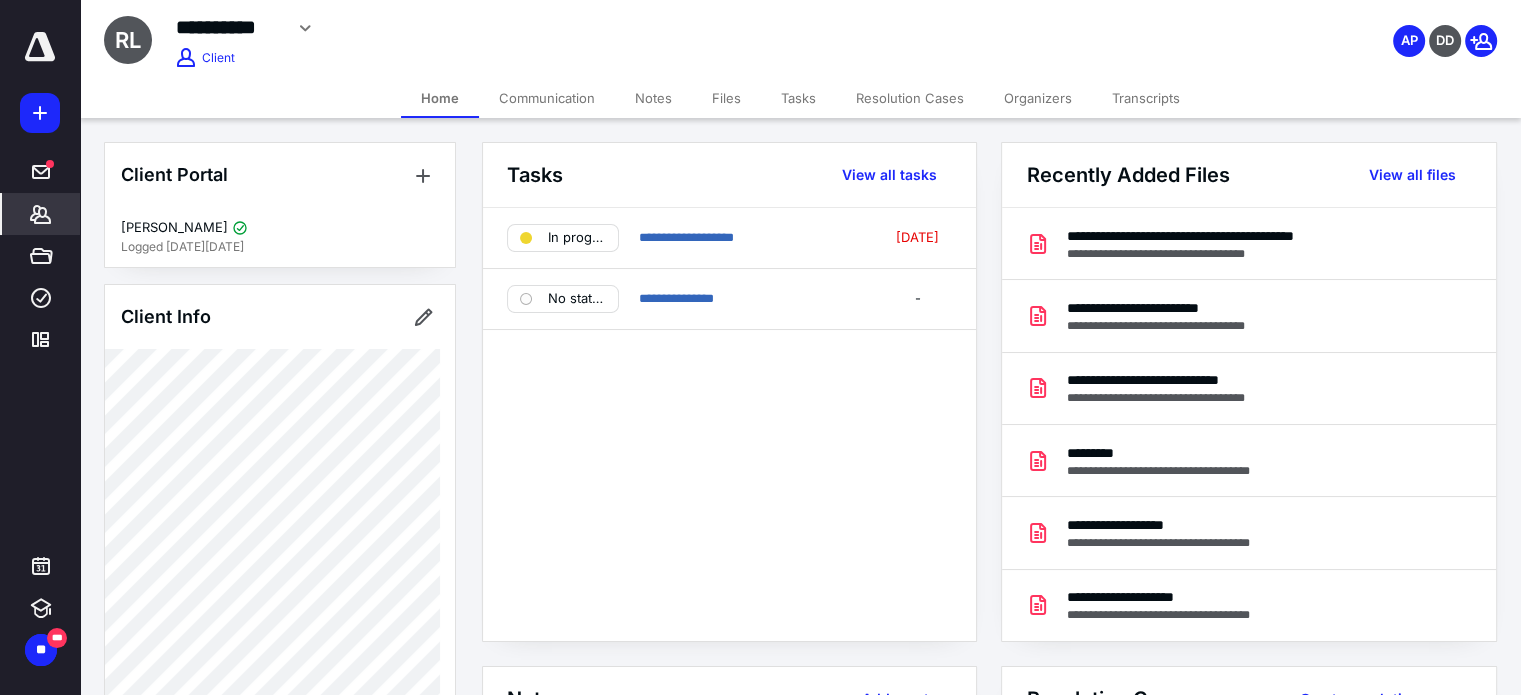 click on "Files" at bounding box center [726, 98] 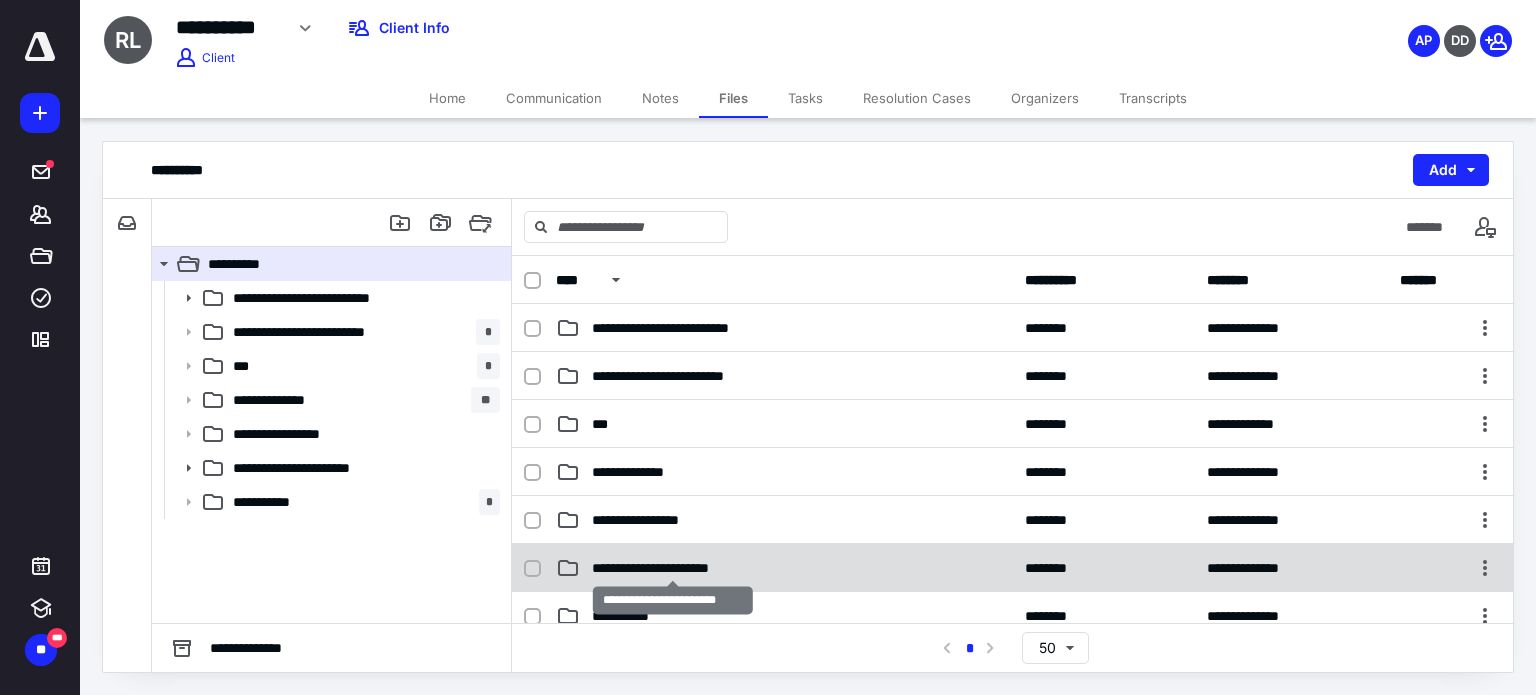 click on "**********" at bounding box center [672, 568] 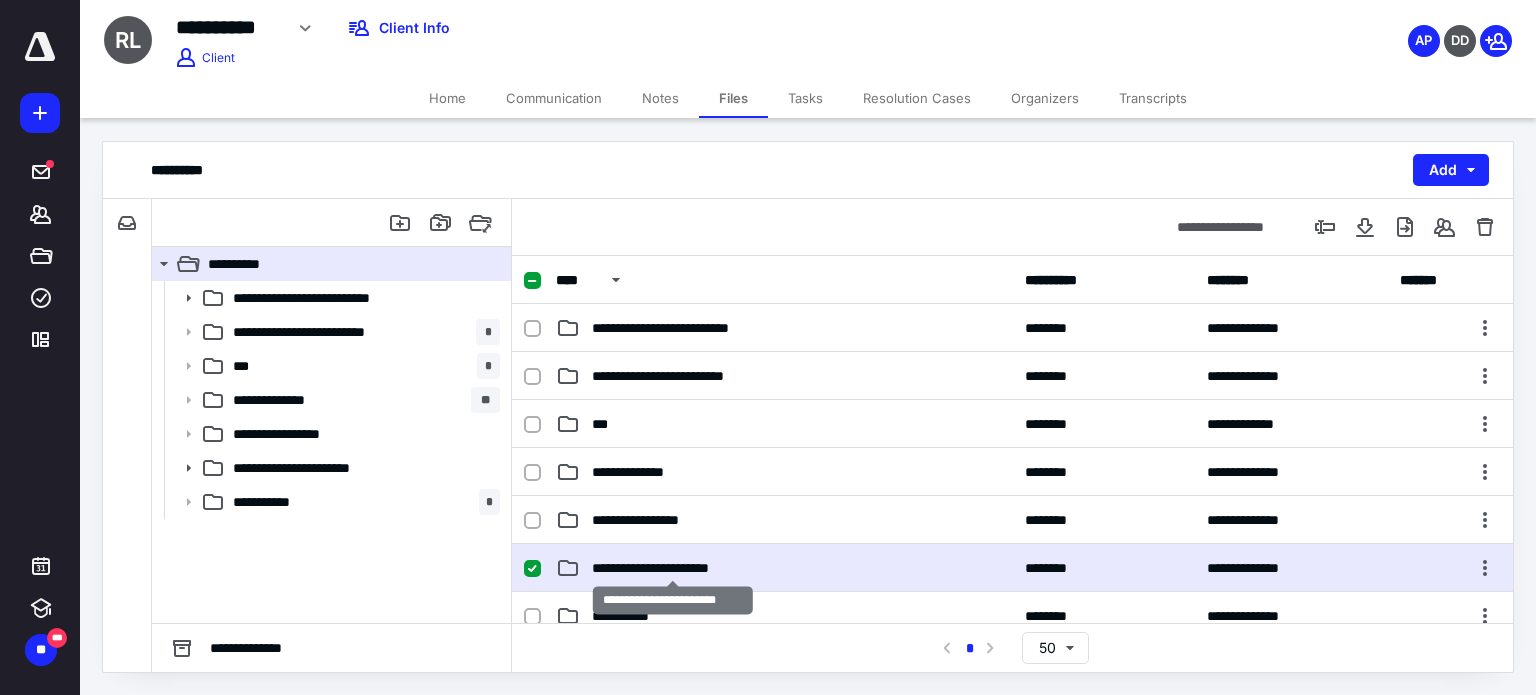 click on "**********" at bounding box center [672, 568] 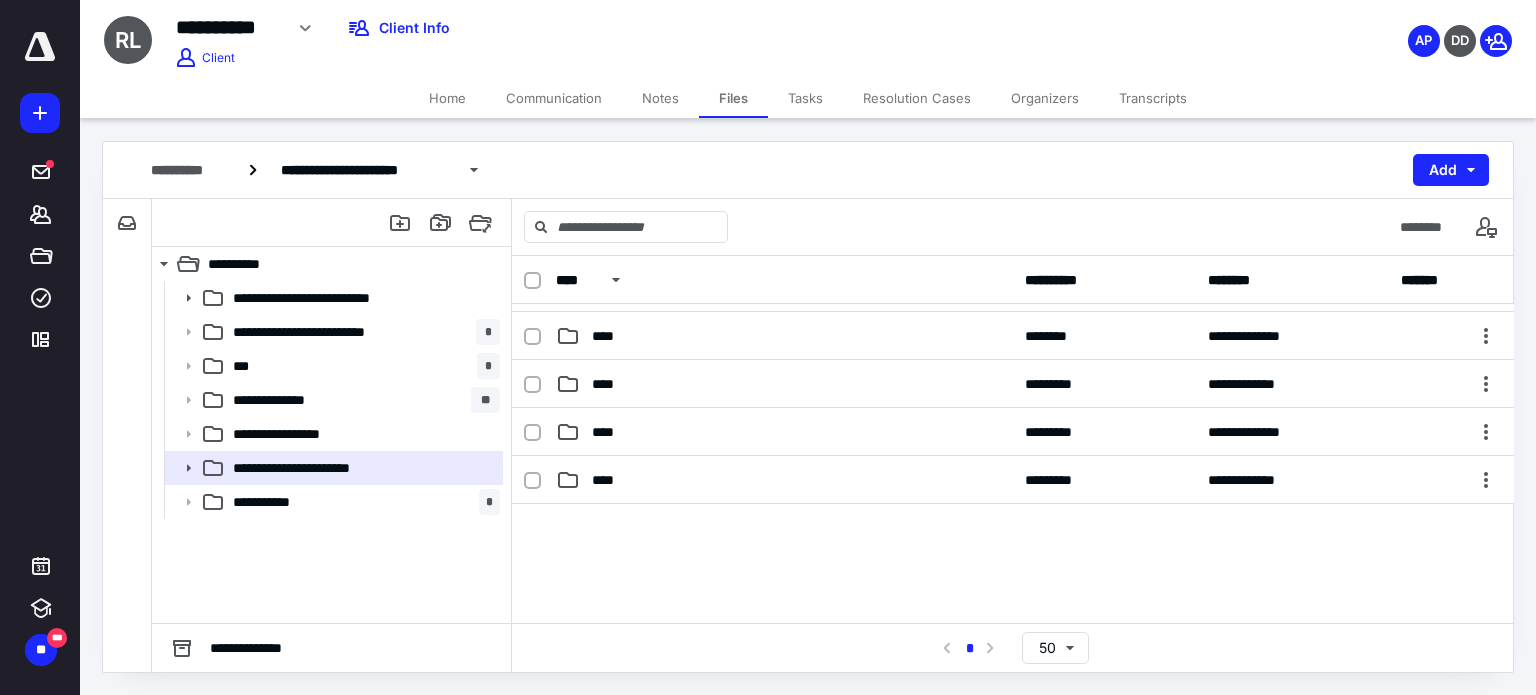 scroll, scrollTop: 384, scrollLeft: 0, axis: vertical 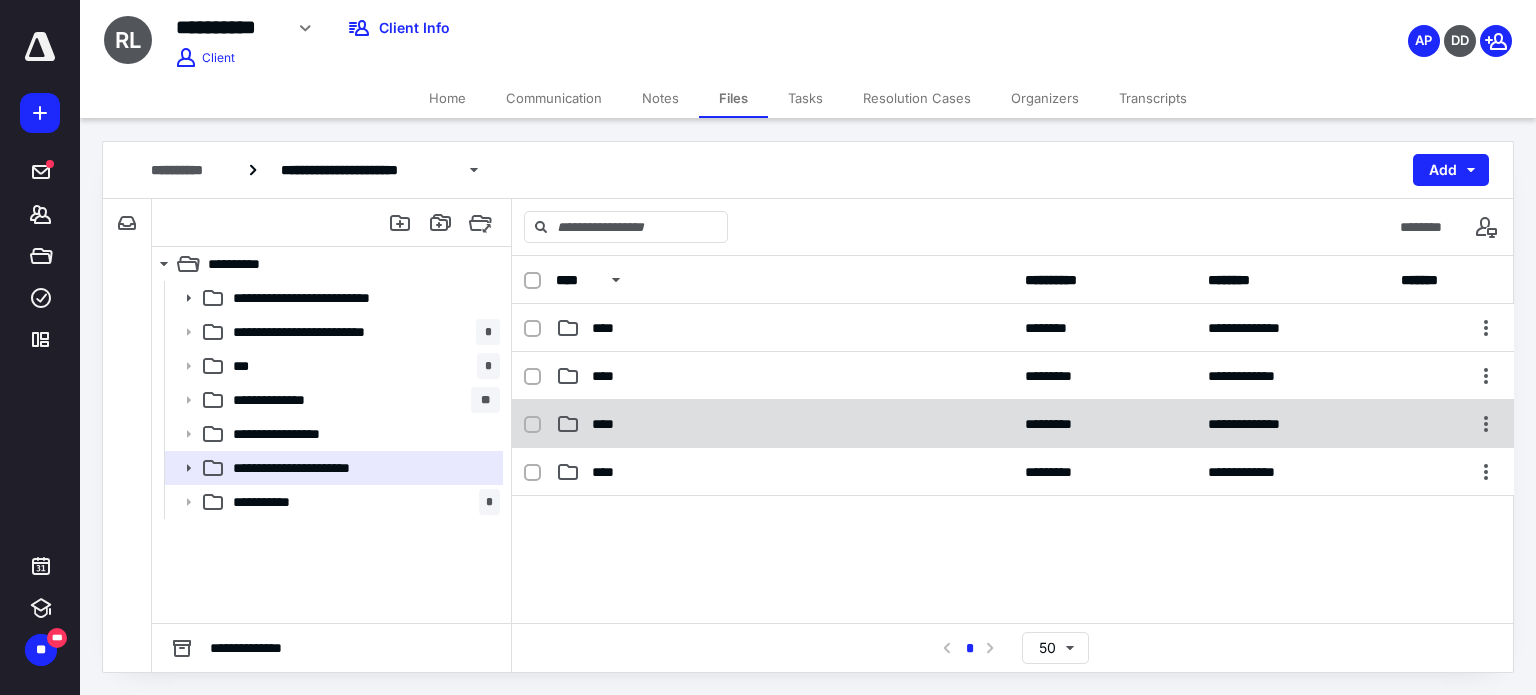 click on "****" at bounding box center [609, 424] 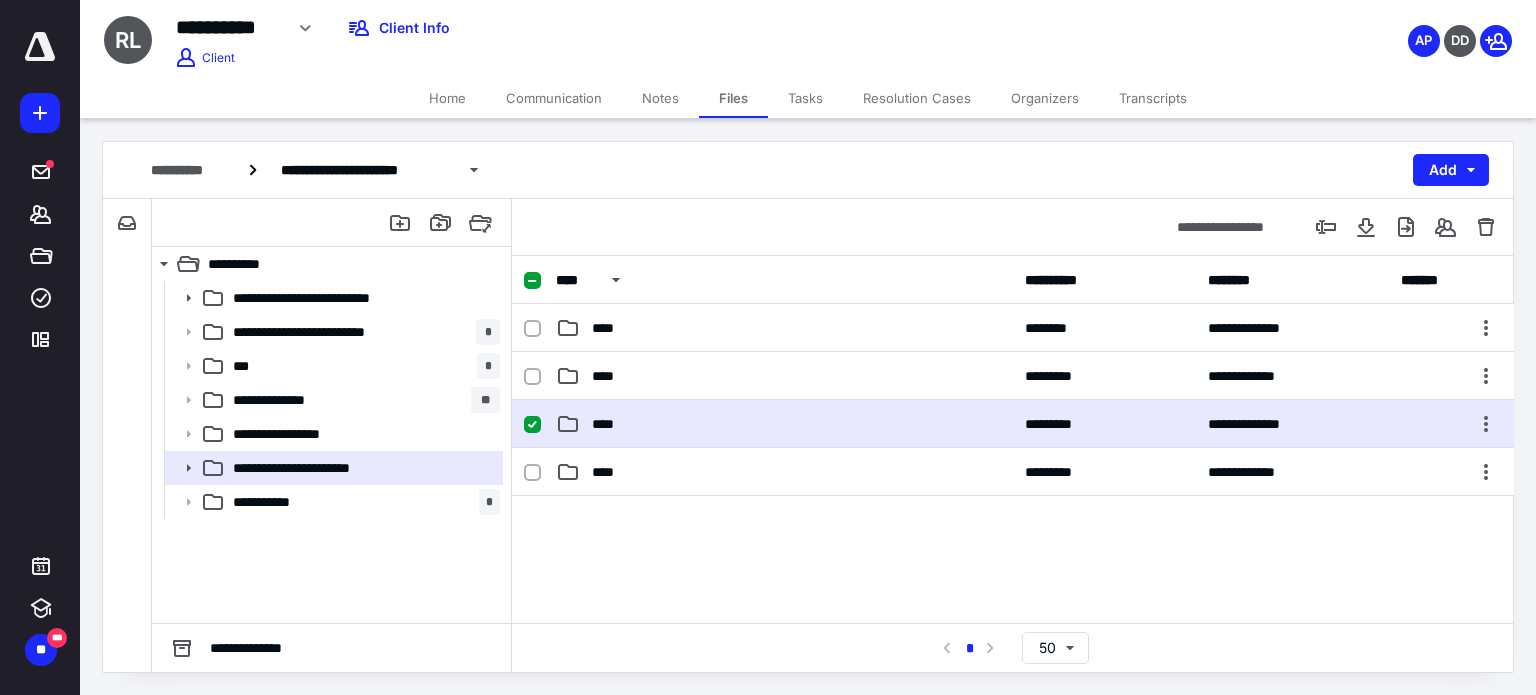 click on "****" at bounding box center [609, 424] 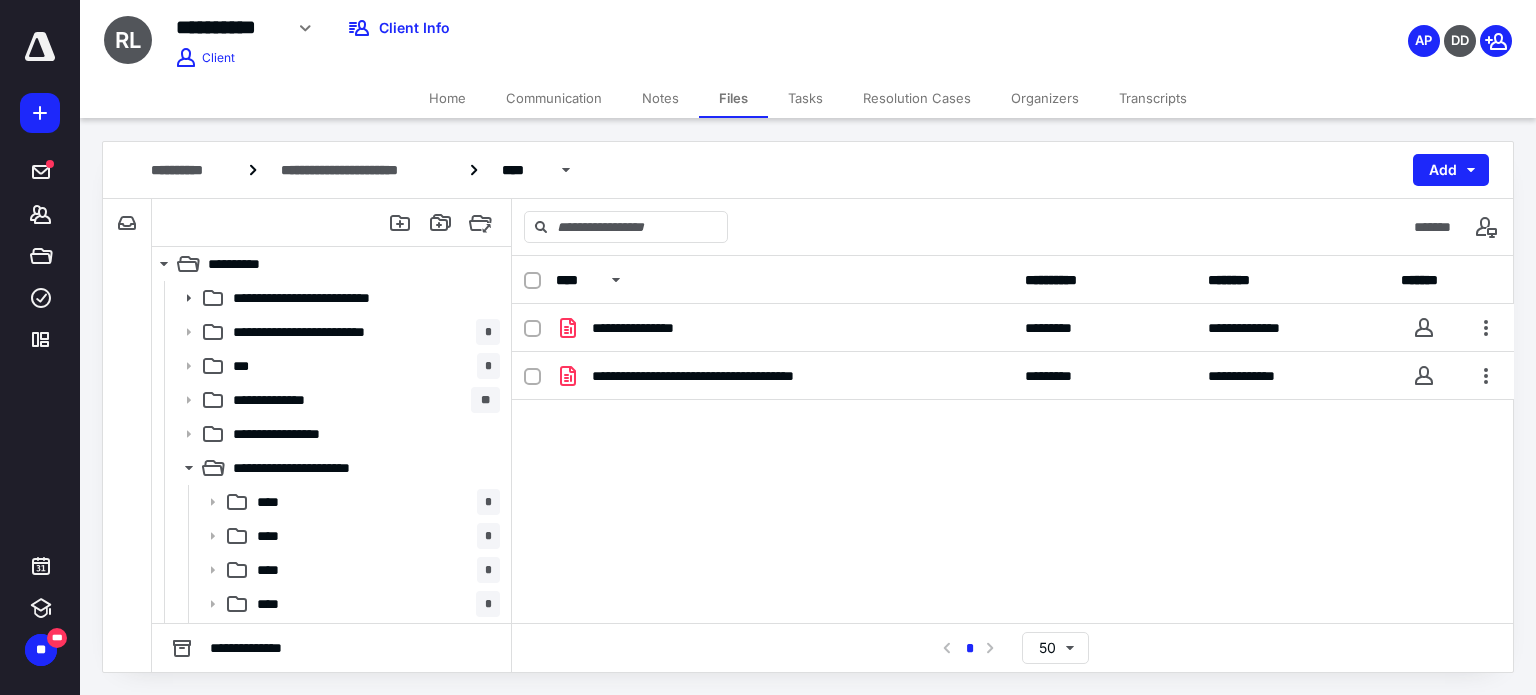 click on "Transcripts" at bounding box center (1153, 98) 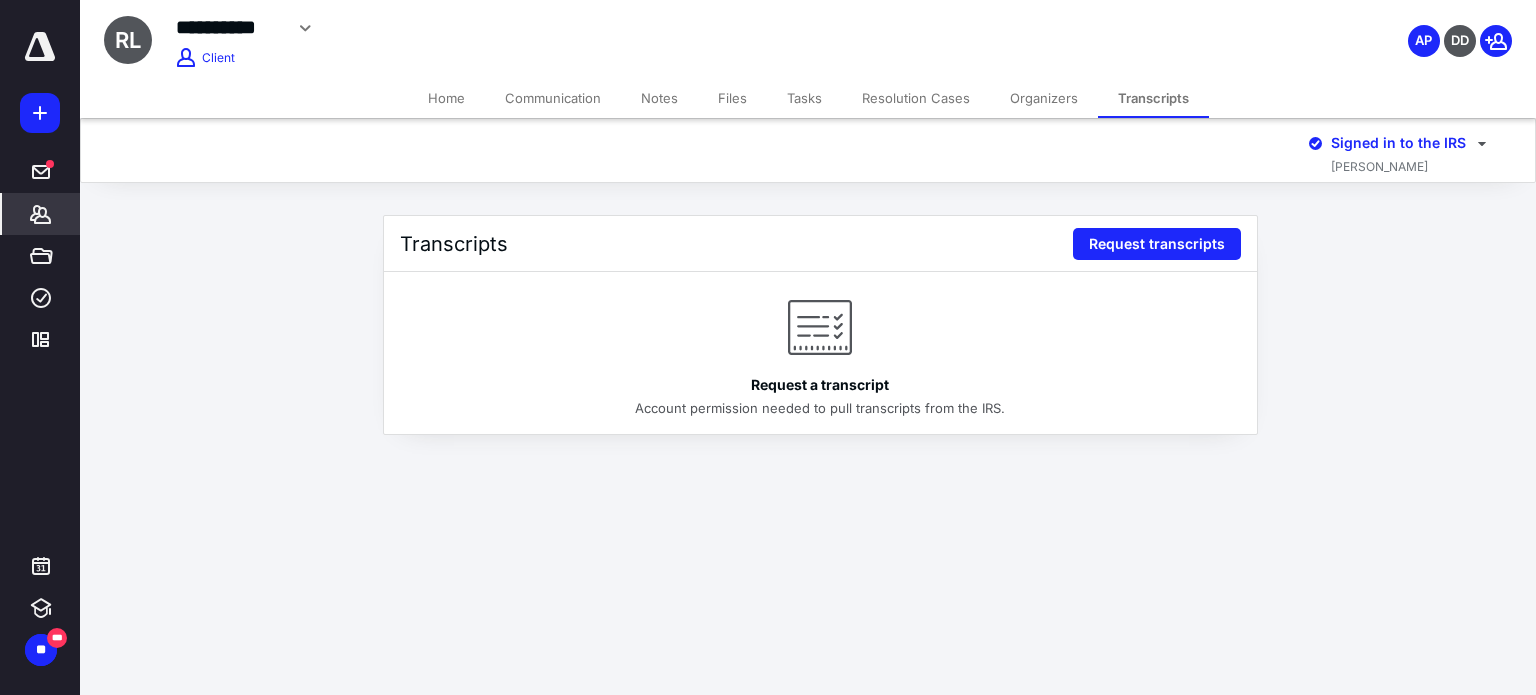 click on "Files" at bounding box center [732, 98] 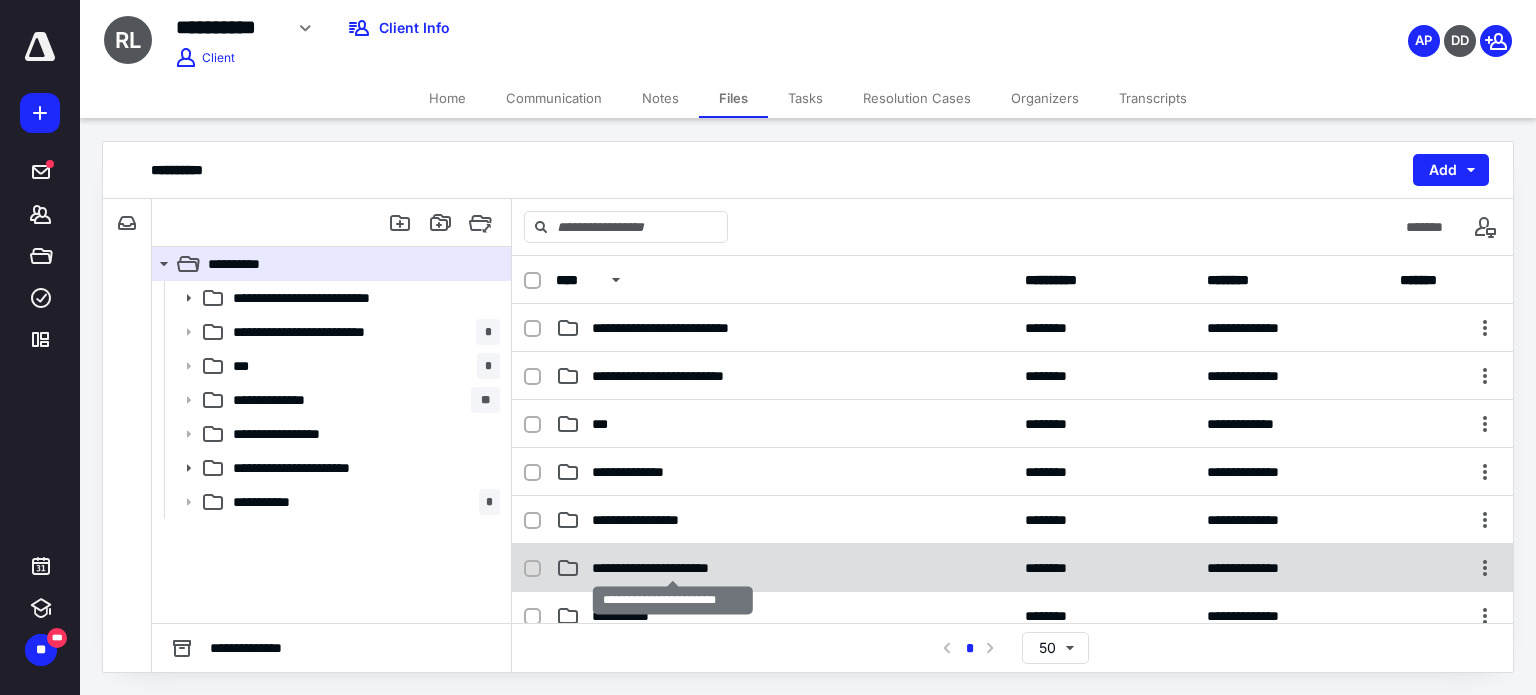 click on "**********" at bounding box center (672, 568) 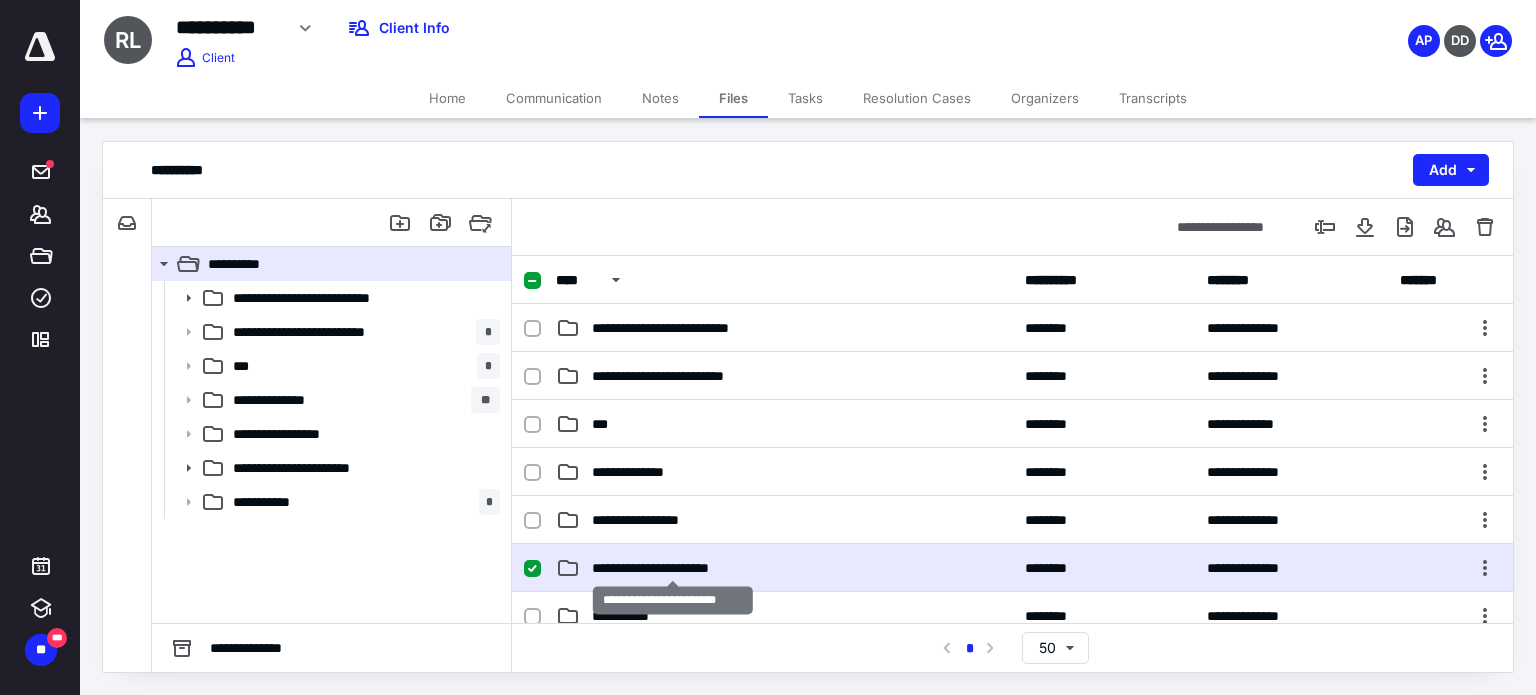 click on "**********" at bounding box center (672, 568) 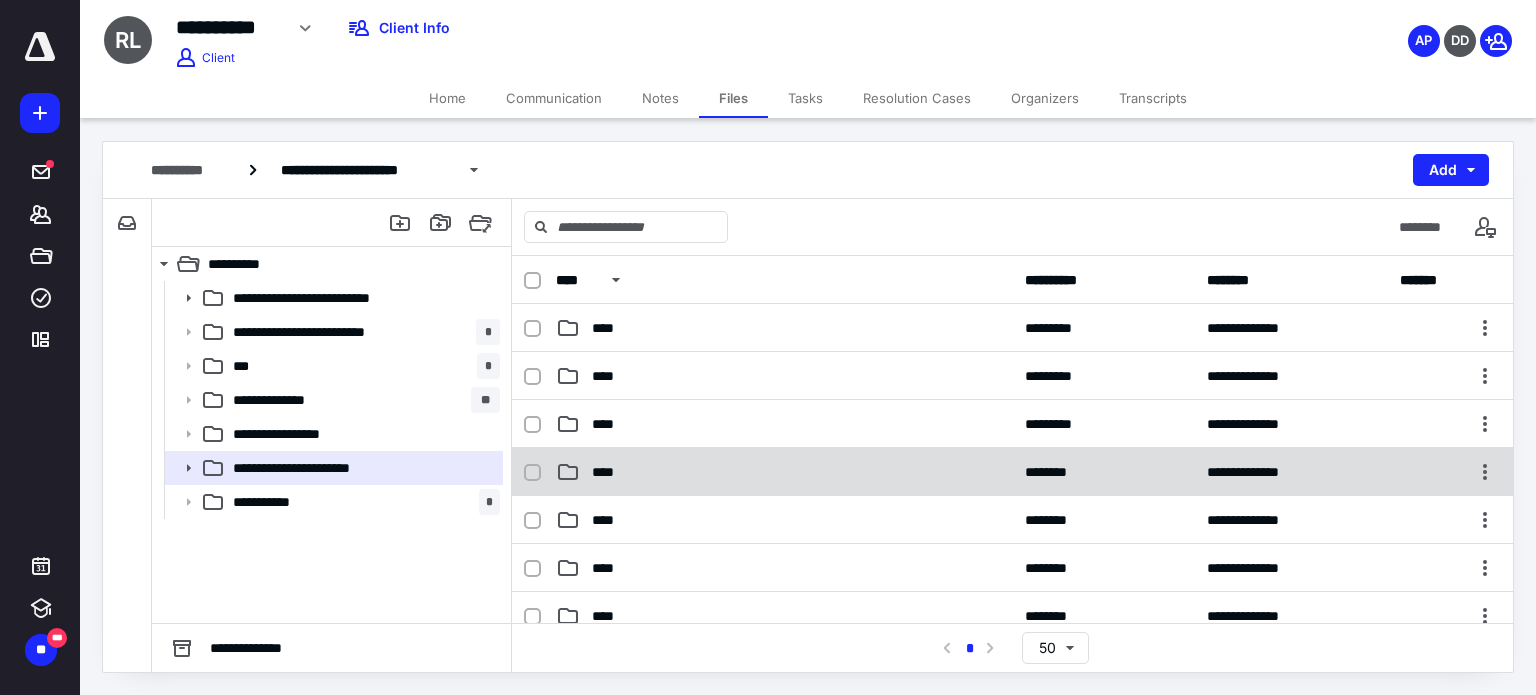 click on "****" at bounding box center [608, 472] 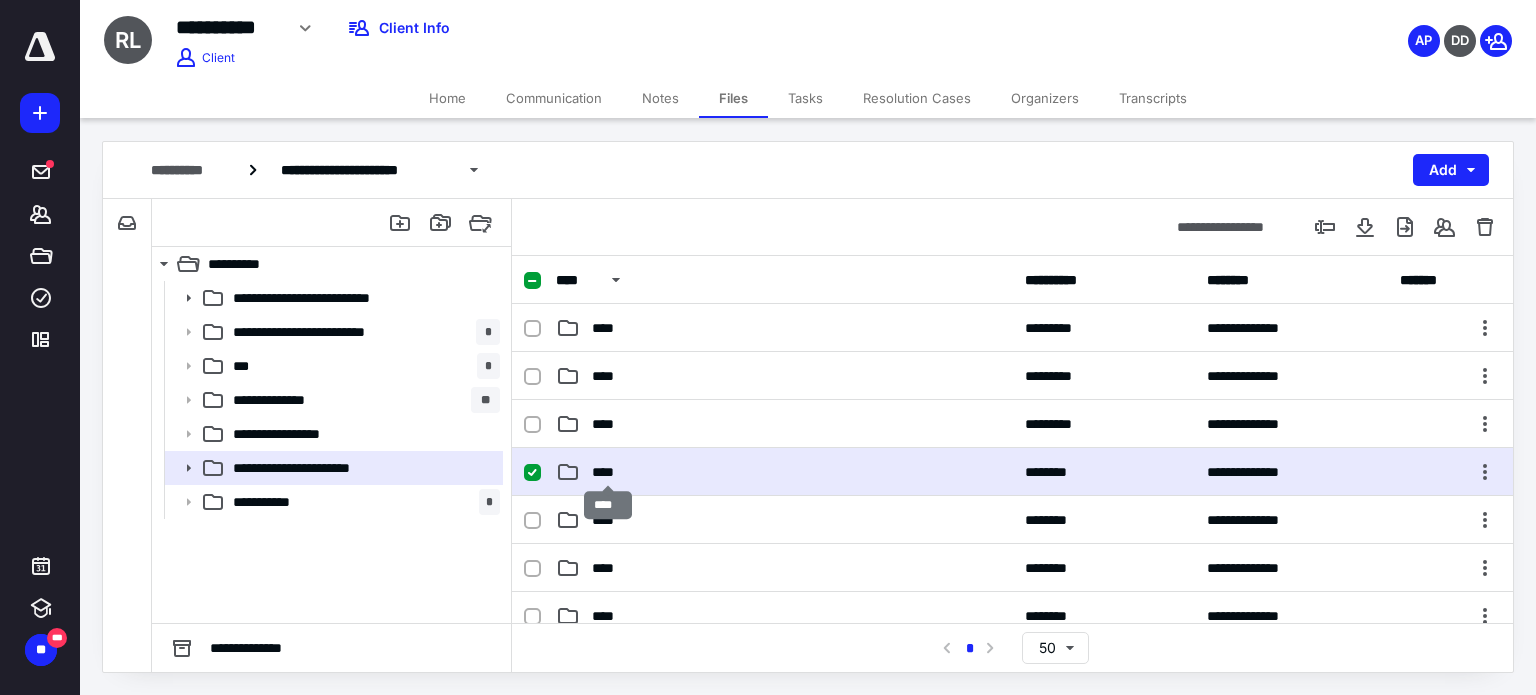 click on "****" at bounding box center [608, 472] 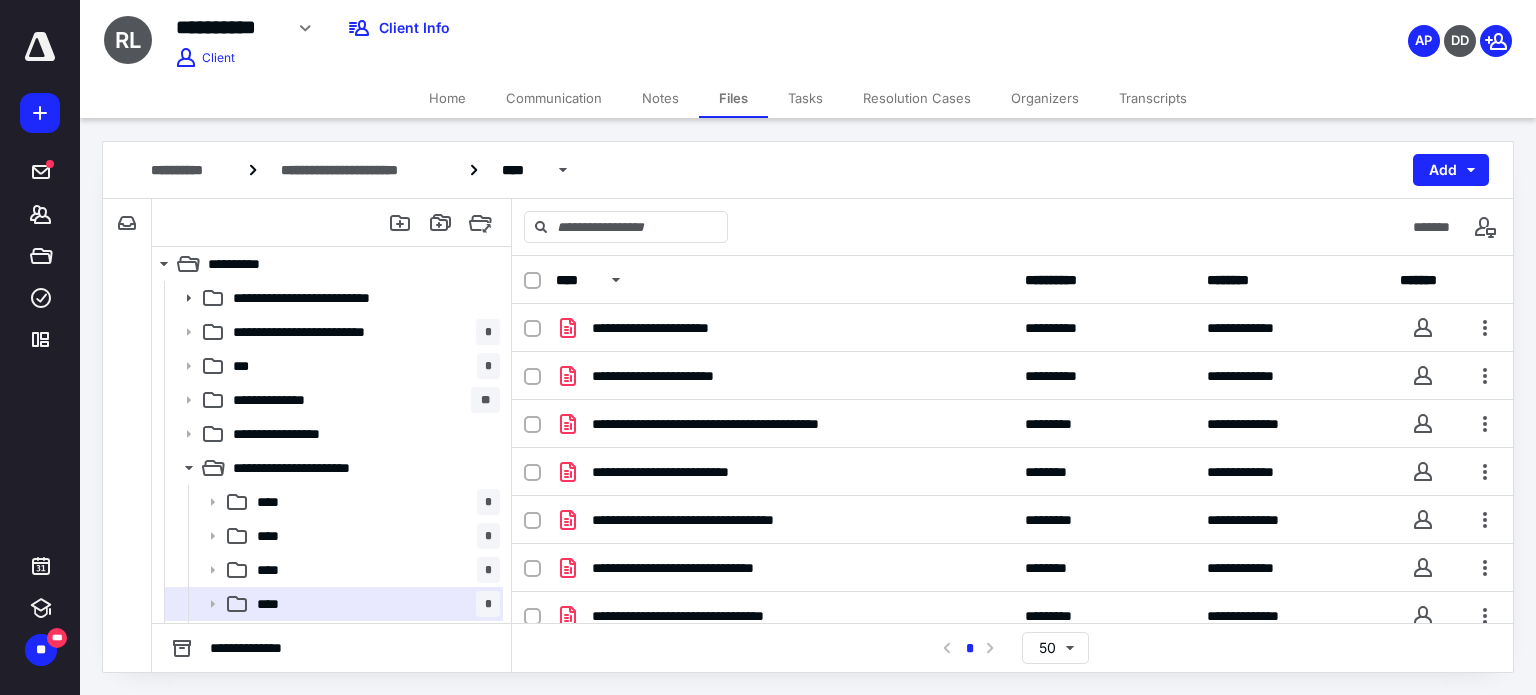 click on "Home" at bounding box center [447, 98] 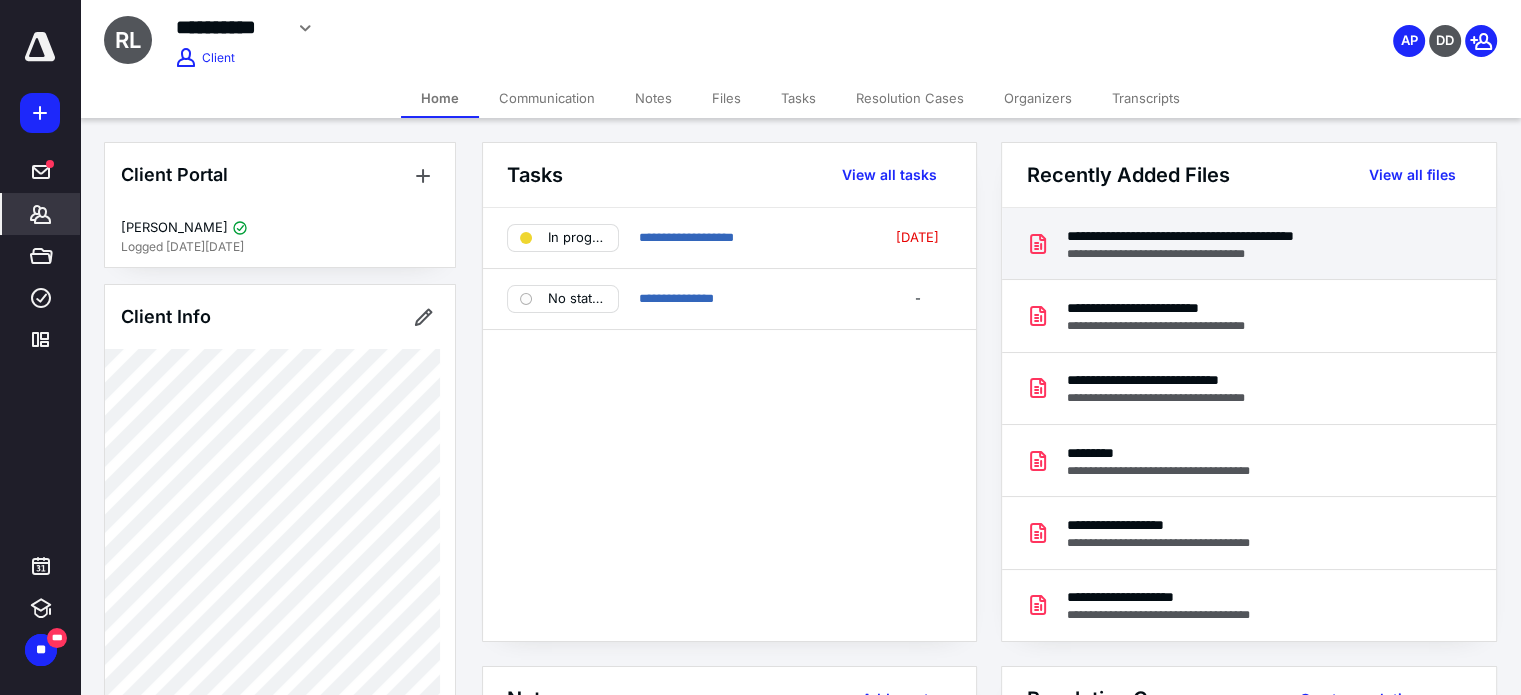click on "**********" at bounding box center (1229, 236) 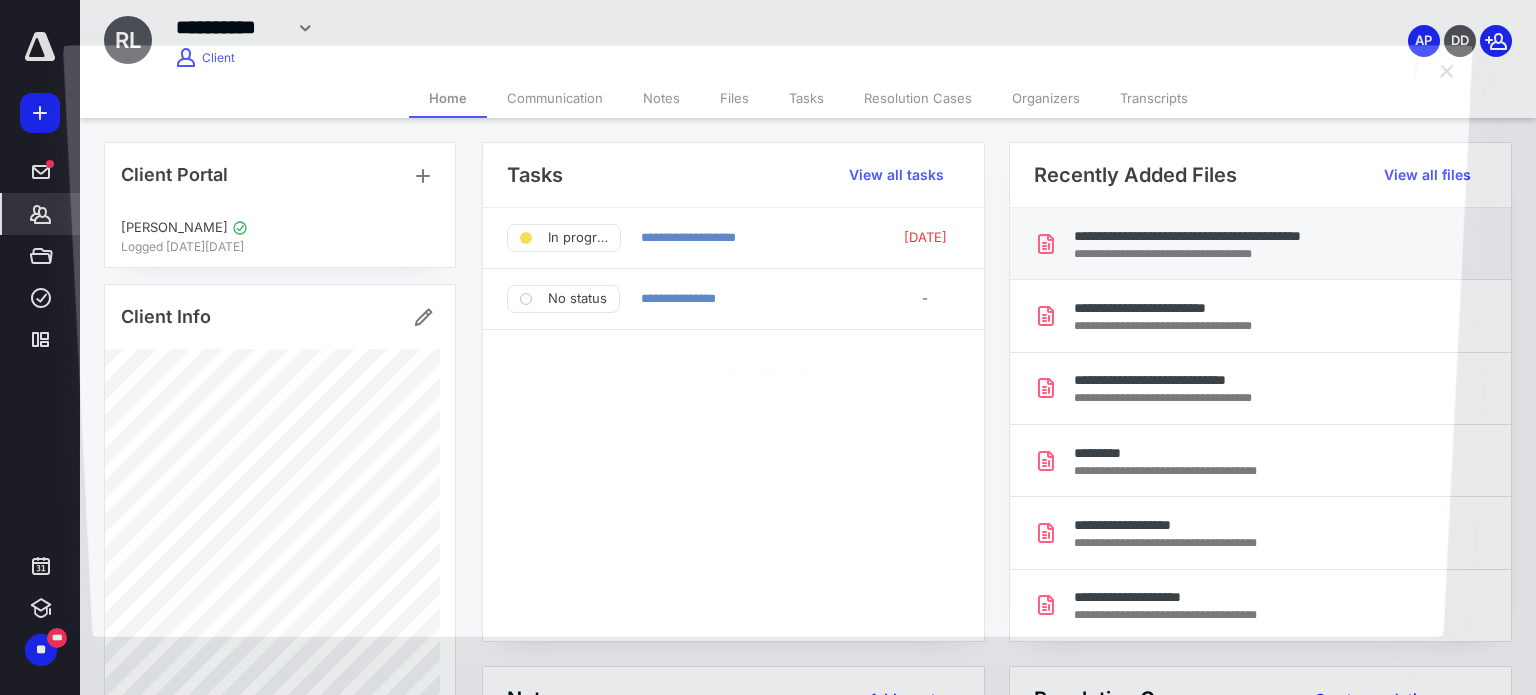 click at bounding box center (768, 365) 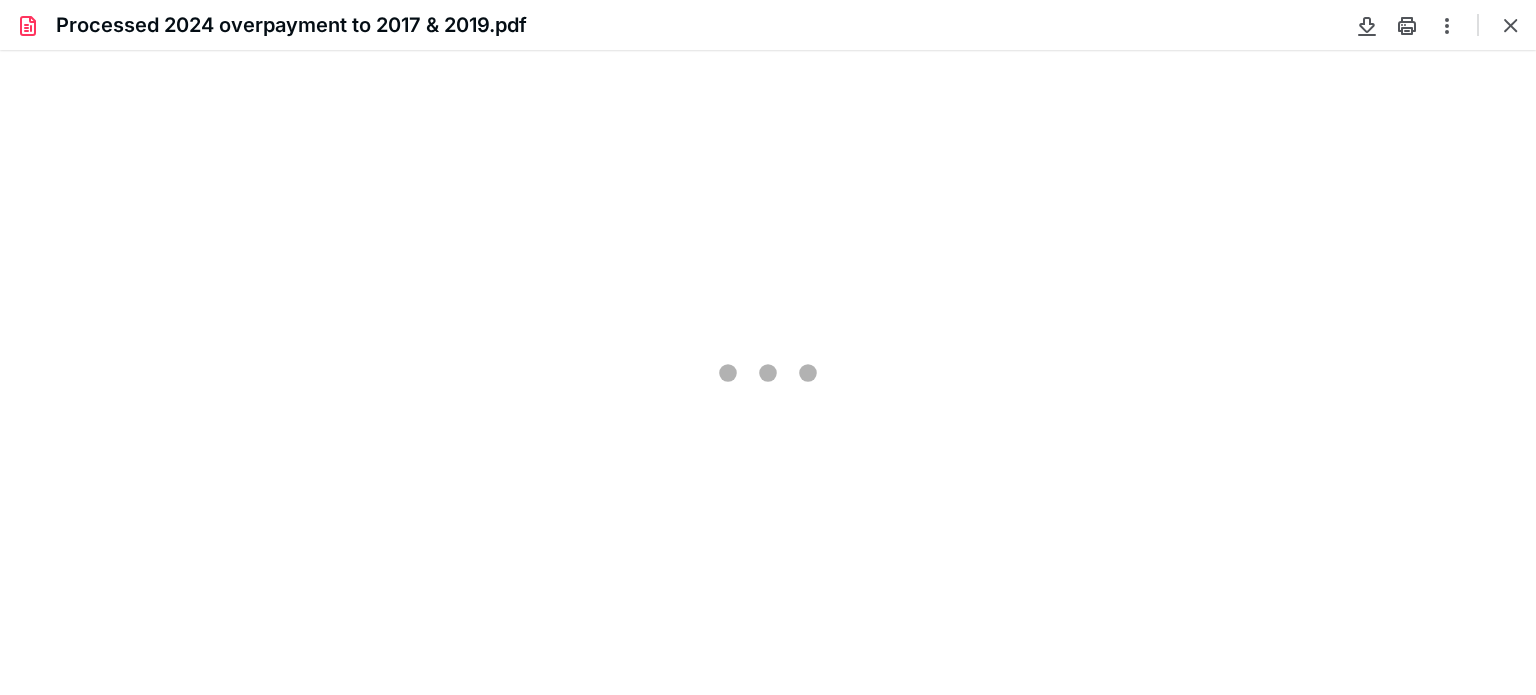 scroll, scrollTop: 0, scrollLeft: 0, axis: both 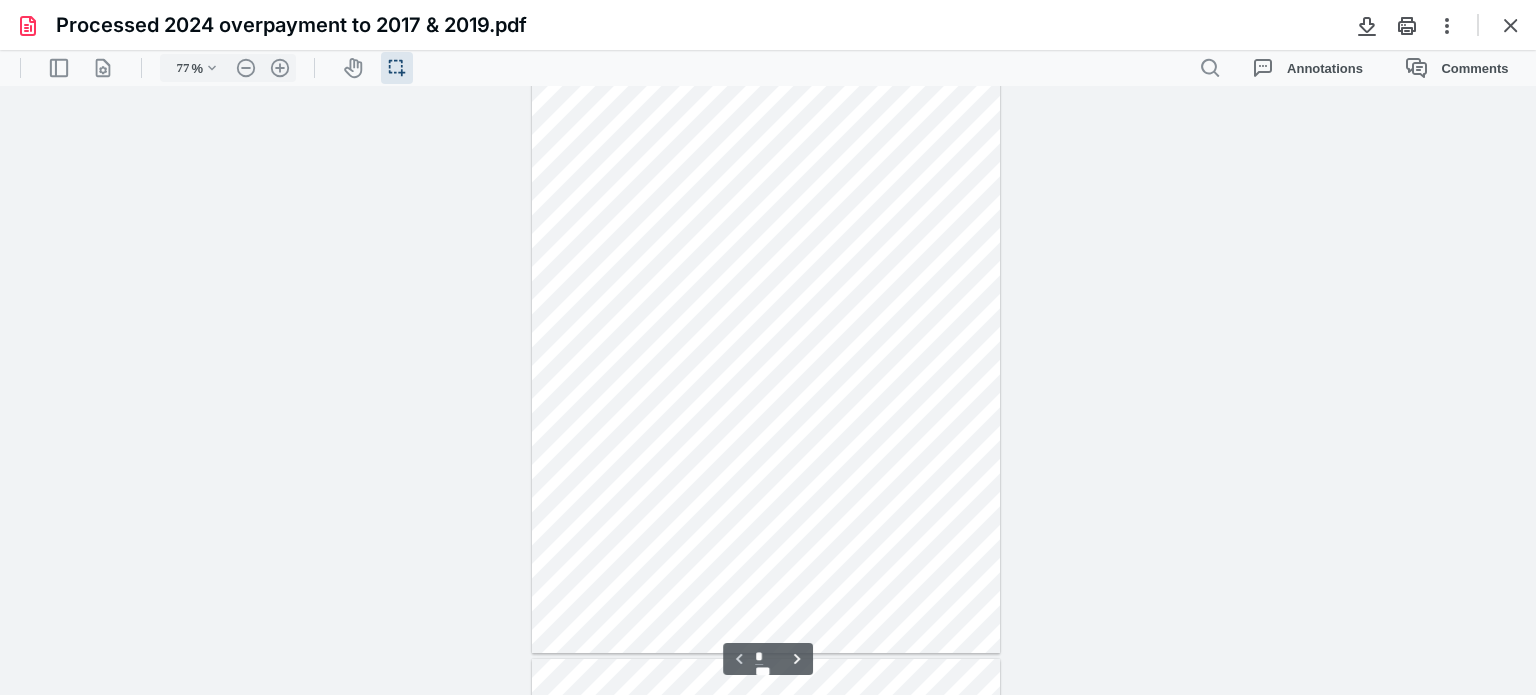 click at bounding box center (766, 352) 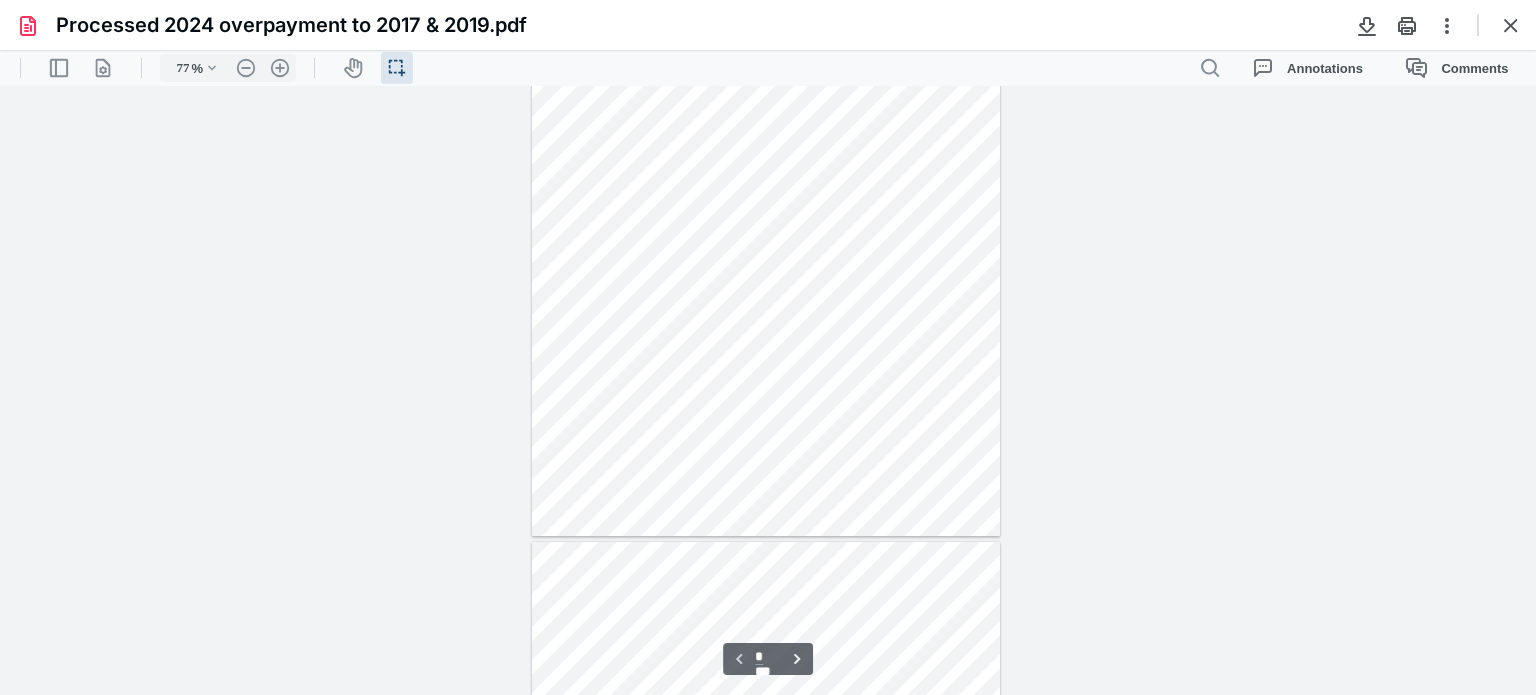 scroll, scrollTop: 159, scrollLeft: 0, axis: vertical 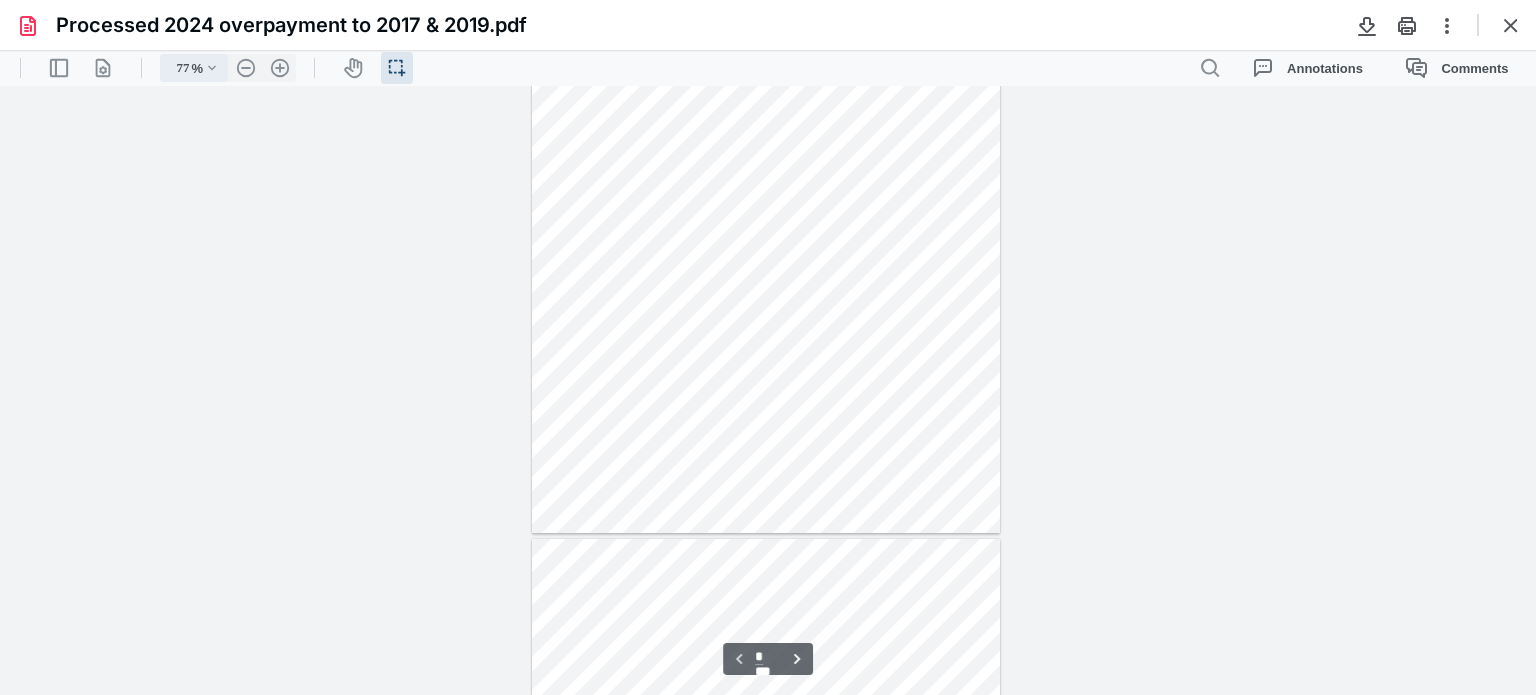 click on ".cls-1{fill:#abb0c4;} icon - chevron - down" at bounding box center [212, 68] 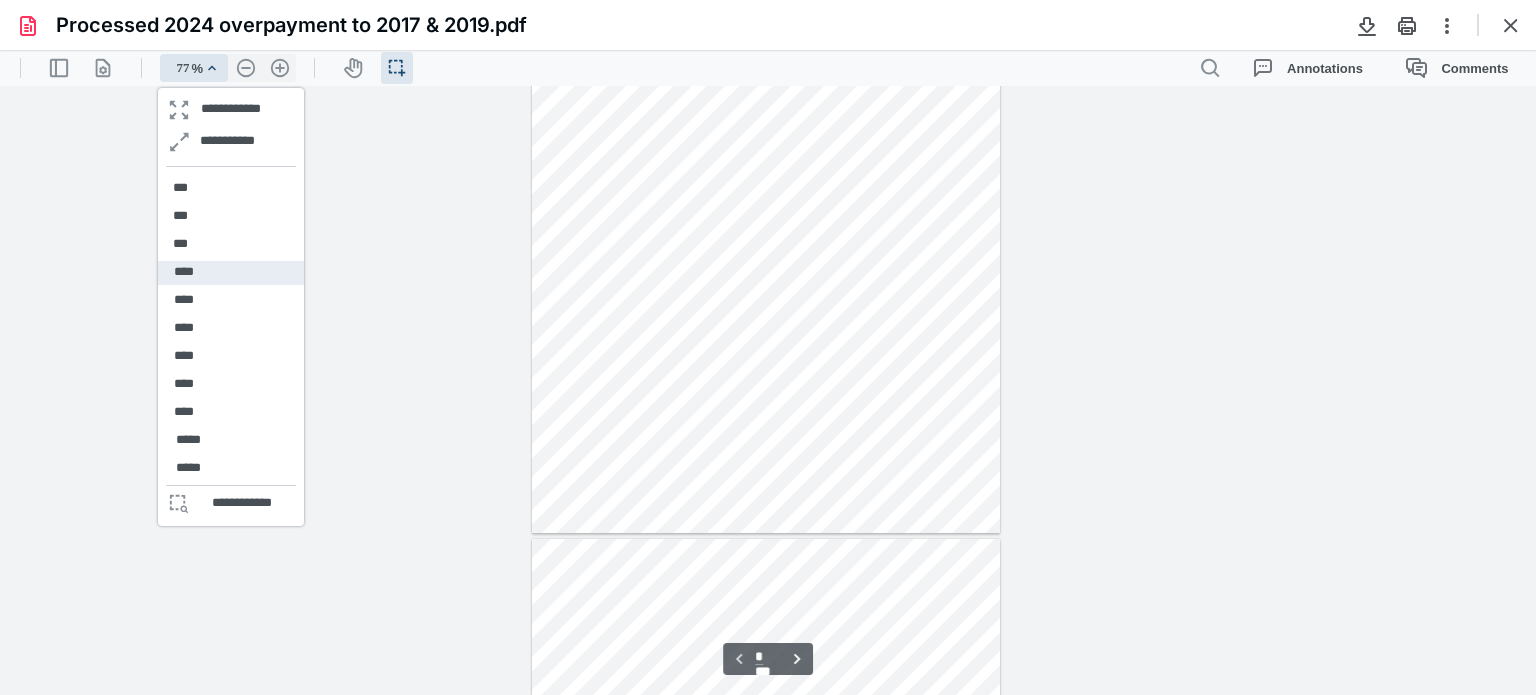 click on "****" at bounding box center [231, 273] 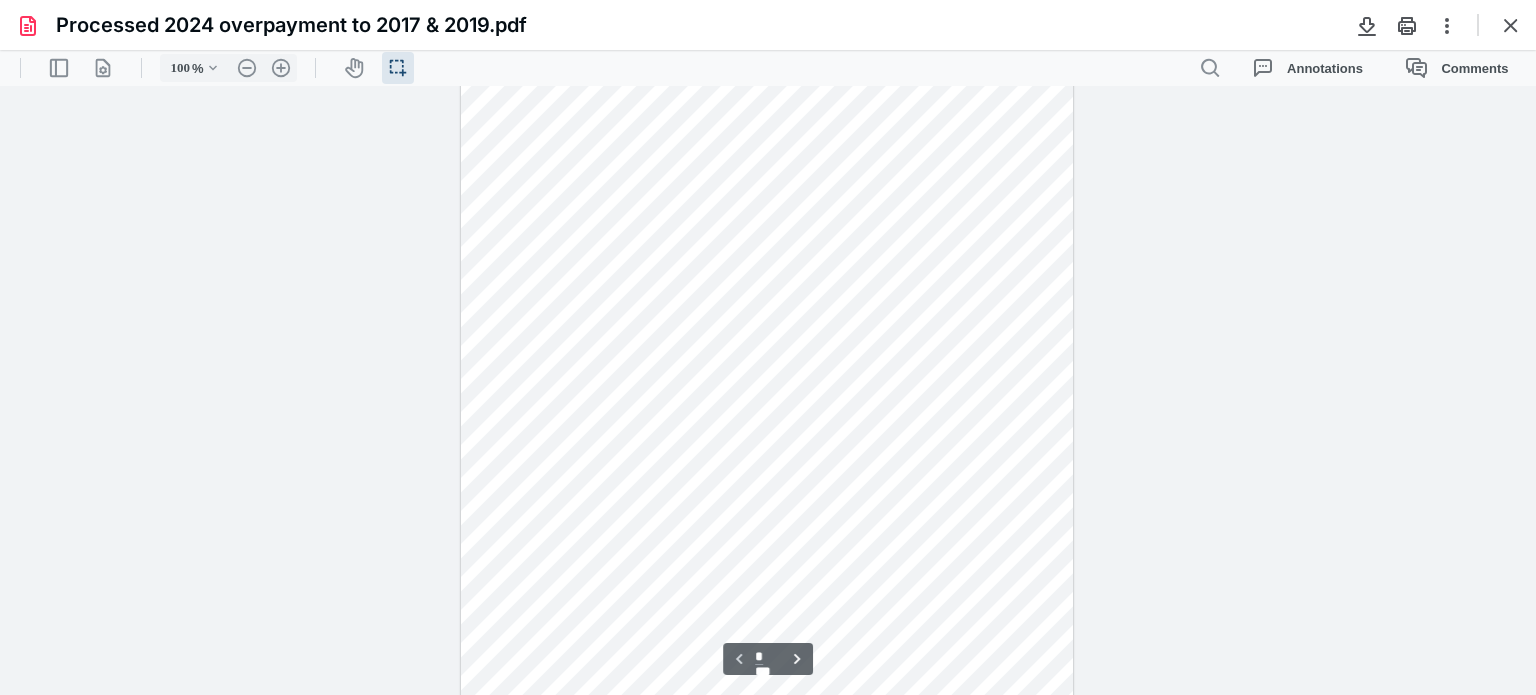 scroll, scrollTop: 295, scrollLeft: 0, axis: vertical 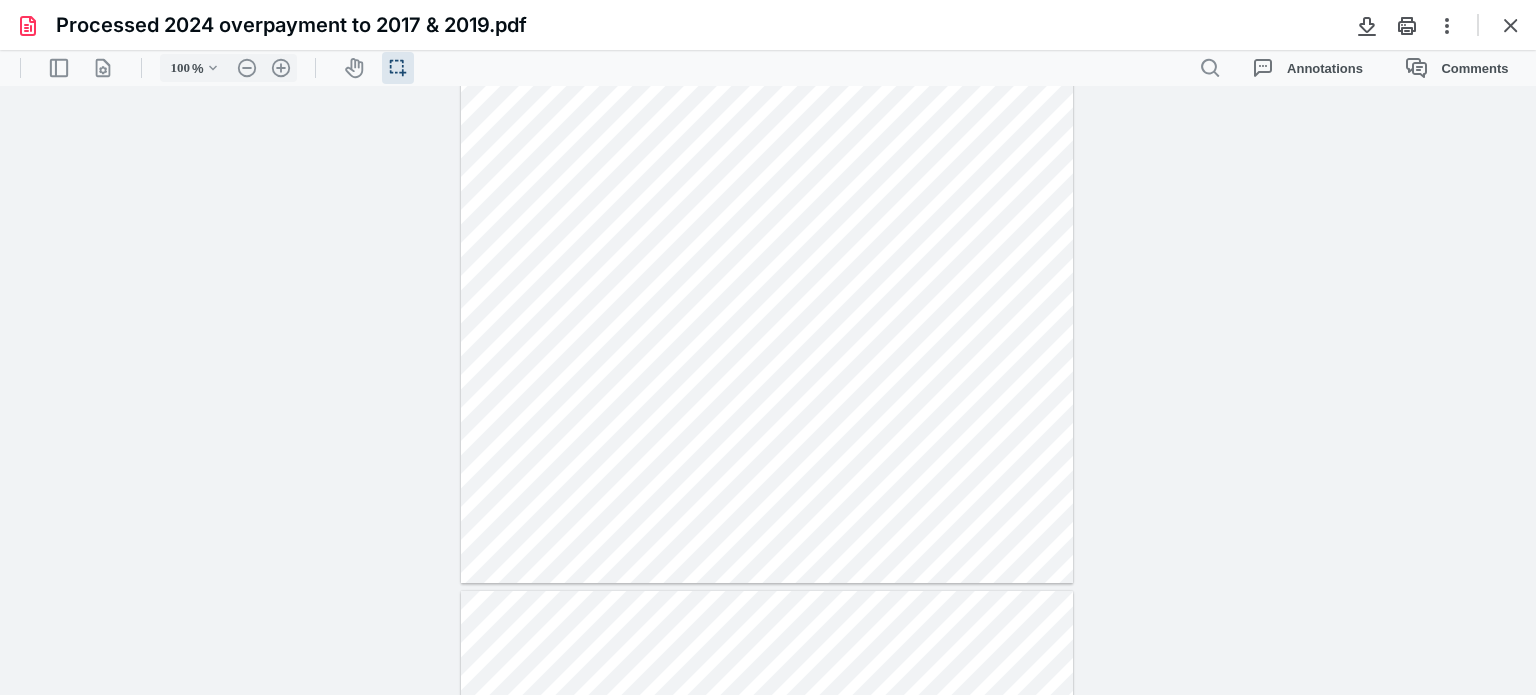 drag, startPoint x: 1535, startPoint y: 218, endPoint x: 1535, endPoint y: 176, distance: 42 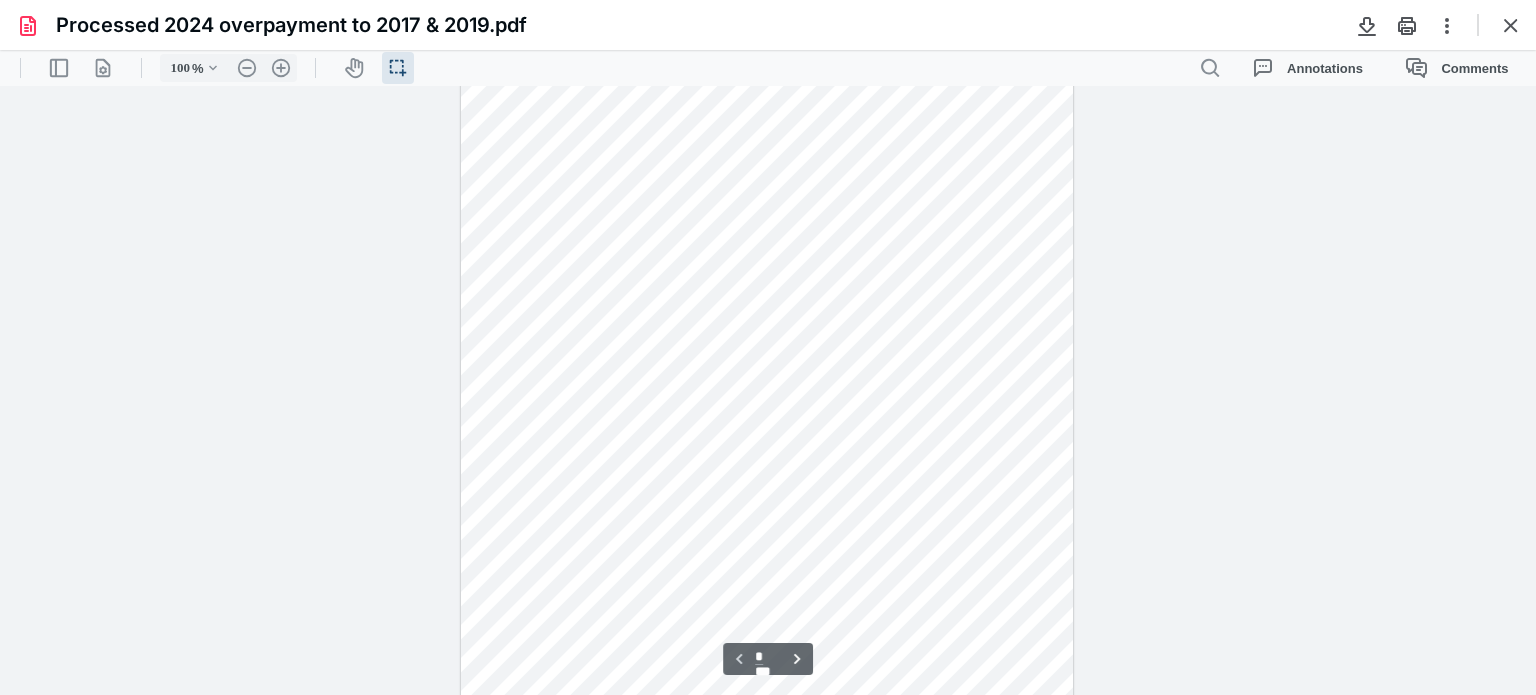 scroll, scrollTop: 181, scrollLeft: 0, axis: vertical 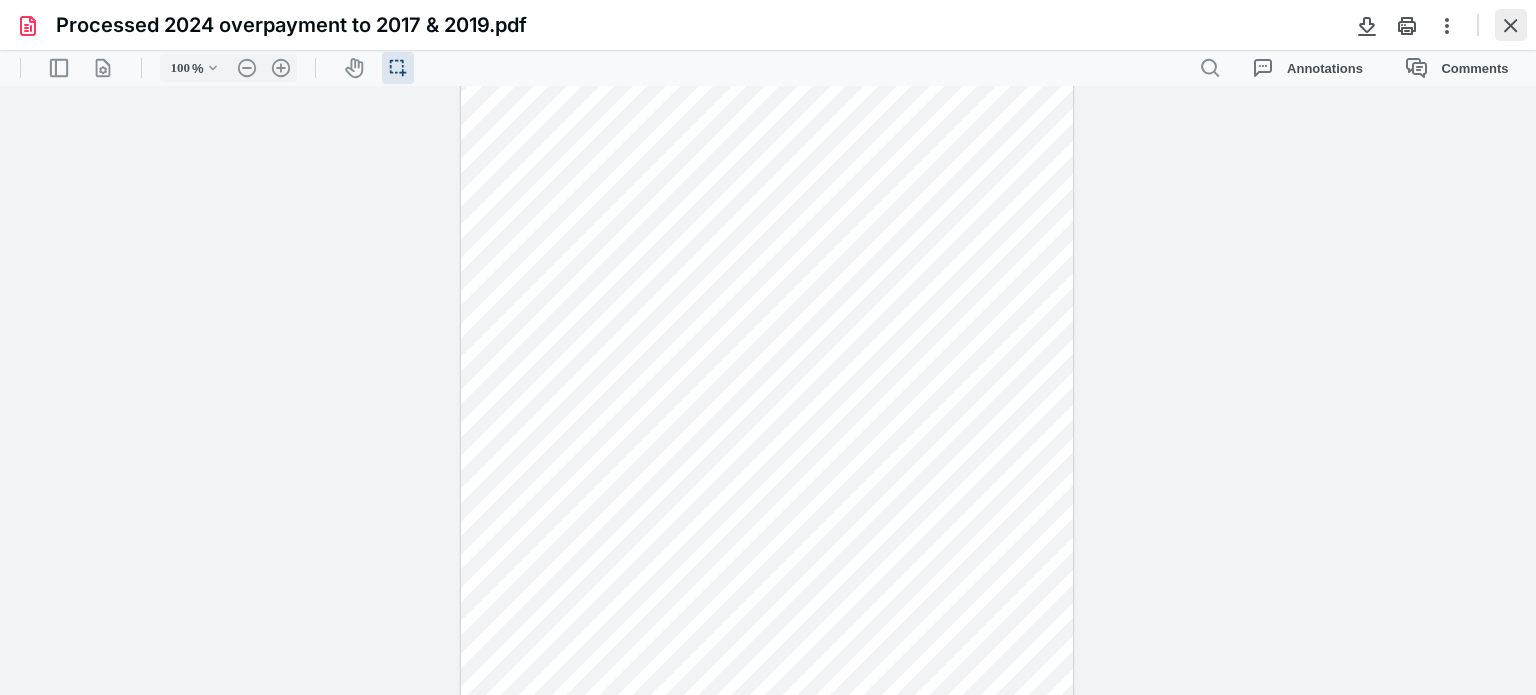 click at bounding box center (1511, 25) 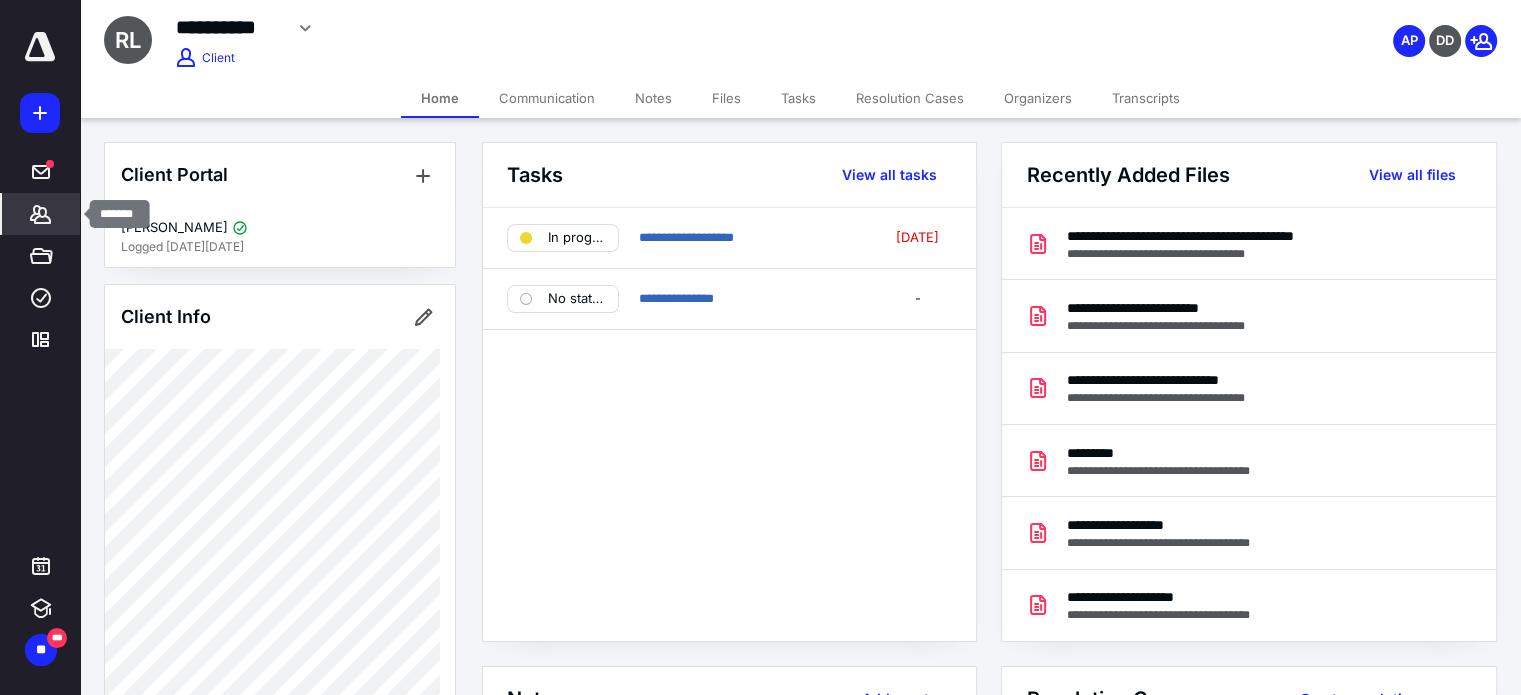 click 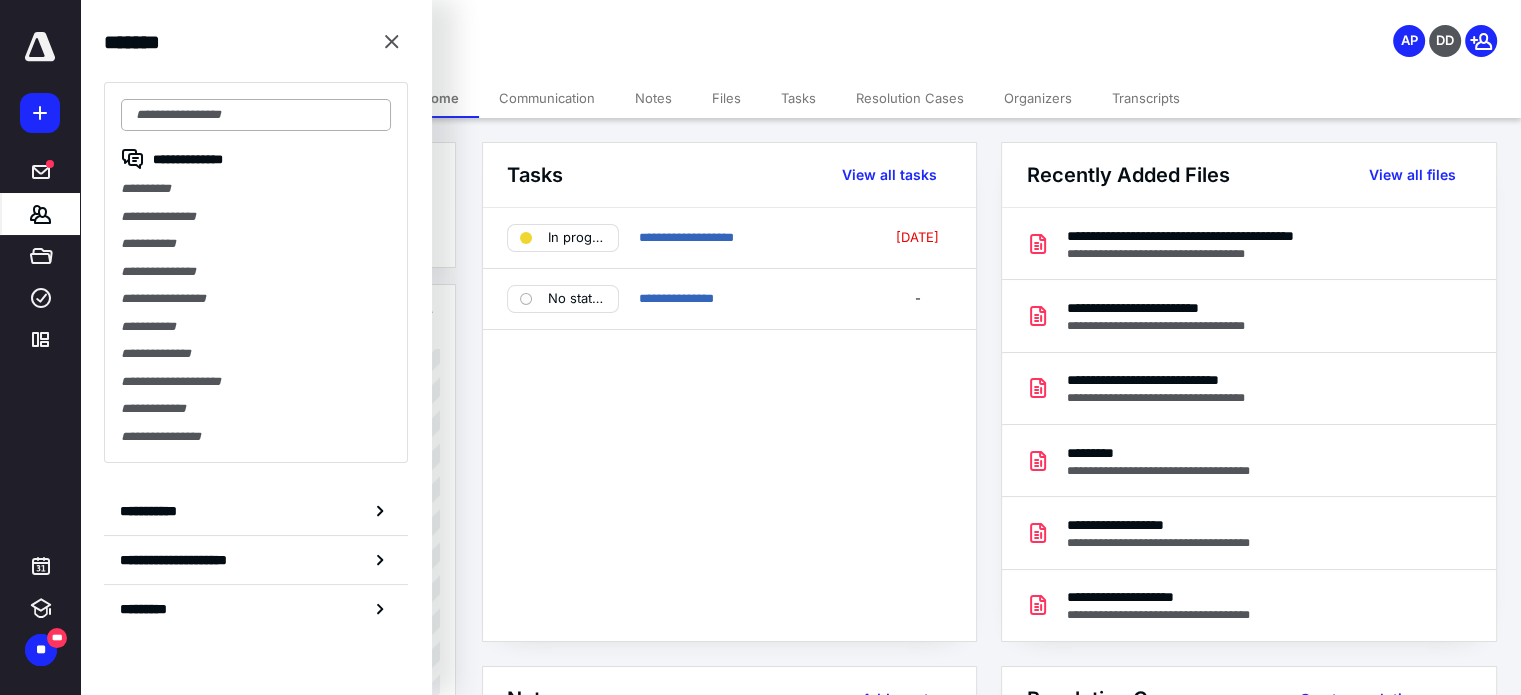 click at bounding box center (256, 115) 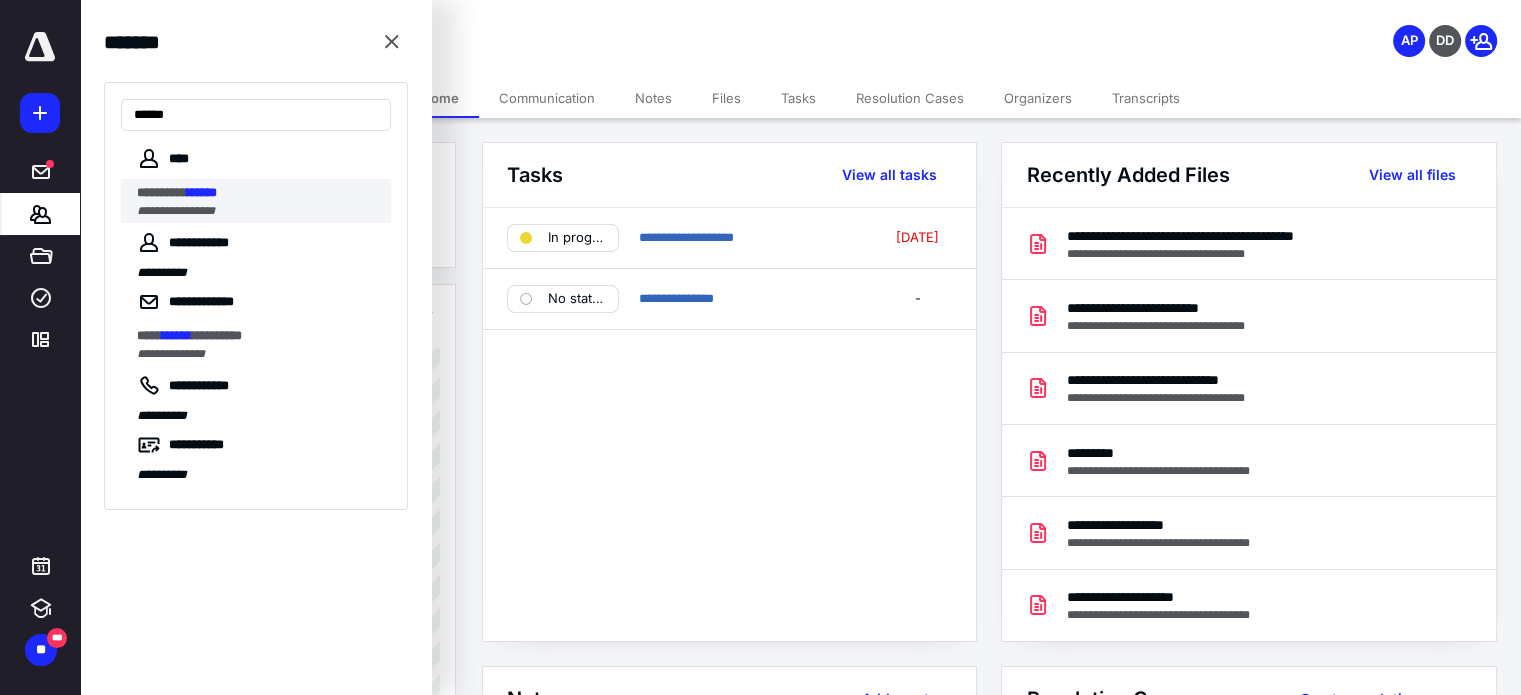 type on "******" 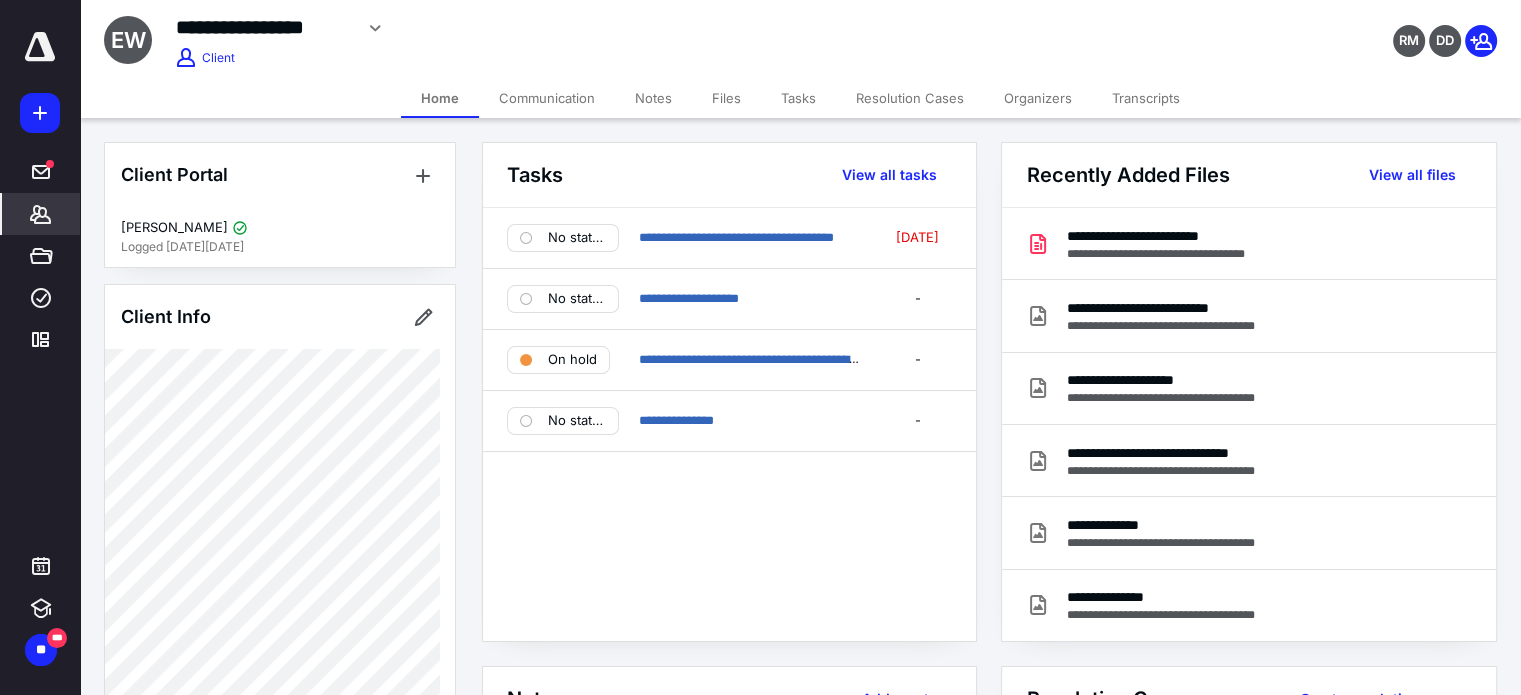 click on "Files" at bounding box center [726, 98] 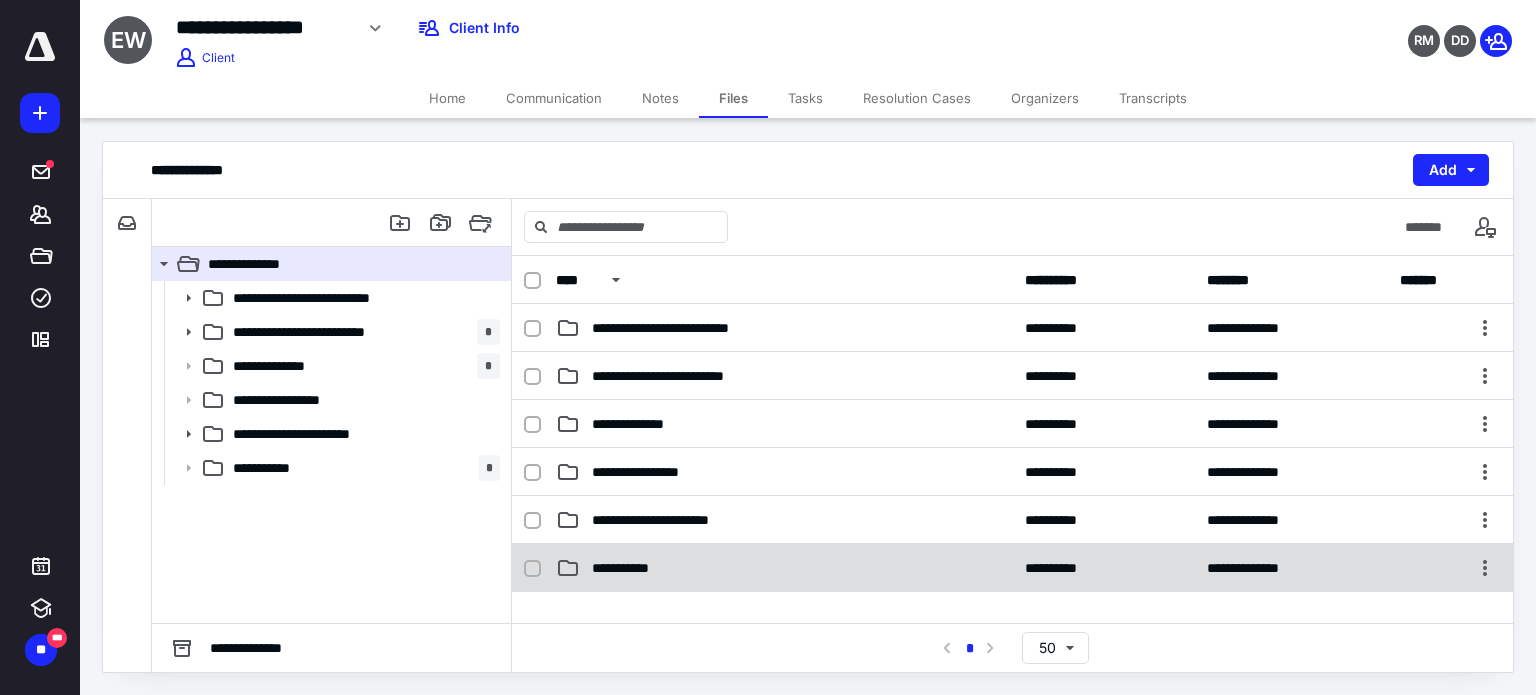 click on "**********" at bounding box center [629, 568] 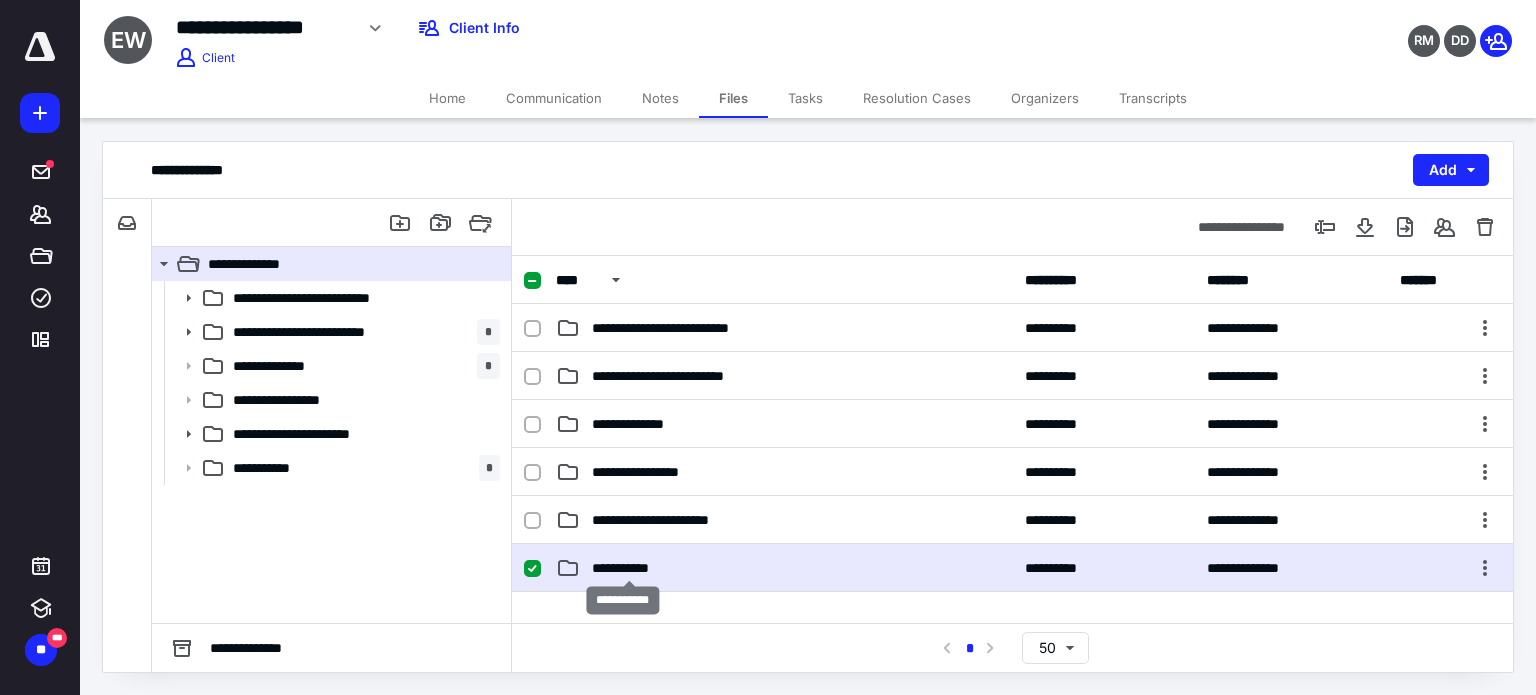 checkbox on "true" 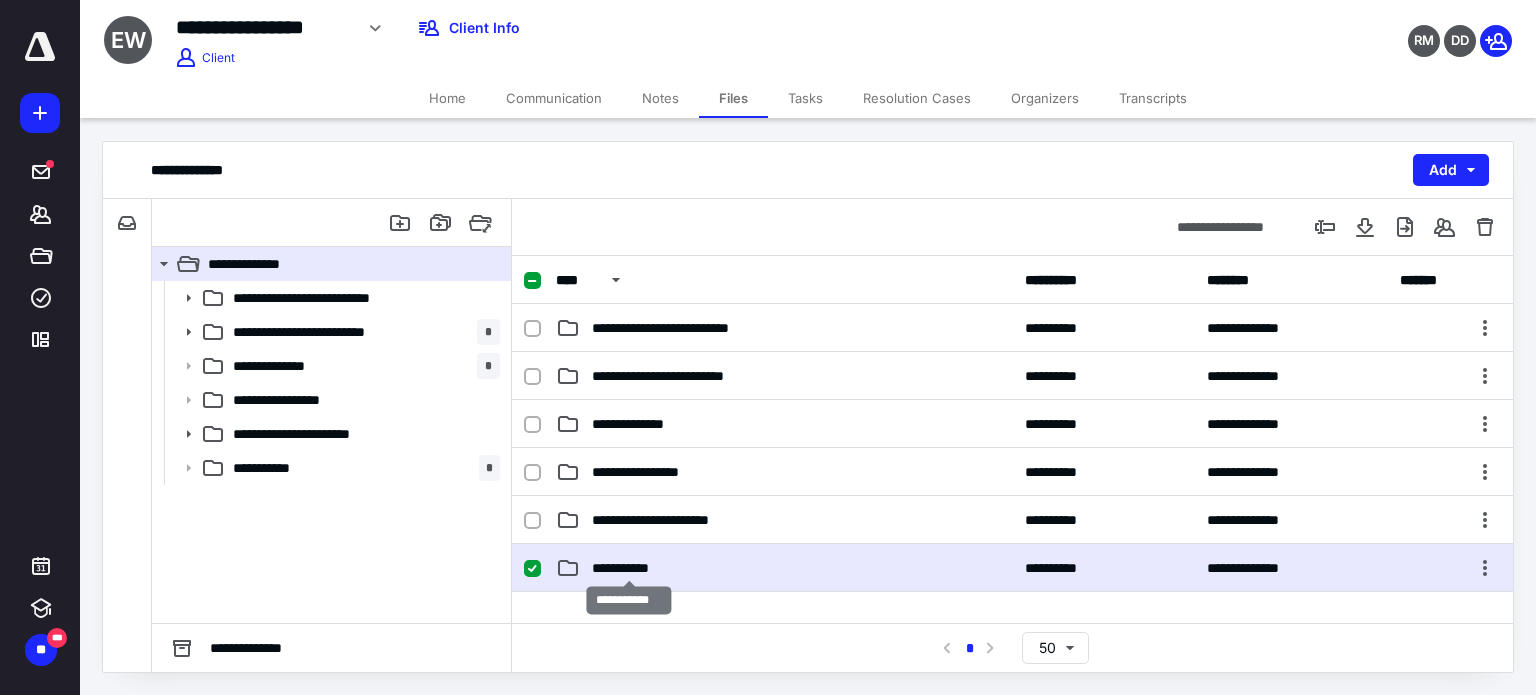 click on "**********" at bounding box center [629, 568] 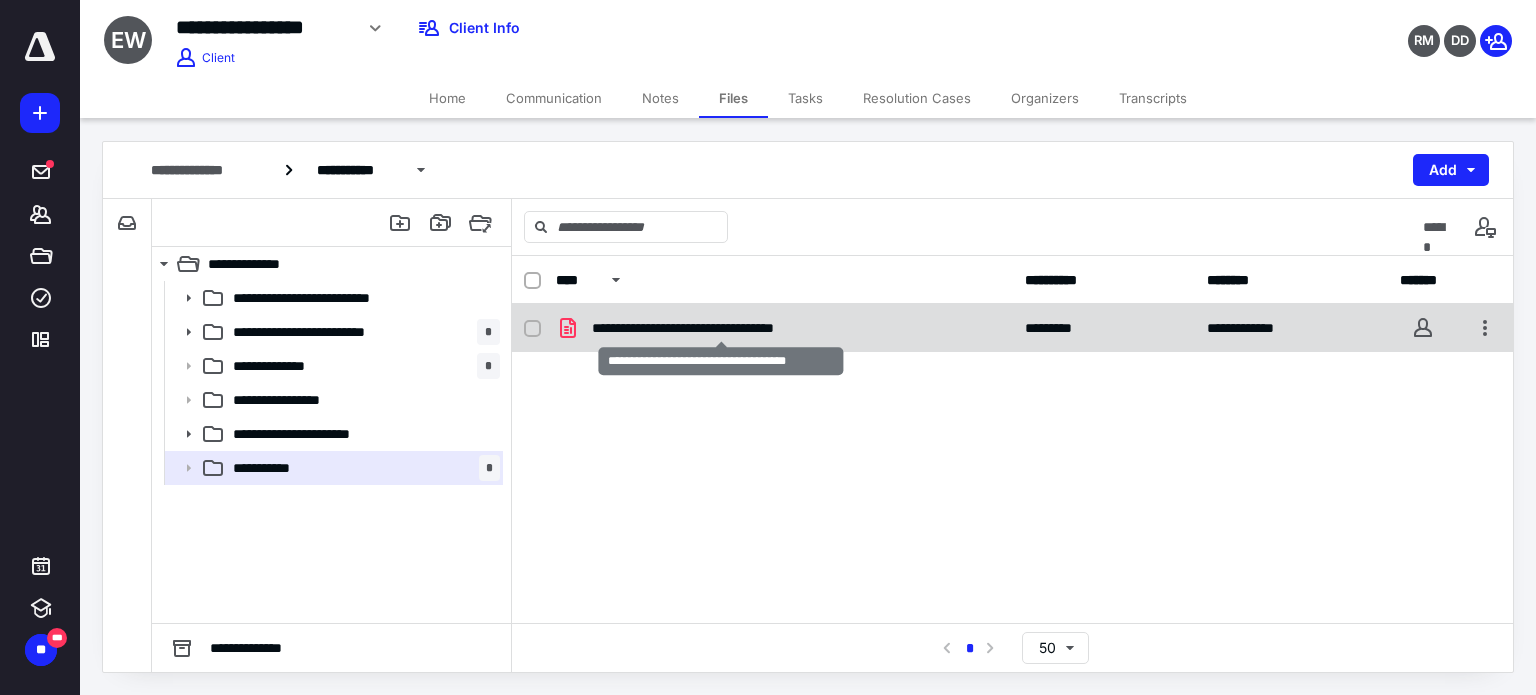 click on "**********" at bounding box center [721, 328] 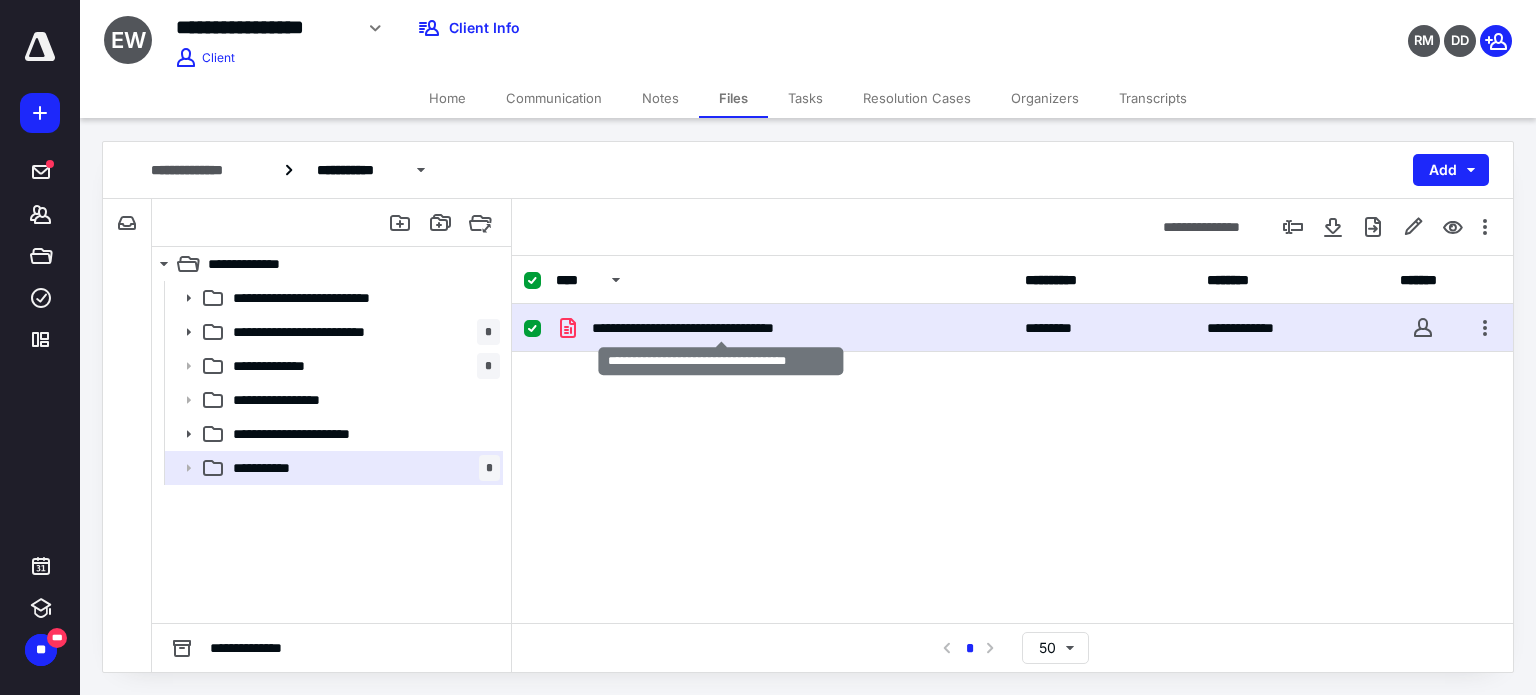 click on "**********" at bounding box center [721, 328] 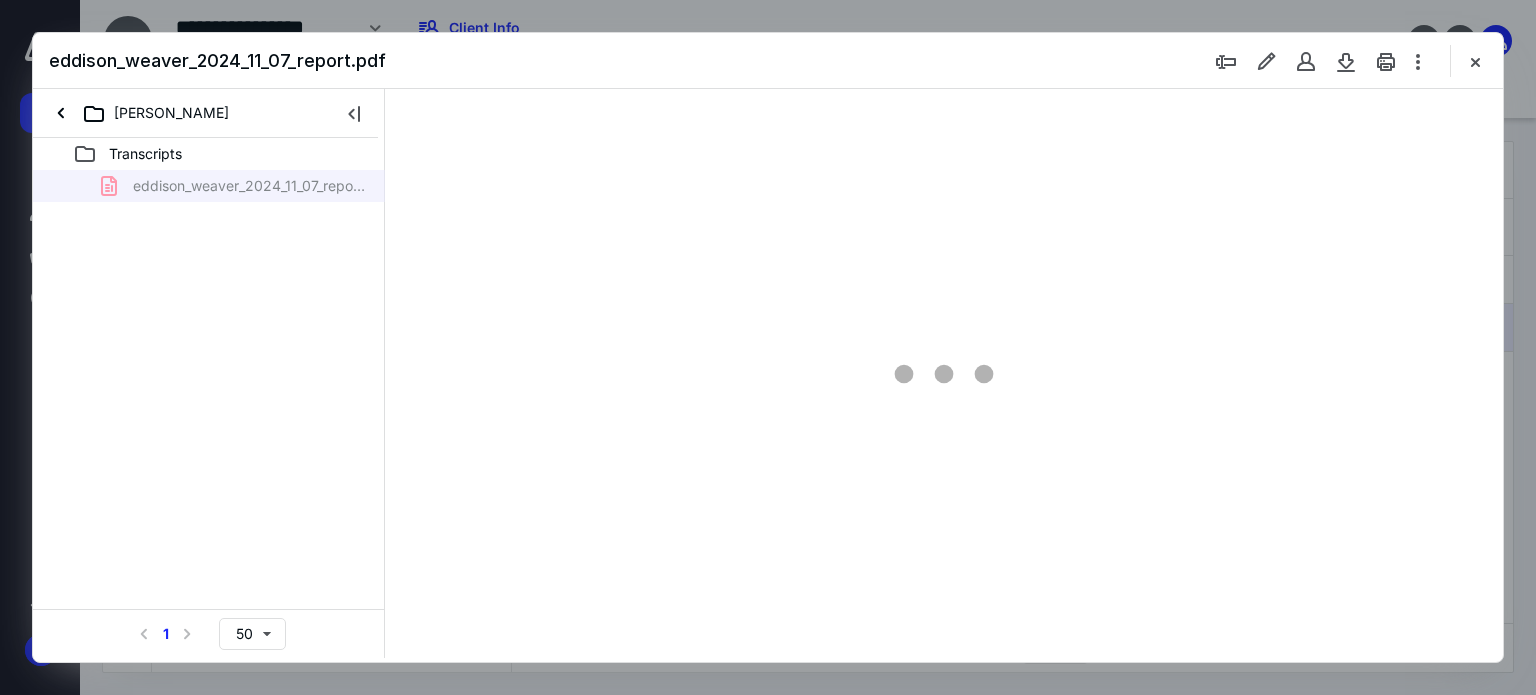 scroll, scrollTop: 0, scrollLeft: 0, axis: both 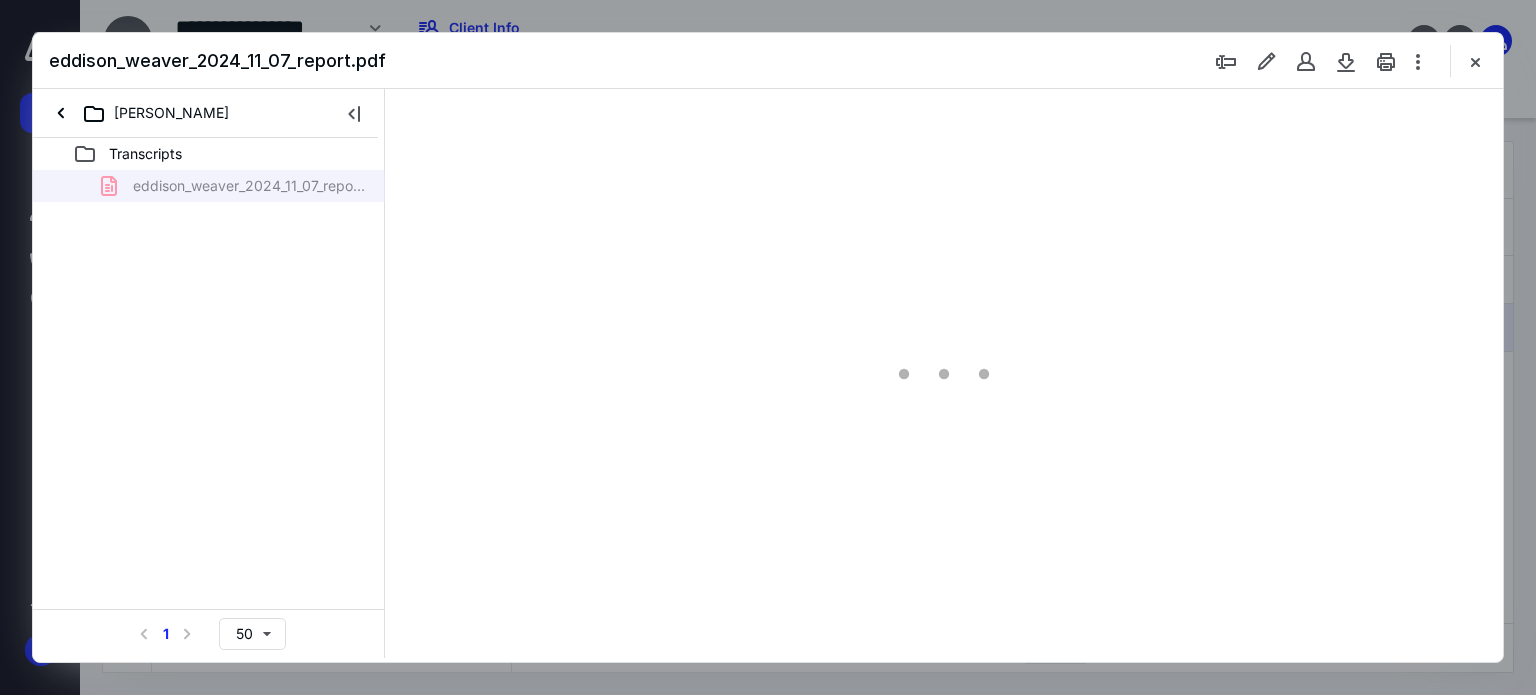 type on "82" 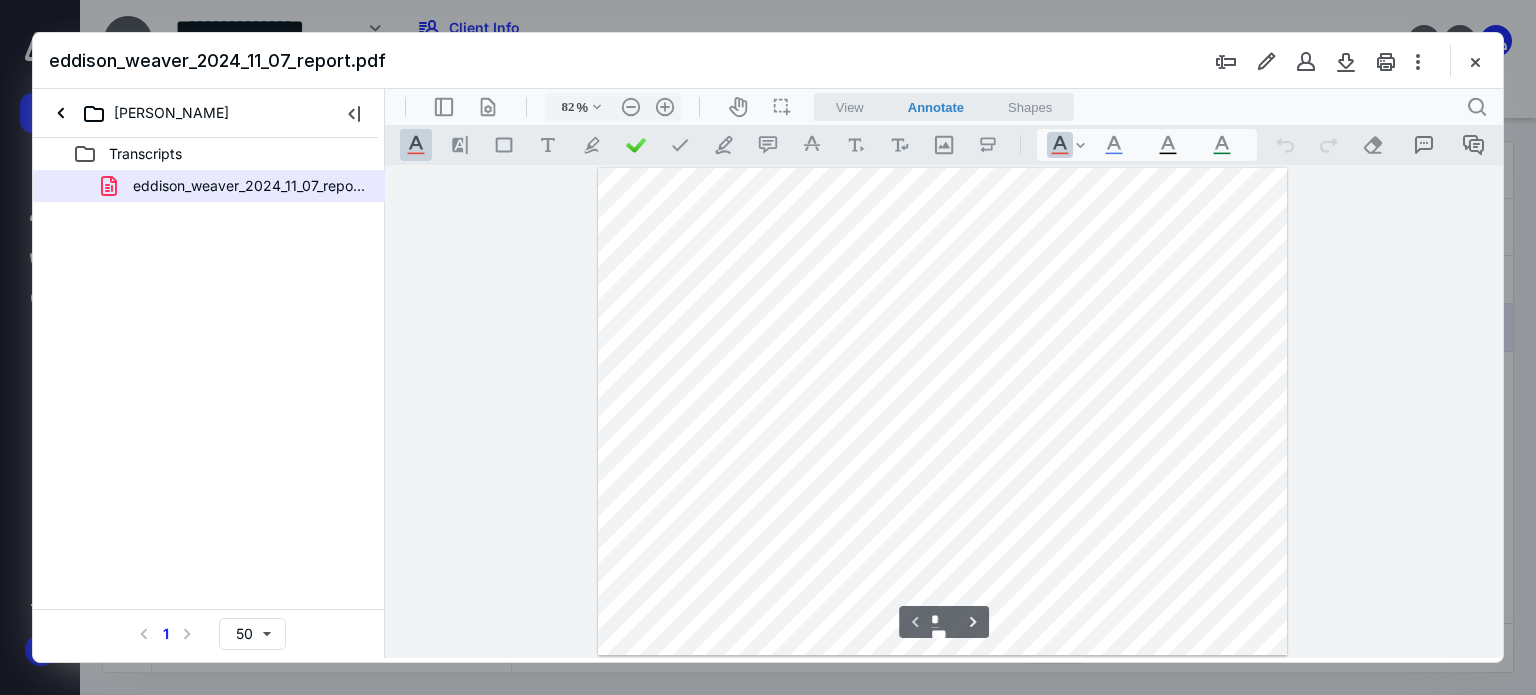 click at bounding box center (943, 411) 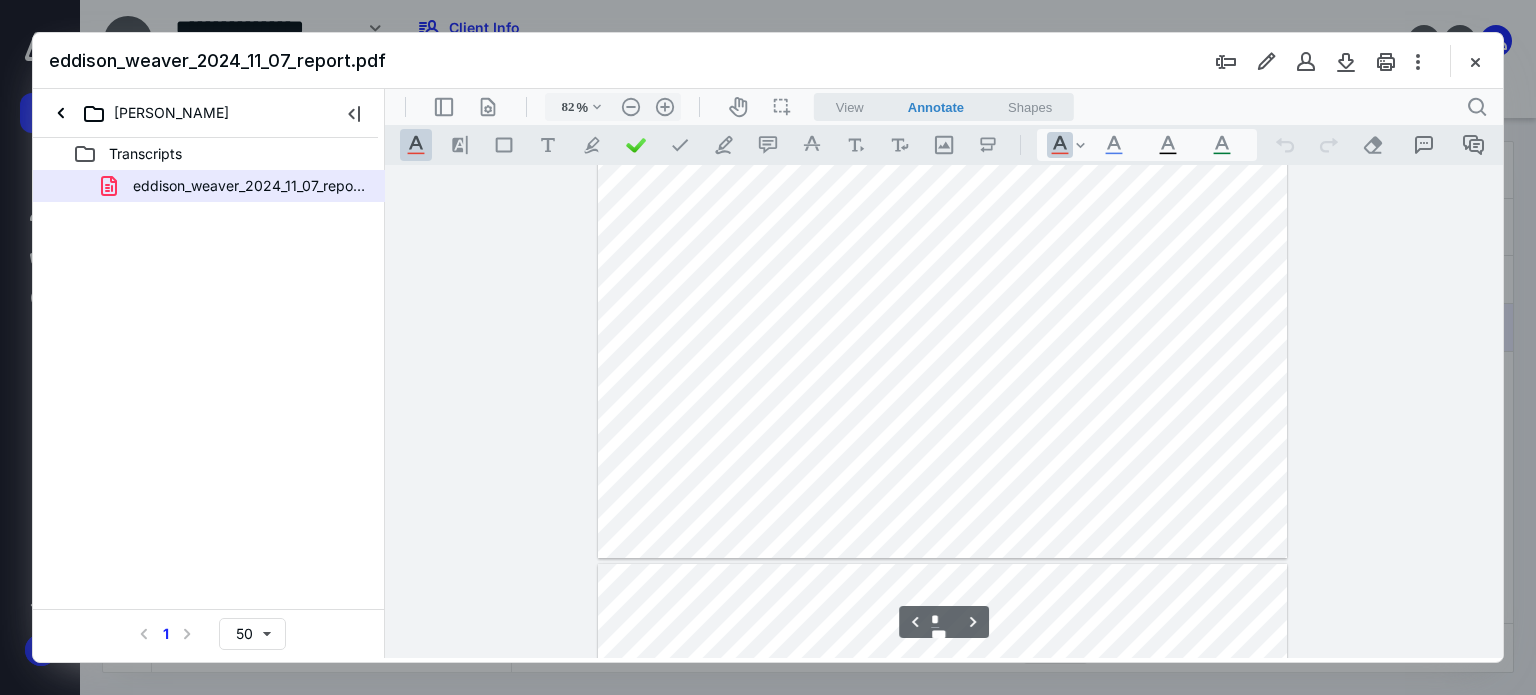 type on "*" 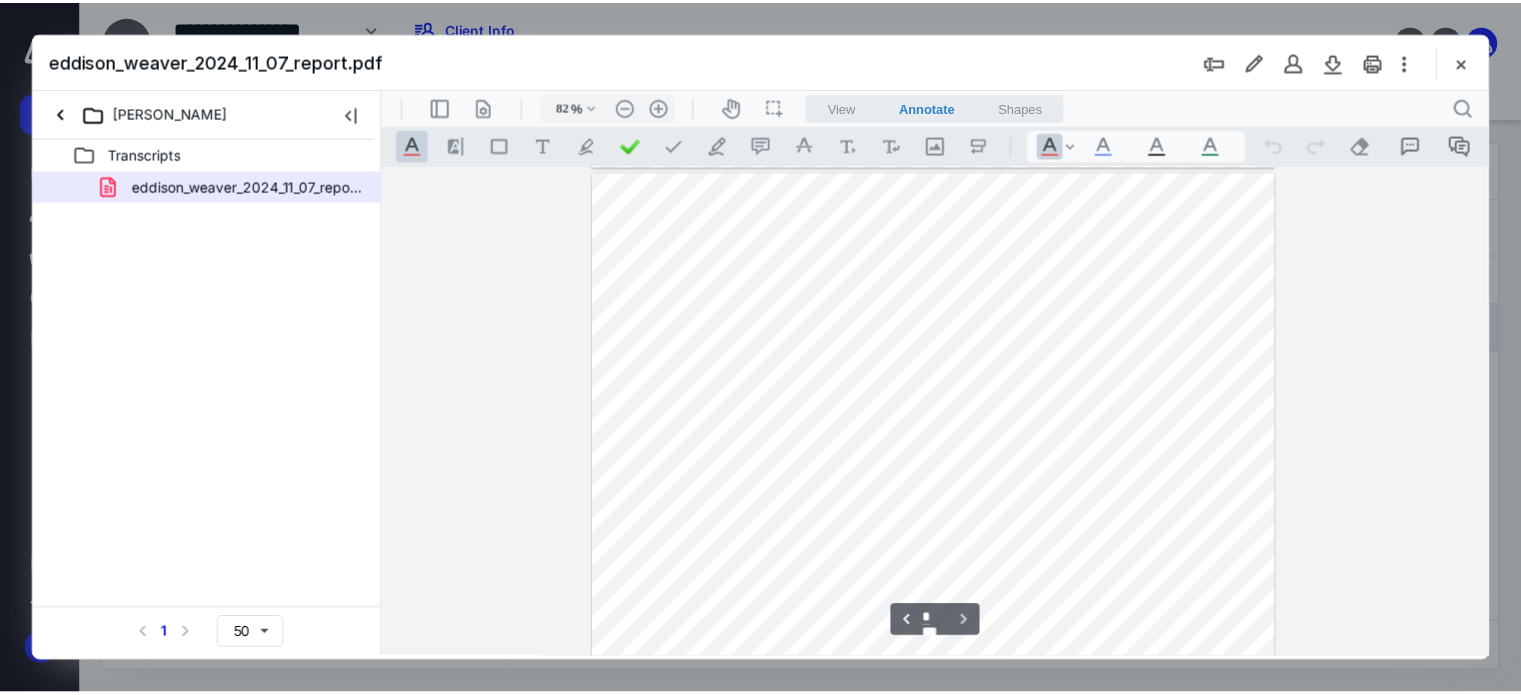 scroll, scrollTop: 985, scrollLeft: 0, axis: vertical 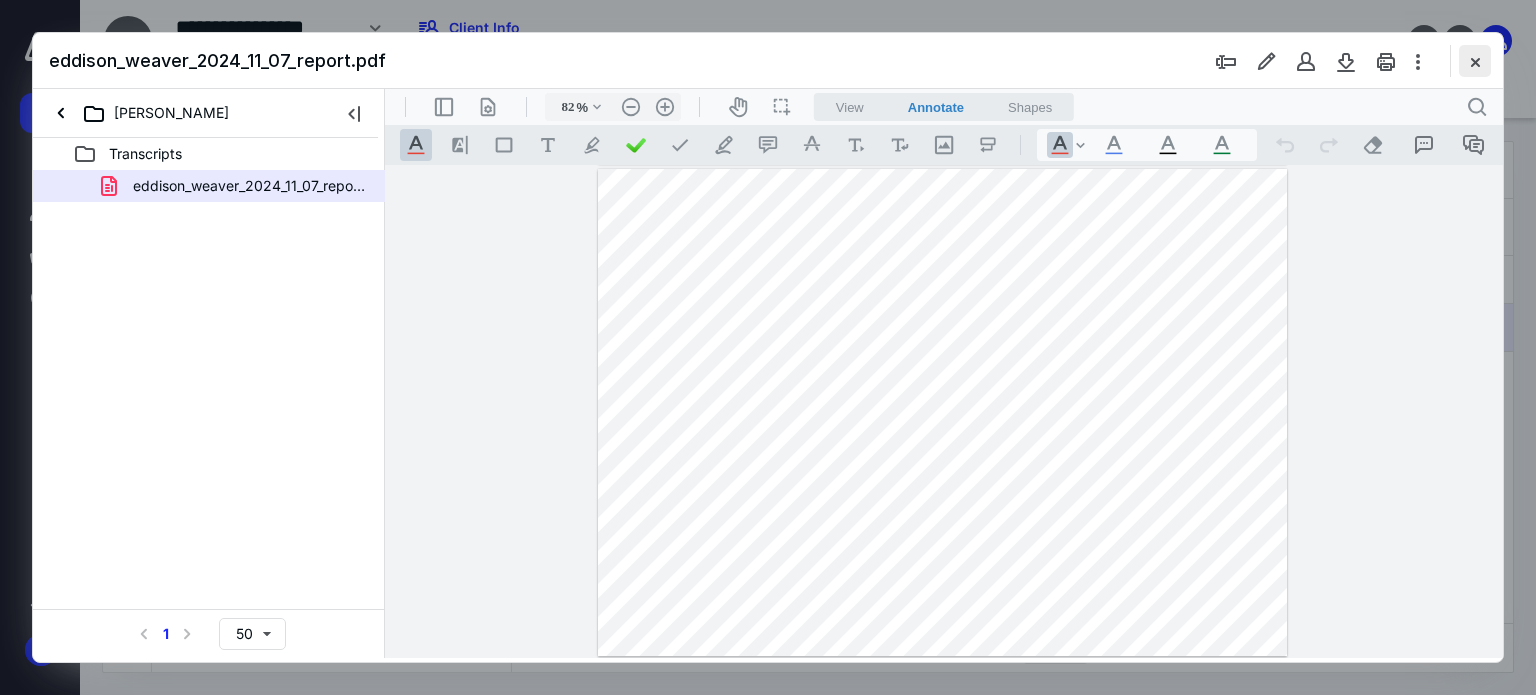 click at bounding box center [1475, 61] 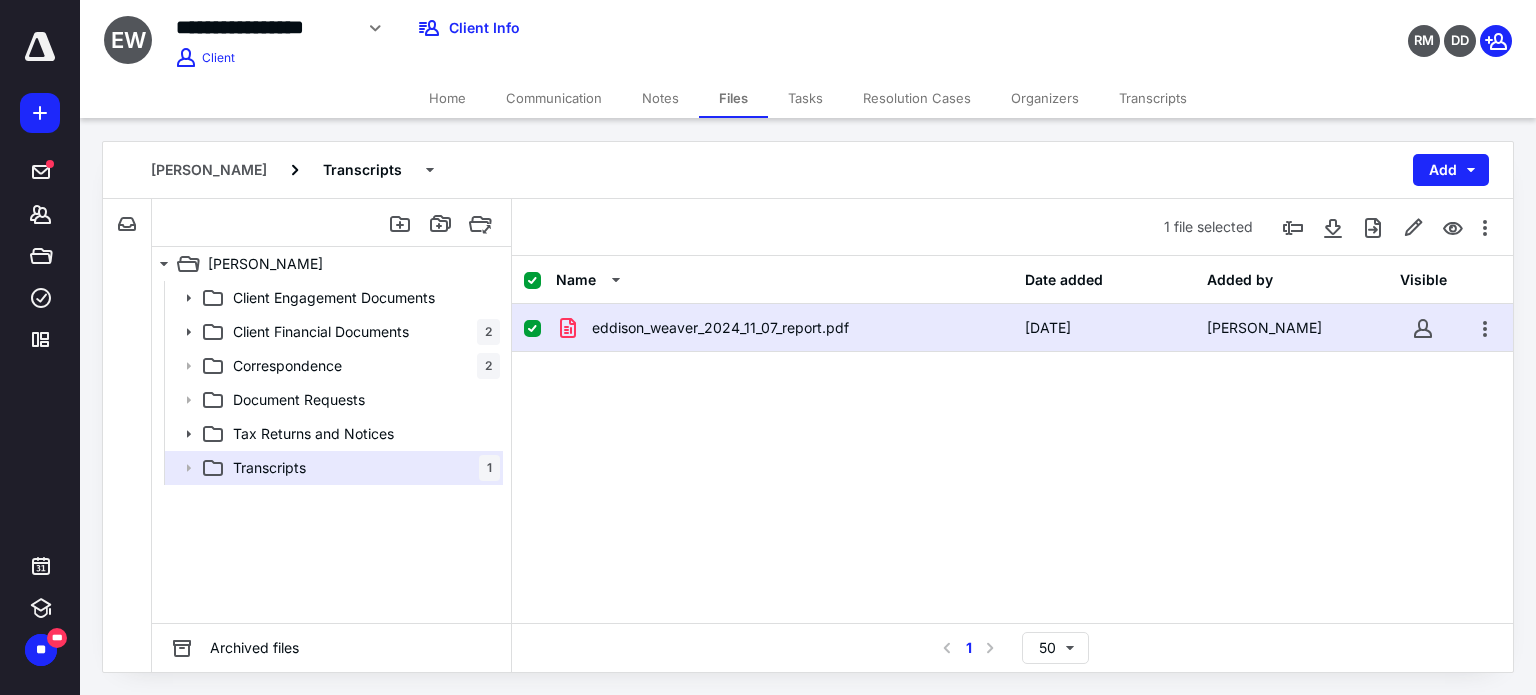 click on "Home" at bounding box center (447, 98) 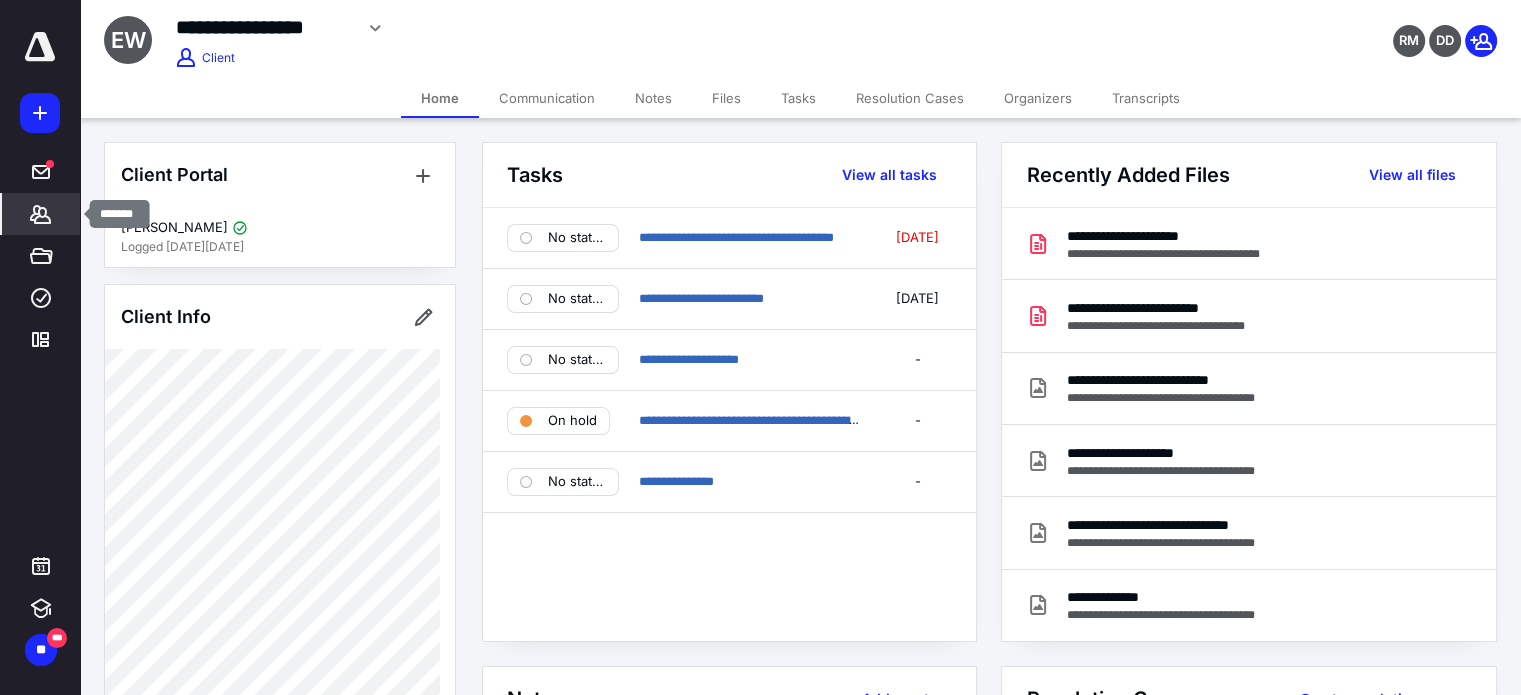click 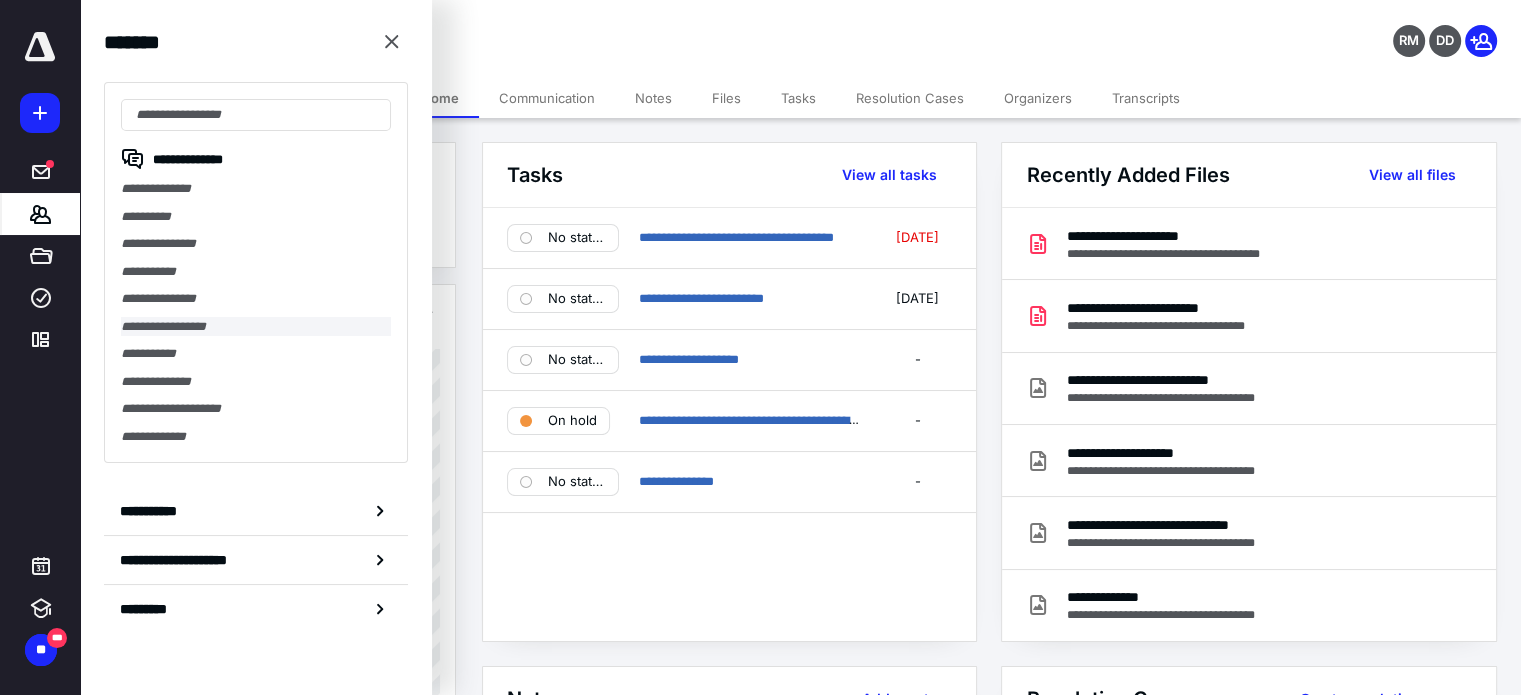 click on "**********" at bounding box center (256, 327) 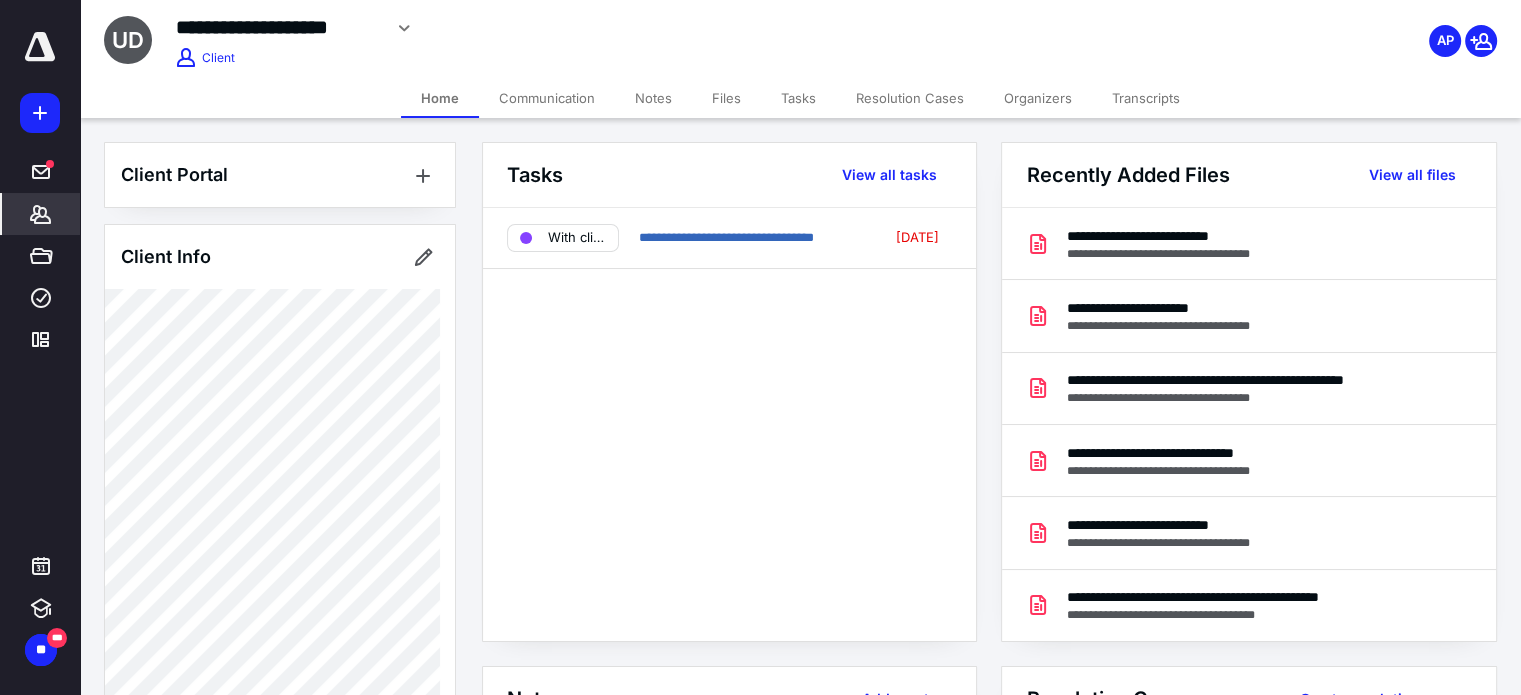click on "Resolution Cases" at bounding box center [910, 98] 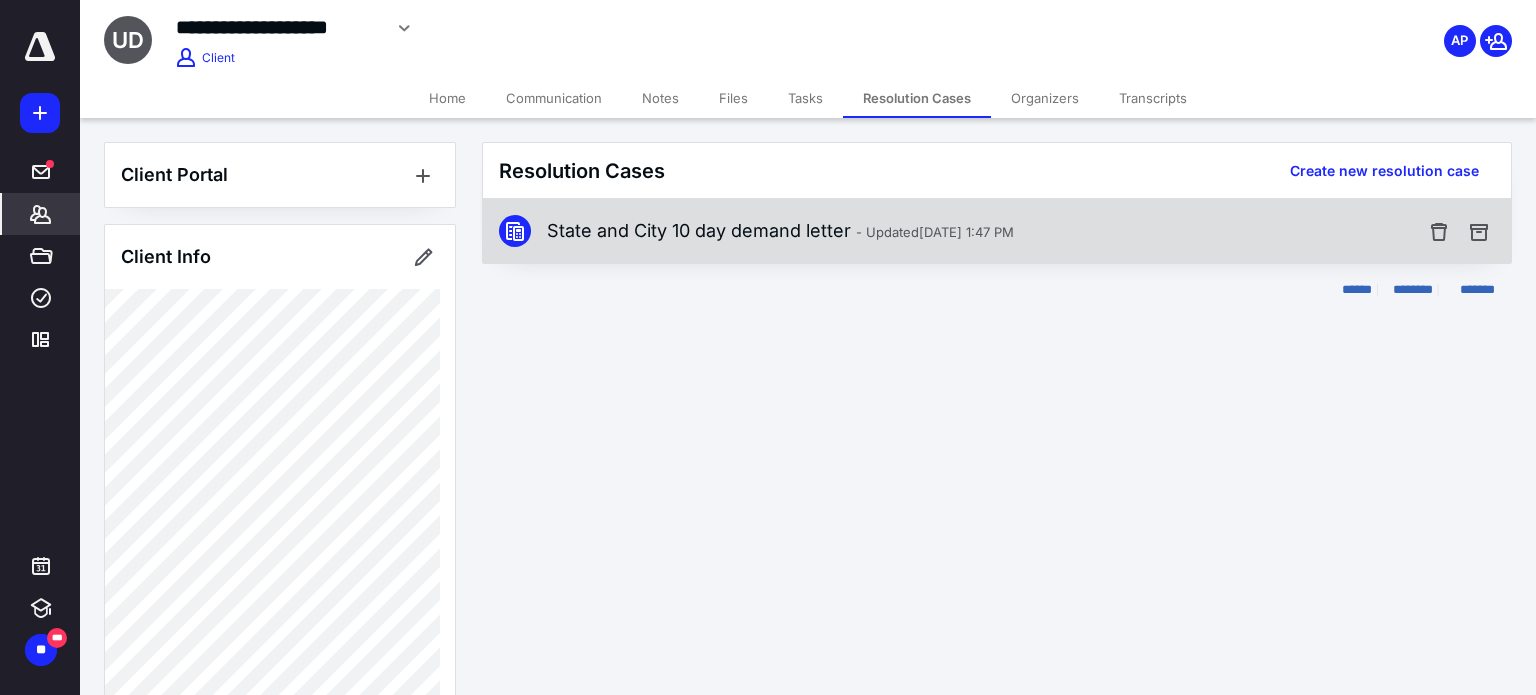 click on "State and City 10 day demand letter   - Updated  Oct 19, 2023 1:47 PM" at bounding box center (780, 231) 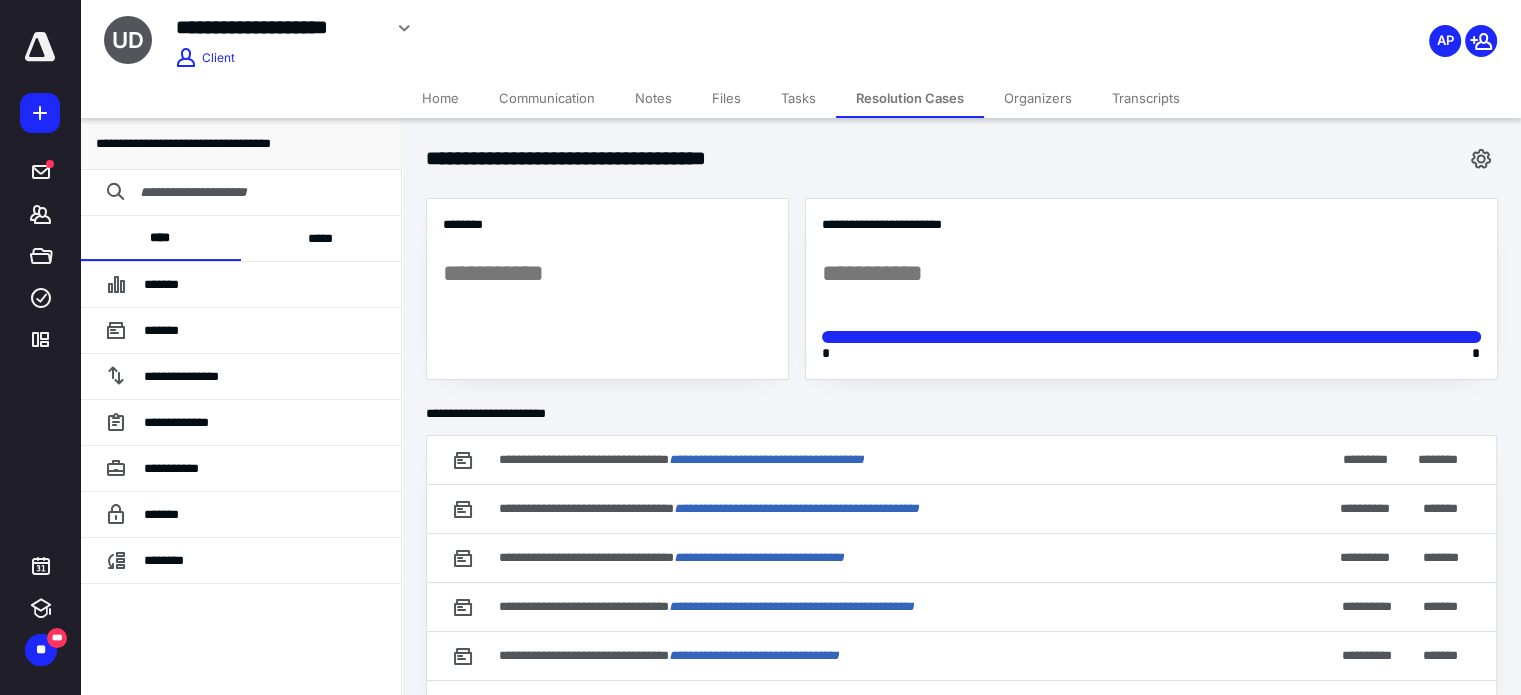 click on "*****" at bounding box center (321, 238) 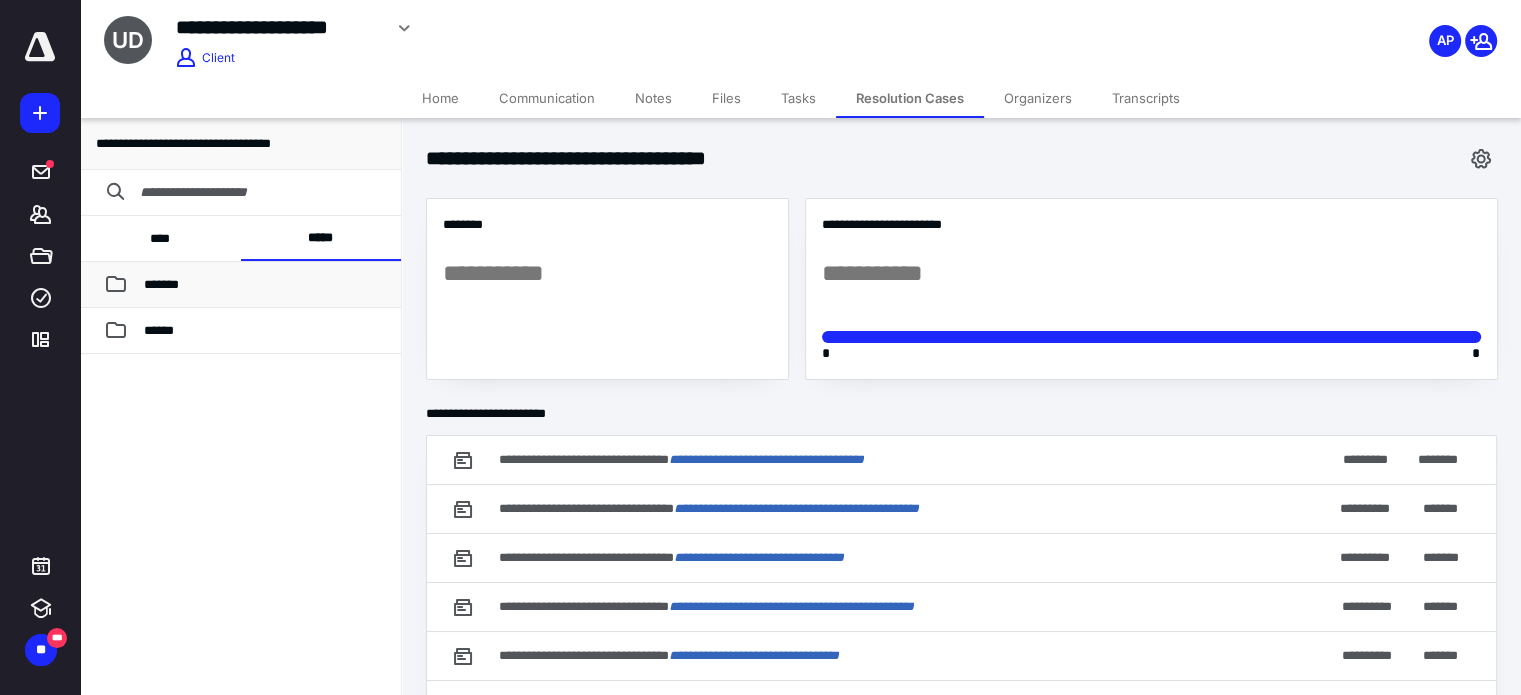click on "*******" at bounding box center [161, 284] 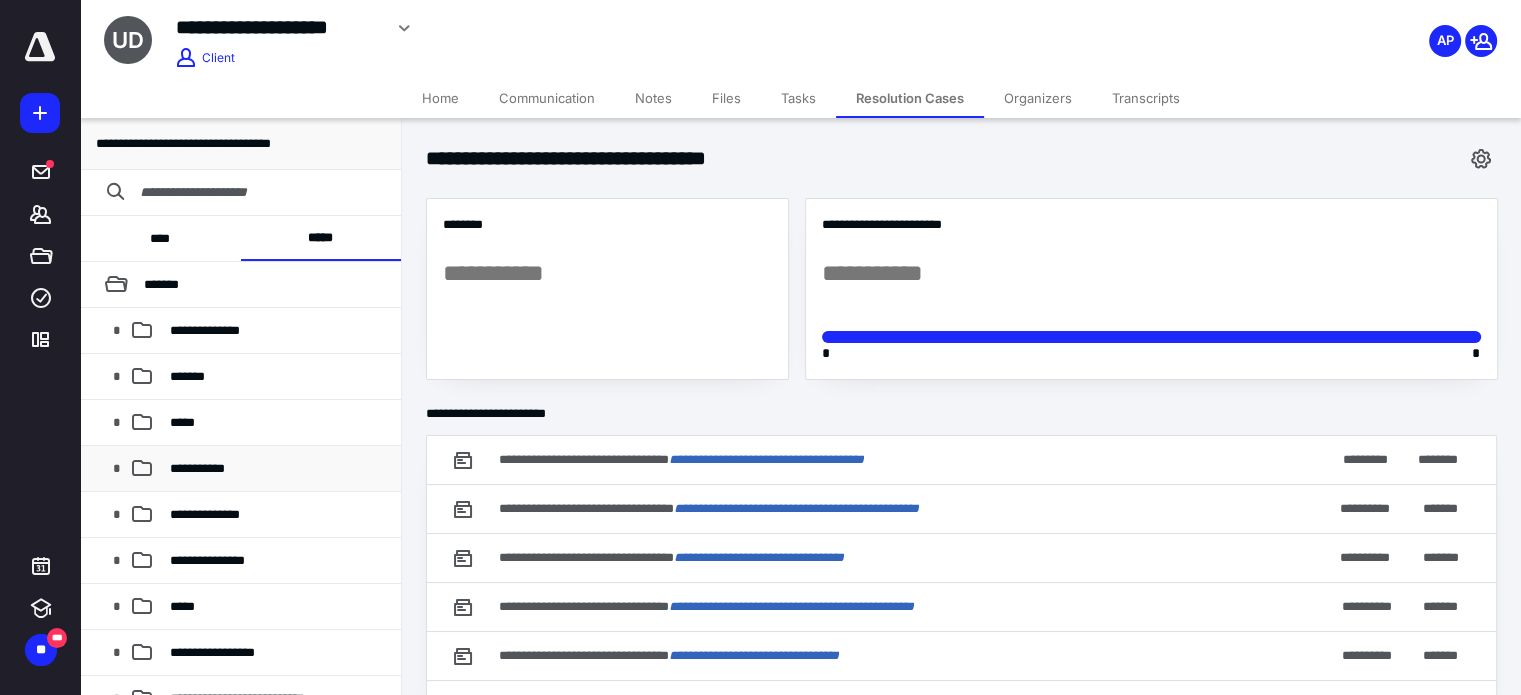 click on "**********" at bounding box center [197, 468] 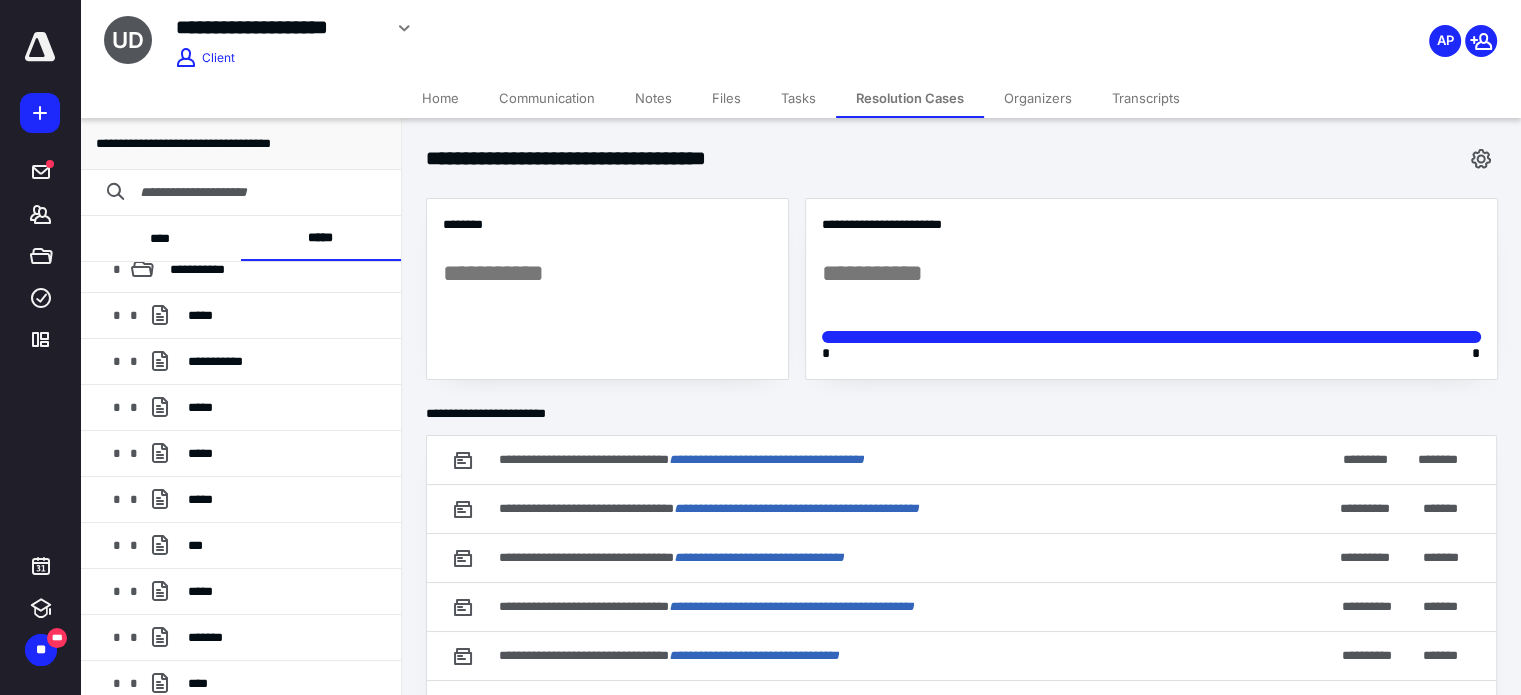scroll, scrollTop: 216, scrollLeft: 0, axis: vertical 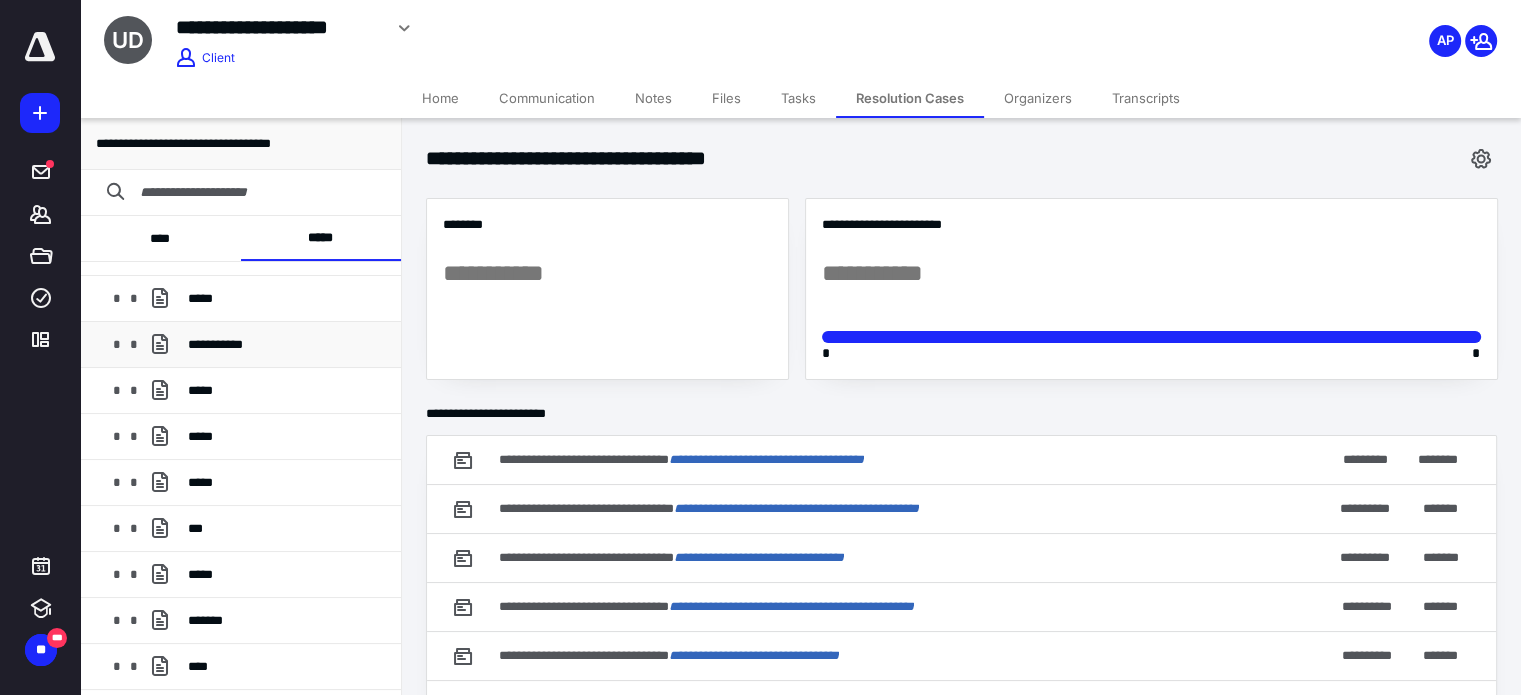 click on "**********" at bounding box center (215, 344) 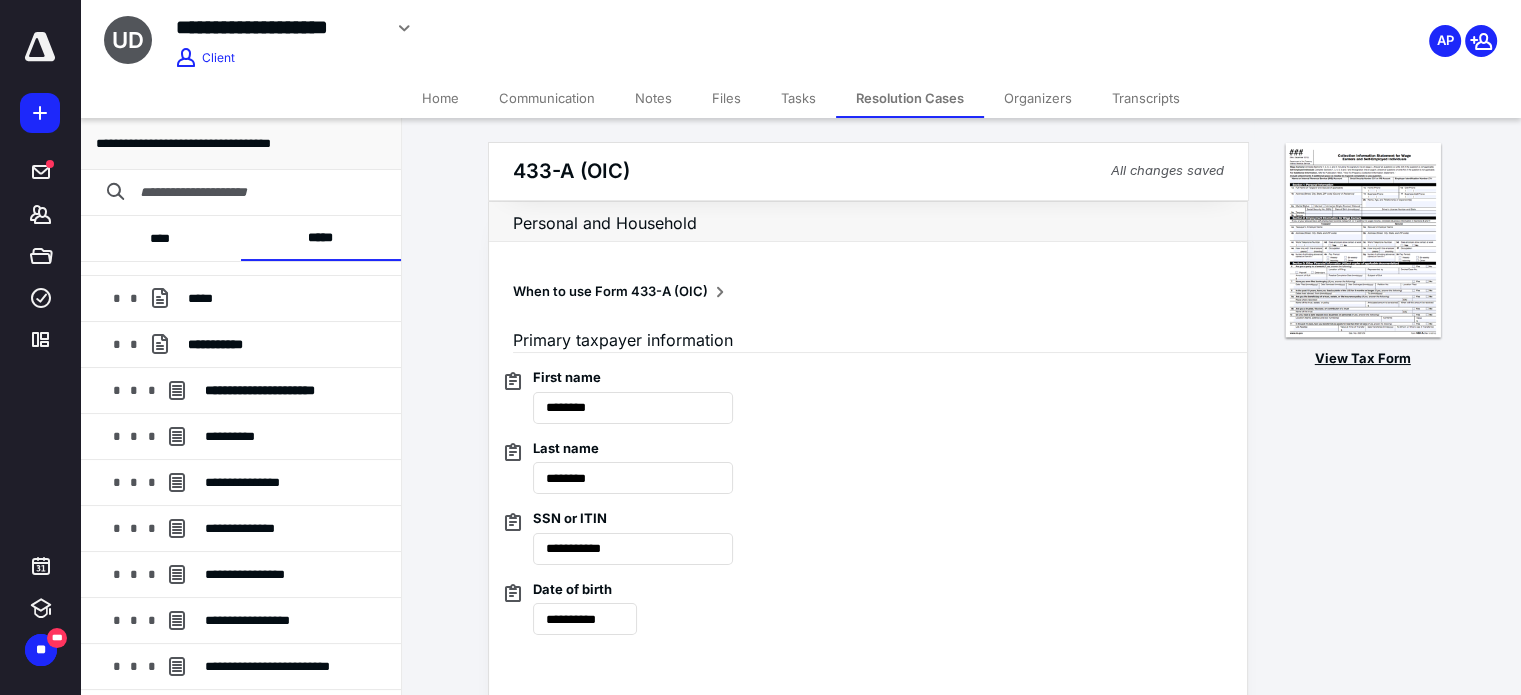 click at bounding box center (1363, 241) 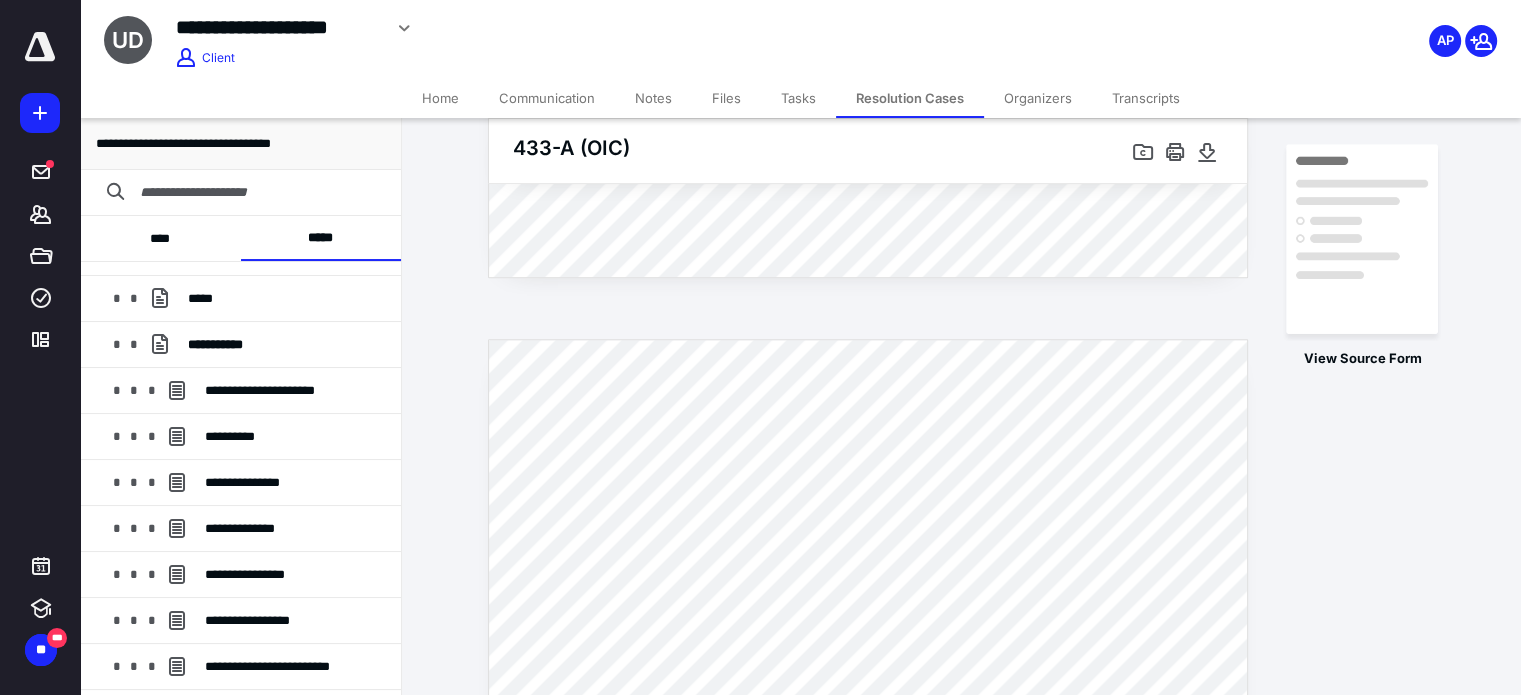 scroll, scrollTop: 1930, scrollLeft: 0, axis: vertical 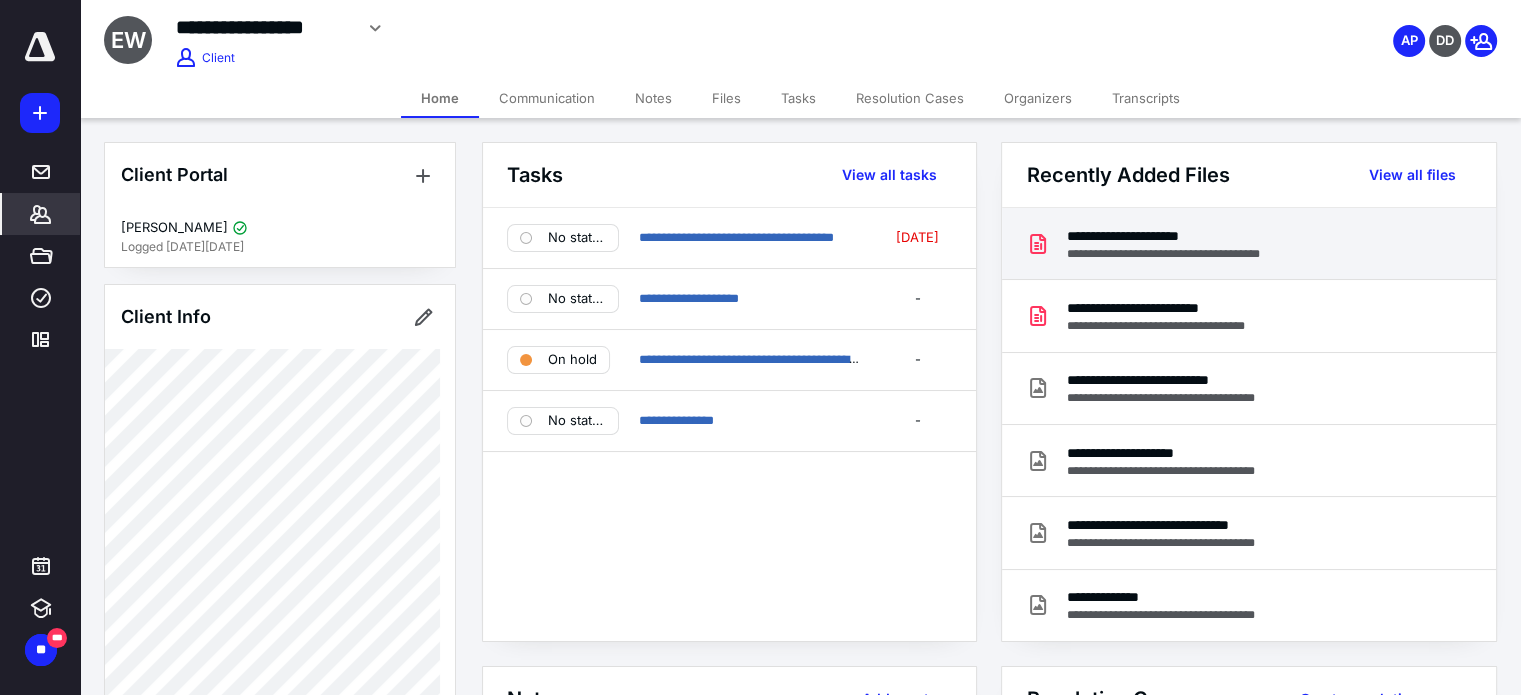 click on "**********" at bounding box center (1186, 236) 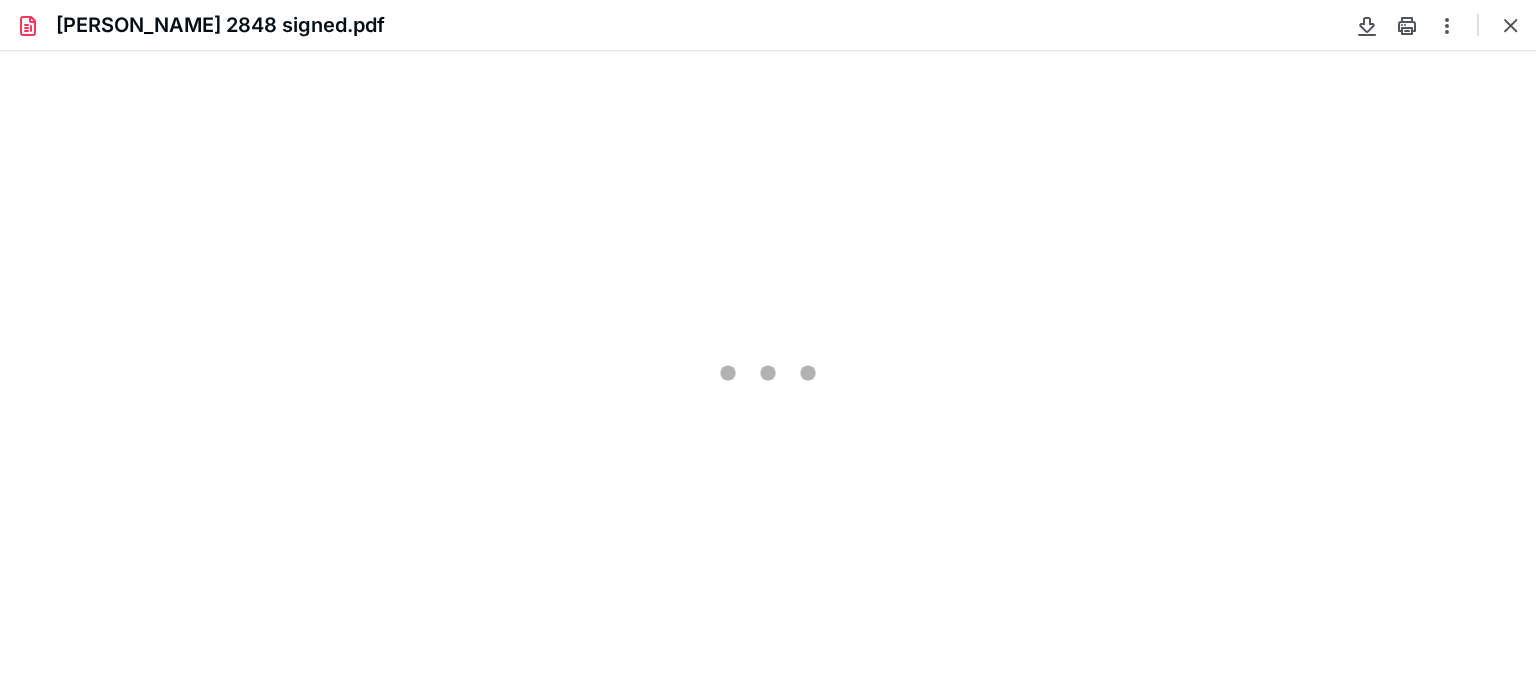 scroll, scrollTop: 0, scrollLeft: 0, axis: both 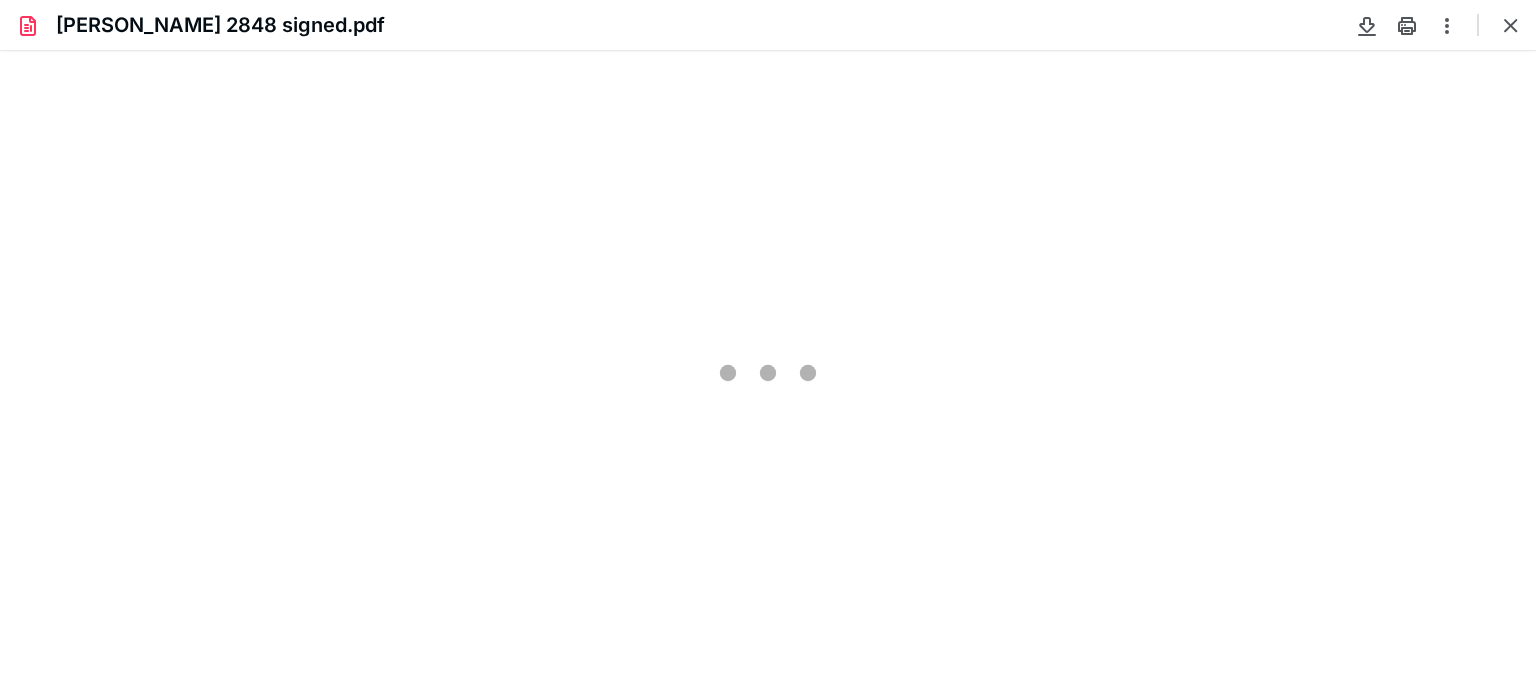type on "77" 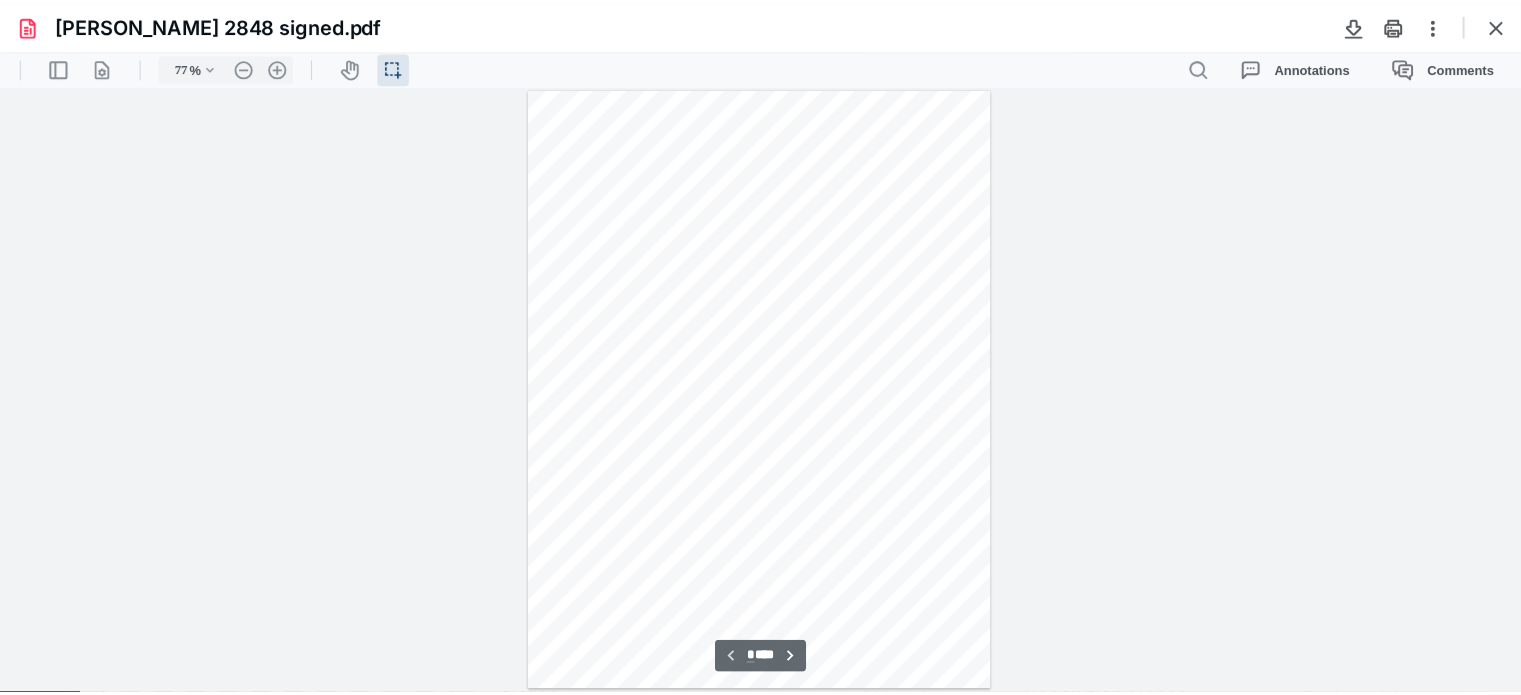 scroll, scrollTop: 39, scrollLeft: 0, axis: vertical 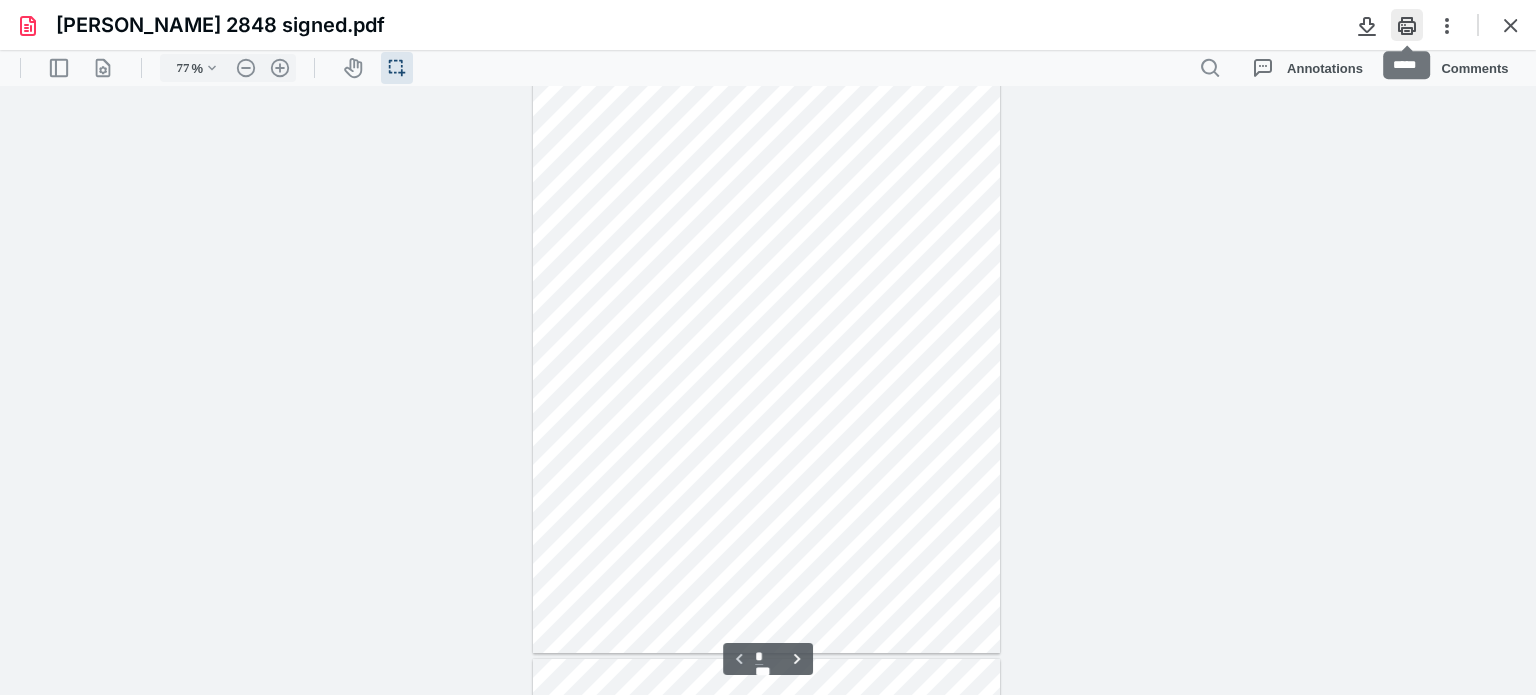 click at bounding box center [1407, 25] 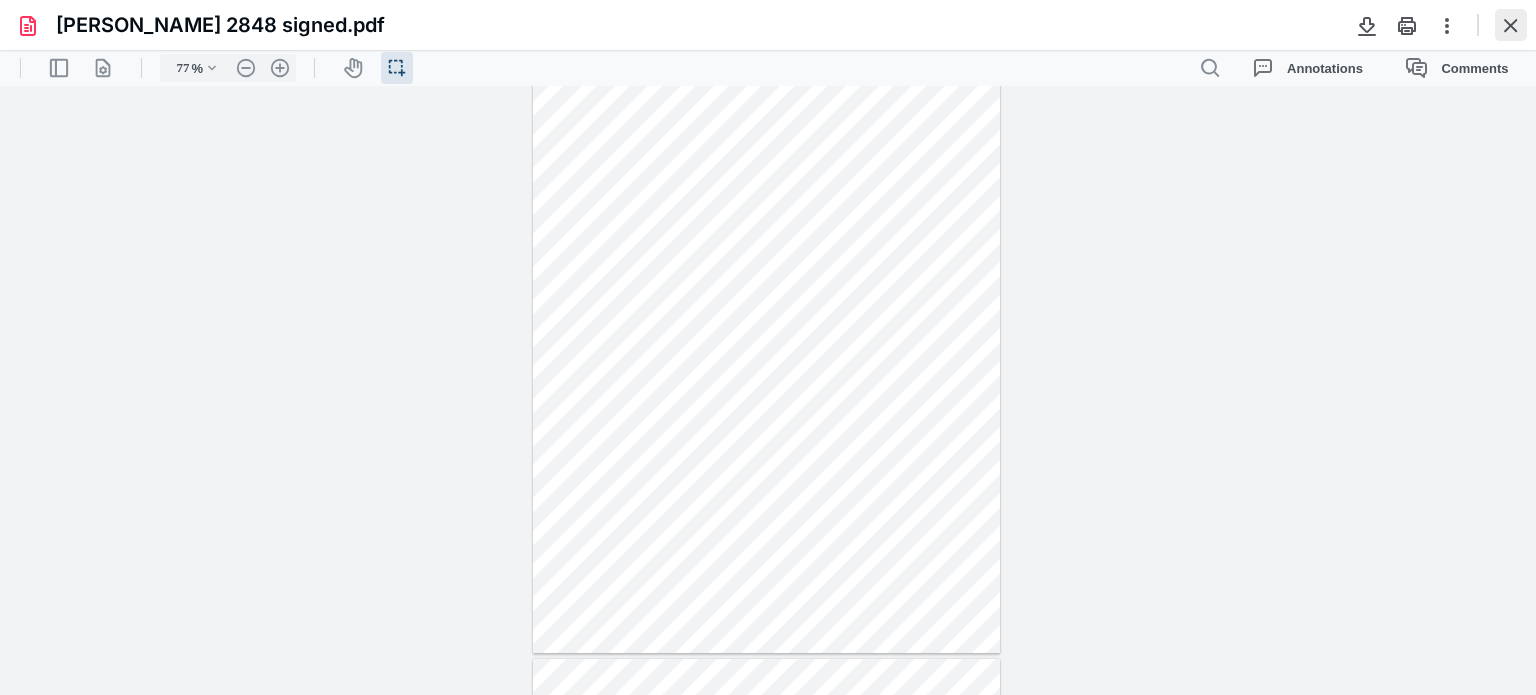 click at bounding box center (1511, 25) 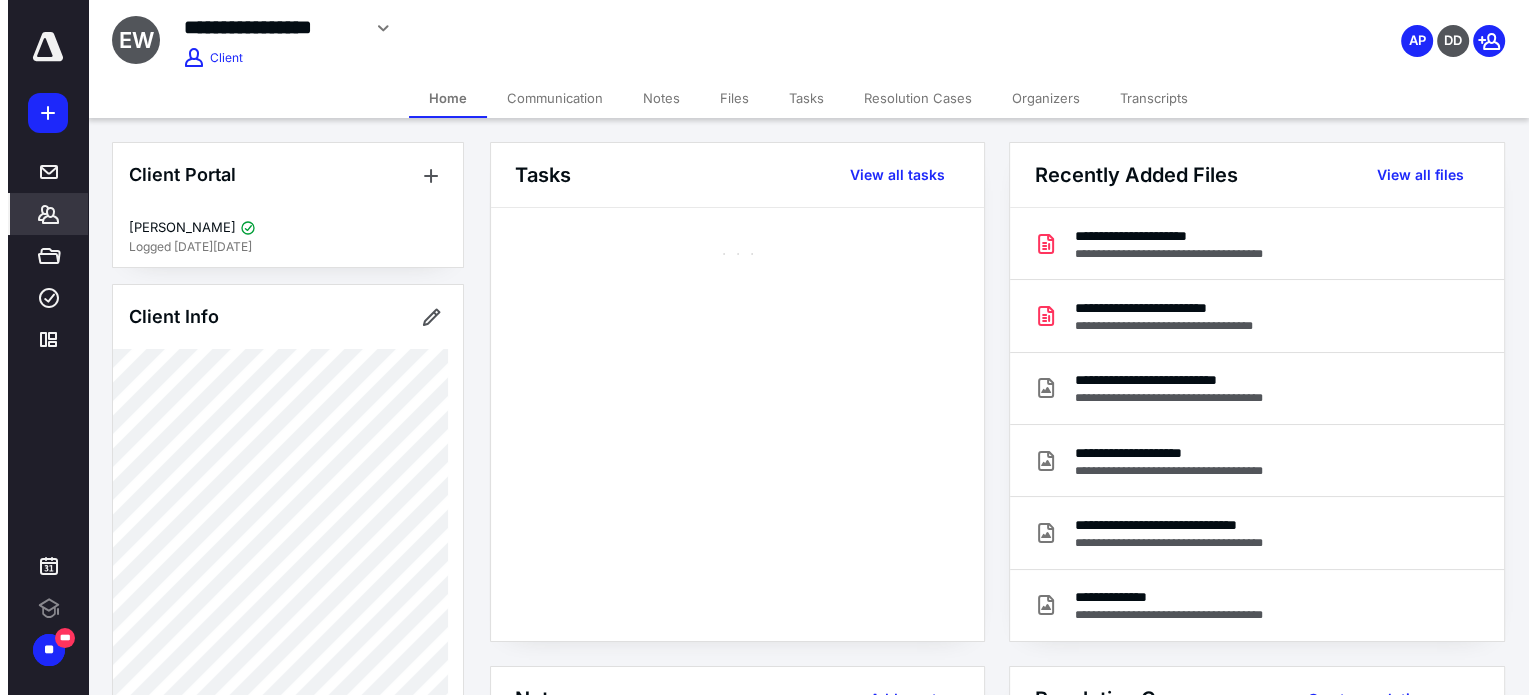 scroll, scrollTop: 0, scrollLeft: 0, axis: both 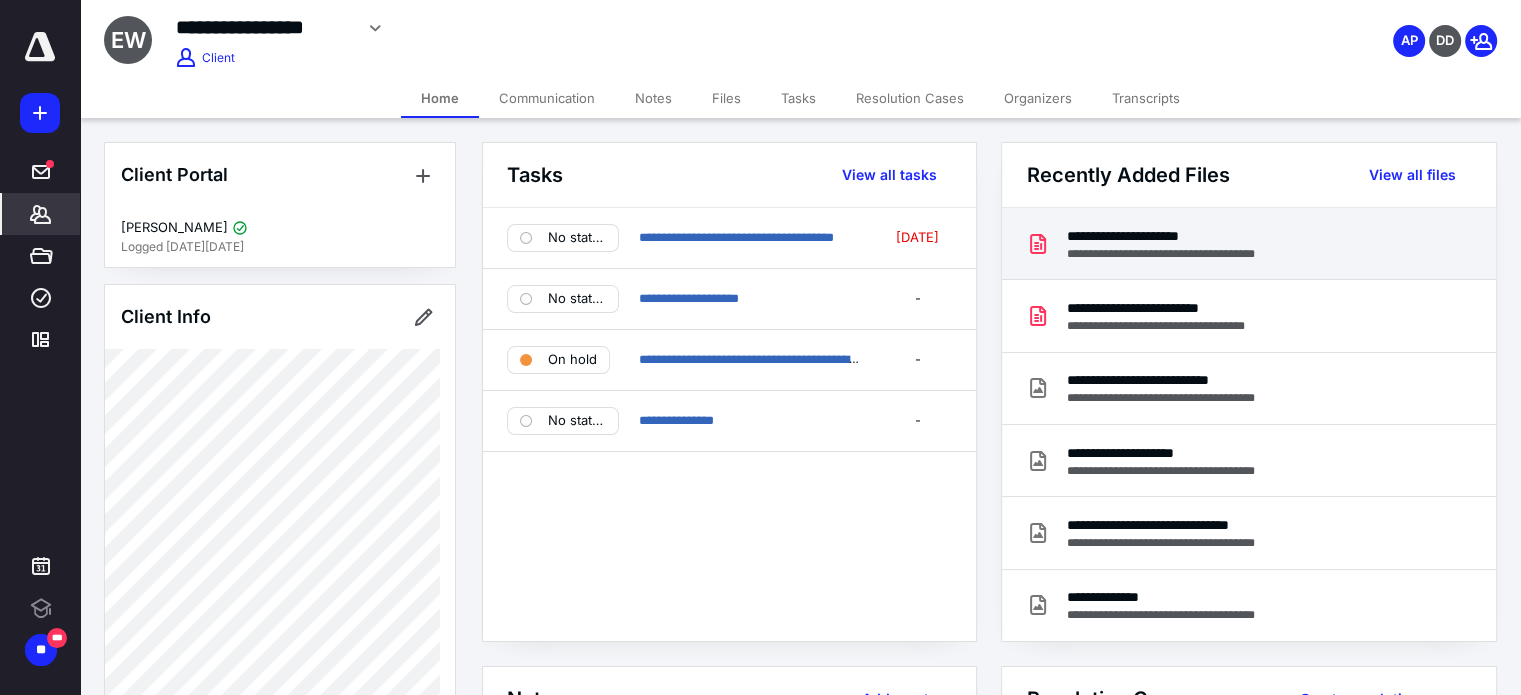 click on "**********" at bounding box center [1180, 254] 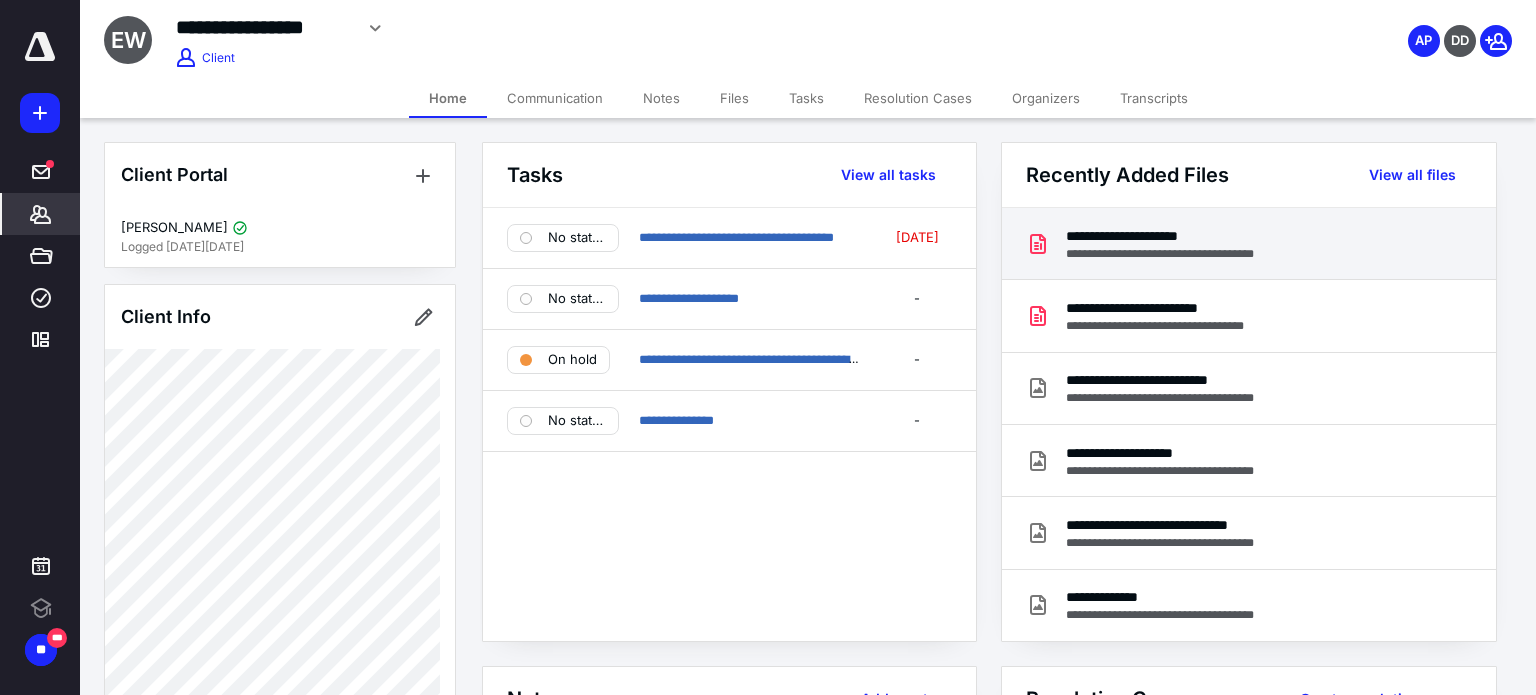 scroll, scrollTop: 0, scrollLeft: 0, axis: both 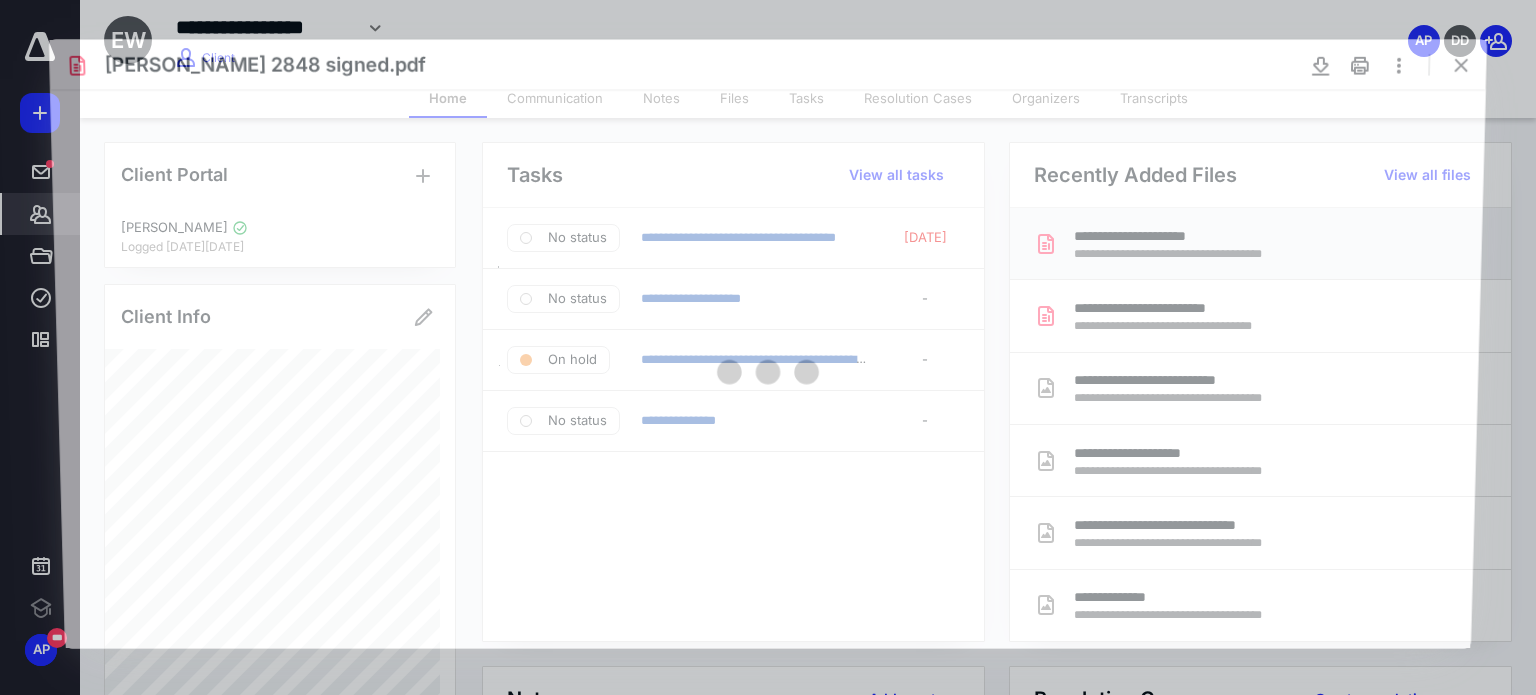 click at bounding box center (768, 368) 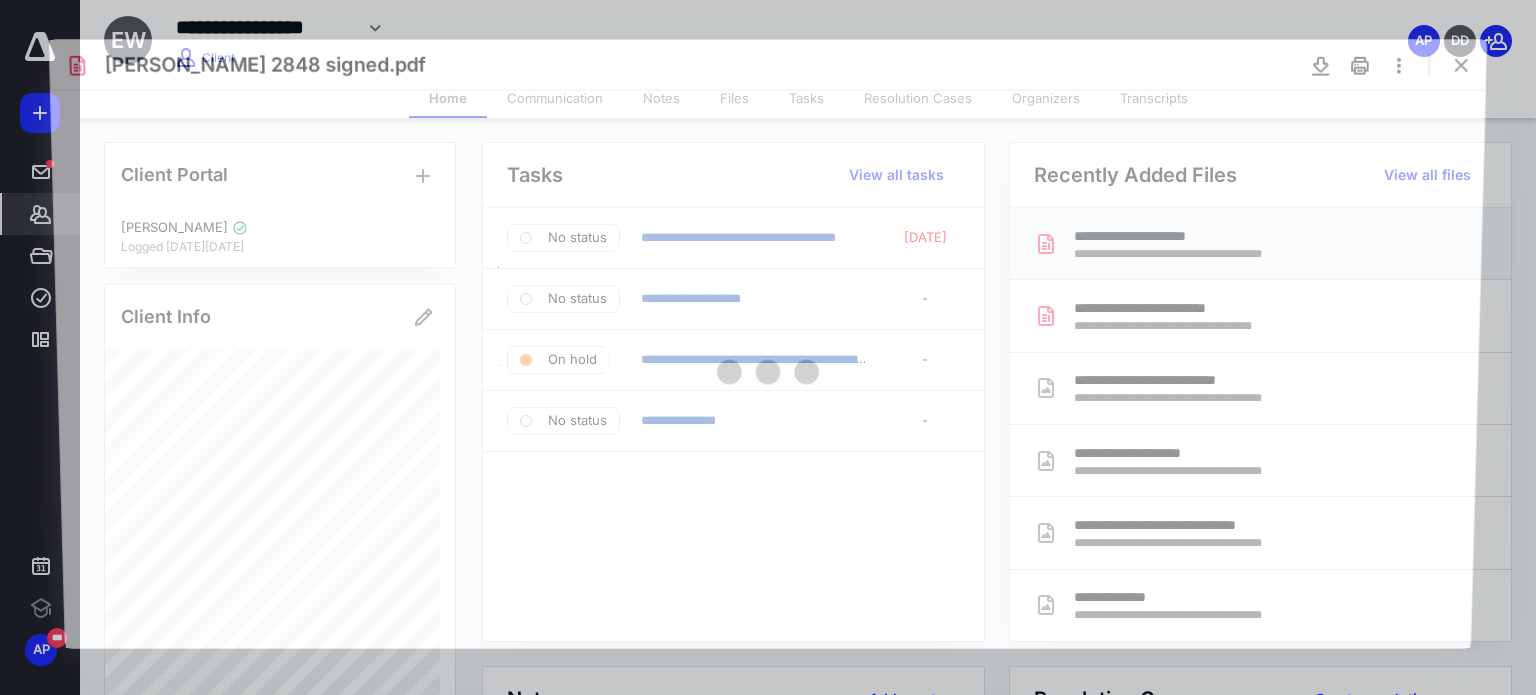 scroll, scrollTop: 0, scrollLeft: 0, axis: both 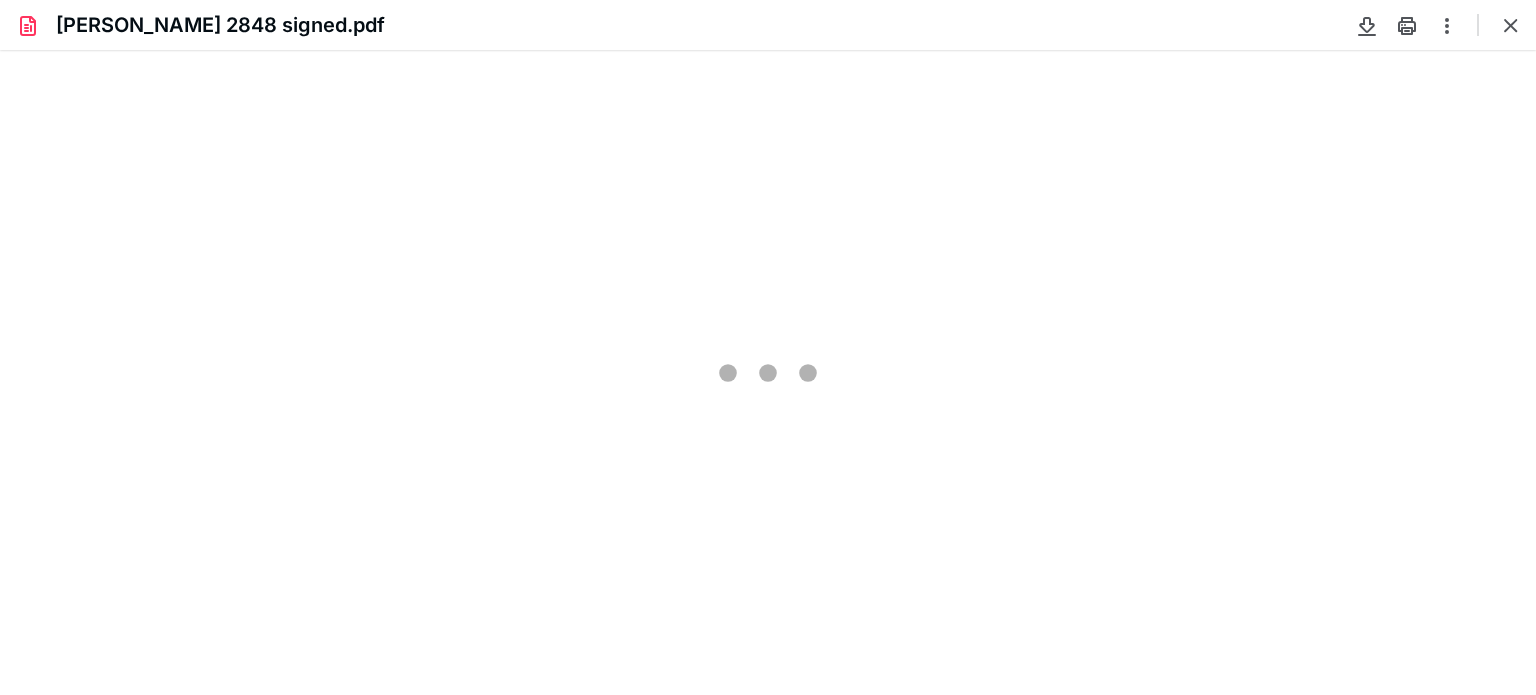 type on "77" 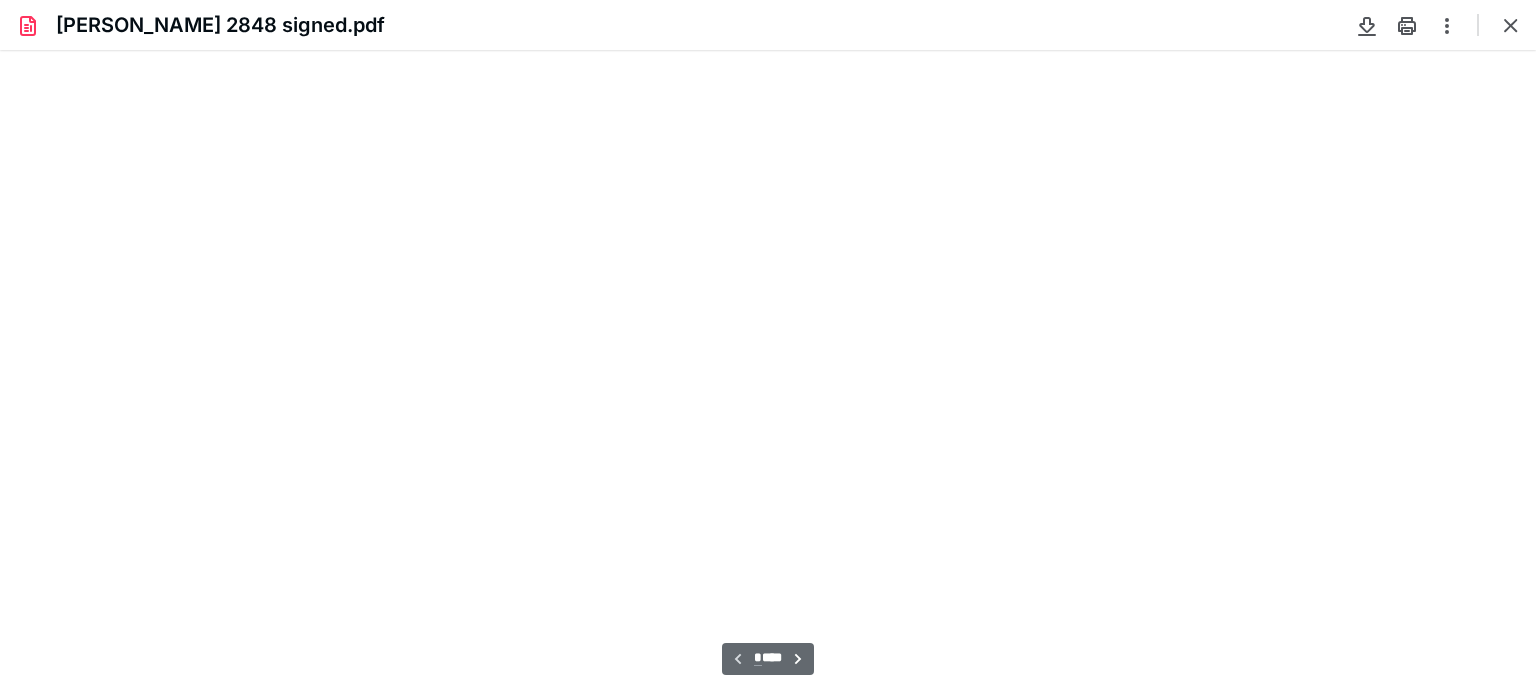 scroll, scrollTop: 39, scrollLeft: 0, axis: vertical 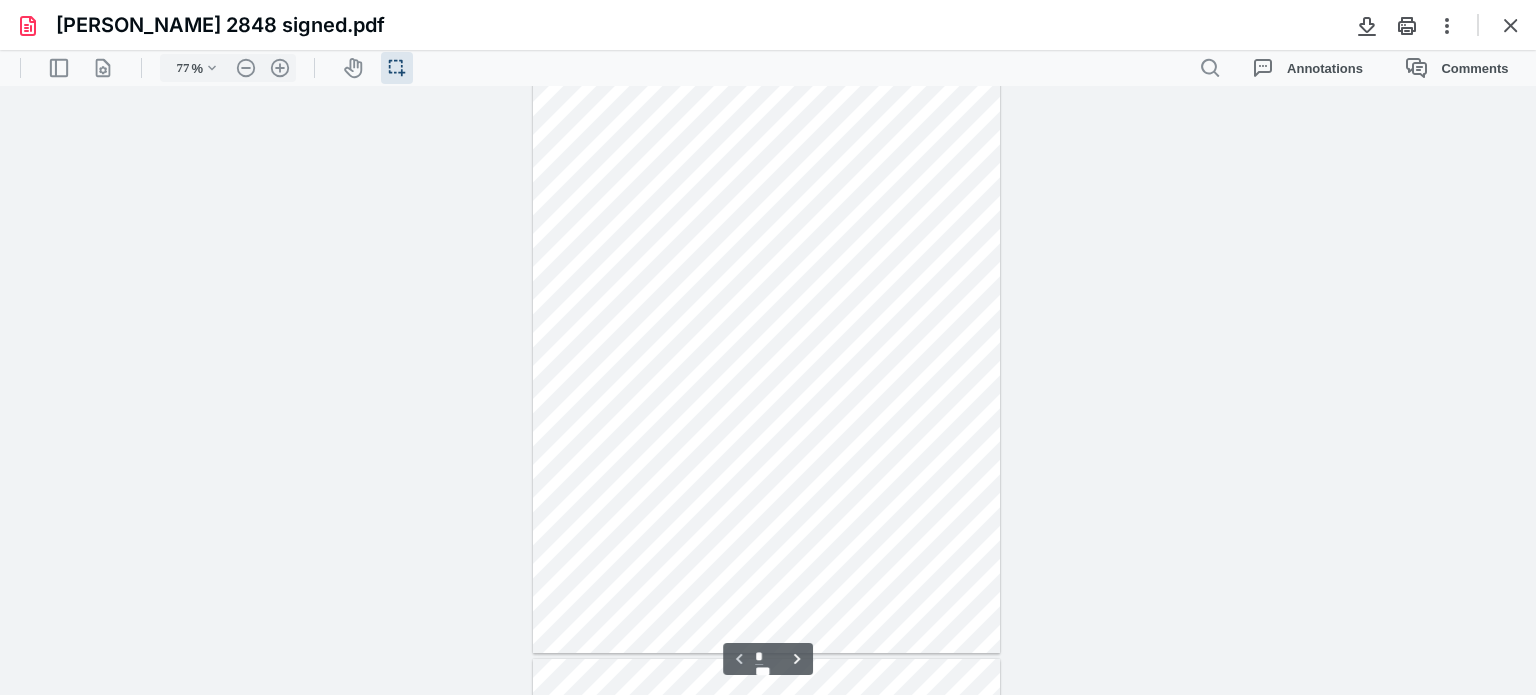 click at bounding box center (767, 352) 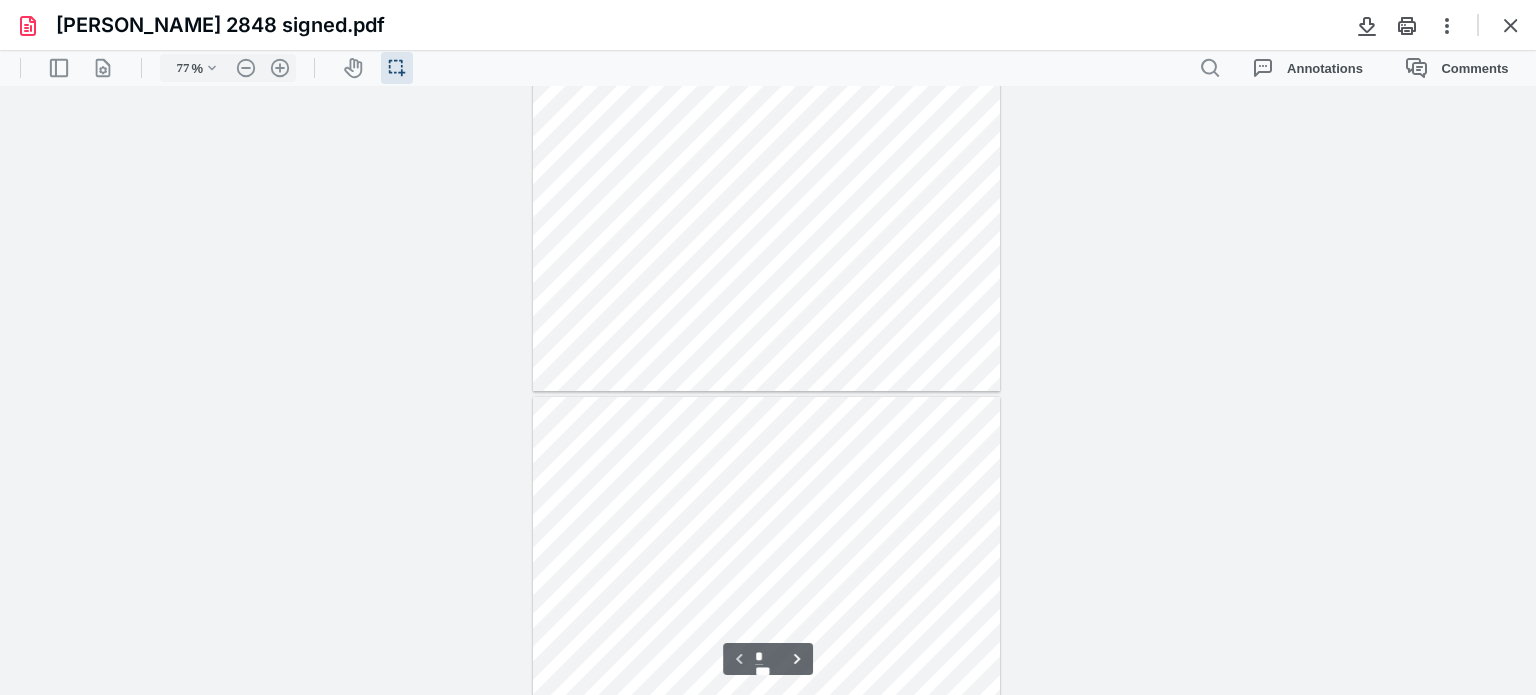 type on "*" 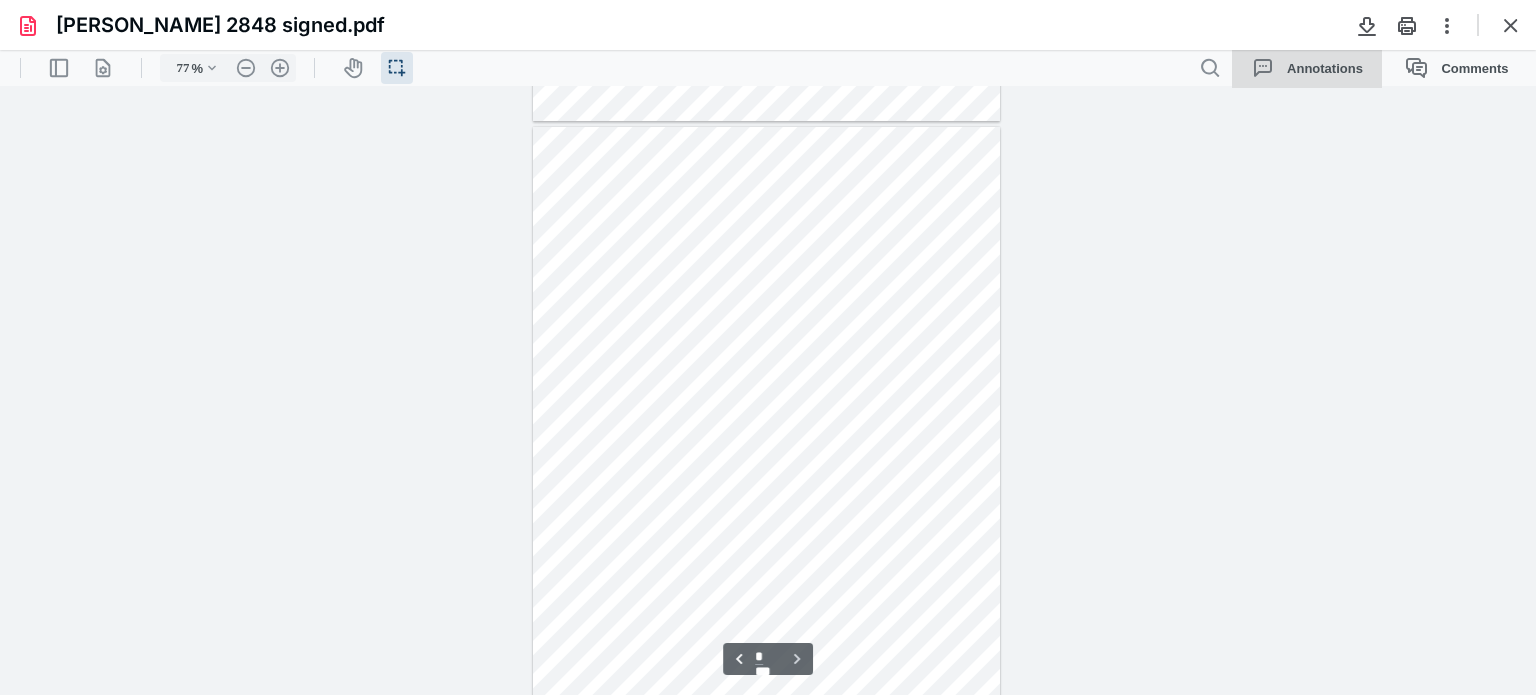 scroll, scrollTop: 568, scrollLeft: 0, axis: vertical 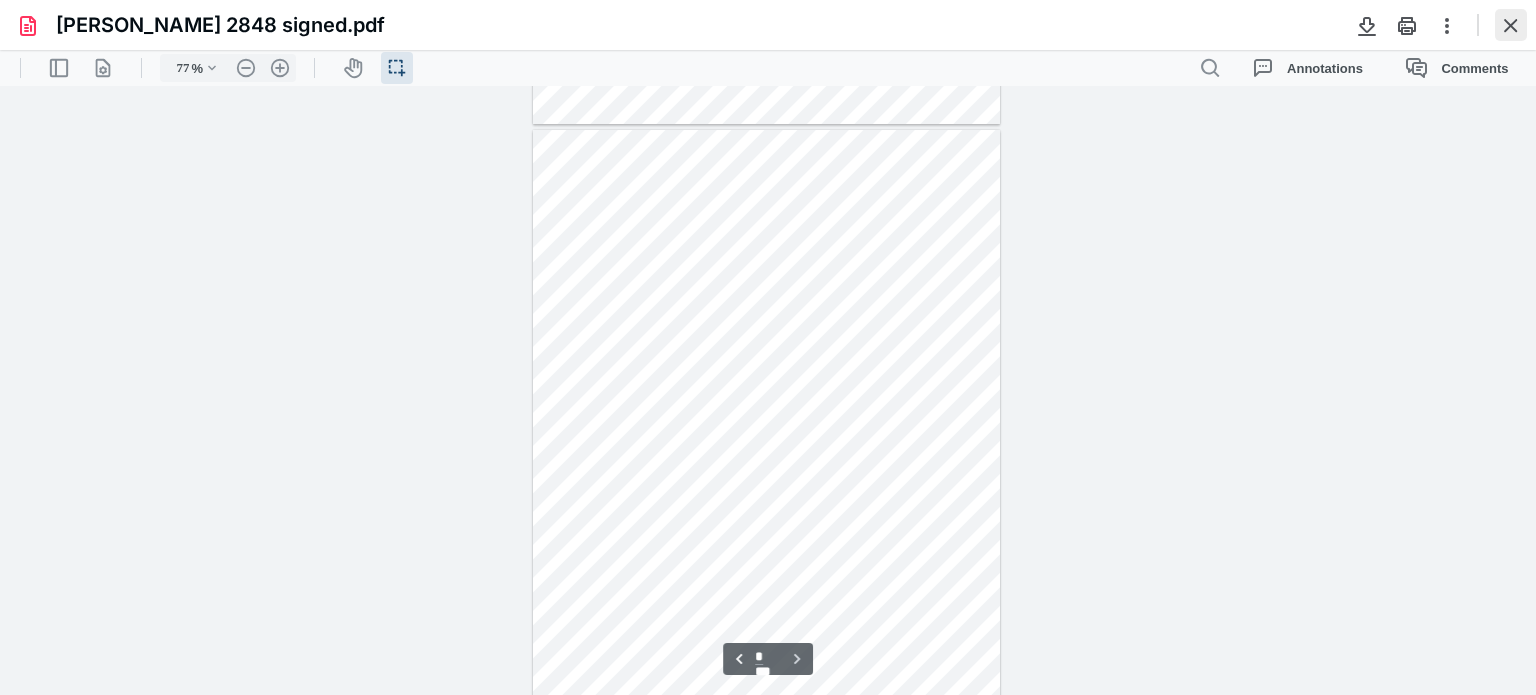 click at bounding box center (1511, 25) 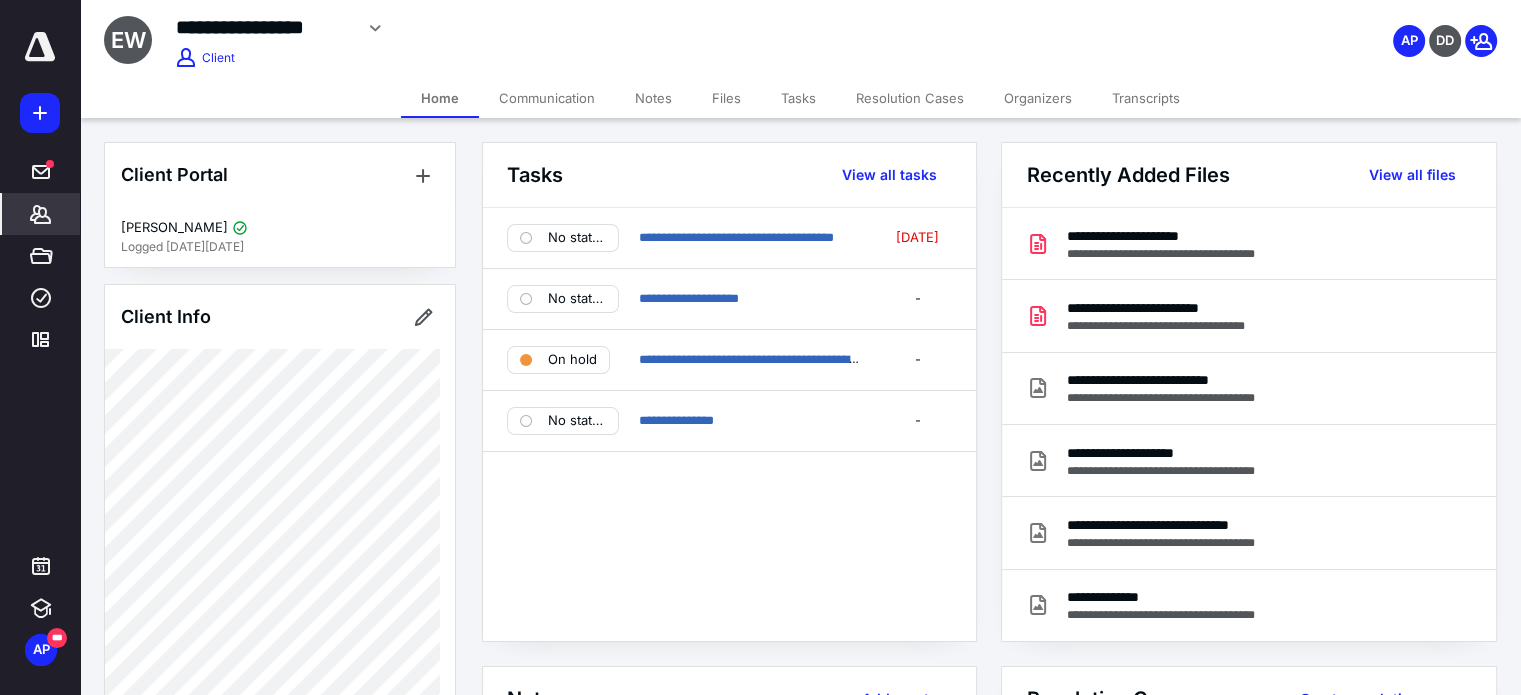 click on "Files" at bounding box center [726, 98] 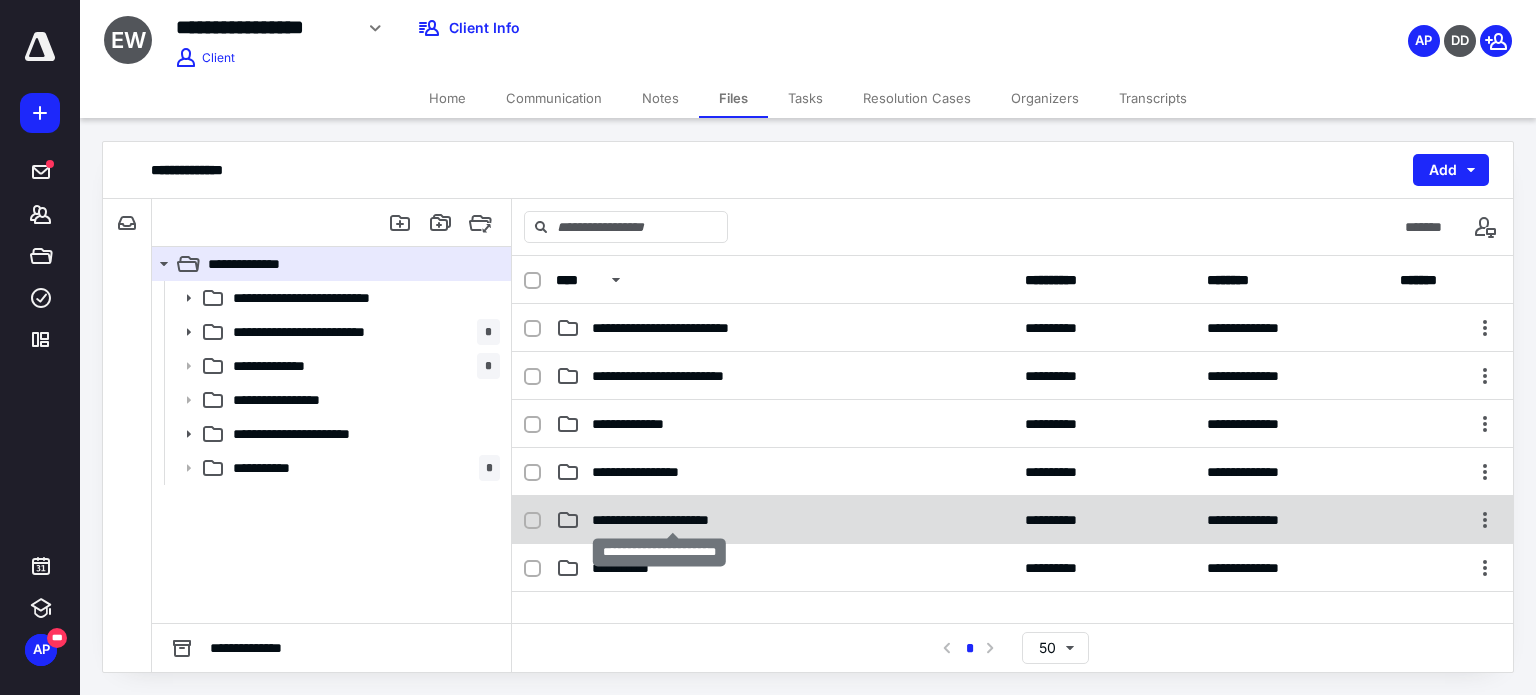 click on "**********" at bounding box center (672, 520) 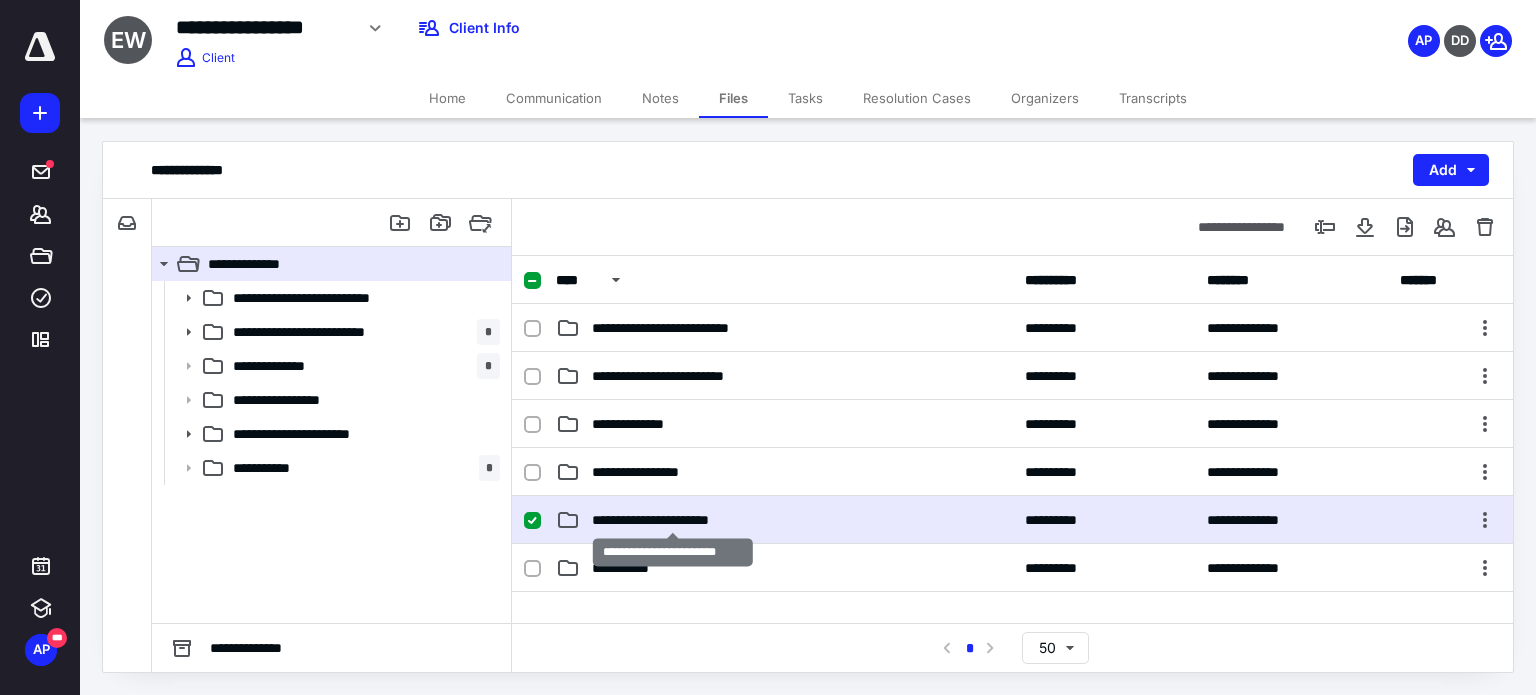 click on "**********" at bounding box center (672, 520) 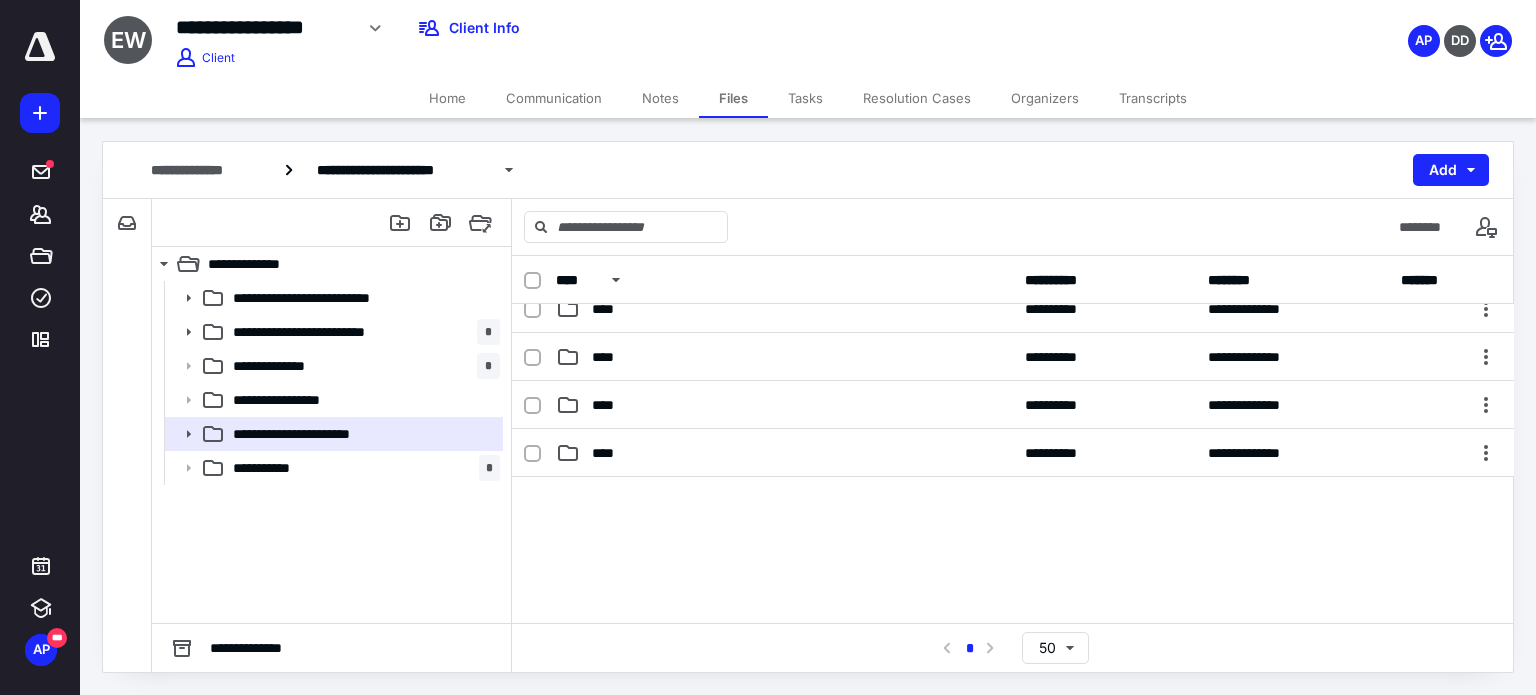 scroll, scrollTop: 322, scrollLeft: 0, axis: vertical 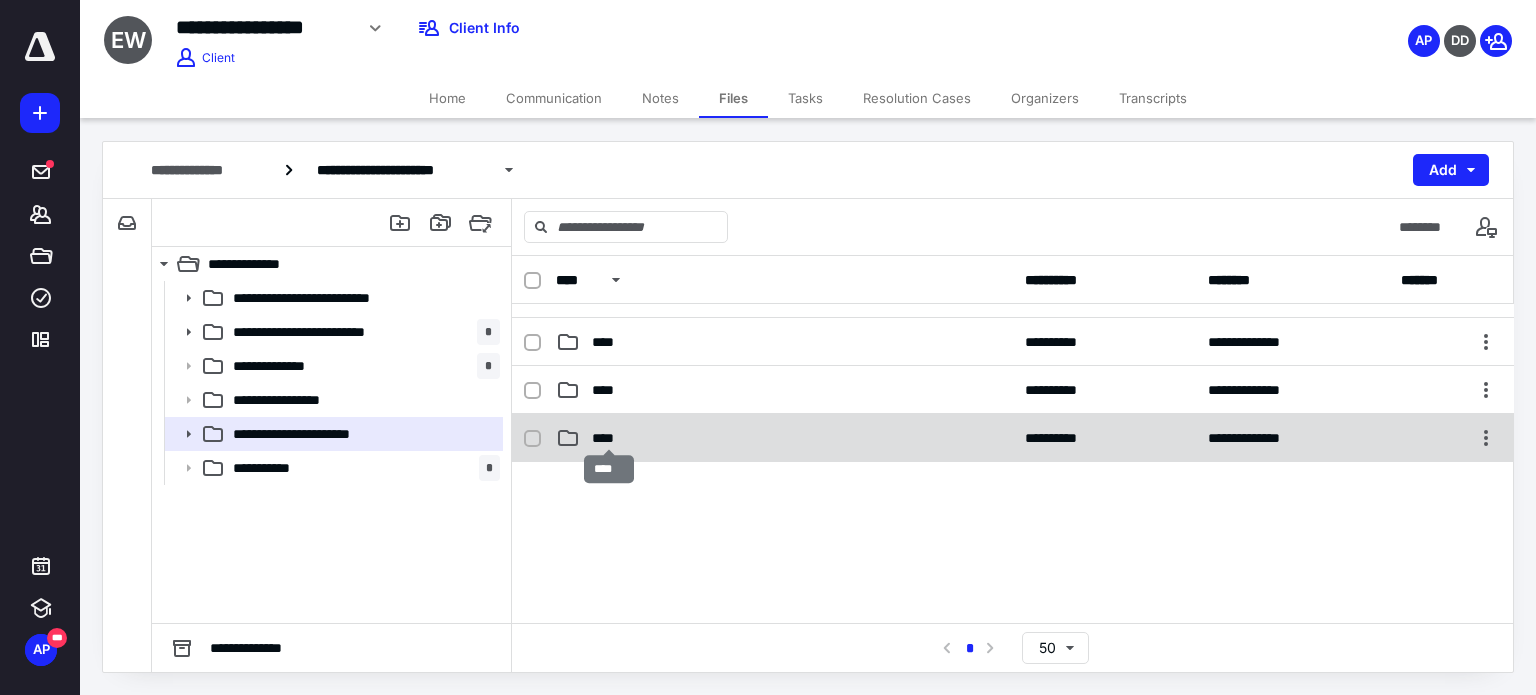 click on "****" at bounding box center [609, 438] 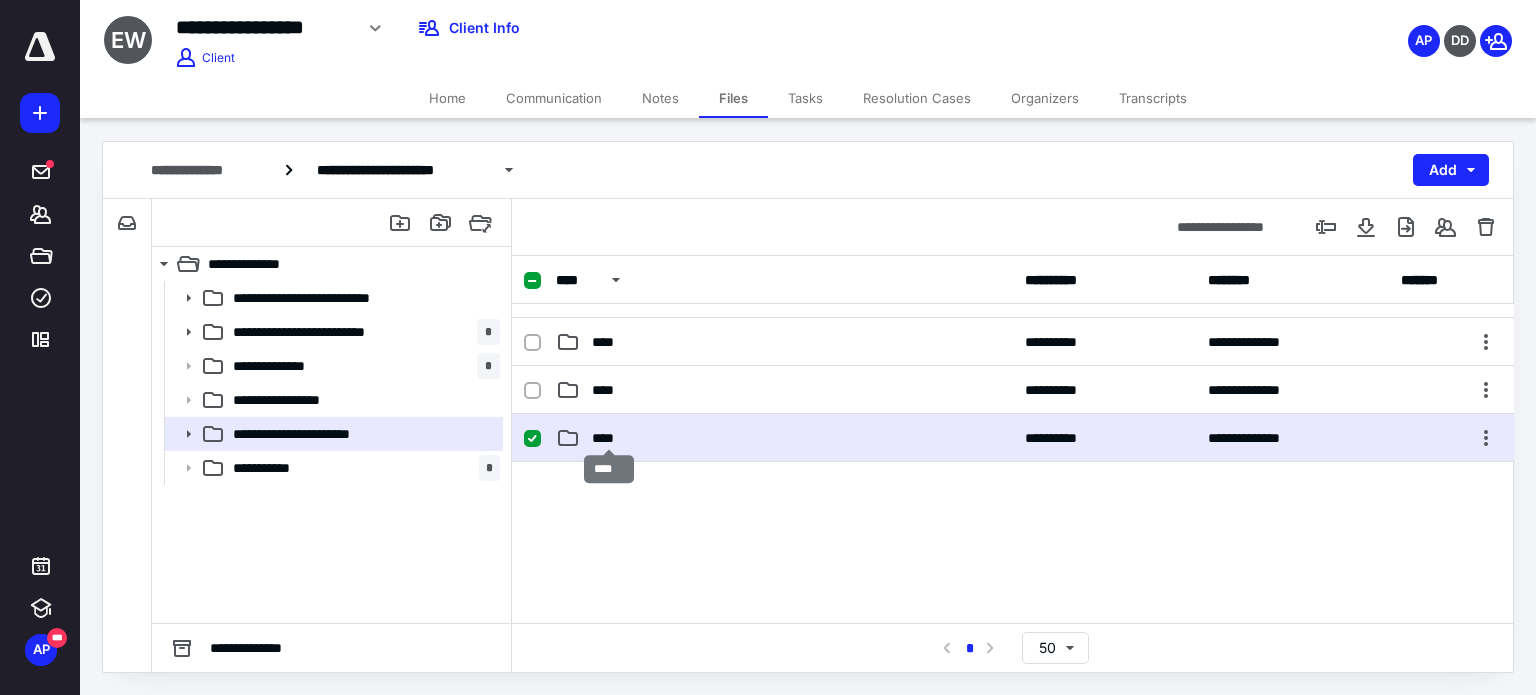 click on "****" at bounding box center [609, 438] 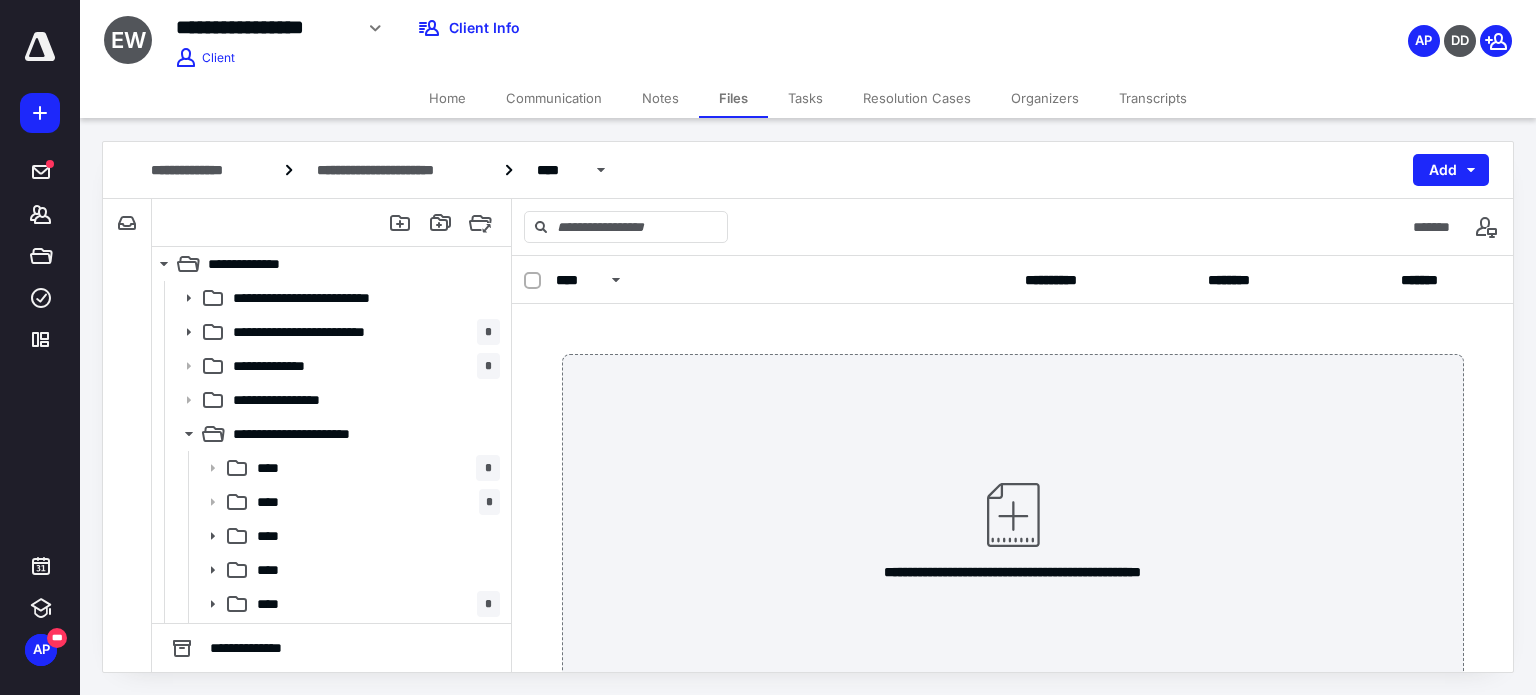 click on "Home" at bounding box center (447, 98) 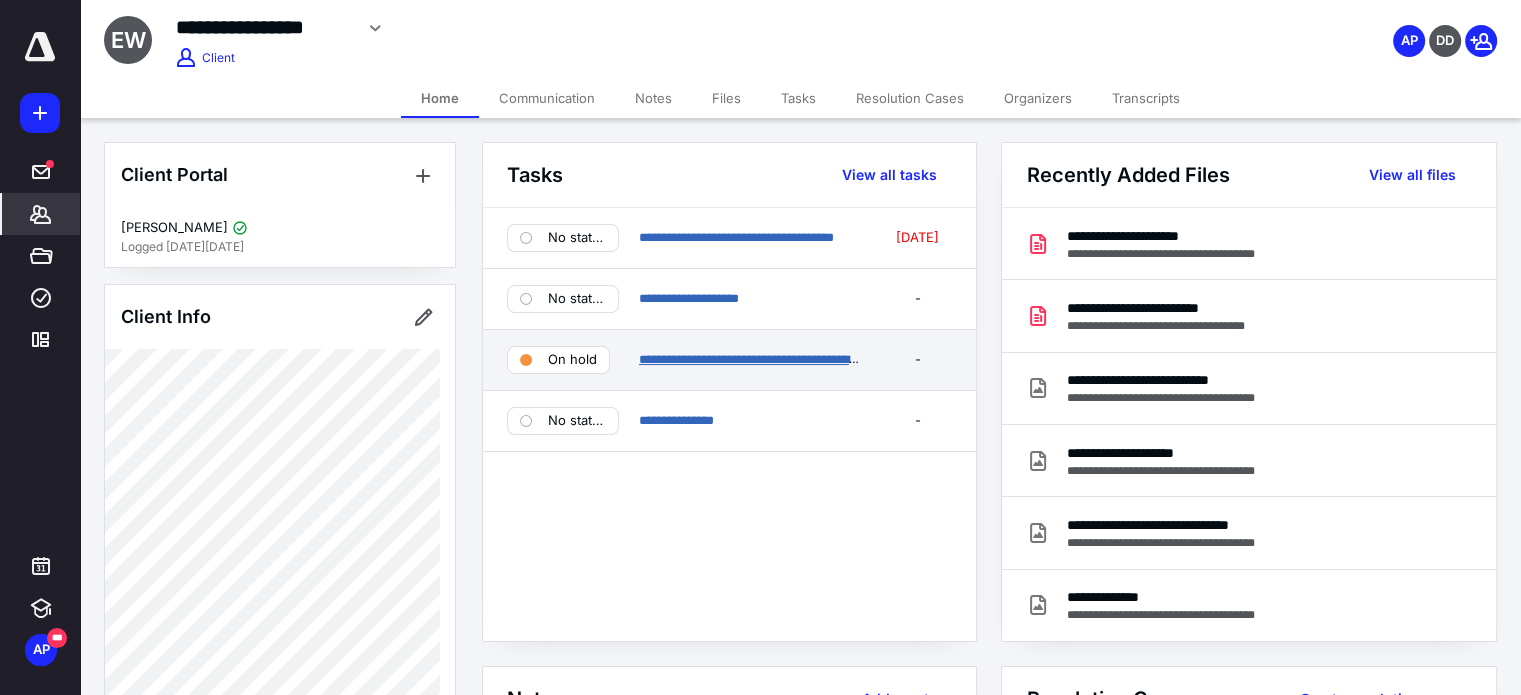 click on "**********" at bounding box center [799, 359] 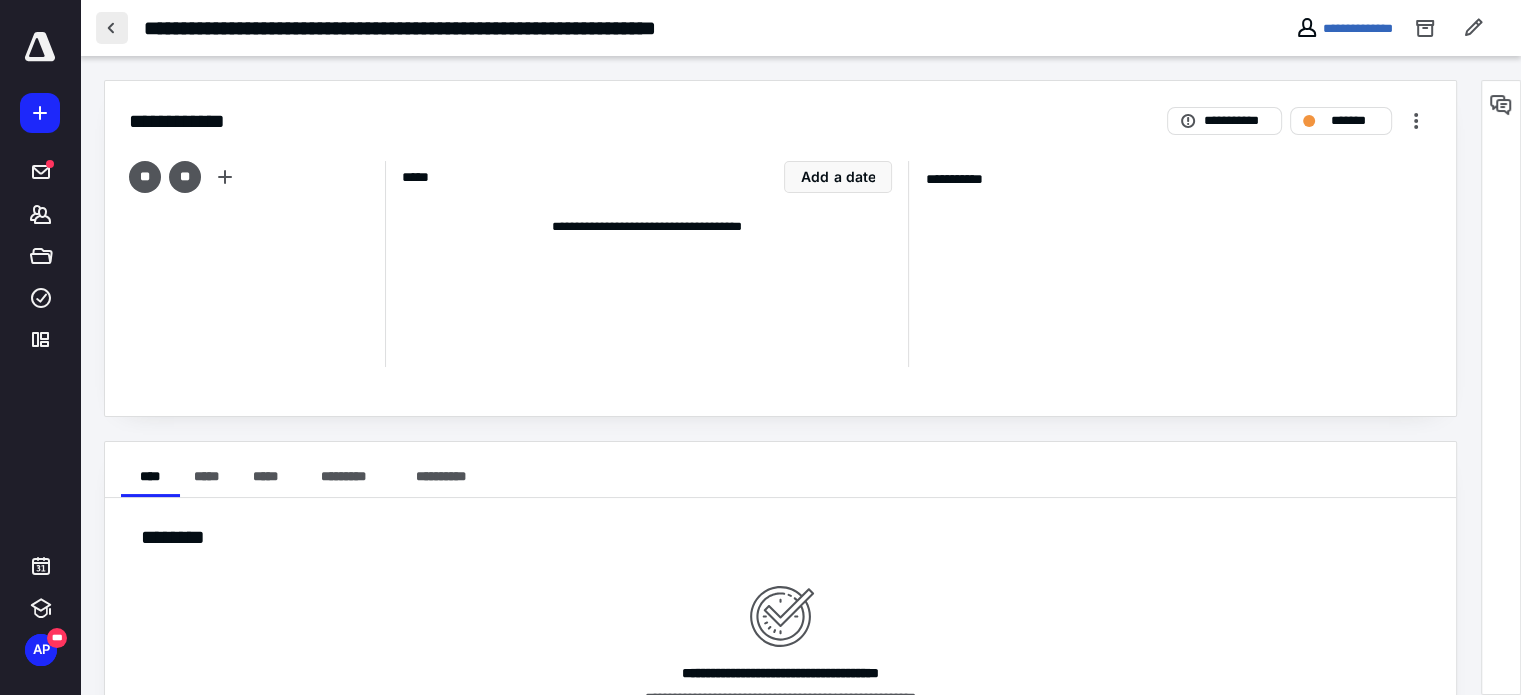 click at bounding box center (112, 28) 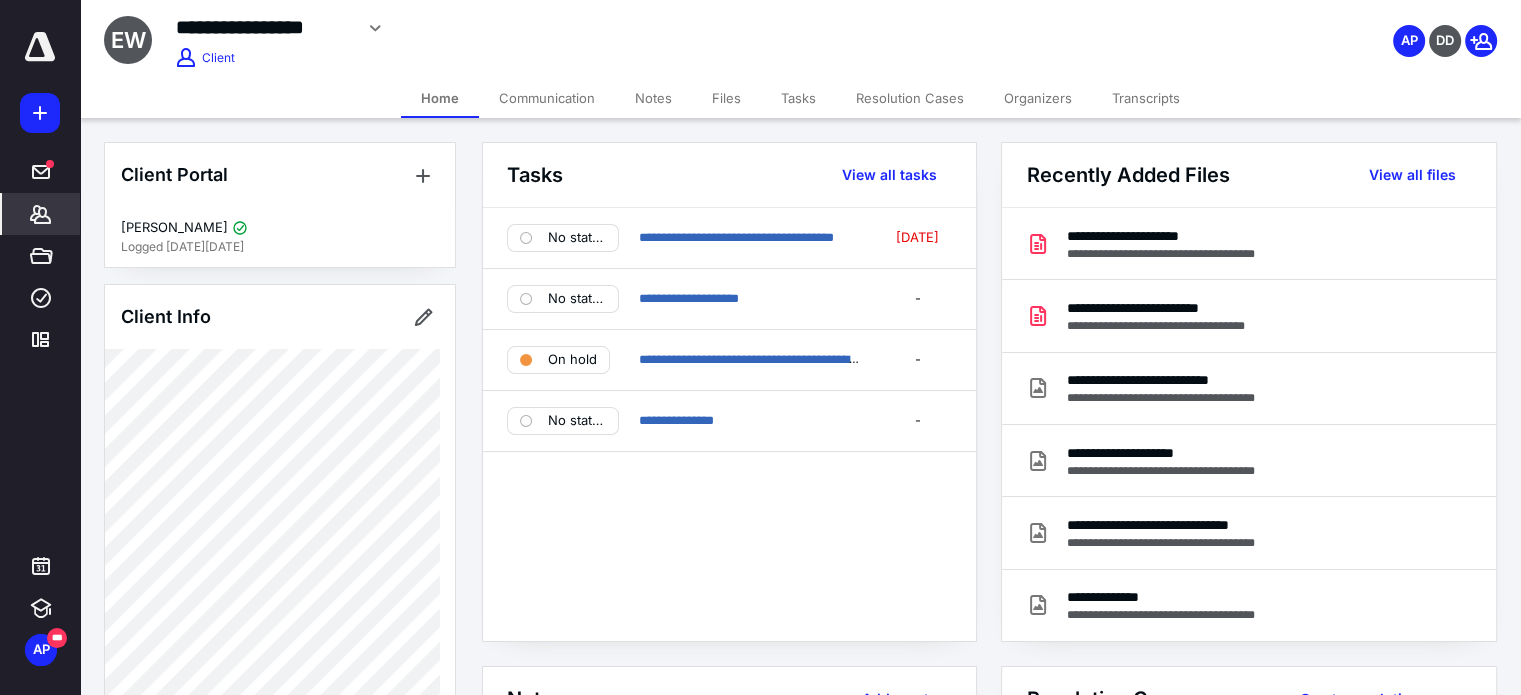 click on "Transcripts" at bounding box center [1146, 98] 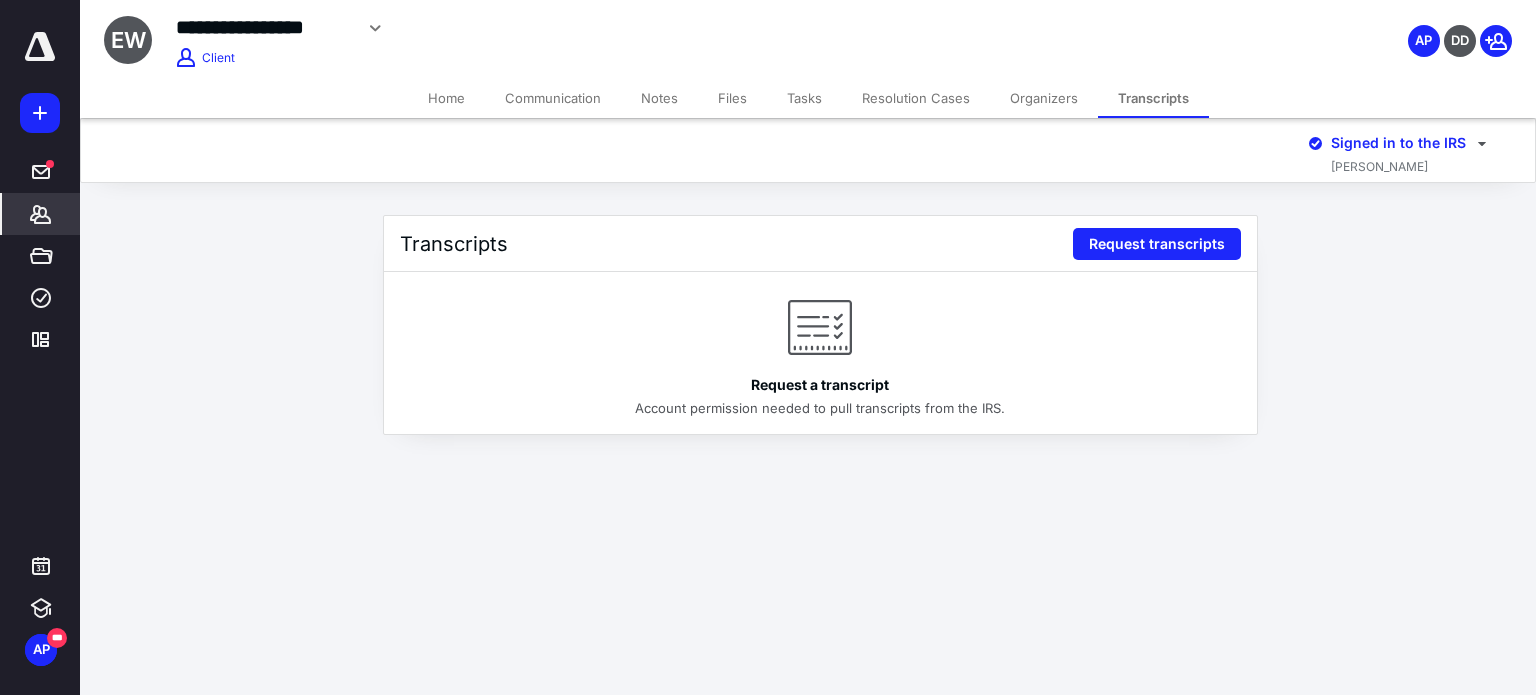 click on "Files" at bounding box center [732, 98] 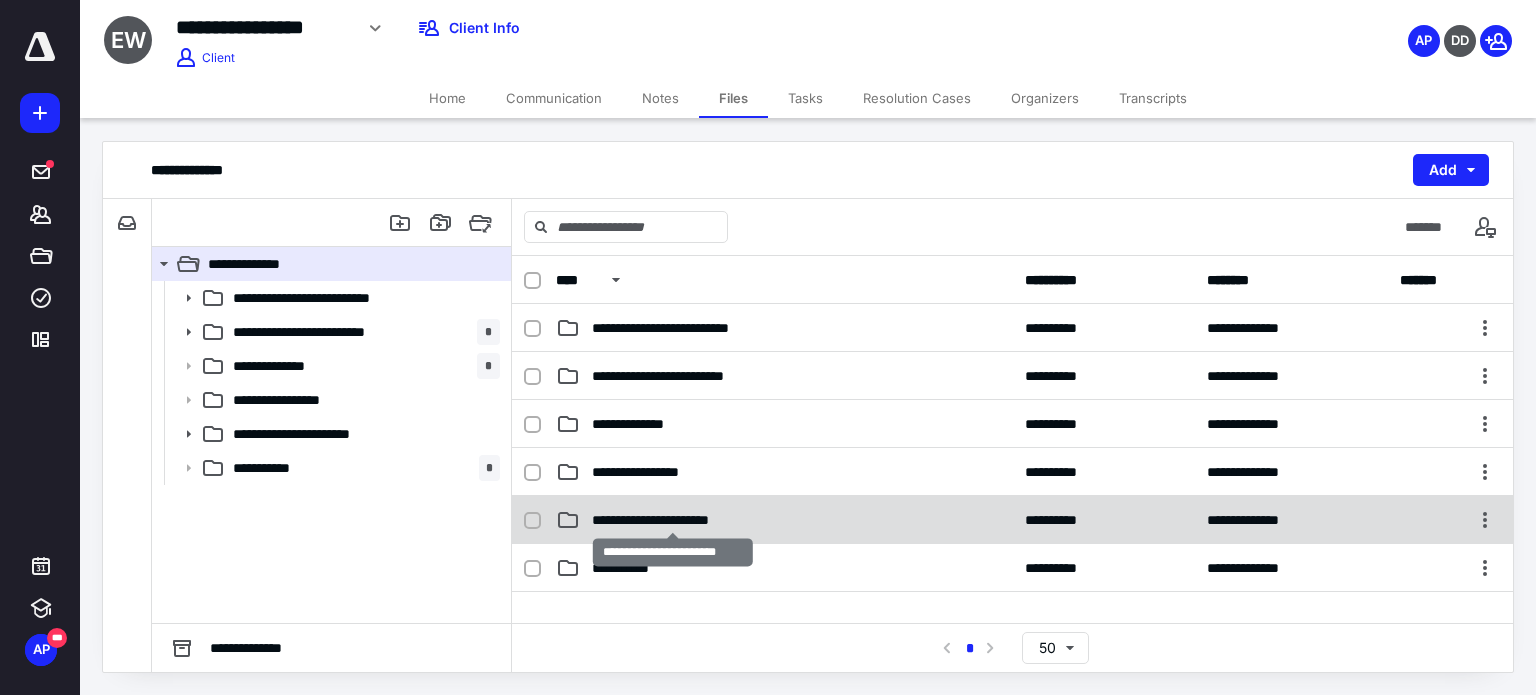 click on "**********" at bounding box center [672, 520] 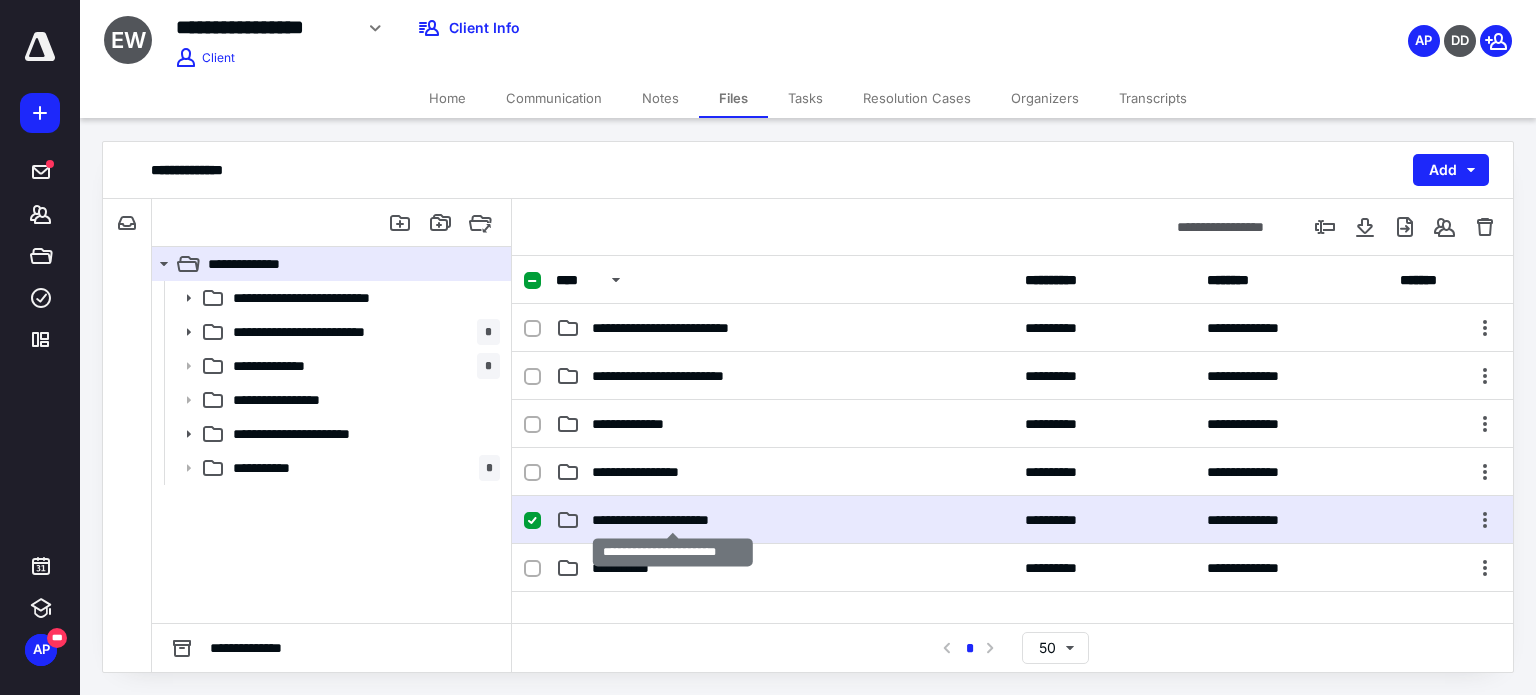 click on "**********" at bounding box center (672, 520) 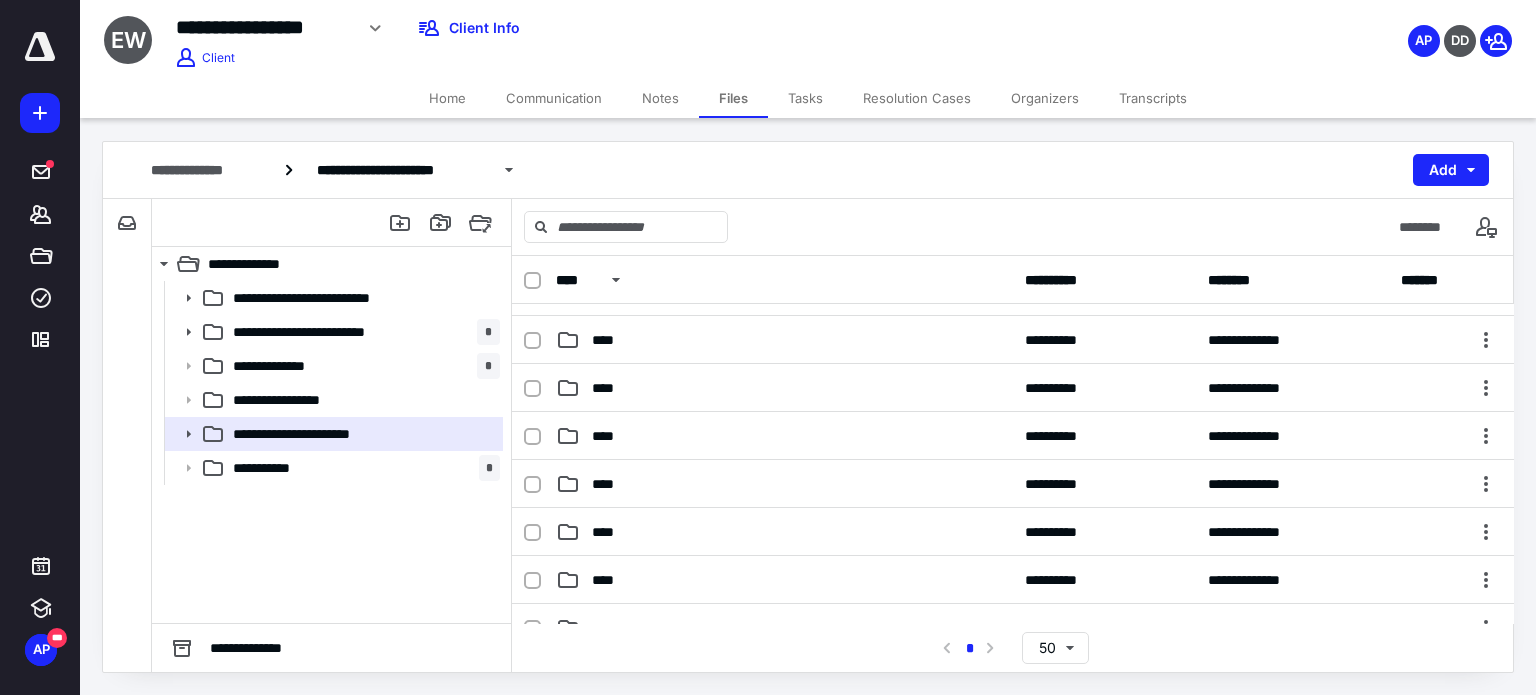 scroll, scrollTop: 130, scrollLeft: 0, axis: vertical 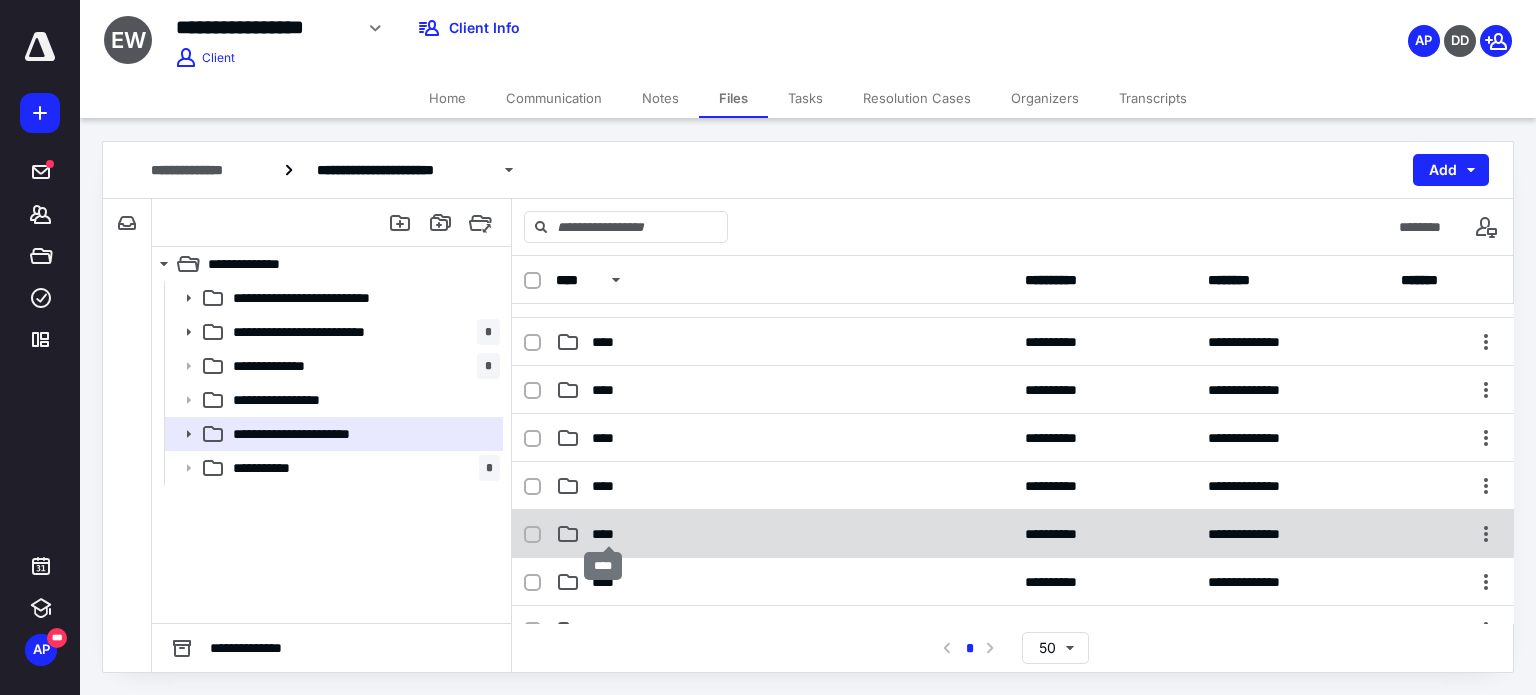 click on "****" at bounding box center (609, 534) 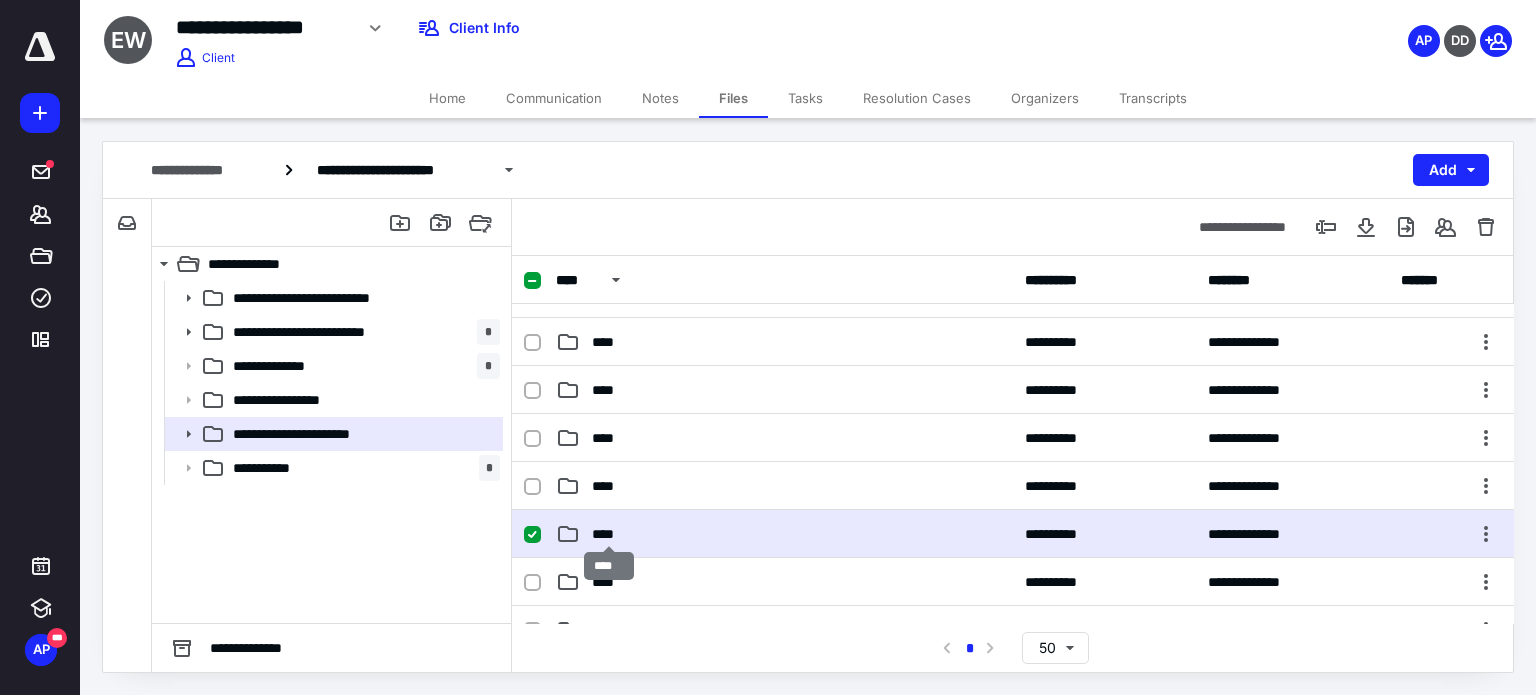 click on "****" at bounding box center (609, 534) 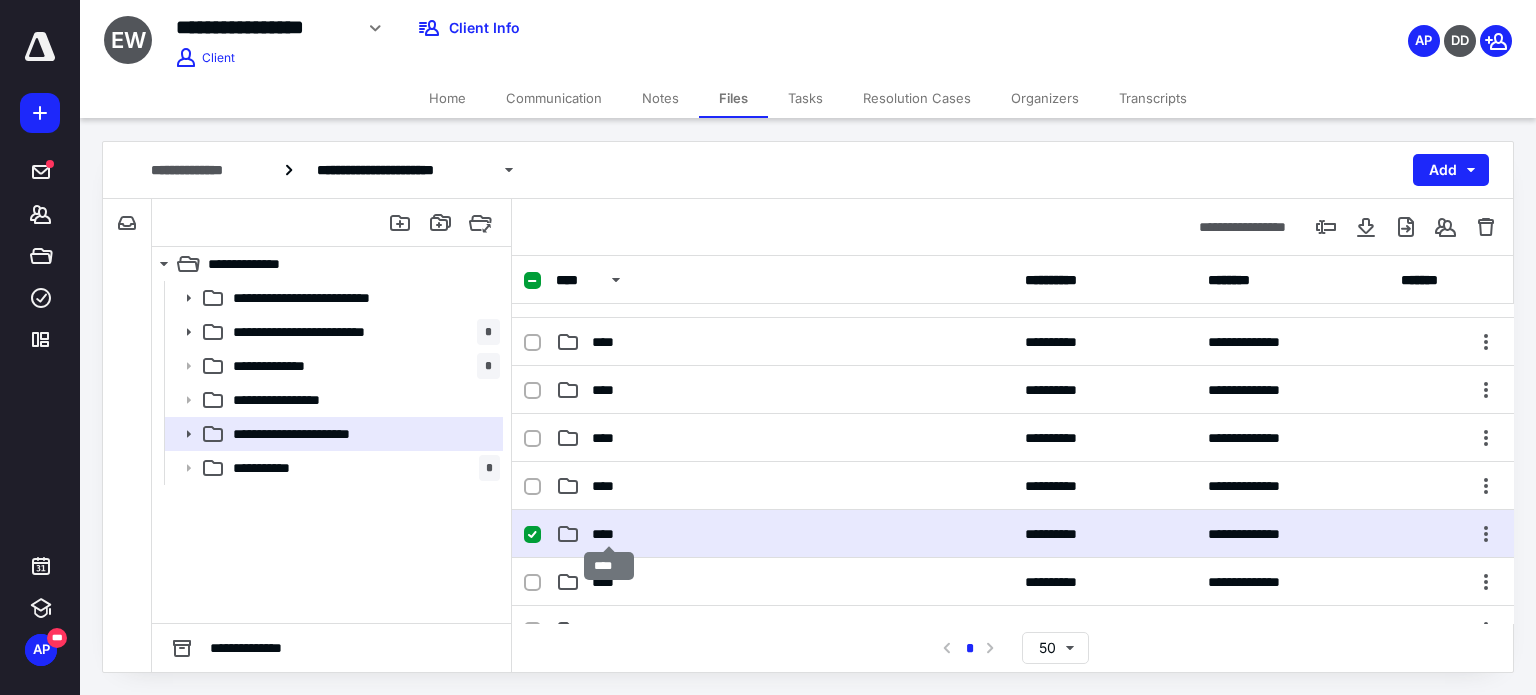 scroll, scrollTop: 0, scrollLeft: 0, axis: both 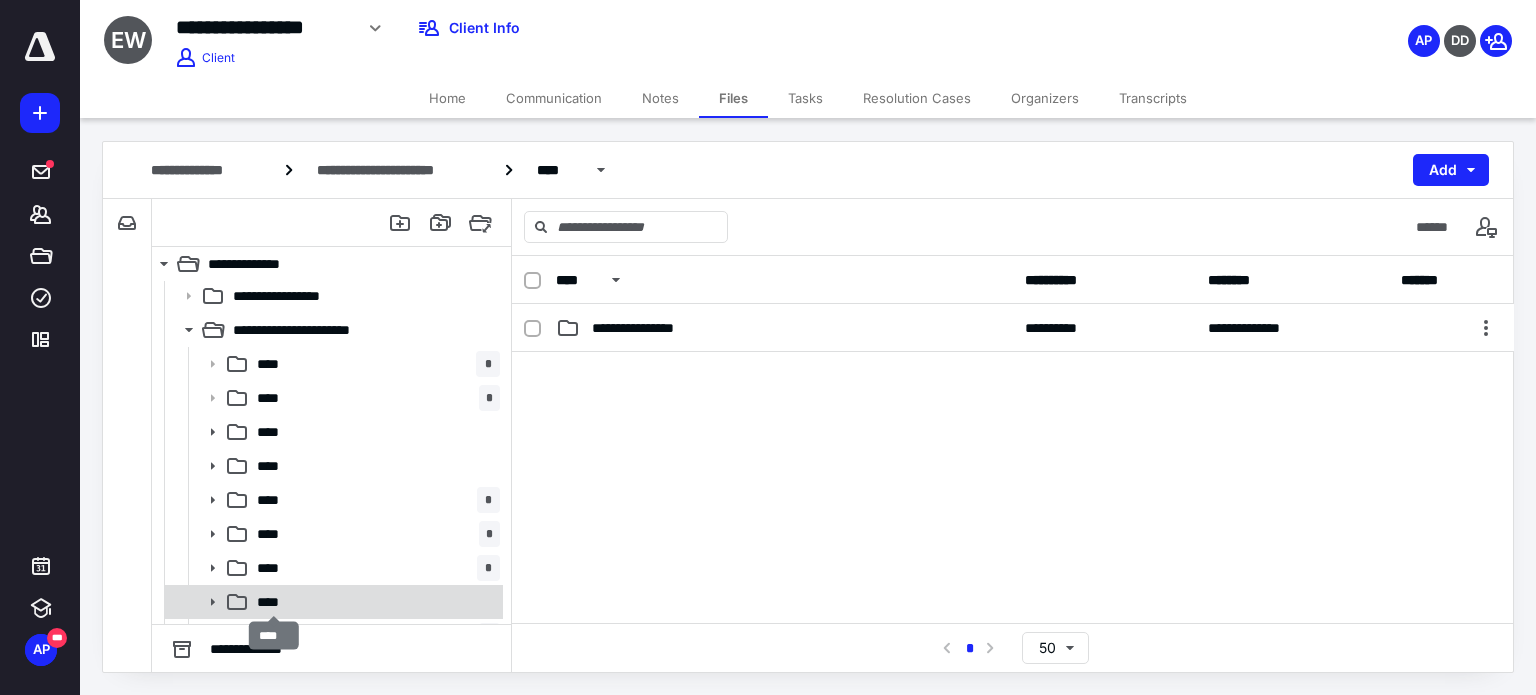 click on "****" at bounding box center (274, 602) 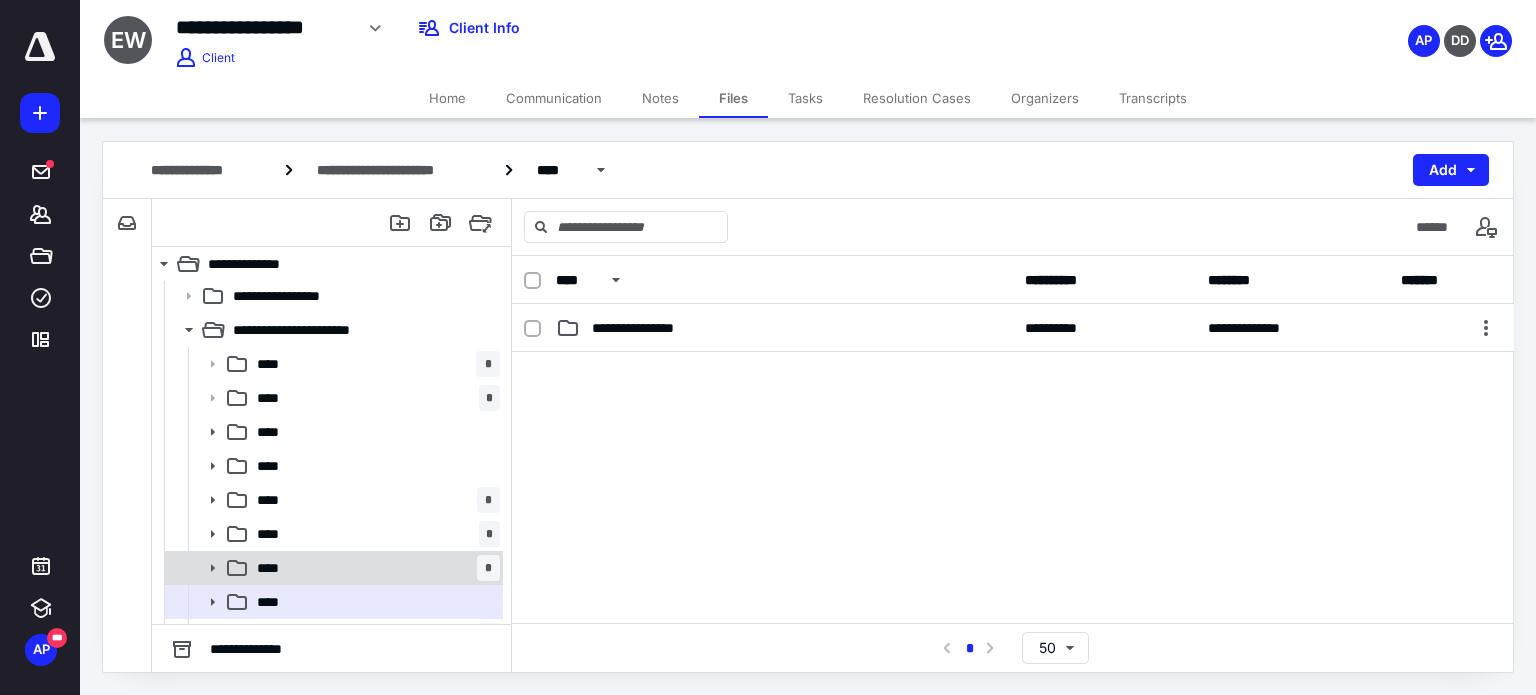 click on "****" at bounding box center [273, 568] 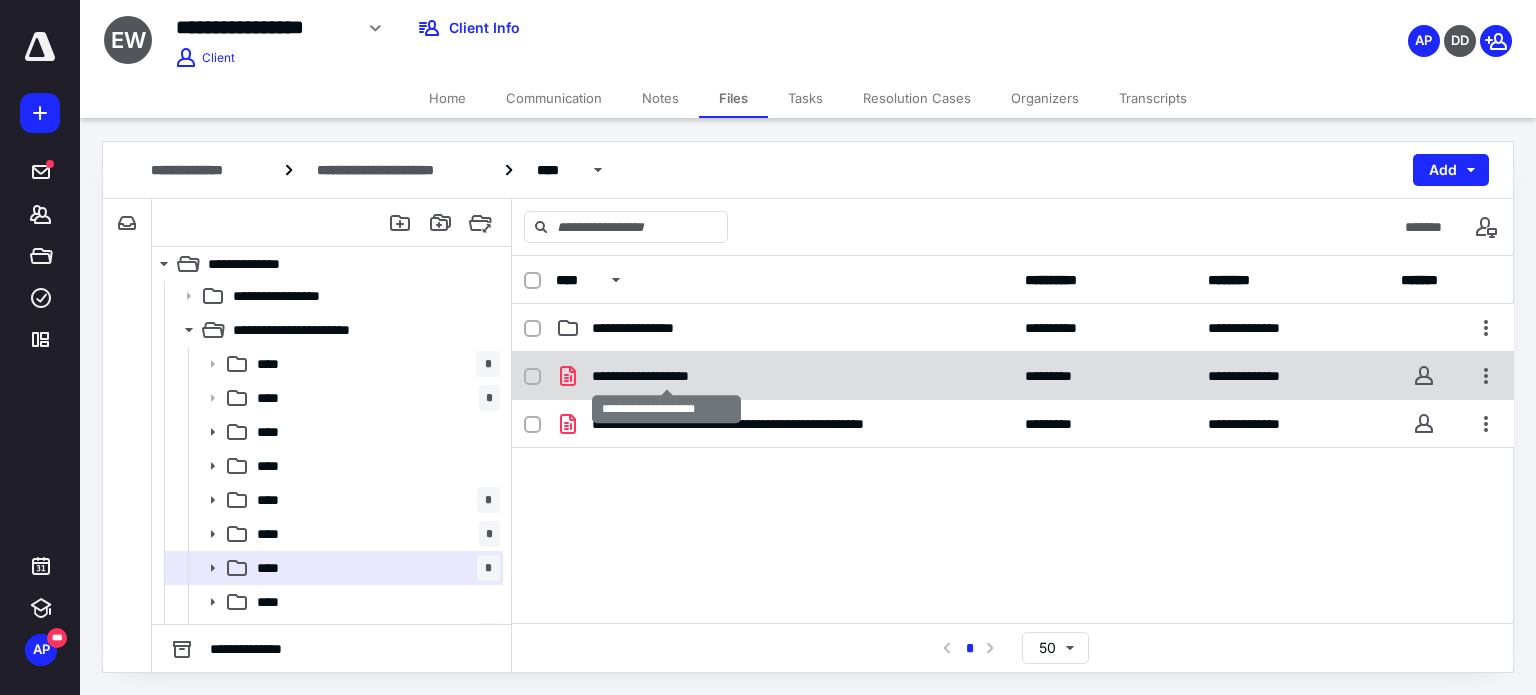 click on "**********" at bounding box center [666, 376] 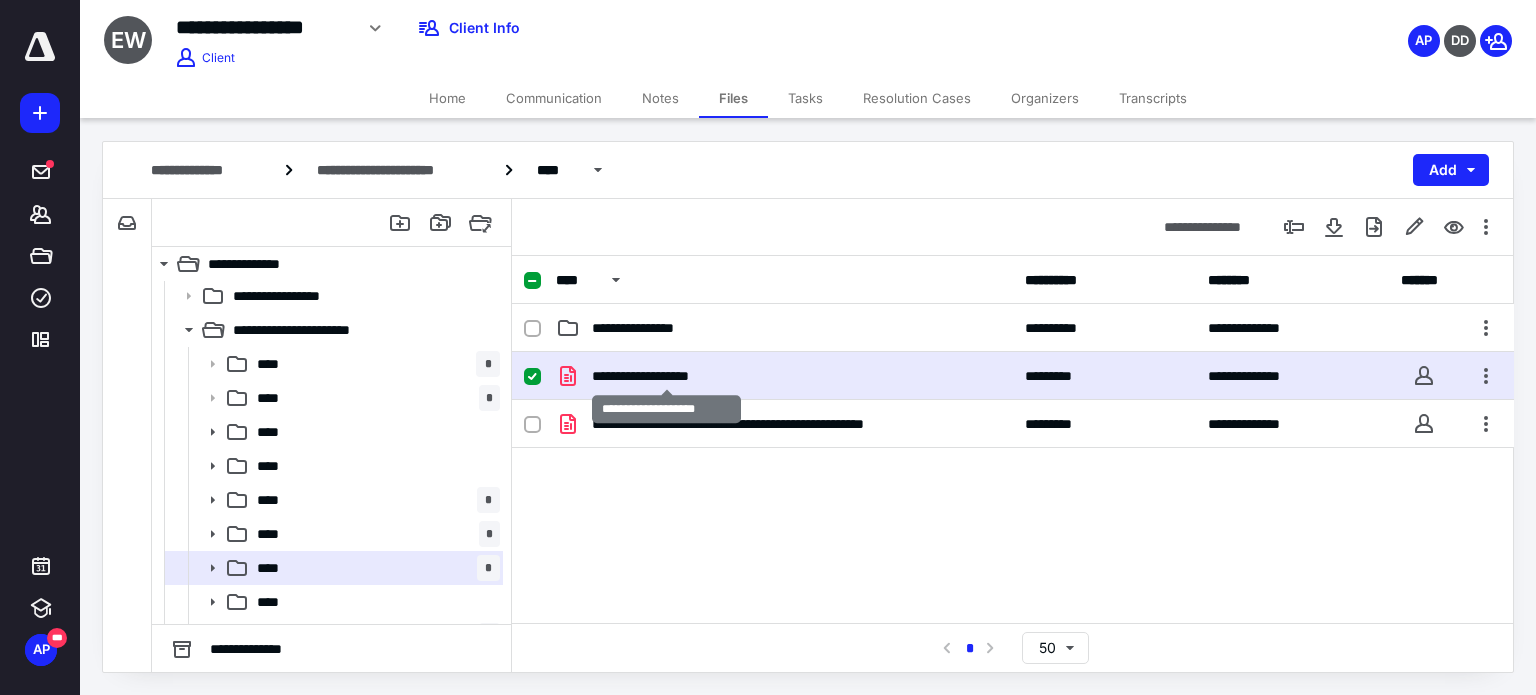 click on "**********" at bounding box center (666, 376) 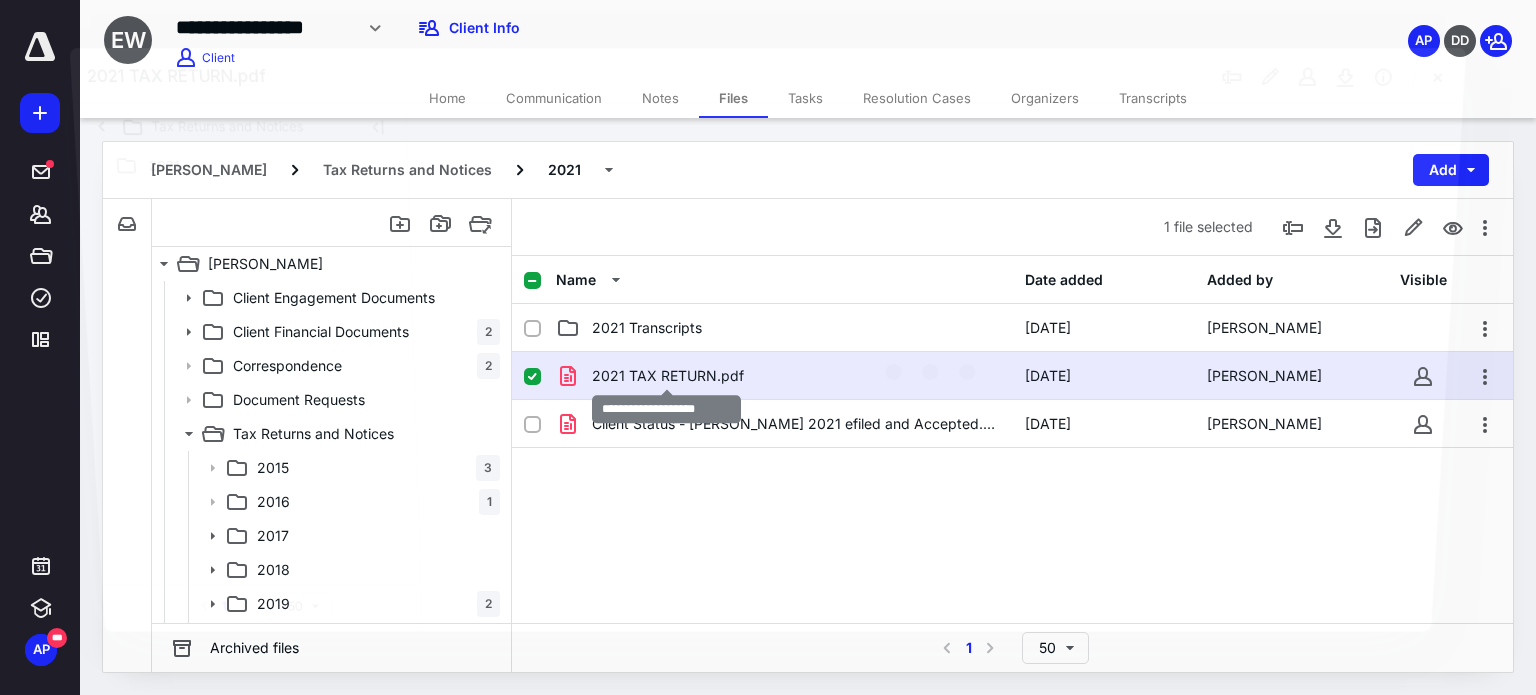 scroll, scrollTop: 104, scrollLeft: 0, axis: vertical 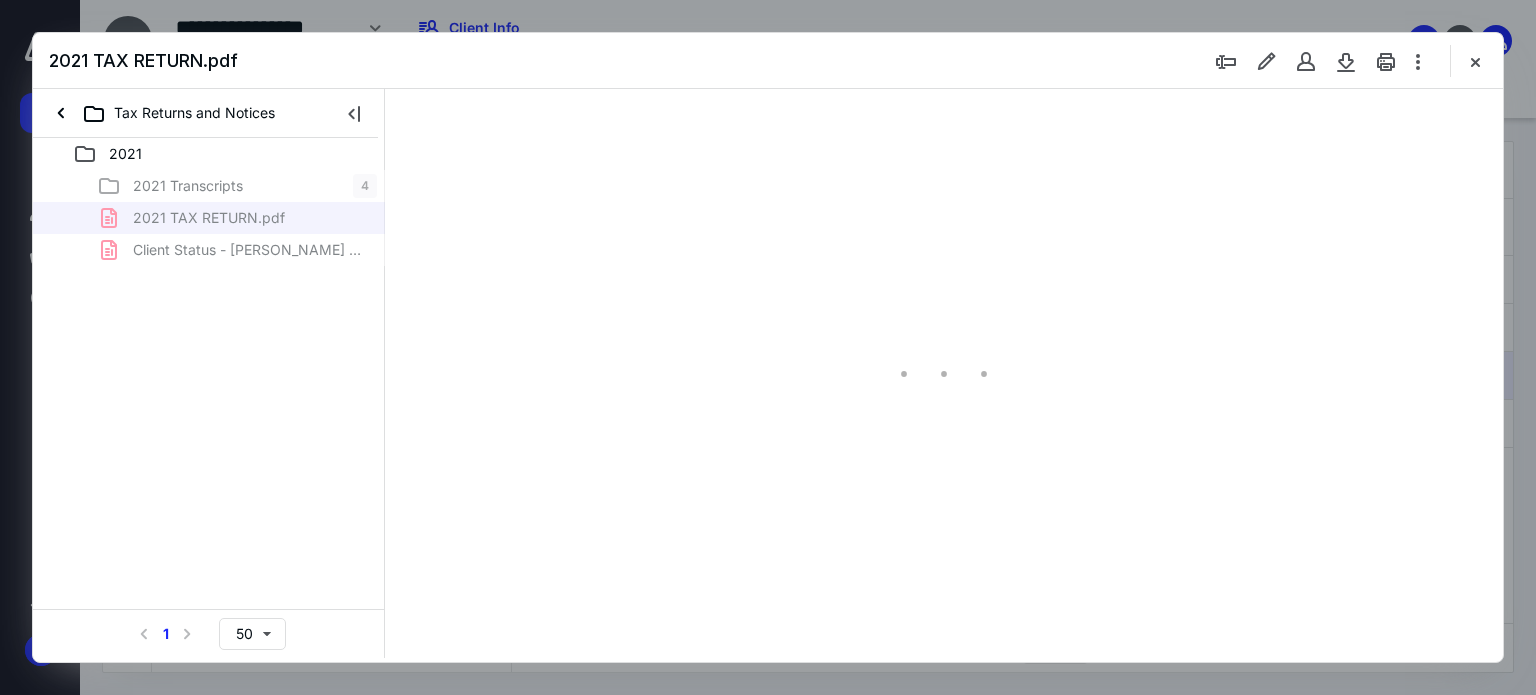 type on "62" 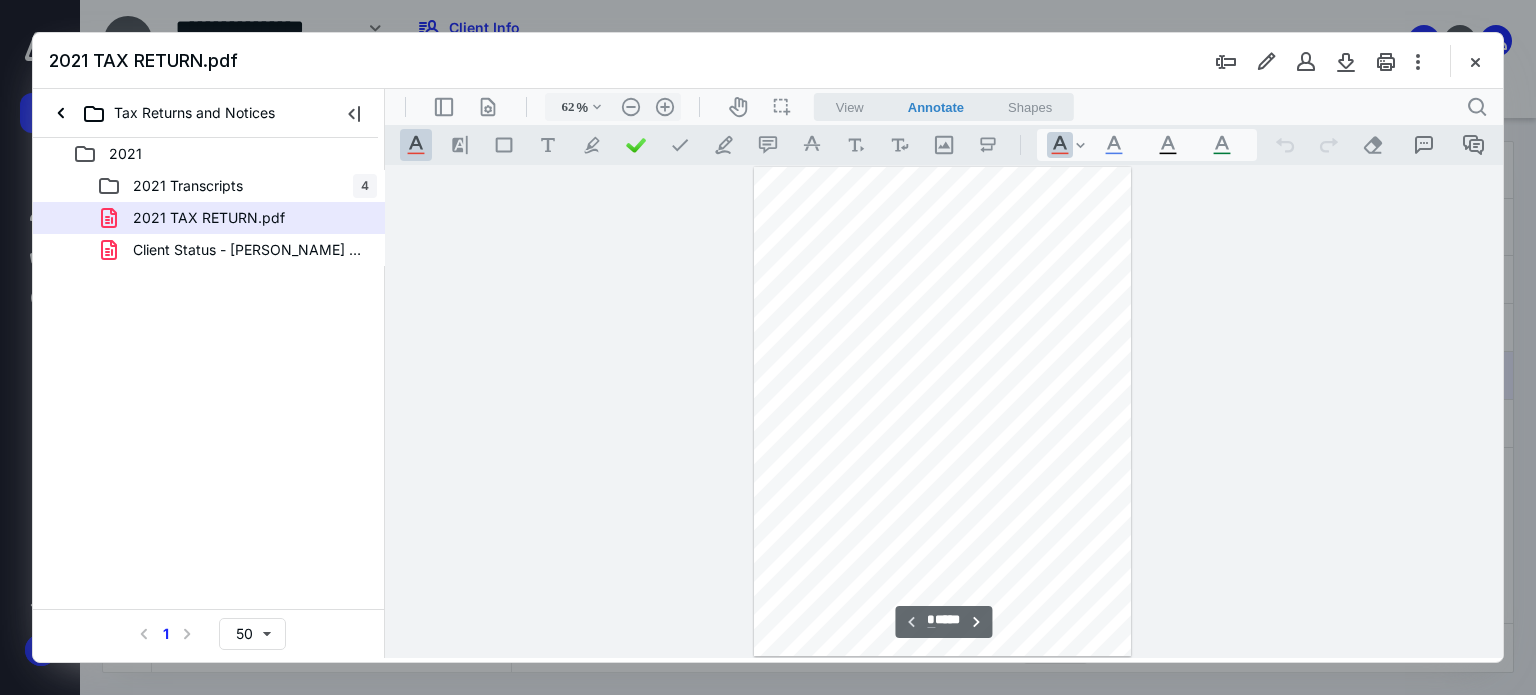 scroll, scrollTop: 78, scrollLeft: 0, axis: vertical 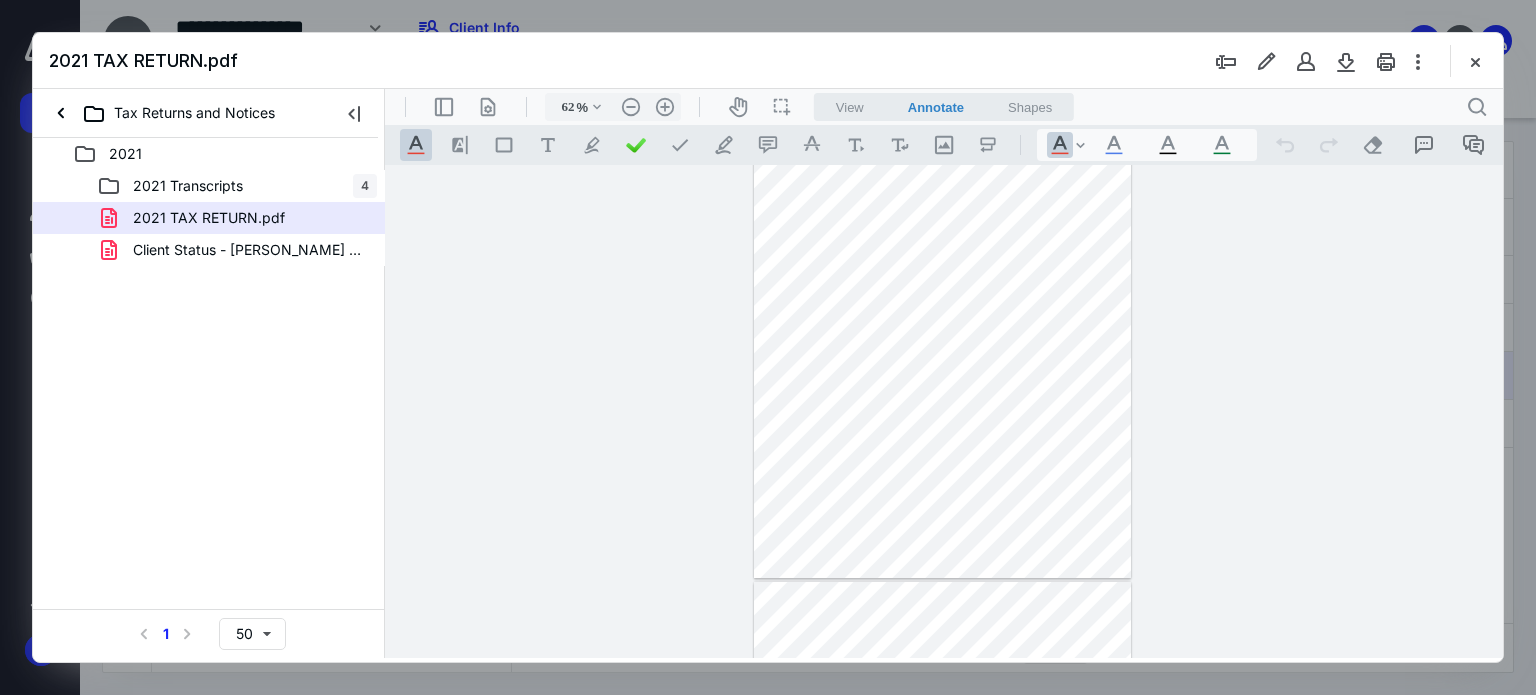 click at bounding box center (943, 333) 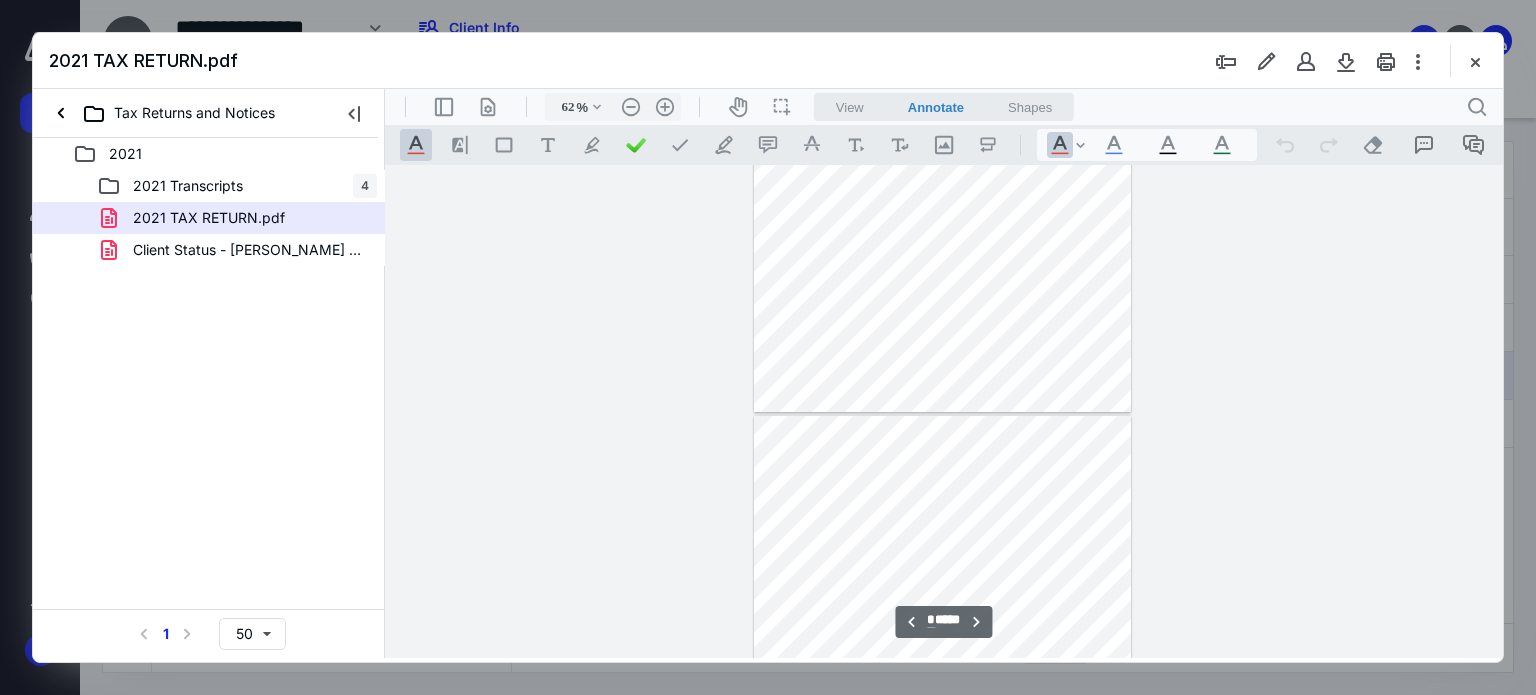 type on "*" 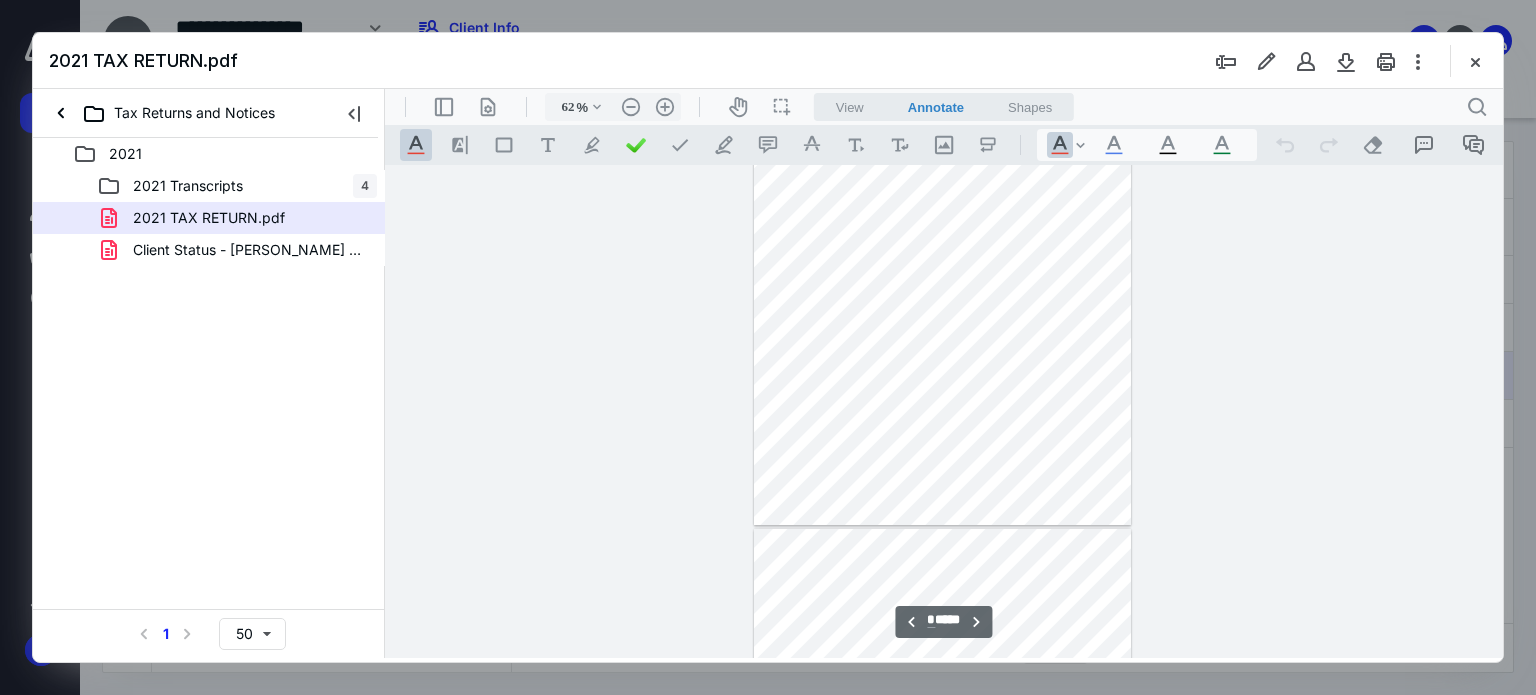 scroll, scrollTop: 1118, scrollLeft: 0, axis: vertical 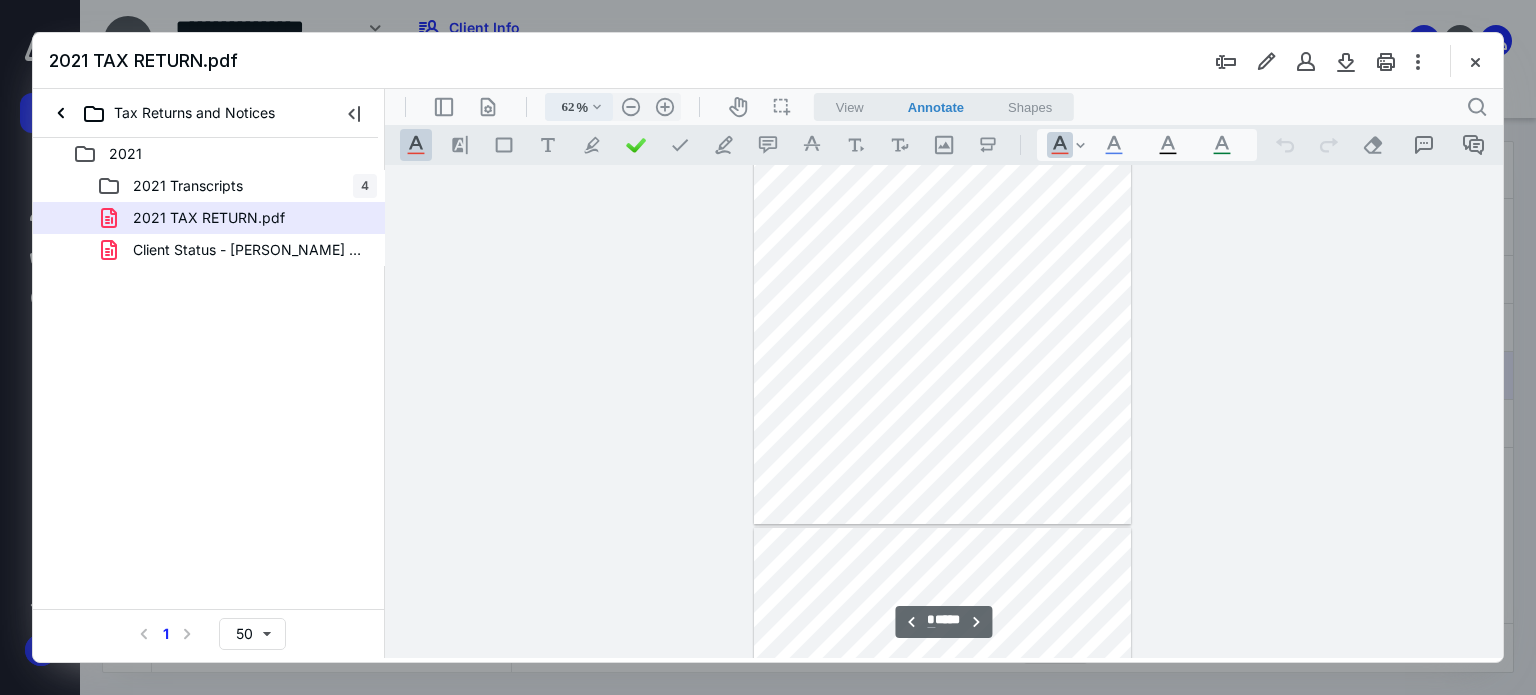 click on ".cls-1{fill:#abb0c4;} icon - chevron - down" at bounding box center [597, 107] 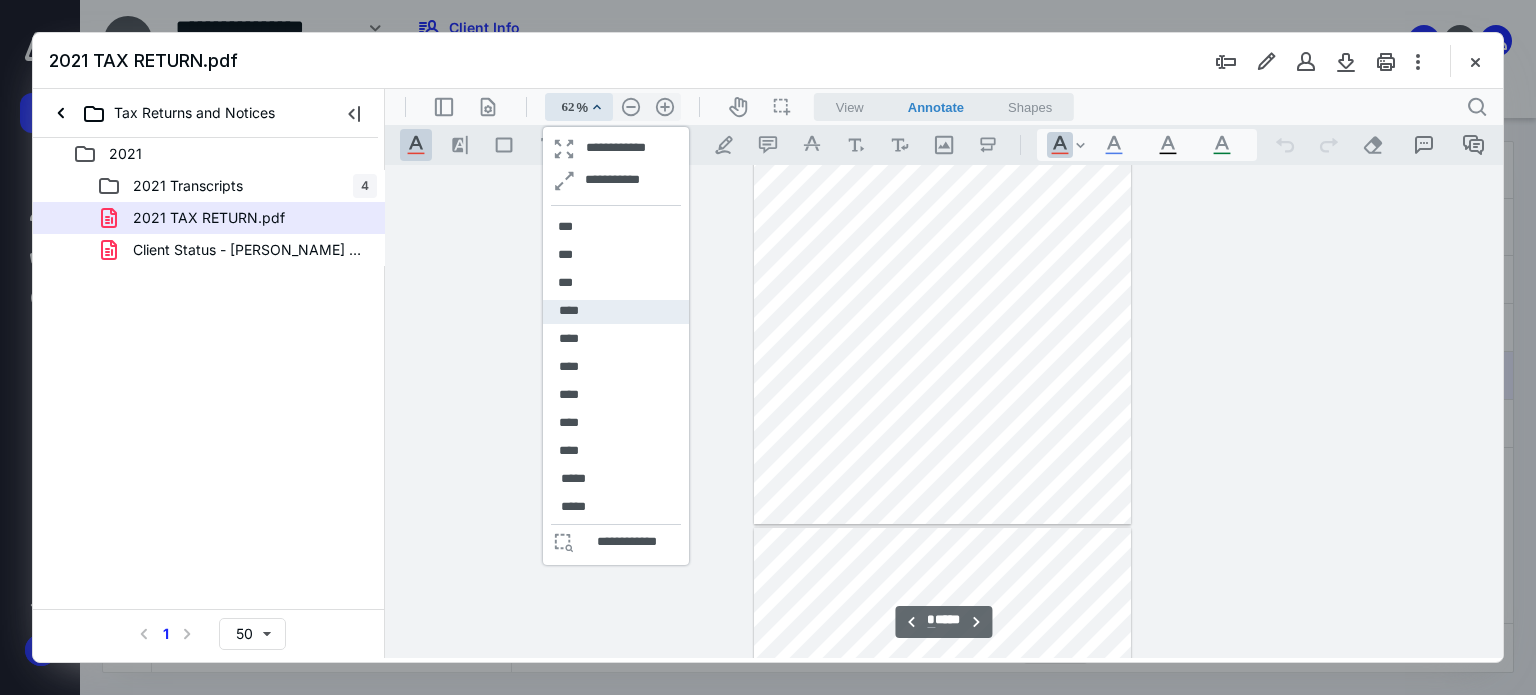 click on "****" at bounding box center [569, 311] 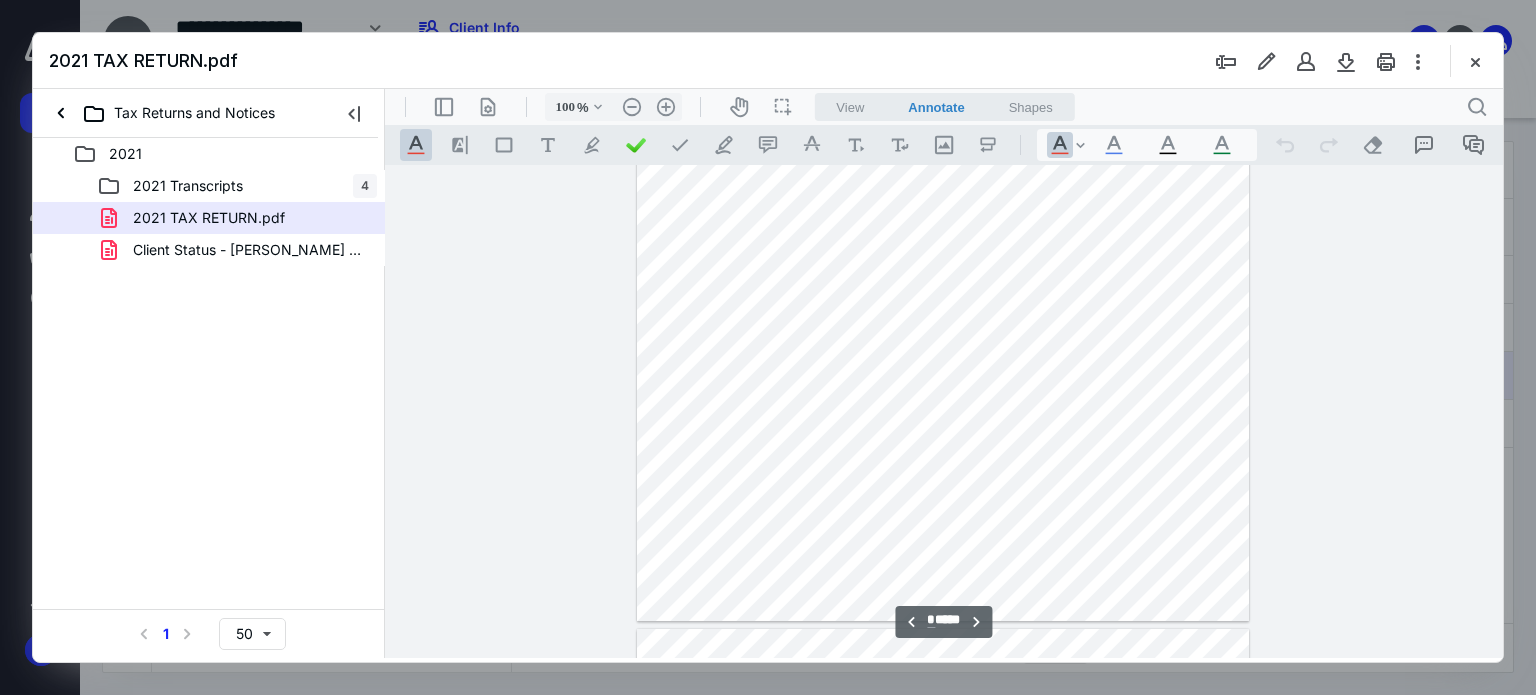 click at bounding box center [943, 225] 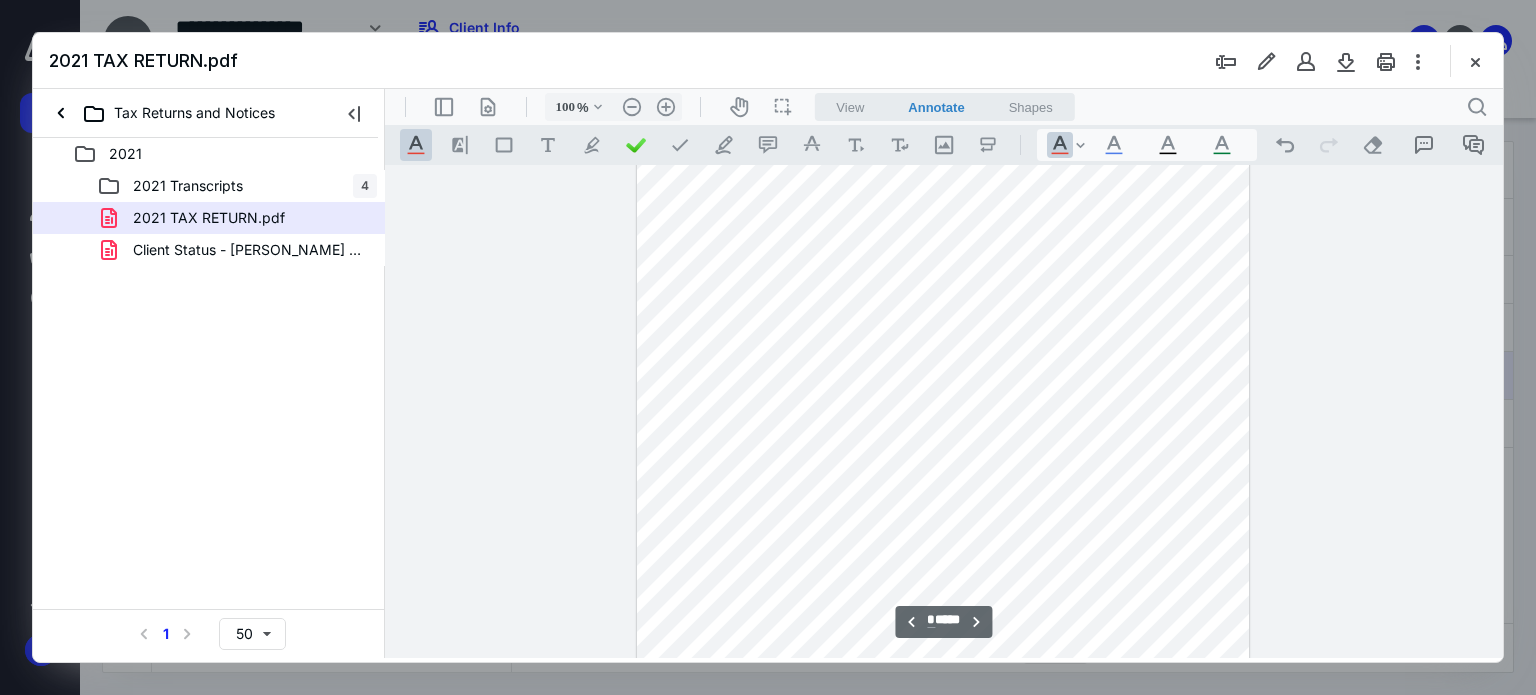 scroll, scrollTop: 1620, scrollLeft: 0, axis: vertical 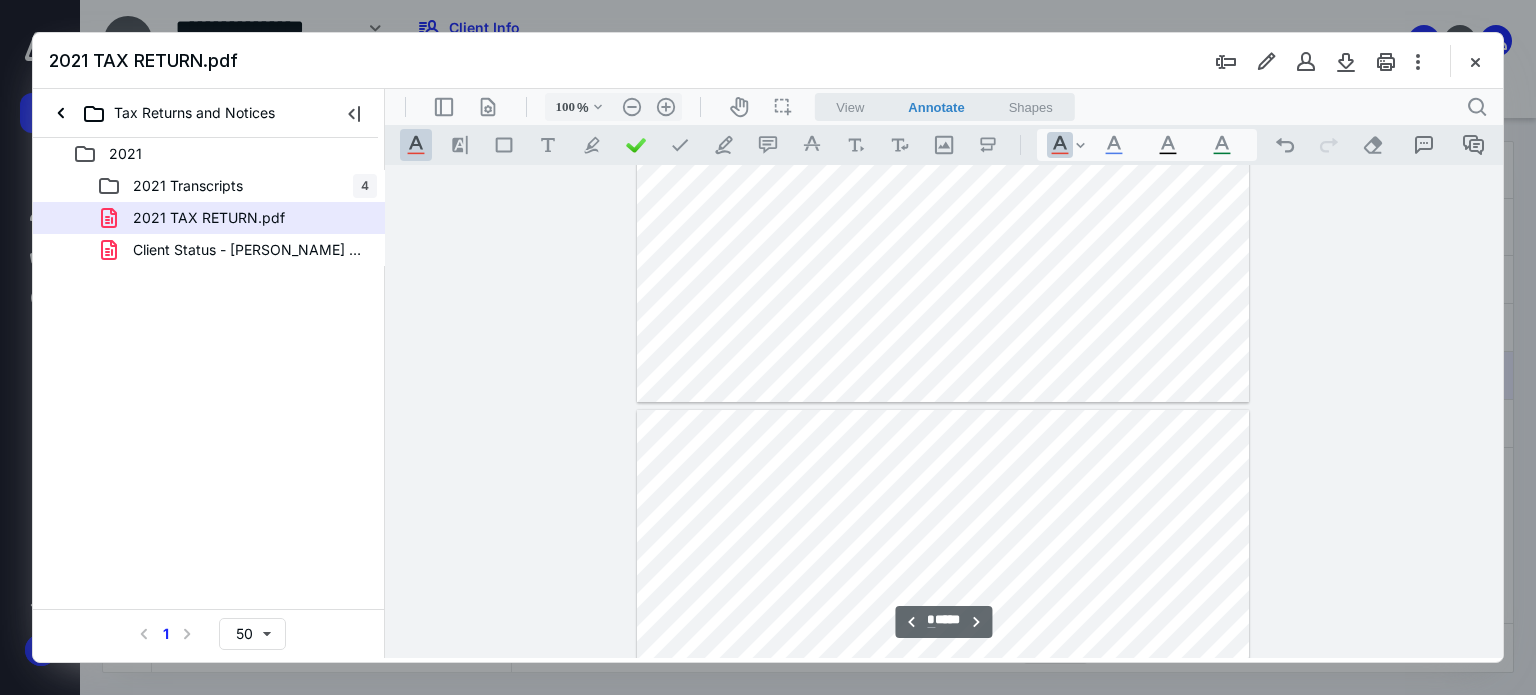 type on "*" 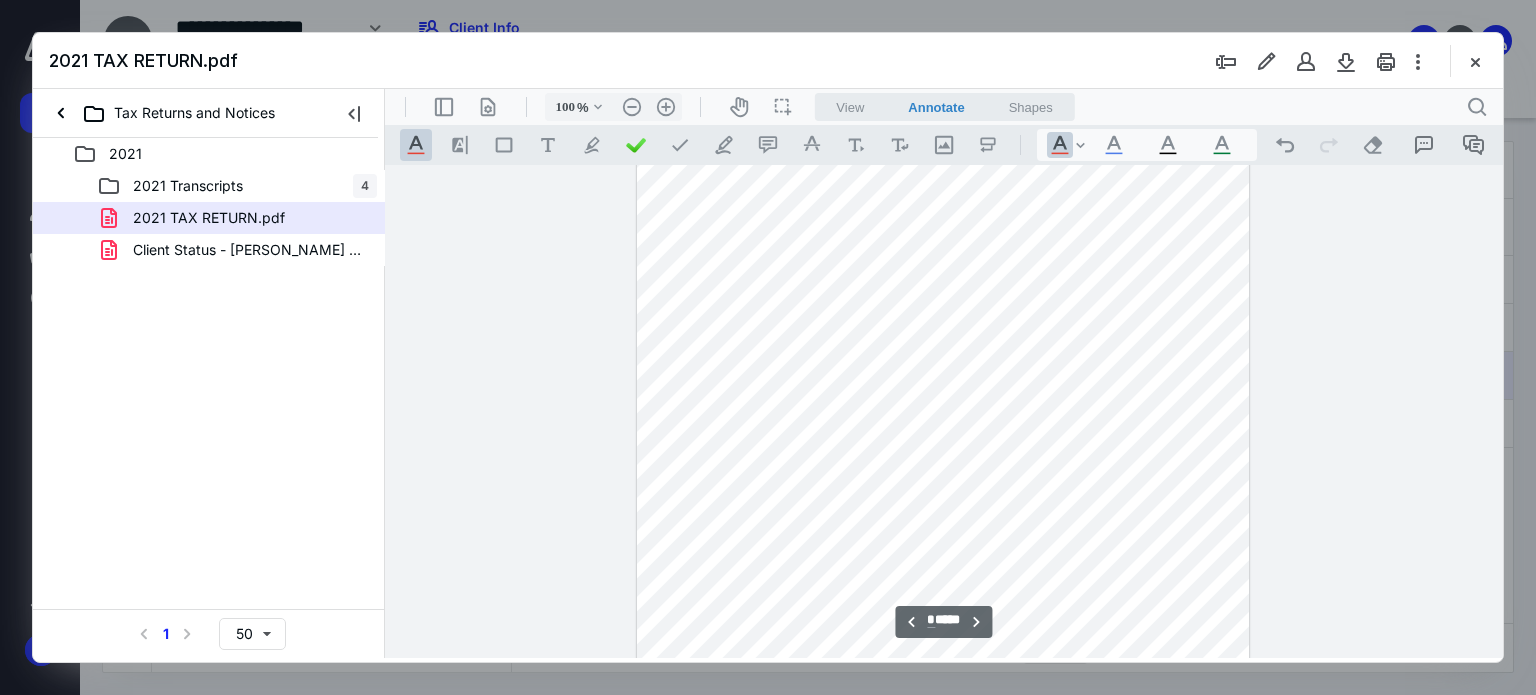 scroll, scrollTop: 780, scrollLeft: 0, axis: vertical 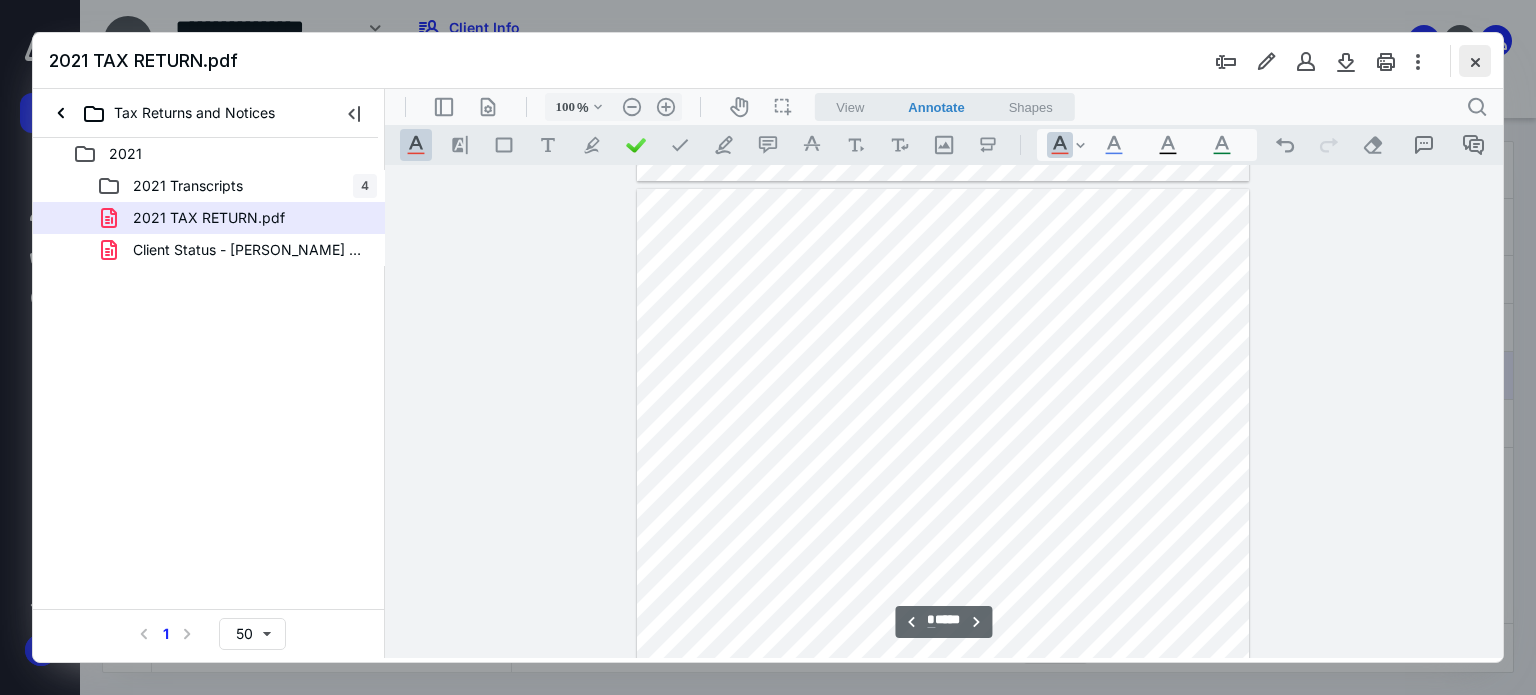 click at bounding box center (1475, 61) 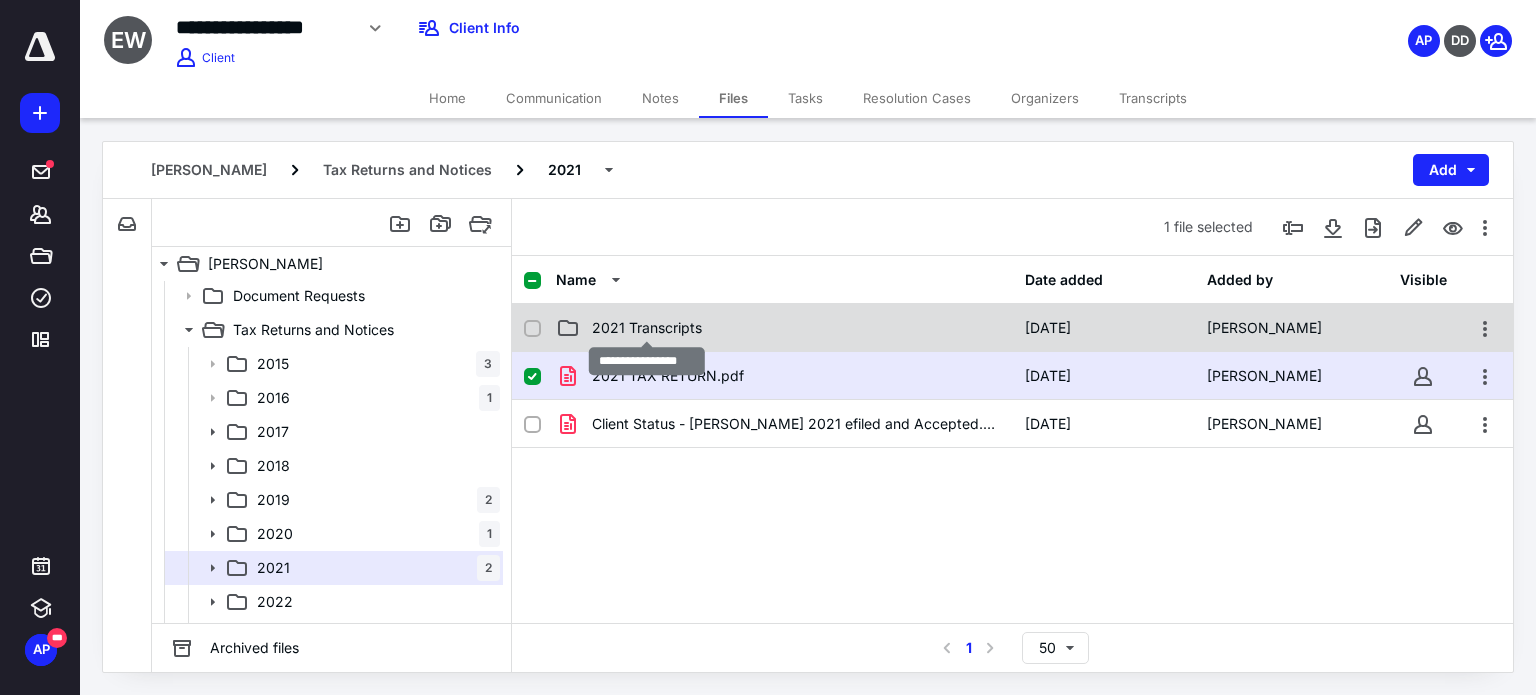 click on "2021 Transcripts" at bounding box center [647, 328] 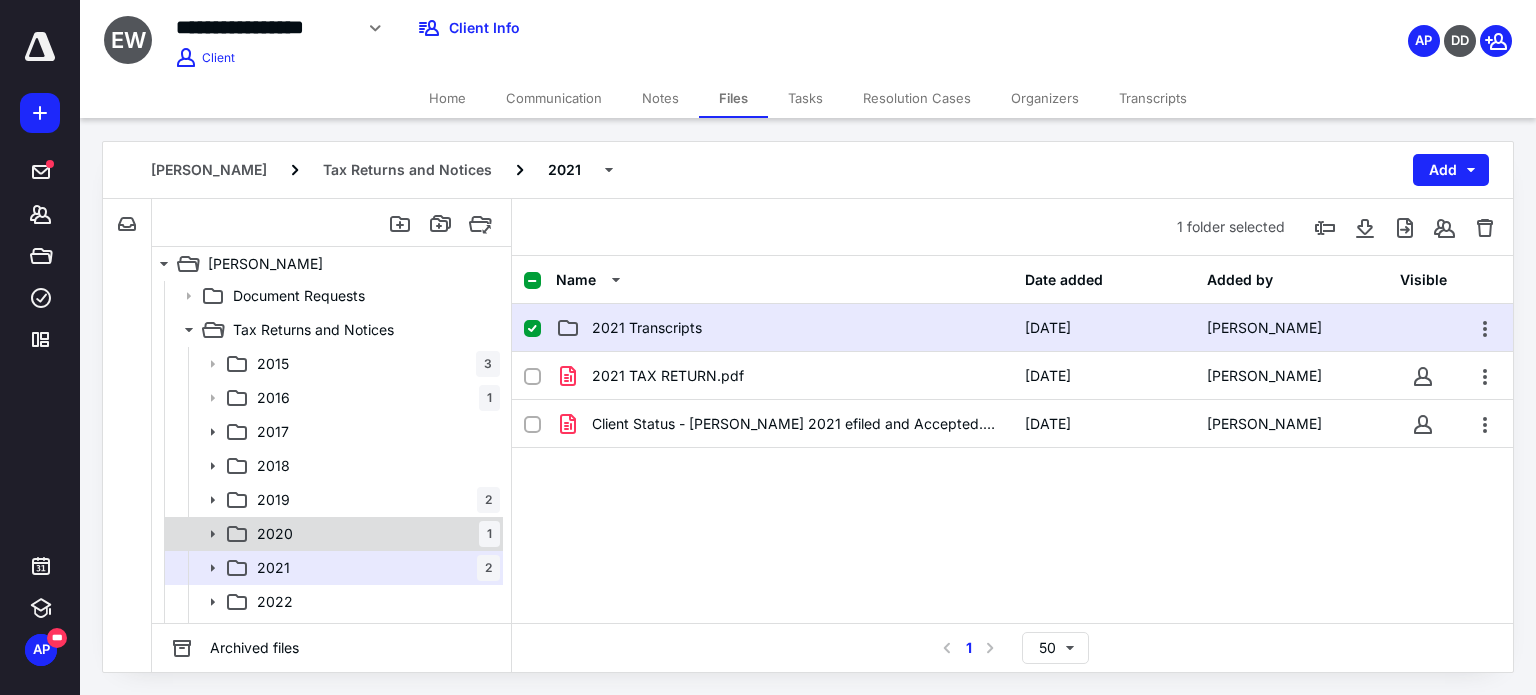 click on "2020" at bounding box center [275, 534] 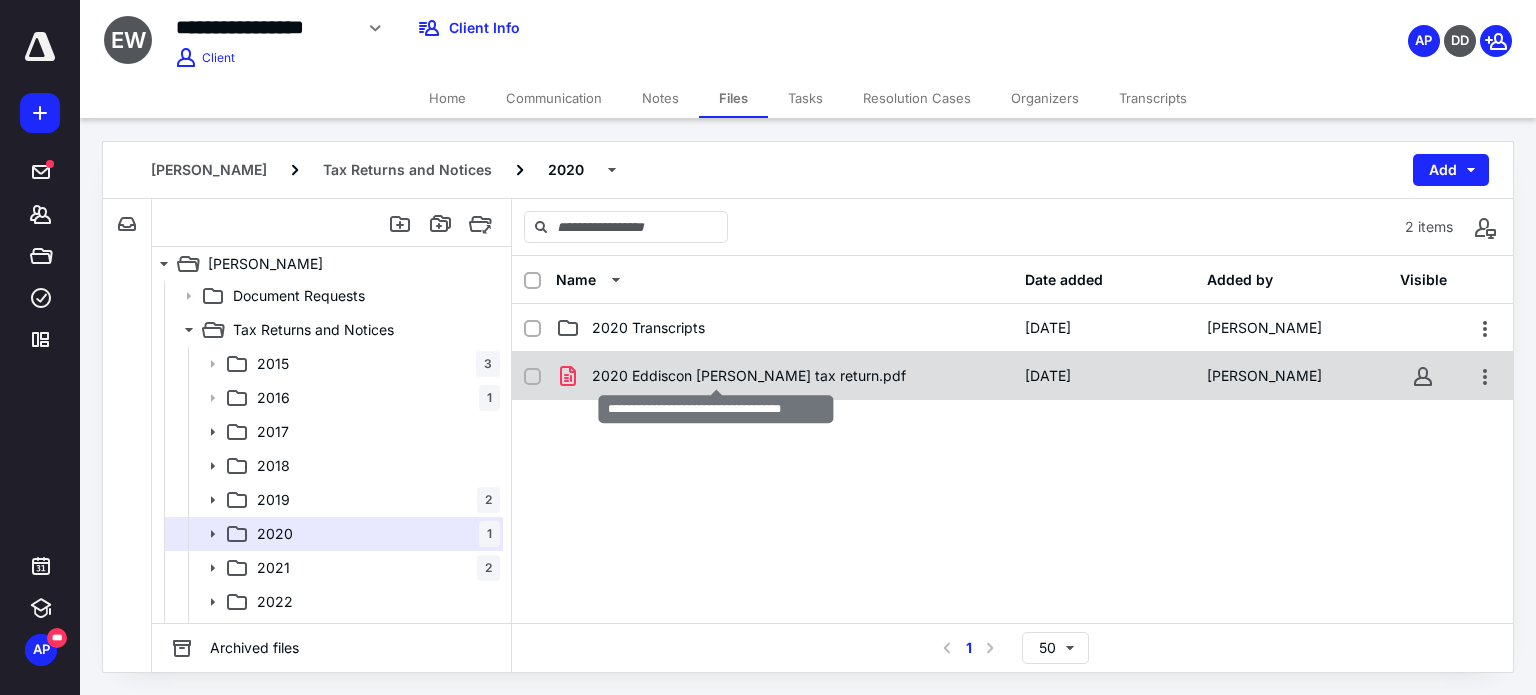 click on "2020 Eddiscon [PERSON_NAME] tax return.pdf" at bounding box center [749, 376] 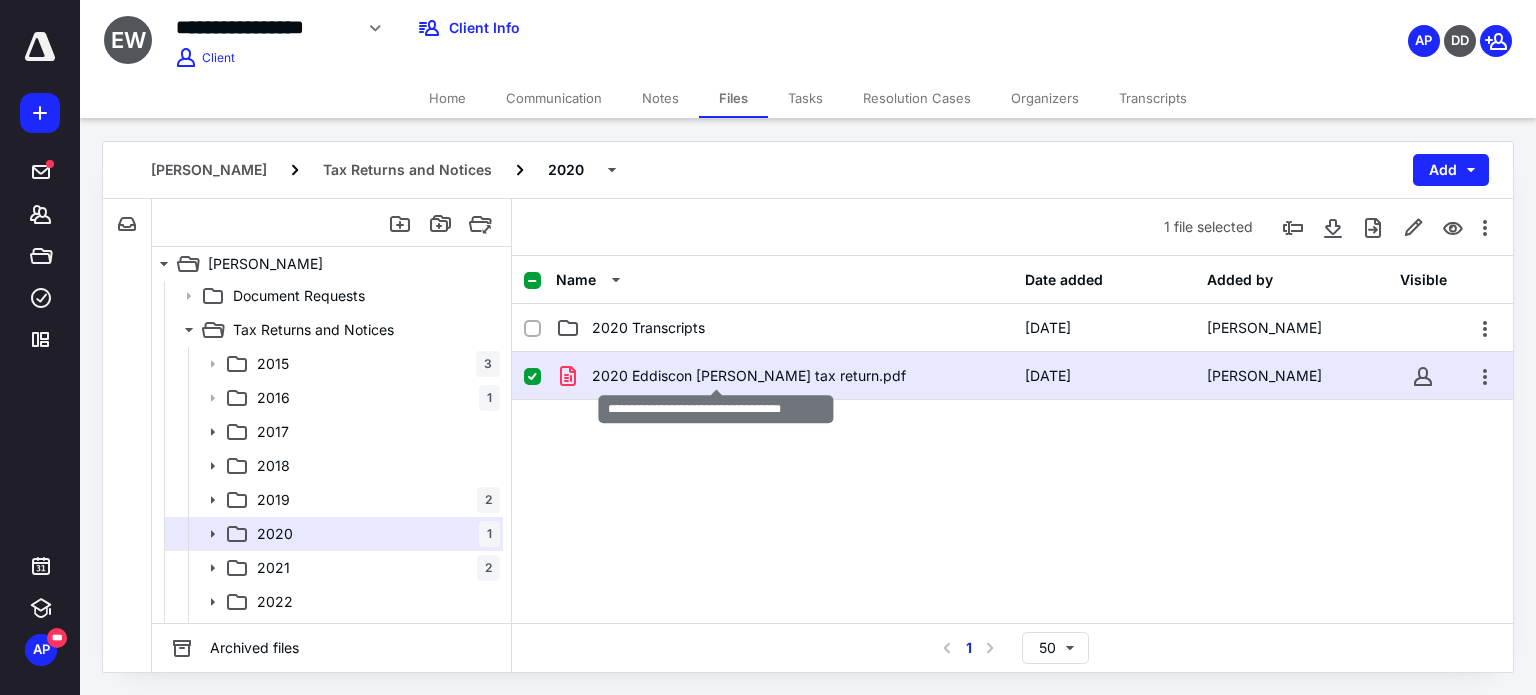 click on "2020 Eddiscon [PERSON_NAME] tax return.pdf" at bounding box center [749, 376] 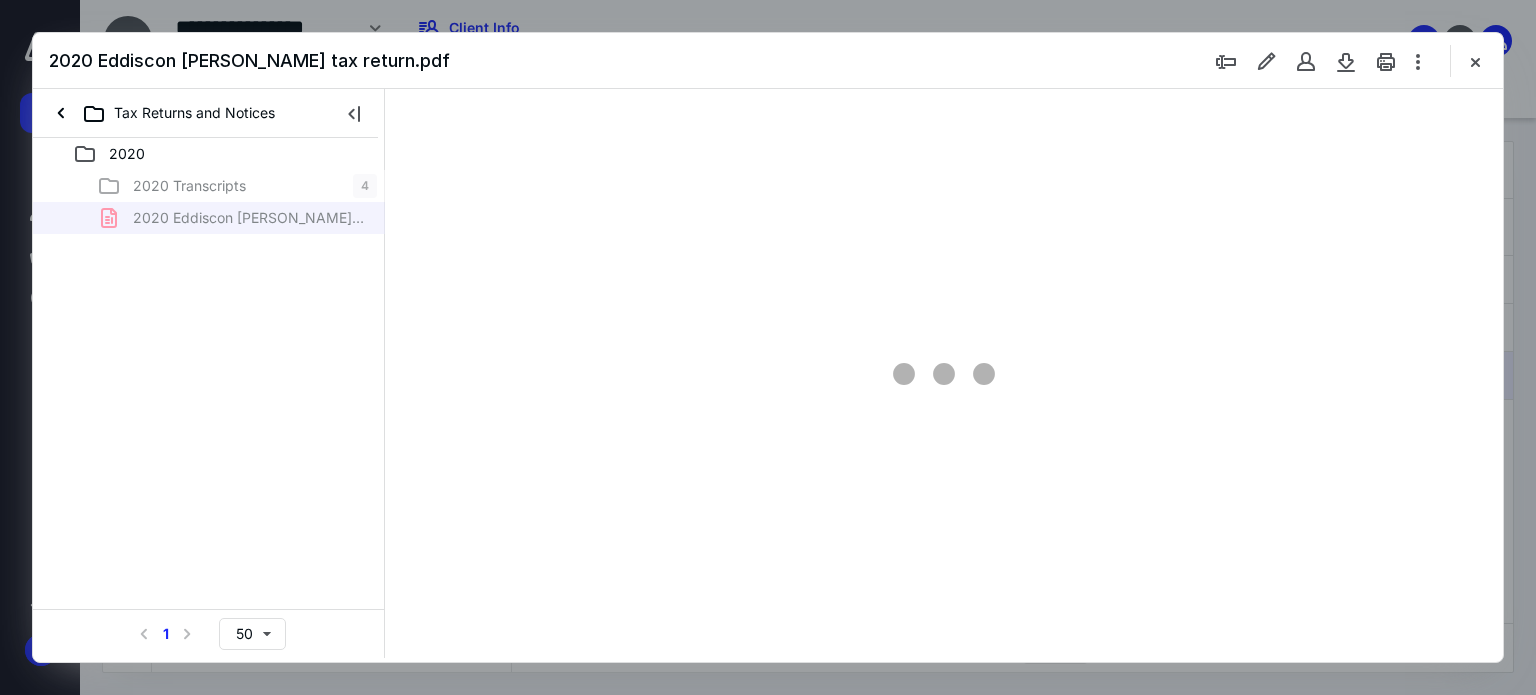 scroll, scrollTop: 0, scrollLeft: 0, axis: both 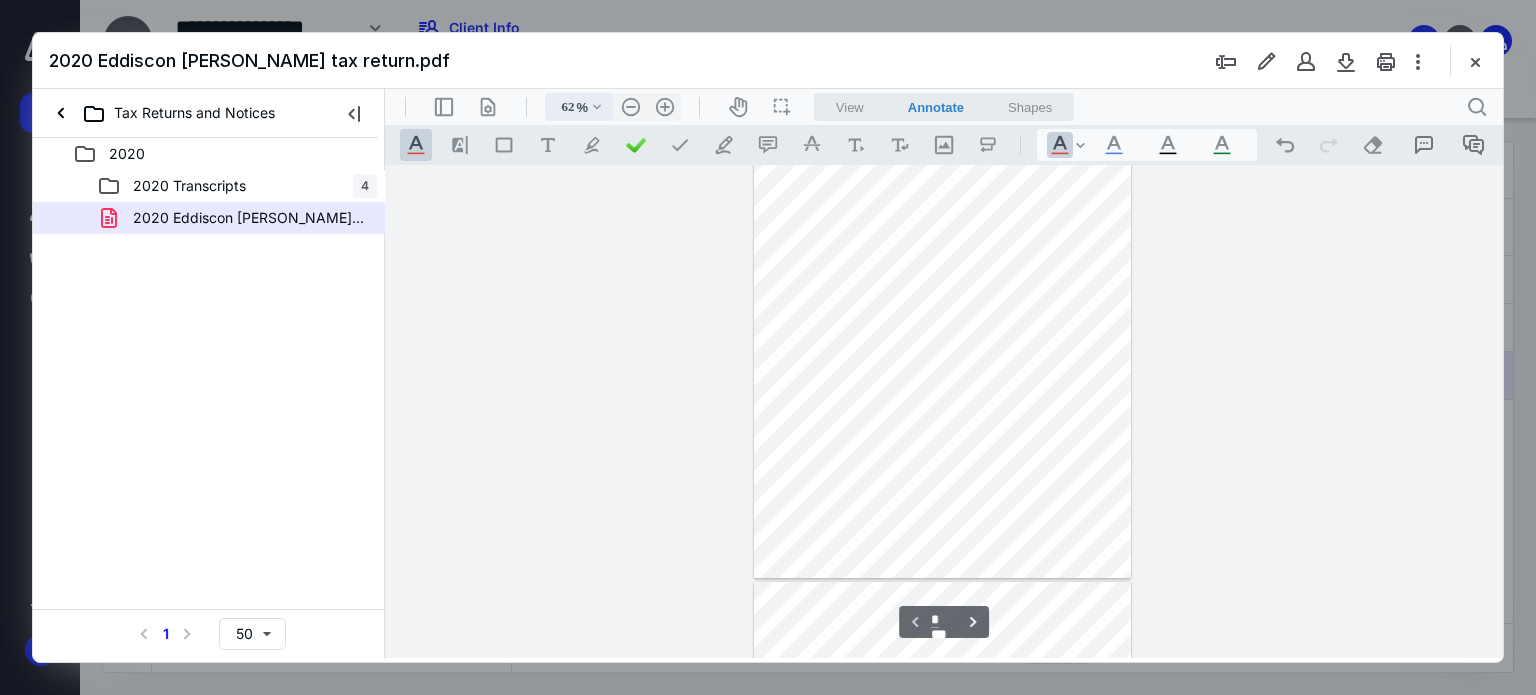 click on ".cls-1{fill:#abb0c4;} icon - chevron - down" at bounding box center [597, 107] 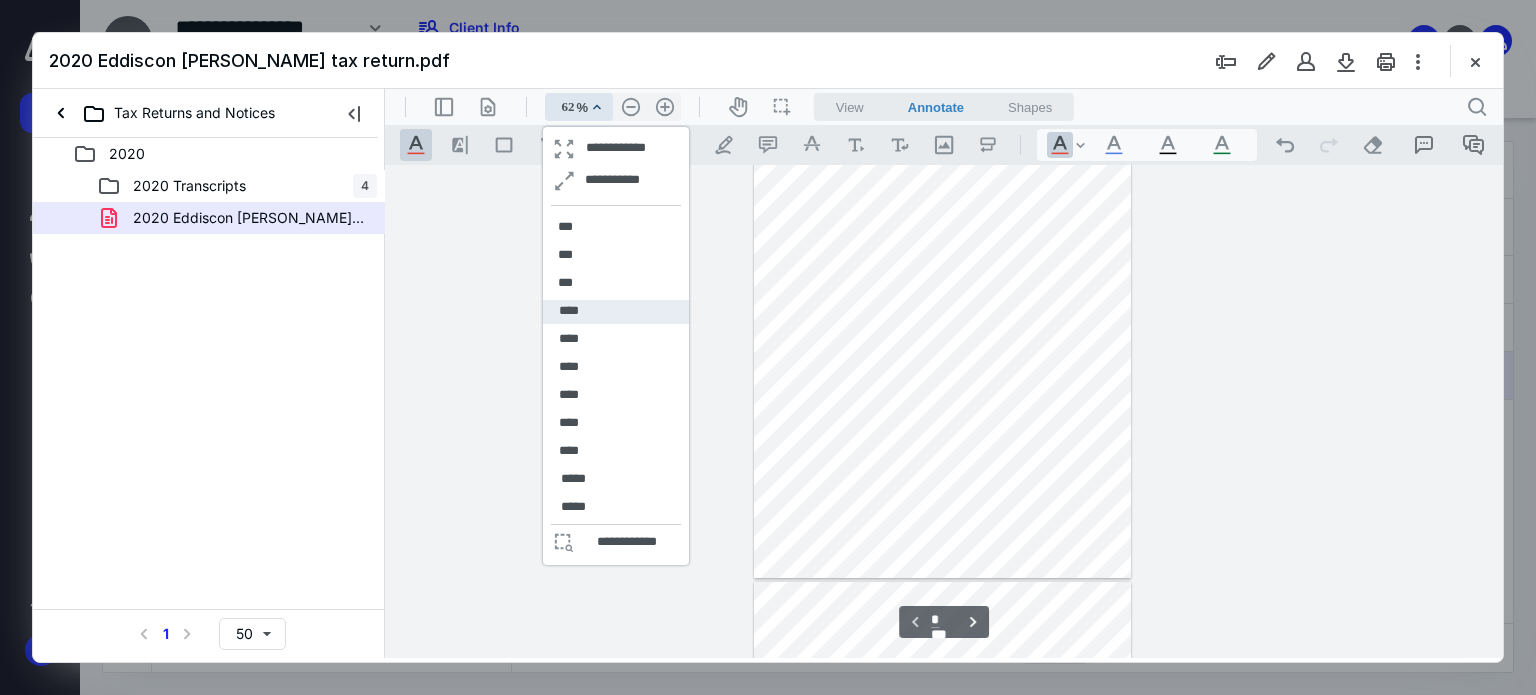 click on "****" at bounding box center (569, 311) 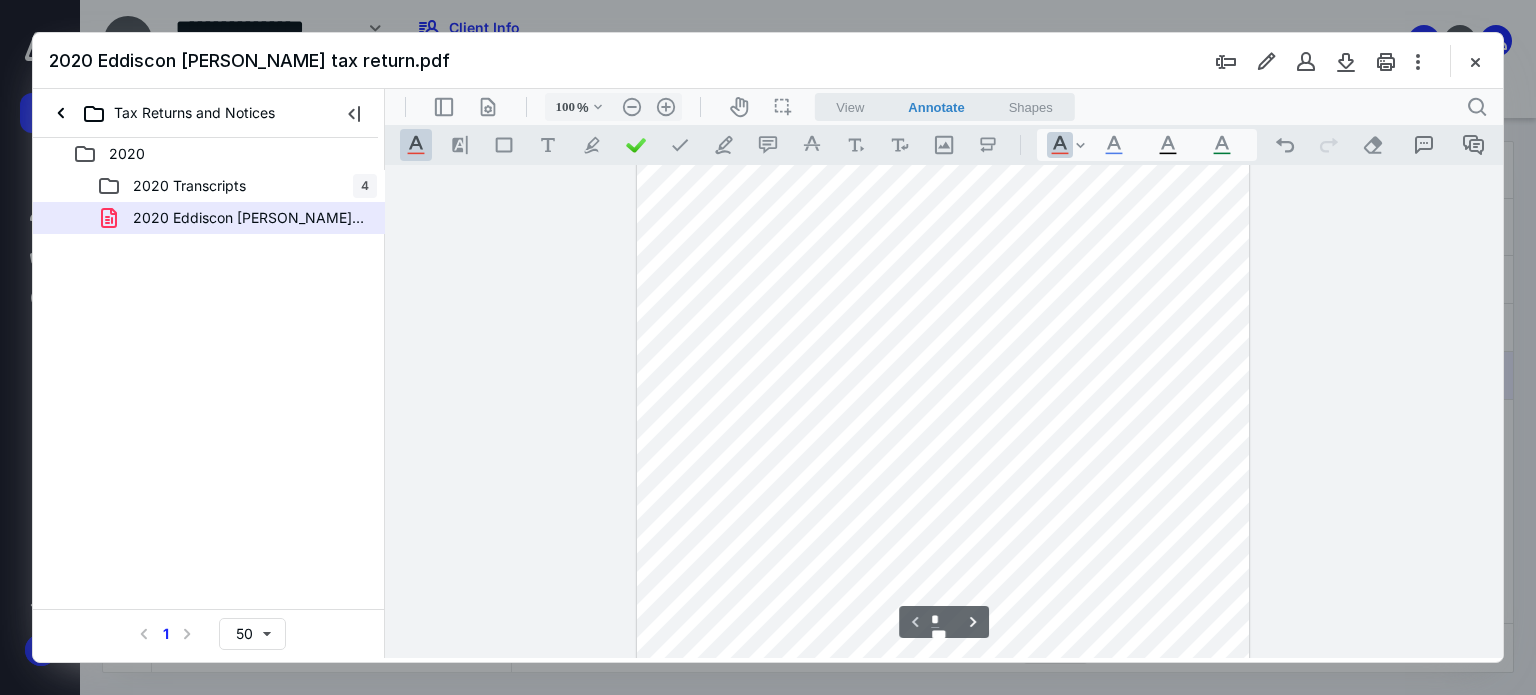 scroll, scrollTop: 256, scrollLeft: 0, axis: vertical 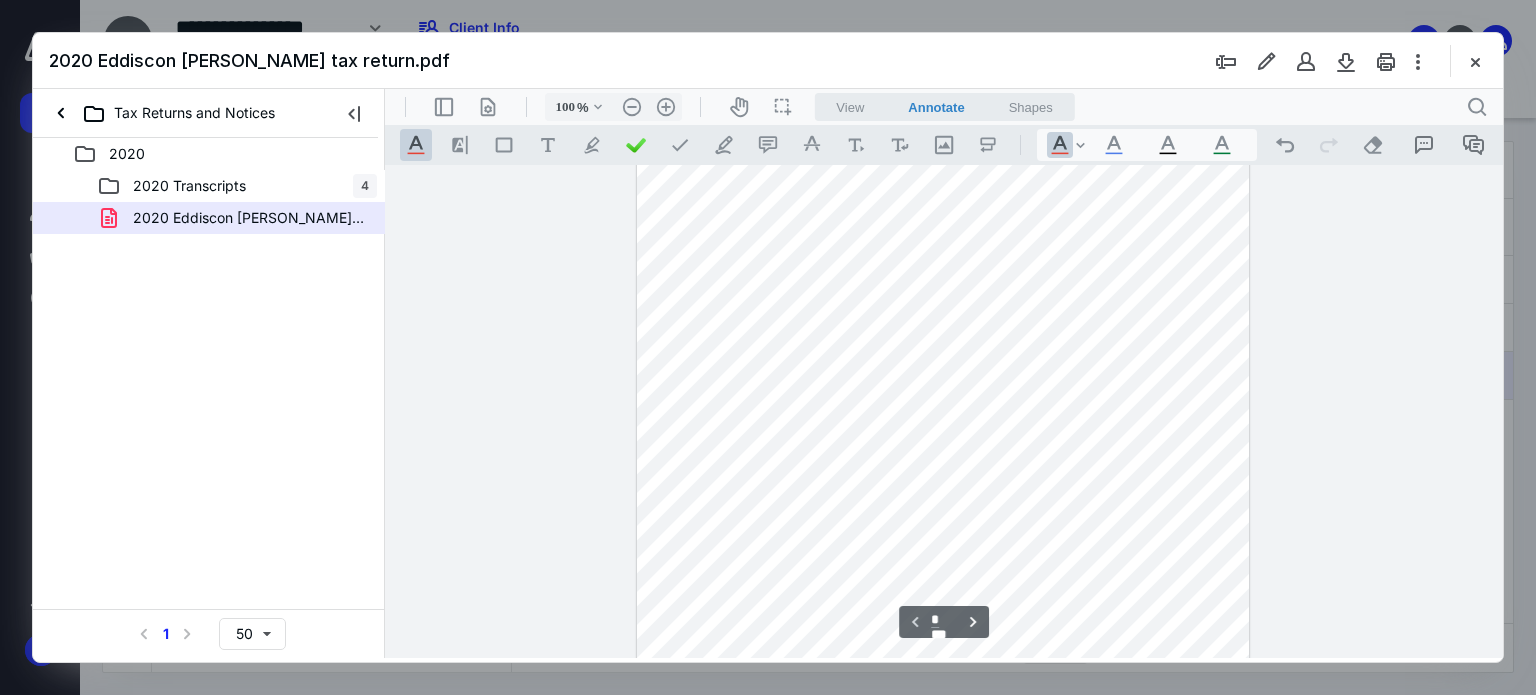 click at bounding box center [943, 309] 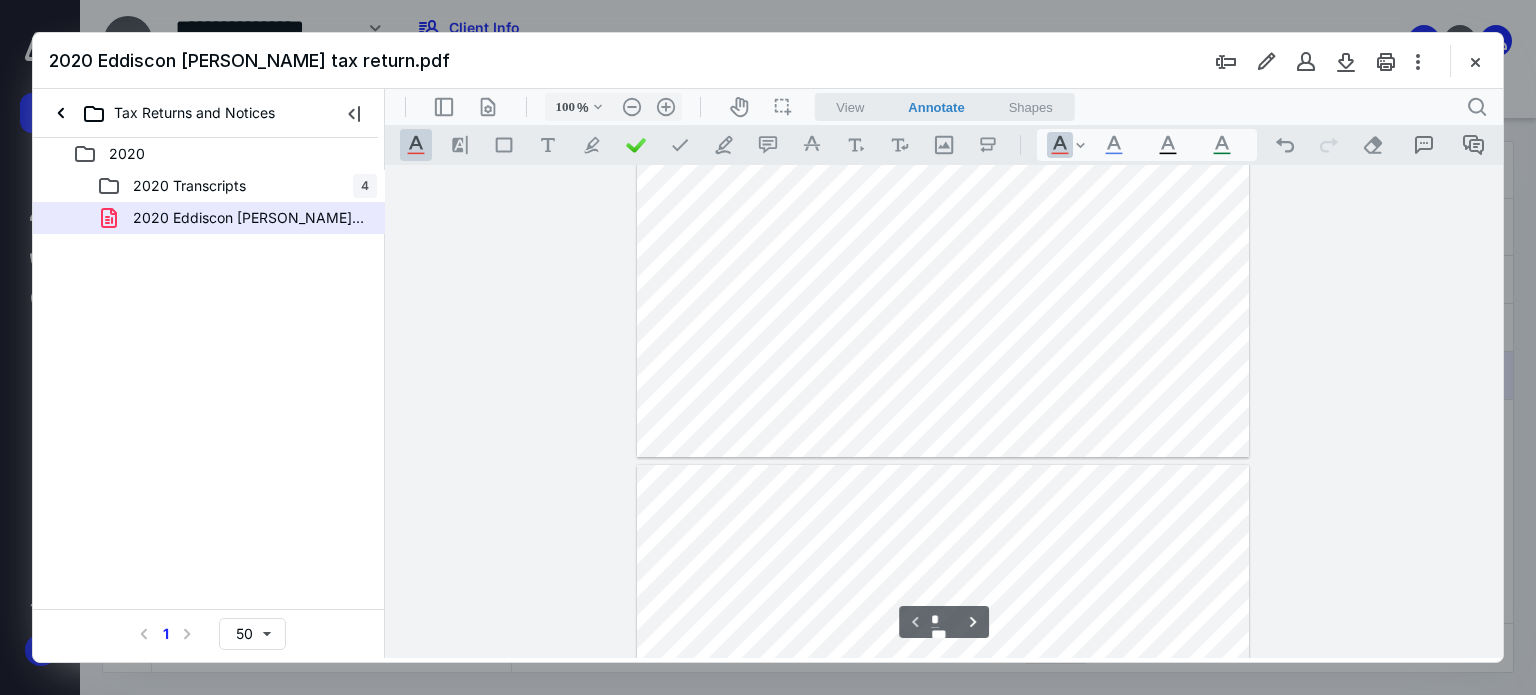 type on "*" 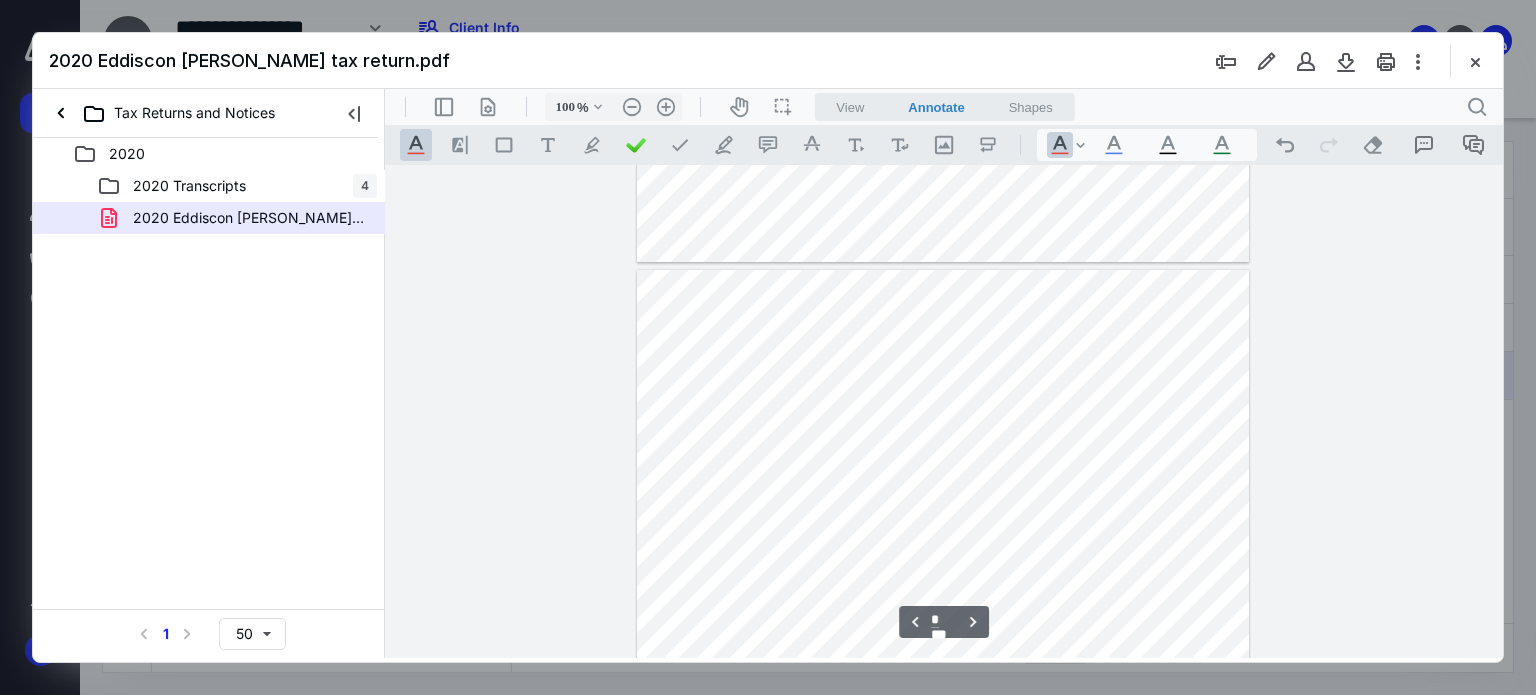 scroll, scrollTop: 696, scrollLeft: 0, axis: vertical 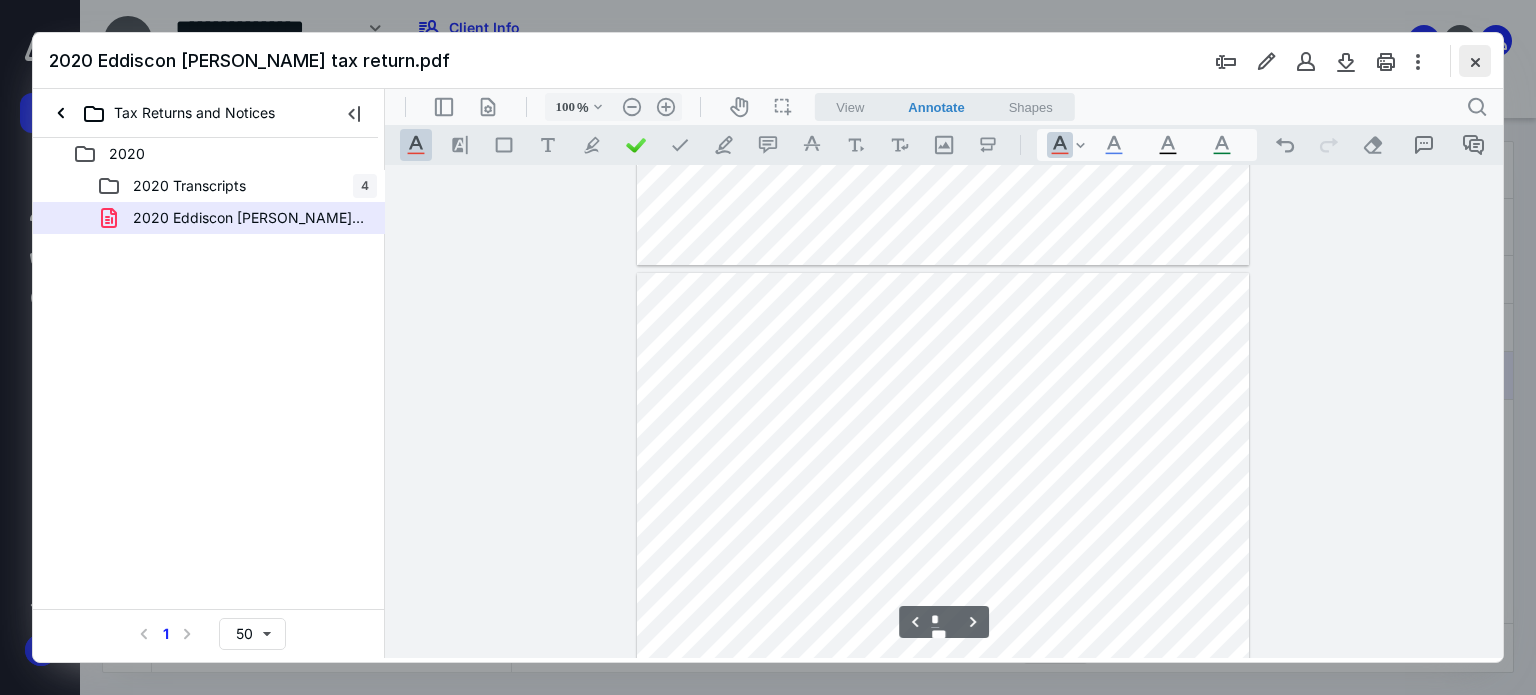 click at bounding box center (1475, 61) 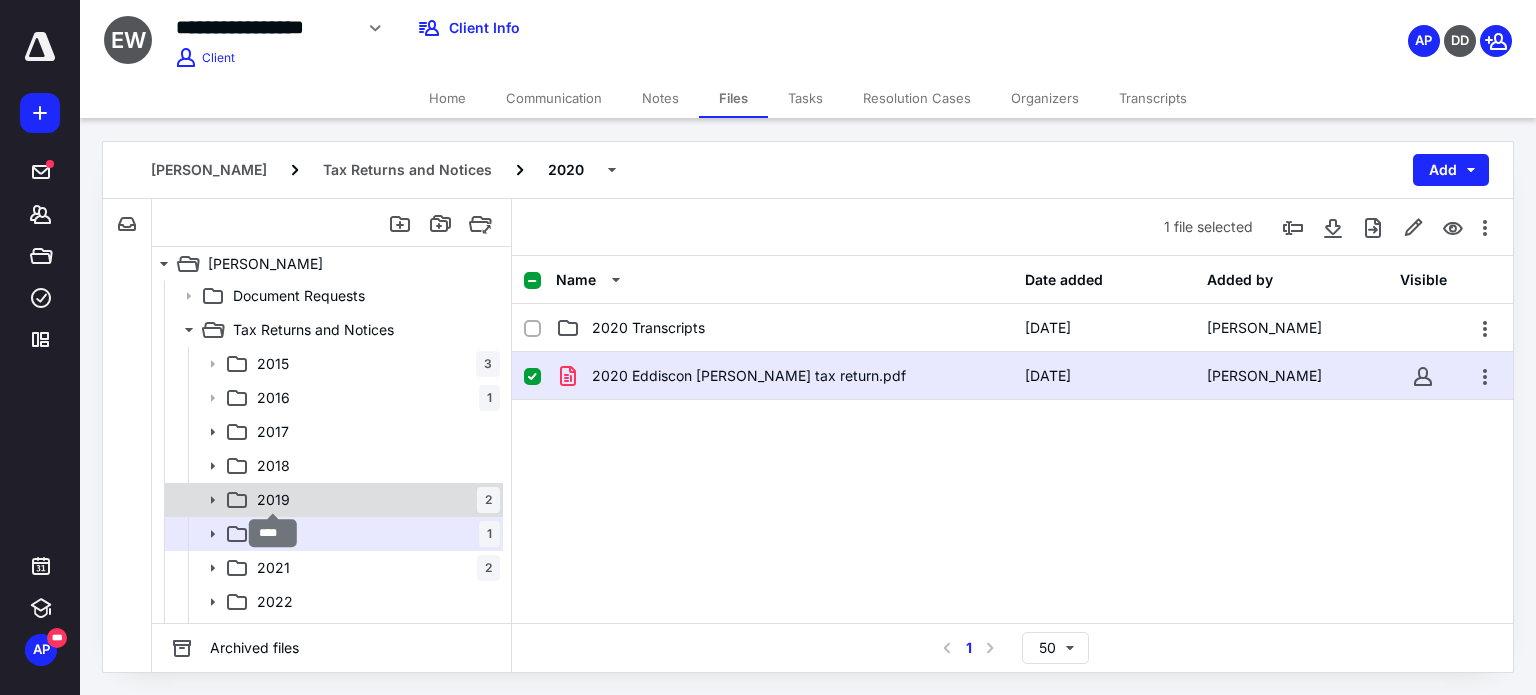 click on "2019" at bounding box center (273, 500) 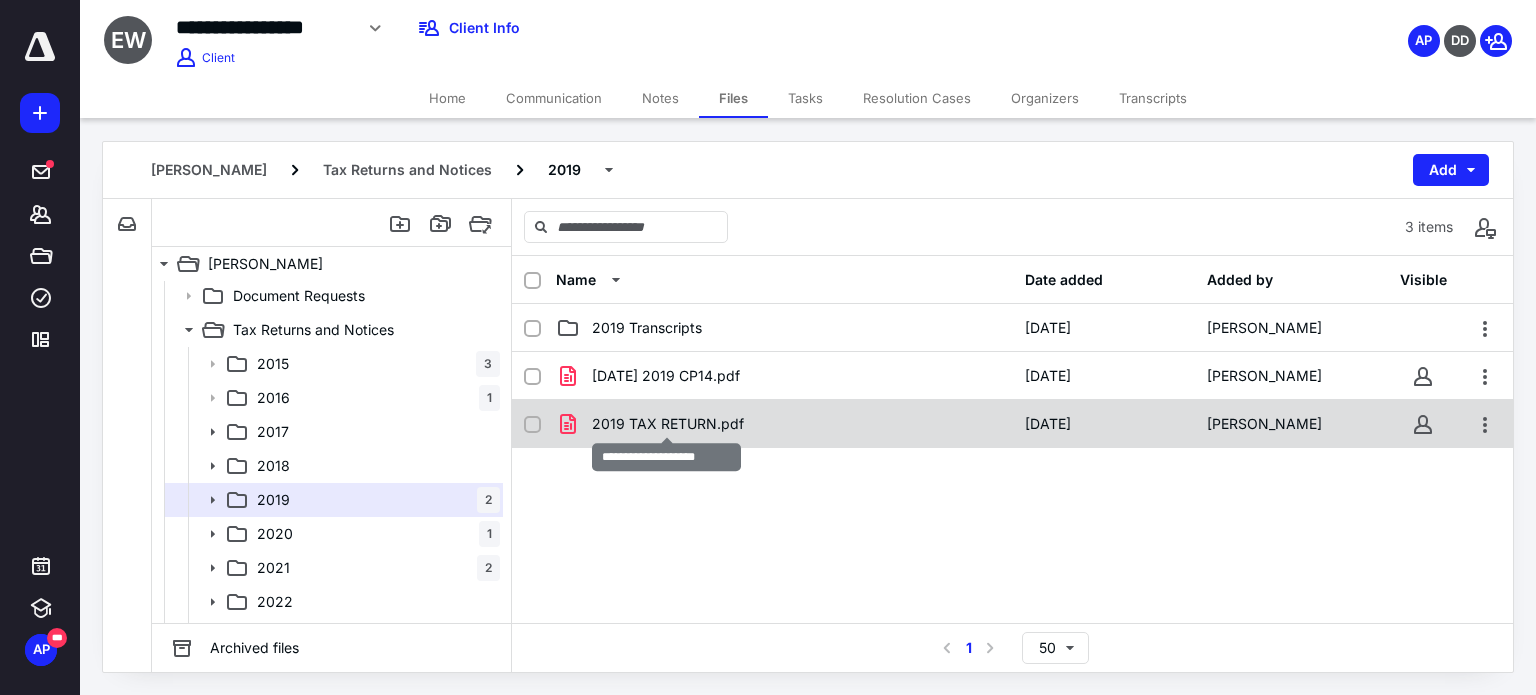 click on "2019 TAX RETURN.pdf" at bounding box center [668, 424] 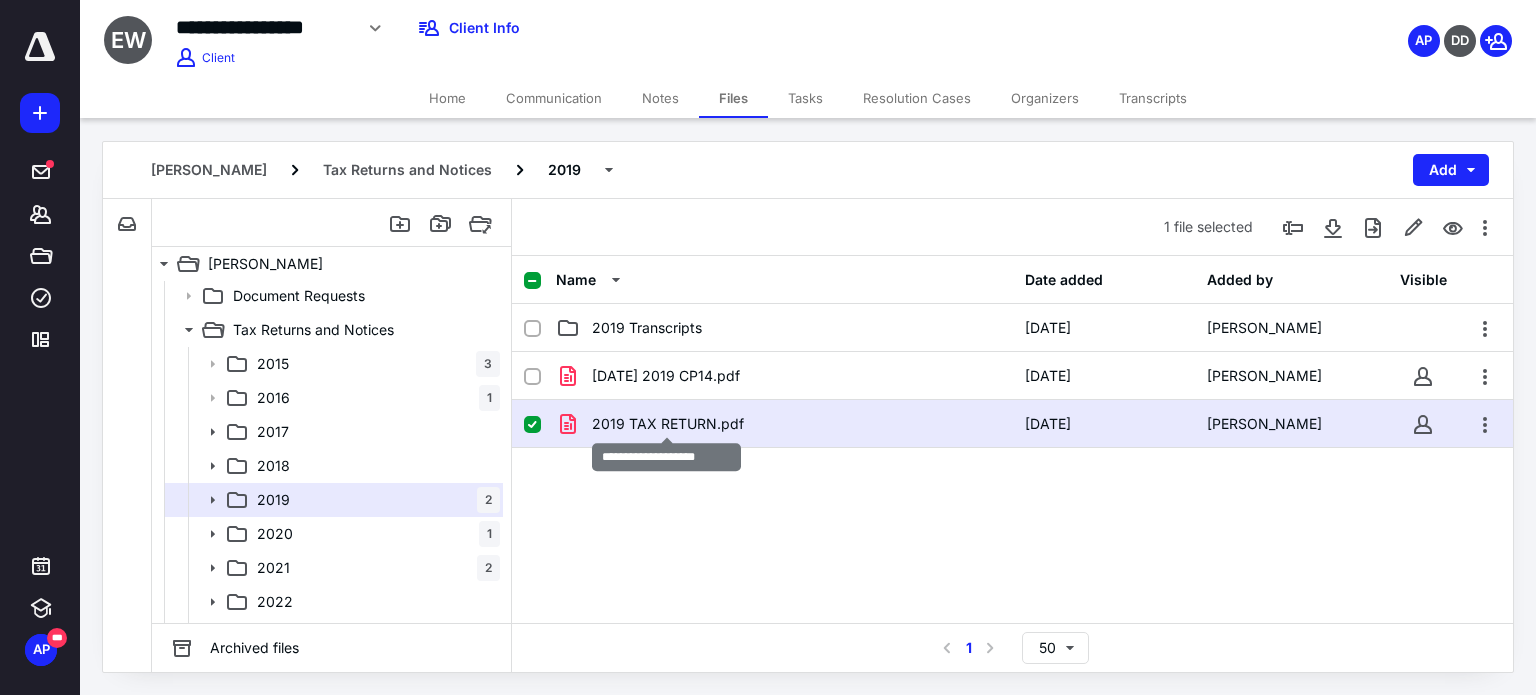 click on "2019 TAX RETURN.pdf" at bounding box center (668, 424) 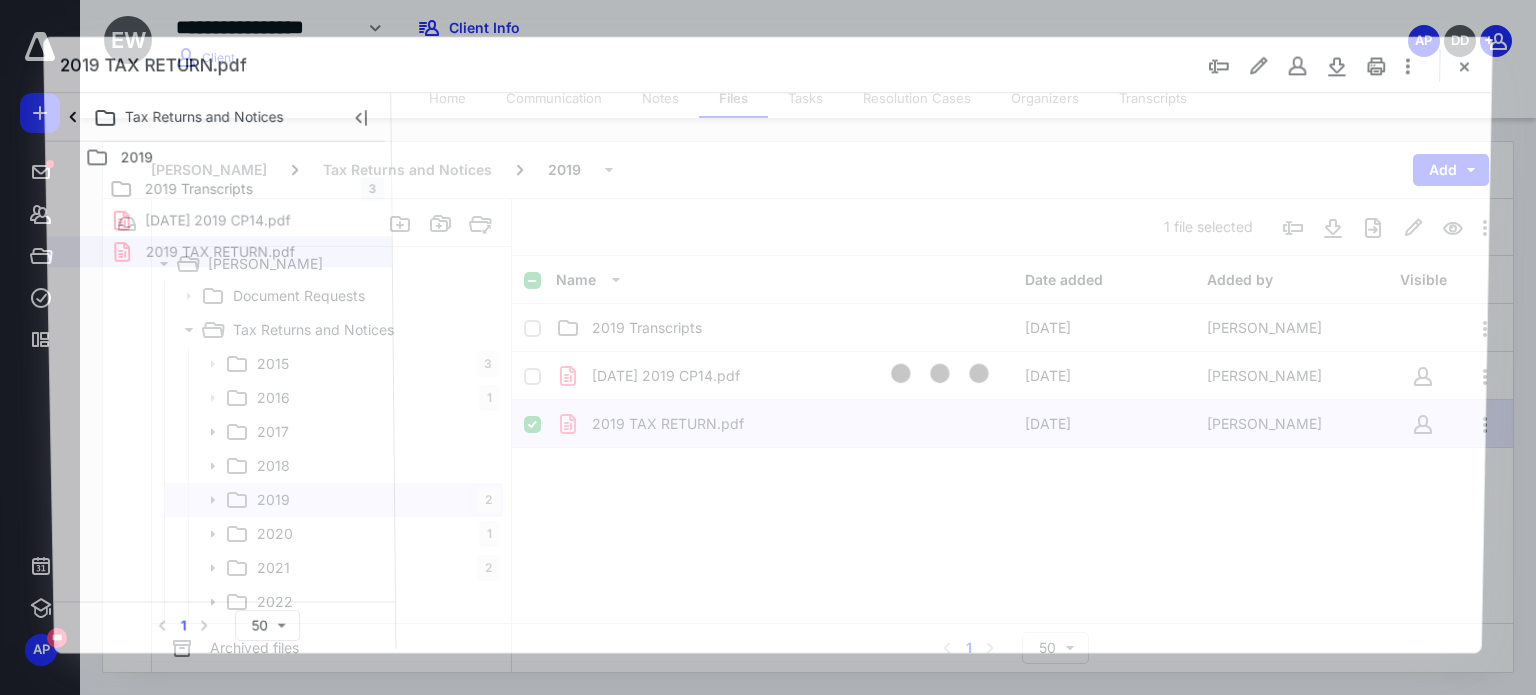 scroll, scrollTop: 0, scrollLeft: 0, axis: both 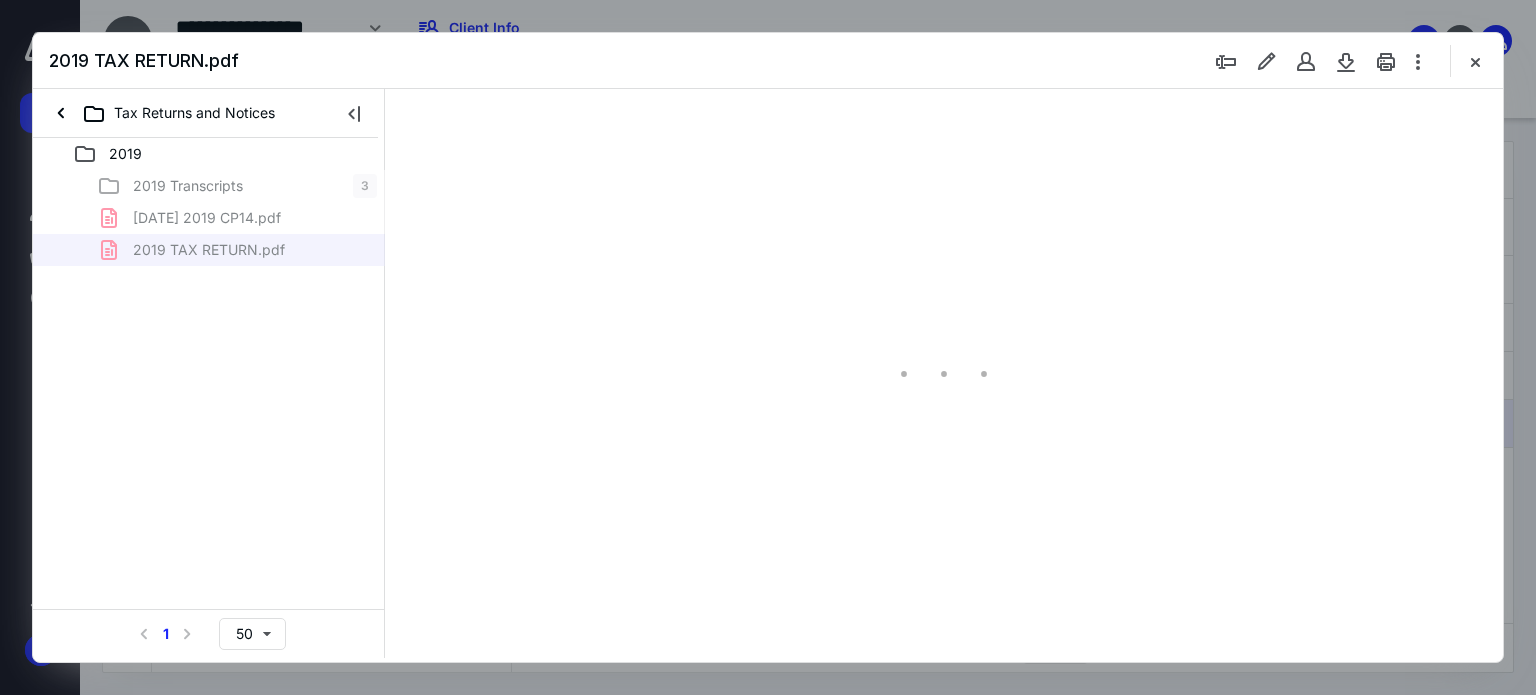 type on "62" 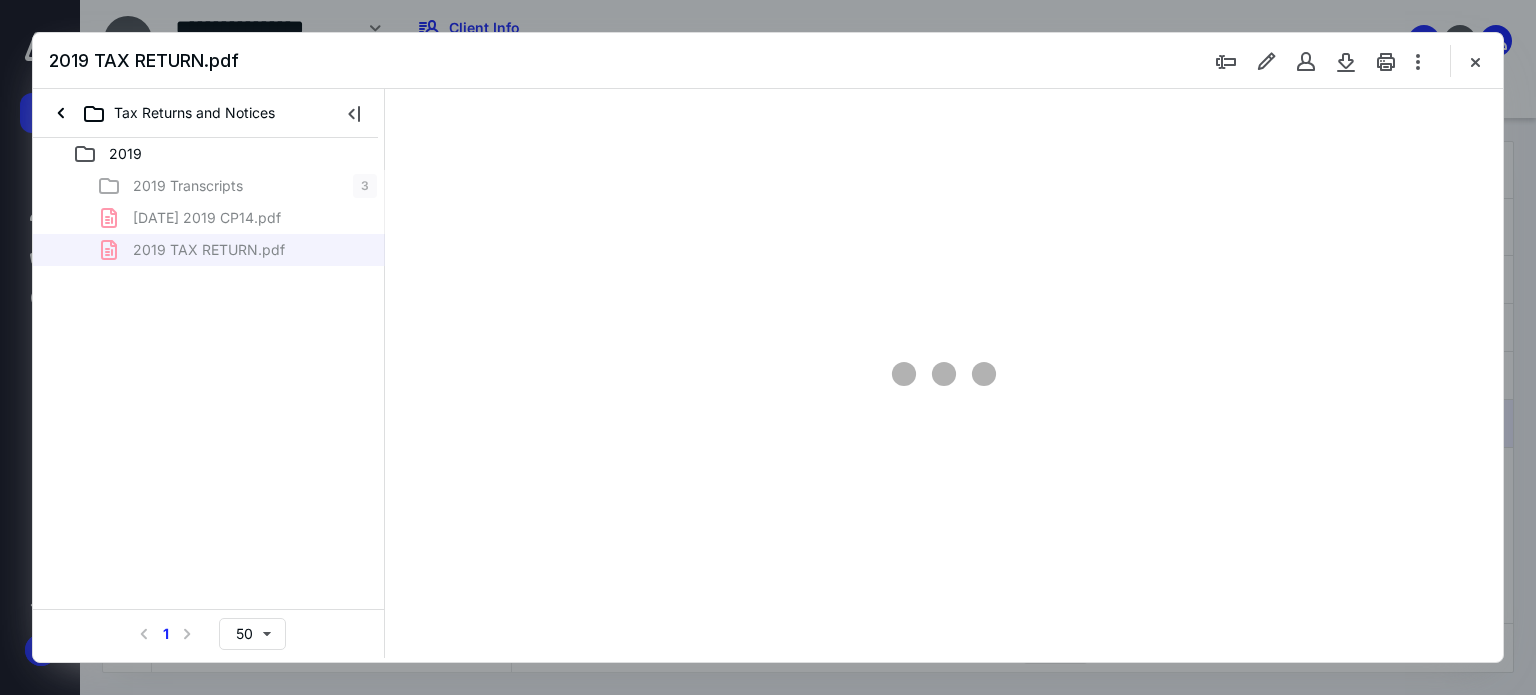 scroll, scrollTop: 78, scrollLeft: 0, axis: vertical 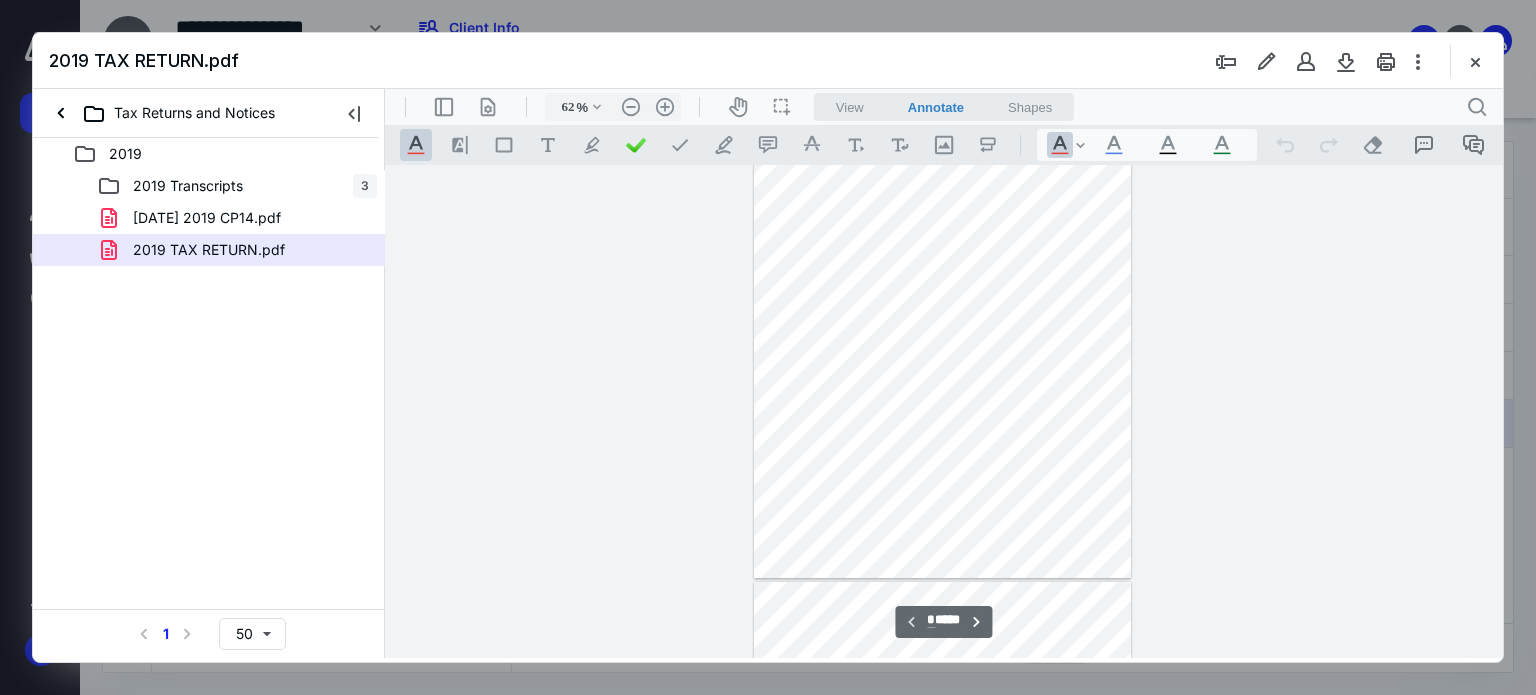 click at bounding box center [944, 412] 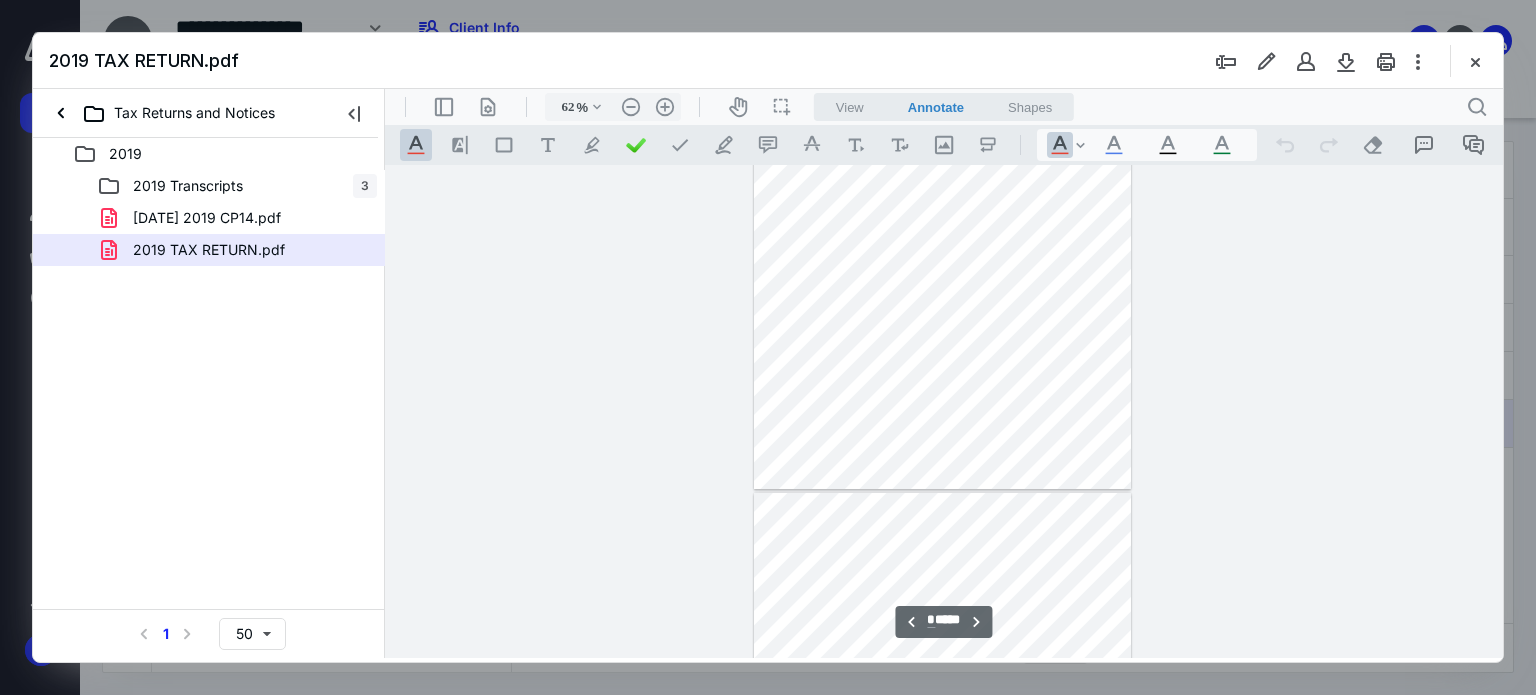 type on "*" 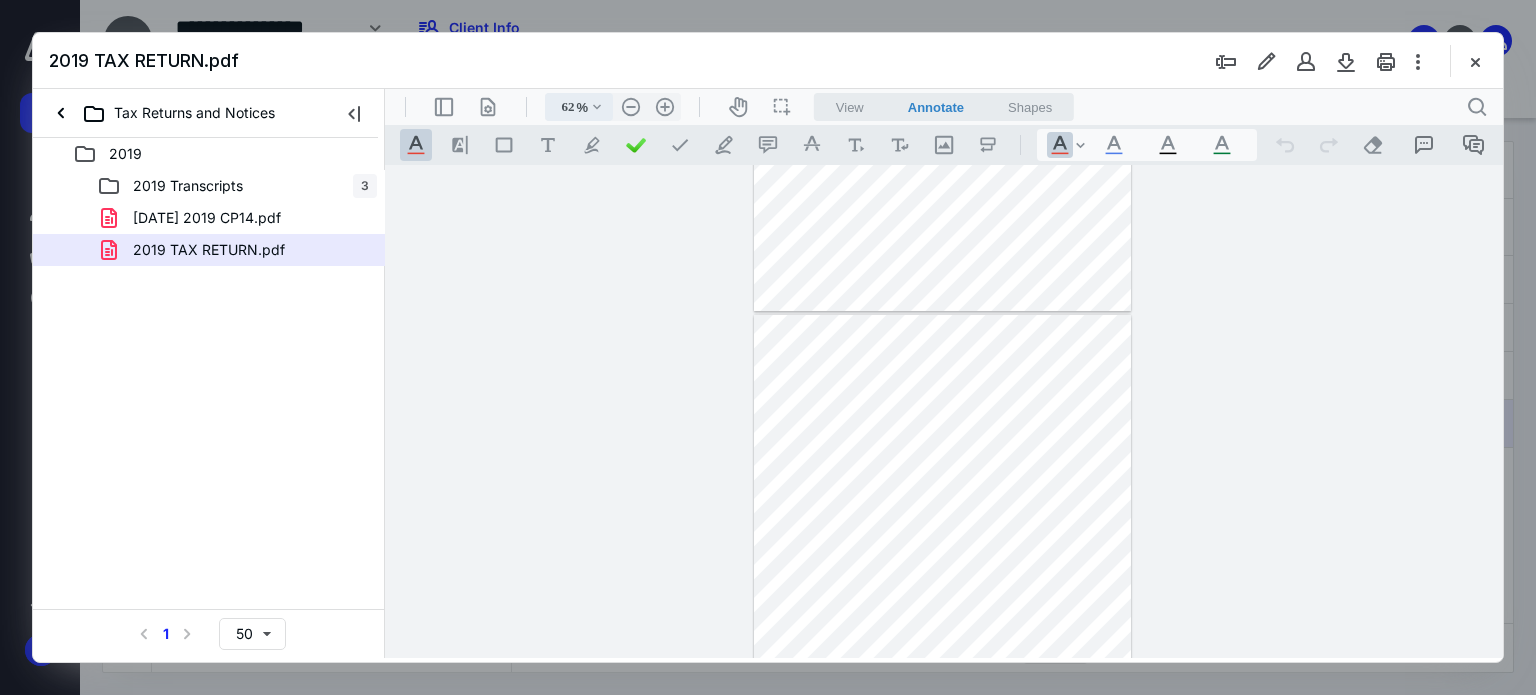 drag, startPoint x: 601, startPoint y: 102, endPoint x: 601, endPoint y: 117, distance: 15 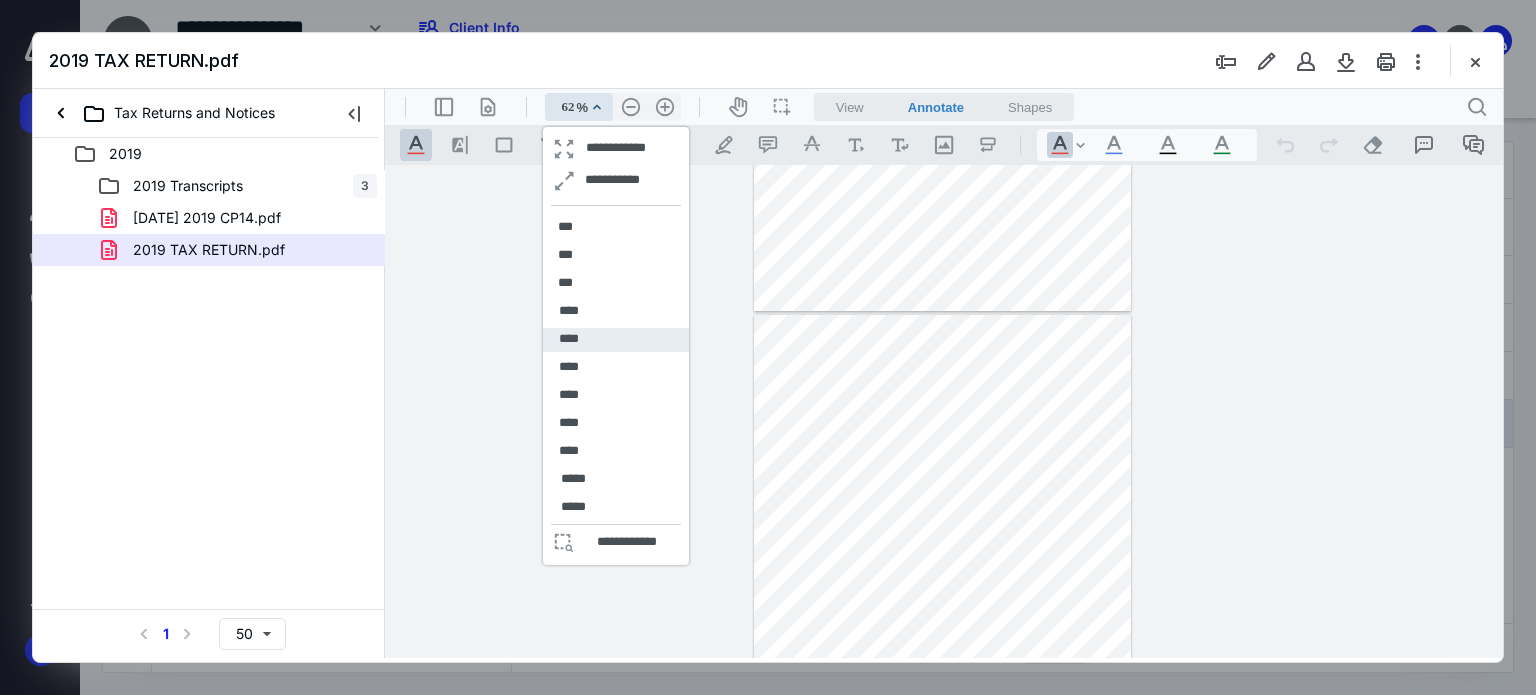 click on "****" at bounding box center (569, 339) 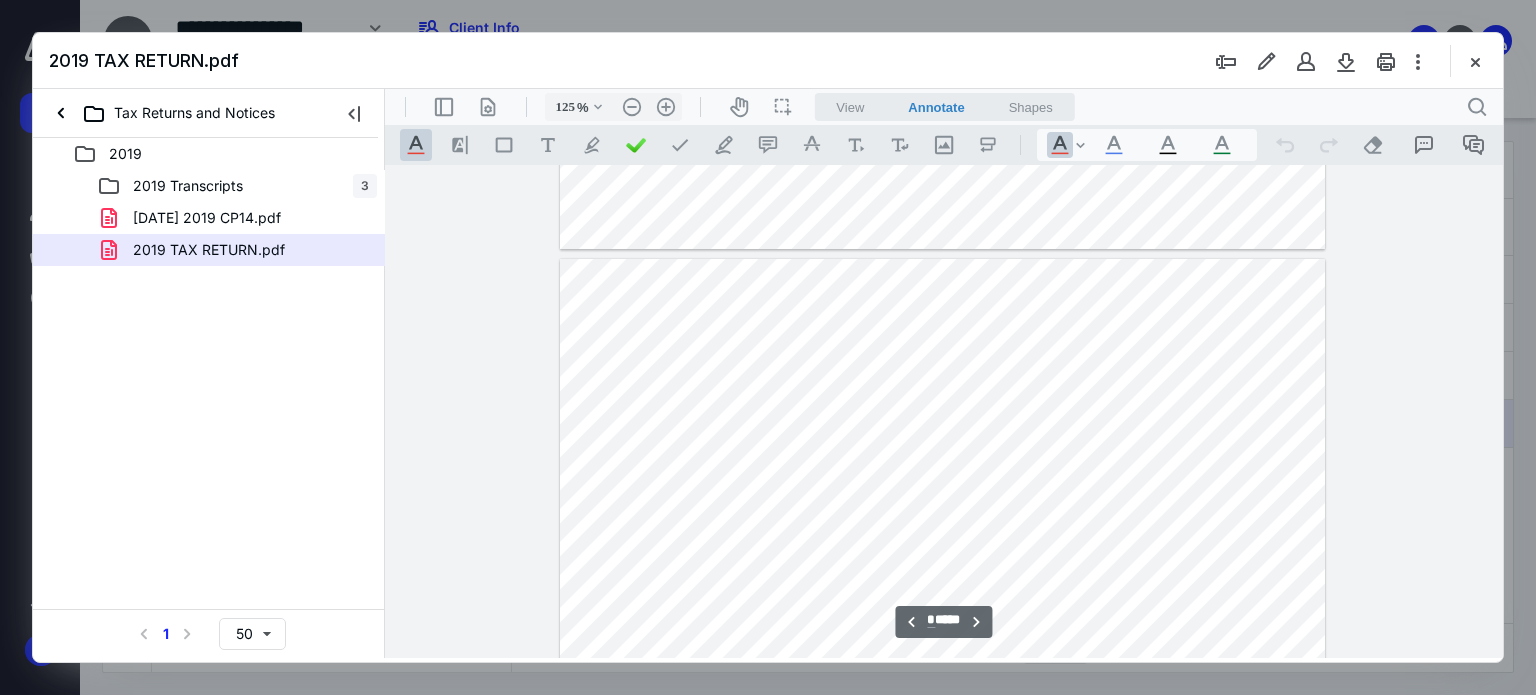 click at bounding box center (942, 754) 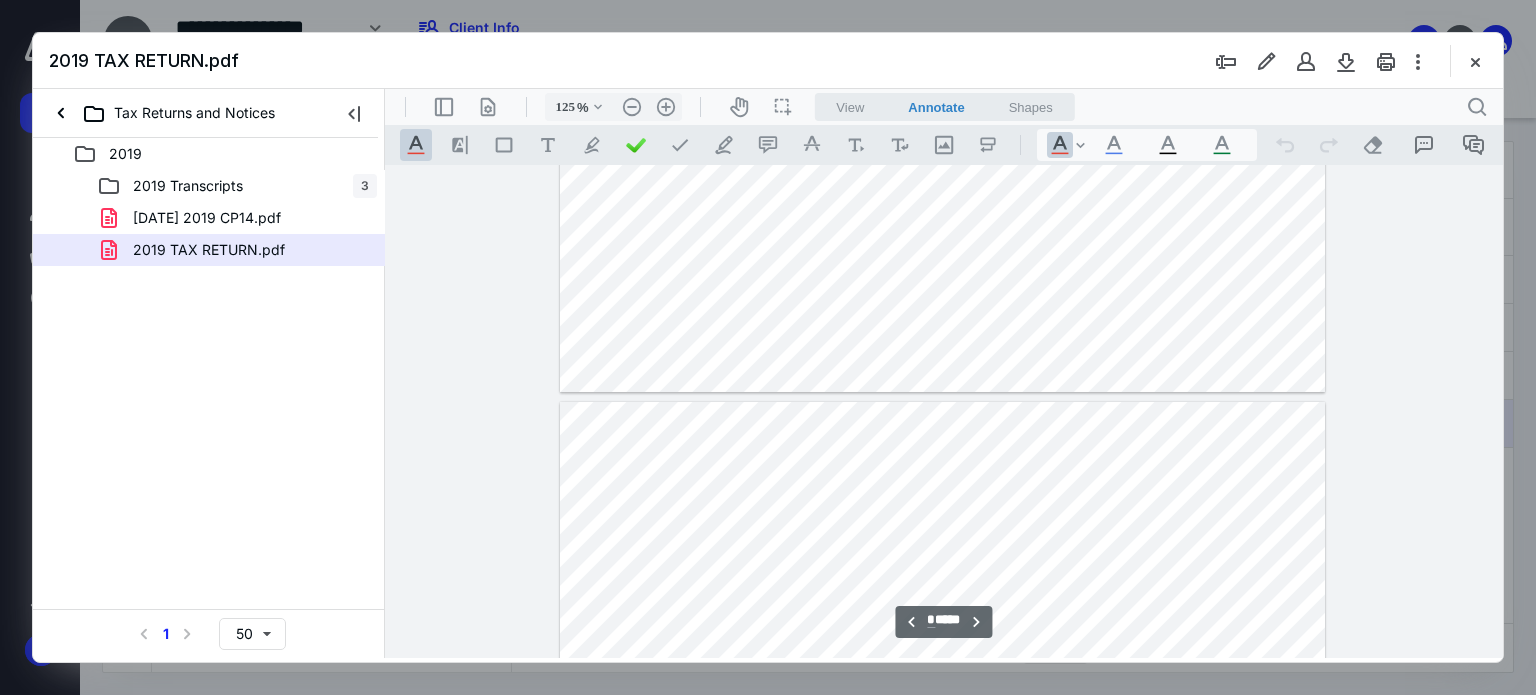 scroll, scrollTop: 1991, scrollLeft: 0, axis: vertical 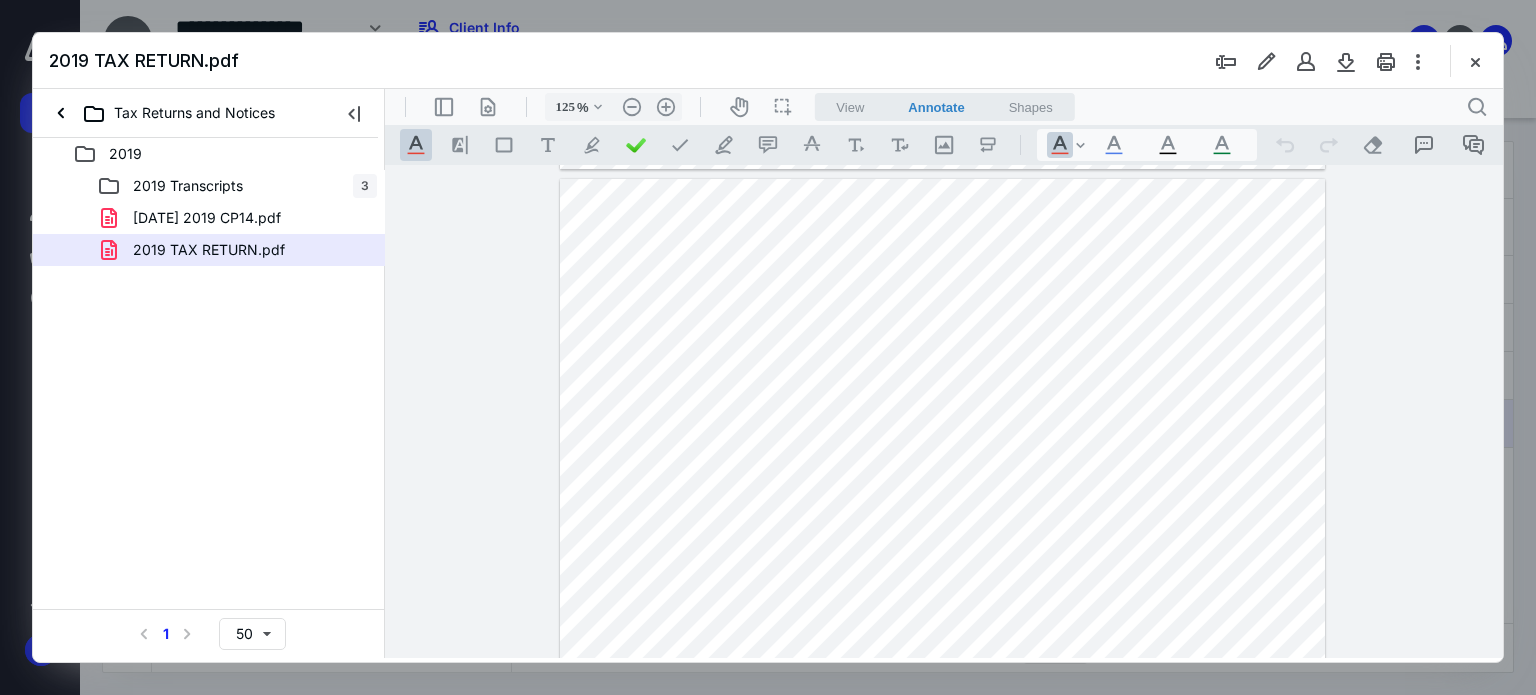 click at bounding box center (944, 412) 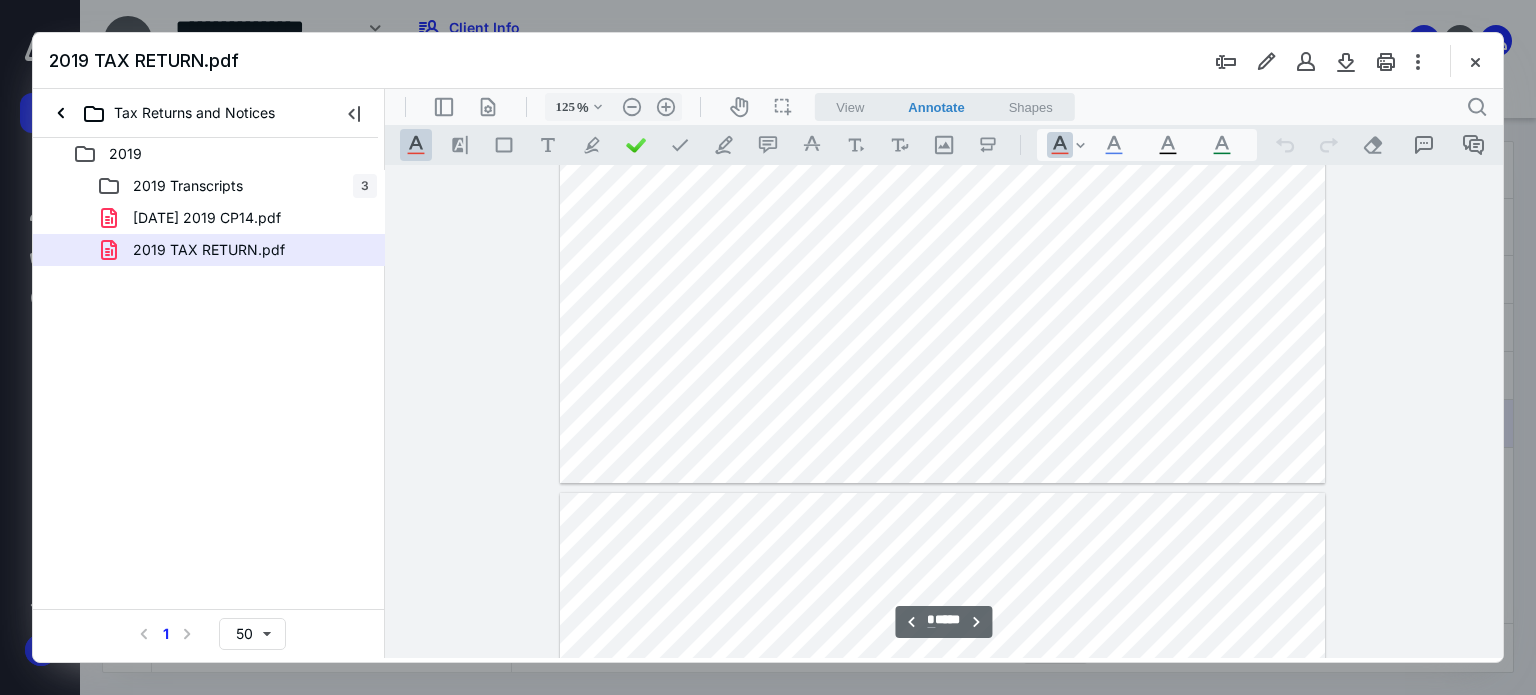 type on "*" 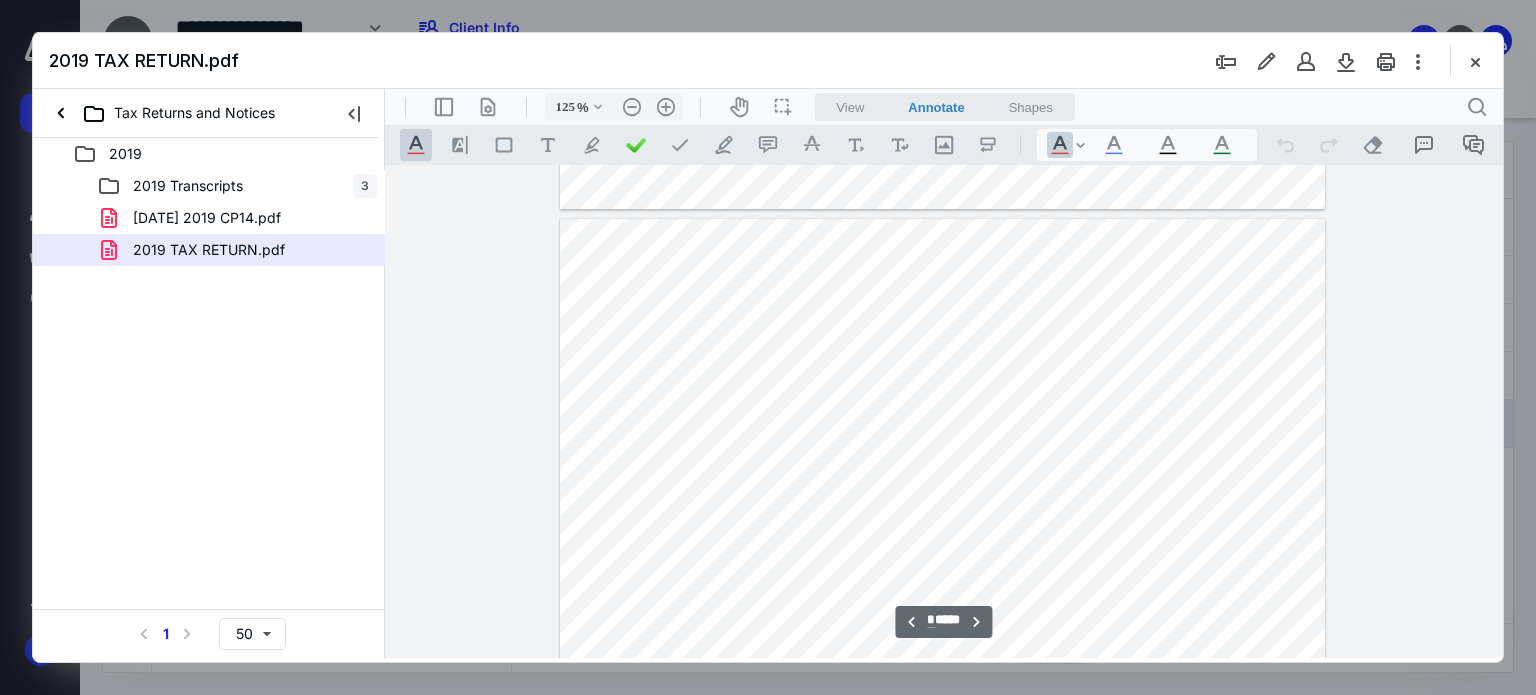 scroll, scrollTop: 2911, scrollLeft: 0, axis: vertical 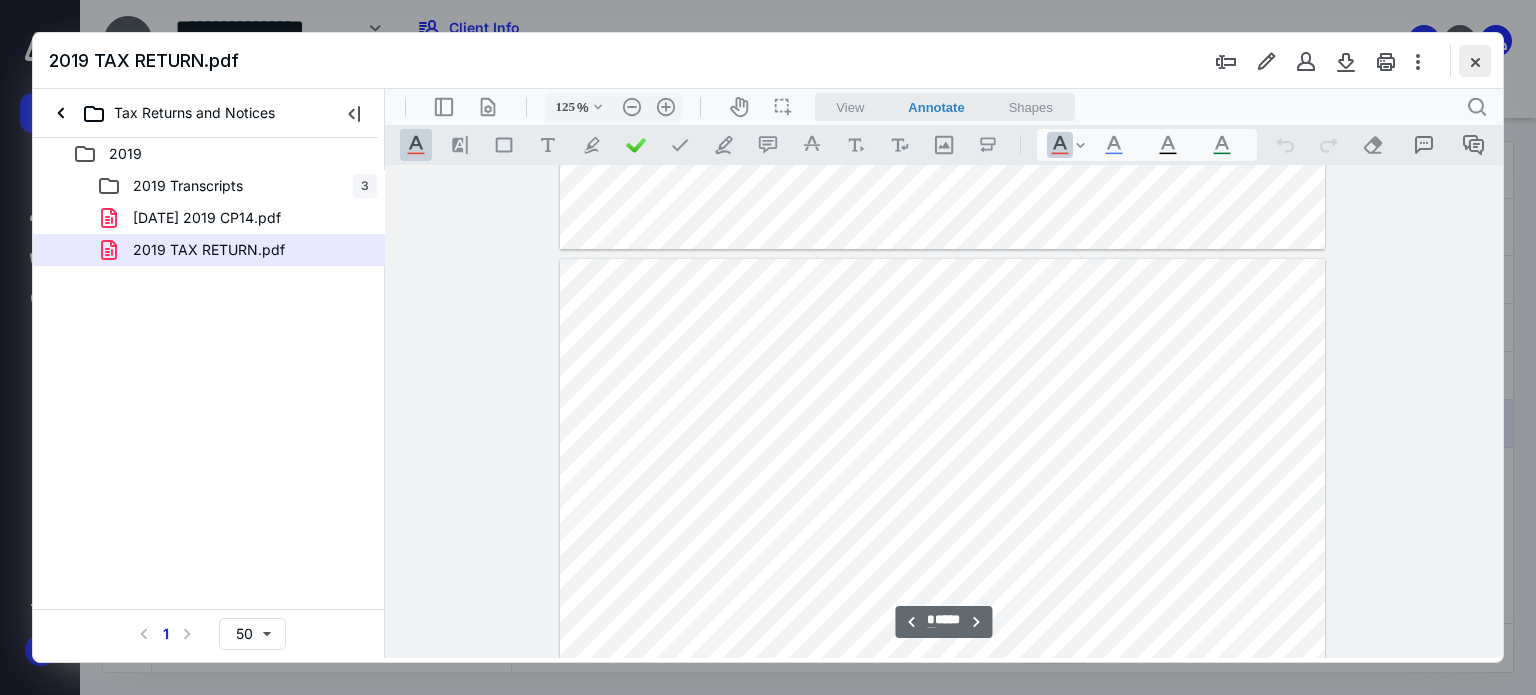 click at bounding box center [1475, 61] 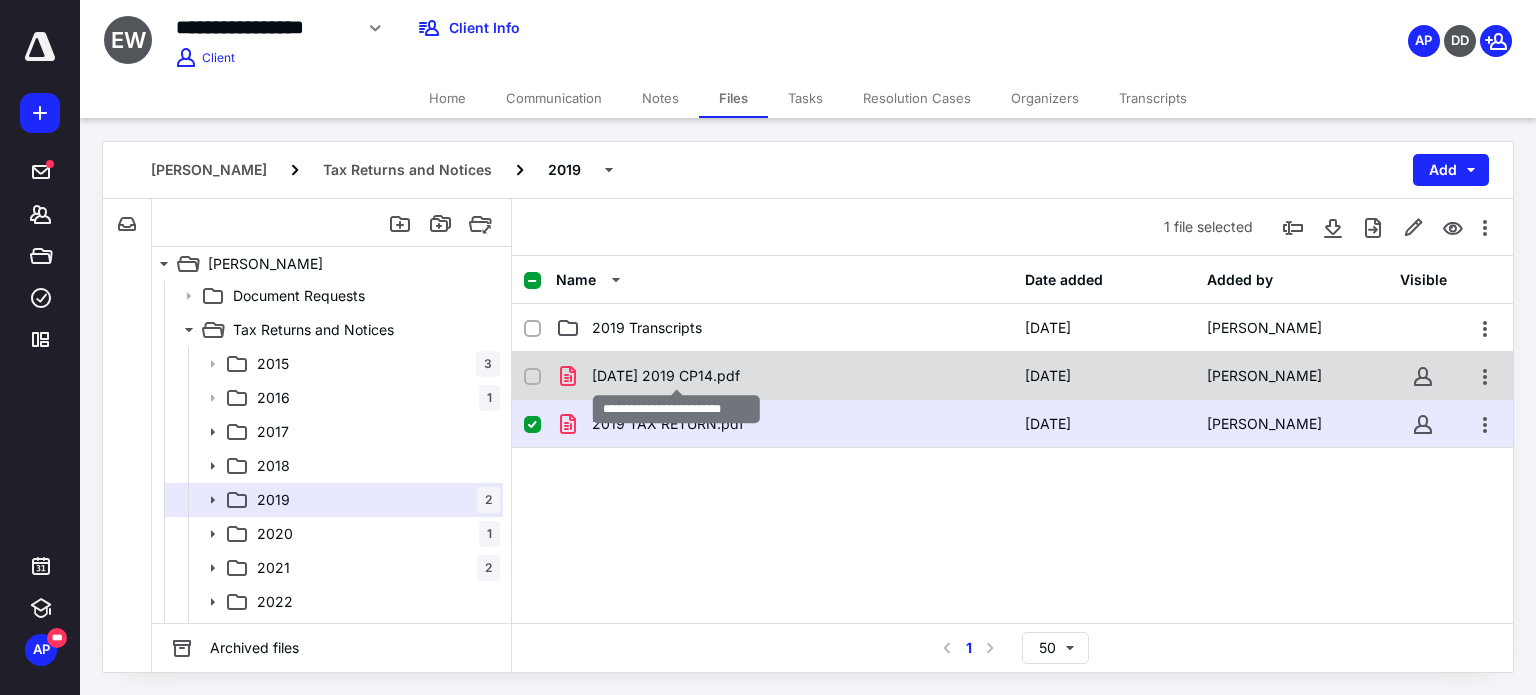 click on "[DATE] 2019 CP14.pdf" at bounding box center [666, 376] 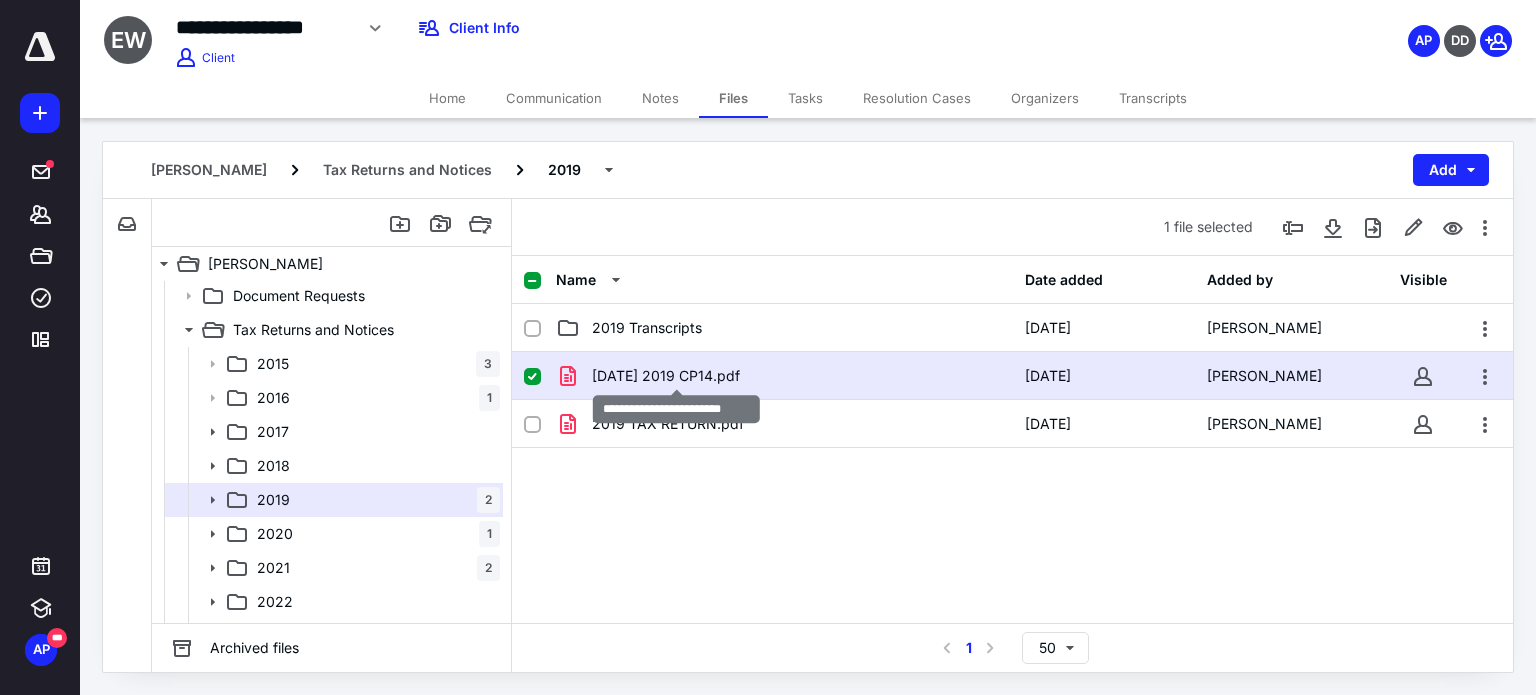 click on "[DATE] 2019 CP14.pdf" at bounding box center [666, 376] 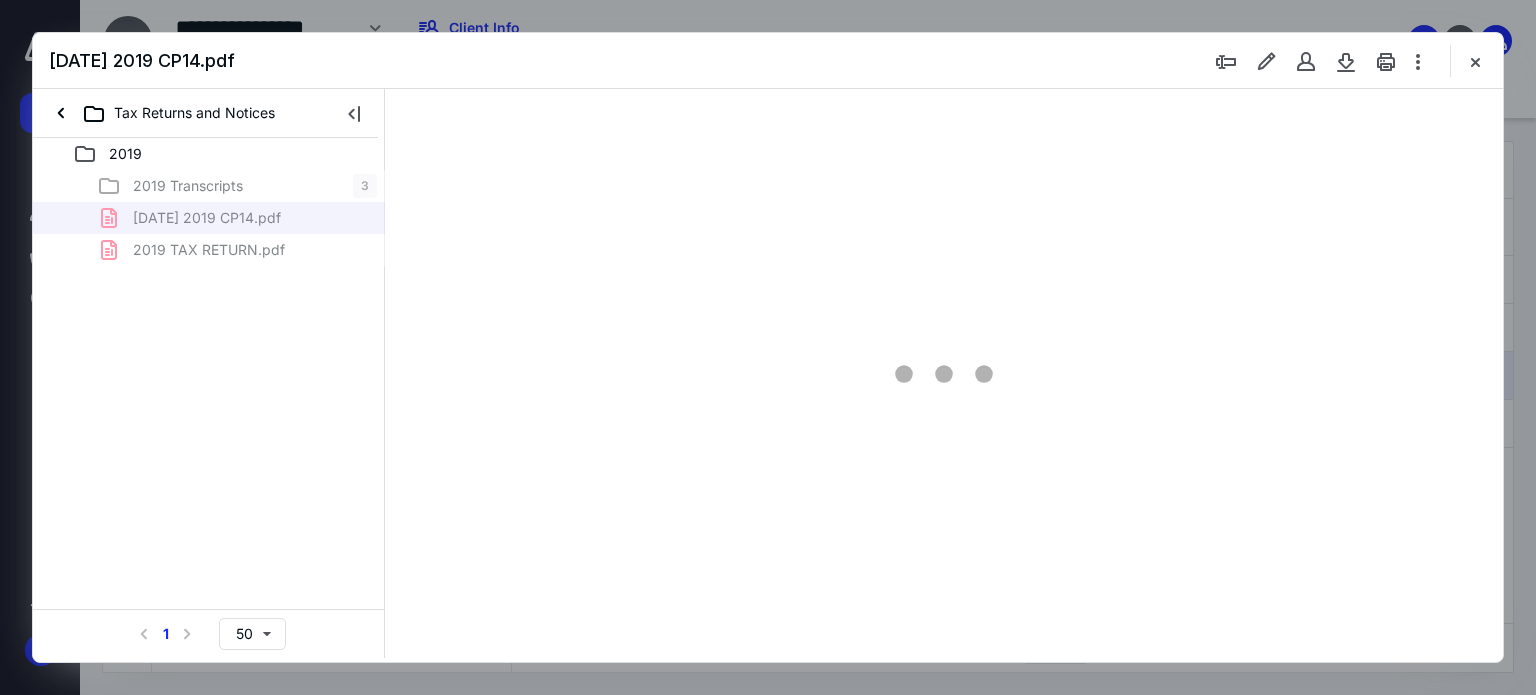 scroll, scrollTop: 0, scrollLeft: 0, axis: both 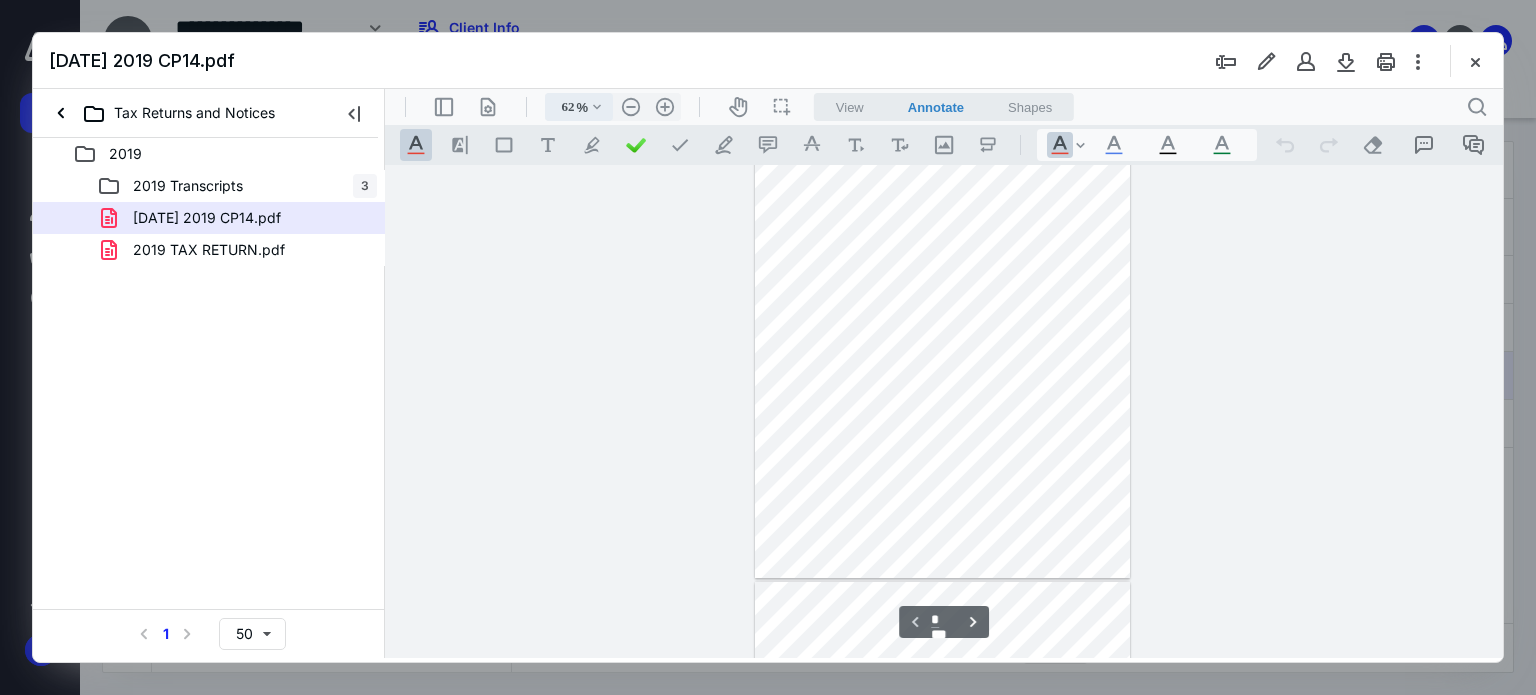 click on ".cls-1{fill:#abb0c4;} icon - chevron - down" at bounding box center (597, 107) 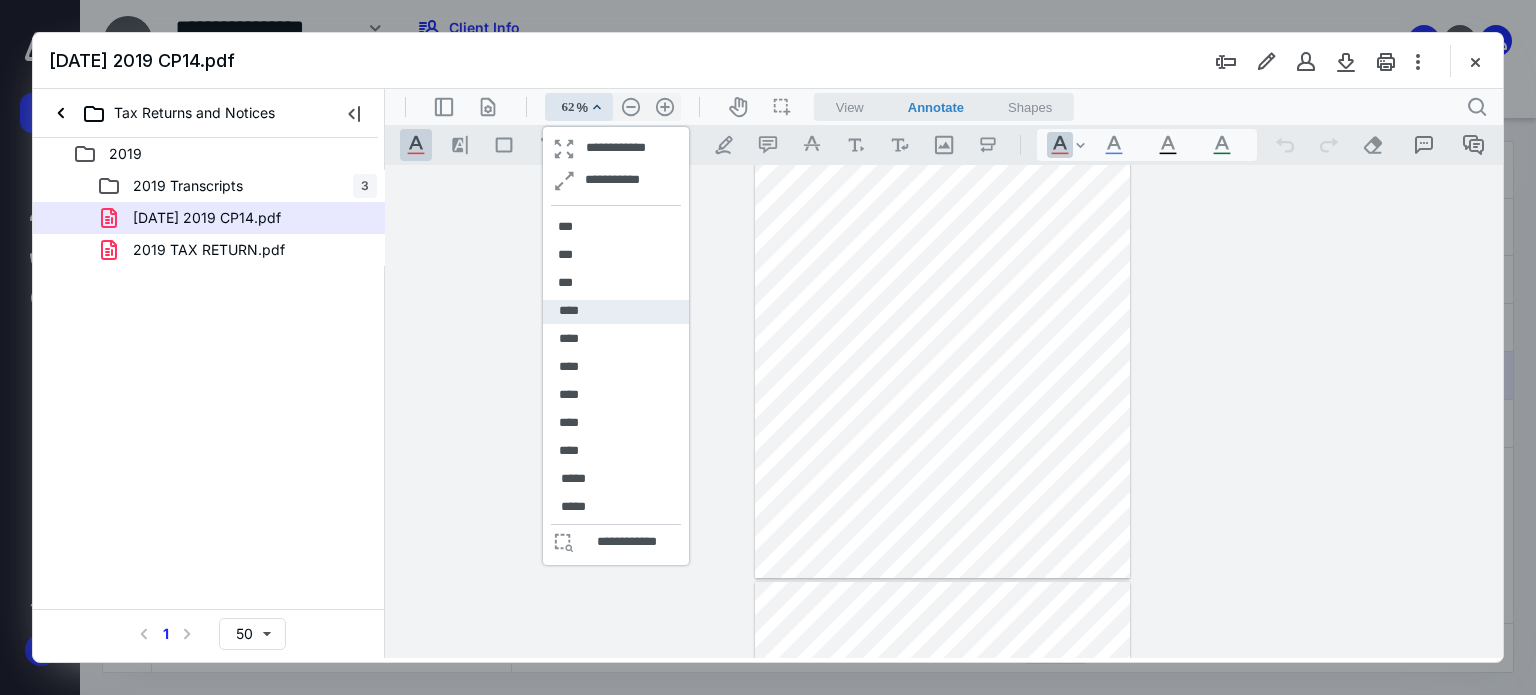 click on "****" at bounding box center [616, 312] 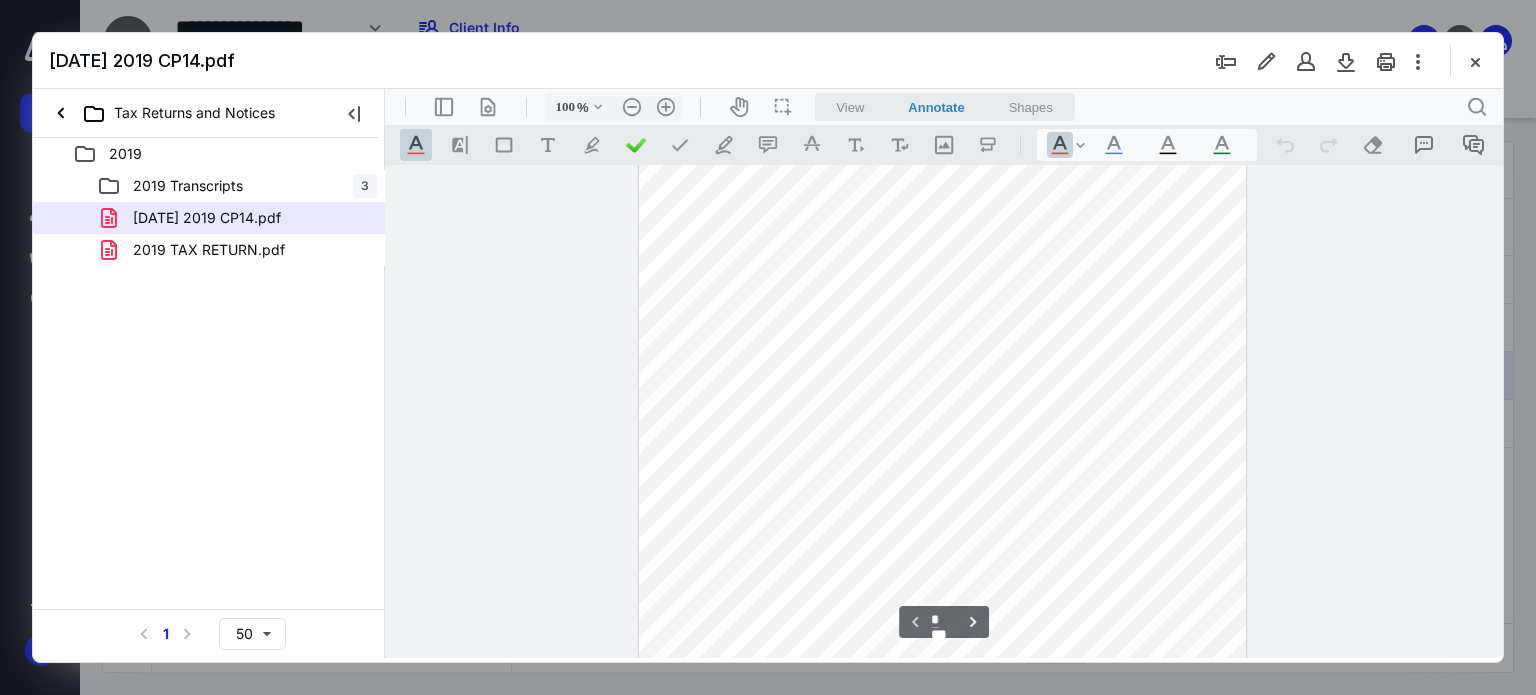 scroll, scrollTop: 256, scrollLeft: 0, axis: vertical 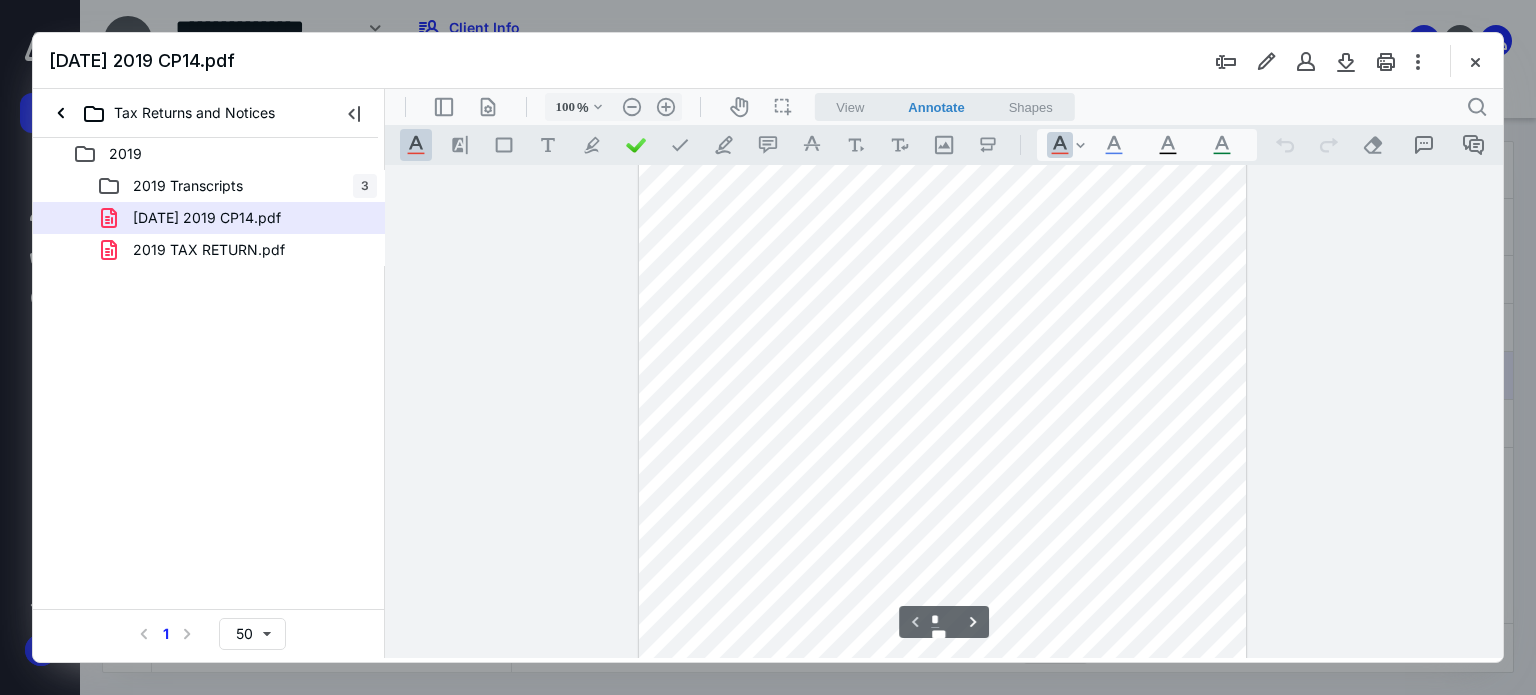 click at bounding box center [942, 308] 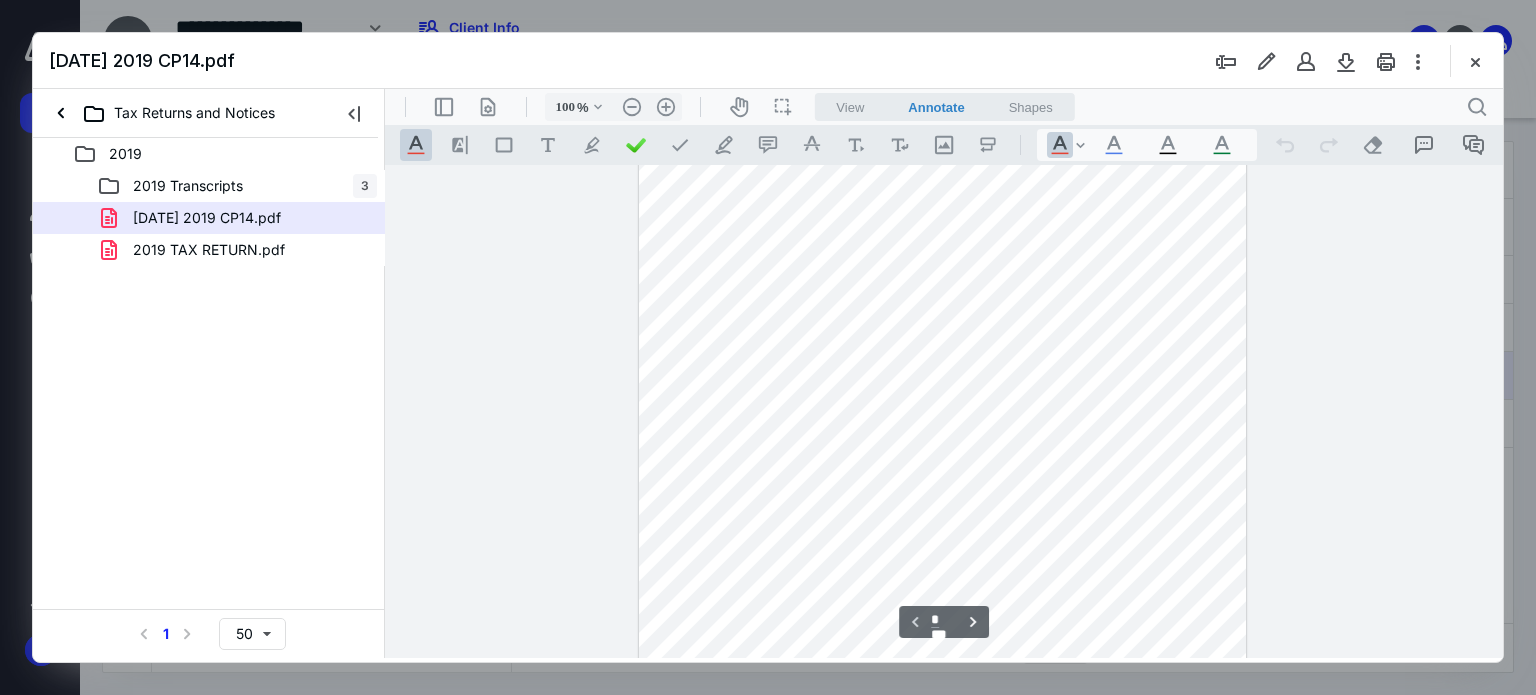 scroll, scrollTop: 0, scrollLeft: 0, axis: both 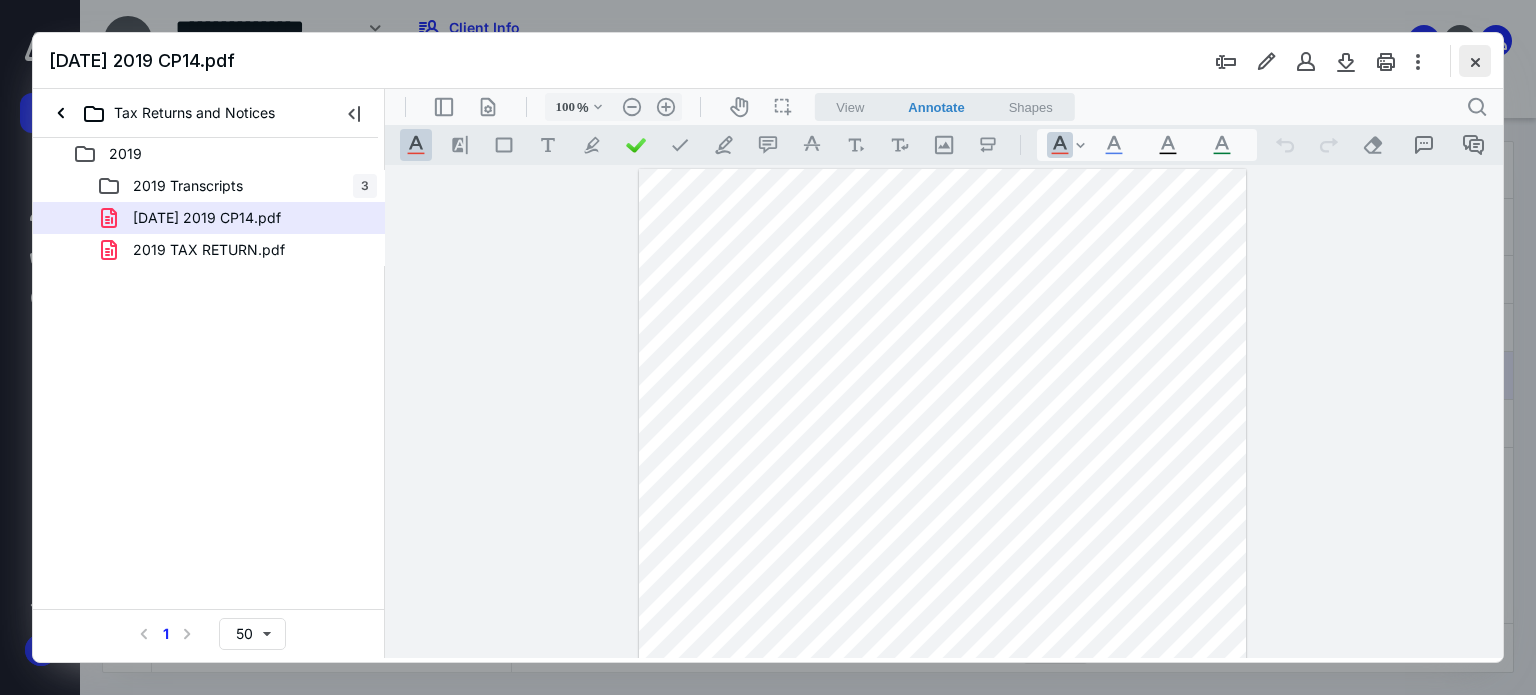 click at bounding box center [1475, 61] 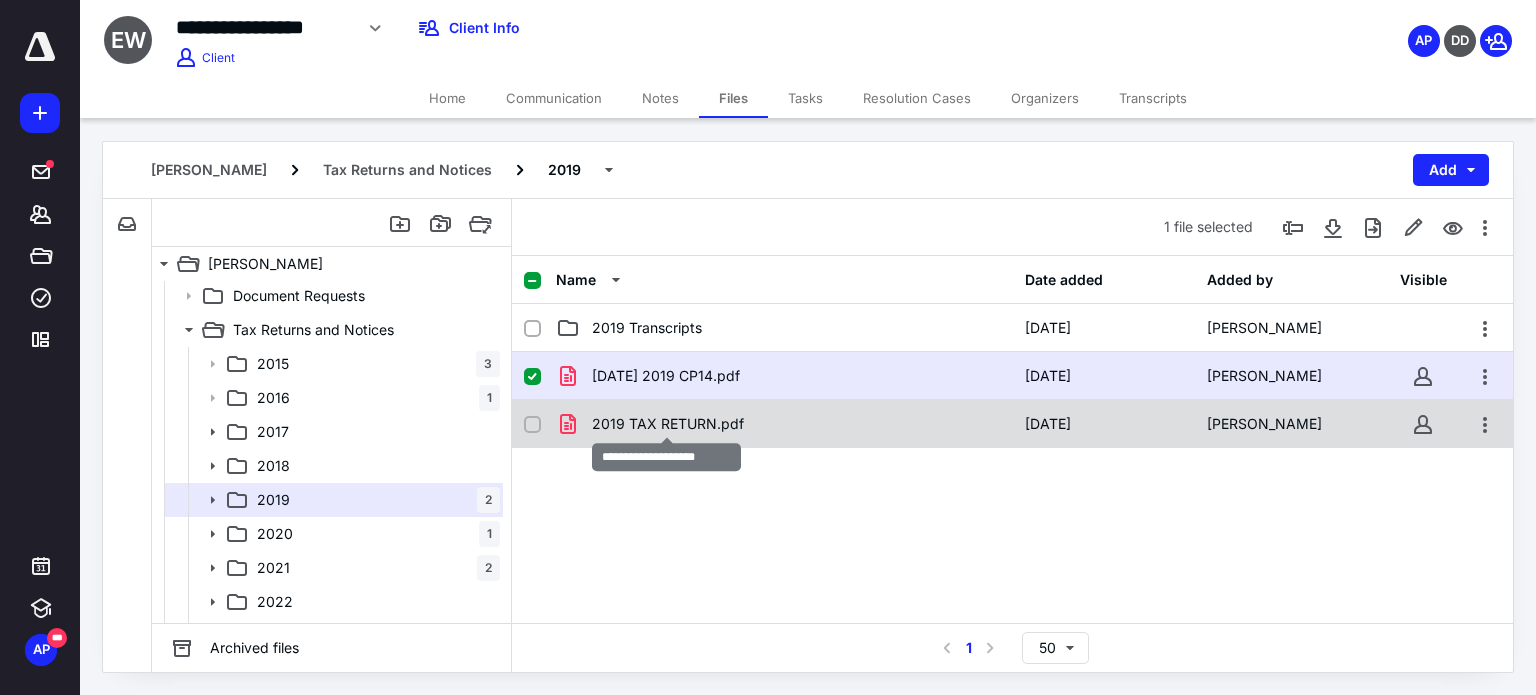 click on "2019 TAX RETURN.pdf" at bounding box center (668, 424) 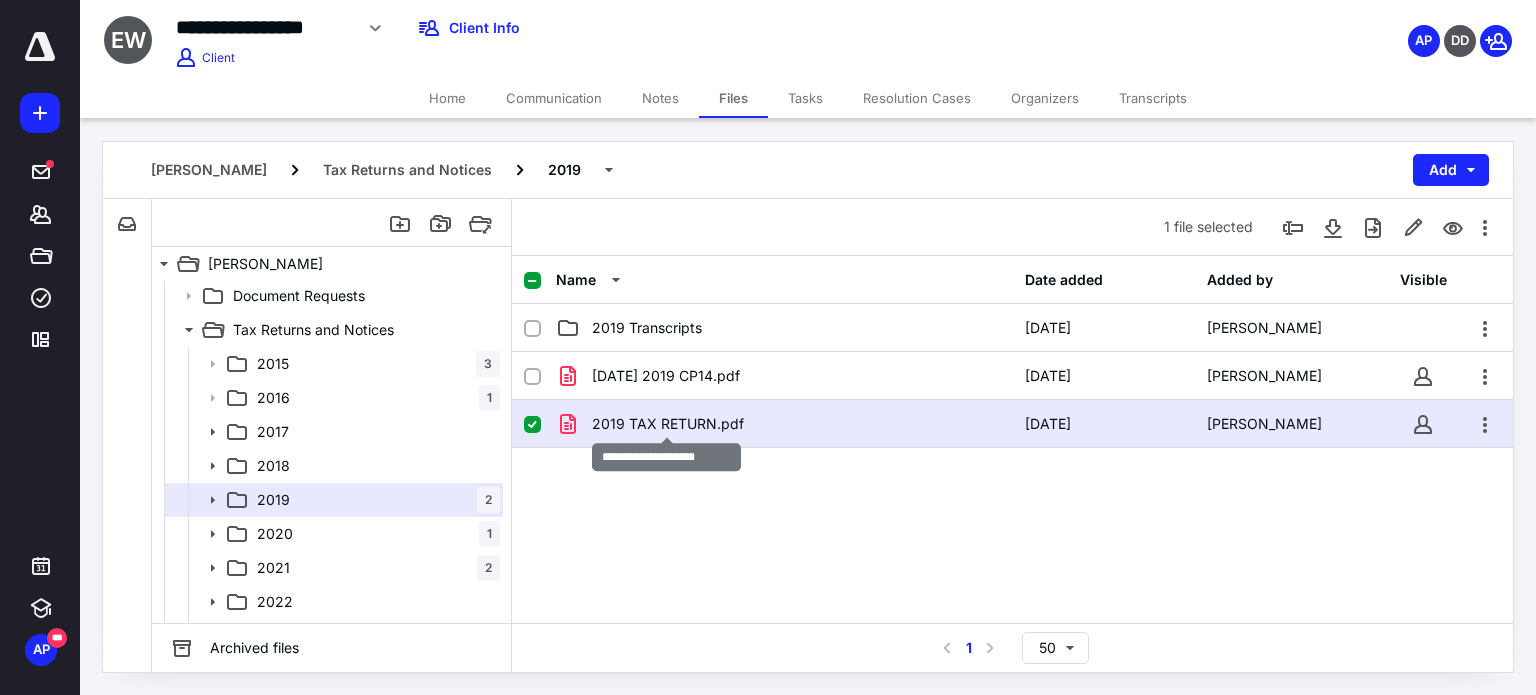 click on "2019 TAX RETURN.pdf" at bounding box center (668, 424) 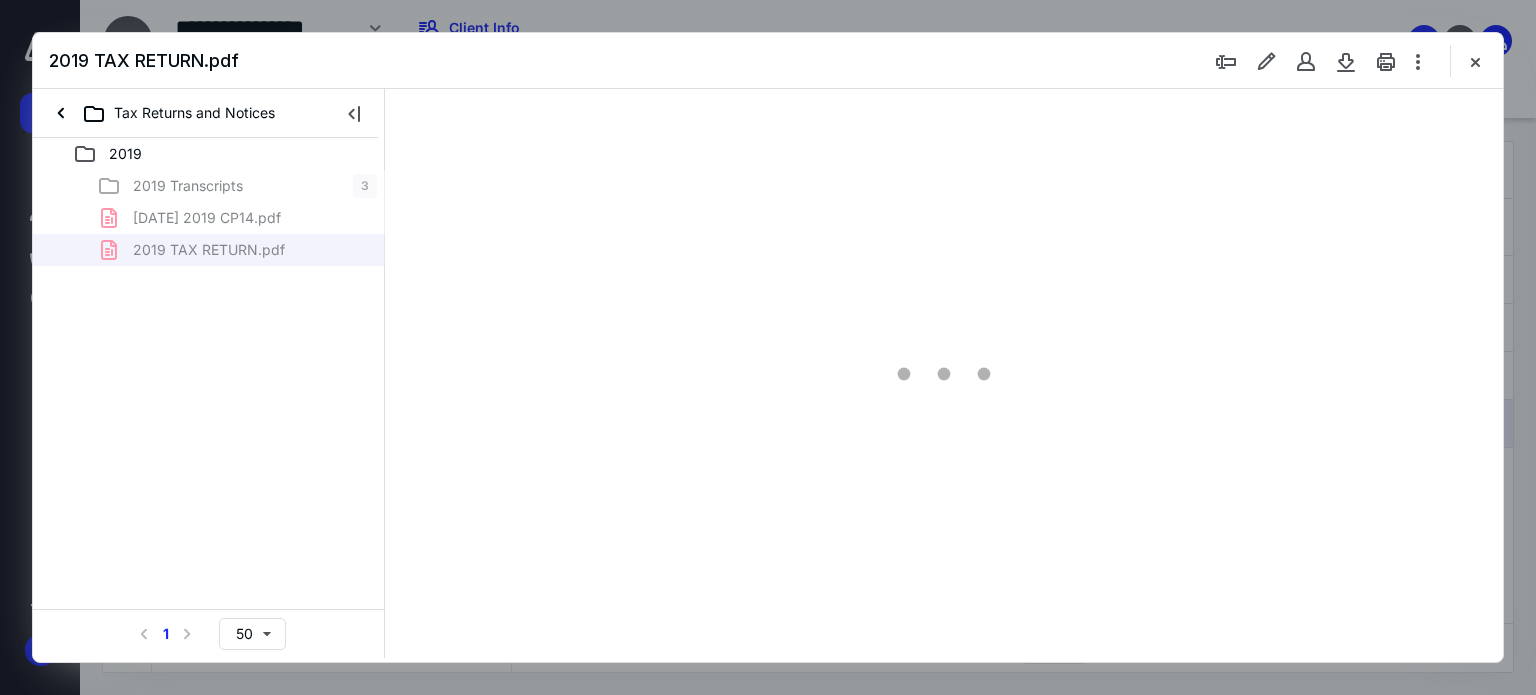 scroll, scrollTop: 0, scrollLeft: 0, axis: both 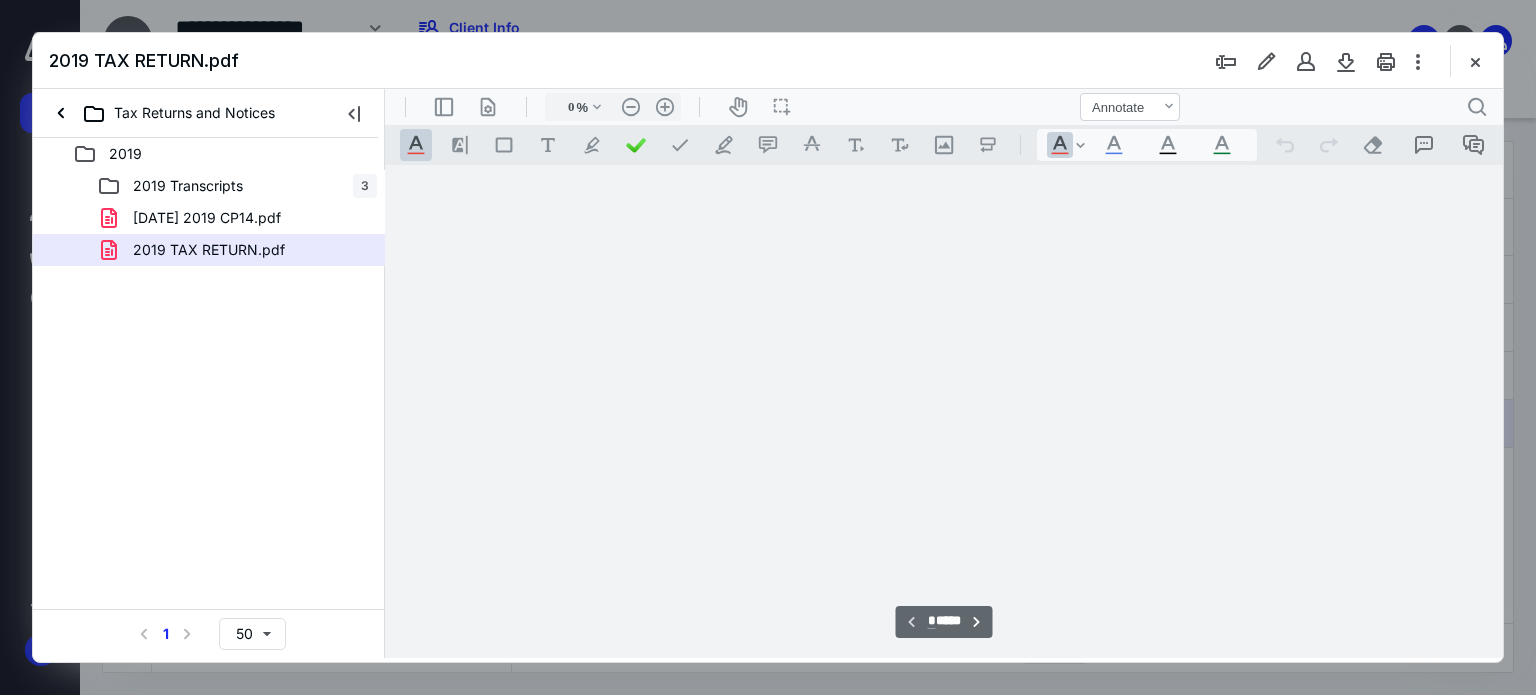 type on "62" 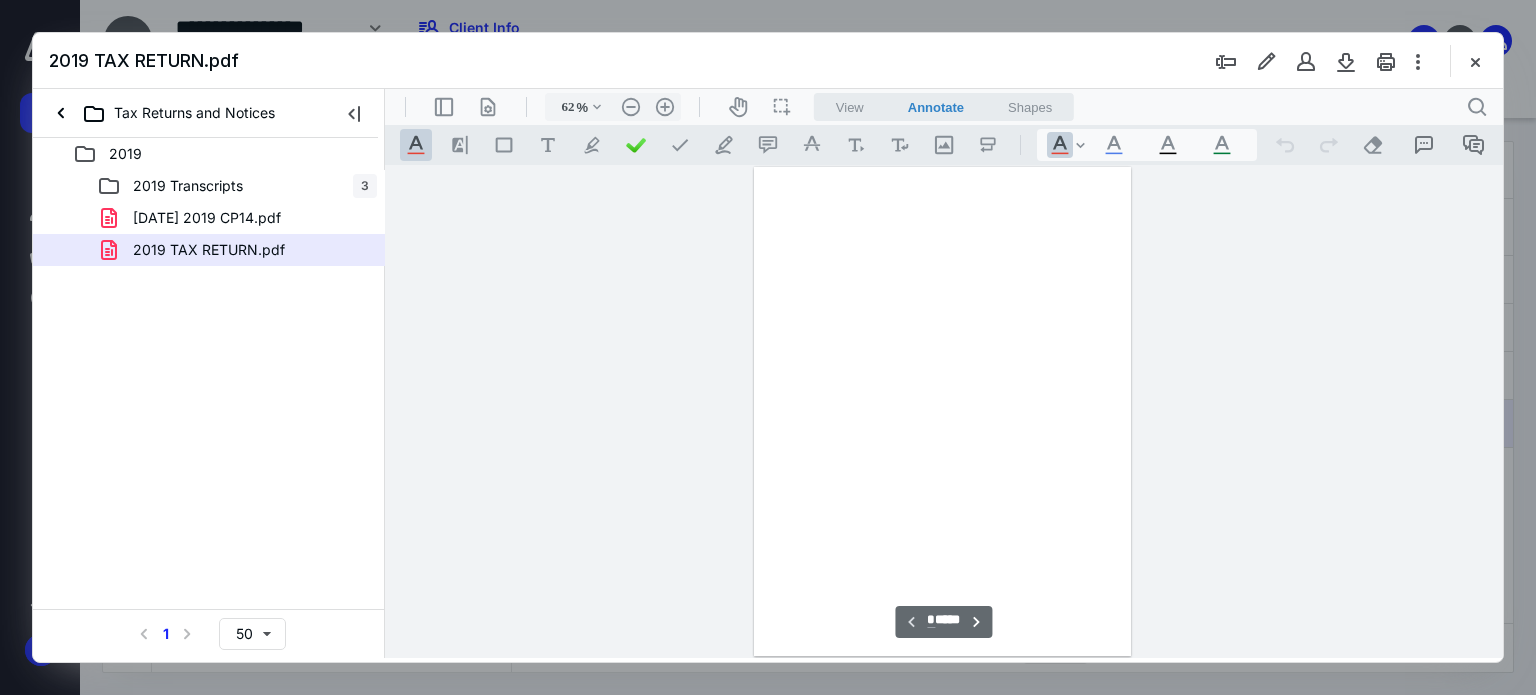 scroll, scrollTop: 78, scrollLeft: 0, axis: vertical 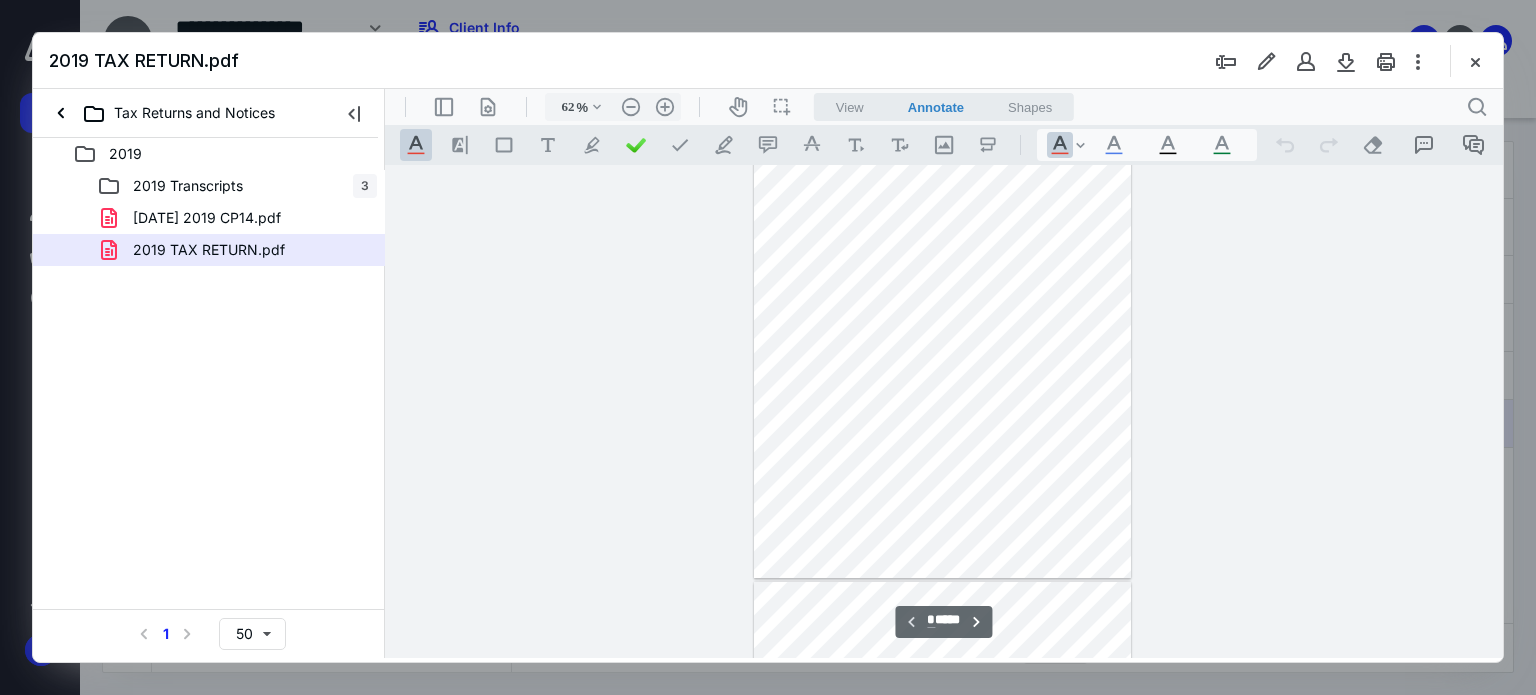 click at bounding box center [944, 412] 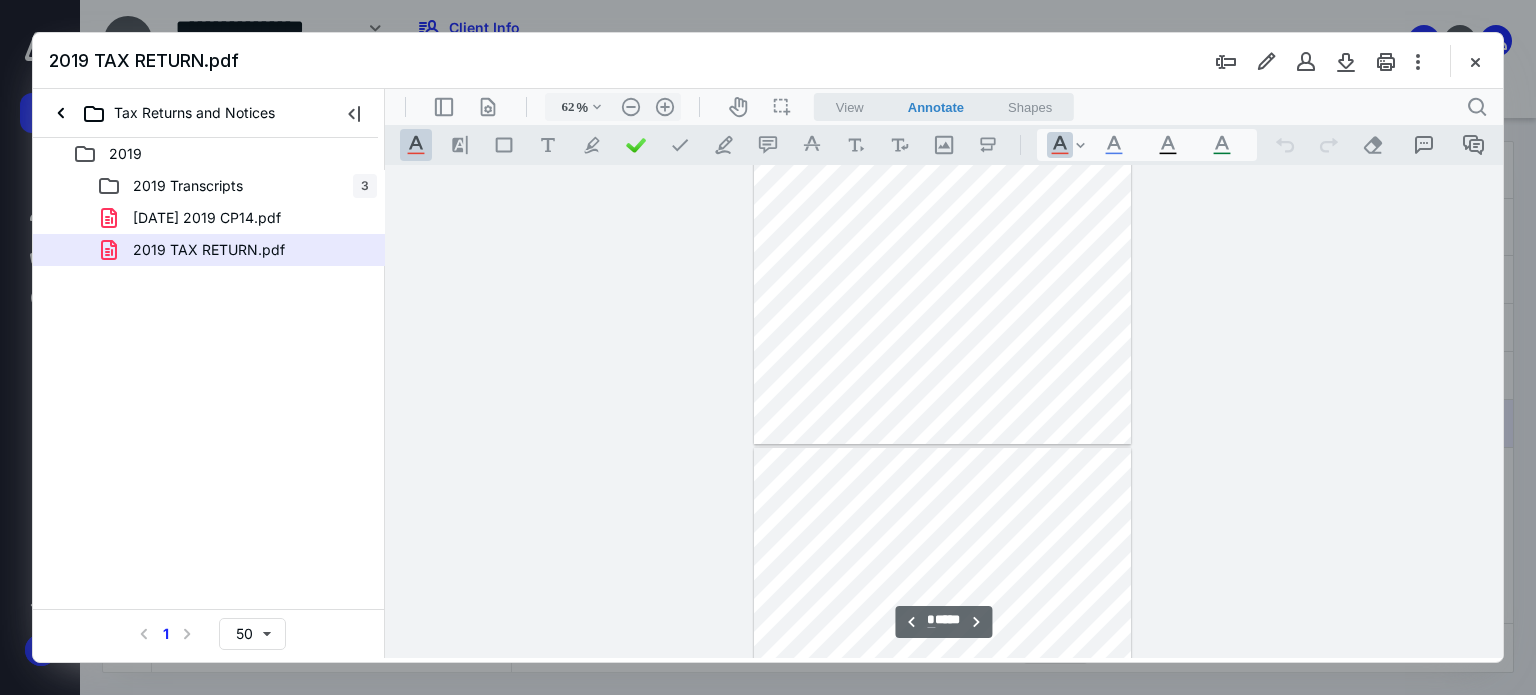 type on "*" 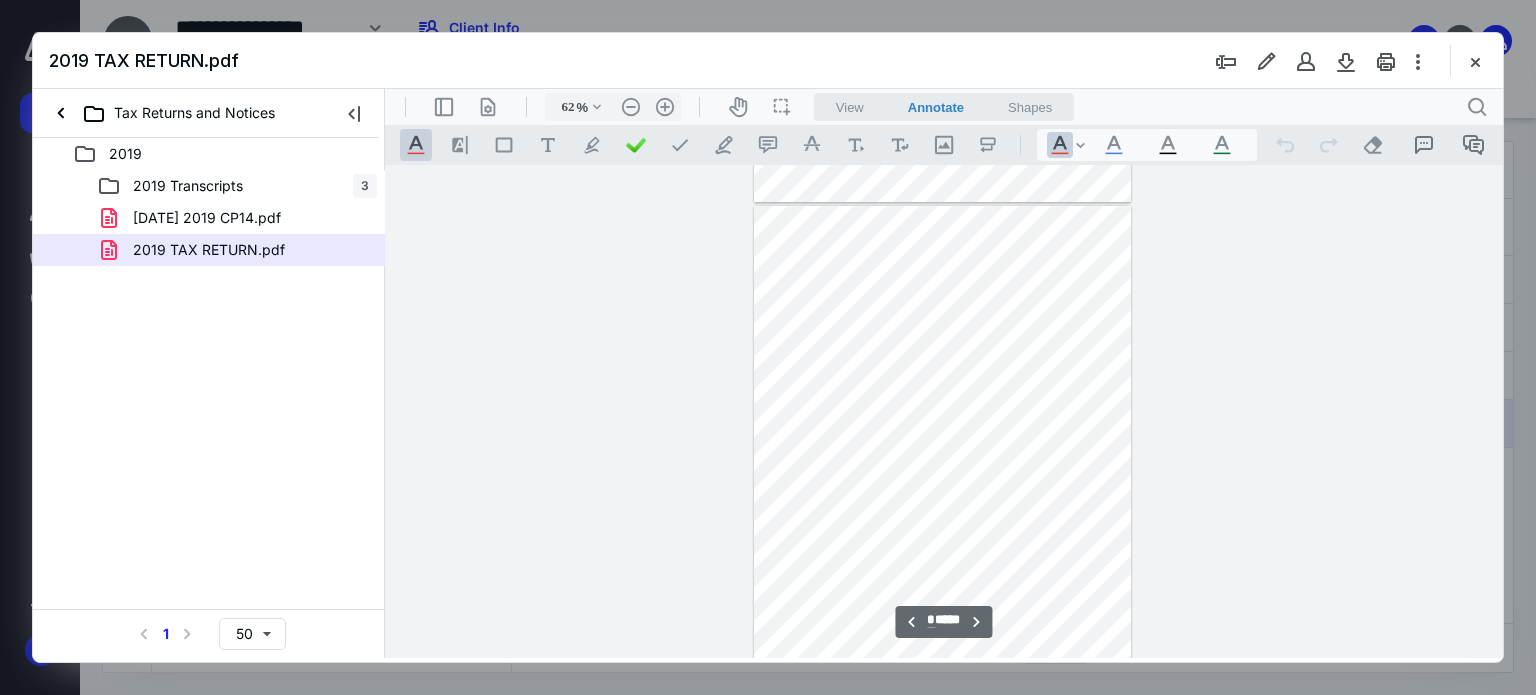 scroll, scrollTop: 1518, scrollLeft: 0, axis: vertical 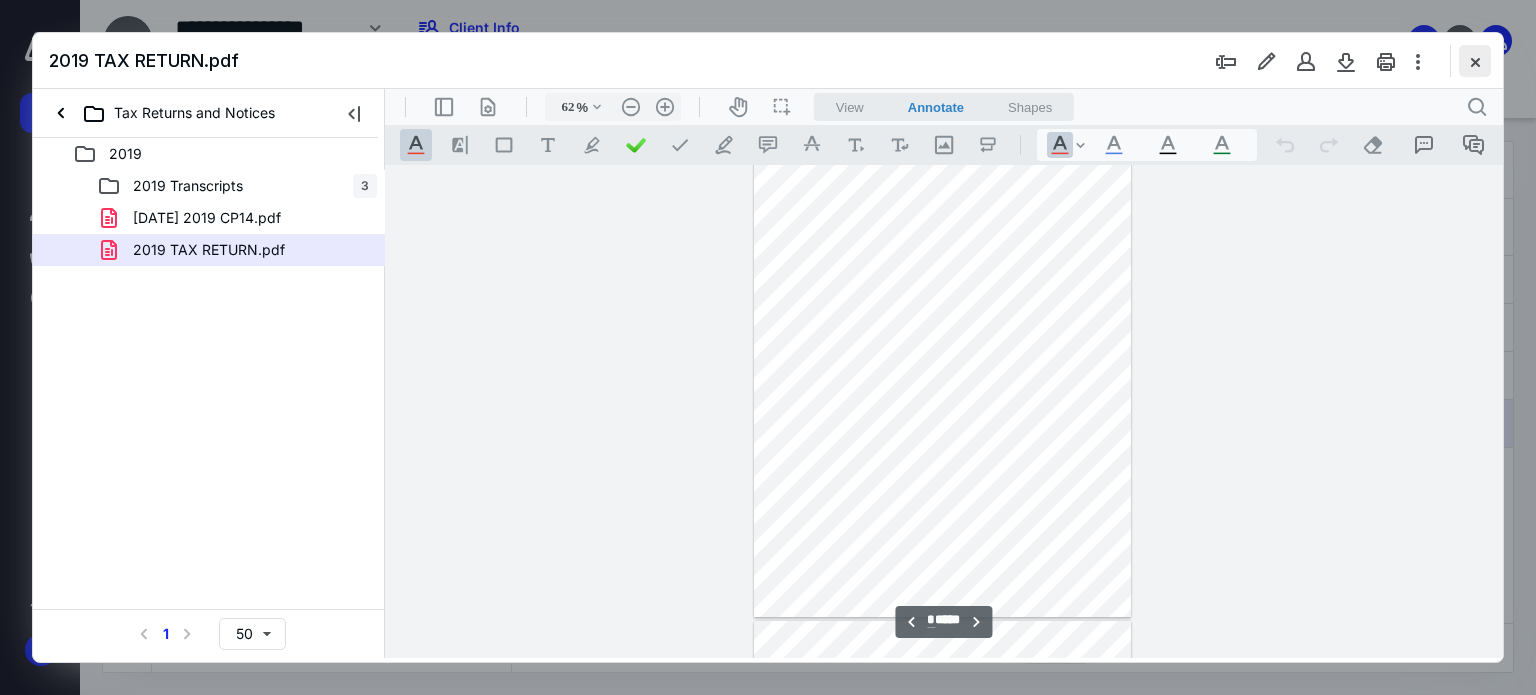 click at bounding box center (1475, 61) 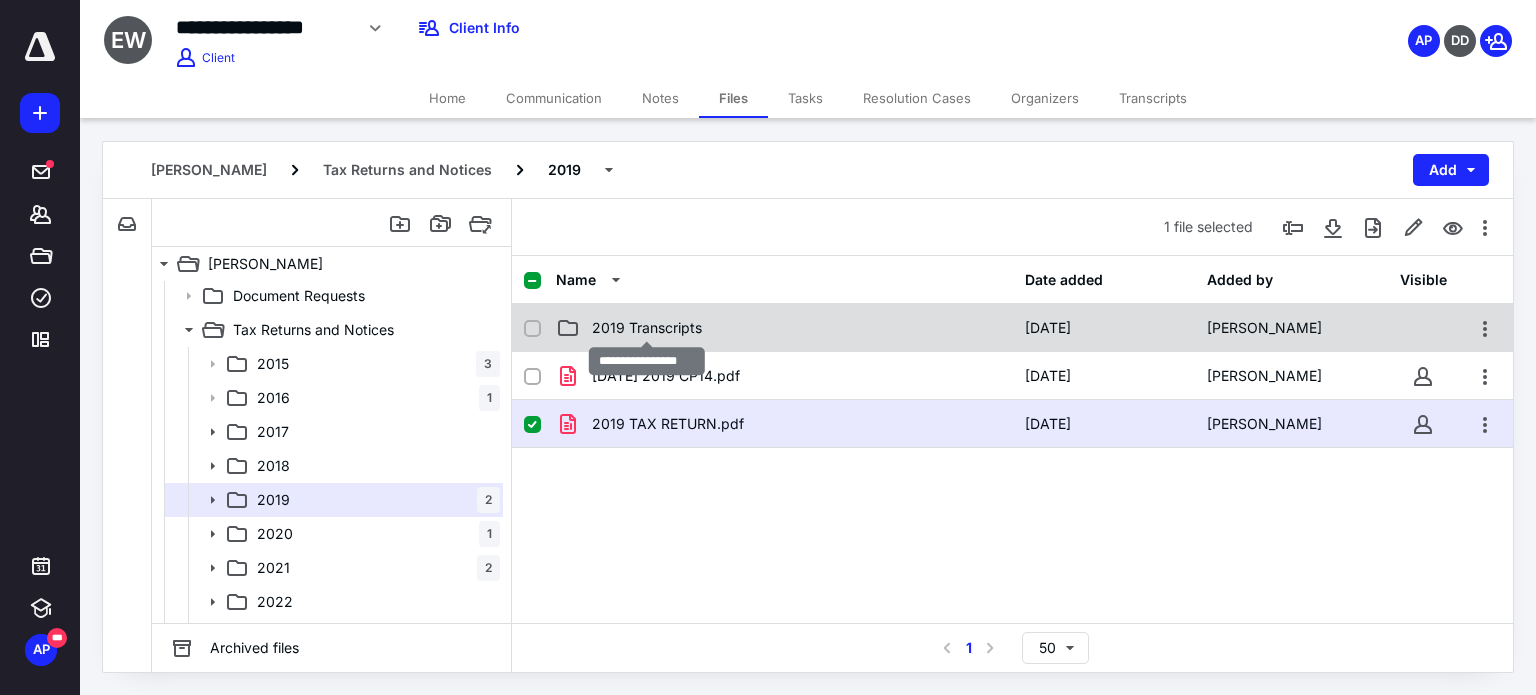 click on "2019 Transcripts" at bounding box center [647, 328] 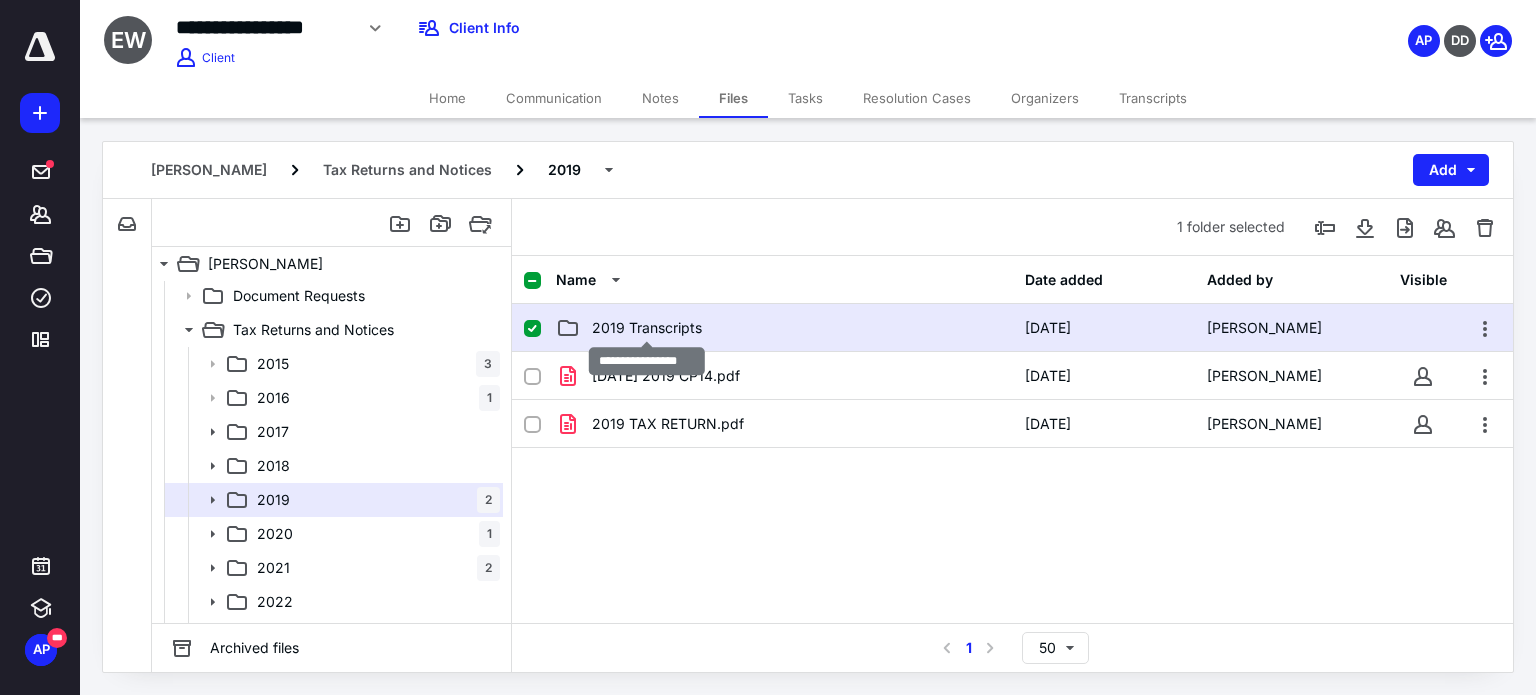 click on "2019 Transcripts" at bounding box center [647, 328] 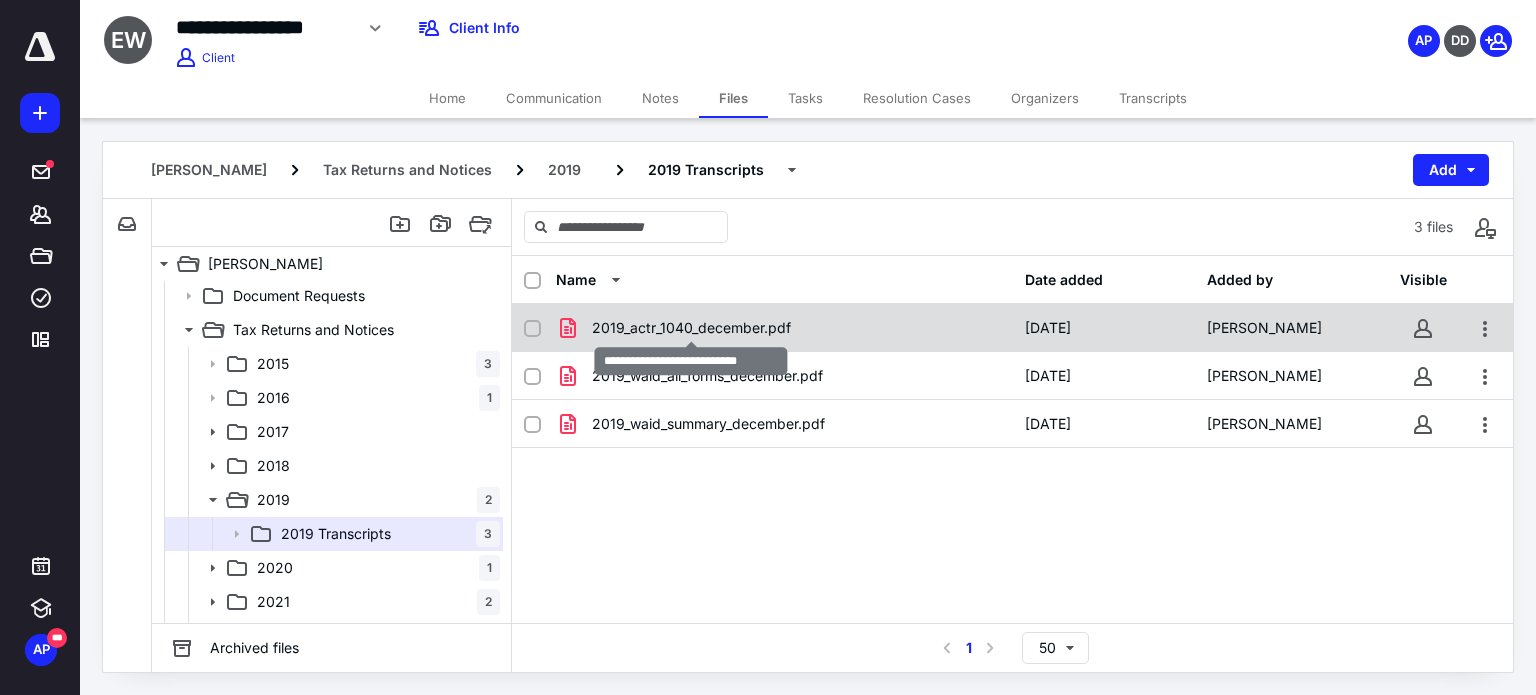 click on "2019_actr_1040_december.pdf" at bounding box center [691, 328] 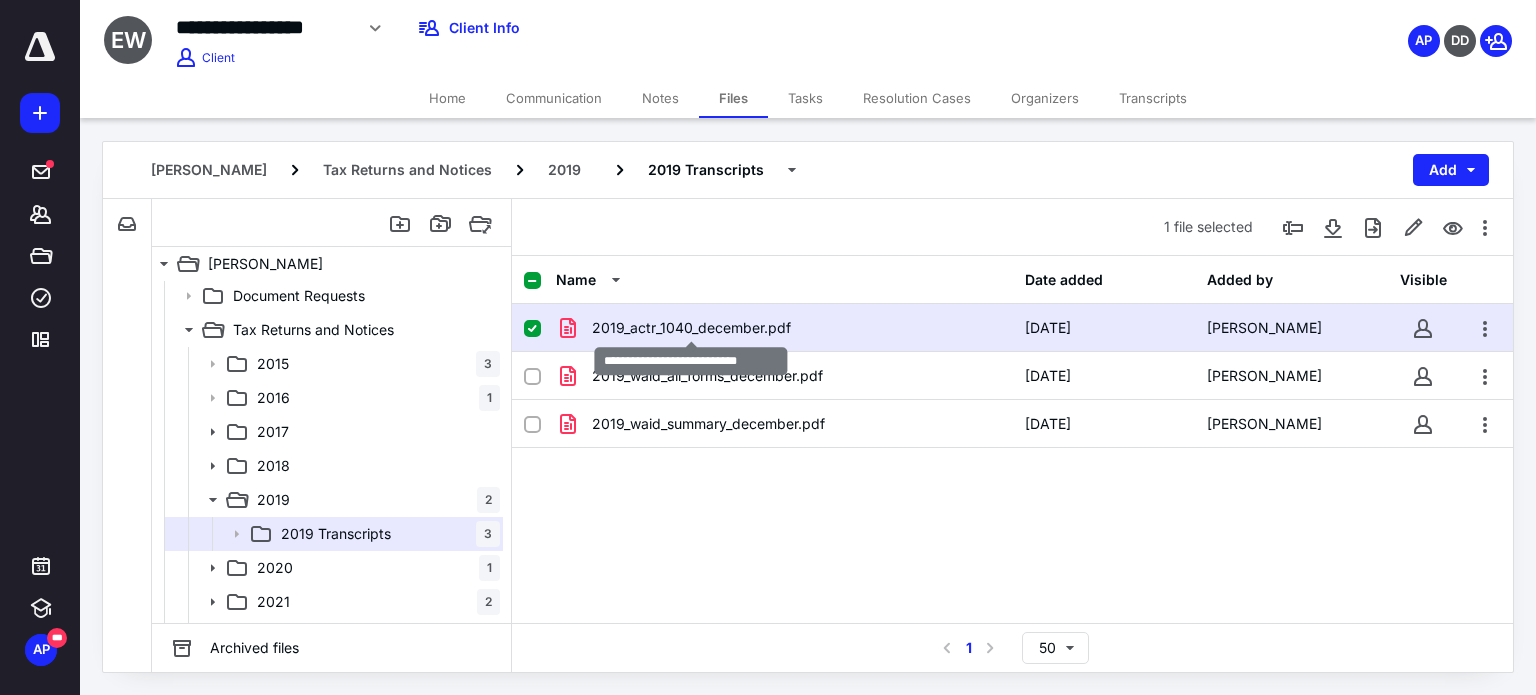 click on "2019_actr_1040_december.pdf" at bounding box center [691, 328] 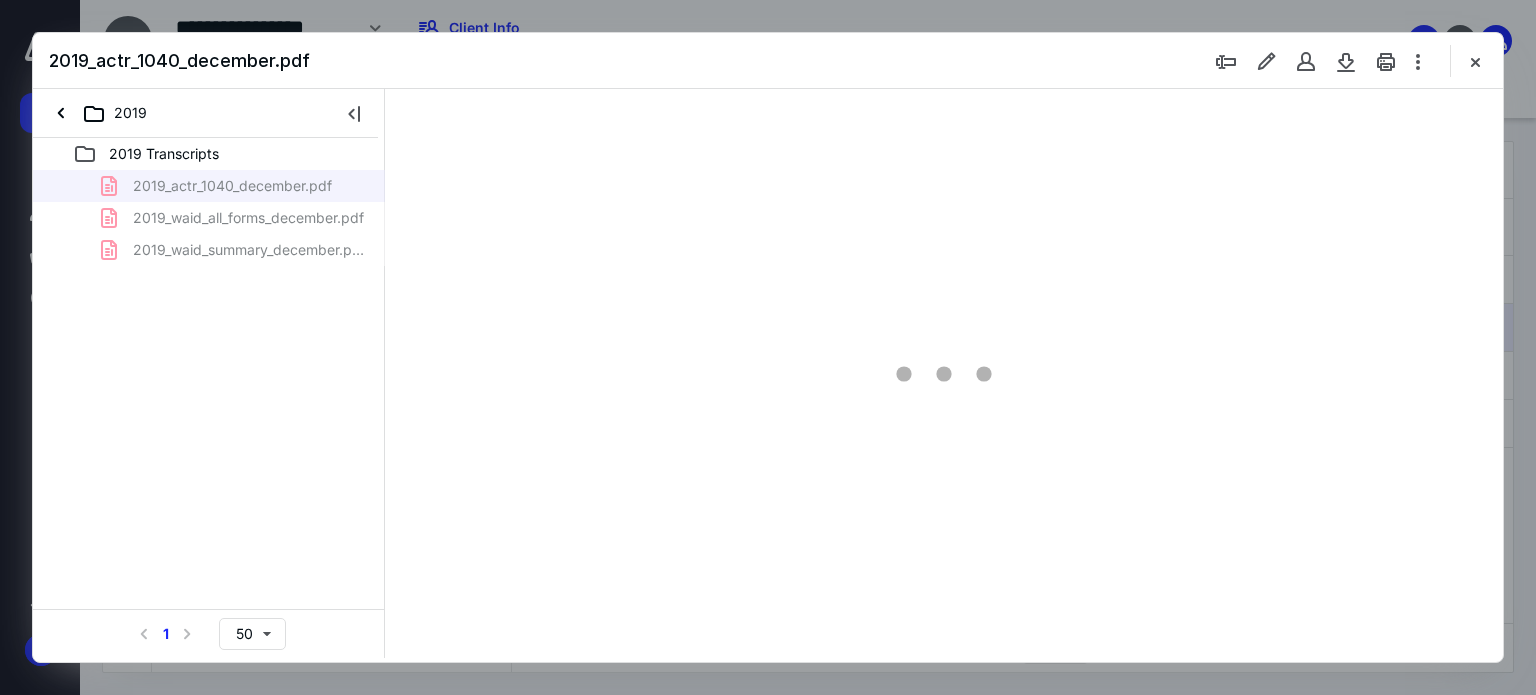 scroll, scrollTop: 0, scrollLeft: 0, axis: both 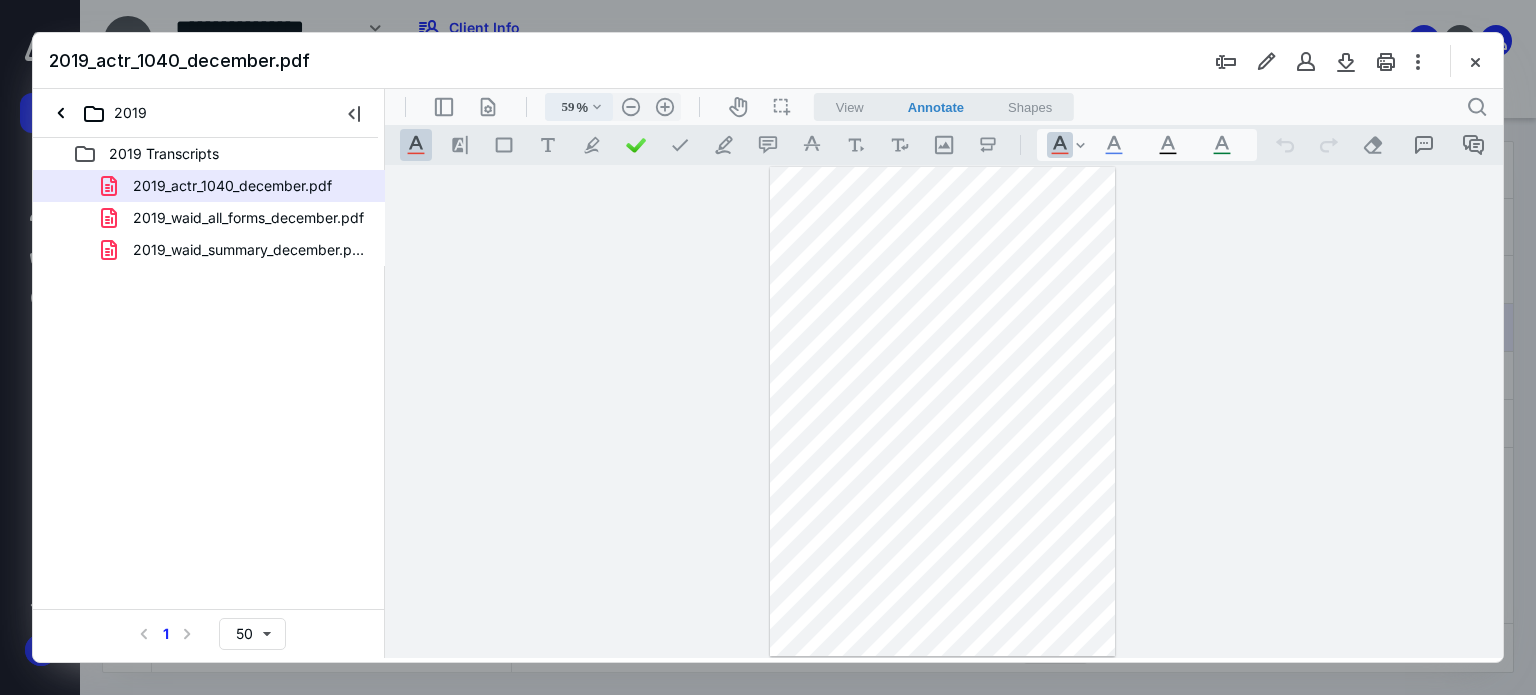 click on ".cls-1{fill:#abb0c4;} icon - chevron - down" at bounding box center (597, 107) 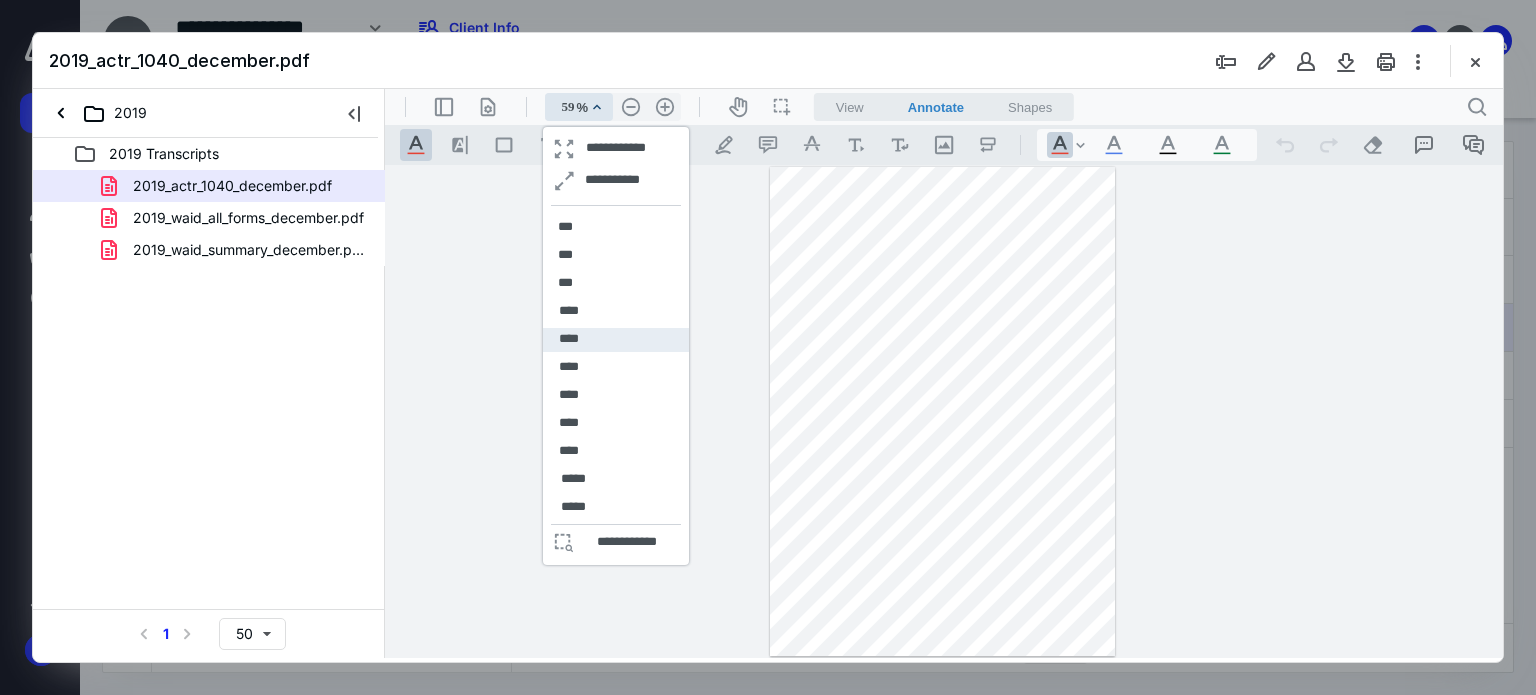 click on "****" at bounding box center (569, 339) 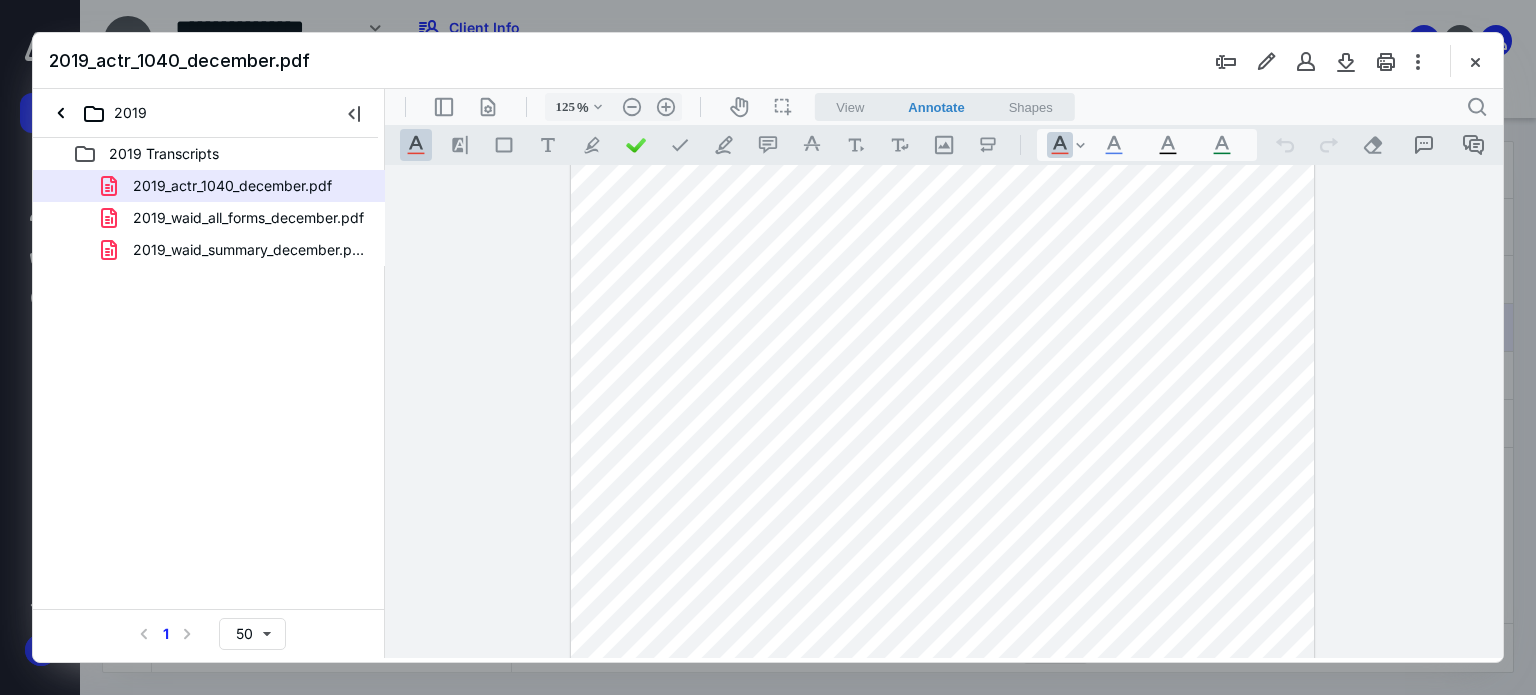 drag, startPoint x: 724, startPoint y: 349, endPoint x: 717, endPoint y: 364, distance: 16.552946 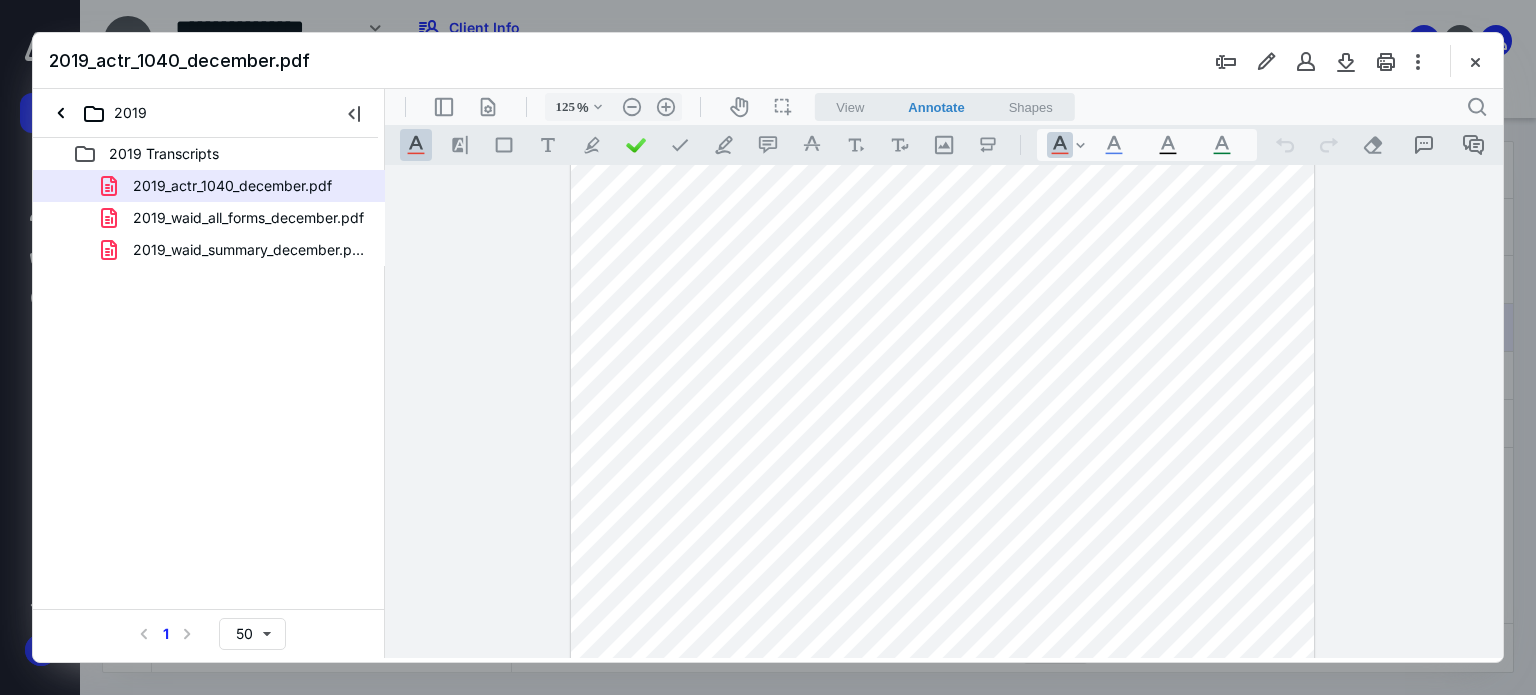 scroll, scrollTop: 528, scrollLeft: 0, axis: vertical 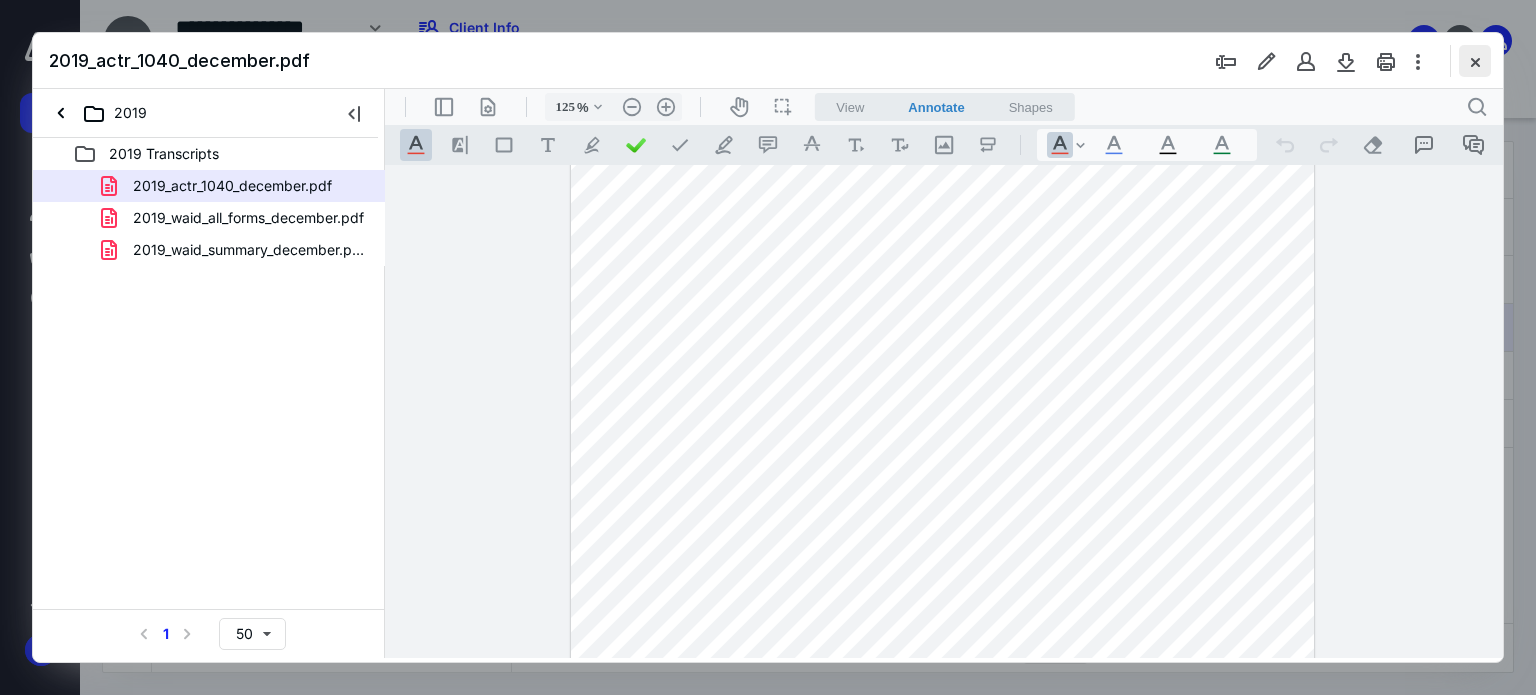 click at bounding box center [1475, 61] 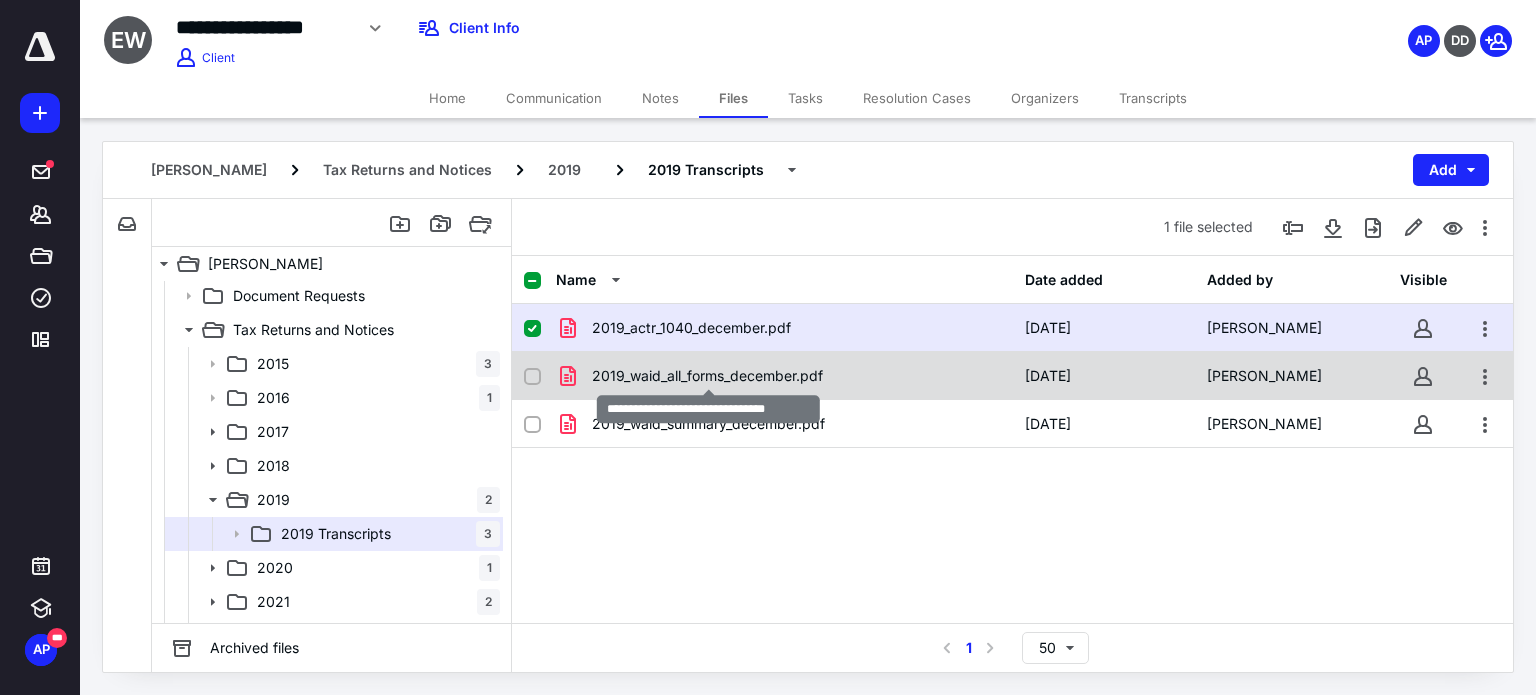 click on "2019_waid_all_forms_december.pdf" at bounding box center (707, 376) 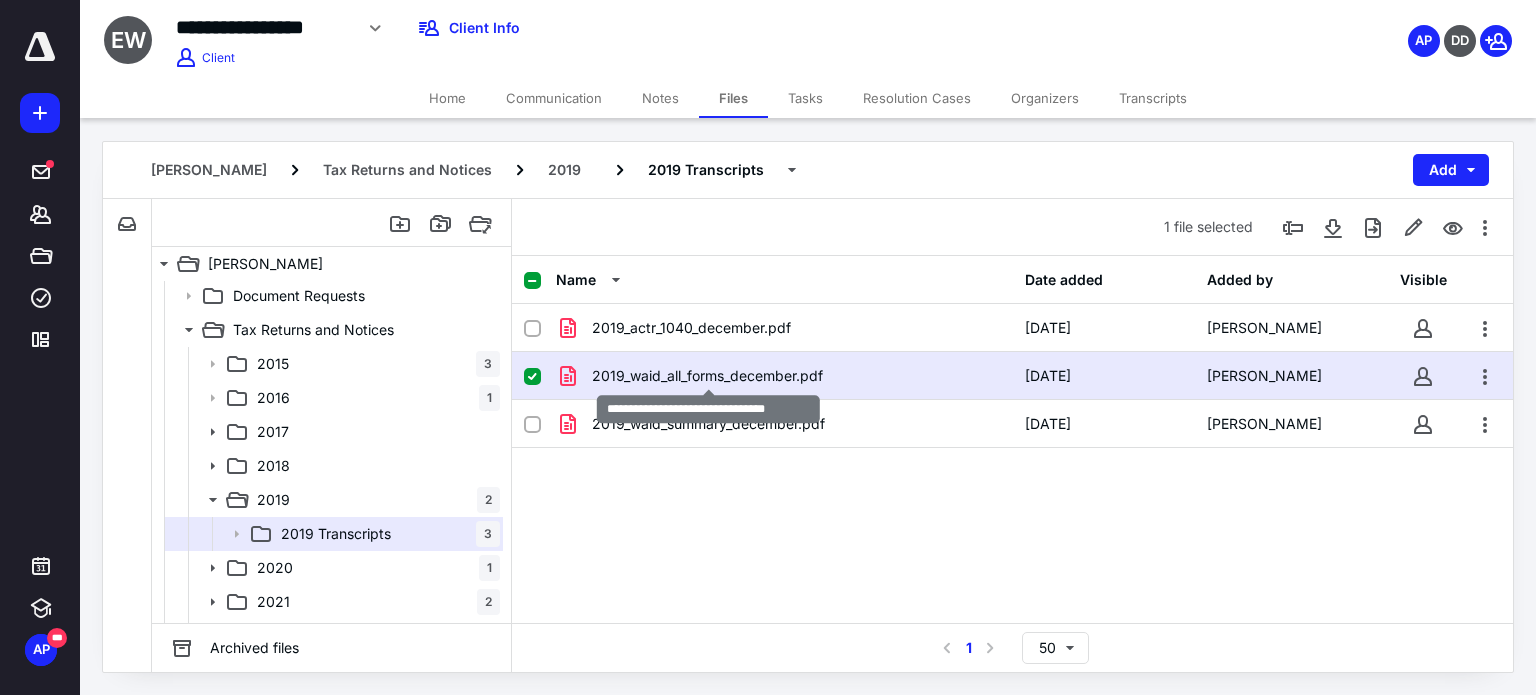 click on "2019_waid_all_forms_december.pdf" at bounding box center (707, 376) 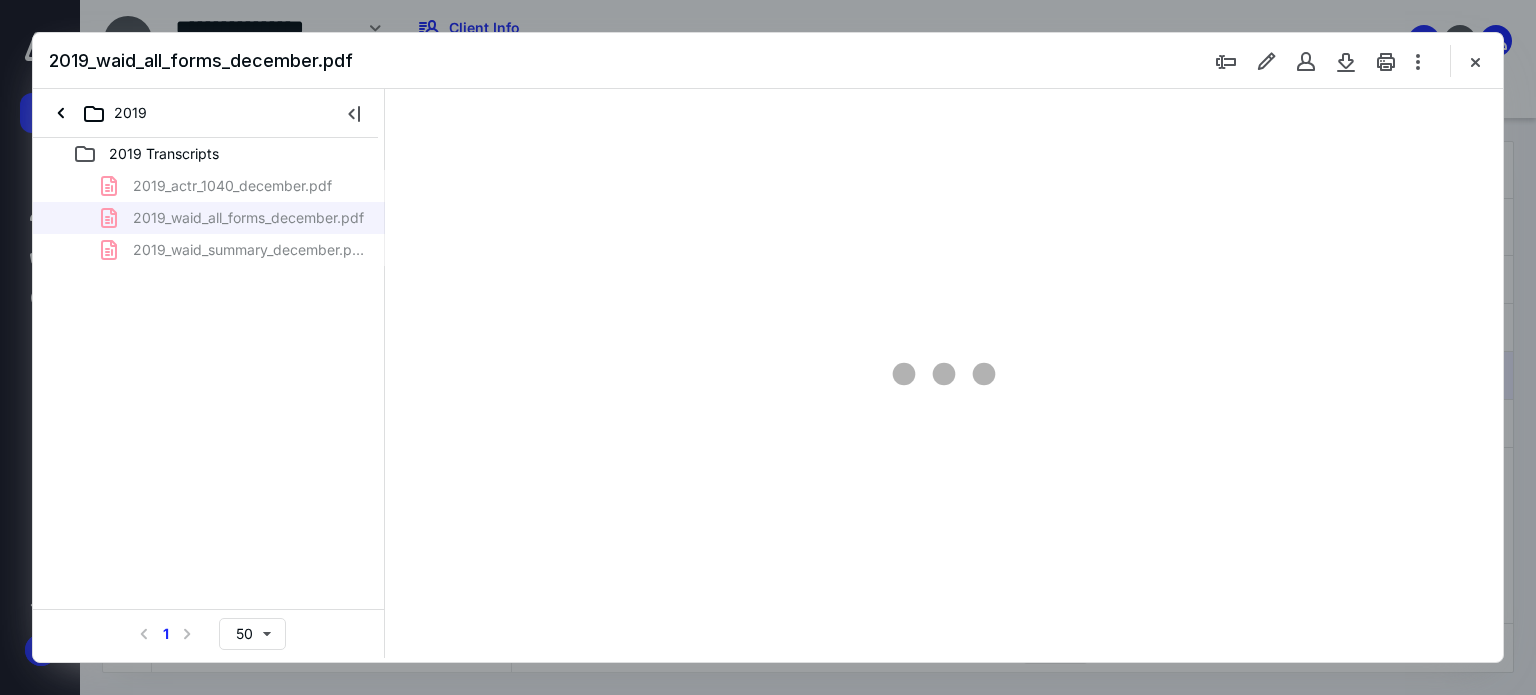 scroll, scrollTop: 0, scrollLeft: 0, axis: both 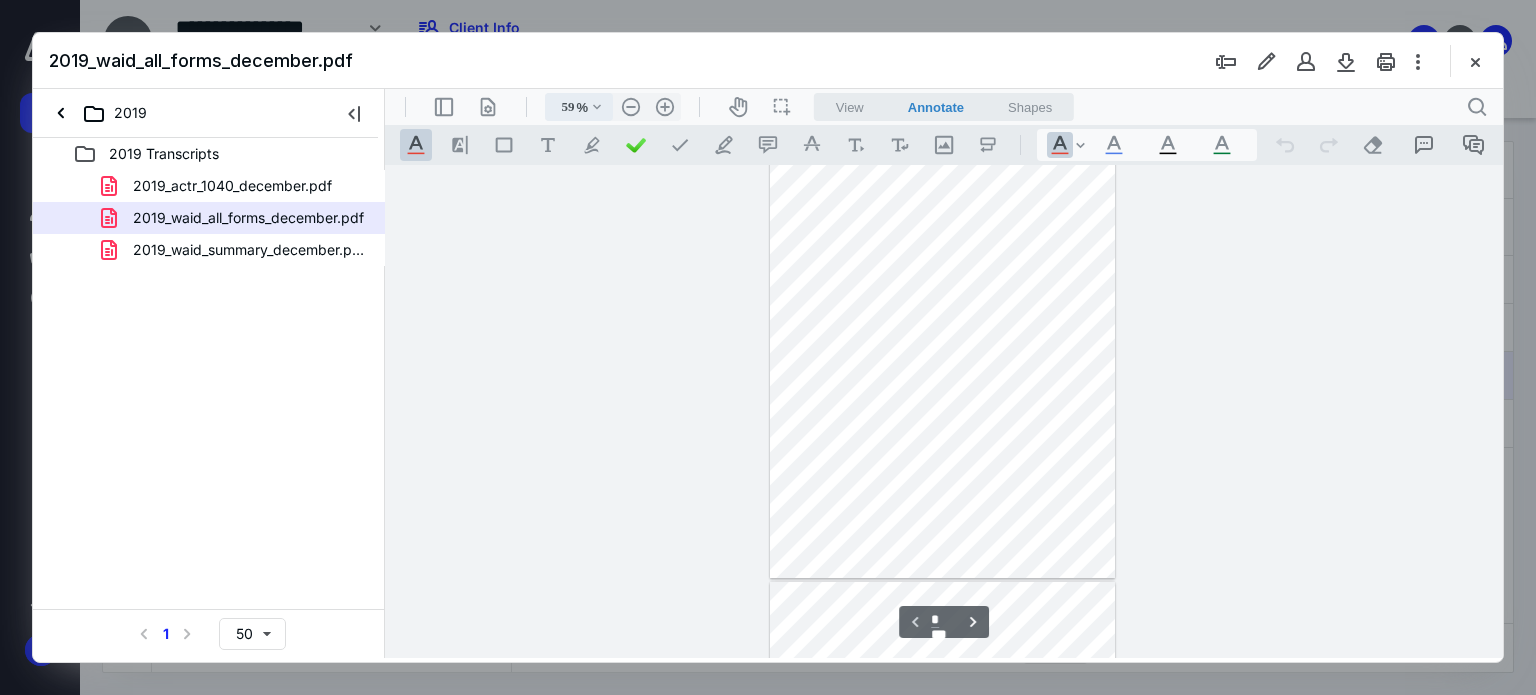 click on ".cls-1{fill:#abb0c4;} icon - chevron - down" at bounding box center (597, 107) 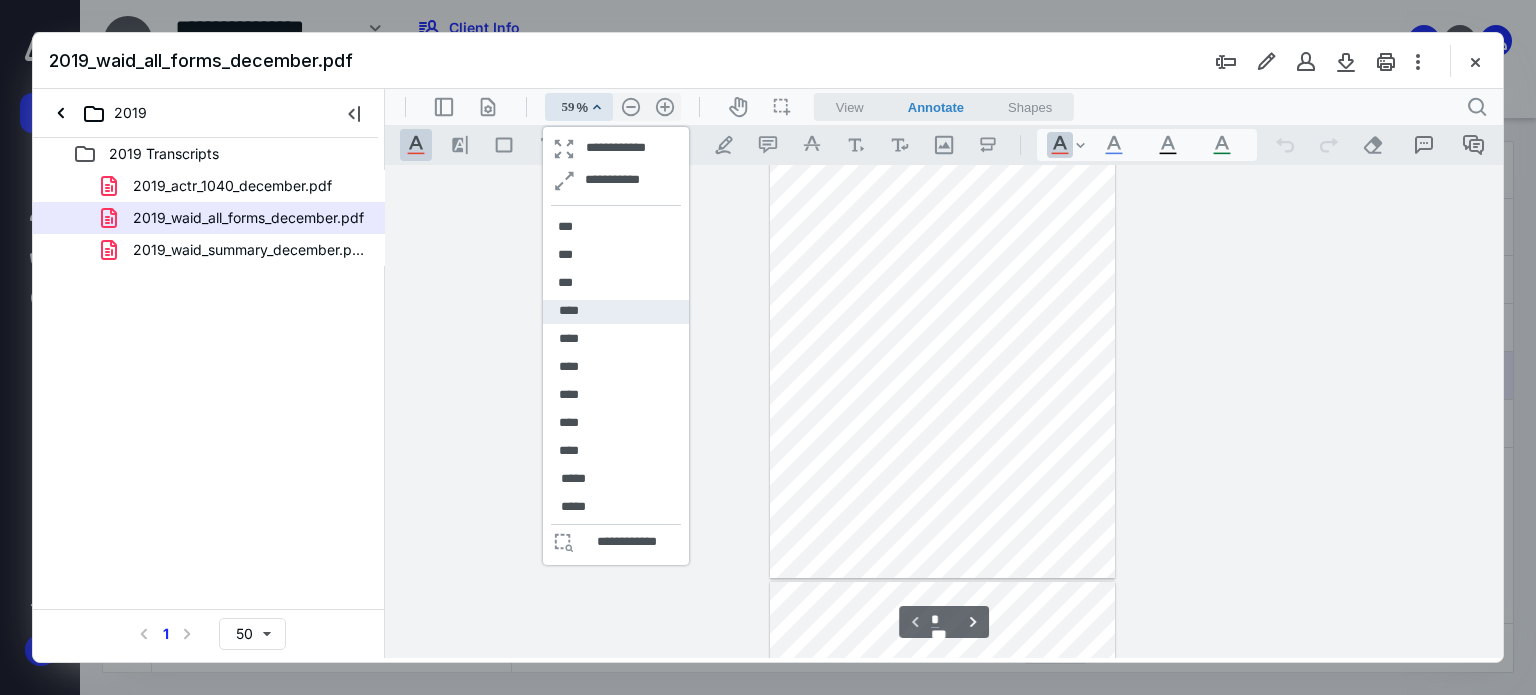click on "****" at bounding box center (569, 311) 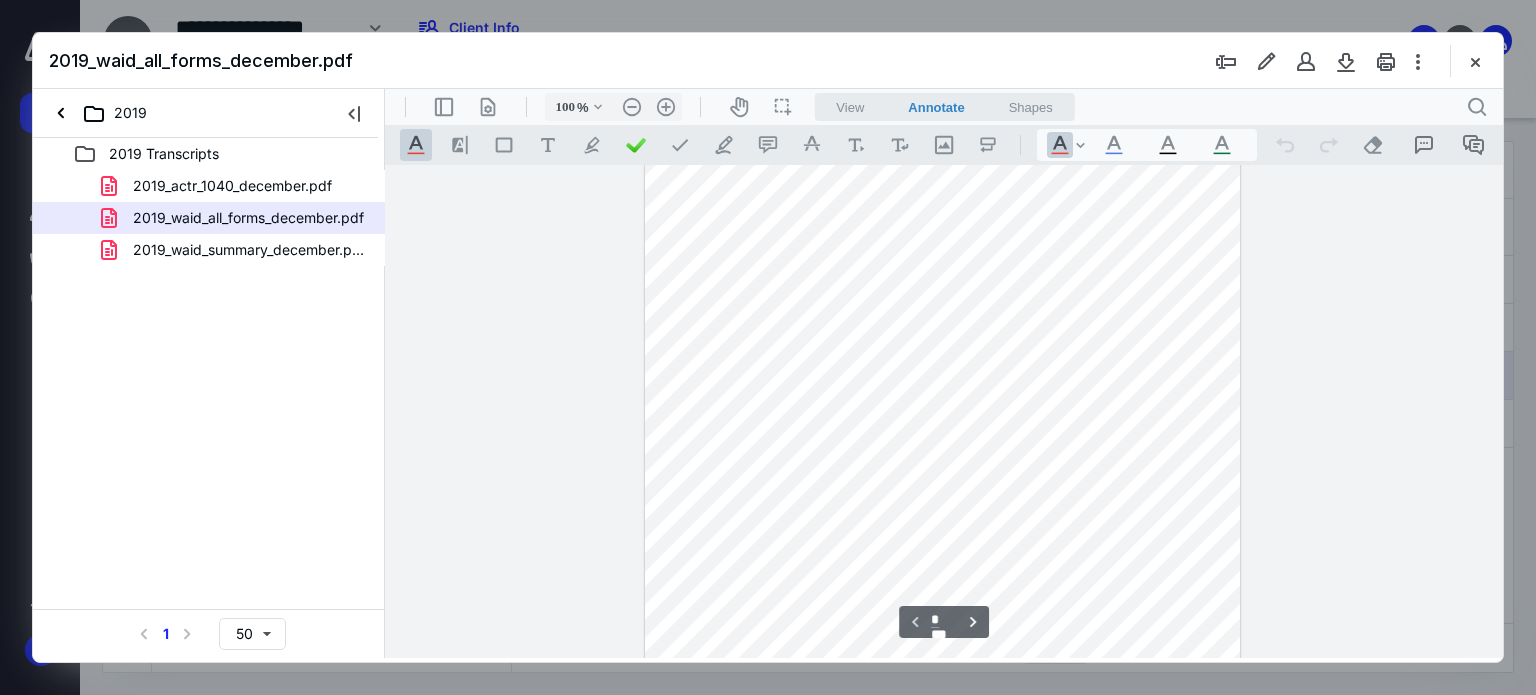 scroll, scrollTop: 285, scrollLeft: 0, axis: vertical 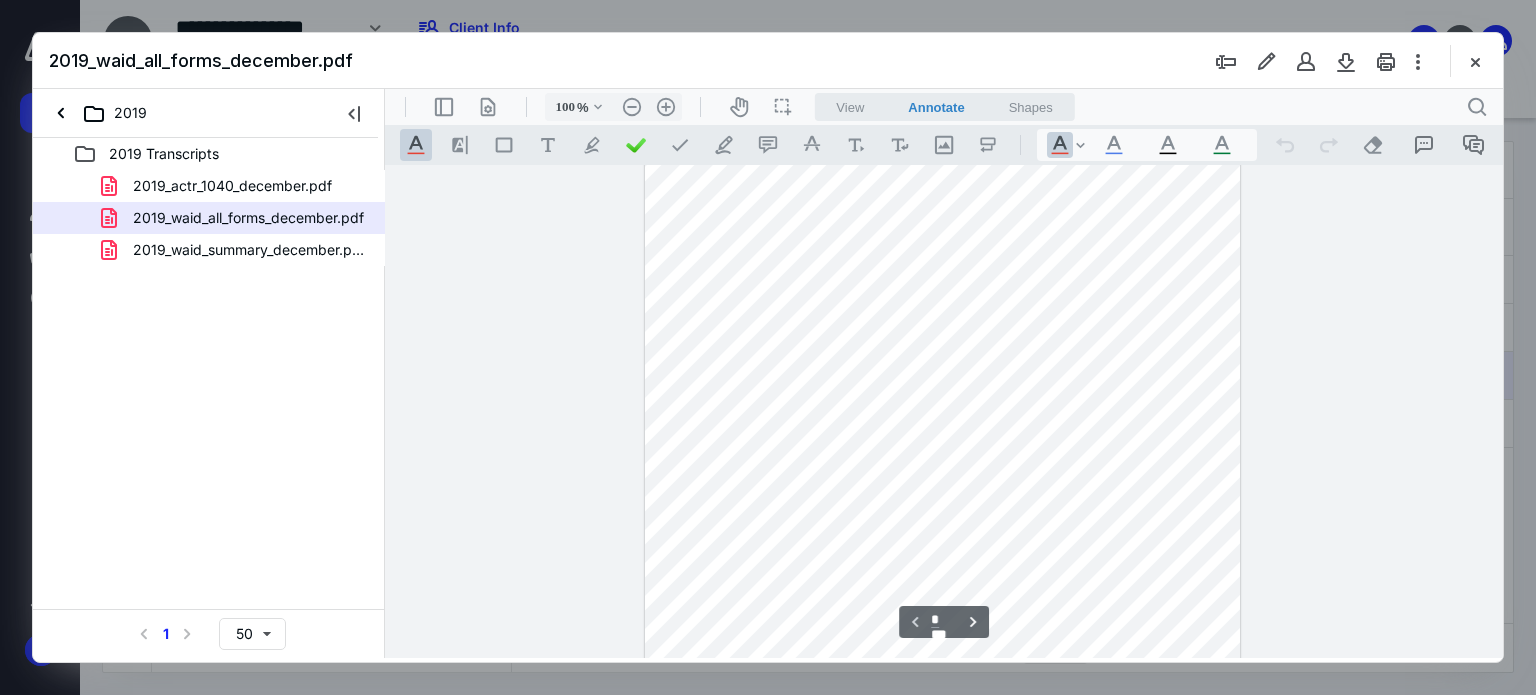 click at bounding box center [942, 305] 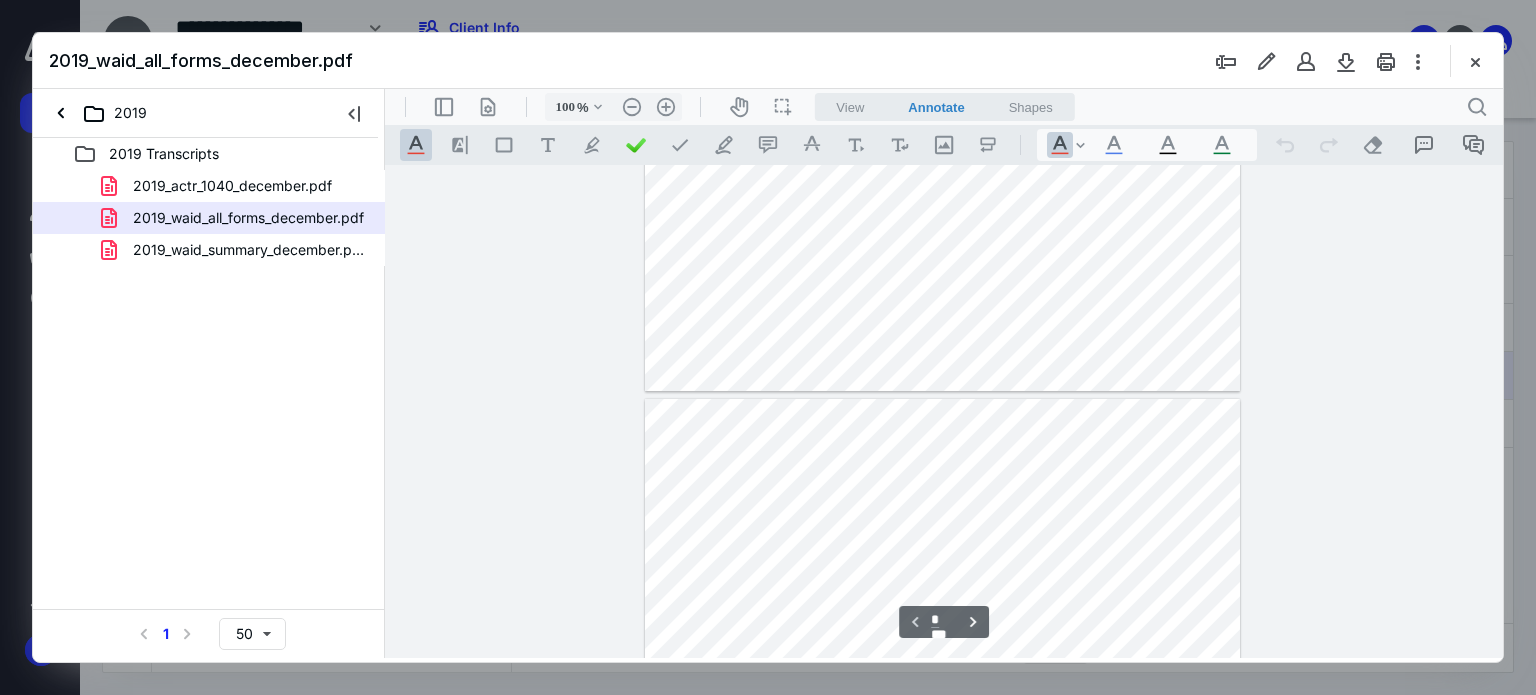 type on "*" 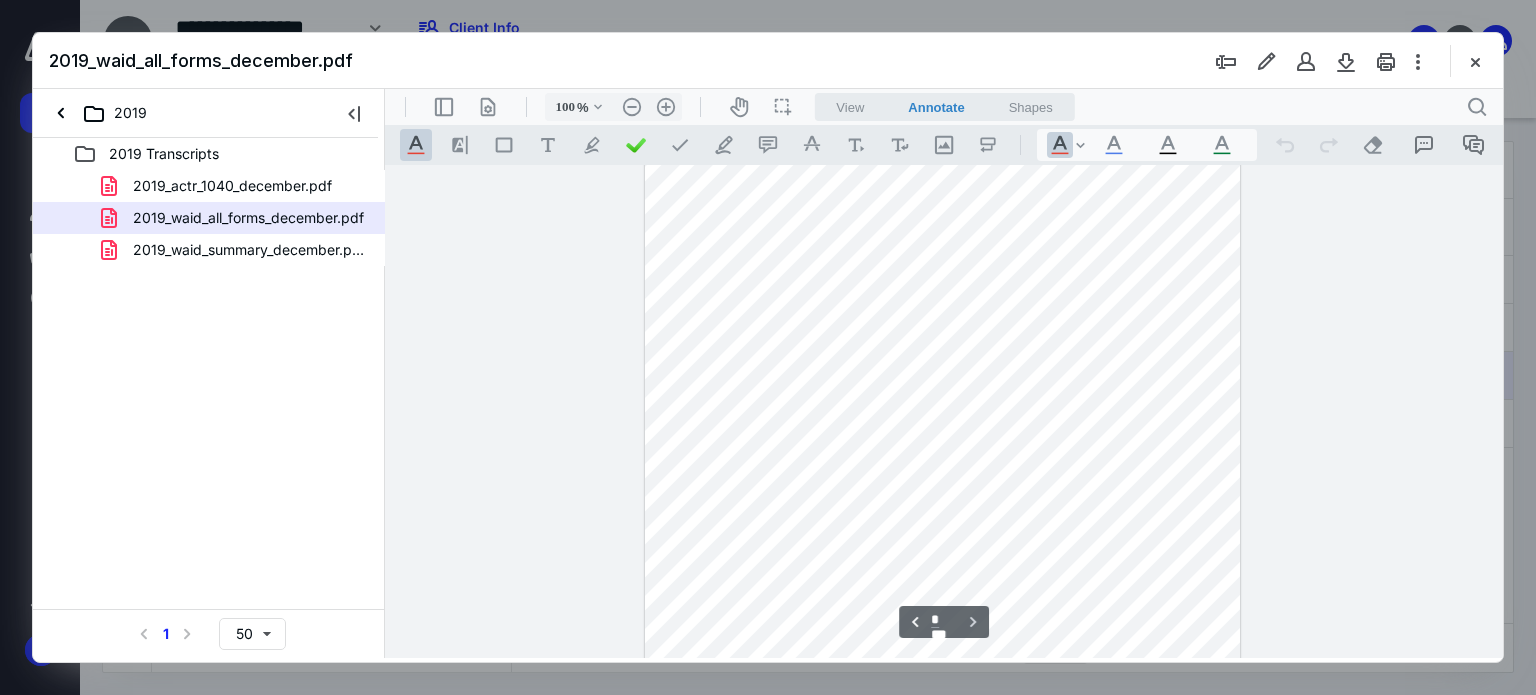 scroll, scrollTop: 1166, scrollLeft: 0, axis: vertical 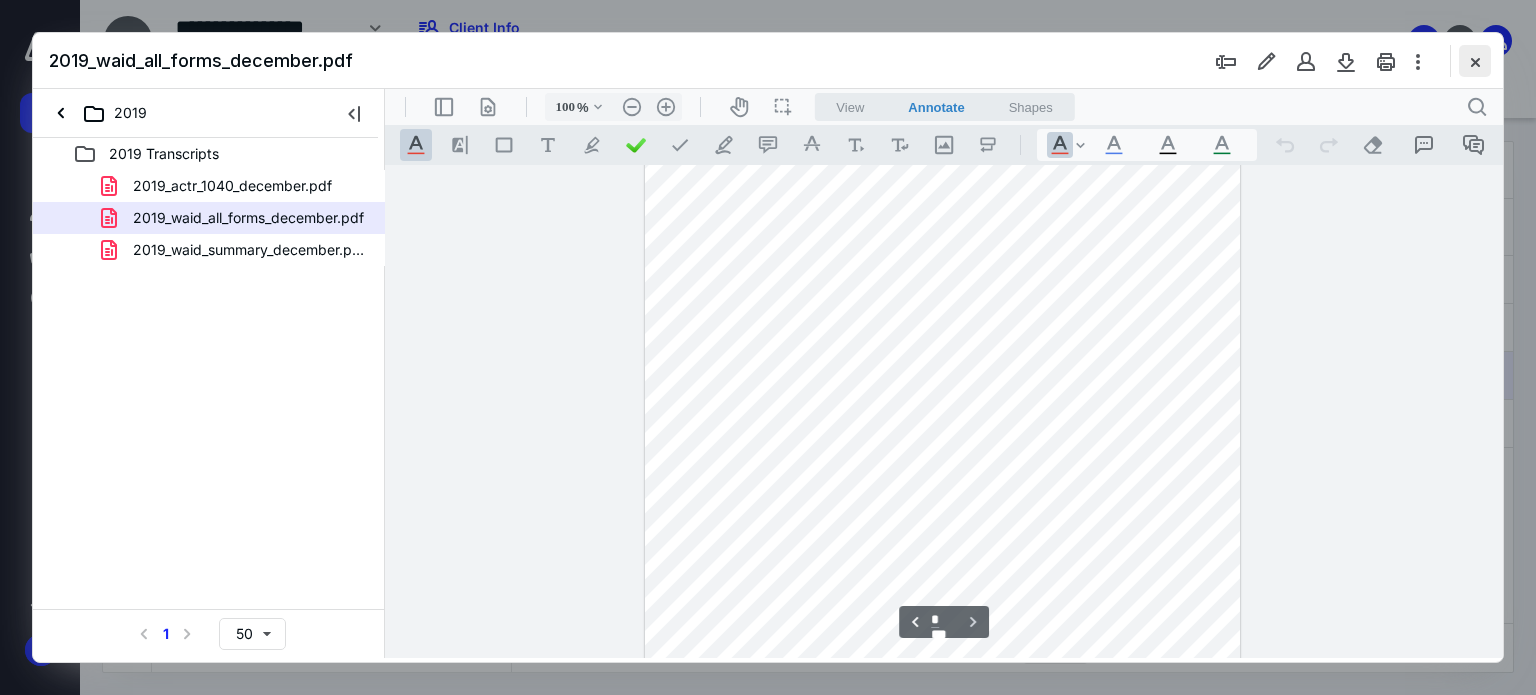 click at bounding box center [1475, 61] 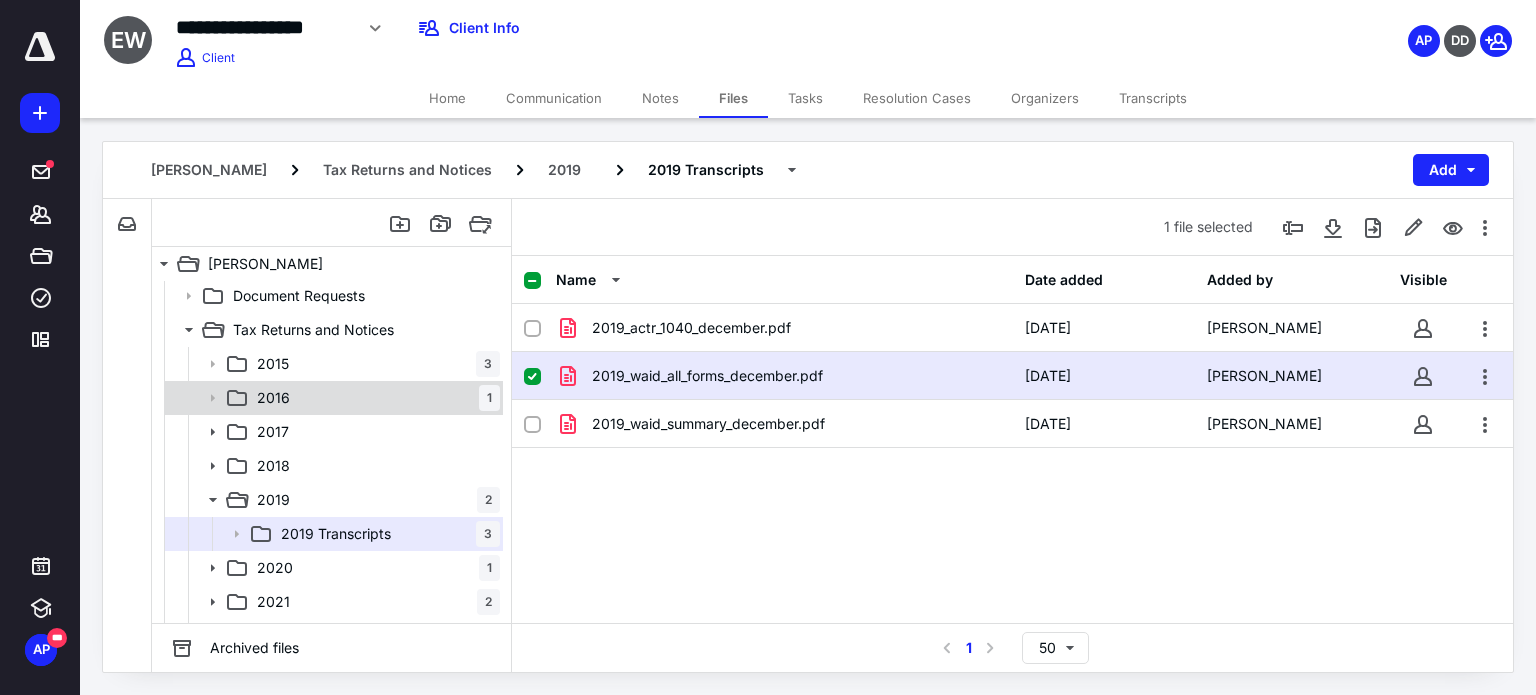 click on "2016 1" at bounding box center [374, 398] 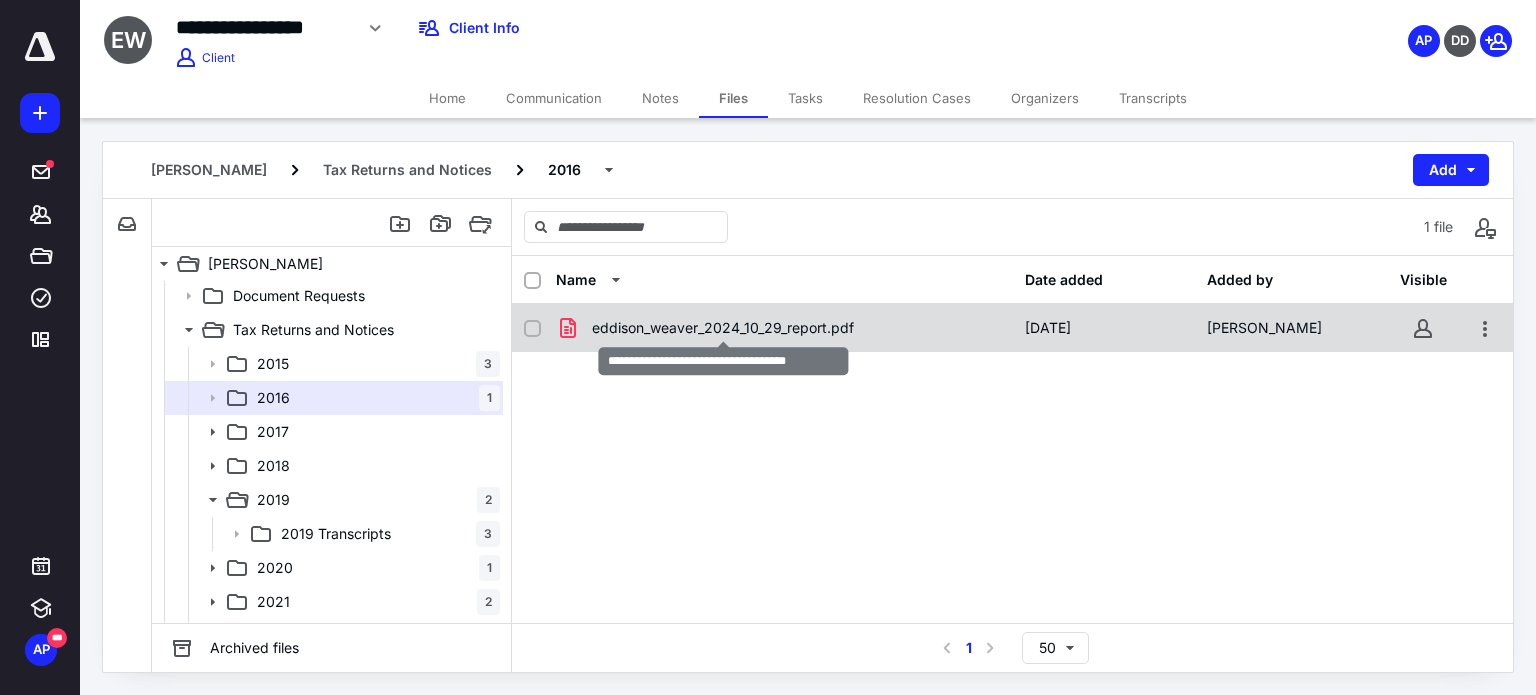 click on "eddison_weaver_2024_10_29_report.pdf" at bounding box center [723, 328] 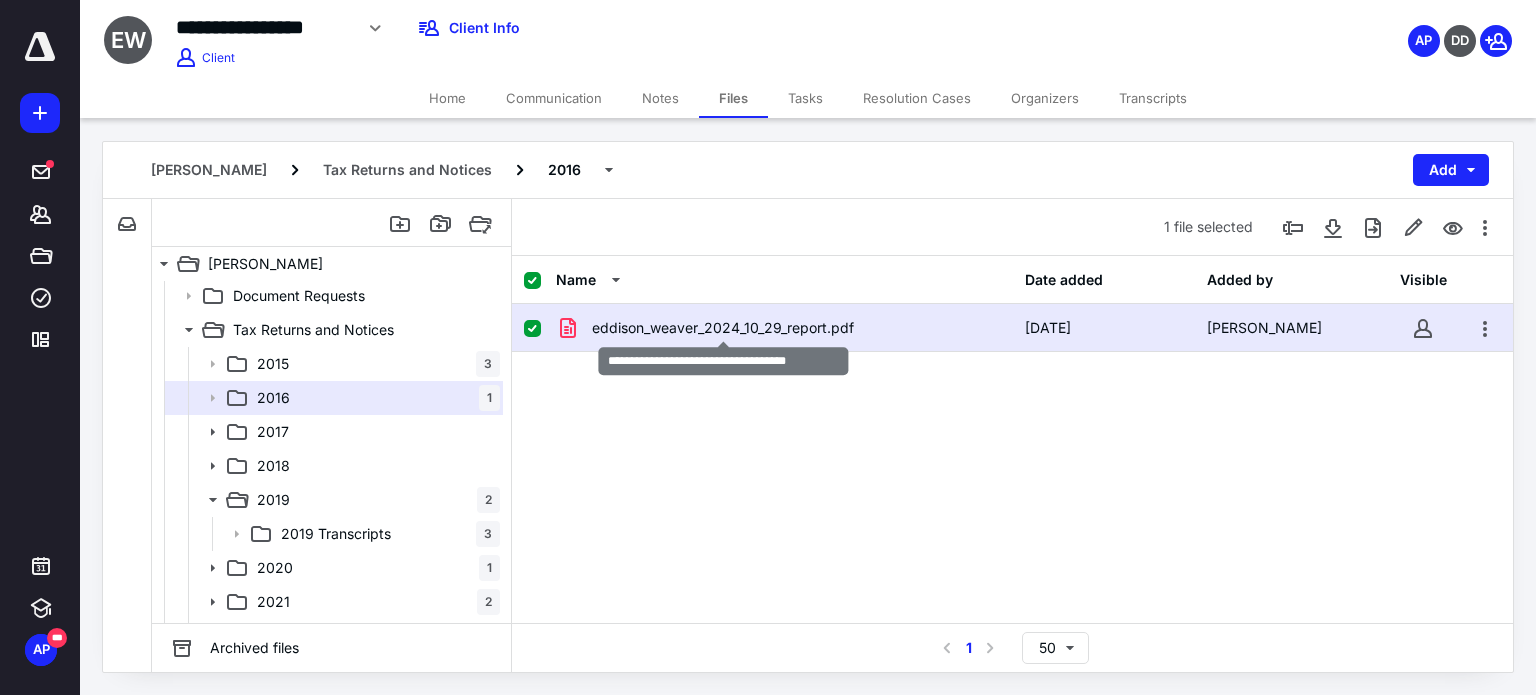 click on "eddison_weaver_2024_10_29_report.pdf" at bounding box center [723, 328] 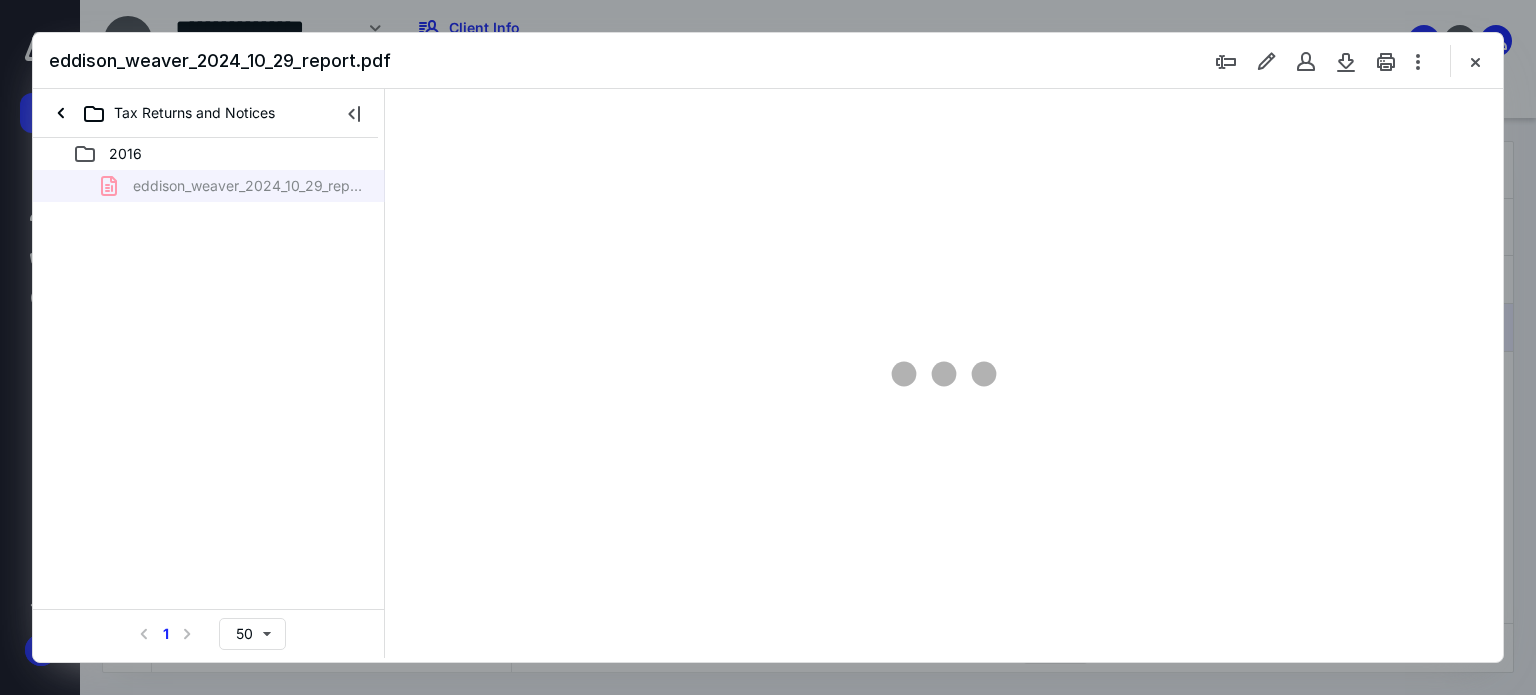 scroll, scrollTop: 0, scrollLeft: 0, axis: both 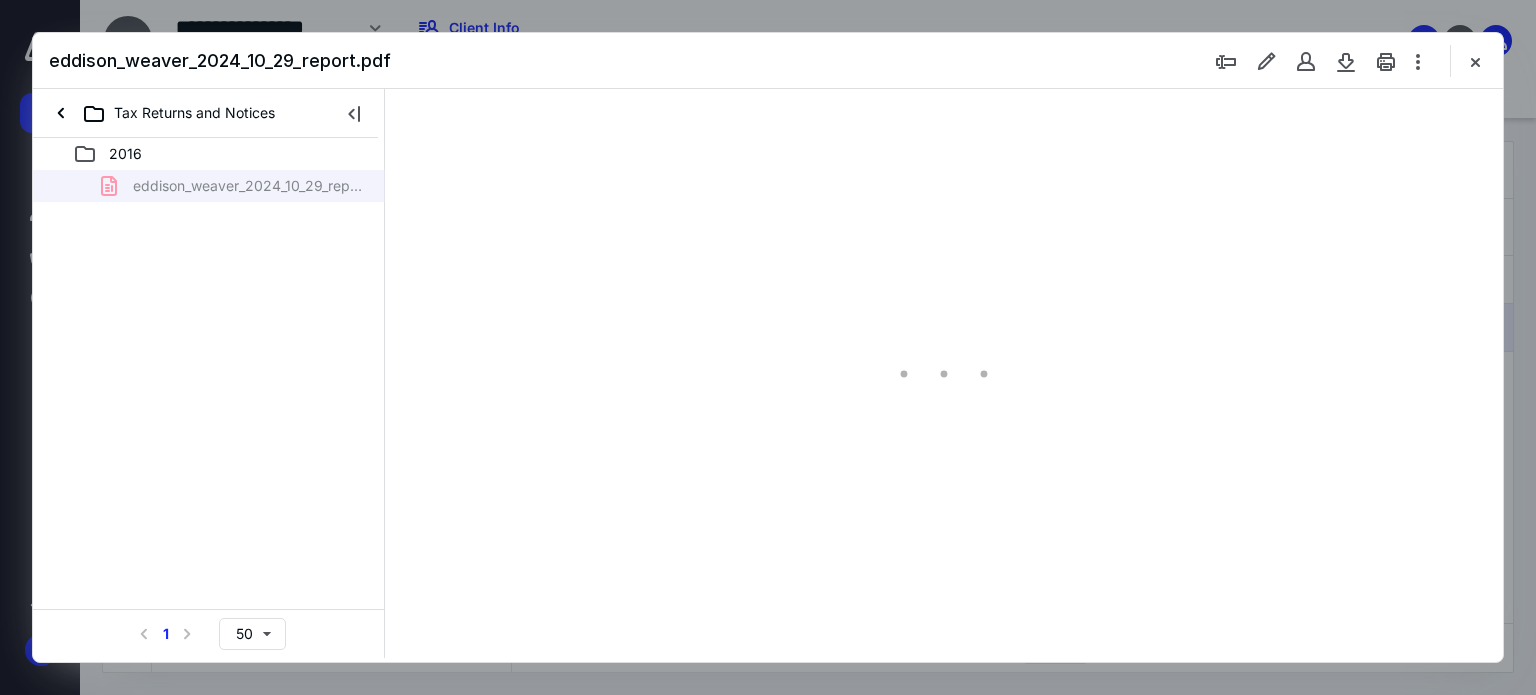 type on "82" 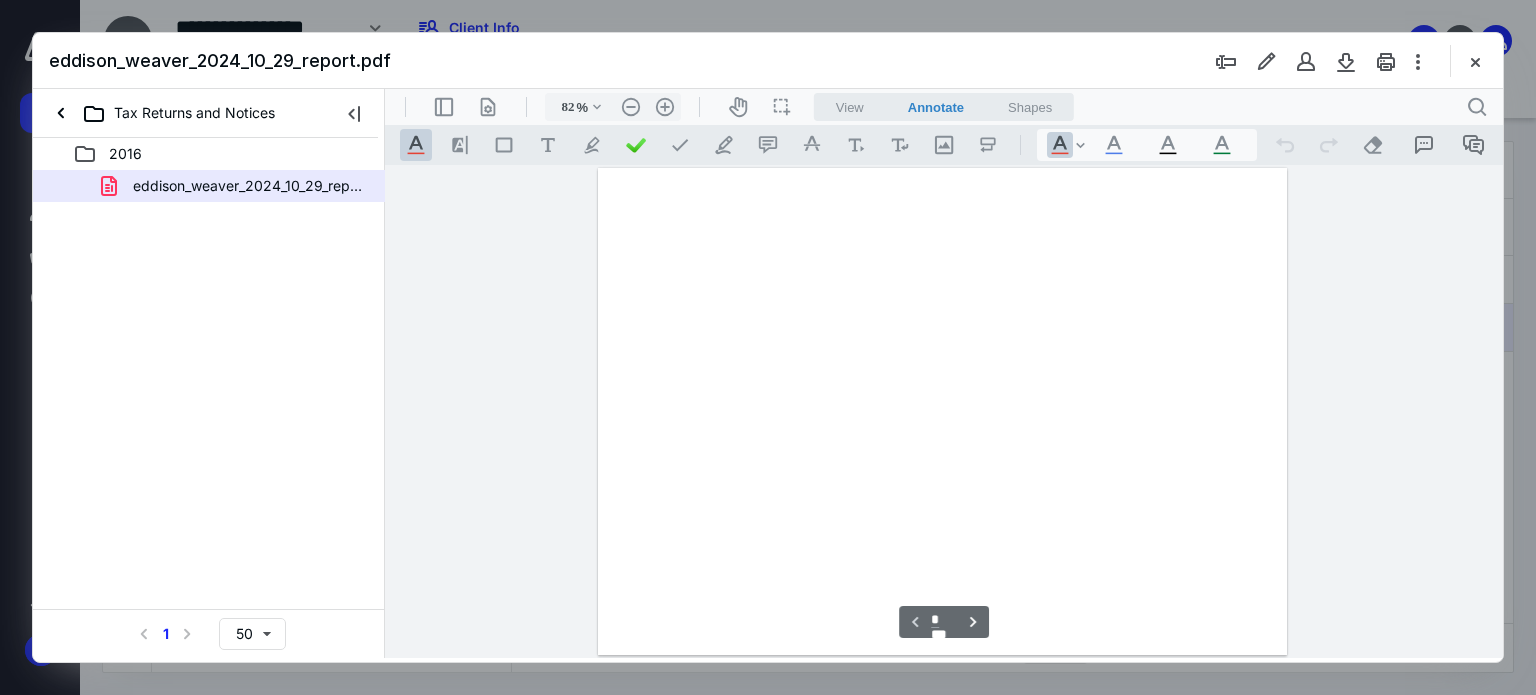 scroll, scrollTop: 79, scrollLeft: 0, axis: vertical 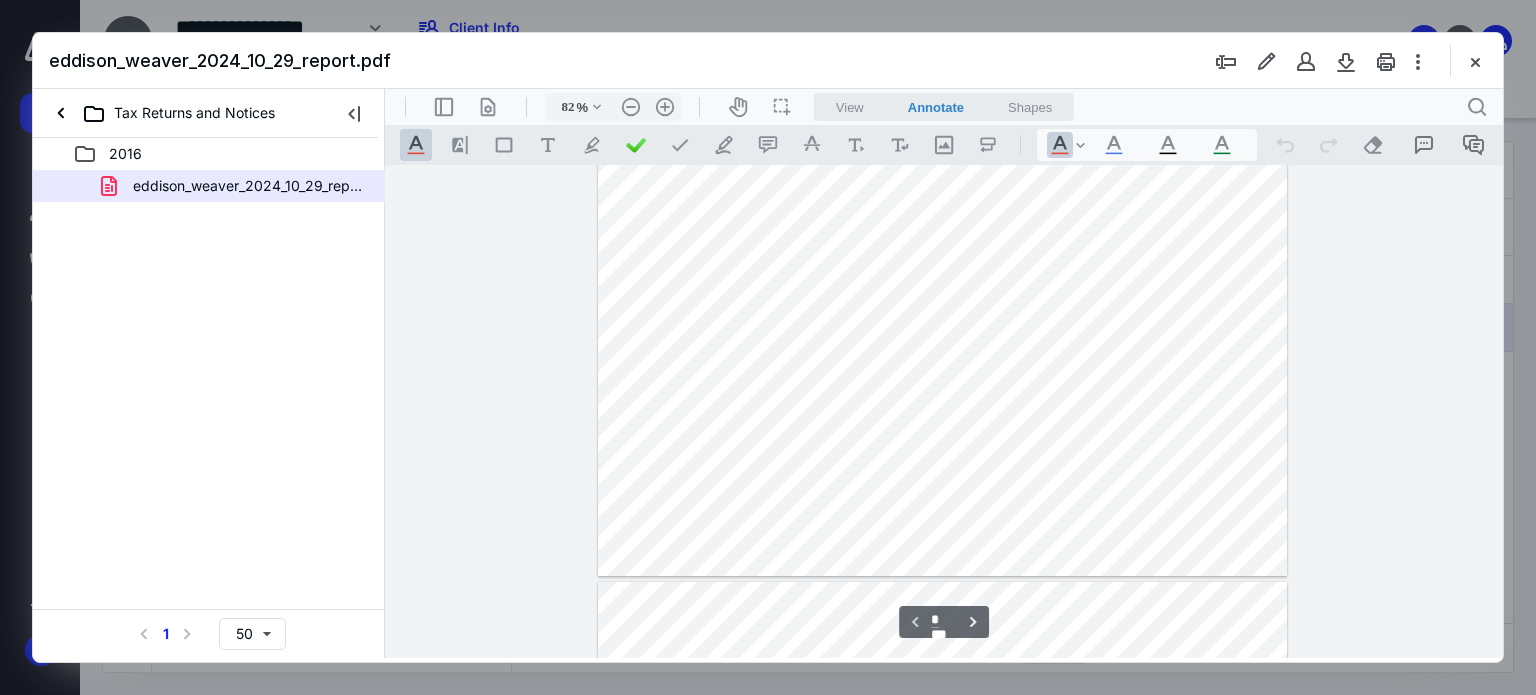 click at bounding box center [943, 332] 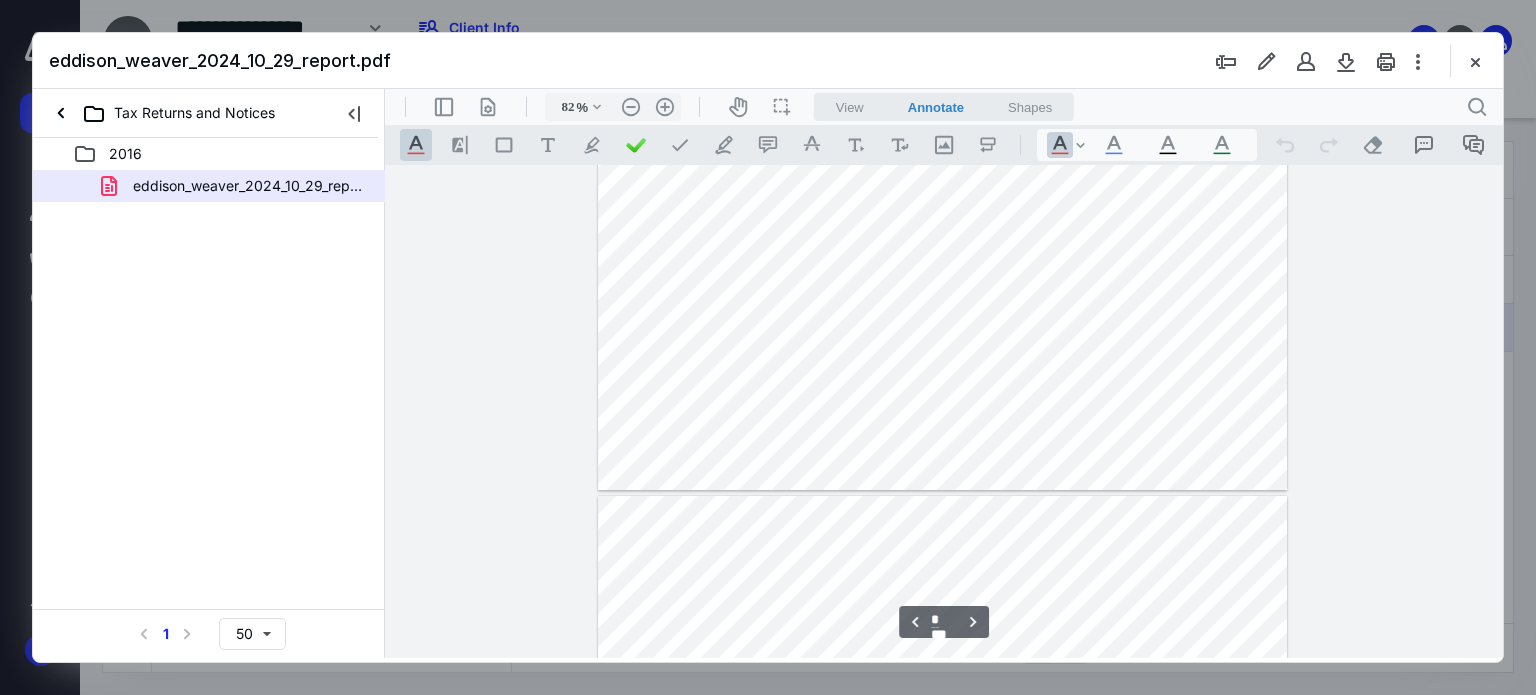type on "*" 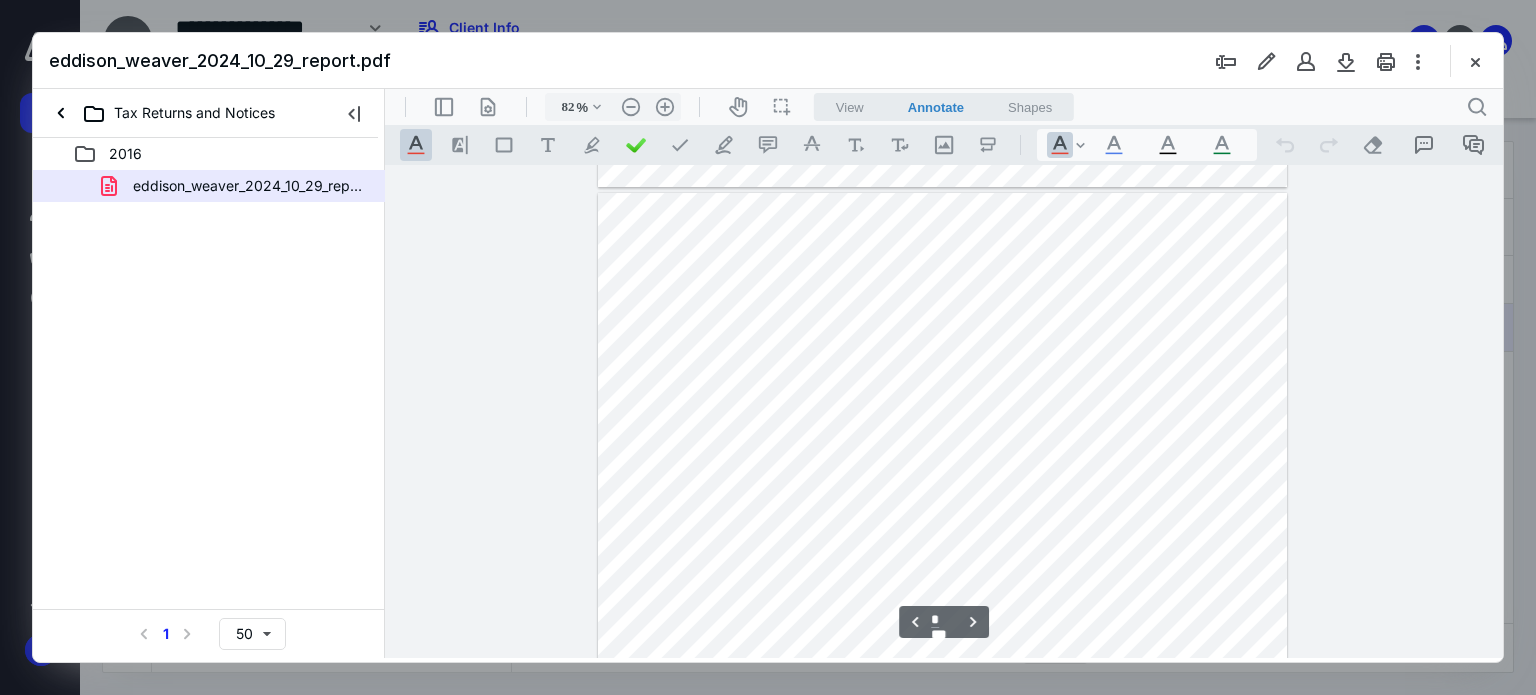 scroll, scrollTop: 959, scrollLeft: 0, axis: vertical 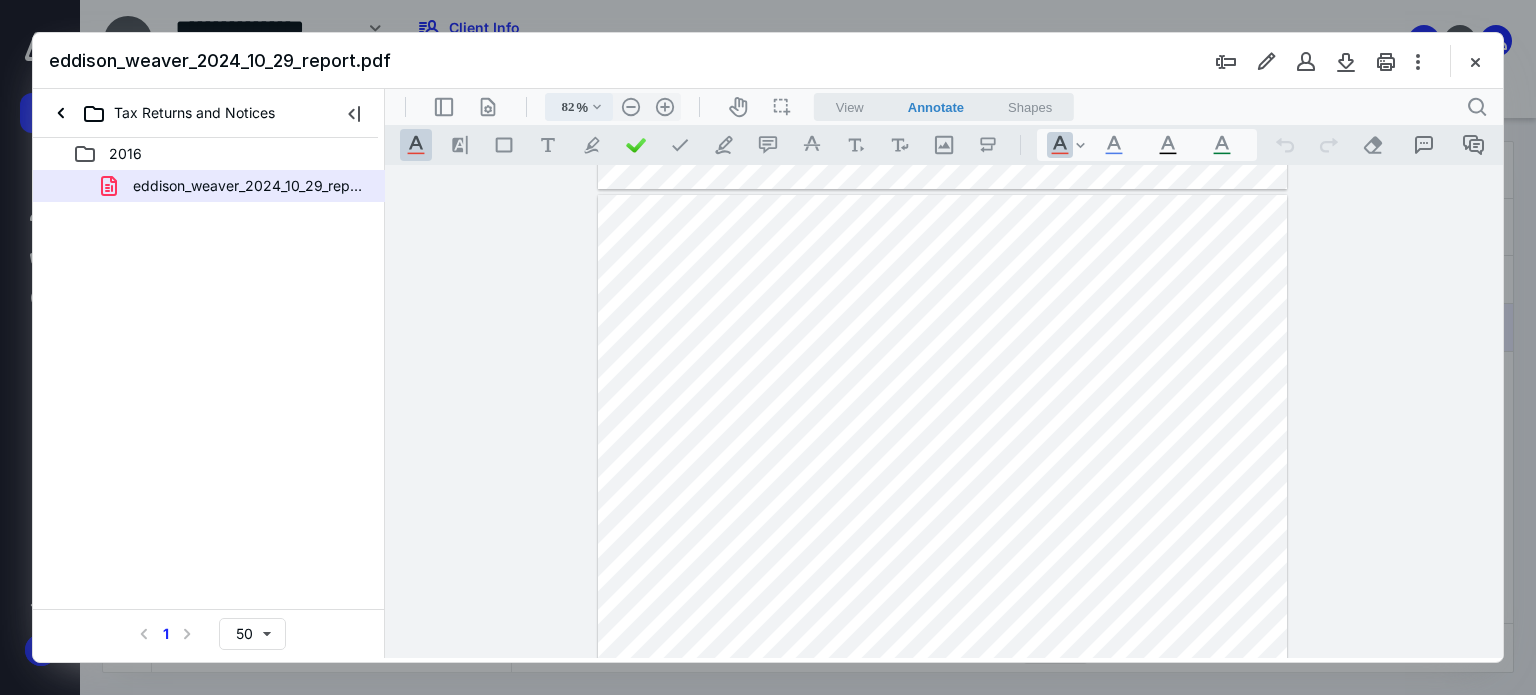 click on ".cls-1{fill:#abb0c4;} icon - chevron - down" at bounding box center [597, 107] 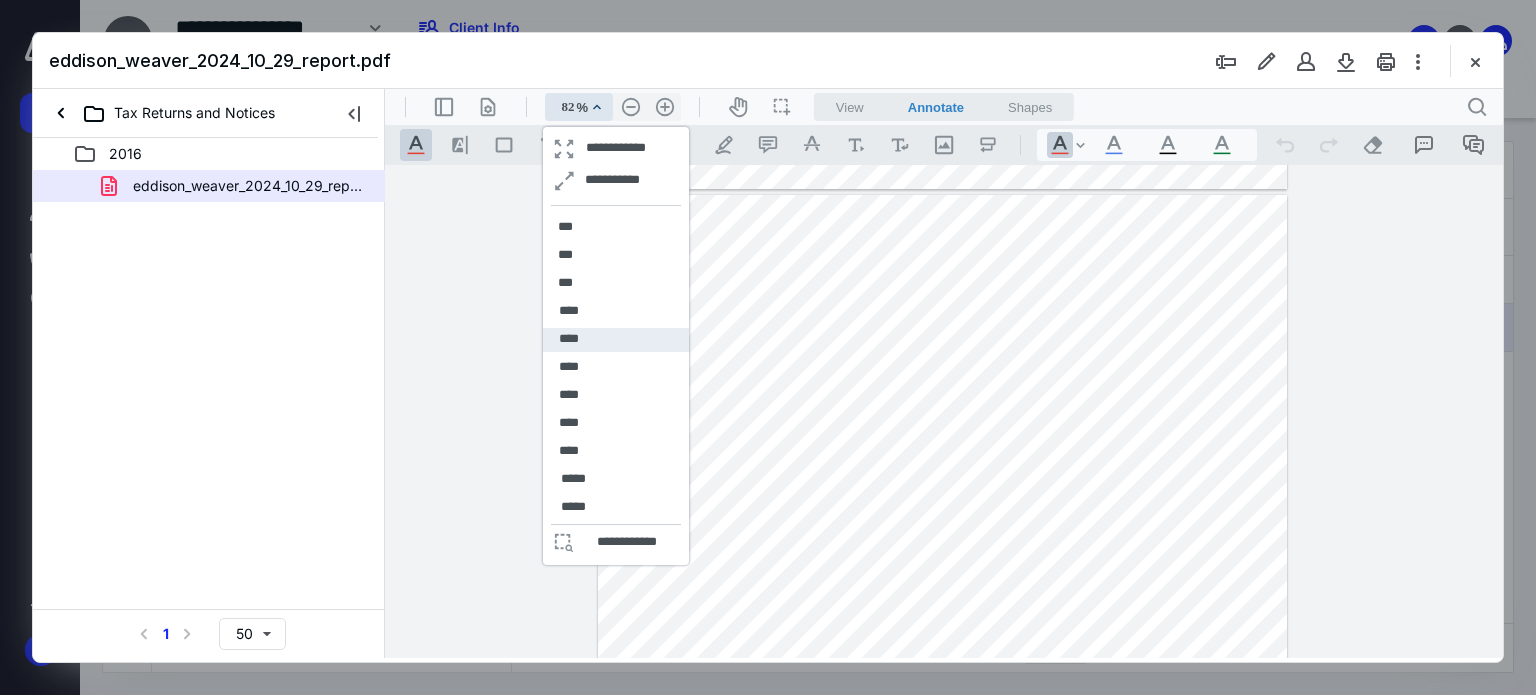 click on "****" at bounding box center (569, 339) 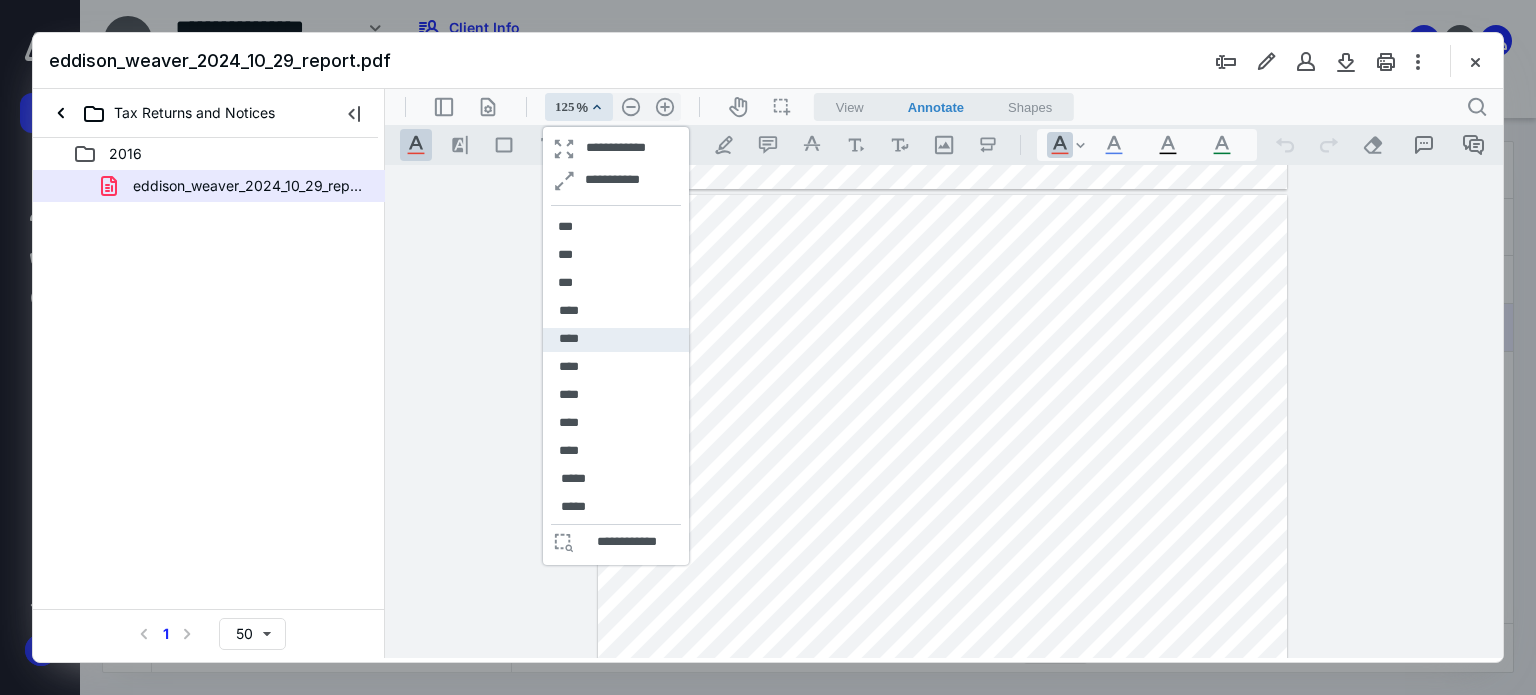 scroll, scrollTop: 1573, scrollLeft: 0, axis: vertical 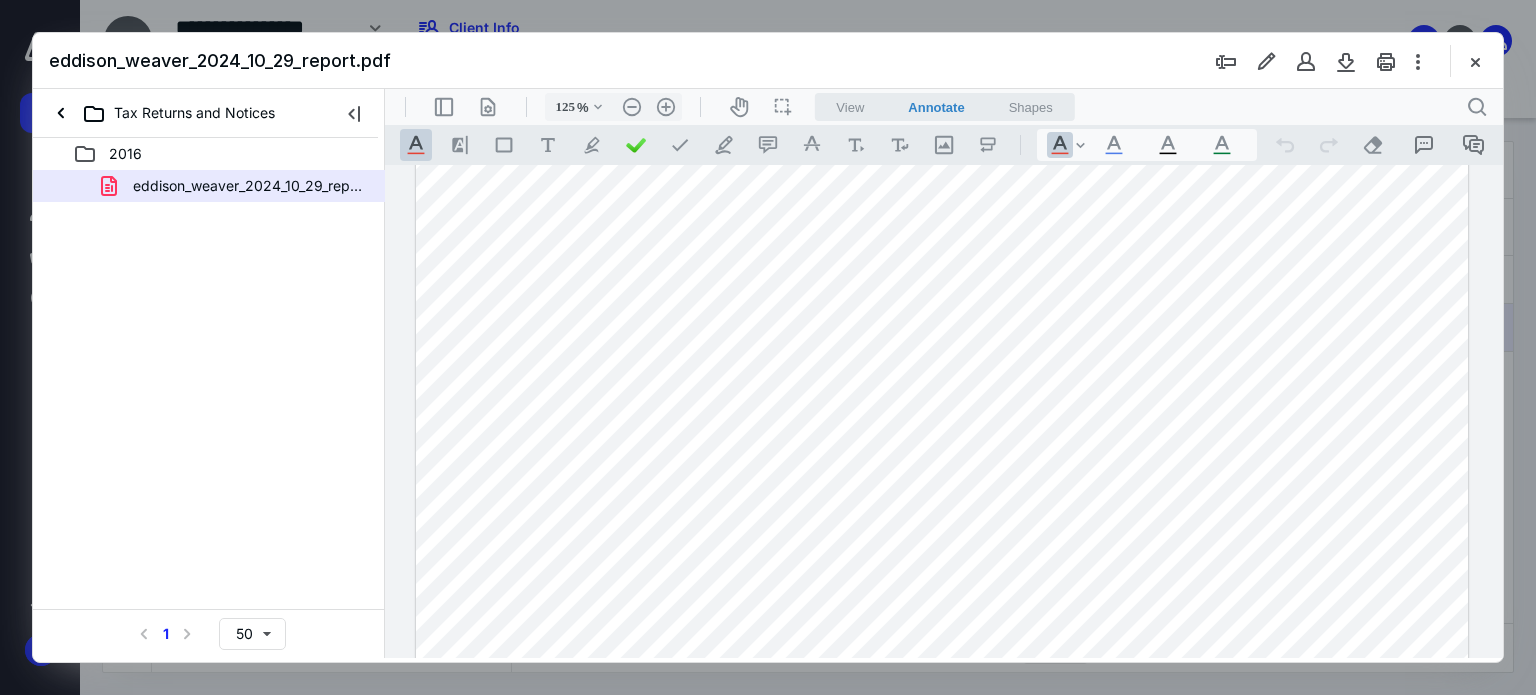 click at bounding box center [942, 475] 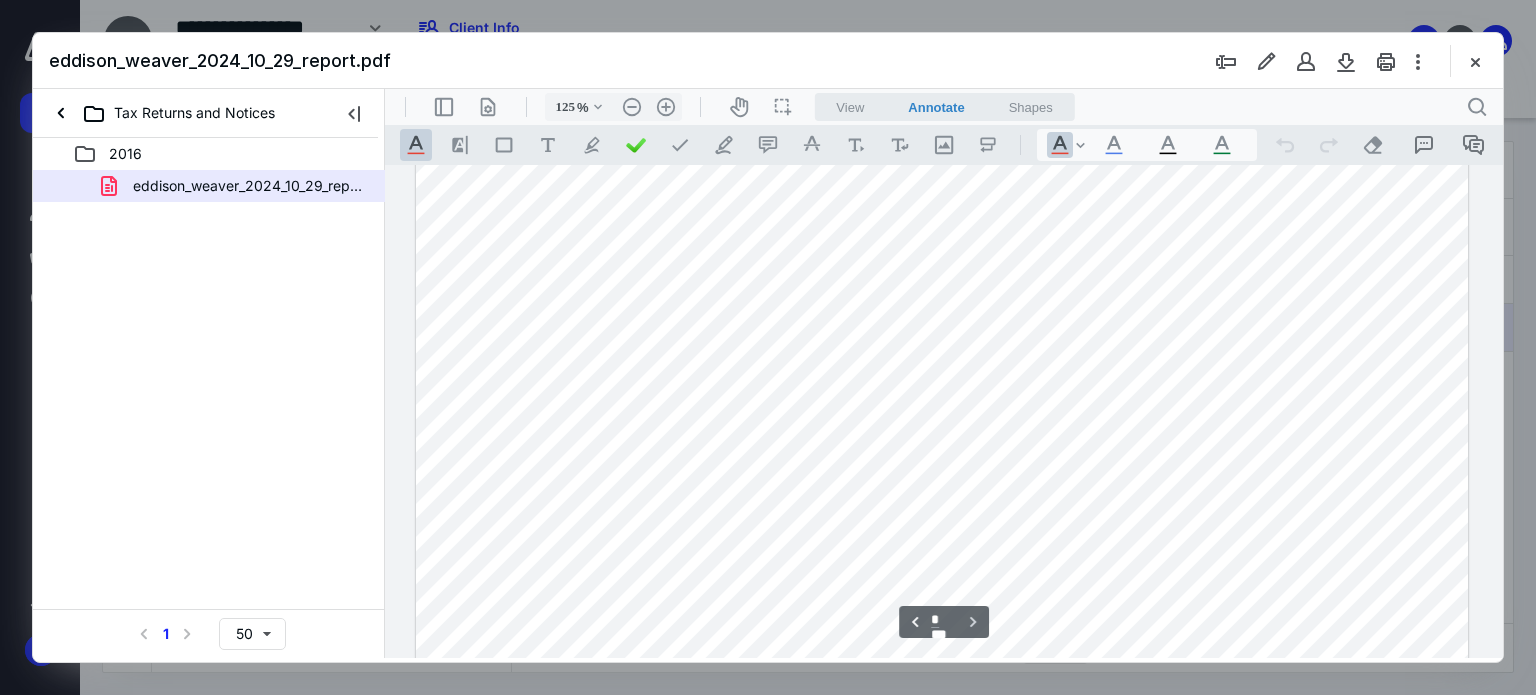 scroll, scrollTop: 3053, scrollLeft: 0, axis: vertical 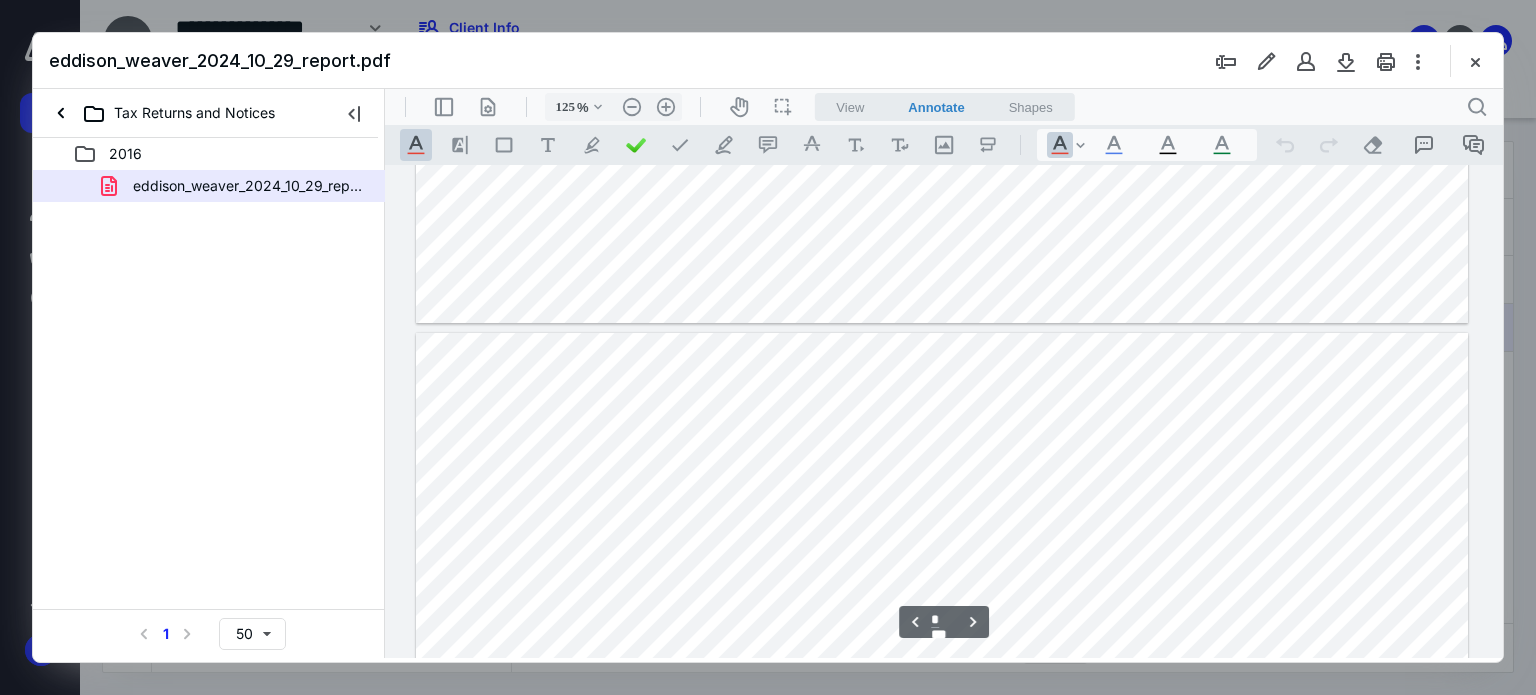 type on "*" 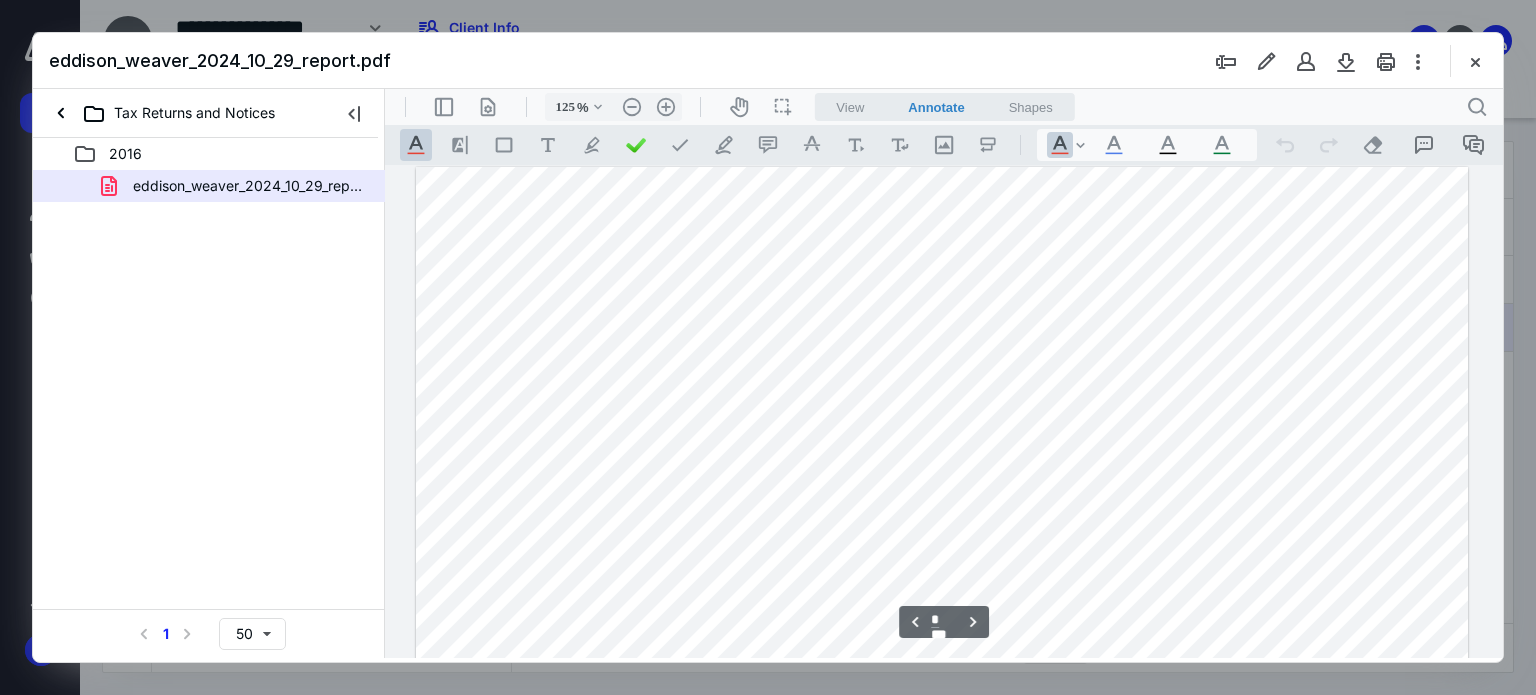 scroll, scrollTop: 1511, scrollLeft: 0, axis: vertical 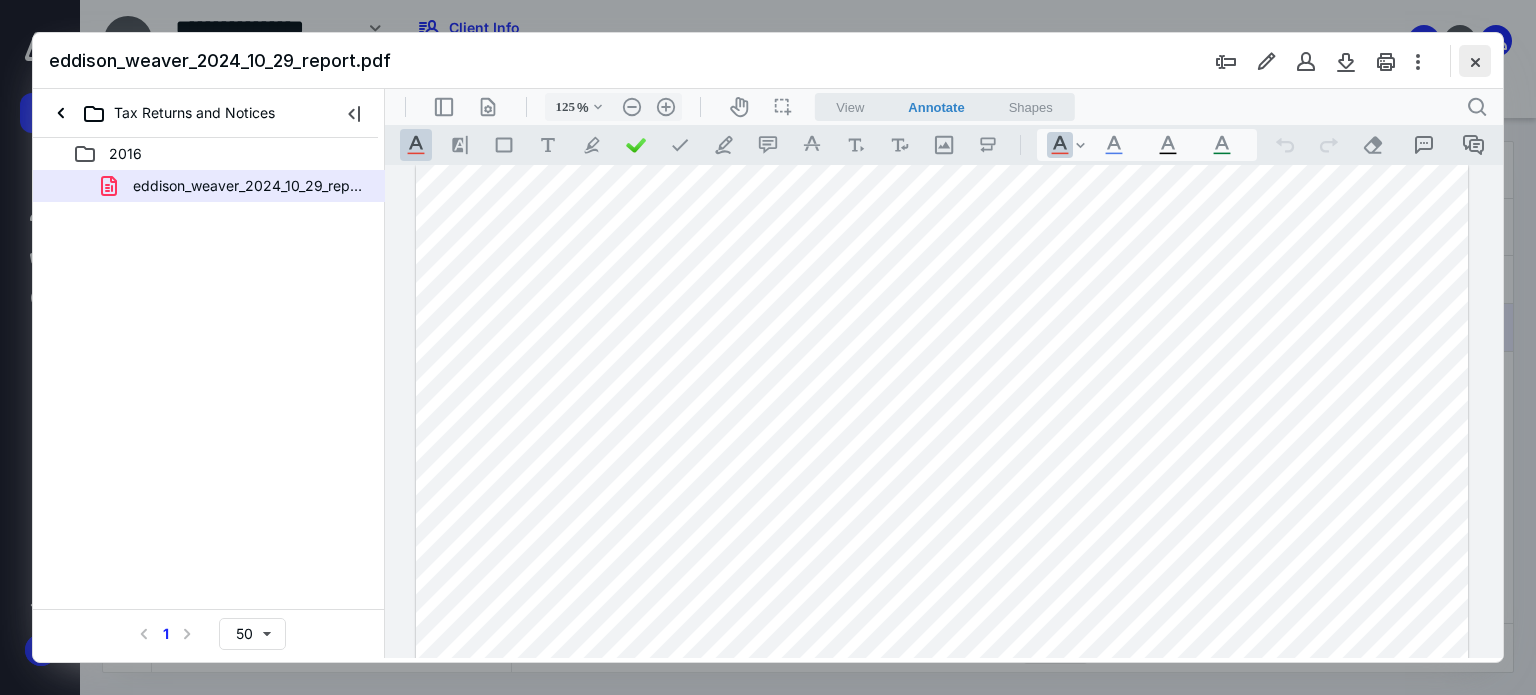 click at bounding box center (1475, 61) 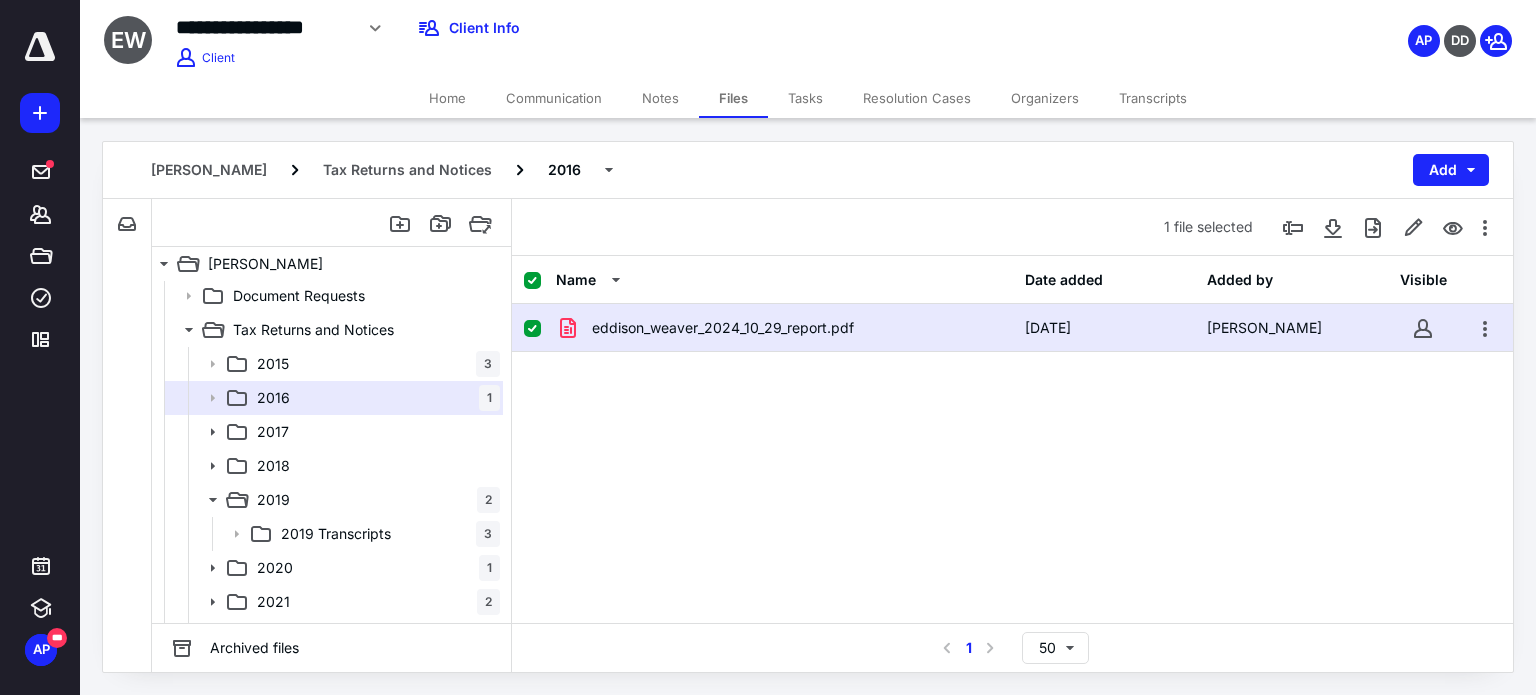 click on "Home" at bounding box center [447, 98] 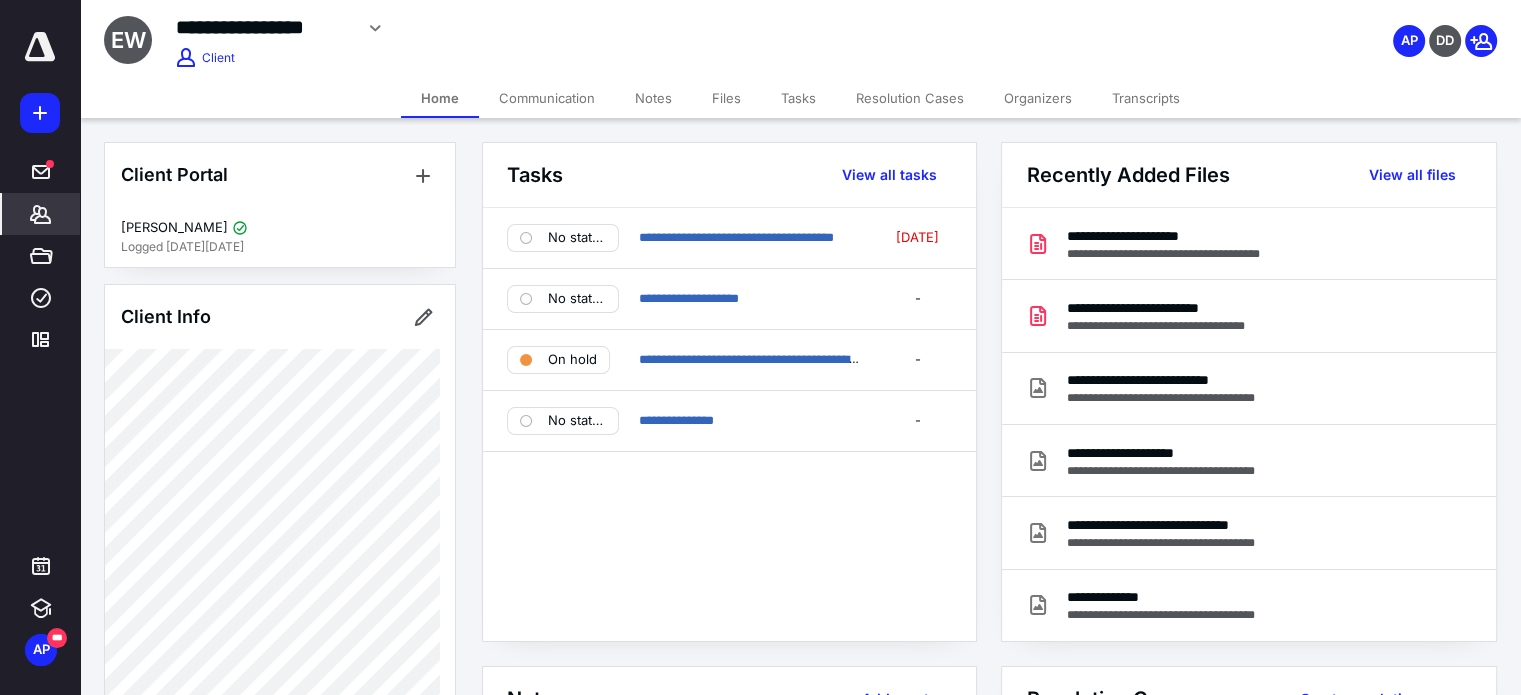 click on "Tasks" at bounding box center (798, 98) 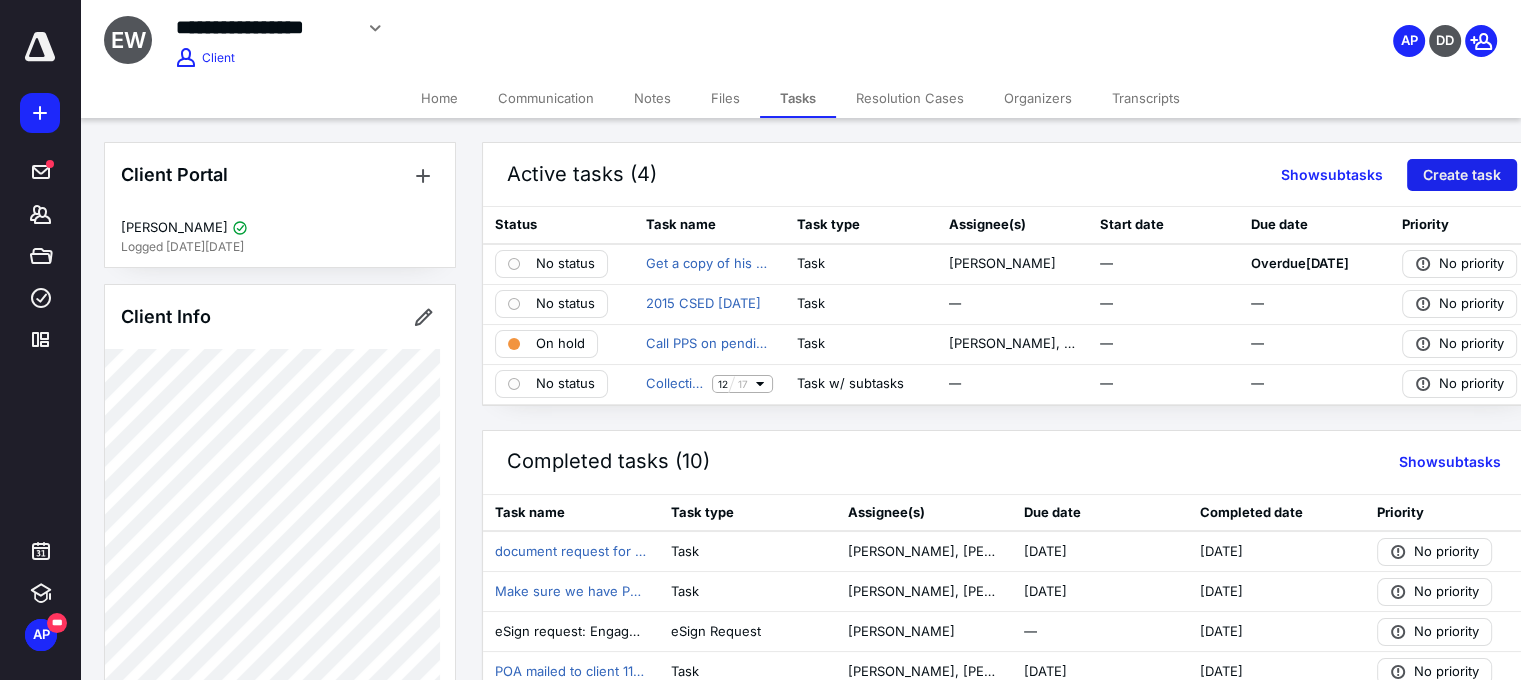 click on "Create task" at bounding box center (1462, 175) 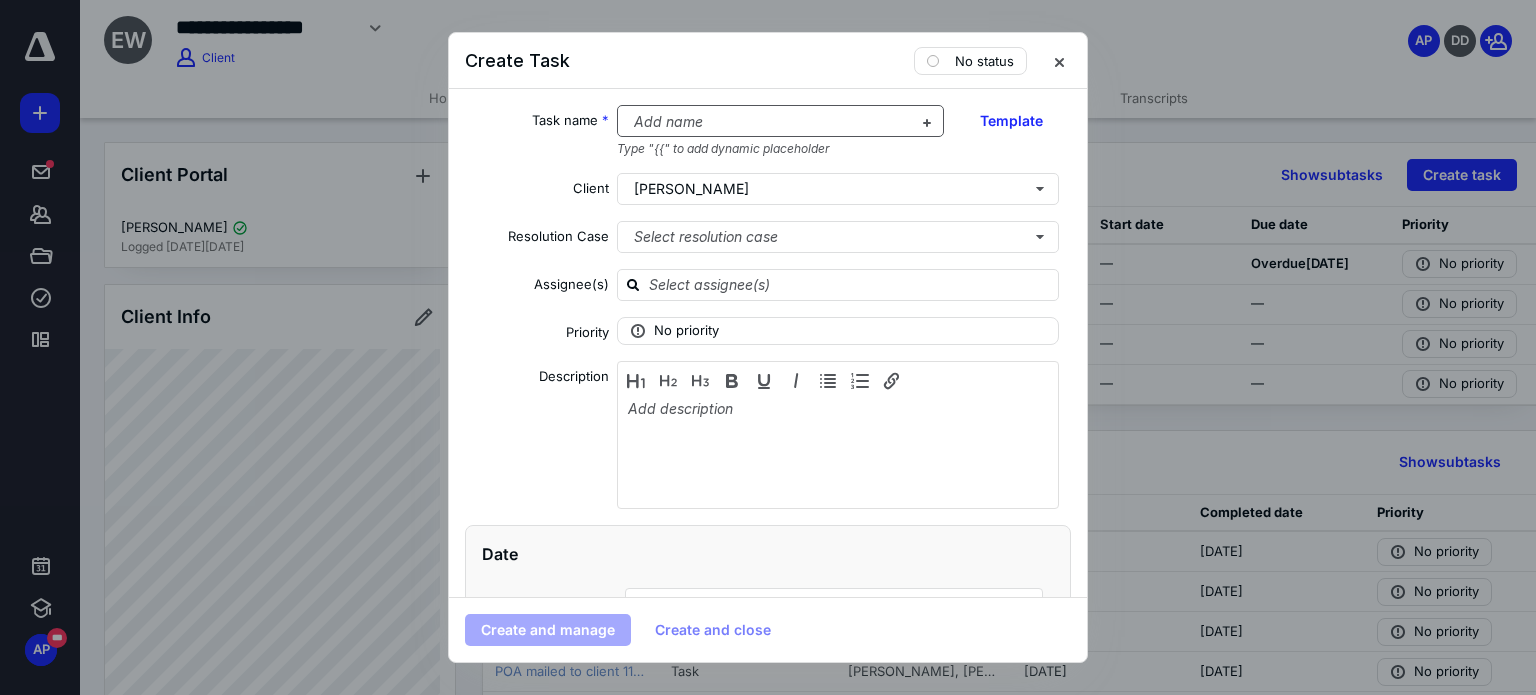 click at bounding box center [769, 122] 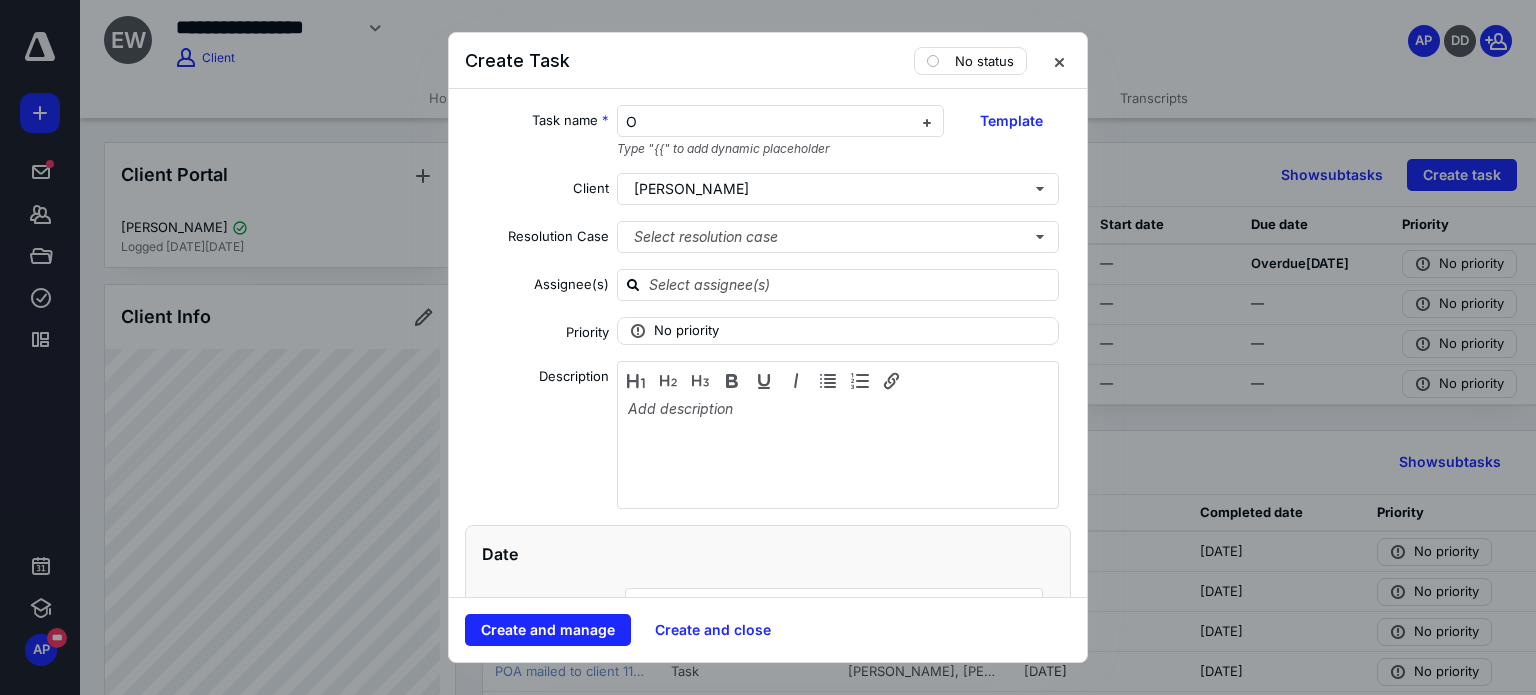 type 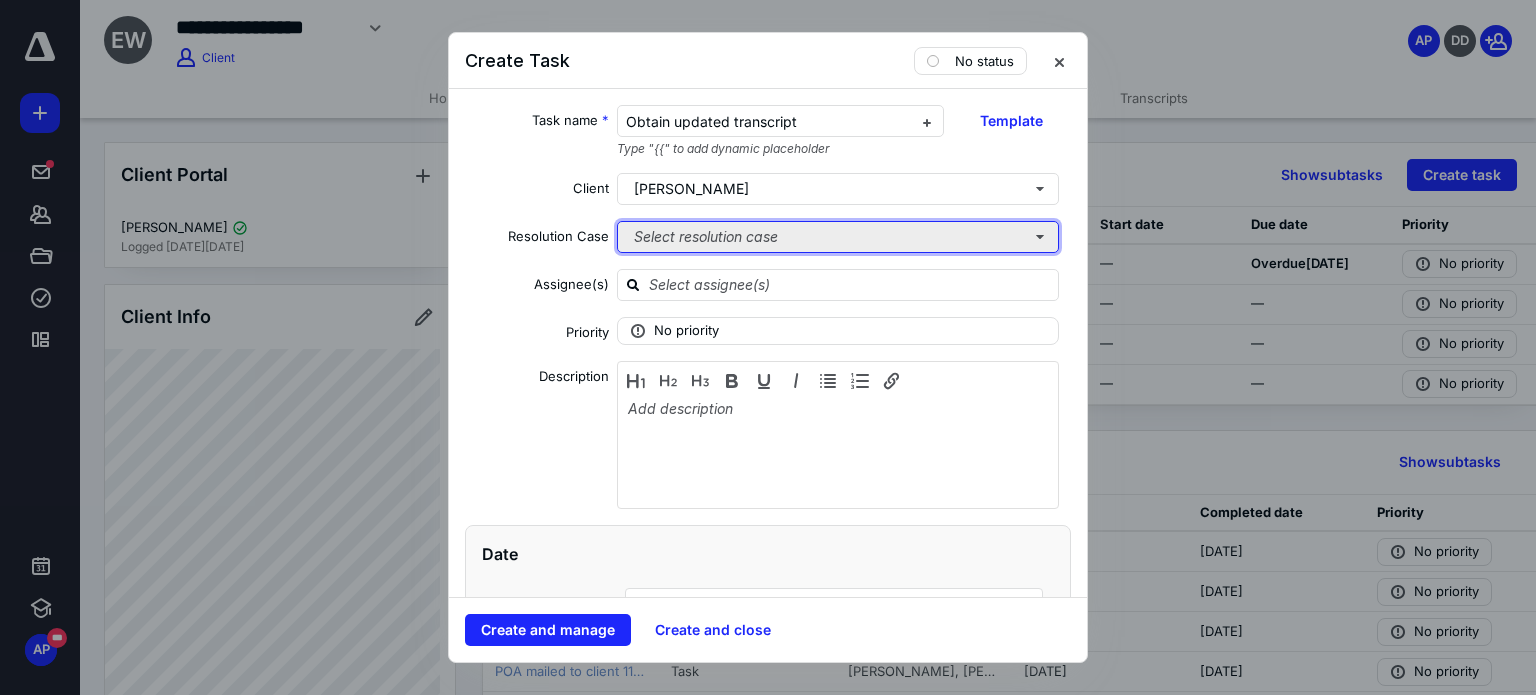 click on "Select resolution case" 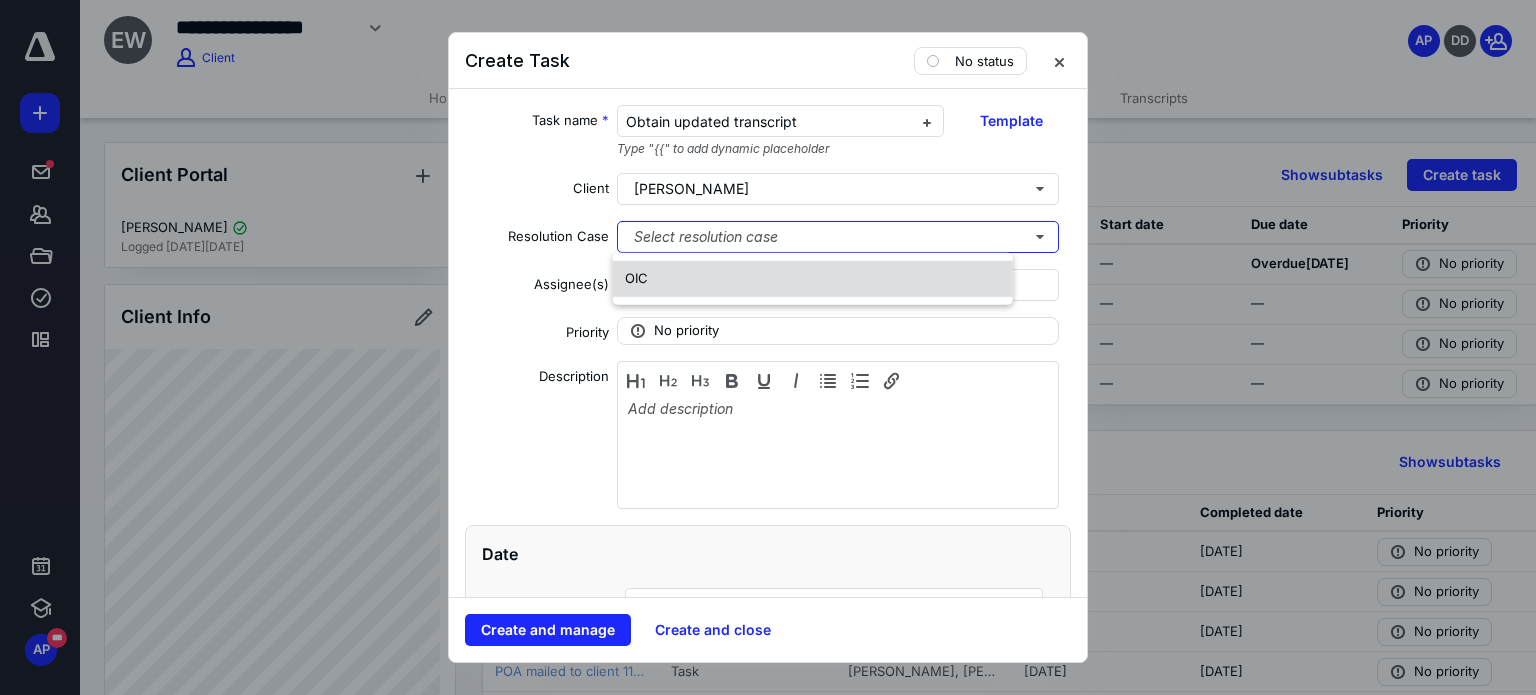 click on "OIC" 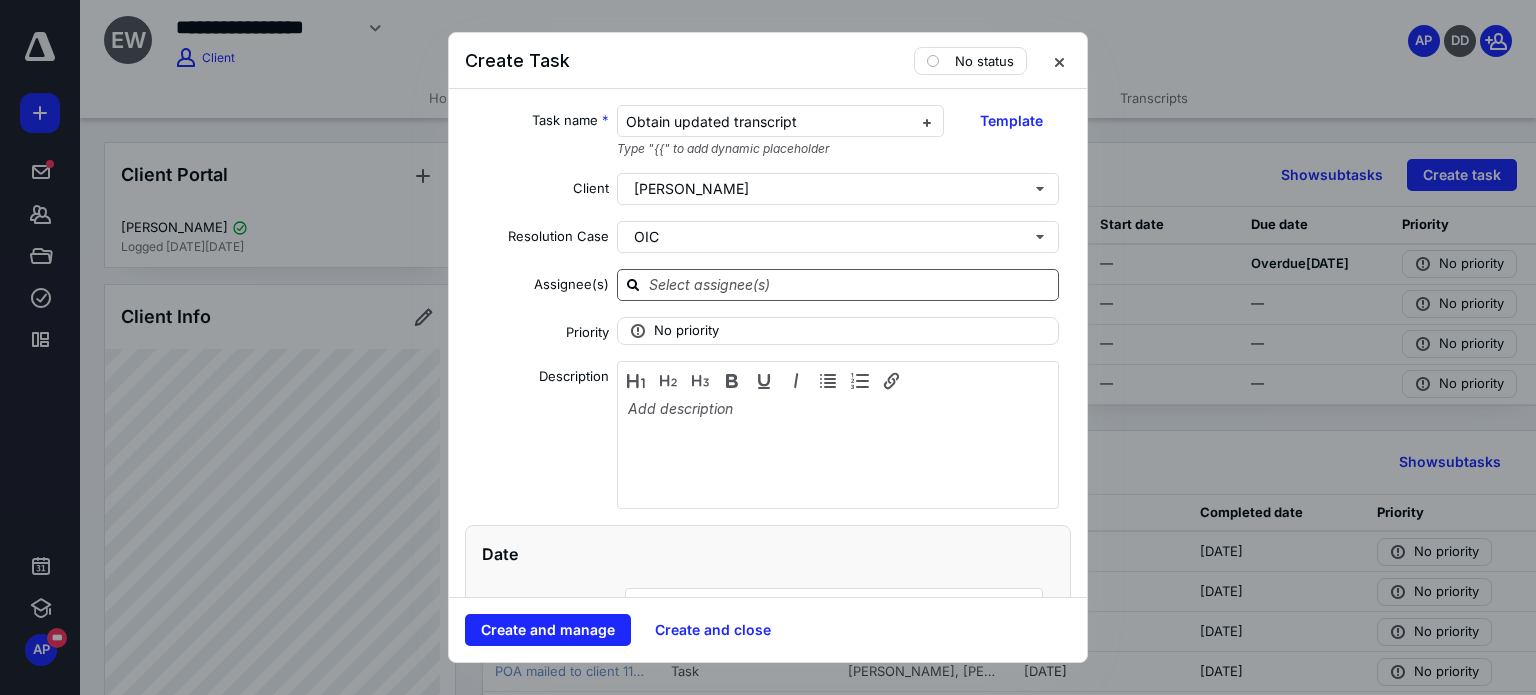 click 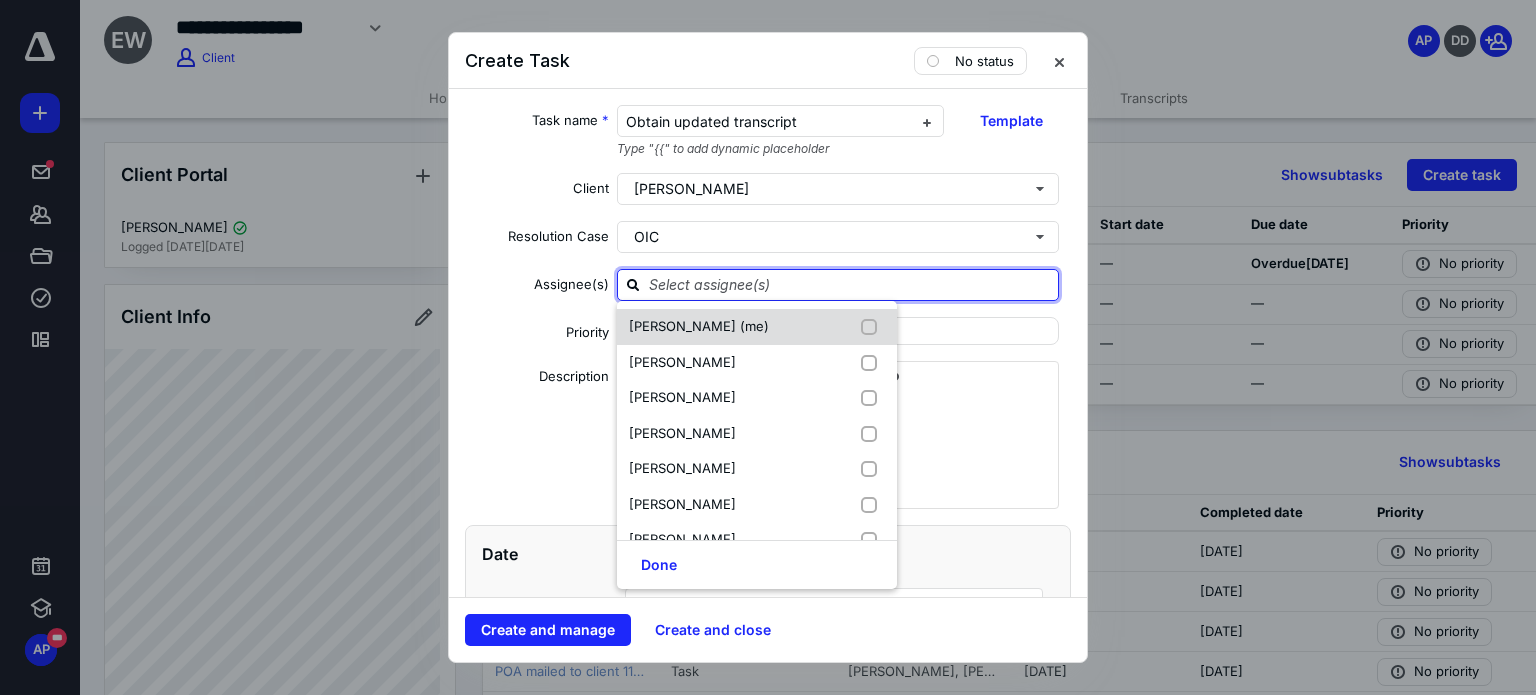 click 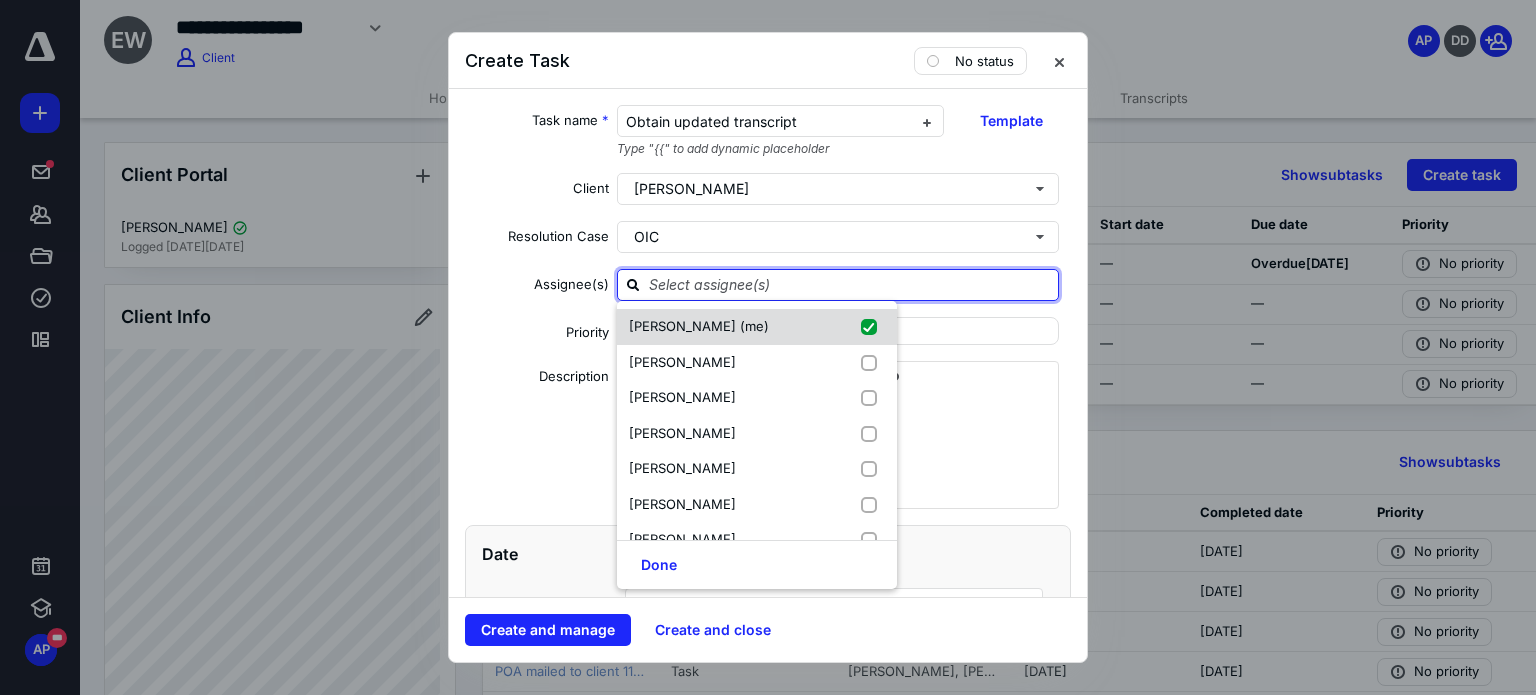 checkbox on "true" 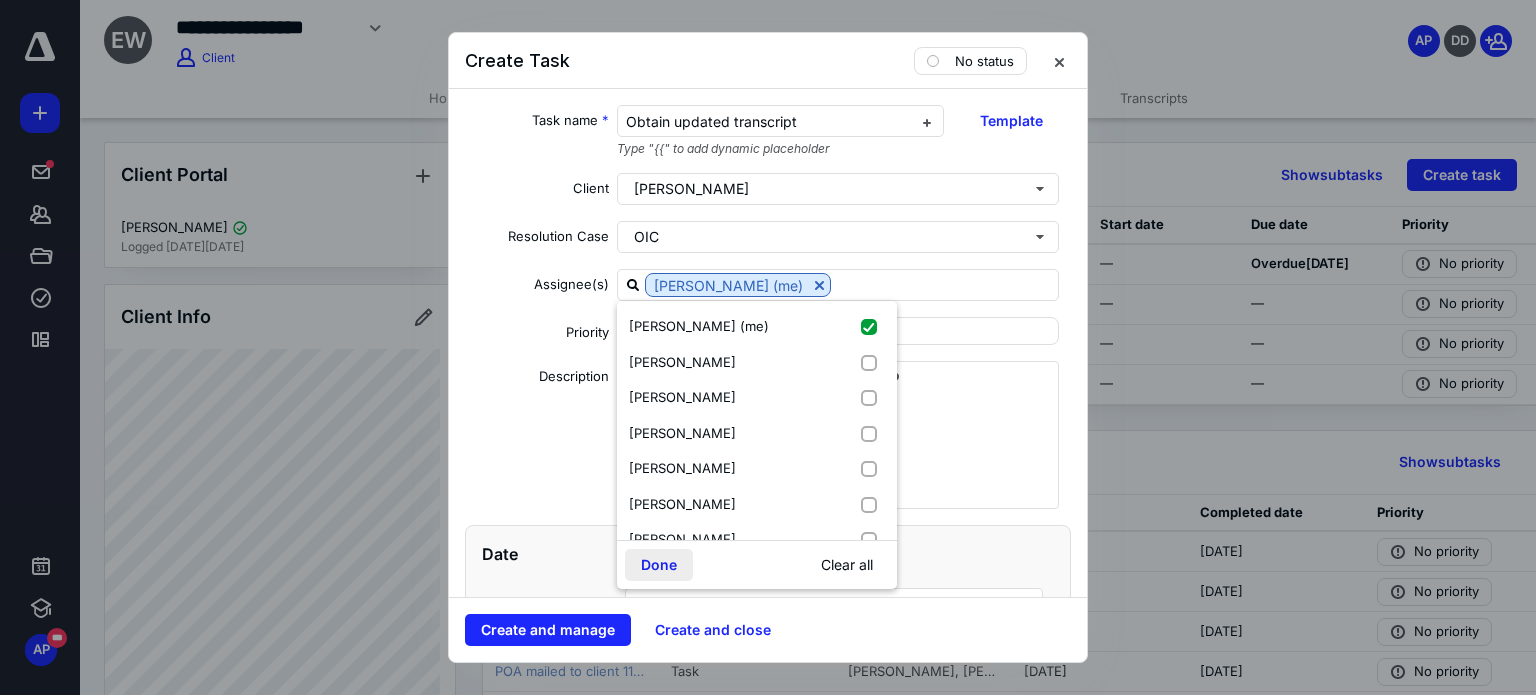 click on "Done" 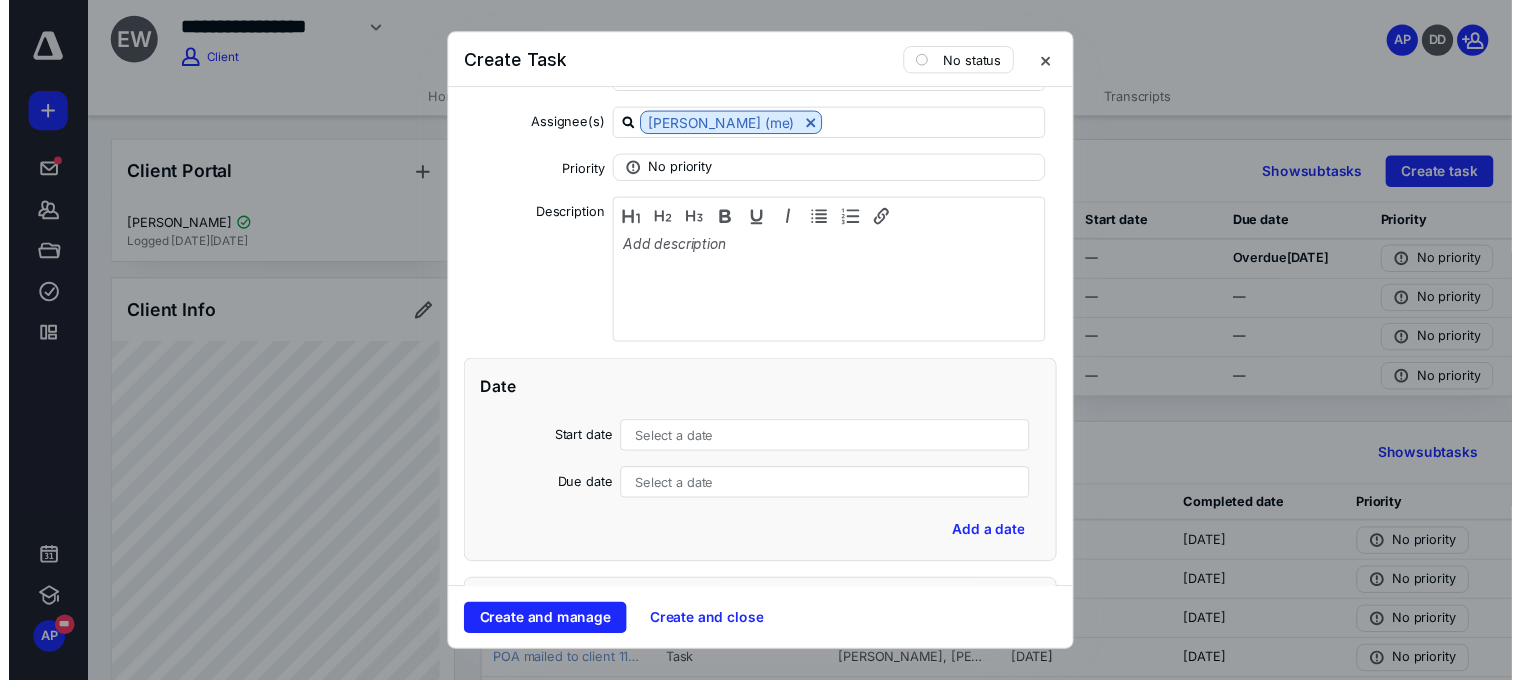 scroll, scrollTop: 204, scrollLeft: 0, axis: vertical 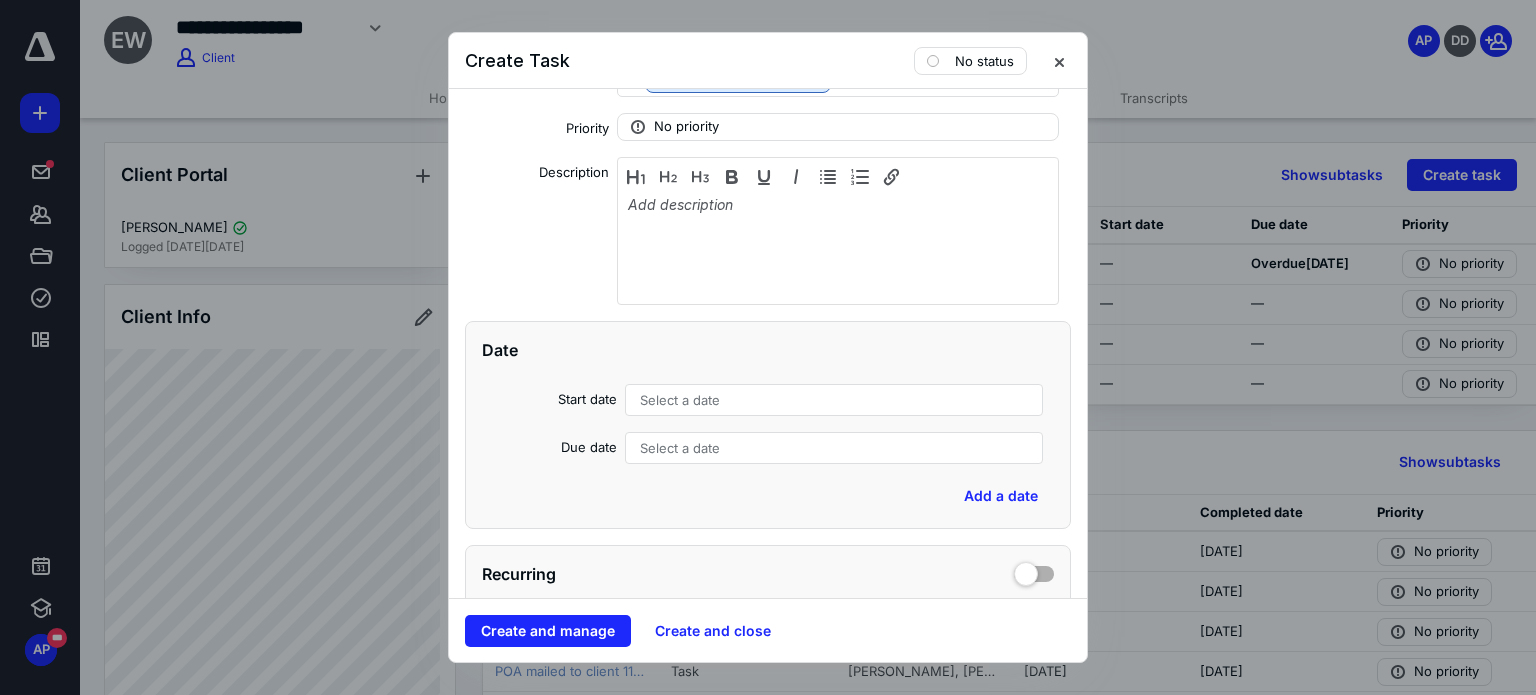 click on "Select a date" 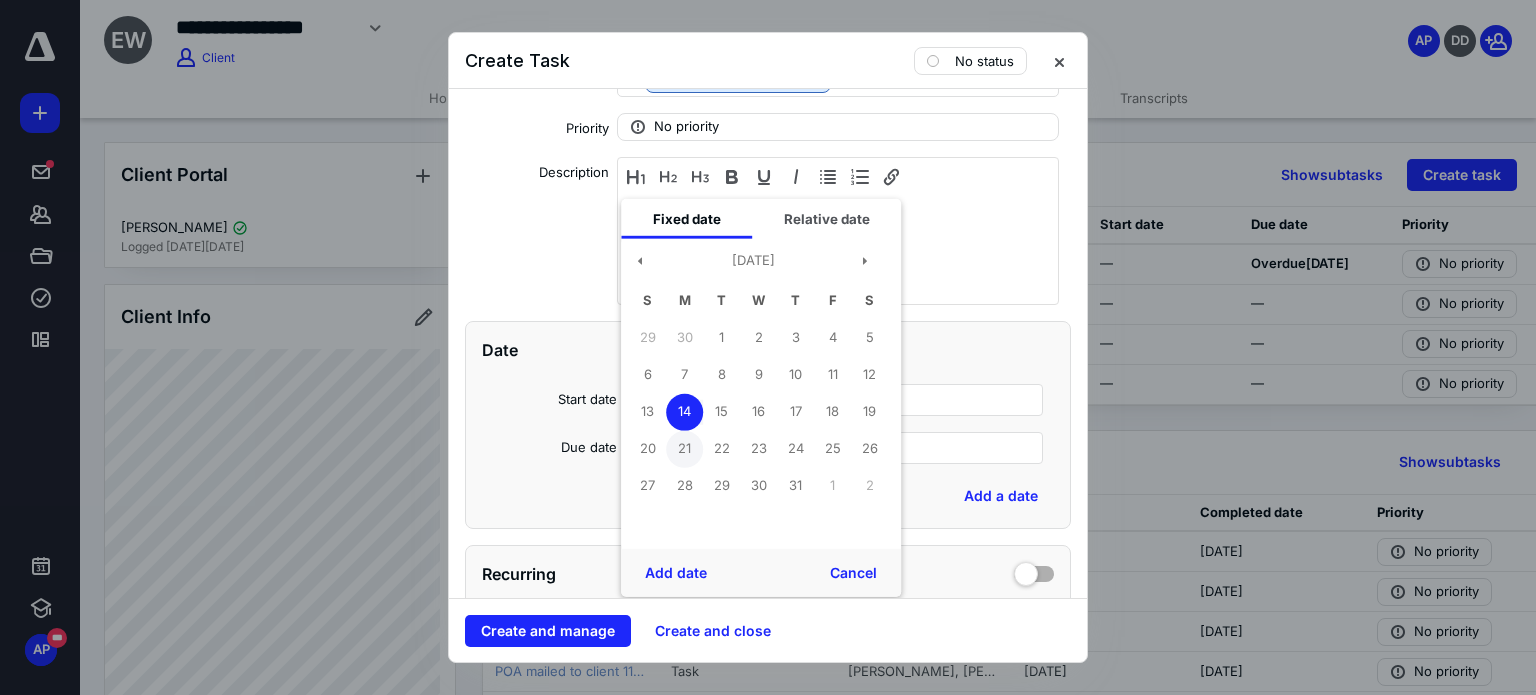 click on "21" 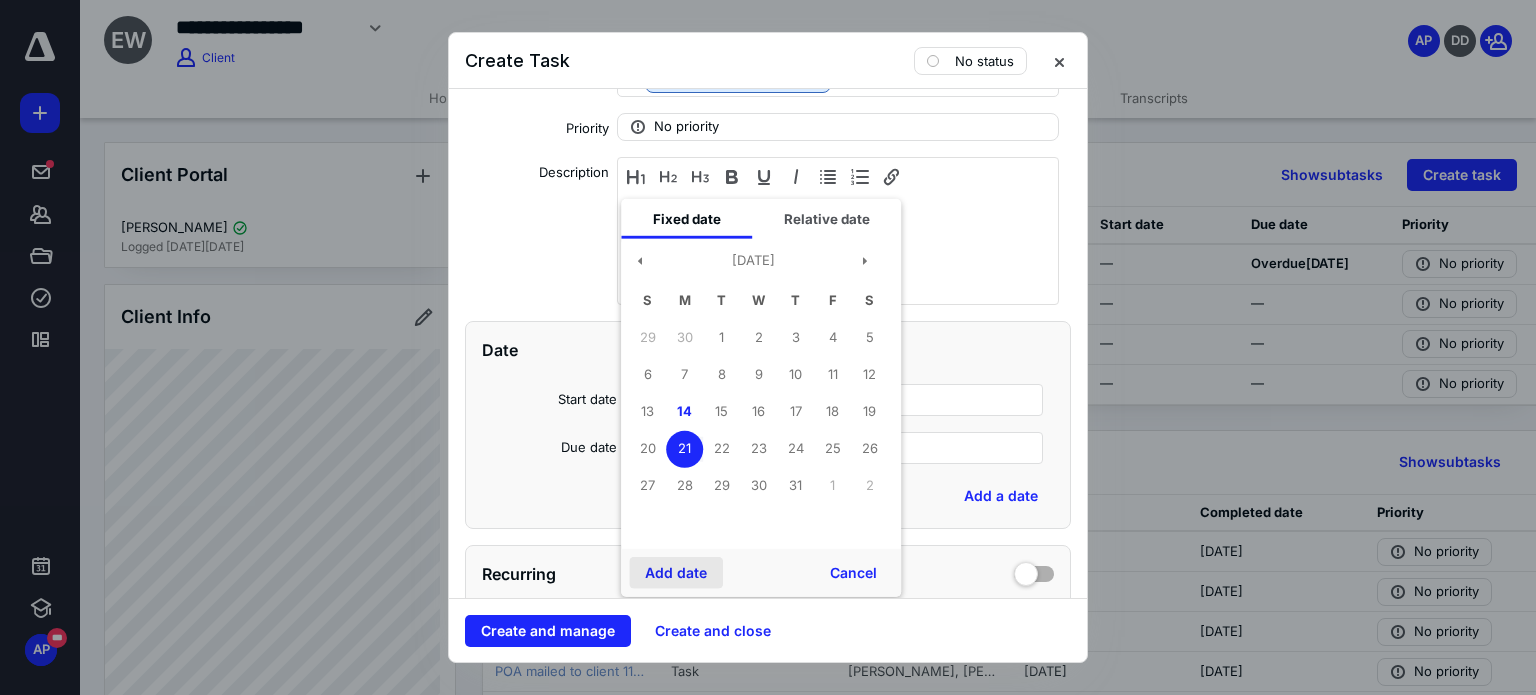 click on "Add date" 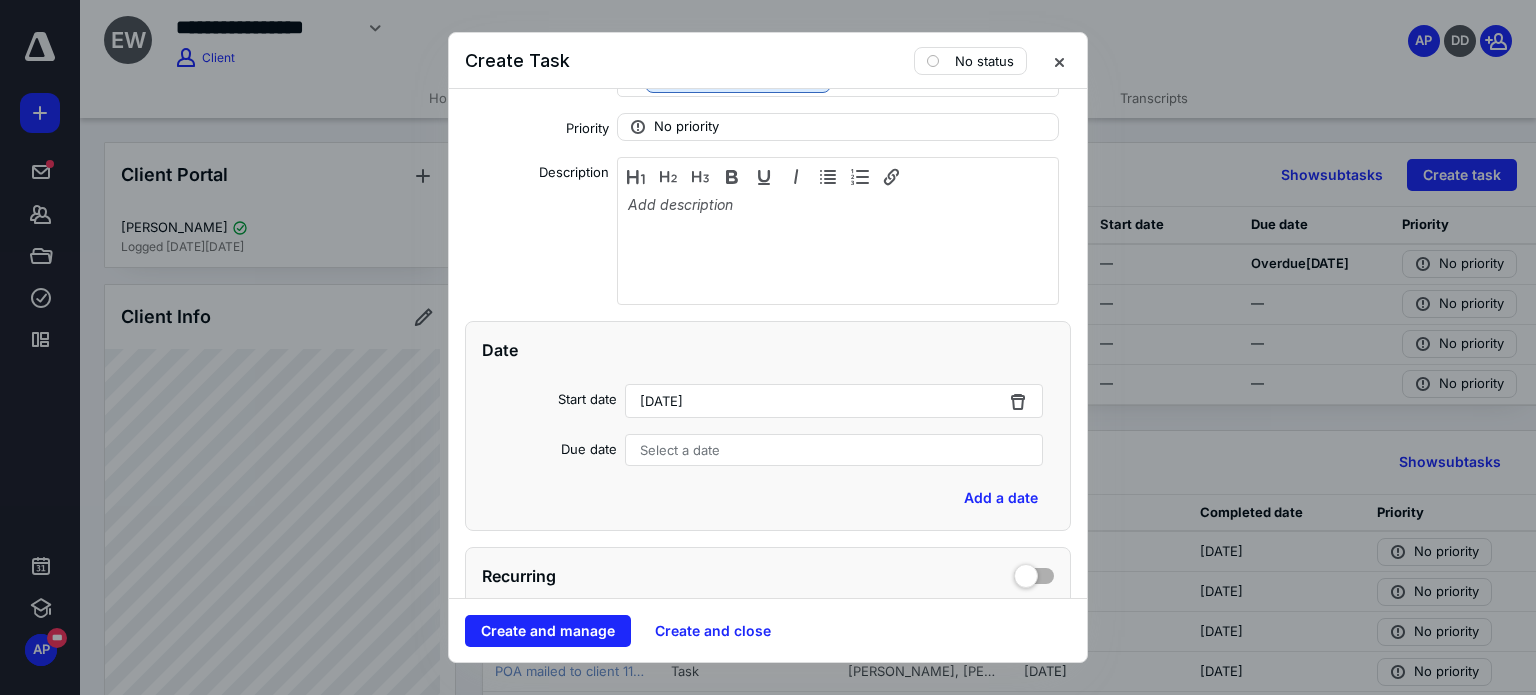 click on "Select a date" 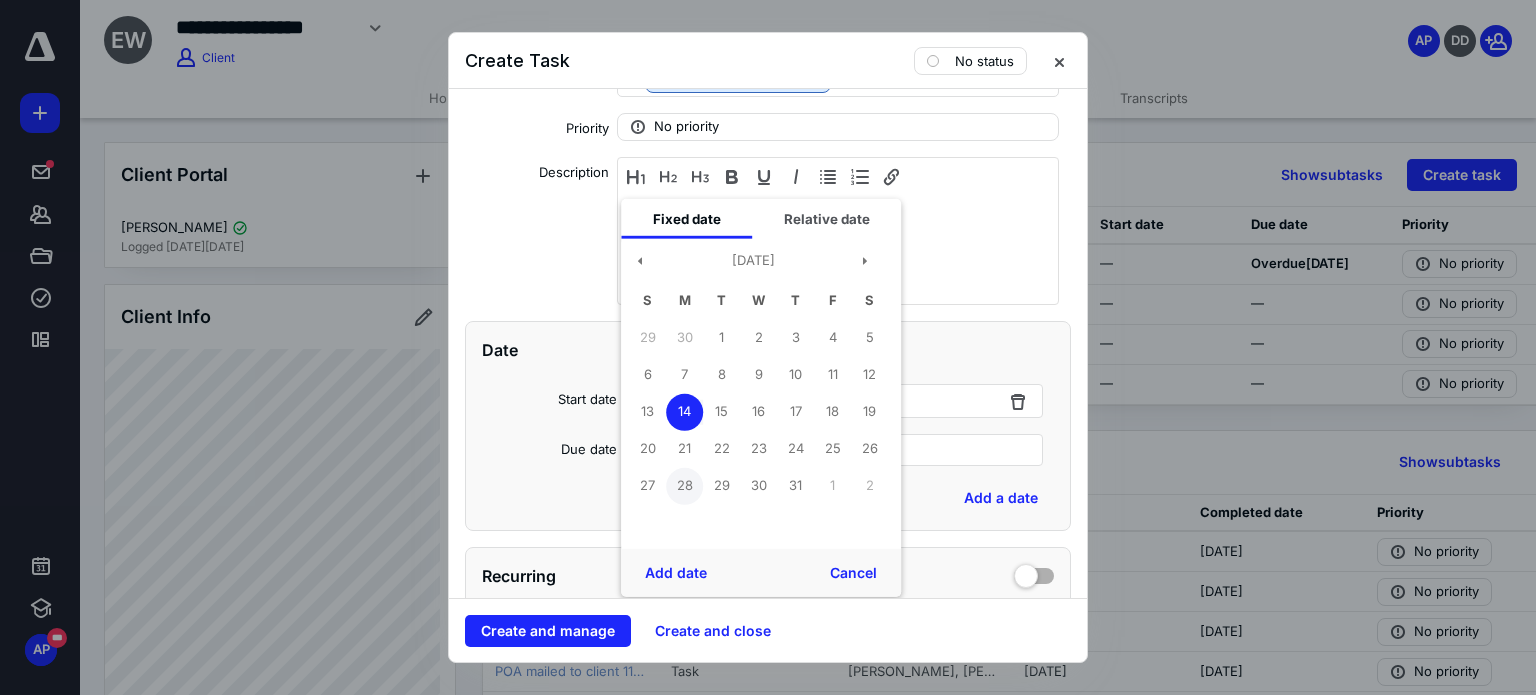 click on "28" 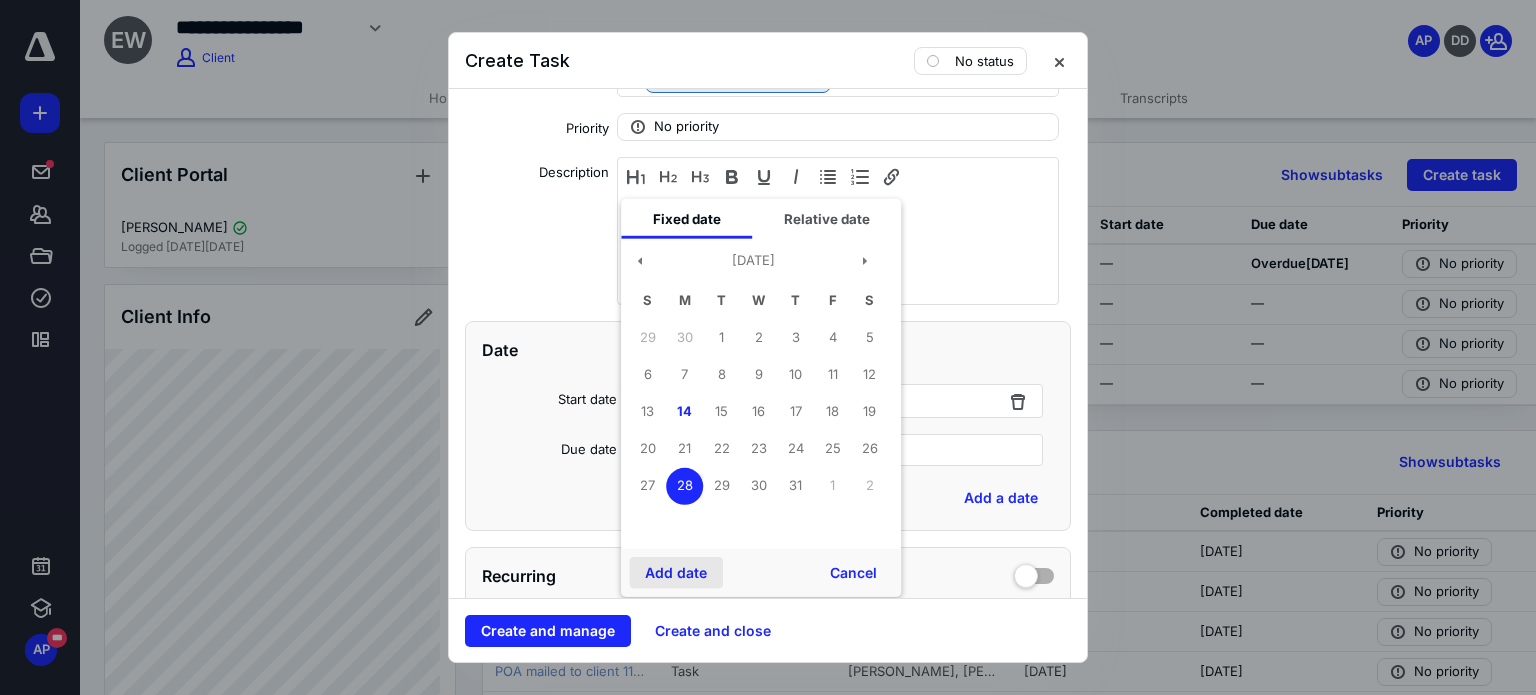 drag, startPoint x: 672, startPoint y: 572, endPoint x: 662, endPoint y: 569, distance: 10.440307 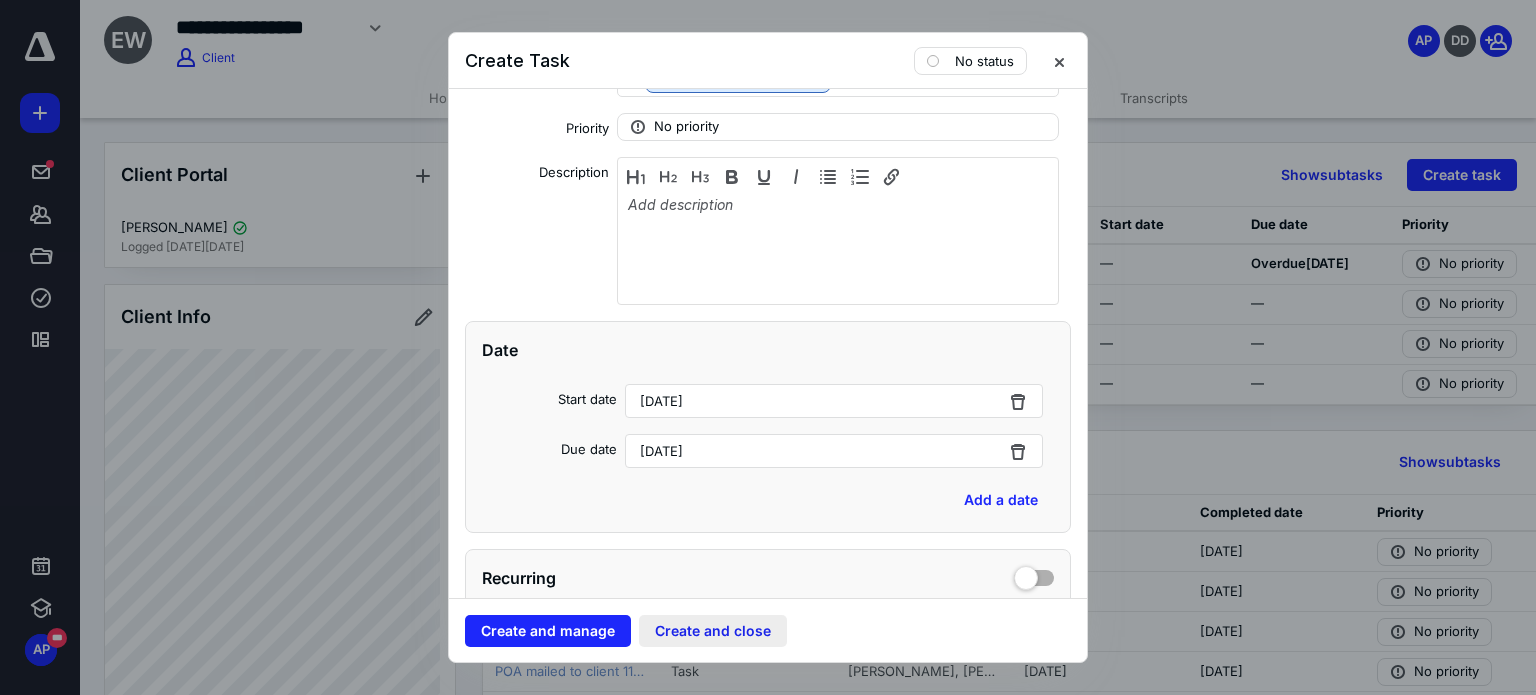 click on "Create and close" 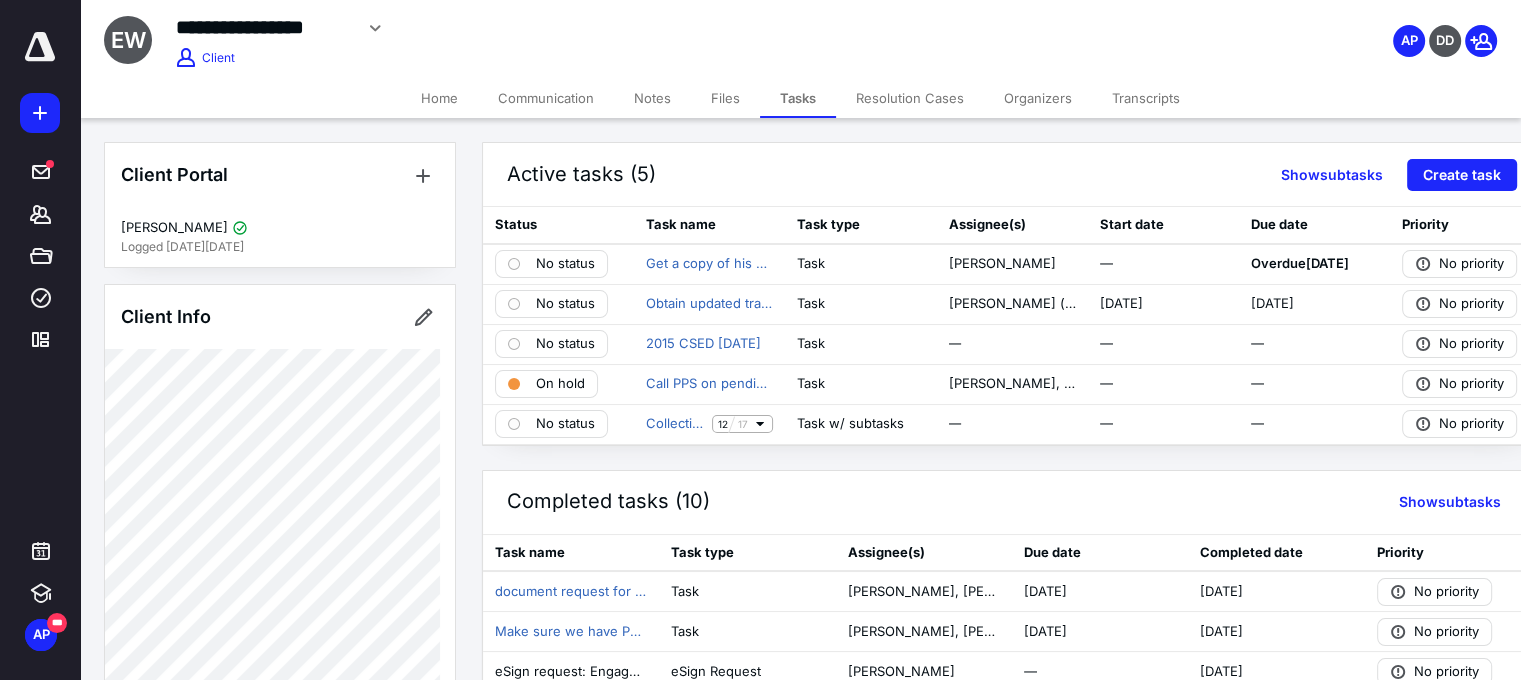 click on "Communication" 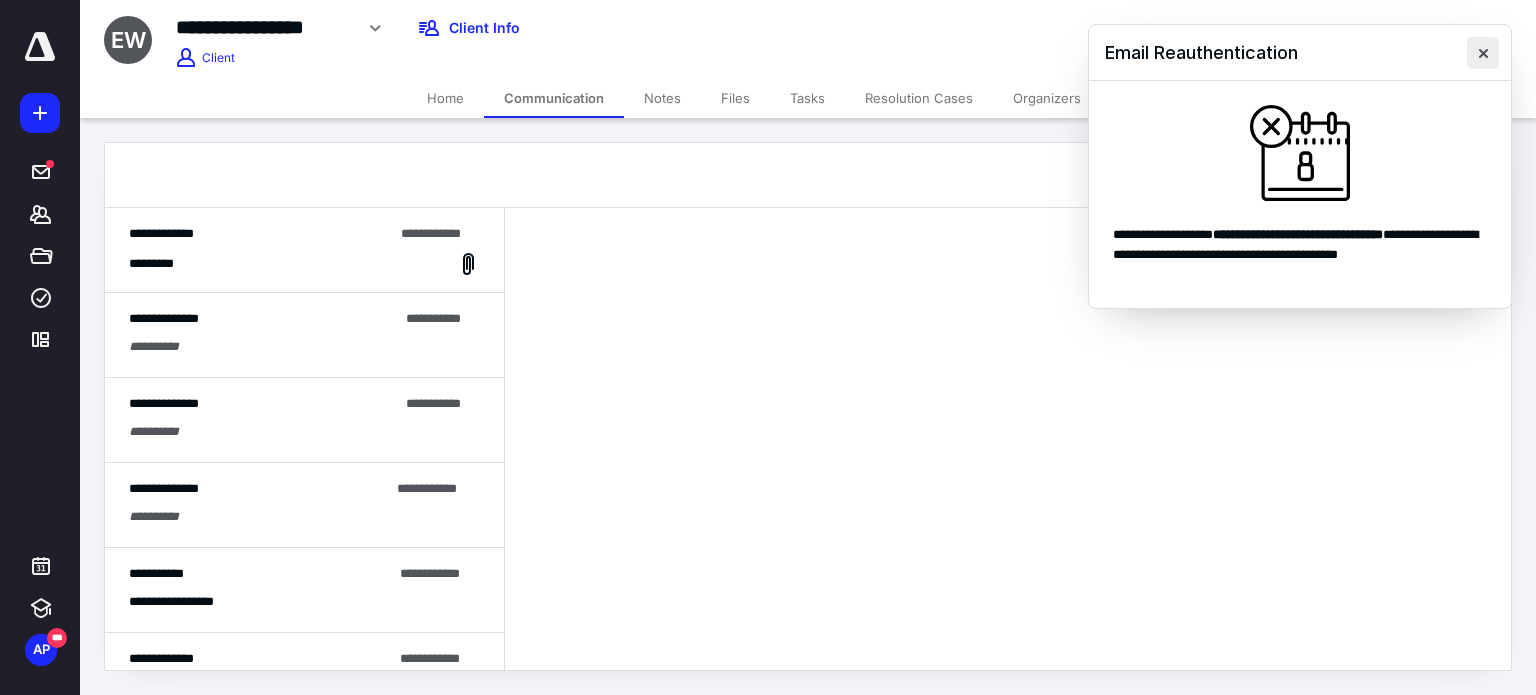 click 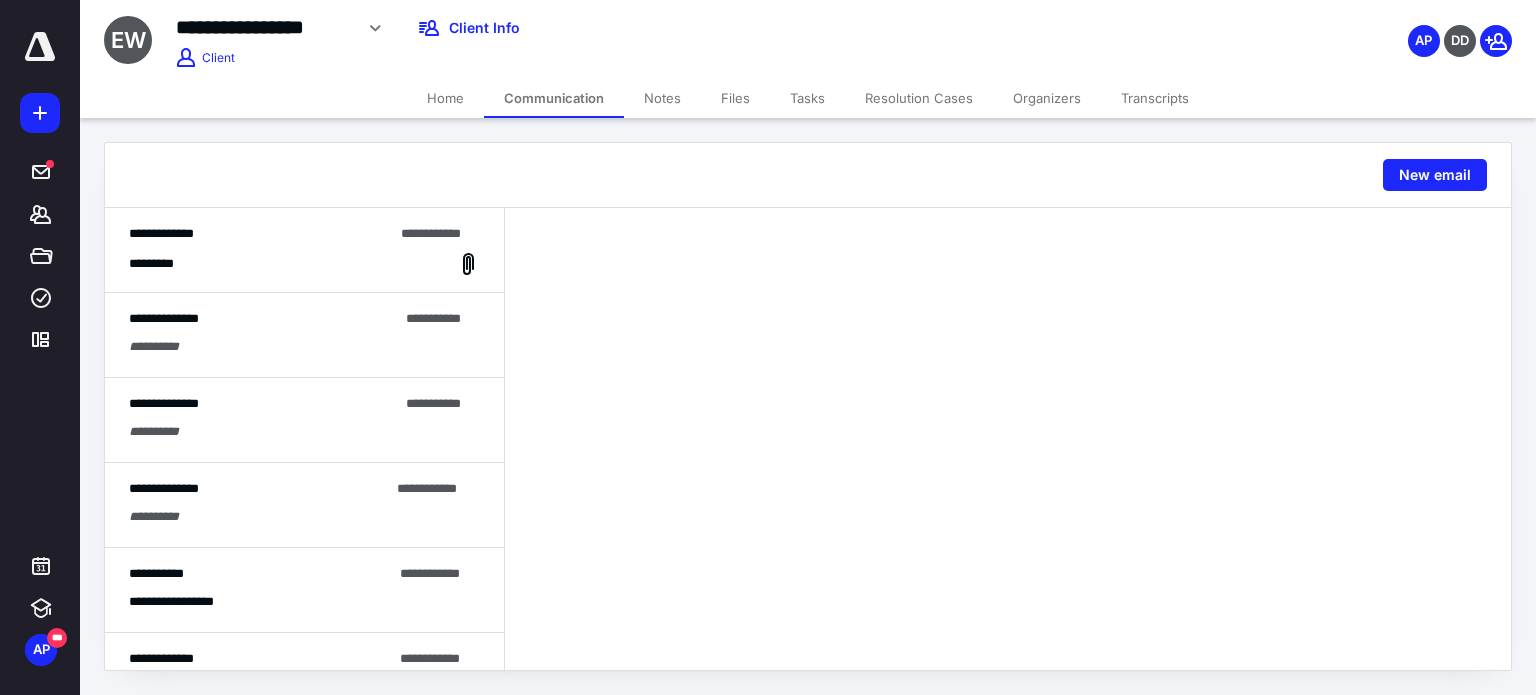click on "**********" 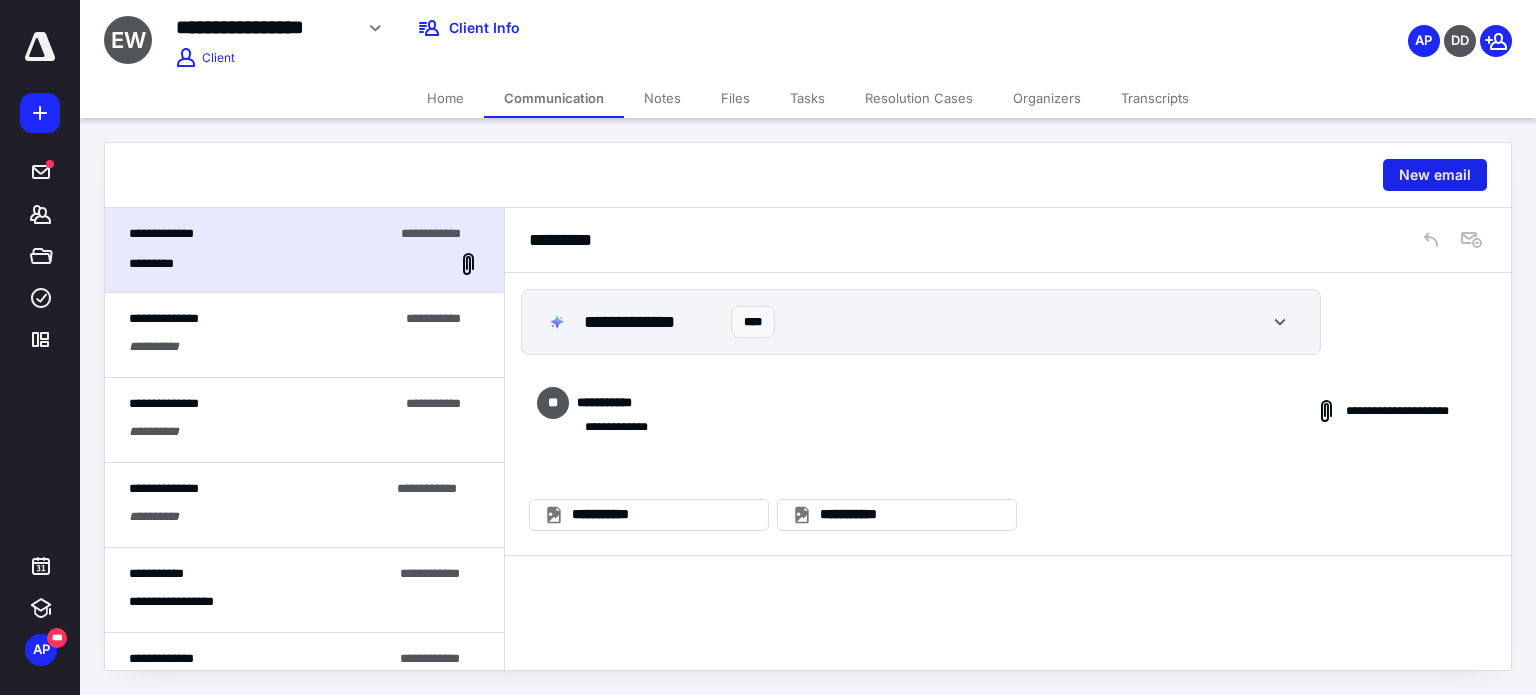 click on "New email" 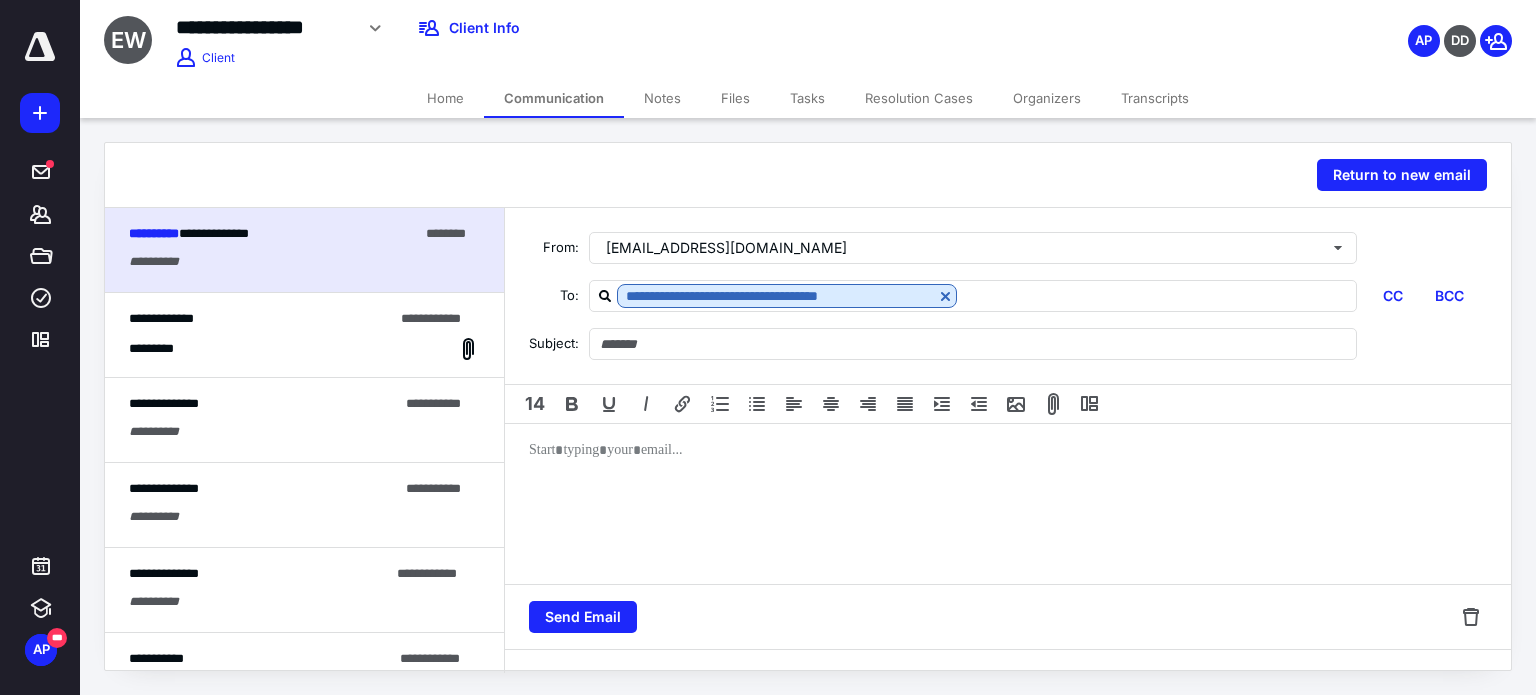 click 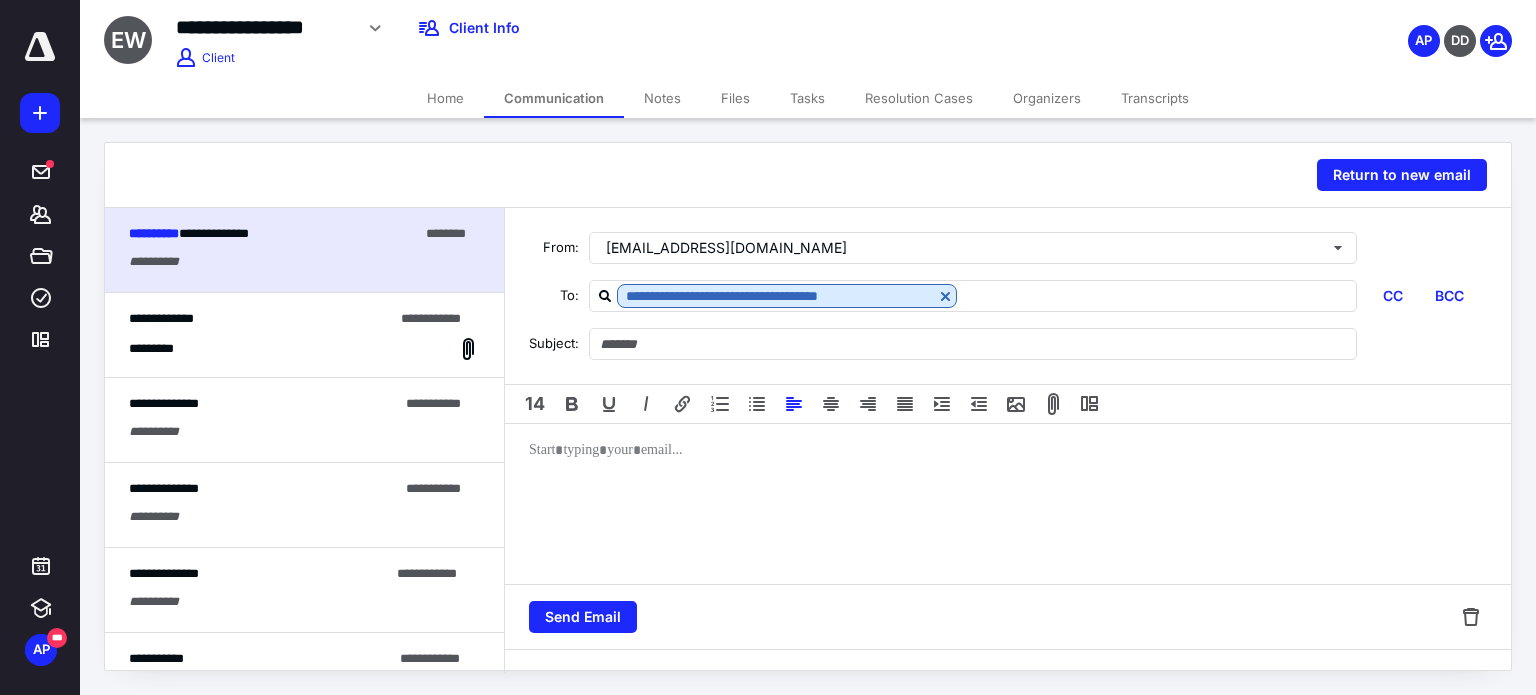 type 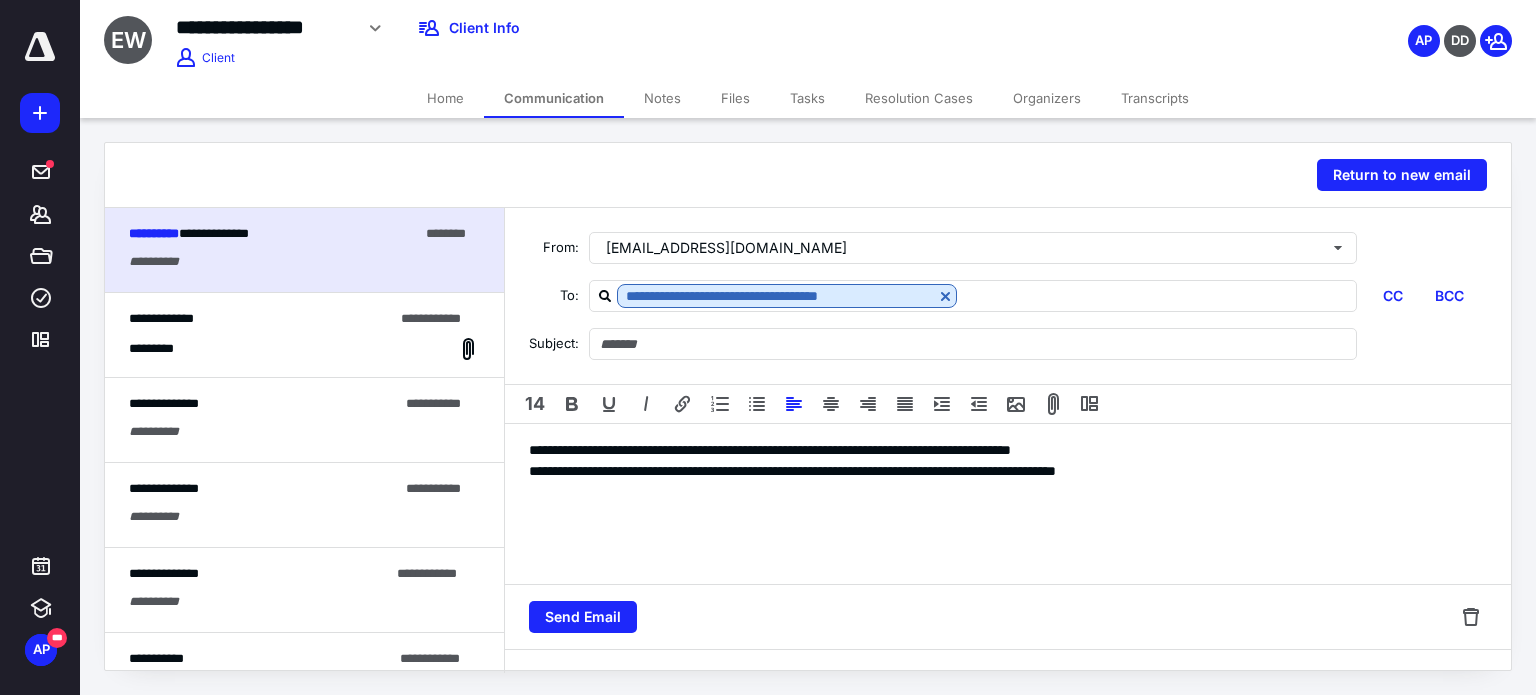 click on "**********" 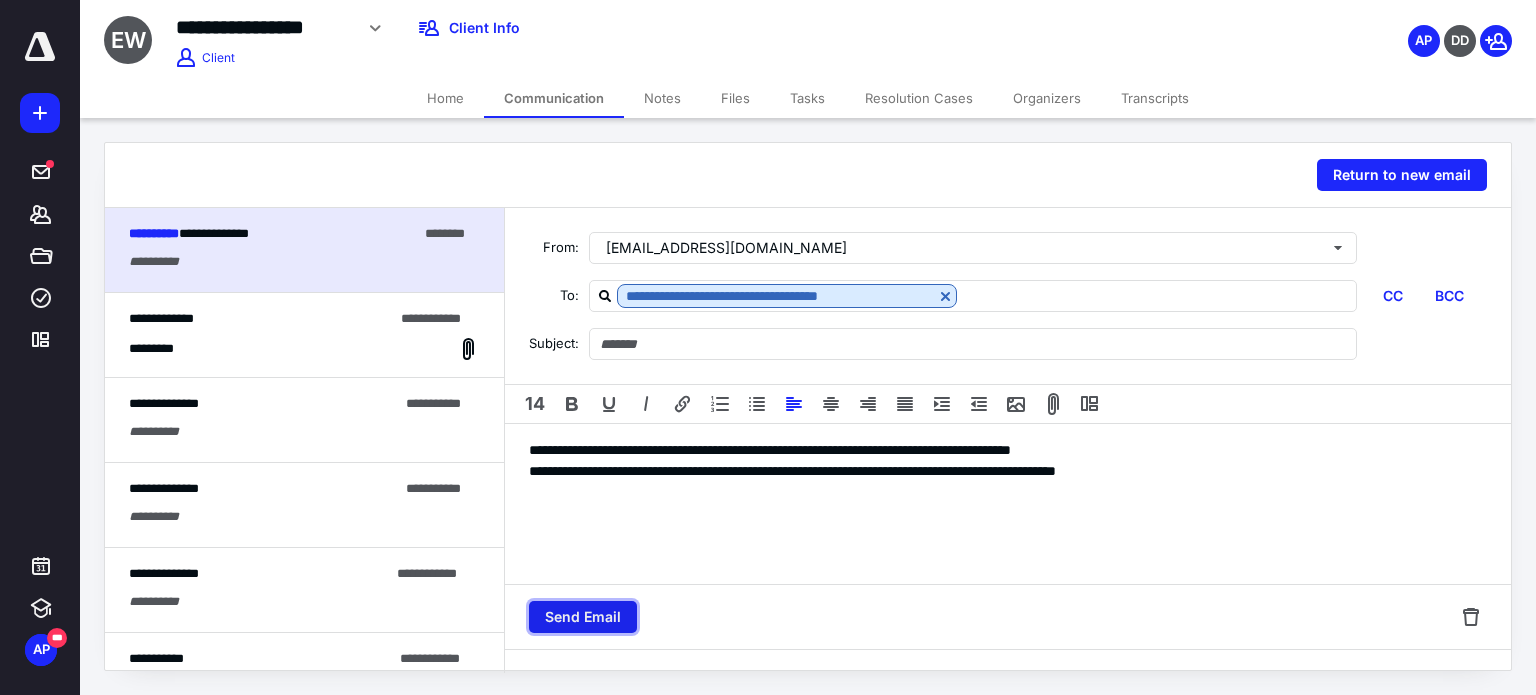 click on "Send Email" 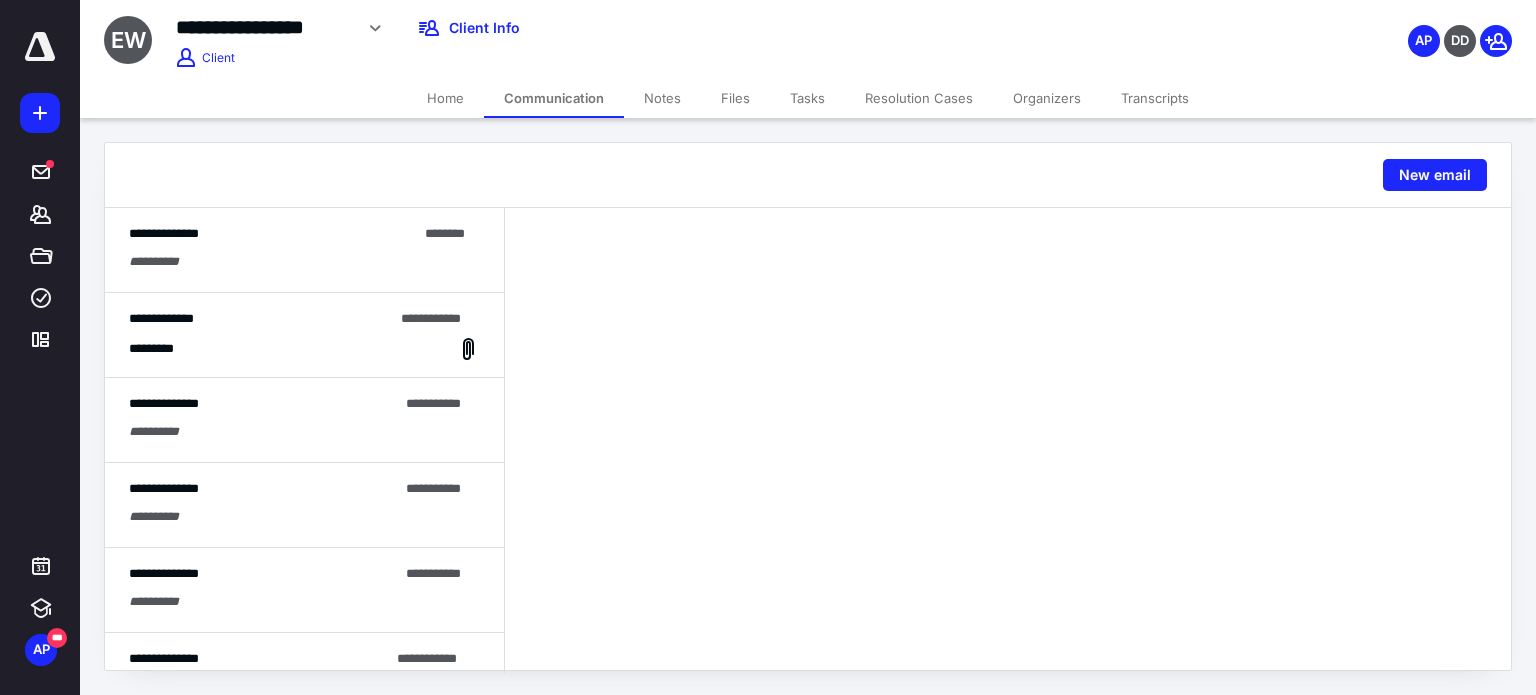 click on "Home" 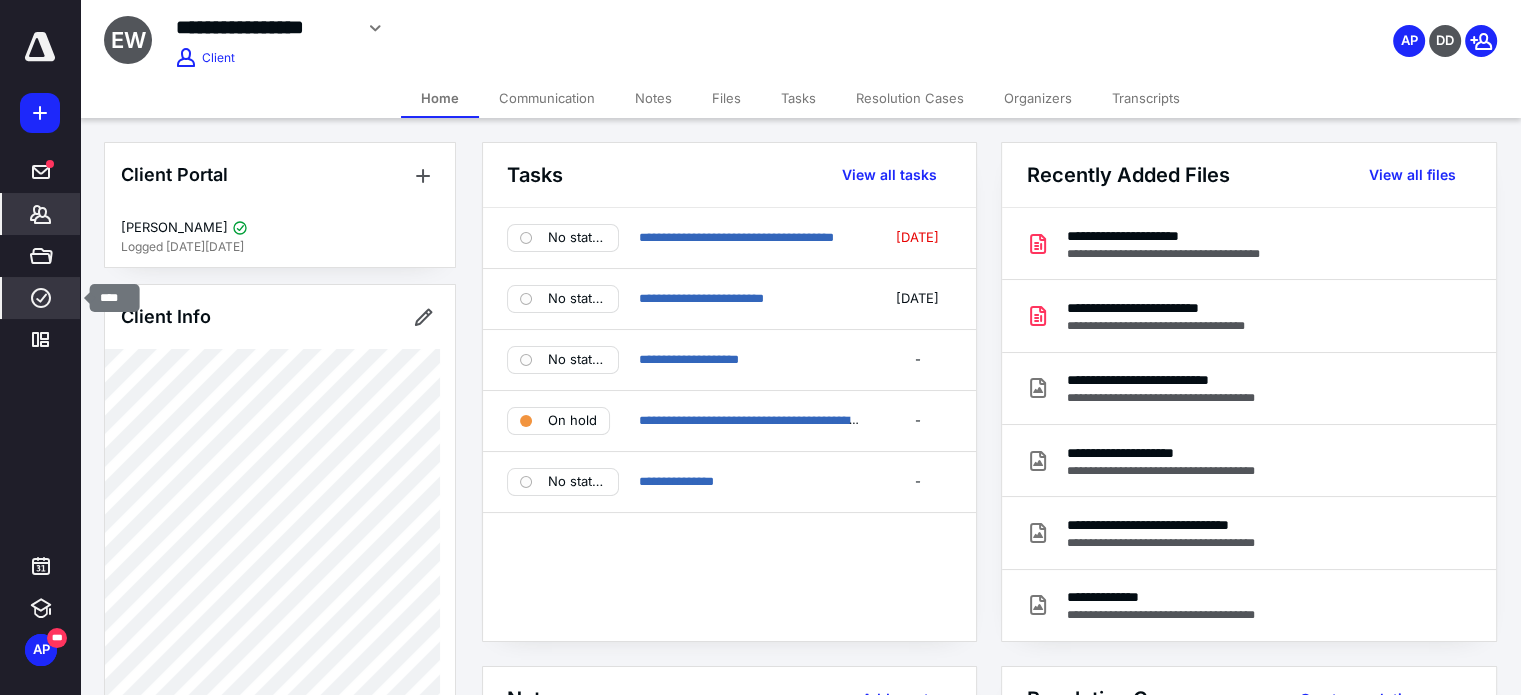 click 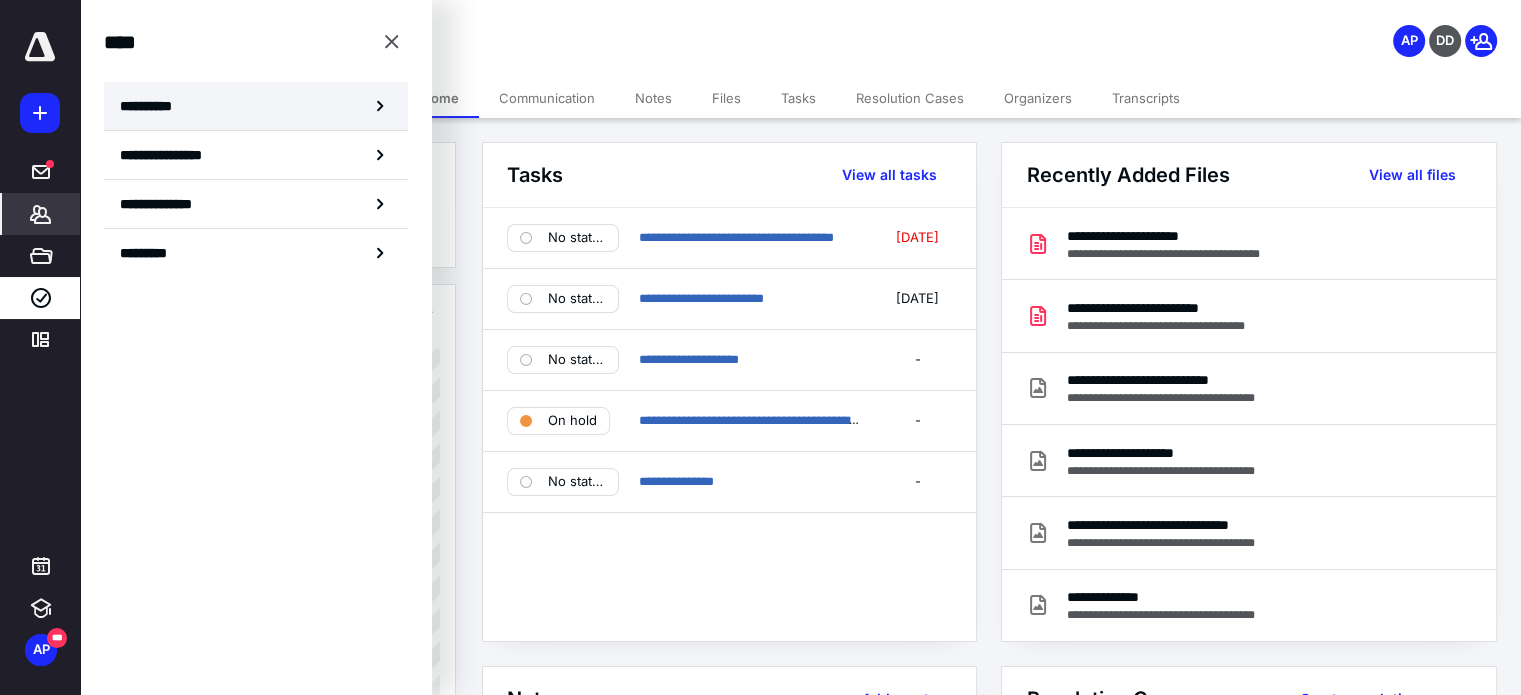 click on "**********" 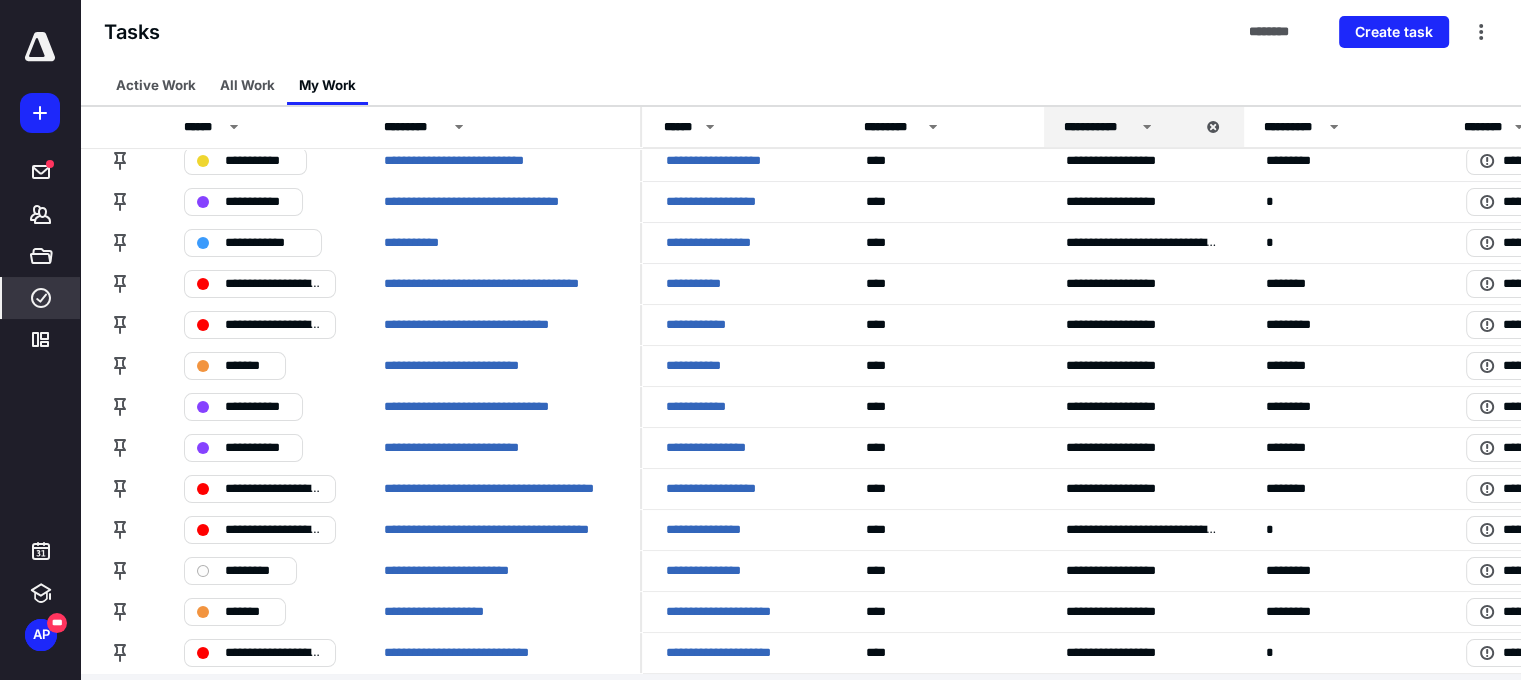 scroll, scrollTop: 238, scrollLeft: 0, axis: vertical 